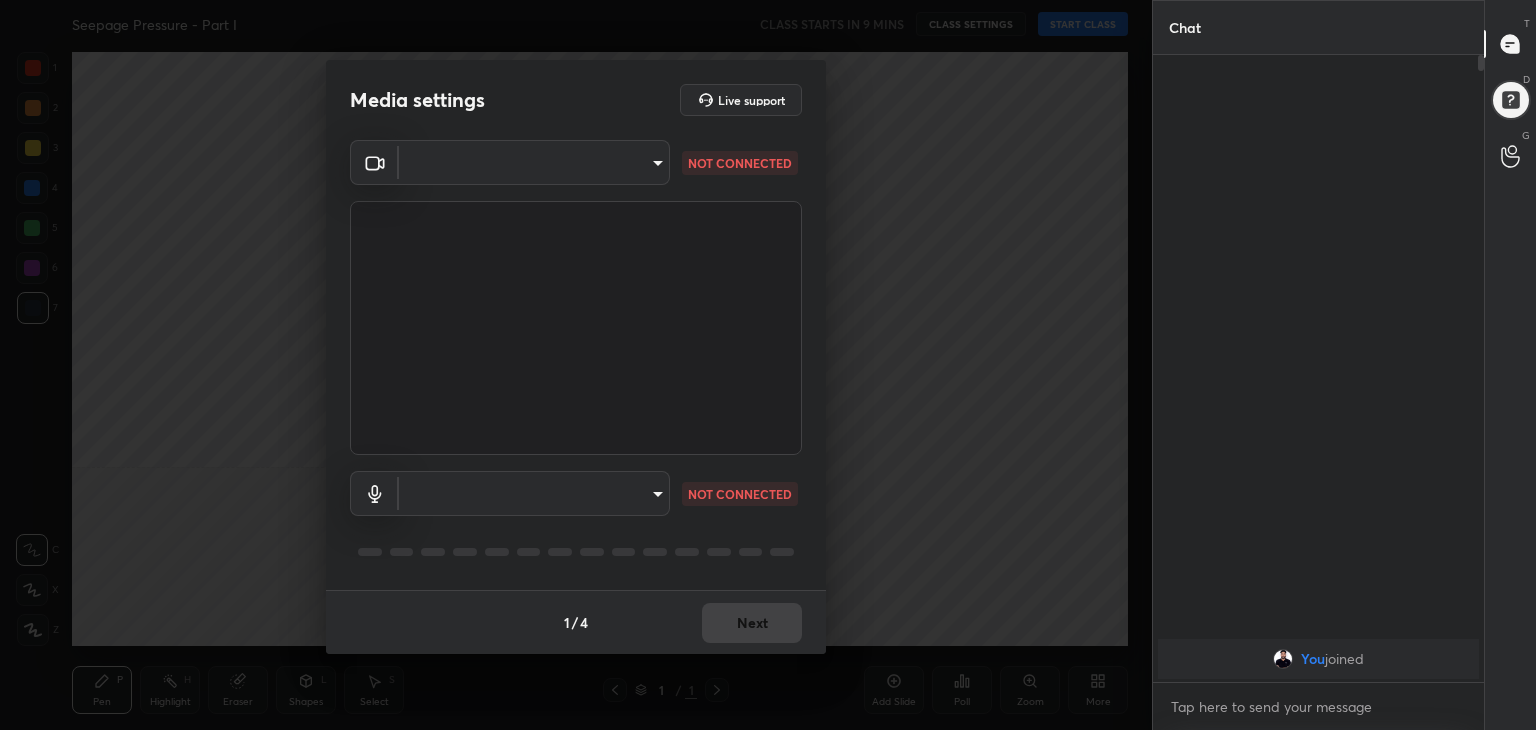 scroll, scrollTop: 0, scrollLeft: 0, axis: both 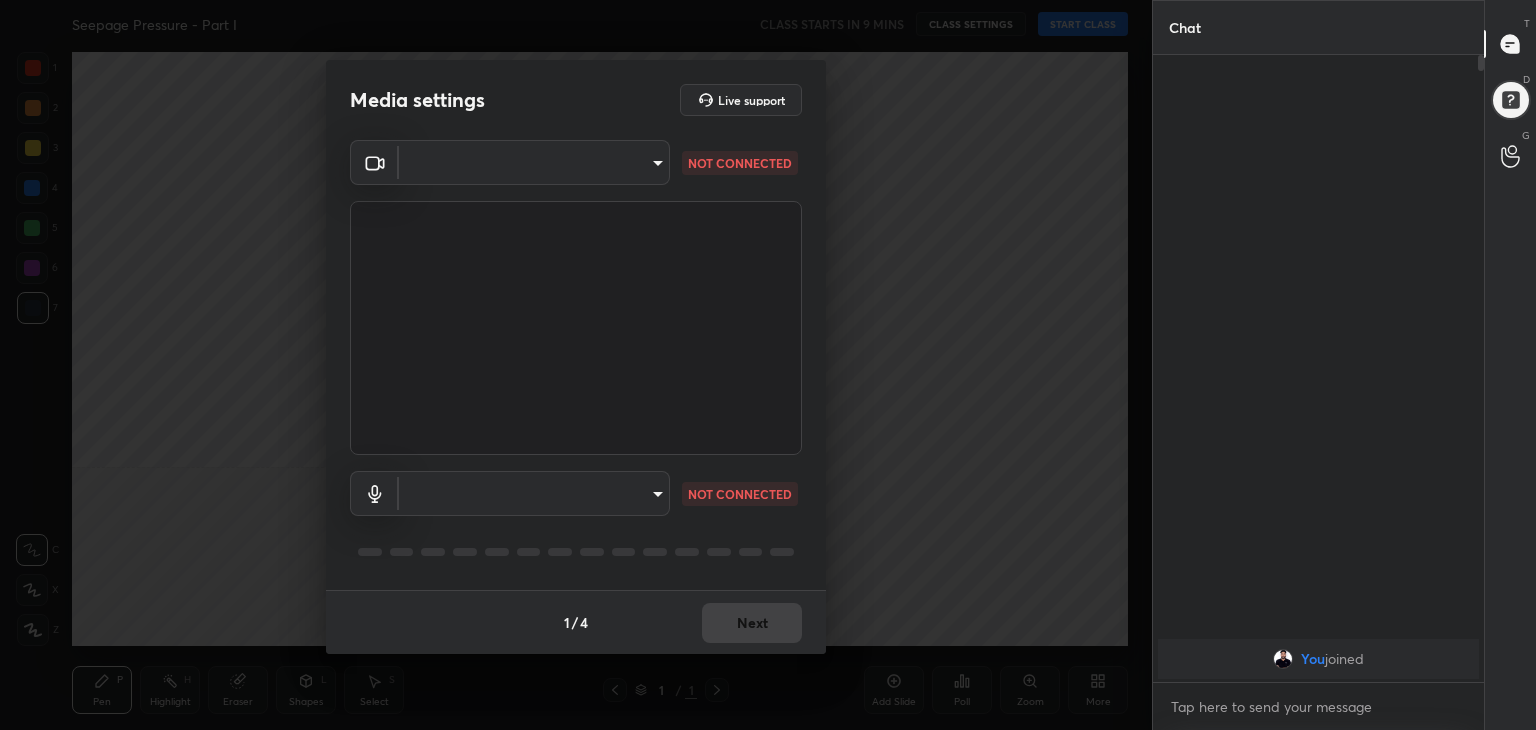 click on "CLASS STARTS IN 9 MINS CLASS SETTINGS START CLASS Setting up your live class Back Seepage Pressure - Part I • L67 of Complete Course on Soil Mechanics [FIRST] [LAST] Pen P Highlight H Eraser Shapes L Select S 1 / 1 Add Slide Poll Zoom More Chat You  joined 1 NEW MESSAGE Enable hand raising Enable raise hand to speak to learners. Once enabled, chat will be turned off temporarily. Enable x   introducing Raise a hand with a doubt Now learners can raise their hand along with a doubt  How it works? Doubts asked by learners will show up here Raise hand disabled You have disabled Raise hand currently. Enable it to invite learners to speak Enable Can't raise hand Looks like educator just invited you to speak. Please wait before you can raise your hand again. Got it T Messages (T) D Doubts (D) G Raise Hand (G) Report an issue Reason for reporting Buffering Chat not working Audio - Video sync issue Educator video quality low ​ Attach an image 1" at bounding box center (768, 365) 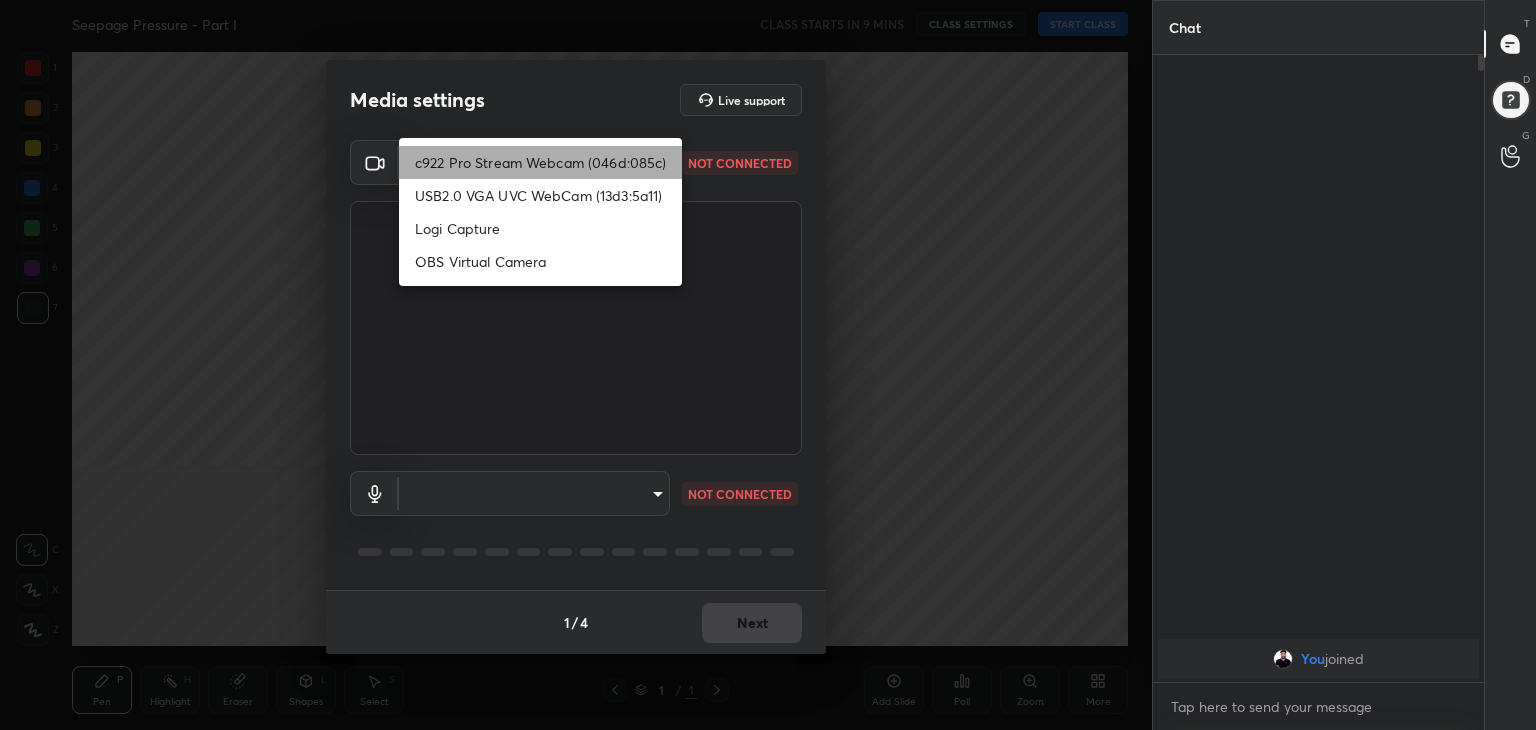 click on "c922 Pro Stream Webcam (046d:085c)" at bounding box center [540, 162] 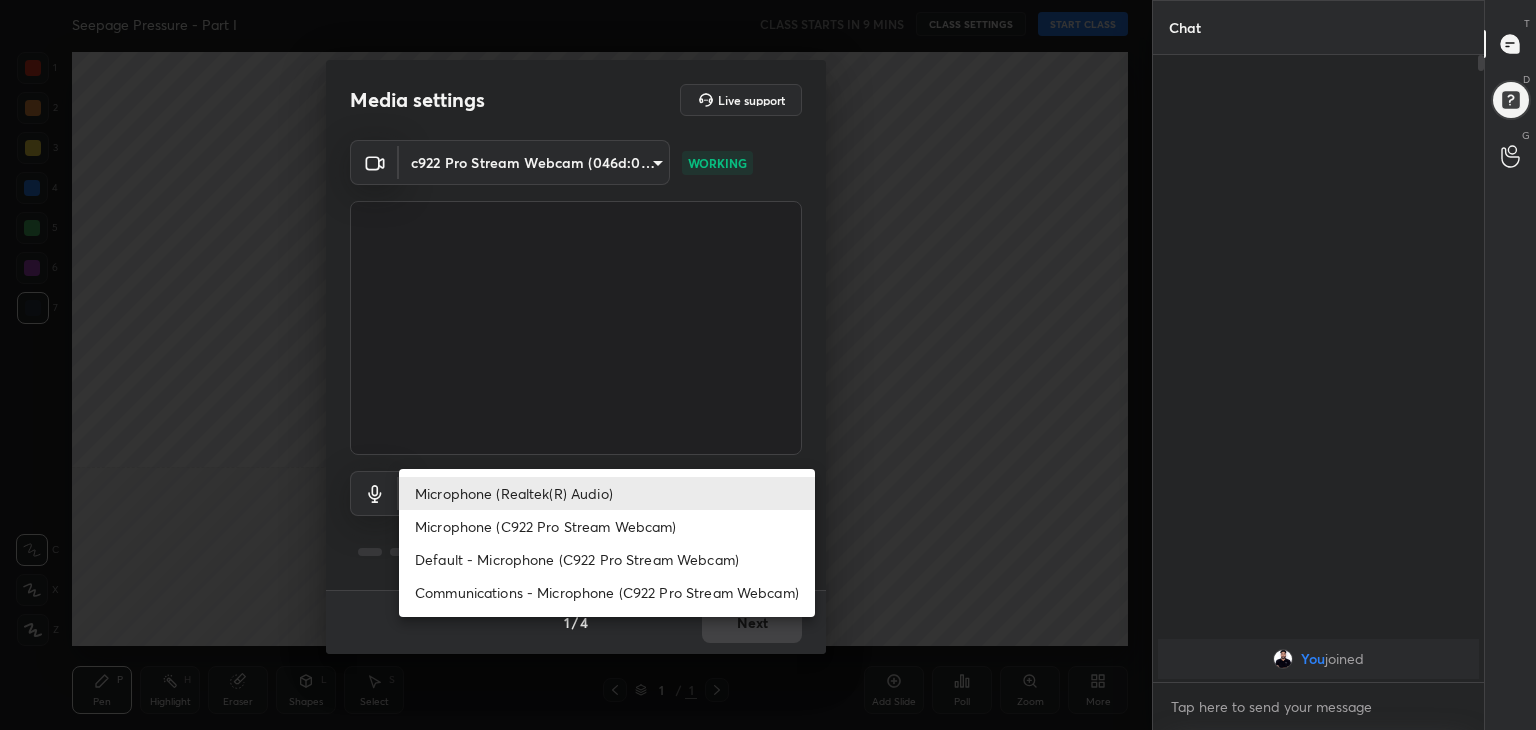 click on "CLASS STARTS IN 9 MINS CLASS SETTINGS START CLASS Setting up your live class Back Seepage Pressure - Part I • L67 of Complete Course on Soil Mechanics [FIRST] [LAST] Pen P Highlight H Eraser Shapes L Select S 1 / 1 Add Slide Poll Zoom More Chat You  joined 1 NEW MESSAGE Enable hand raising Enable raise hand to speak to learners. Once enabled, chat will be turned off temporarily. Enable x   introducing Raise a hand with a doubt Now learners can raise their hand along with a doubt  How it works? Doubts asked by learners will show up here Raise hand disabled You have disabled Raise hand currently. Enable it to invite learners to speak Enable Can't raise hand Looks like educator just invited you to speak. Please wait before you can raise your hand again. Got it T Messages (T) D Doubts (D) G Raise Hand (G) Report an issue Reason for reporting Buffering Chat not working Audio - Video sync issue Educator video quality low ​ Attach an image 1" at bounding box center (768, 365) 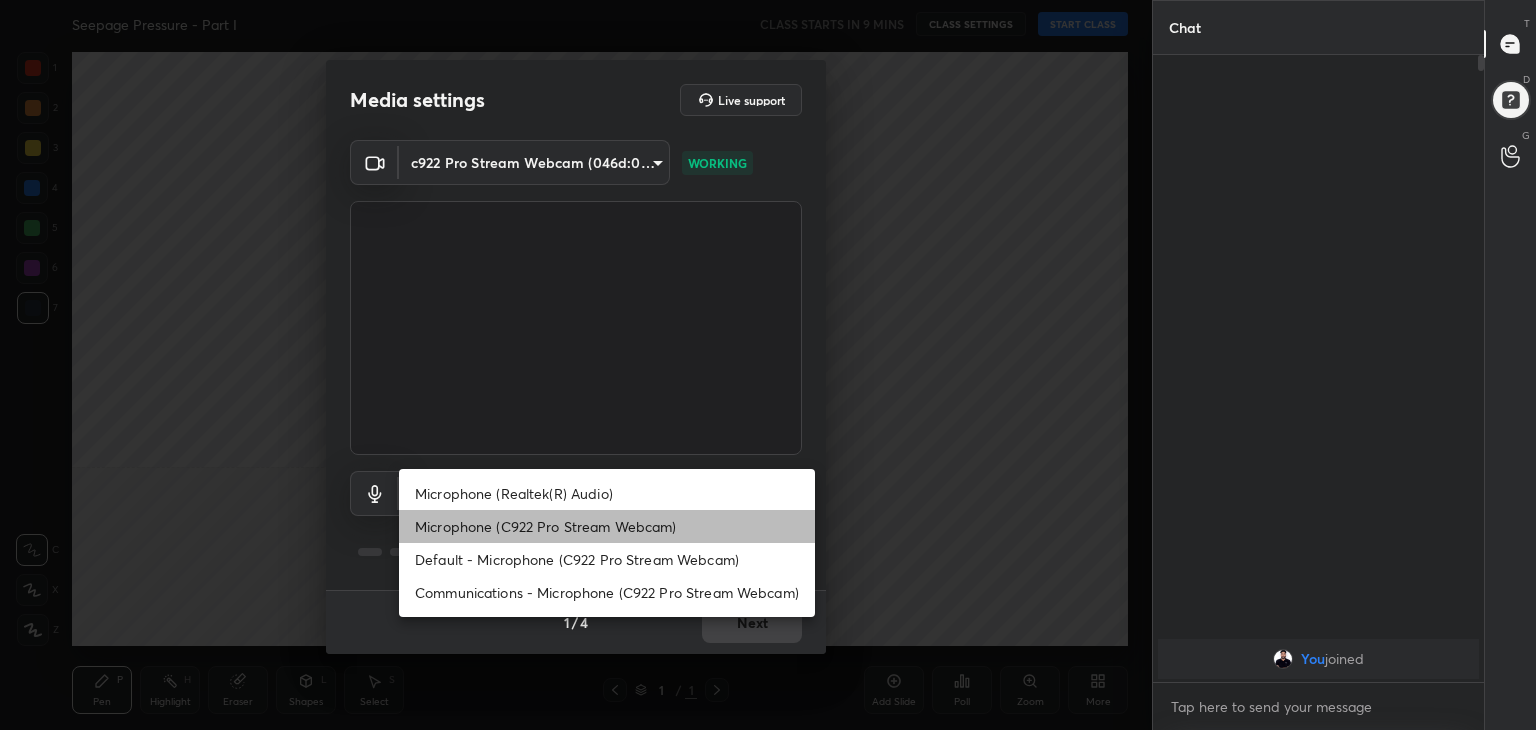 click on "Microphone (C922 Pro Stream Webcam)" at bounding box center [607, 526] 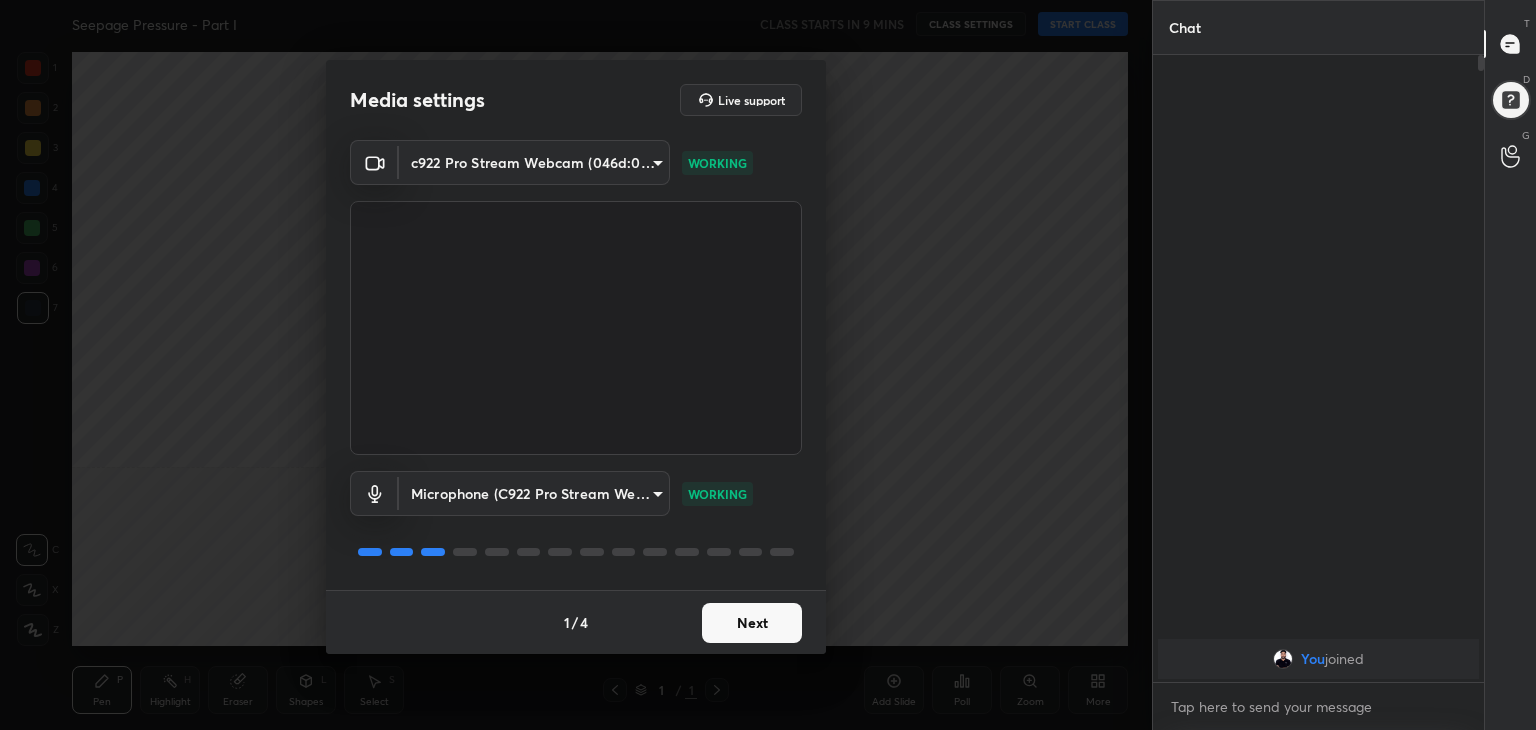 click on "Next" at bounding box center [752, 623] 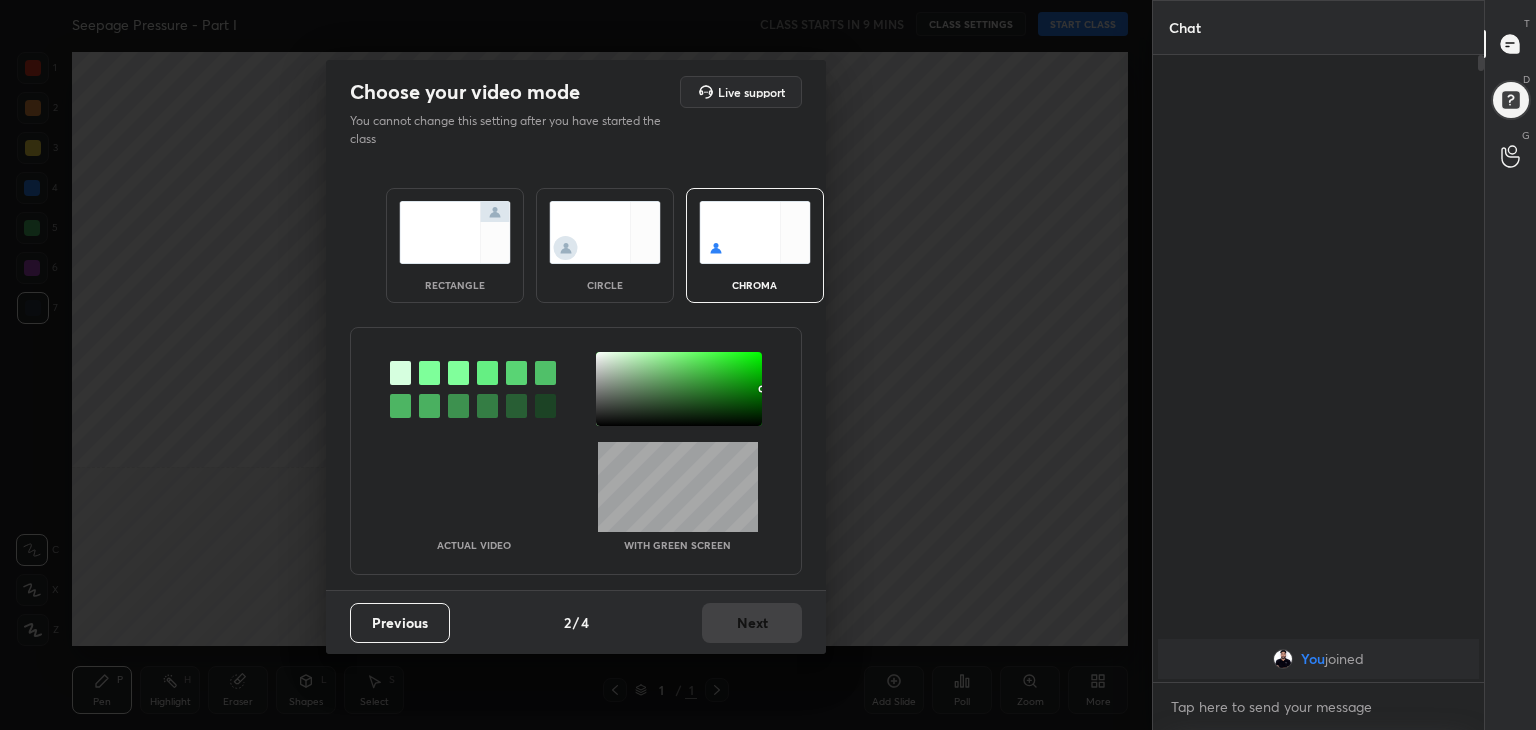click at bounding box center [455, 232] 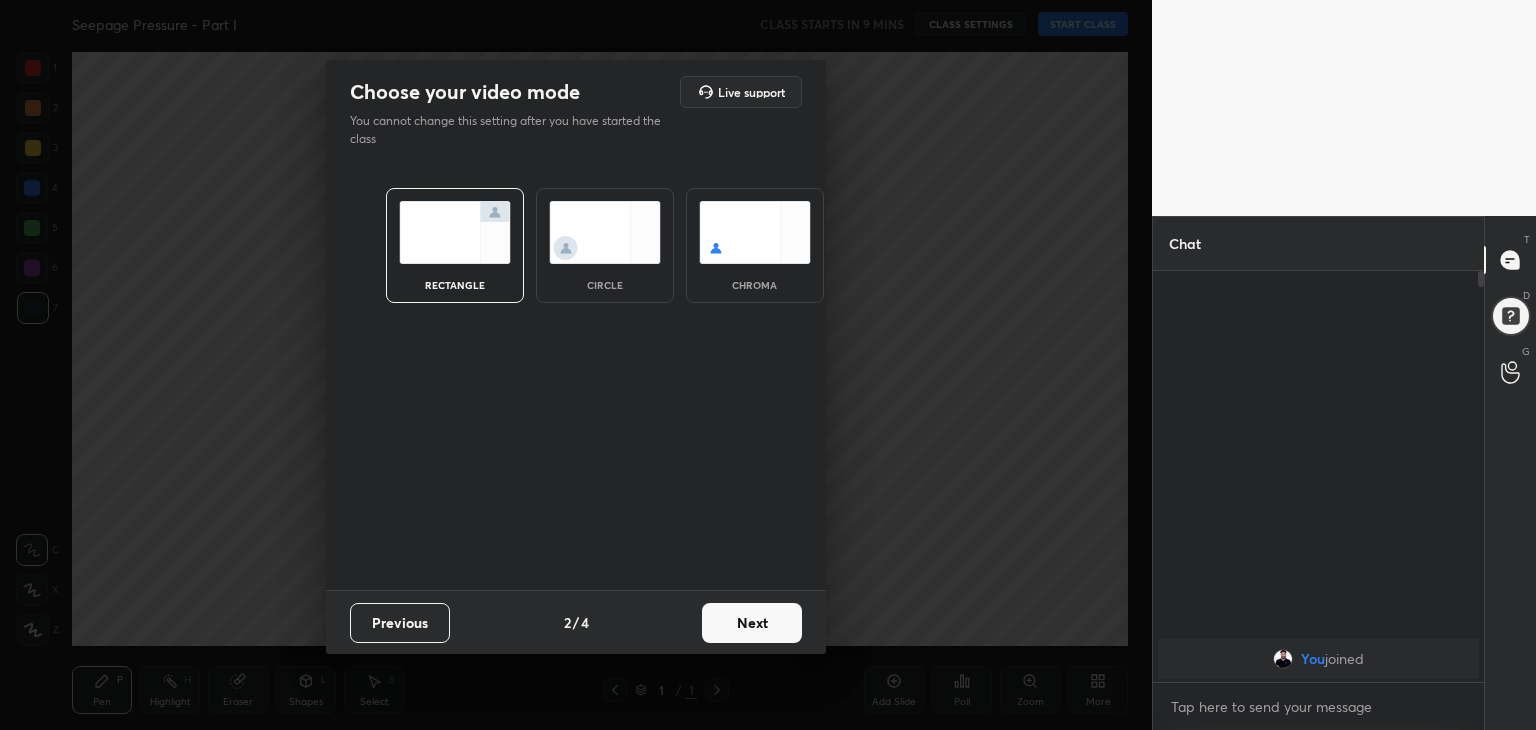 scroll, scrollTop: 405, scrollLeft: 325, axis: both 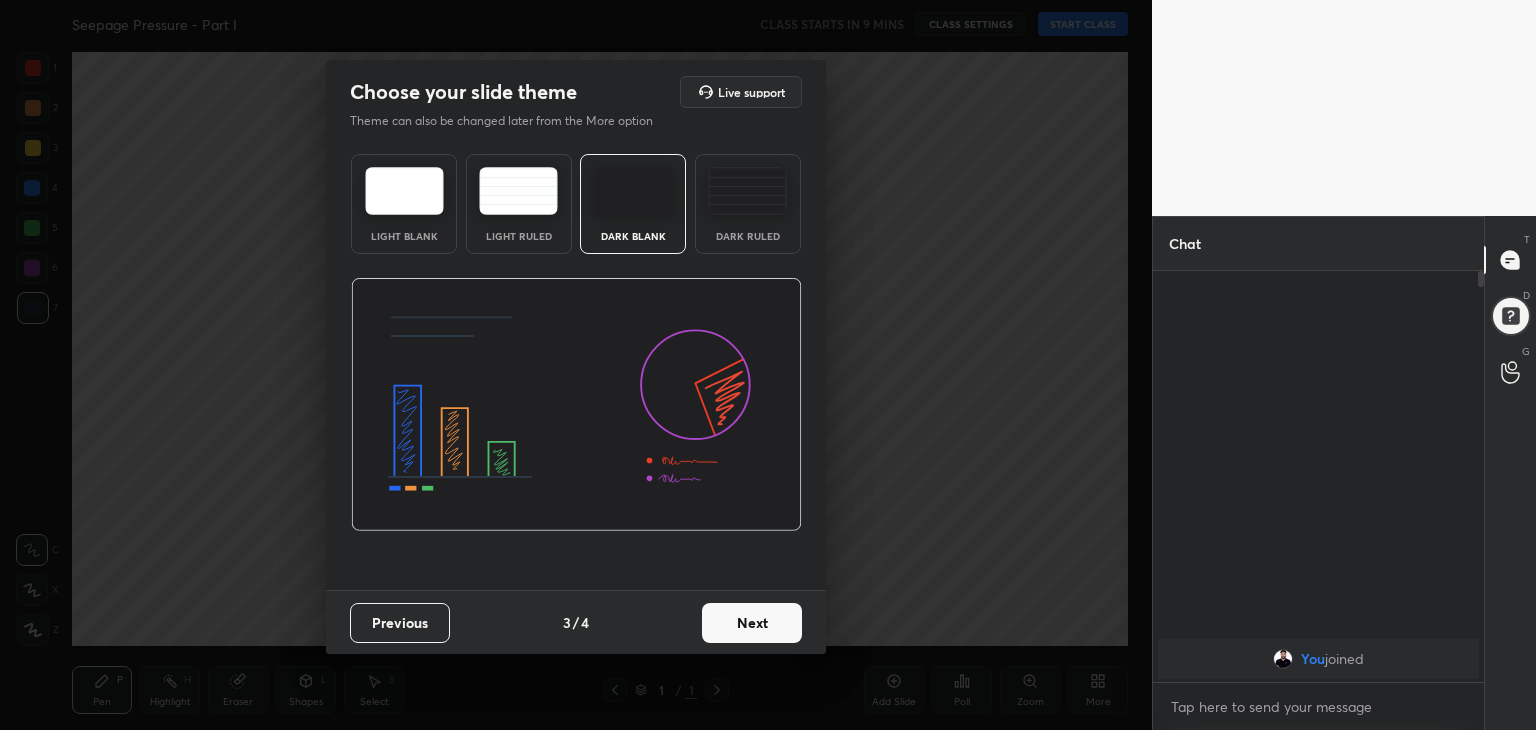 click at bounding box center (404, 191) 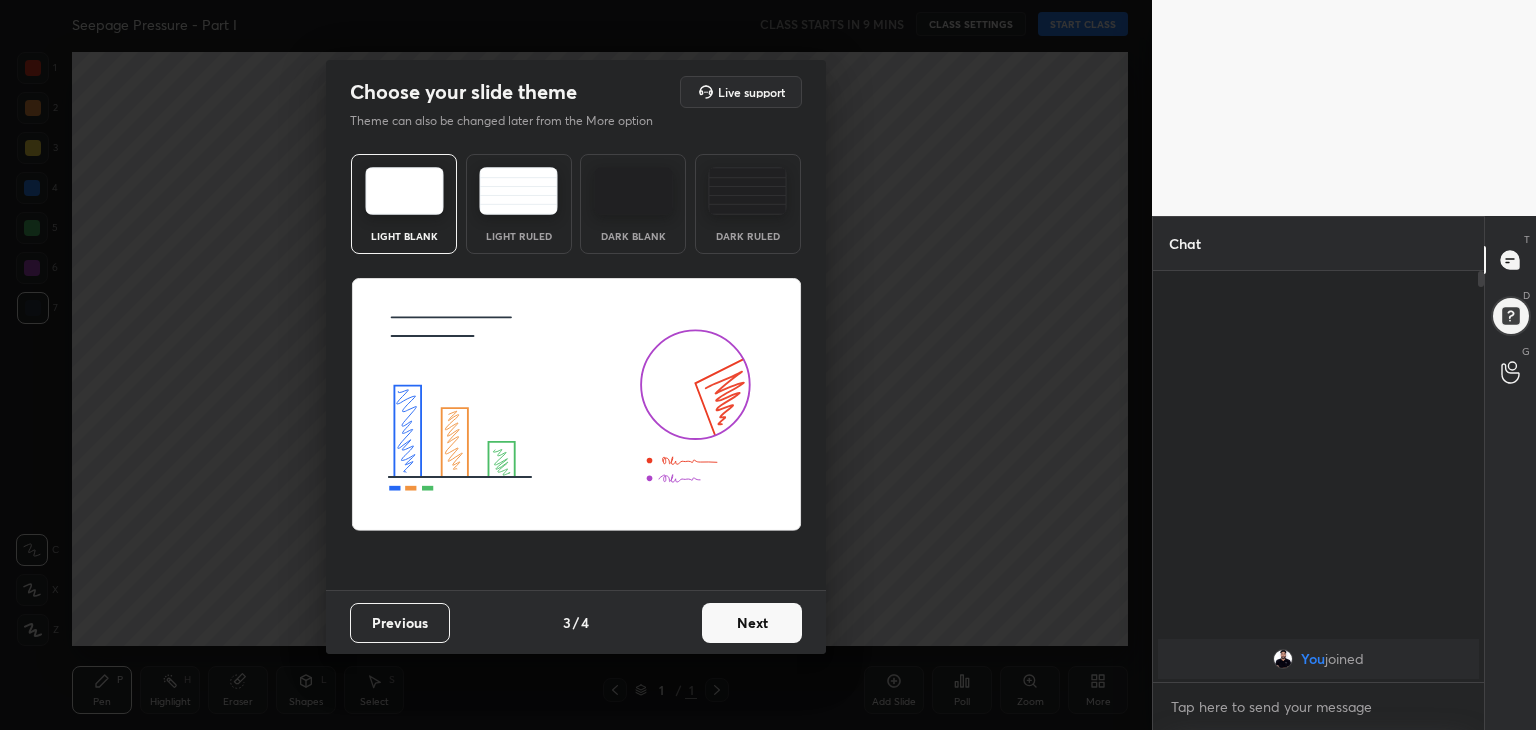 click on "Next" at bounding box center [752, 623] 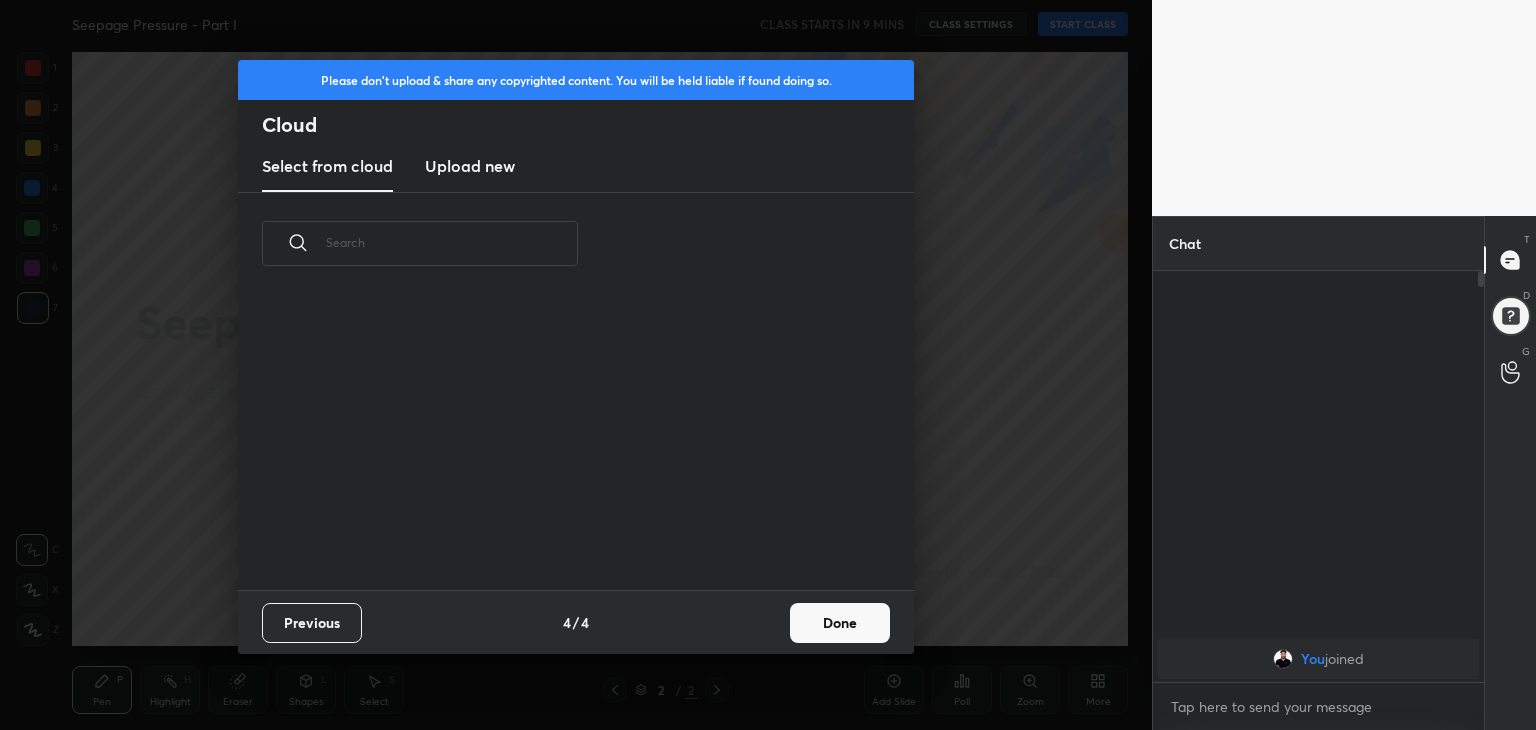scroll, scrollTop: 6, scrollLeft: 10, axis: both 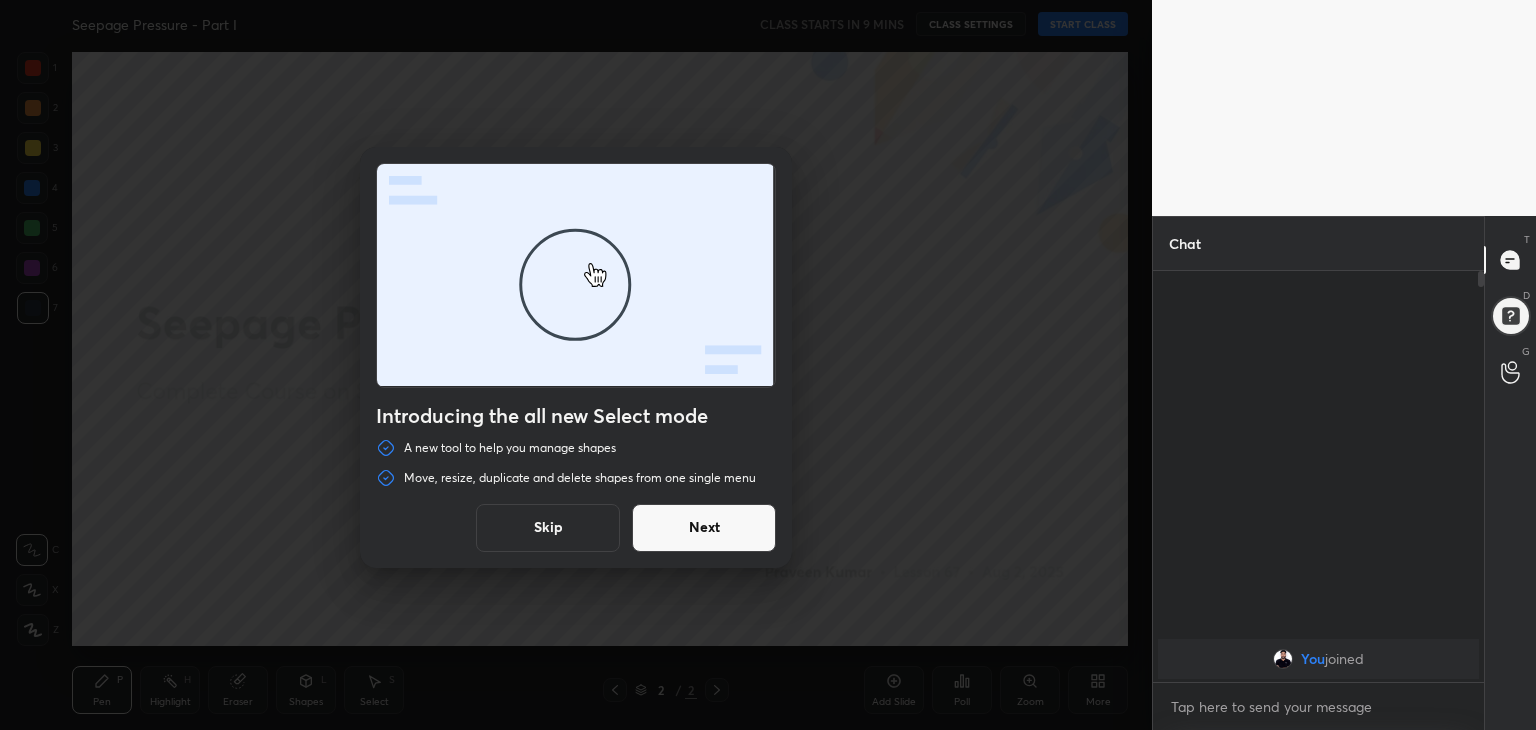 click on "Skip" at bounding box center [548, 528] 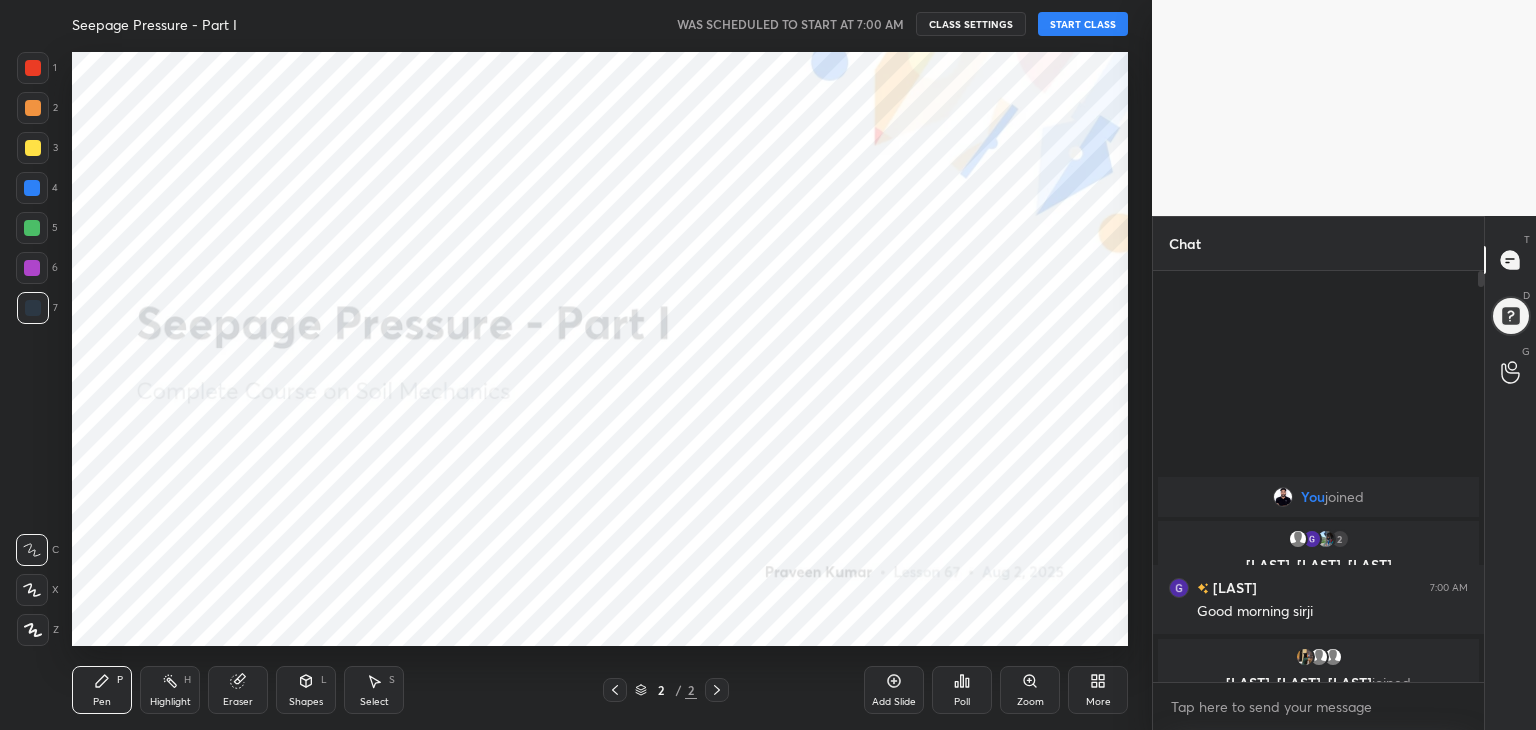 click on "Poll" at bounding box center (962, 690) 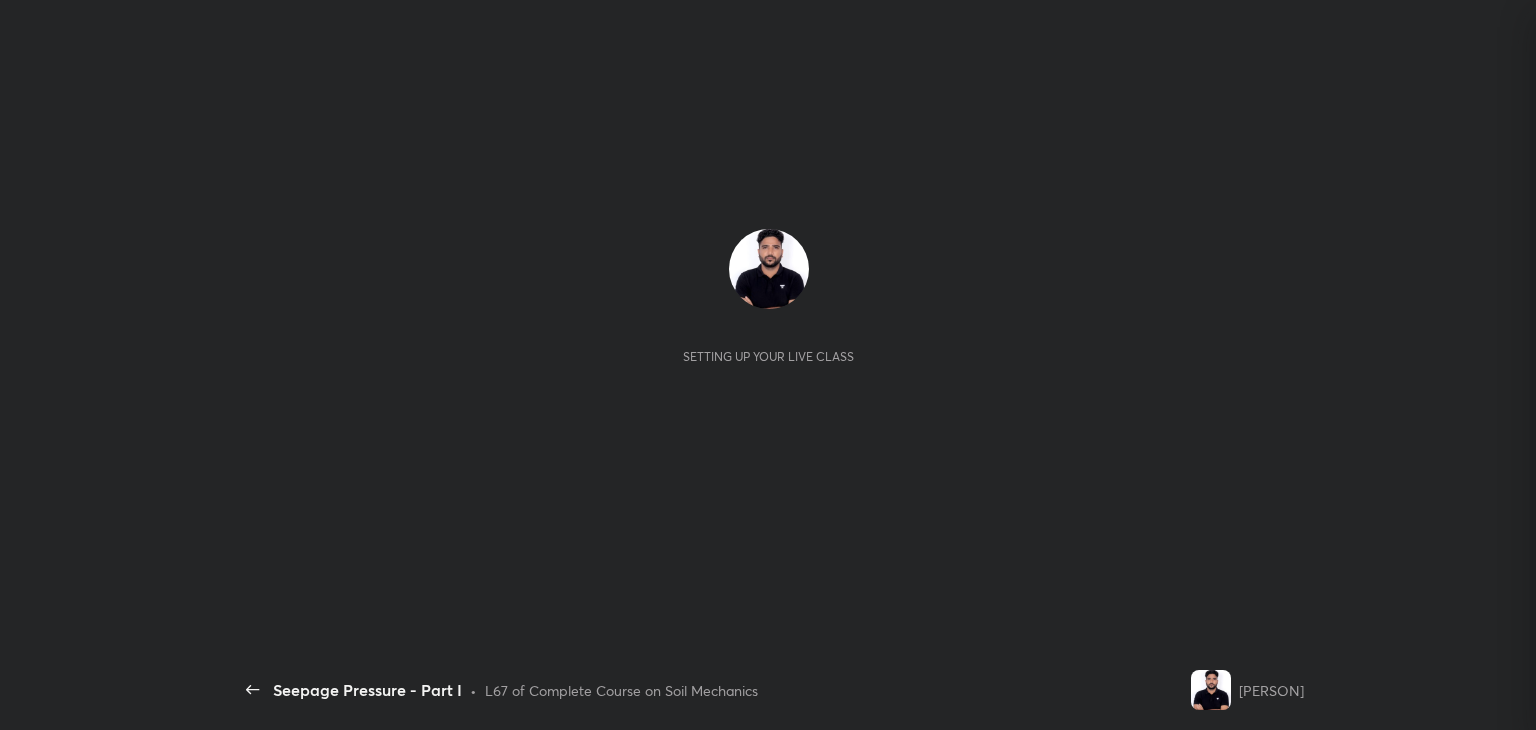 scroll, scrollTop: 0, scrollLeft: 0, axis: both 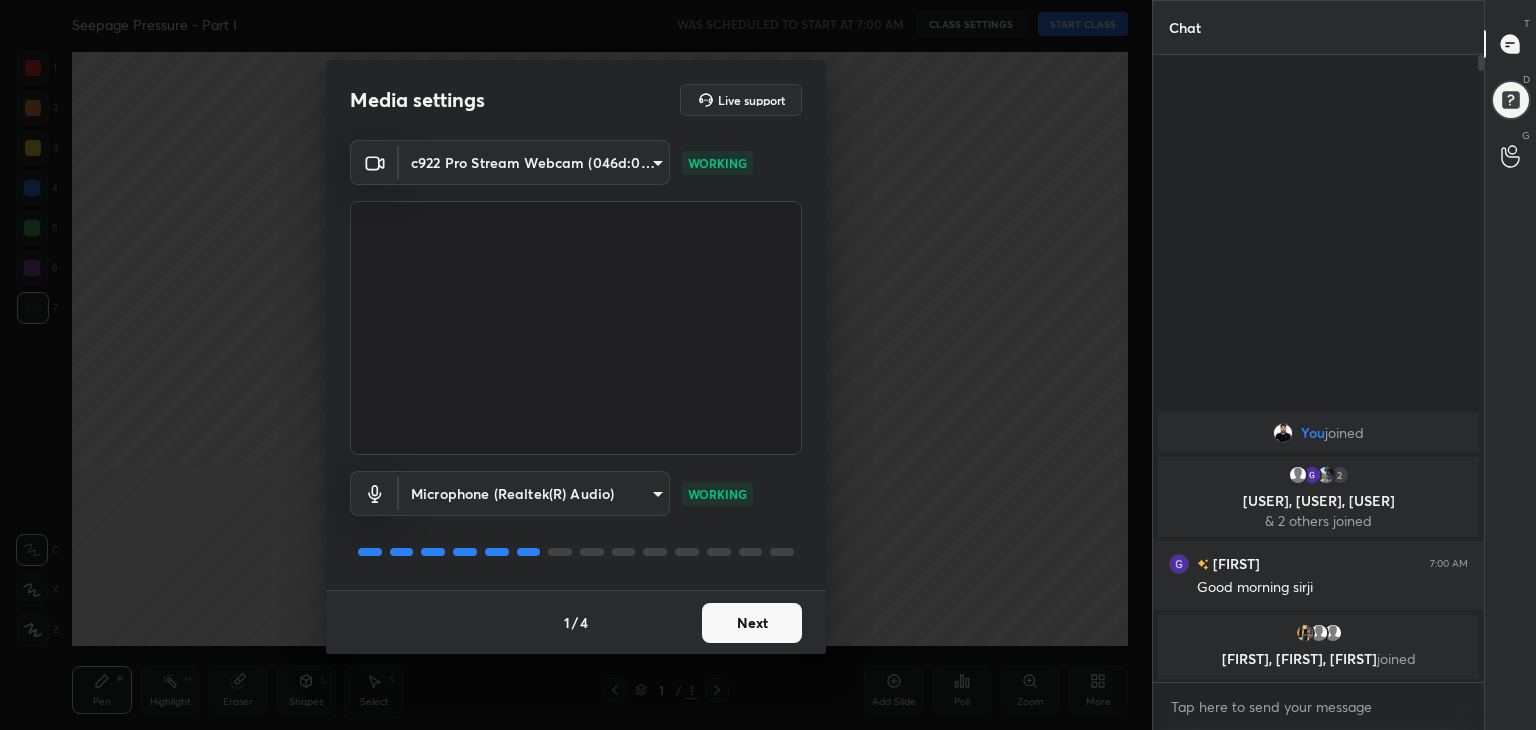 click on "Next" at bounding box center [752, 623] 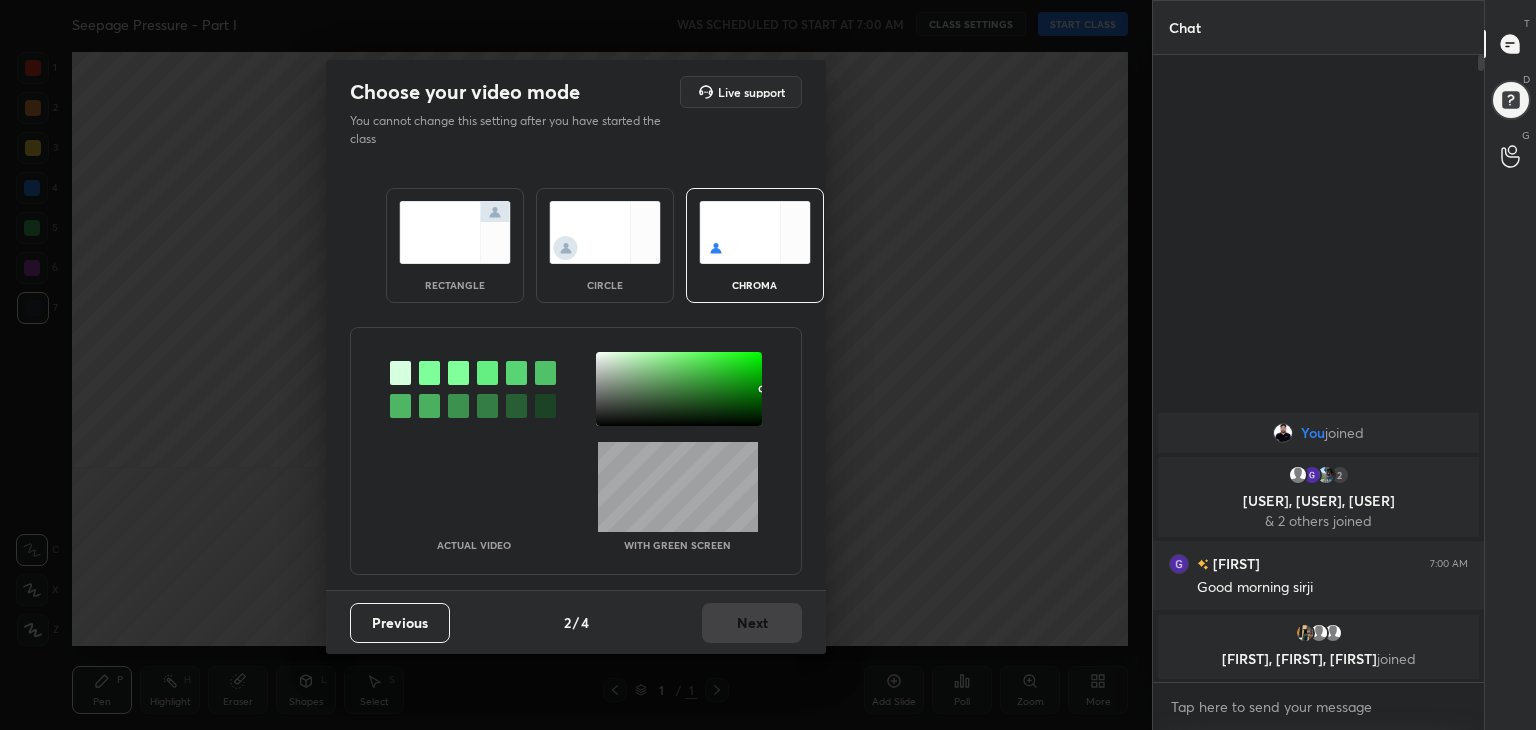 click on "rectangle" at bounding box center [455, 285] 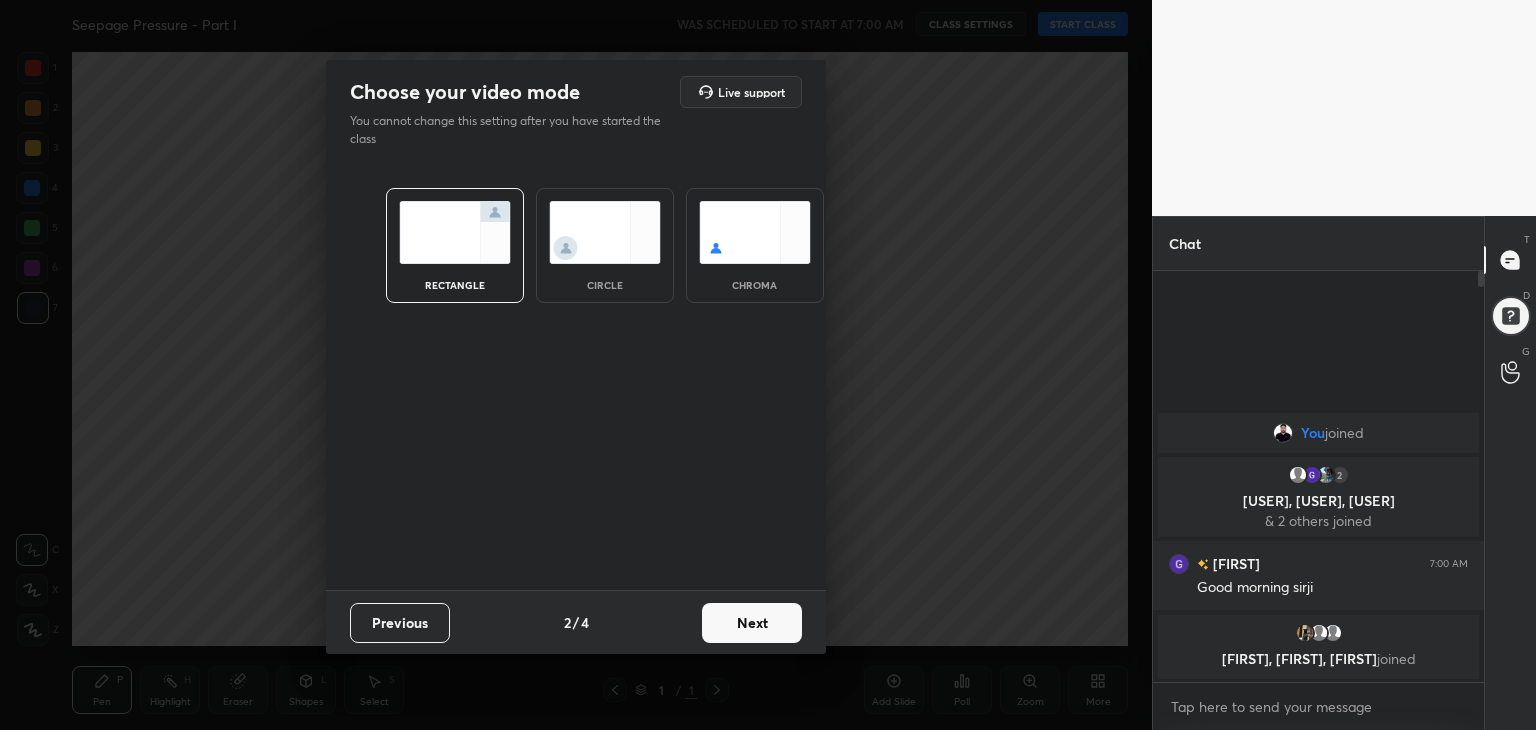 scroll, scrollTop: 405, scrollLeft: 325, axis: both 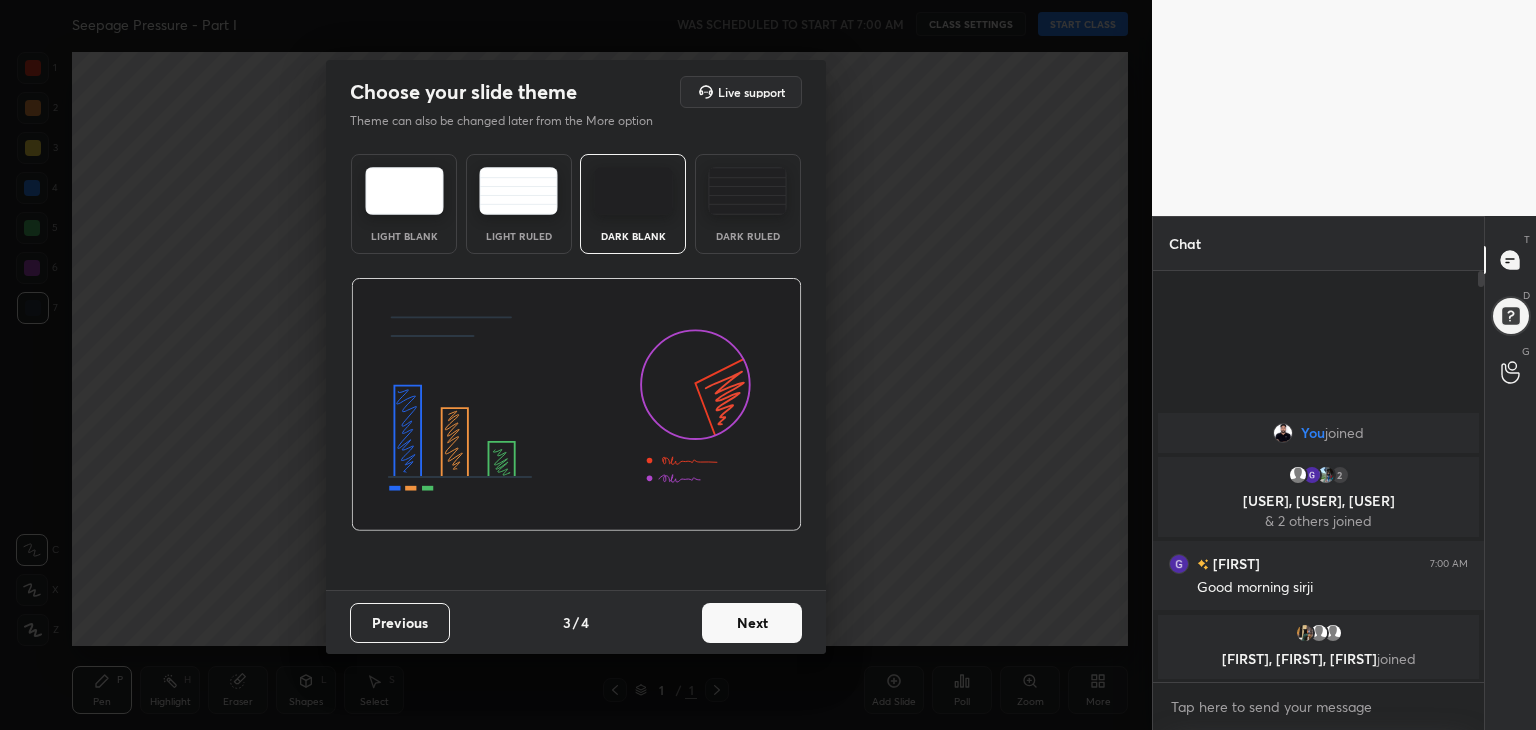 click at bounding box center (404, 191) 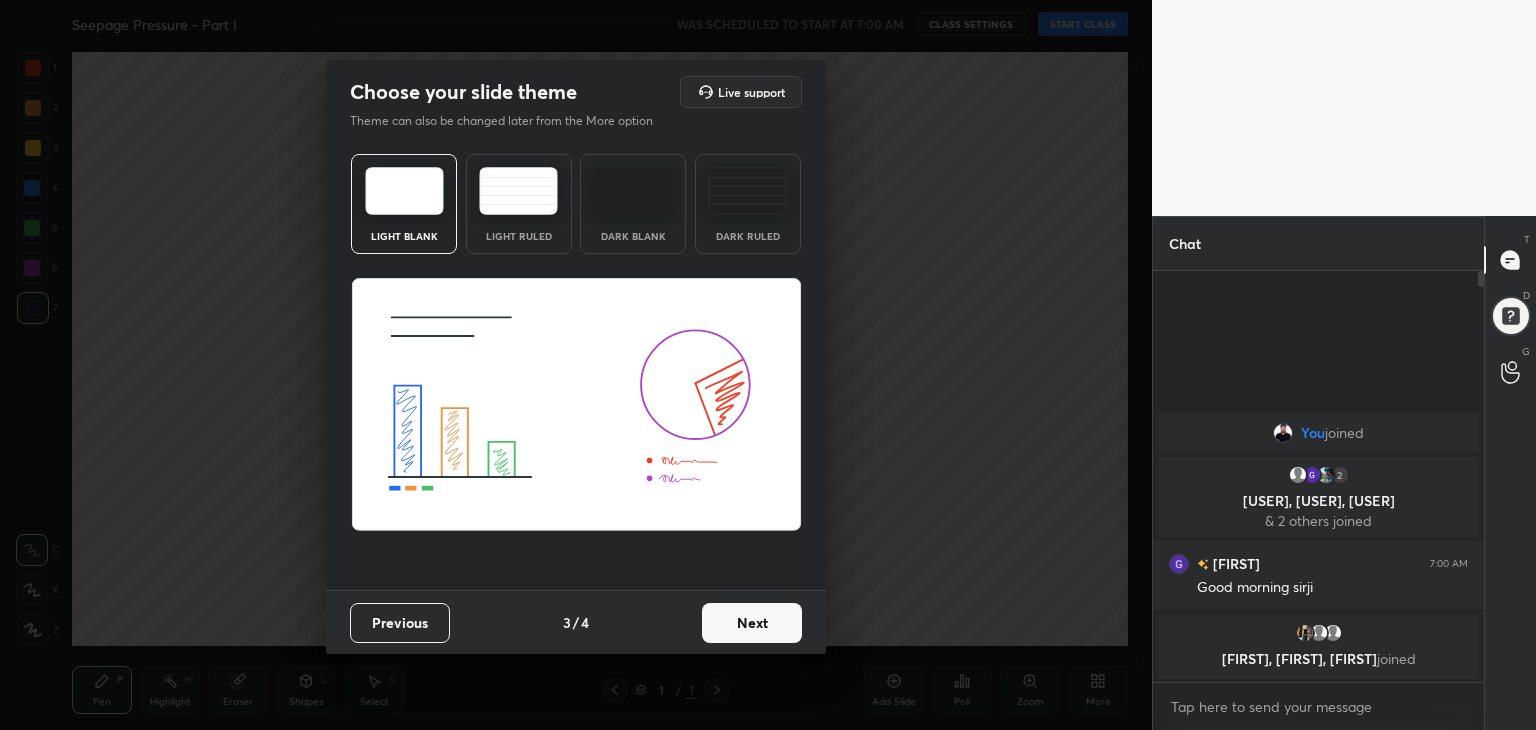 click on "Next" at bounding box center (752, 623) 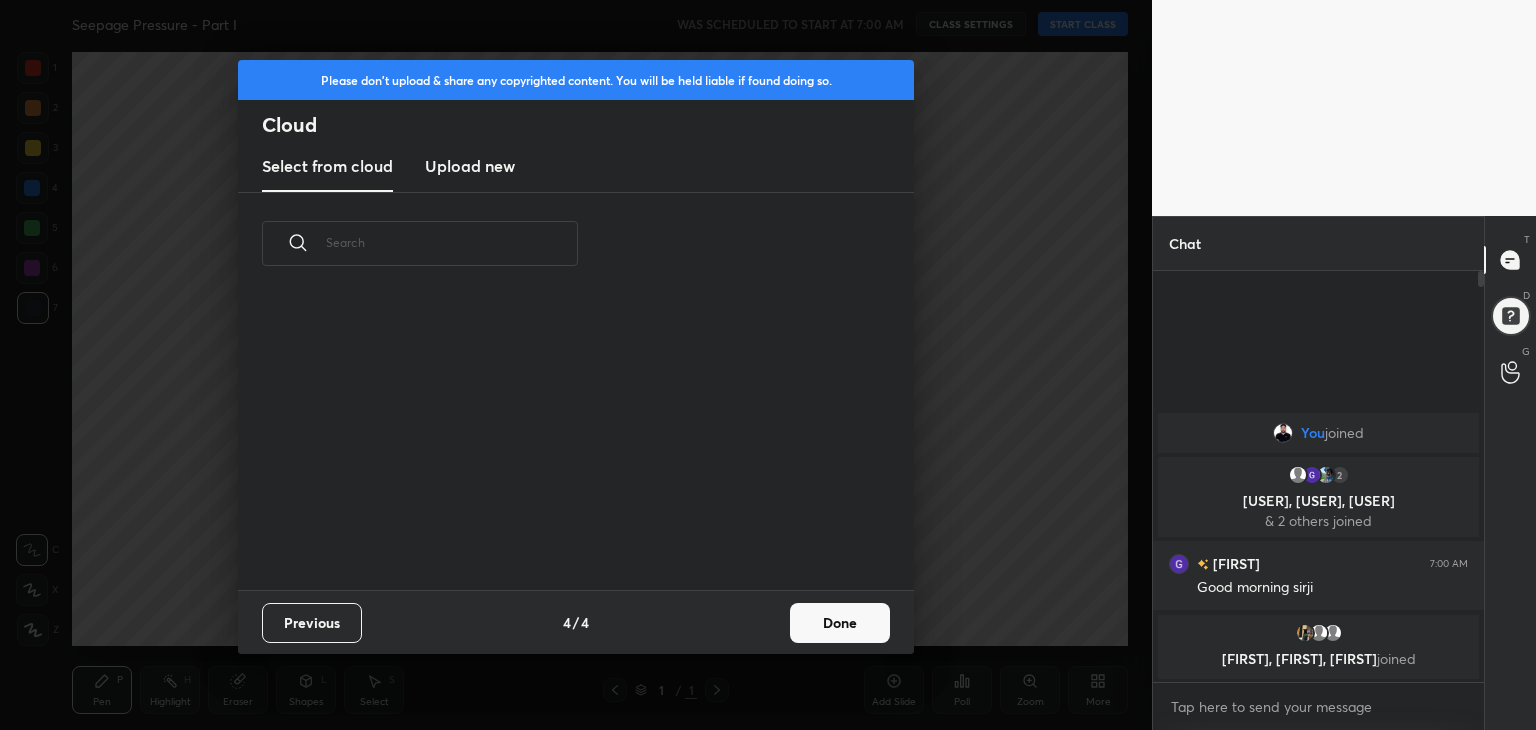 scroll, scrollTop: 6, scrollLeft: 10, axis: both 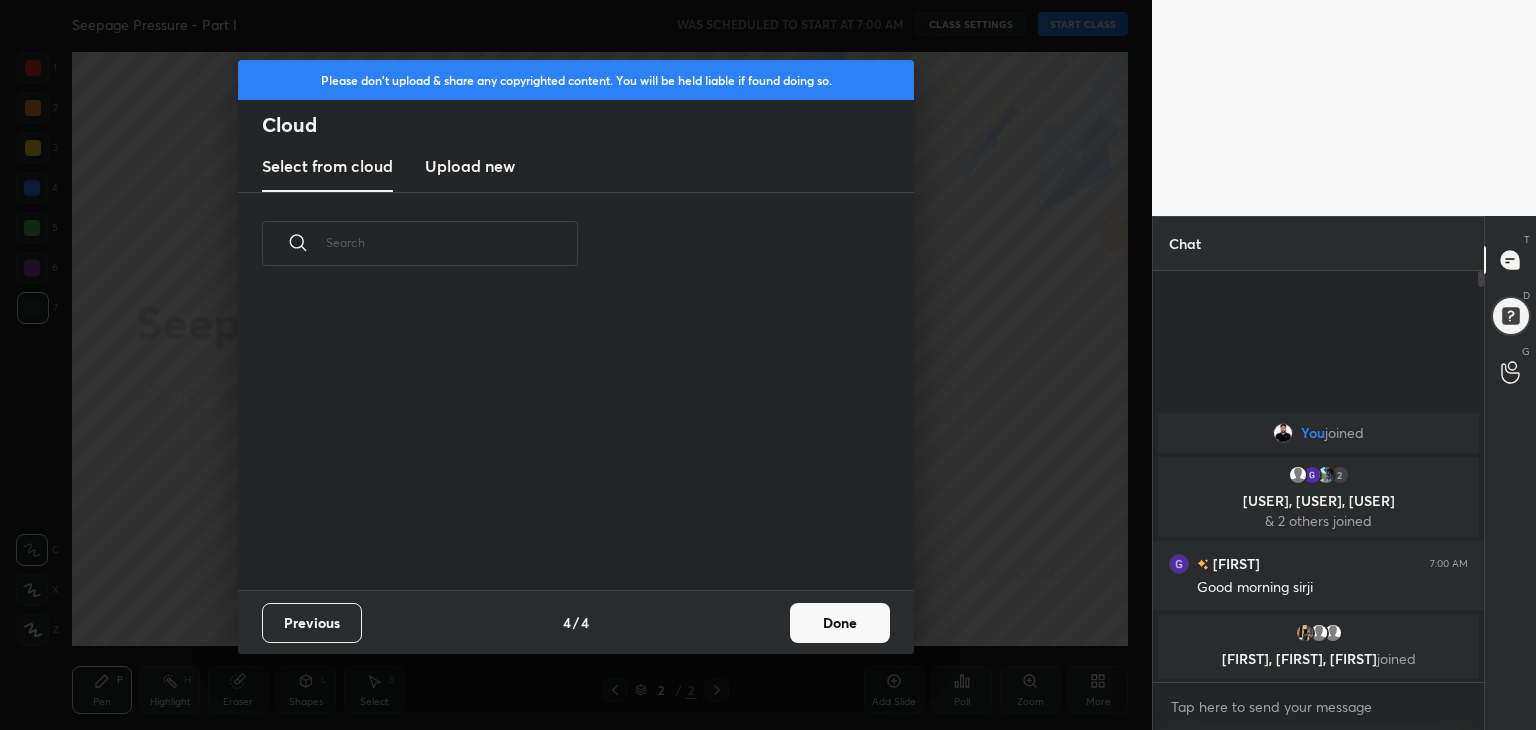 click on "Done" at bounding box center [840, 623] 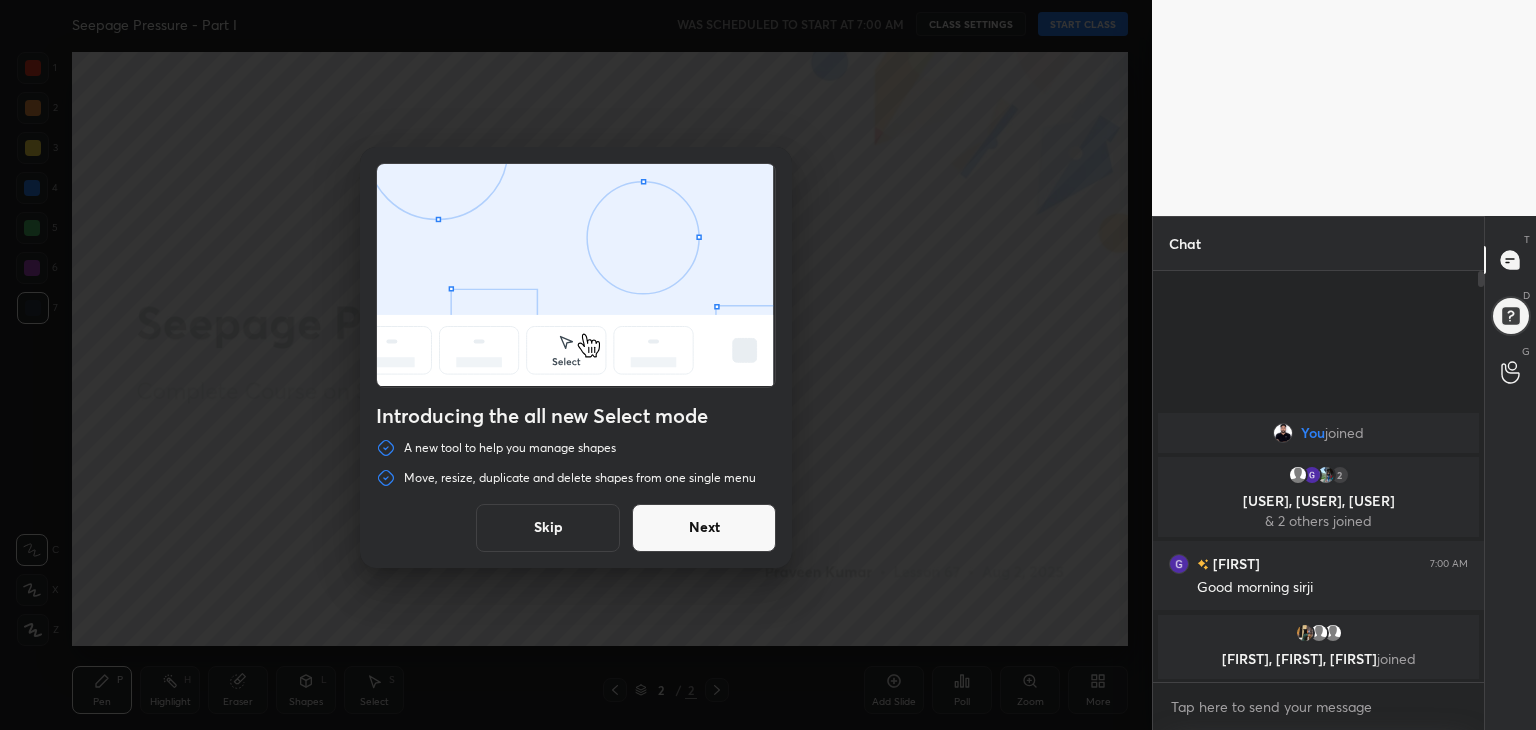 click on "Skip" at bounding box center [548, 528] 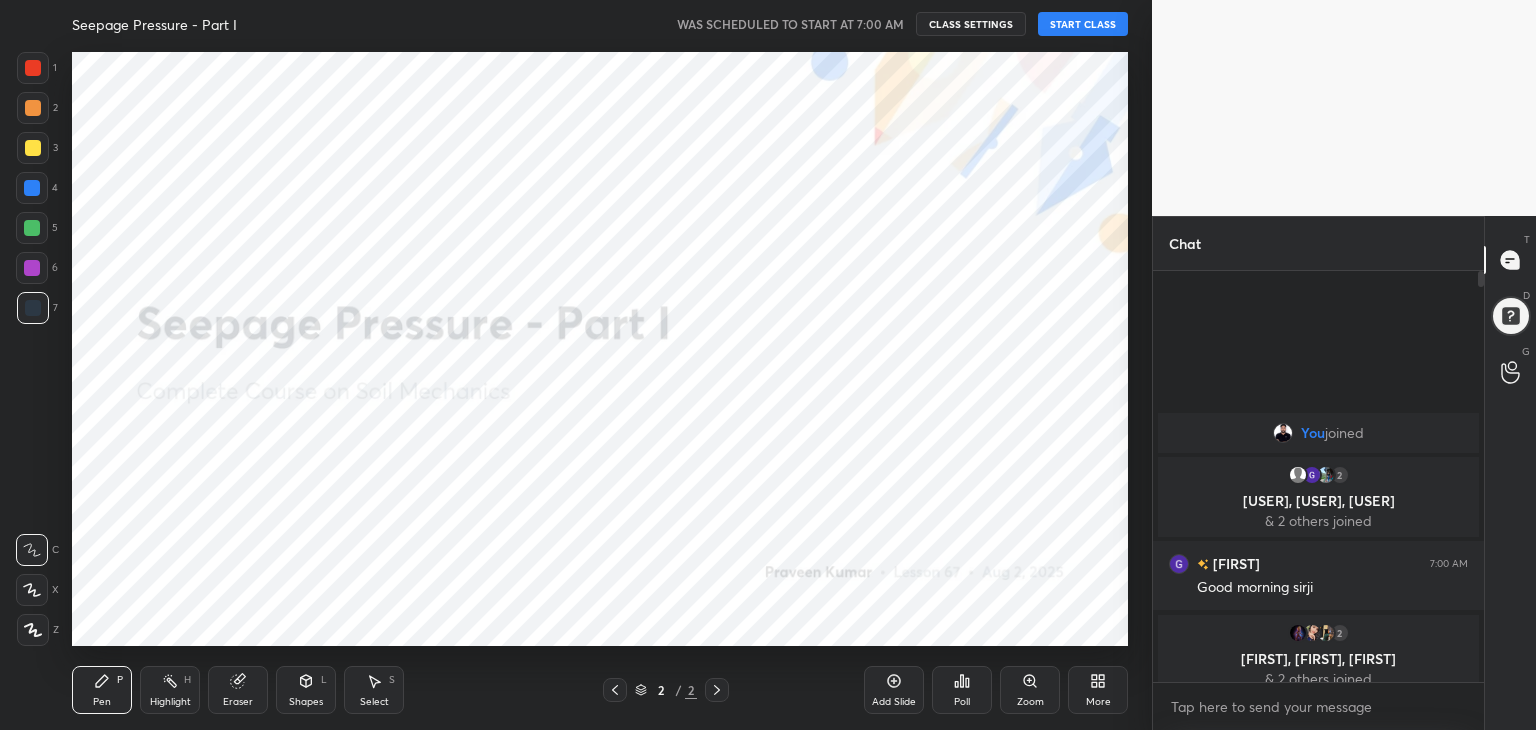 click on "START CLASS" at bounding box center (1083, 24) 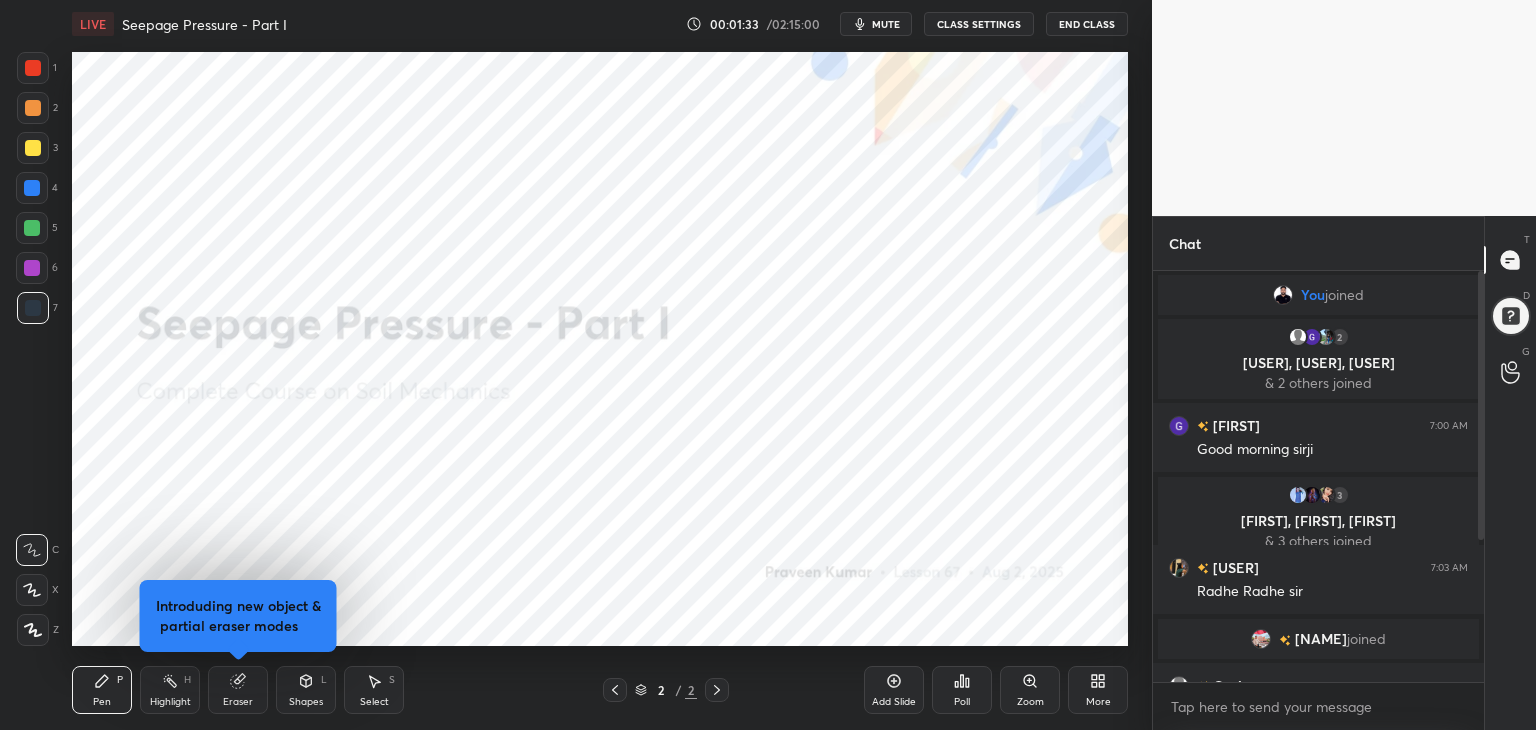 click on "More" at bounding box center [1098, 690] 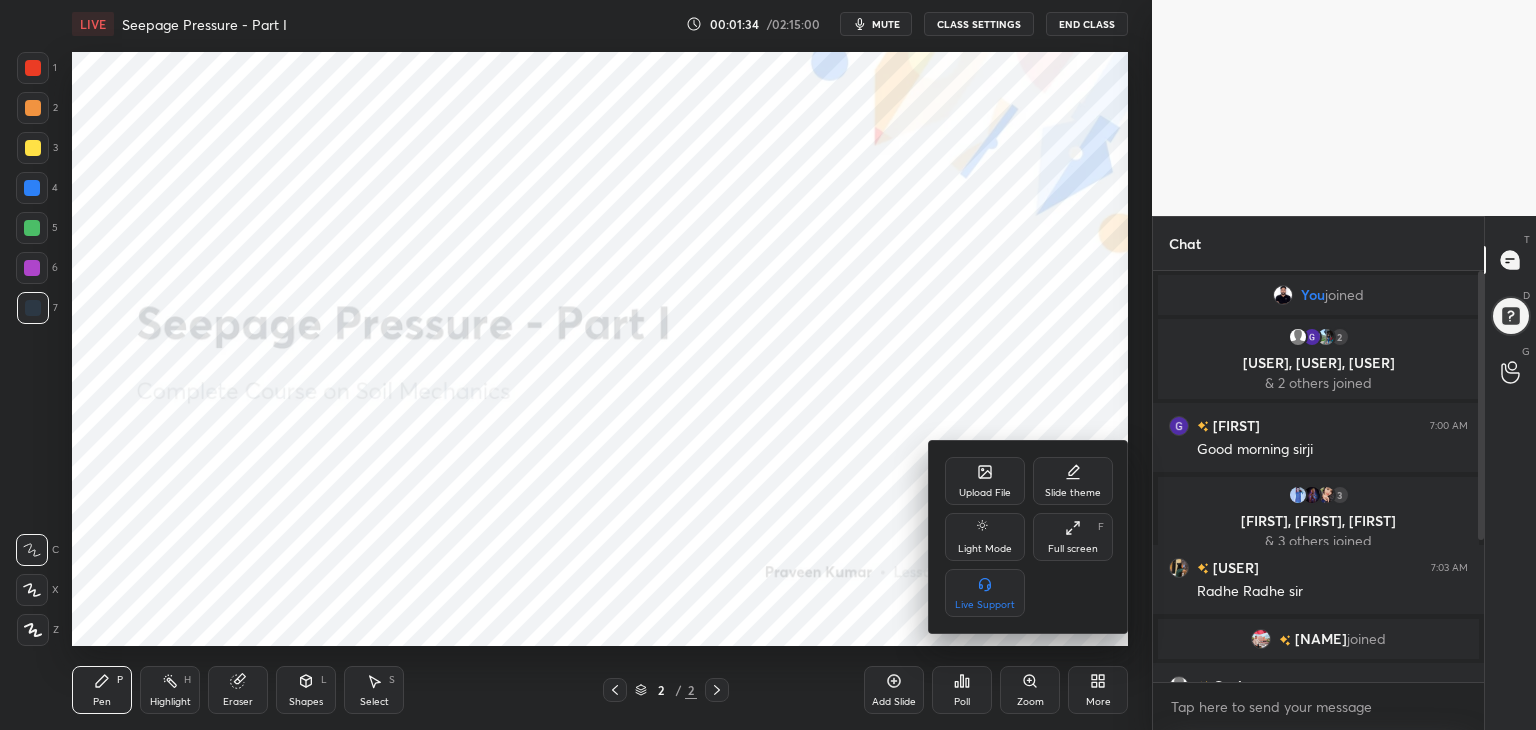 click on "Full screen" at bounding box center [1073, 549] 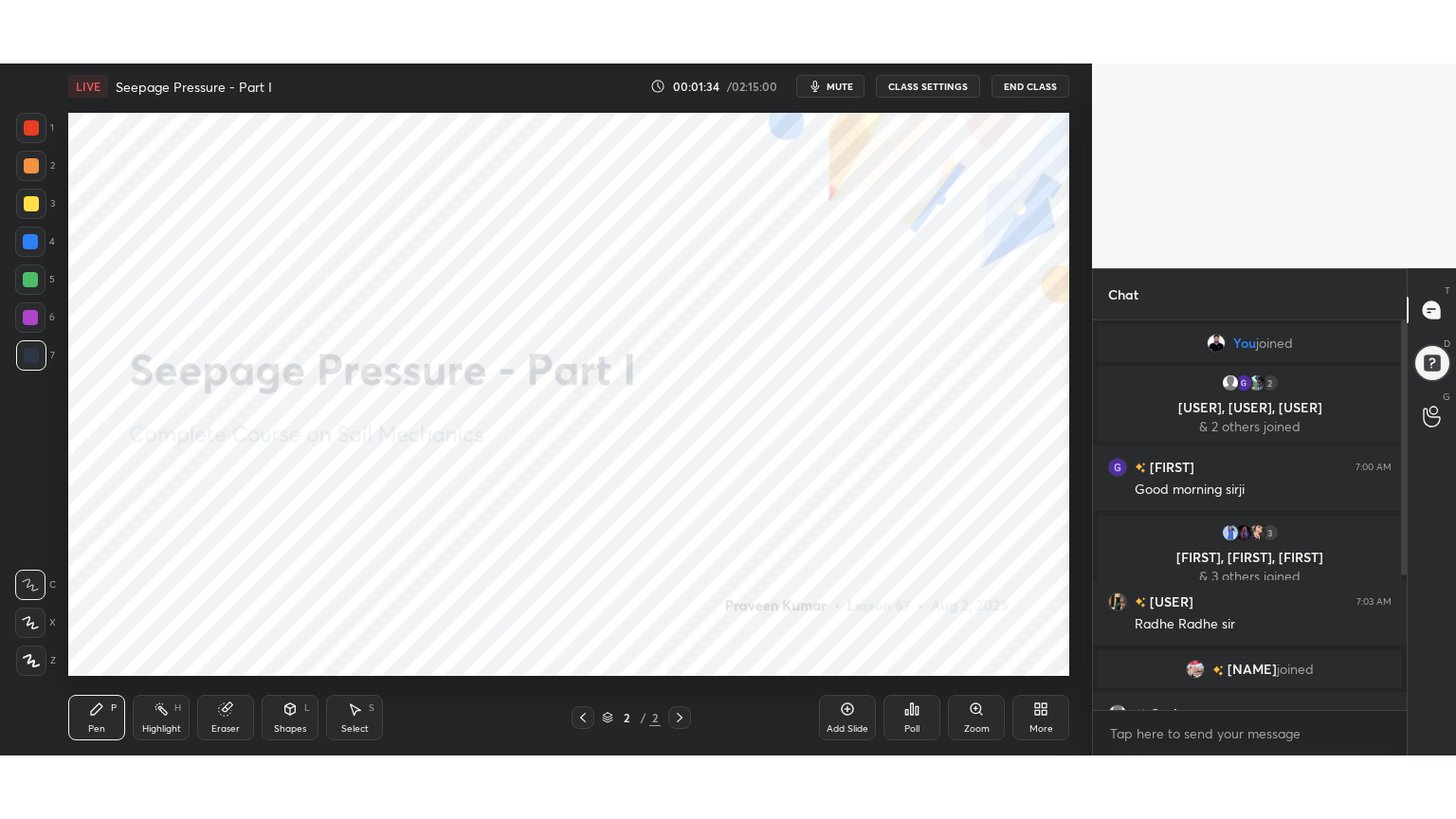 scroll, scrollTop: 94094, scrollLeft: 93776, axis: both 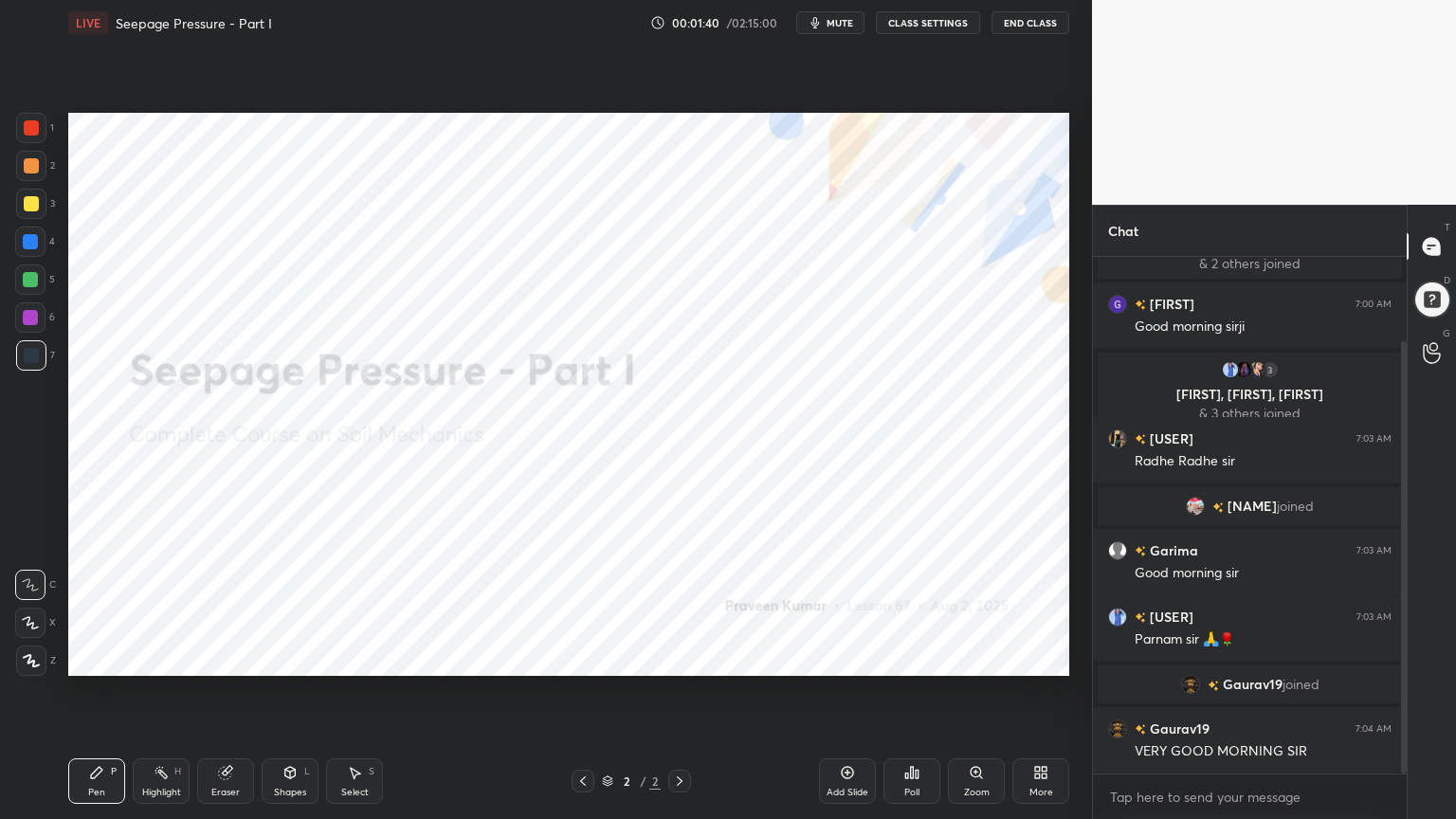 click on "More" at bounding box center (1041, 781) 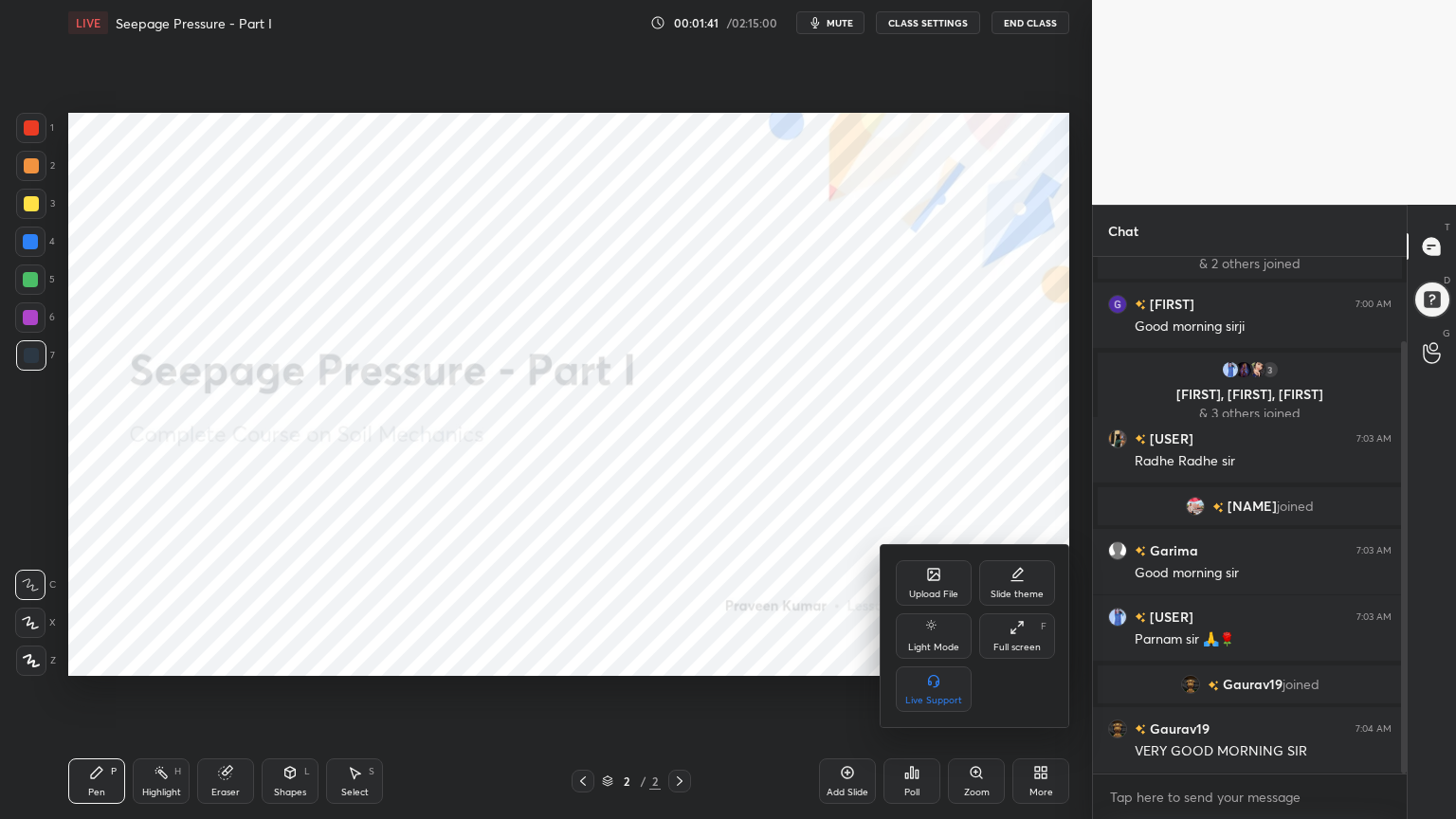 click on "Slide theme" at bounding box center [1017, 583] 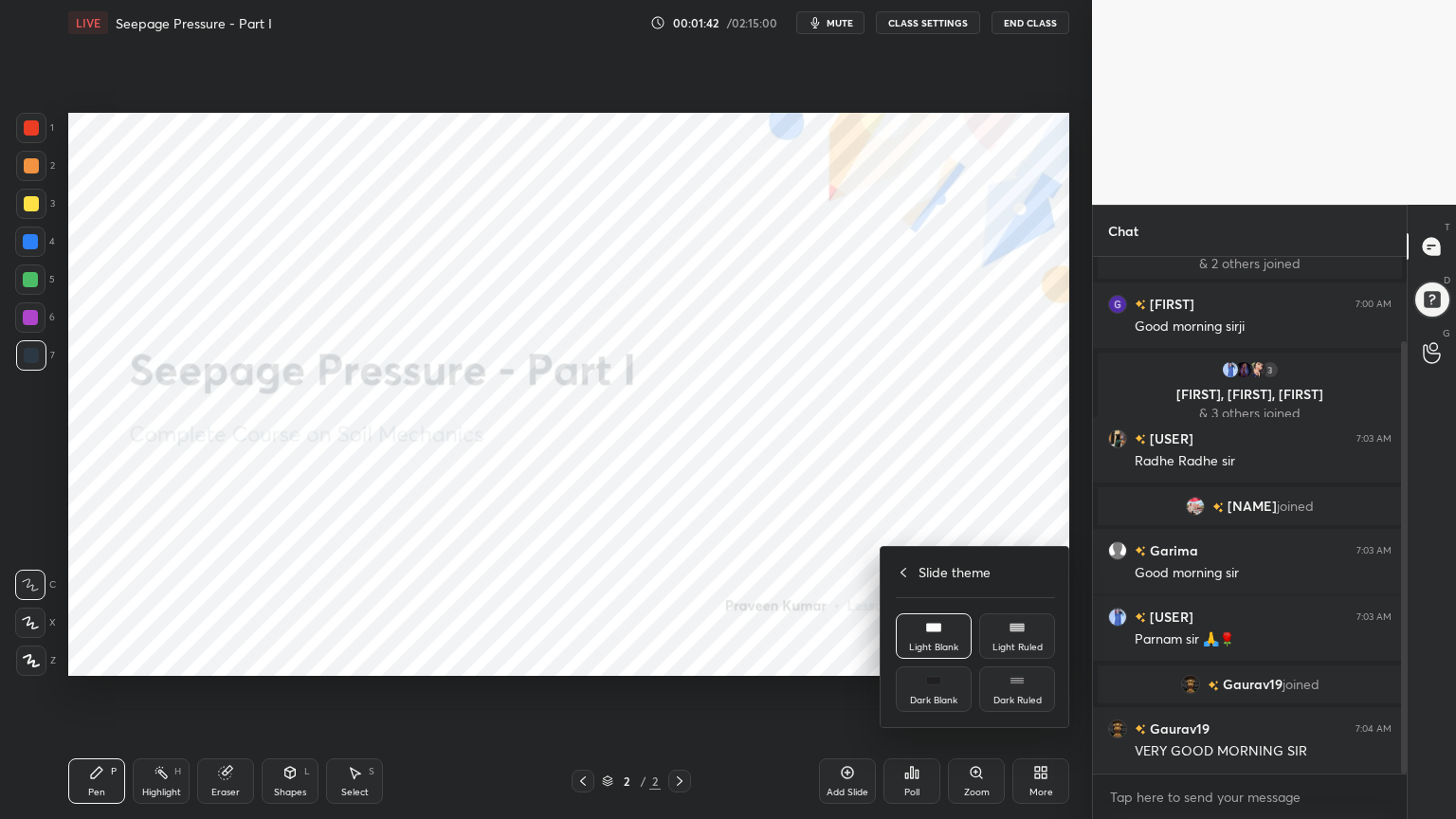 click at bounding box center (728, 410) 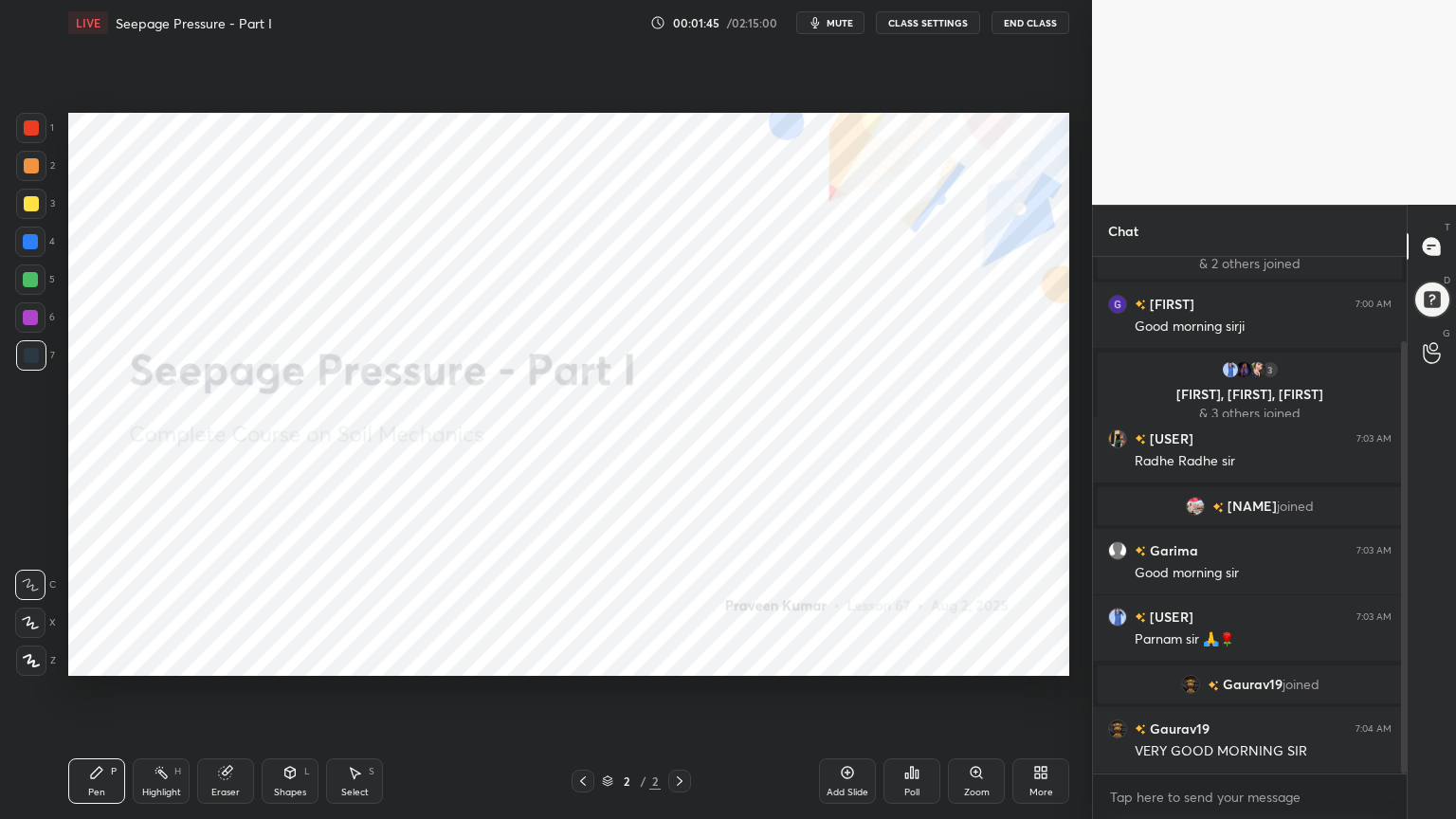 click 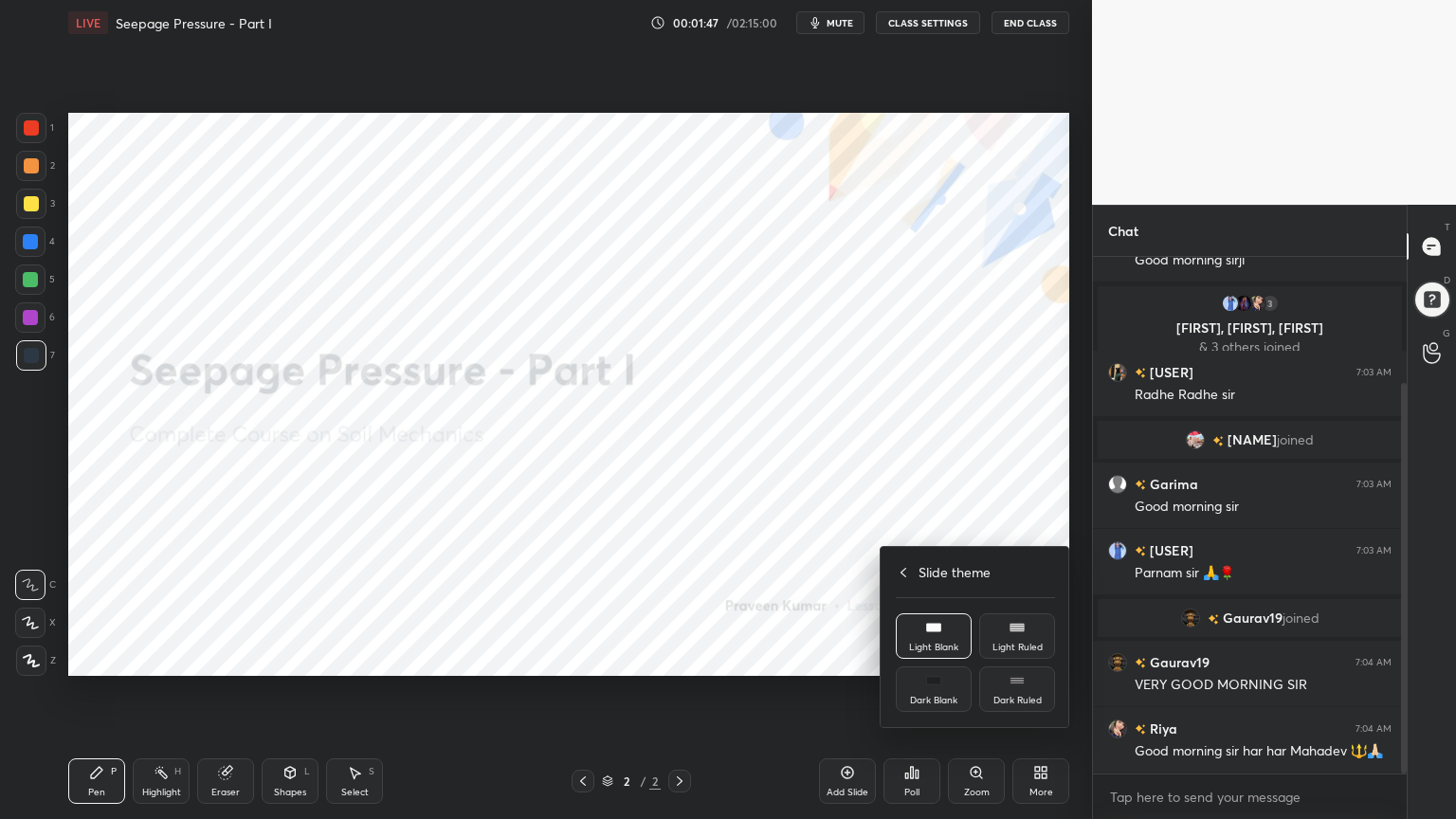scroll, scrollTop: 231, scrollLeft: 0, axis: vertical 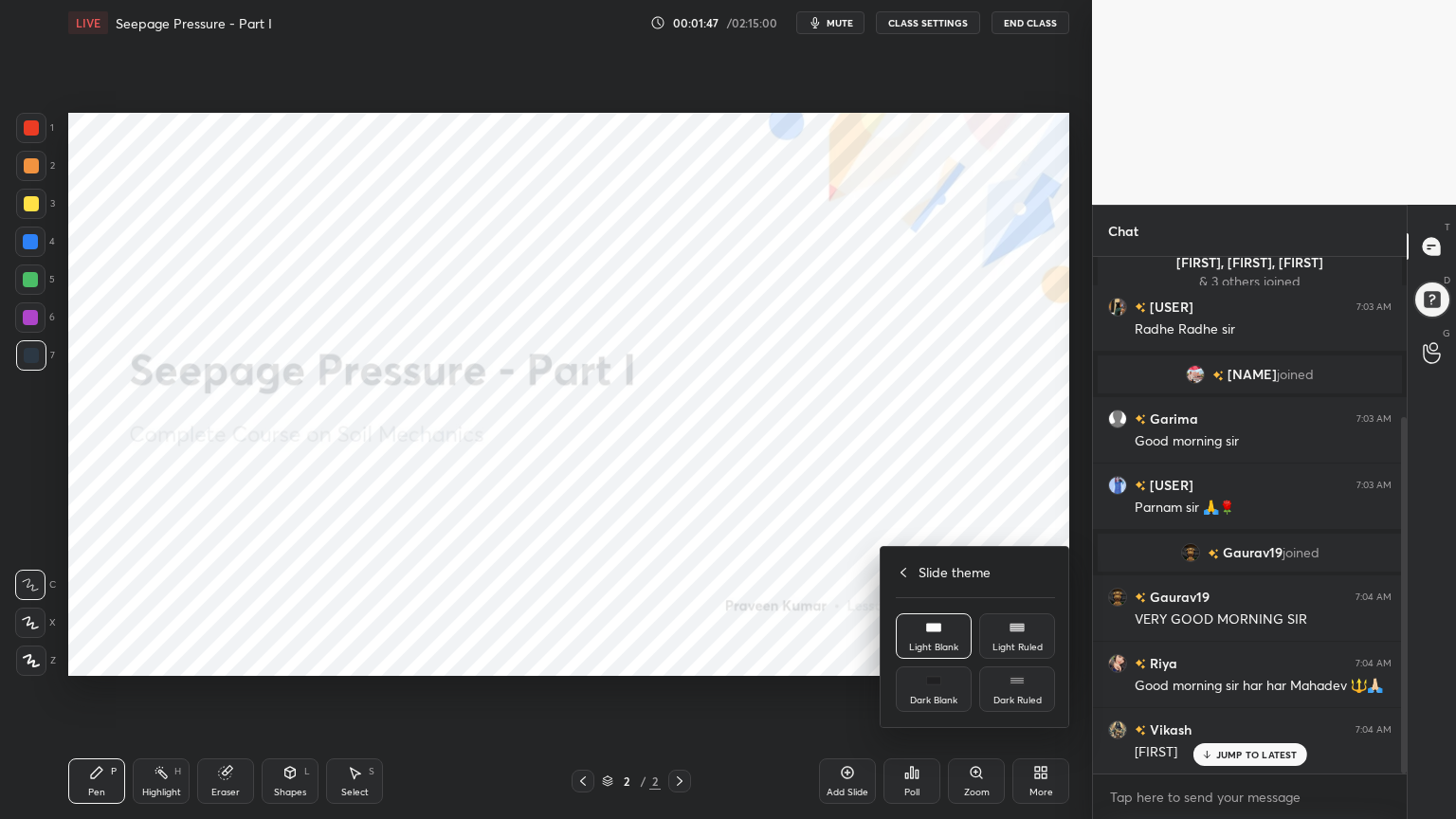 click on "Dark Blank" at bounding box center (934, 701) 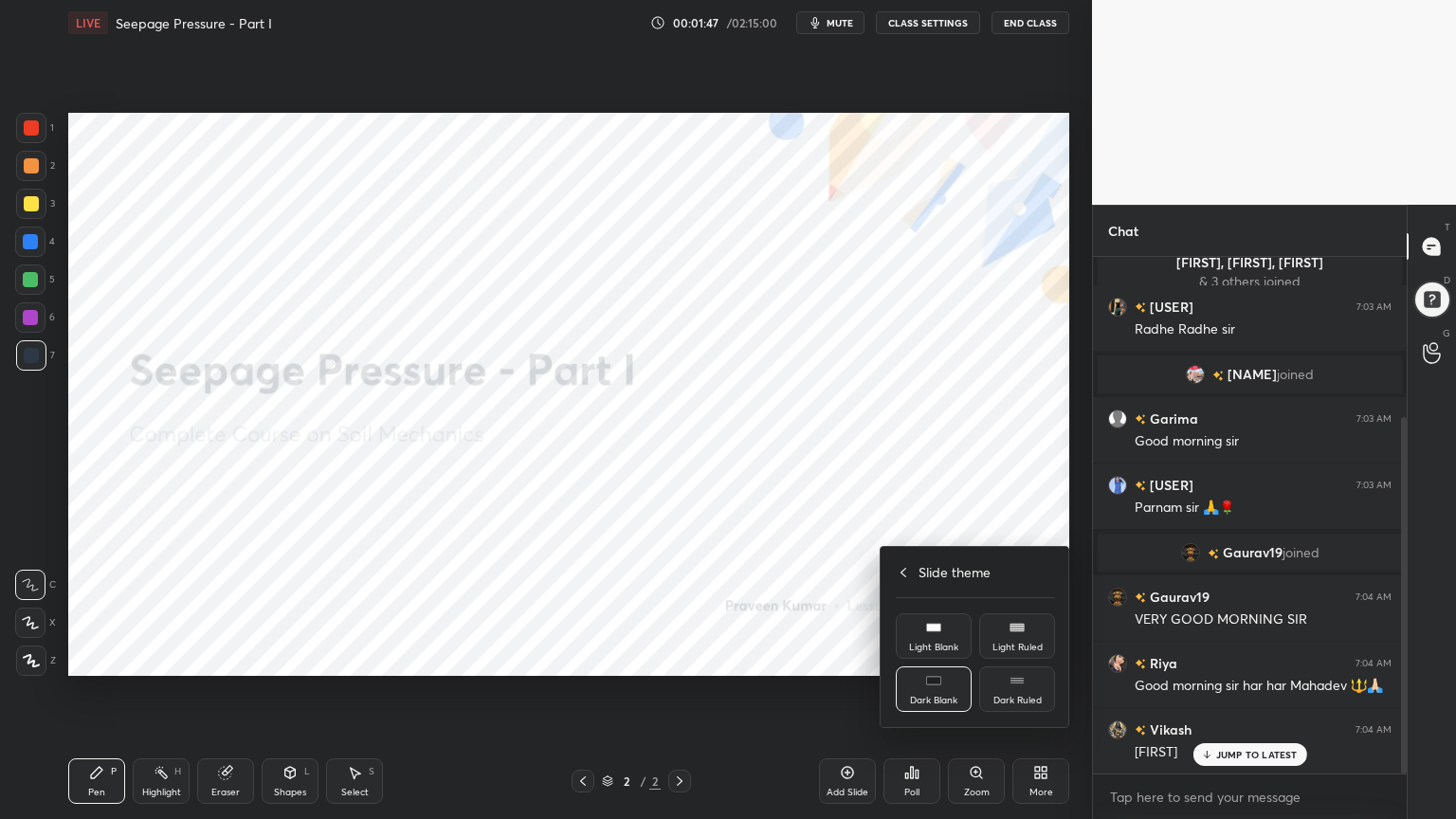 click at bounding box center [728, 410] 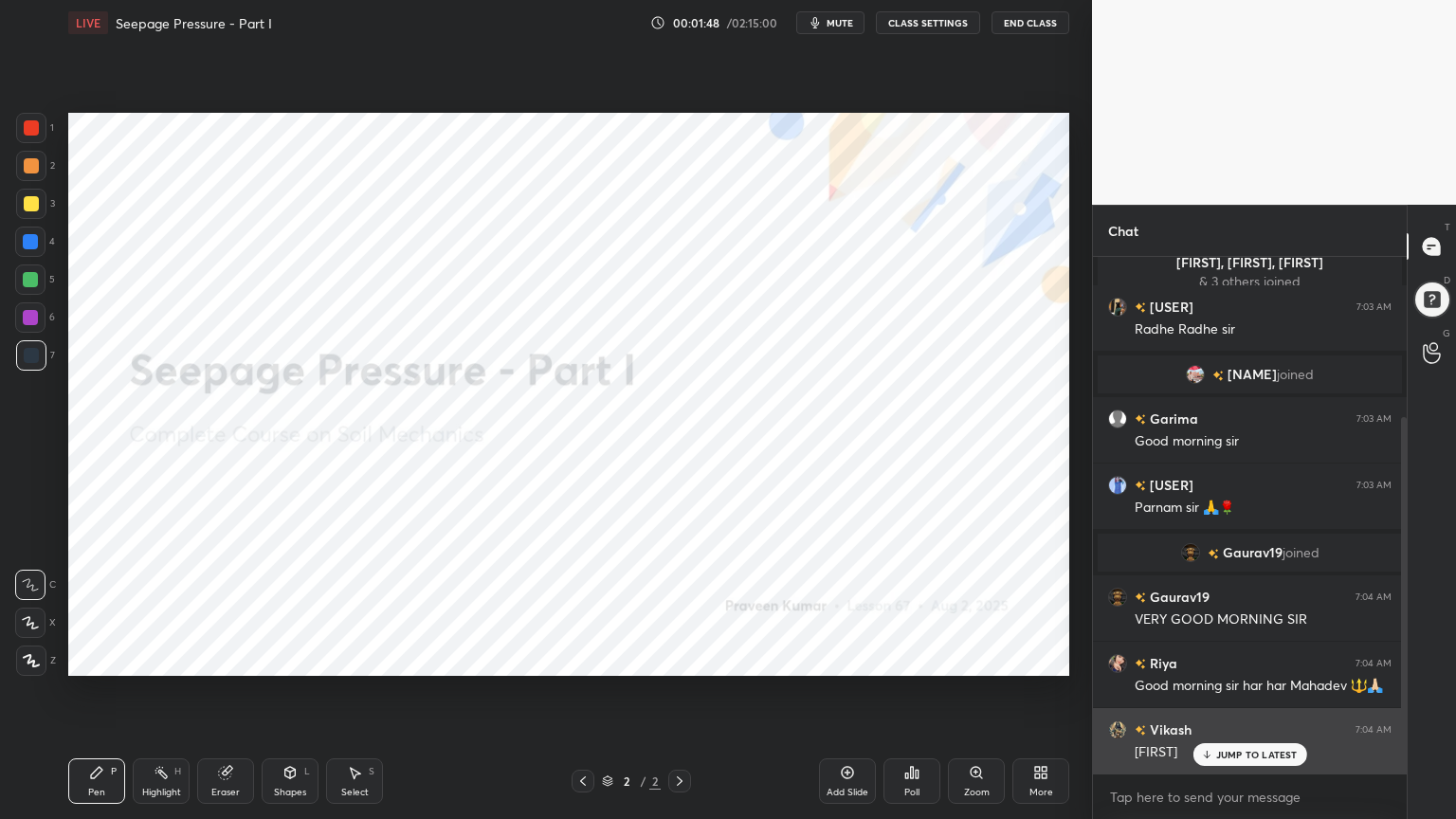 click on "JUMP TO LATEST" at bounding box center (1257, 755) 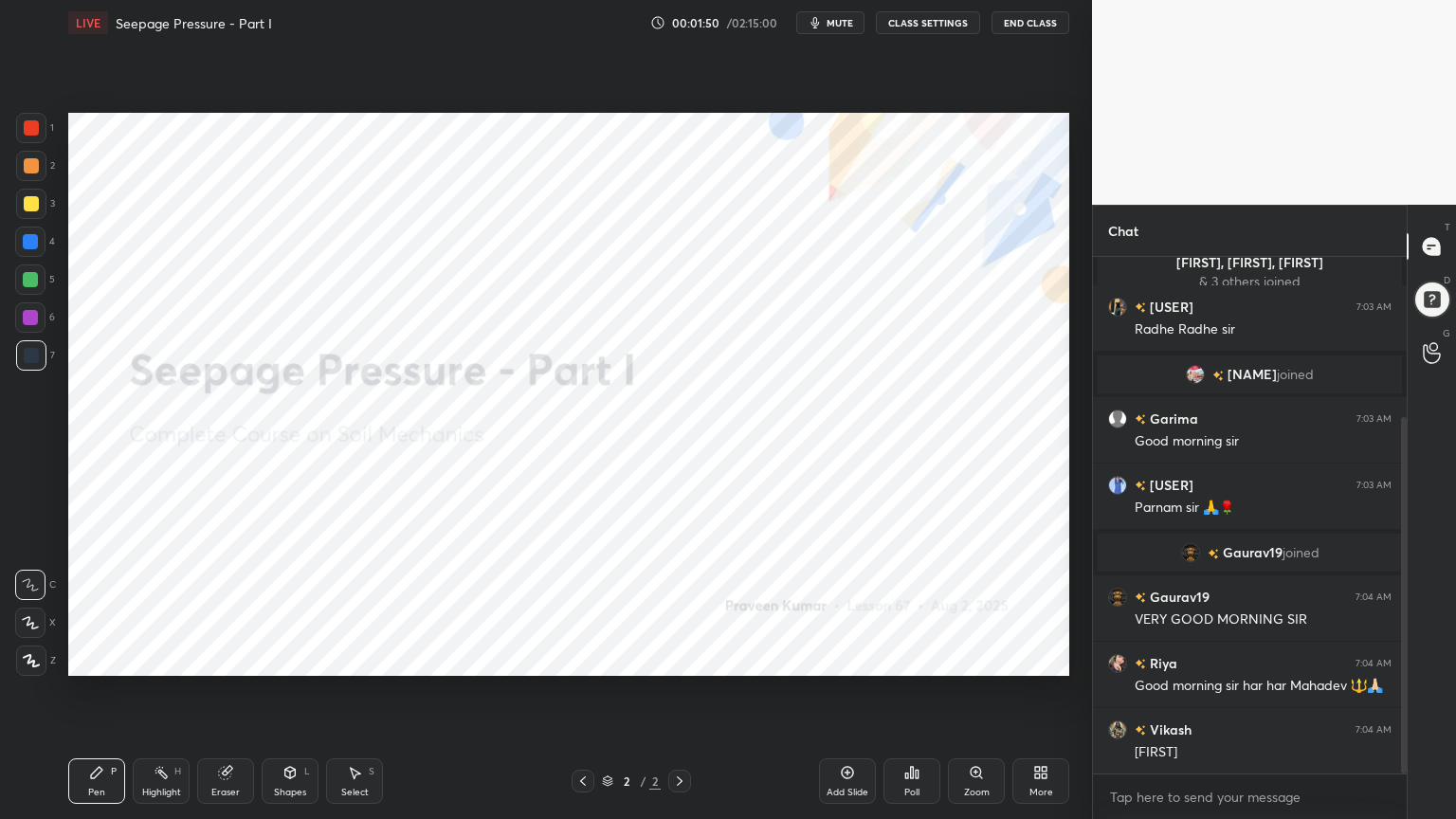 click on "Add Slide" at bounding box center [847, 792] 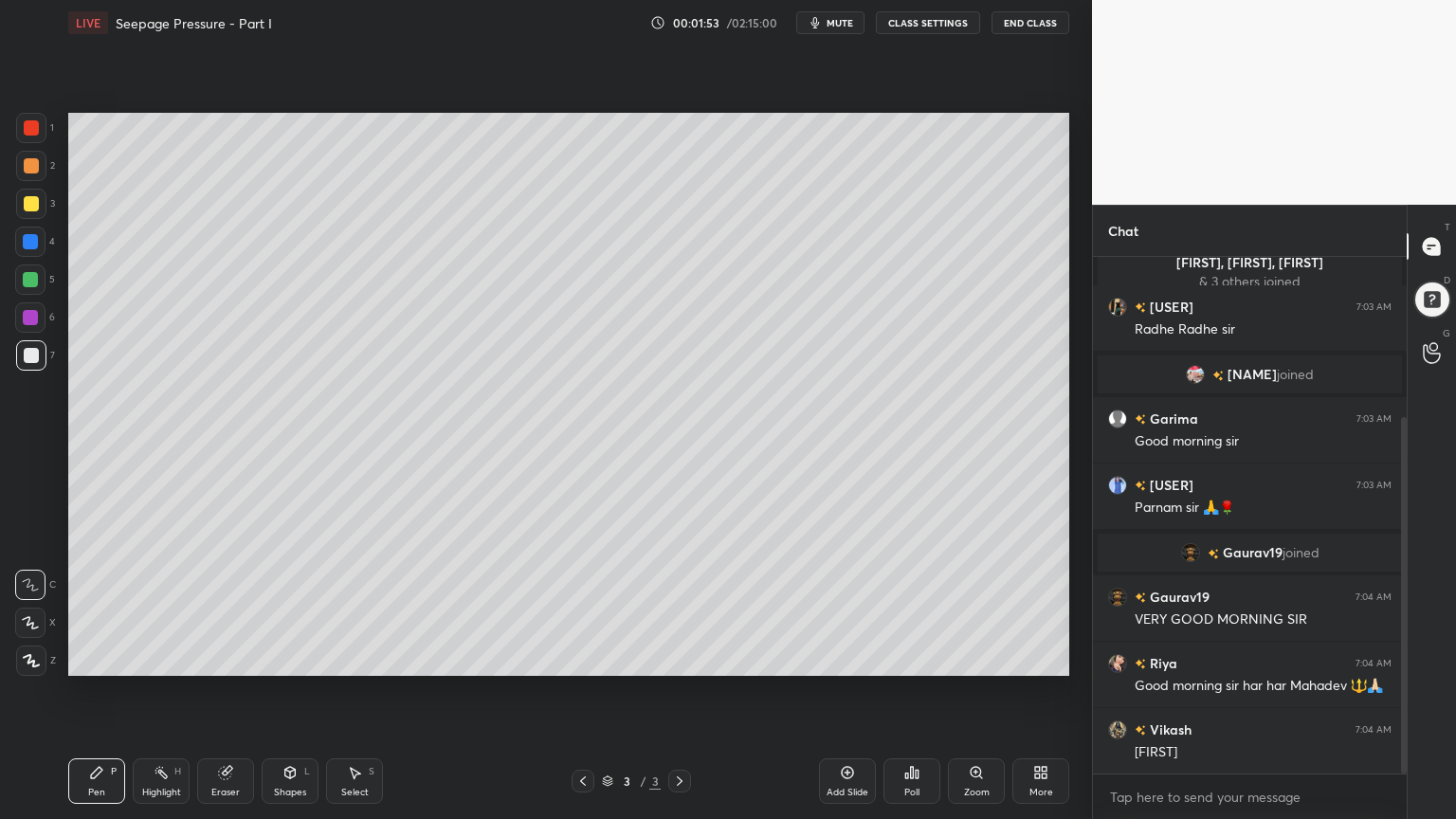 click at bounding box center (31, 204) 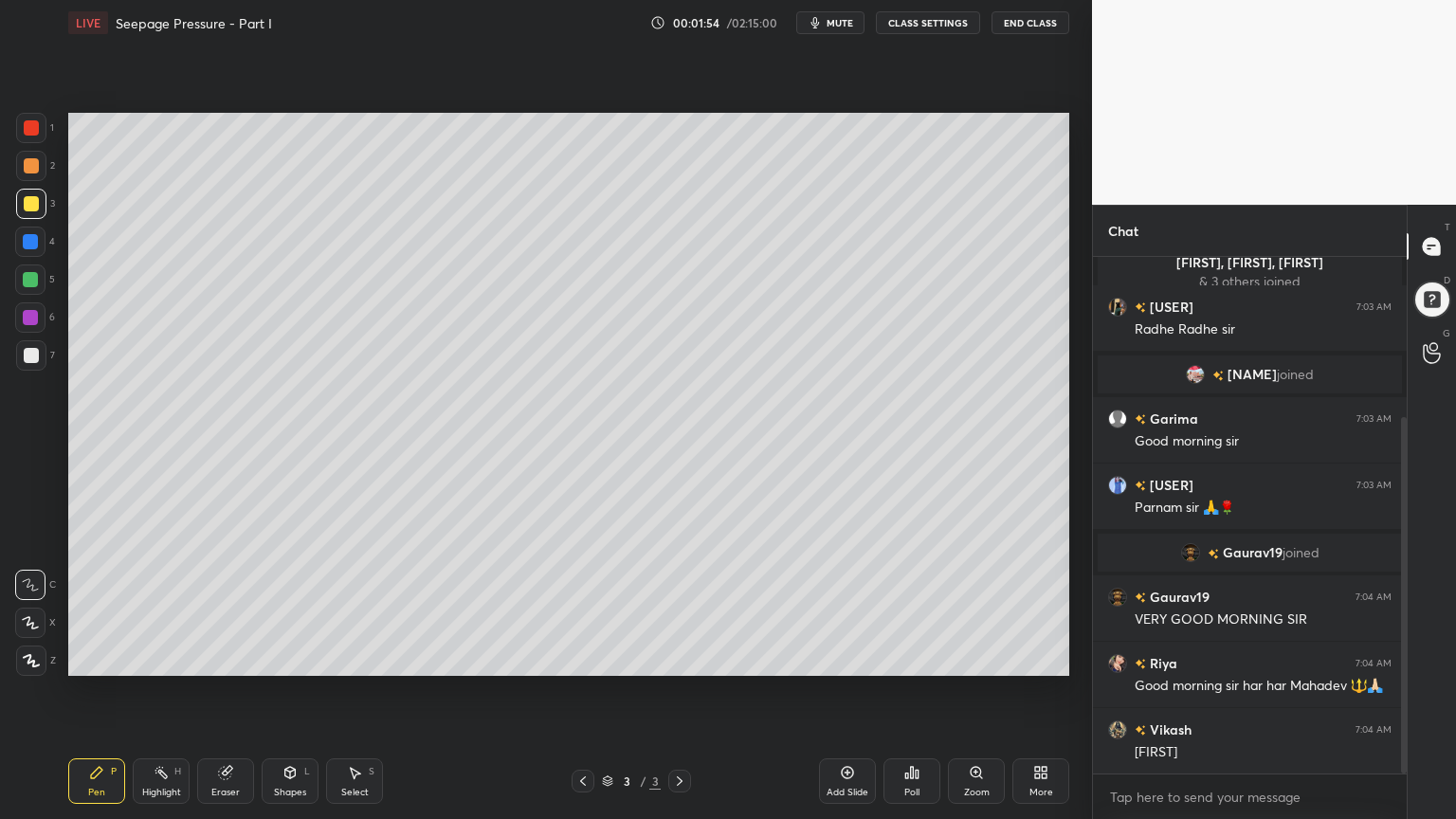 click 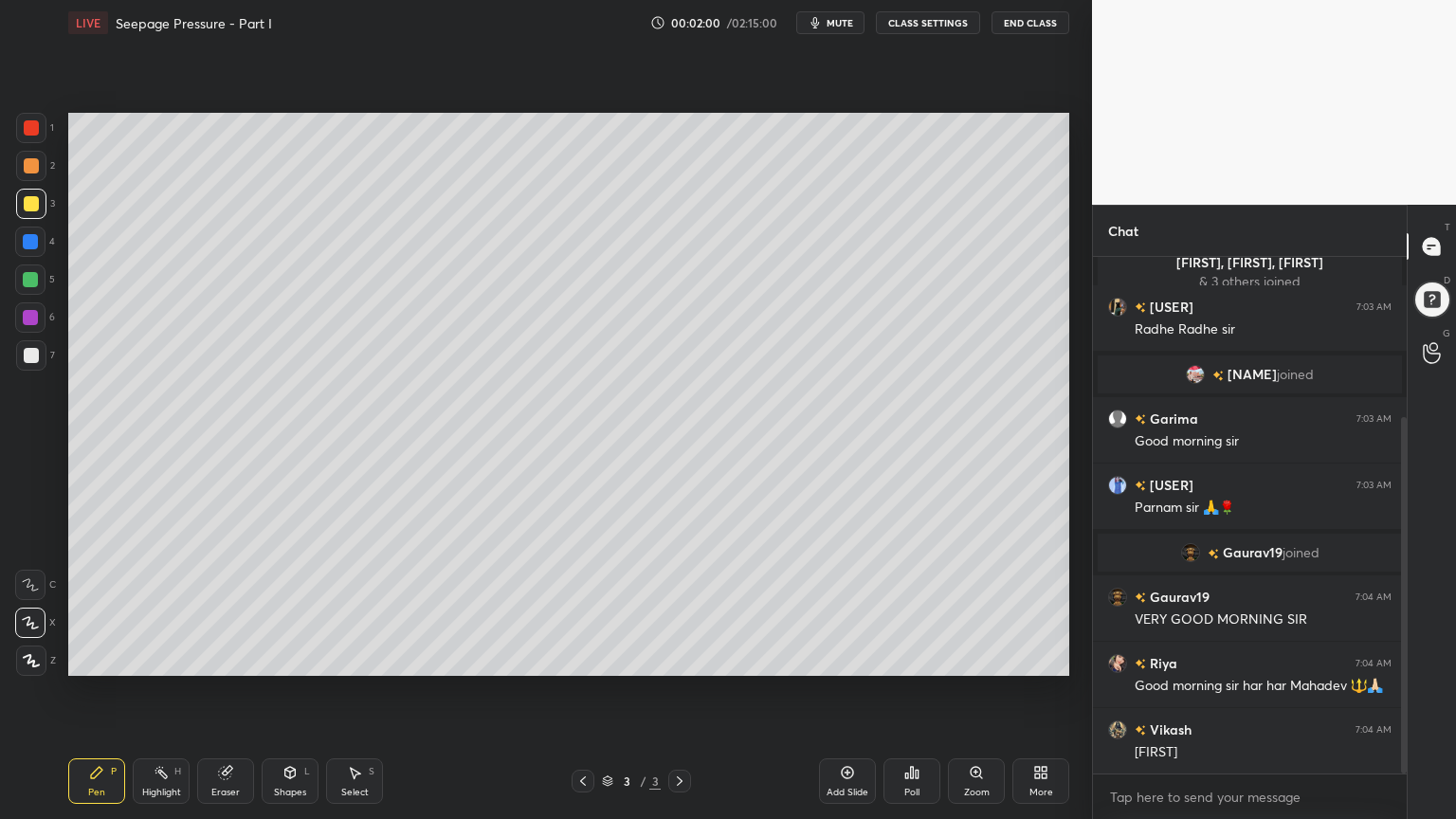 click on "Shapes L" at bounding box center (290, 781) 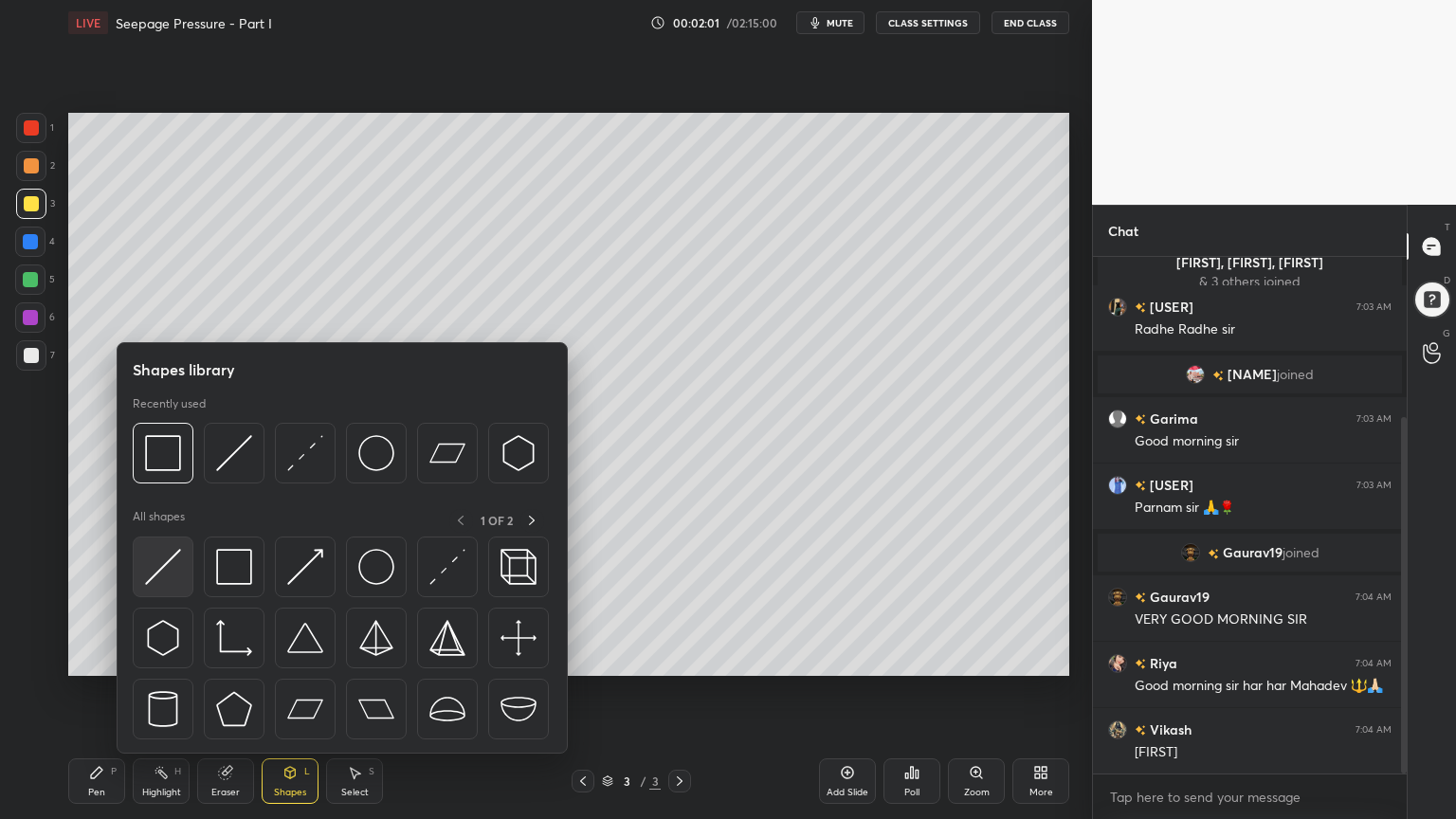 click at bounding box center [163, 567] 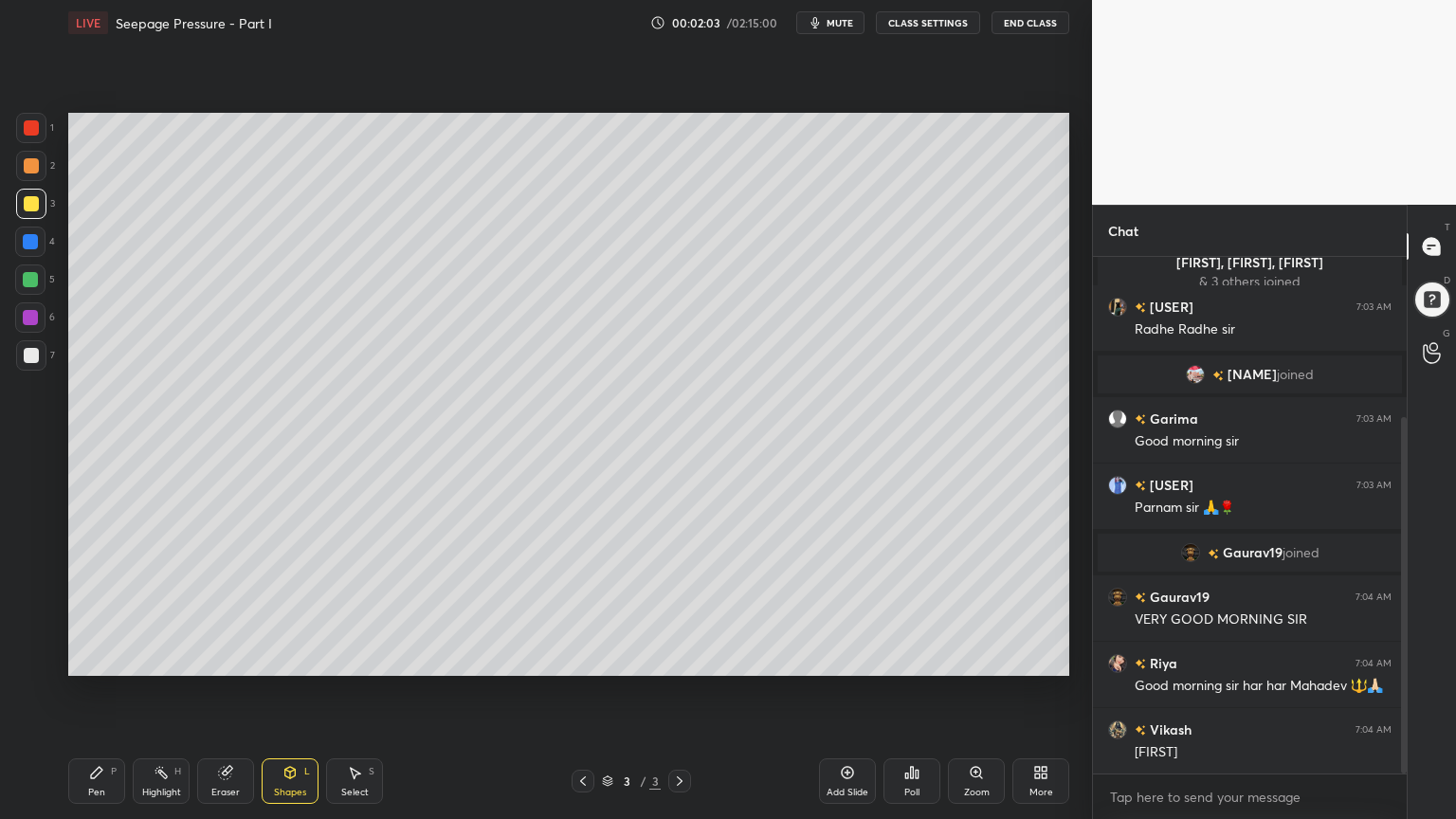 click on "Pen P" at bounding box center (97, 781) 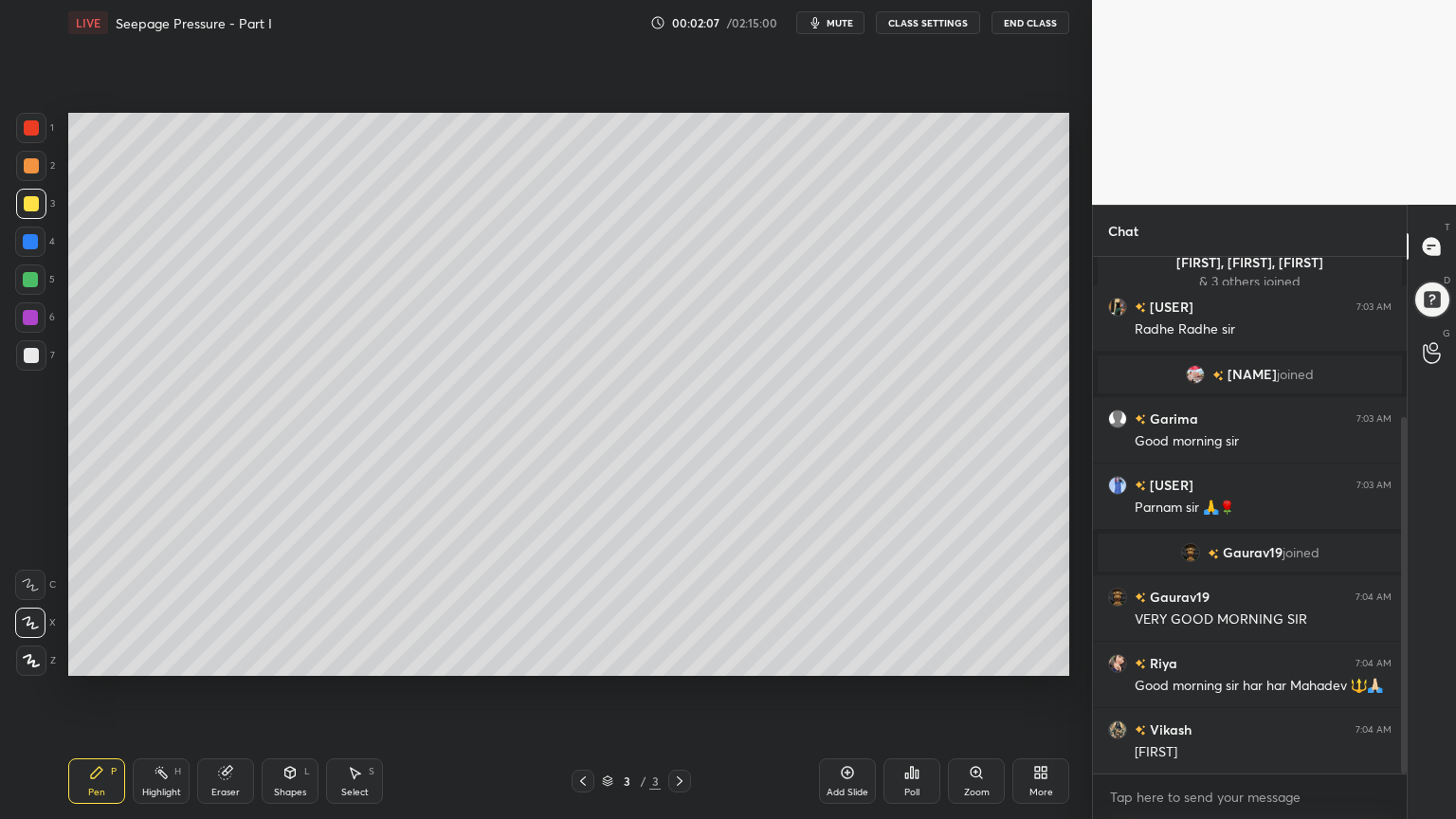 scroll, scrollTop: 299, scrollLeft: 0, axis: vertical 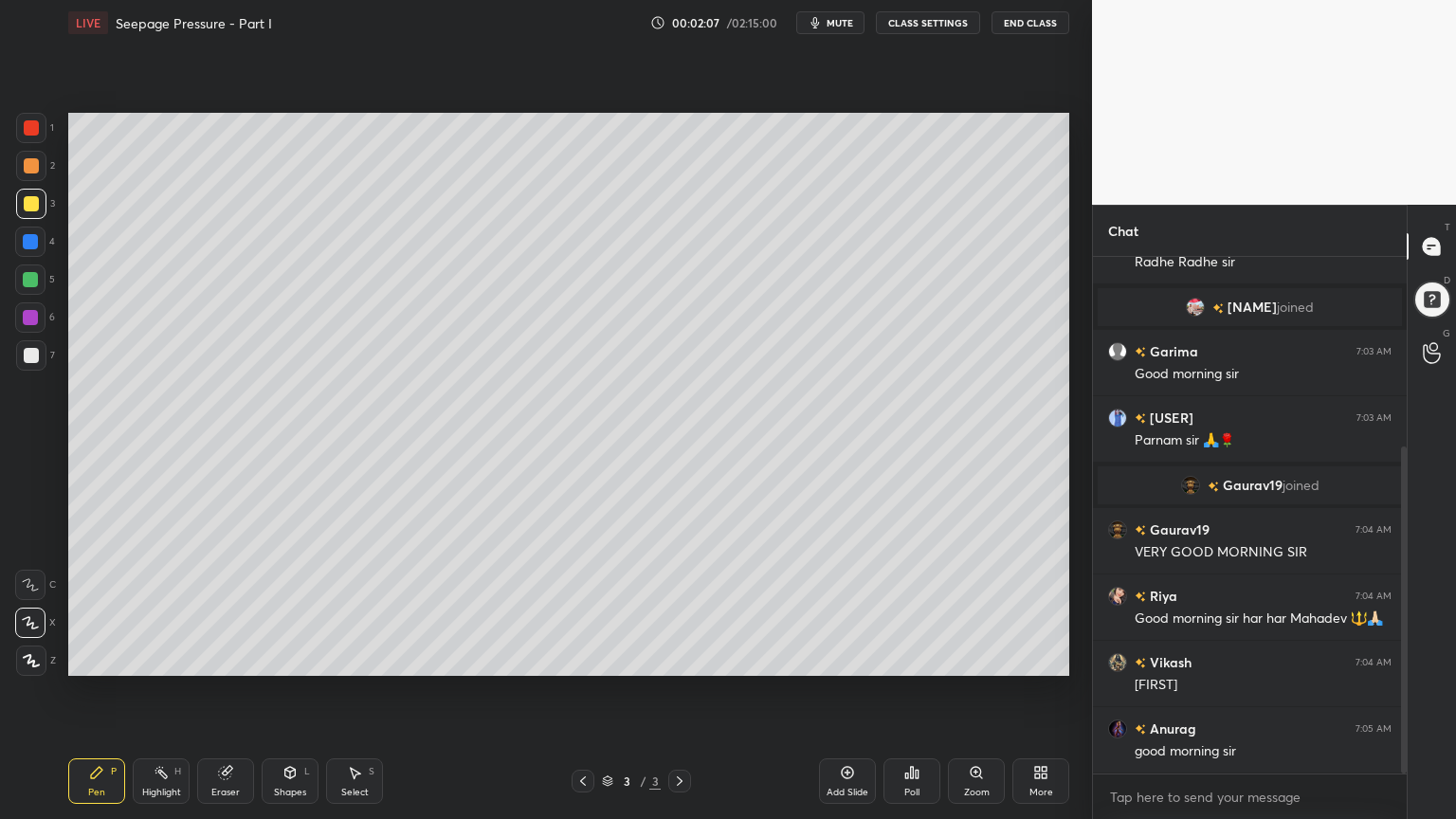 click at bounding box center [31, 355] 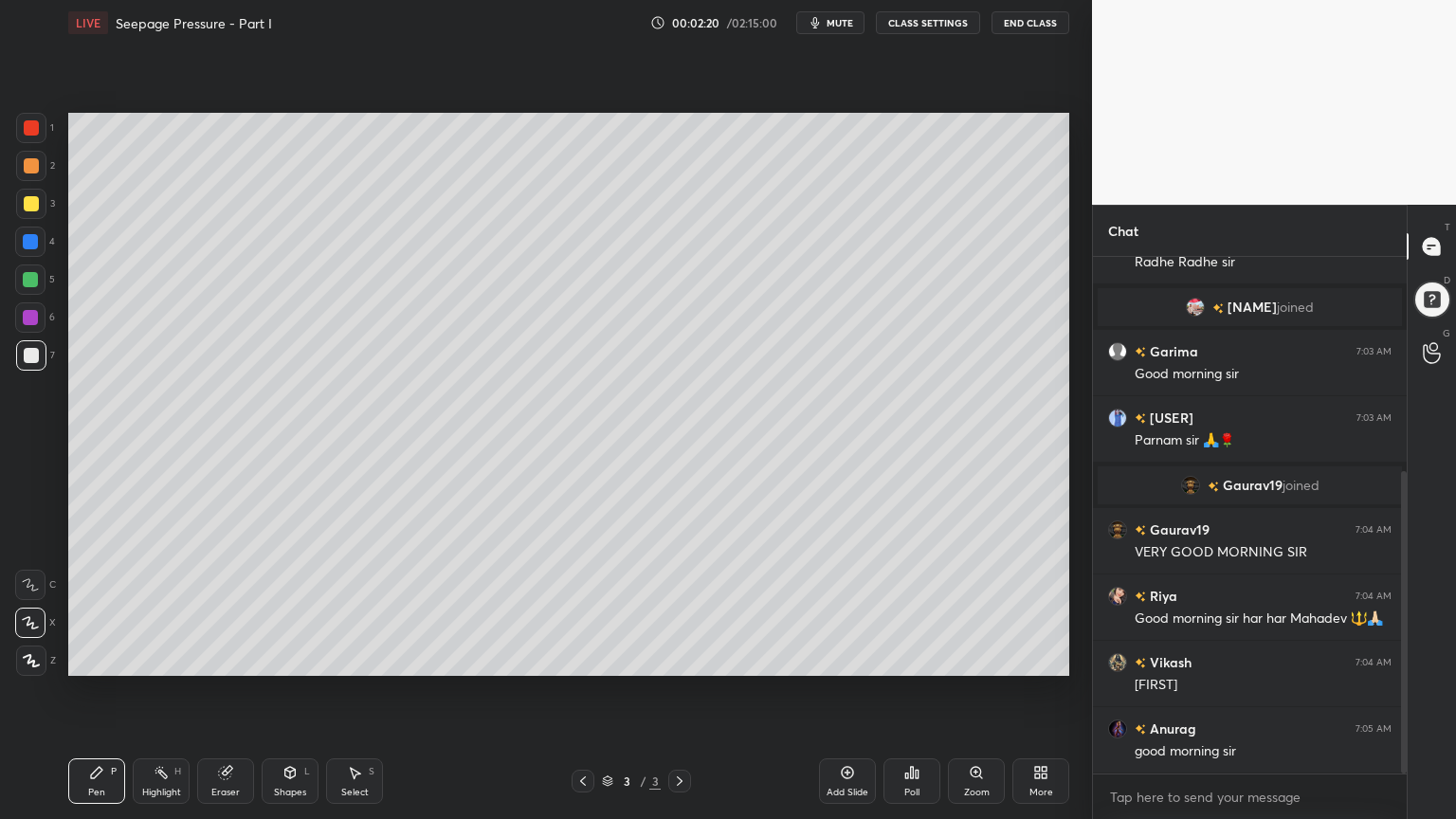 scroll, scrollTop: 364, scrollLeft: 0, axis: vertical 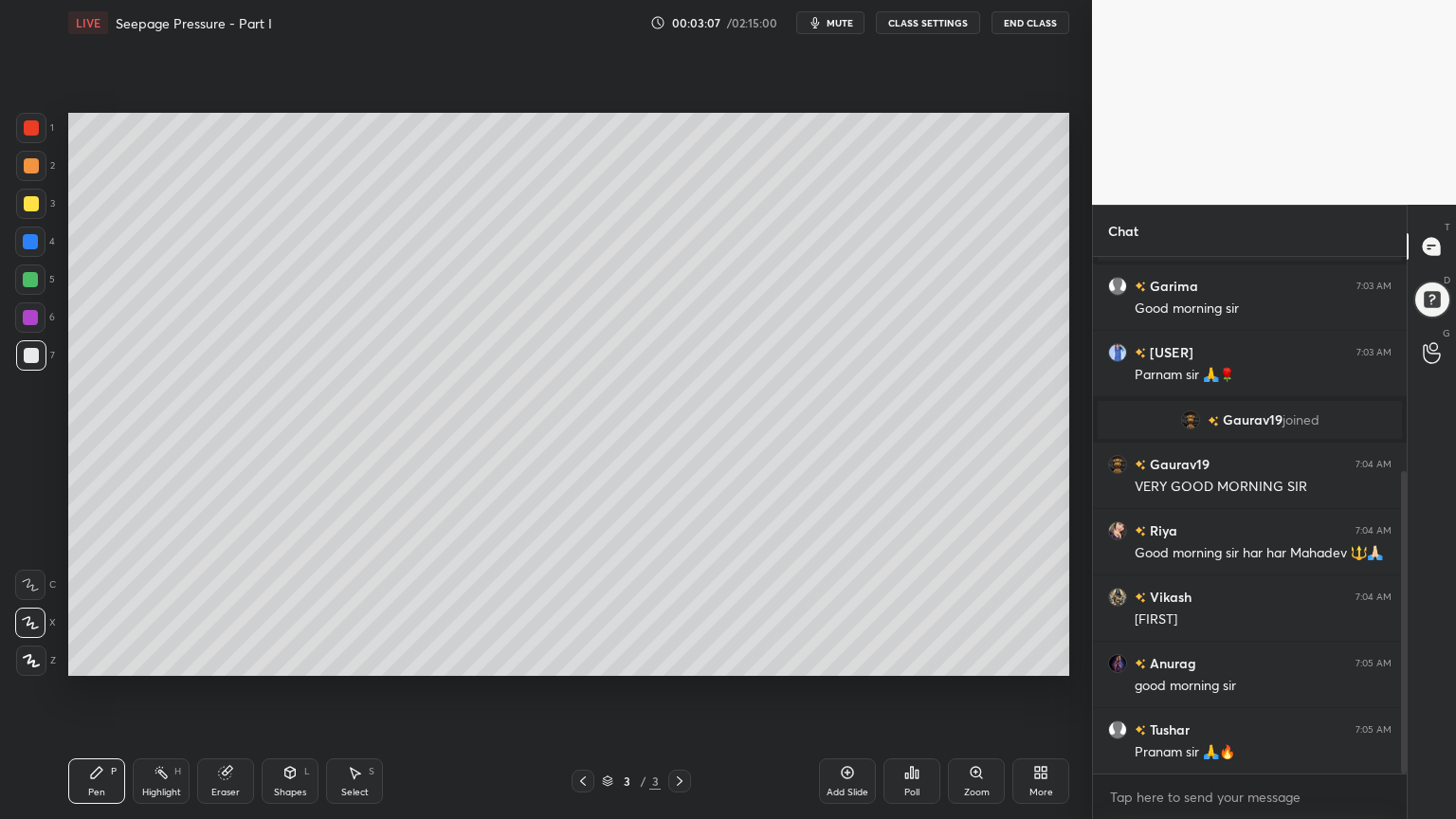 click 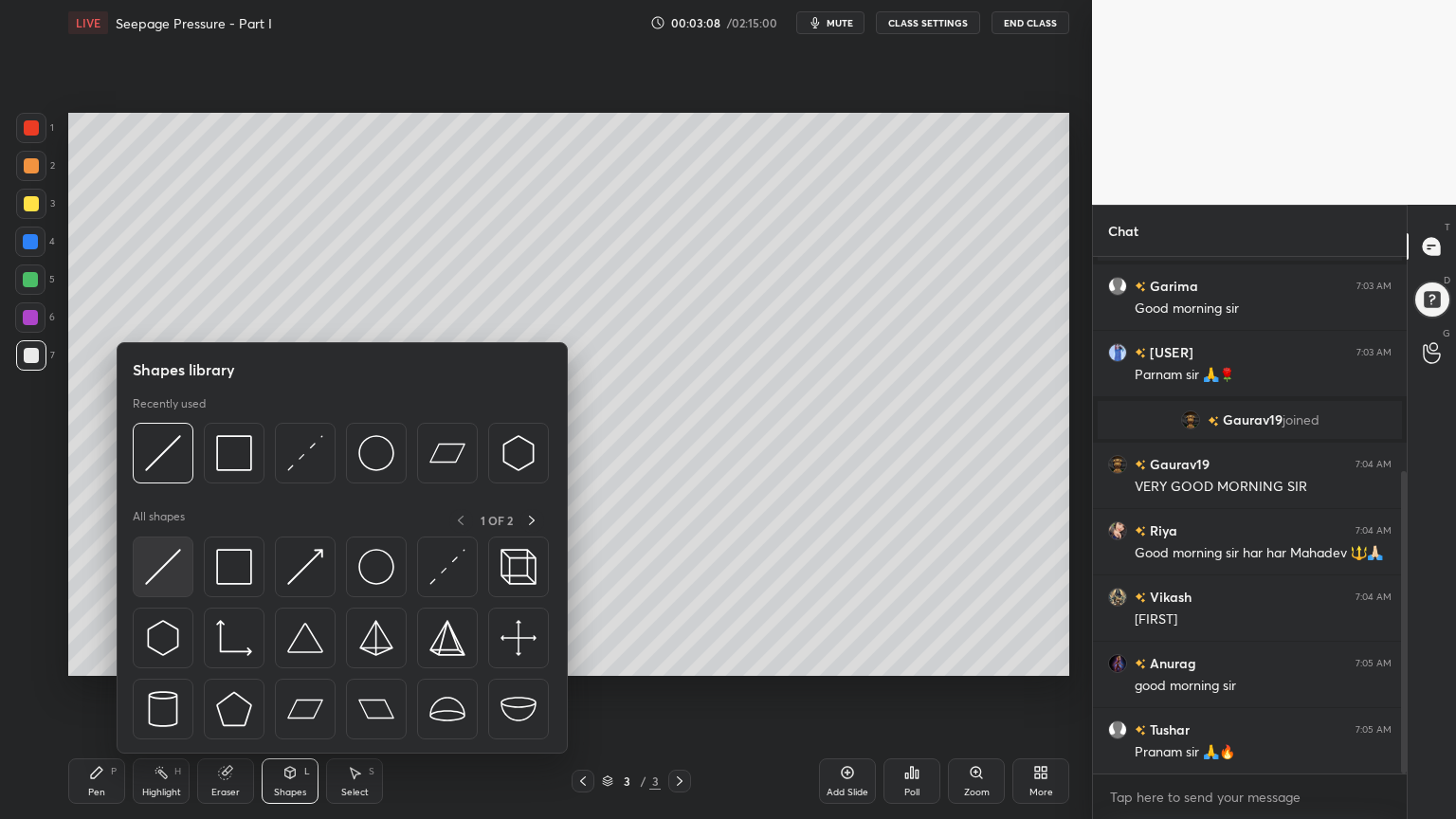 click at bounding box center [163, 567] 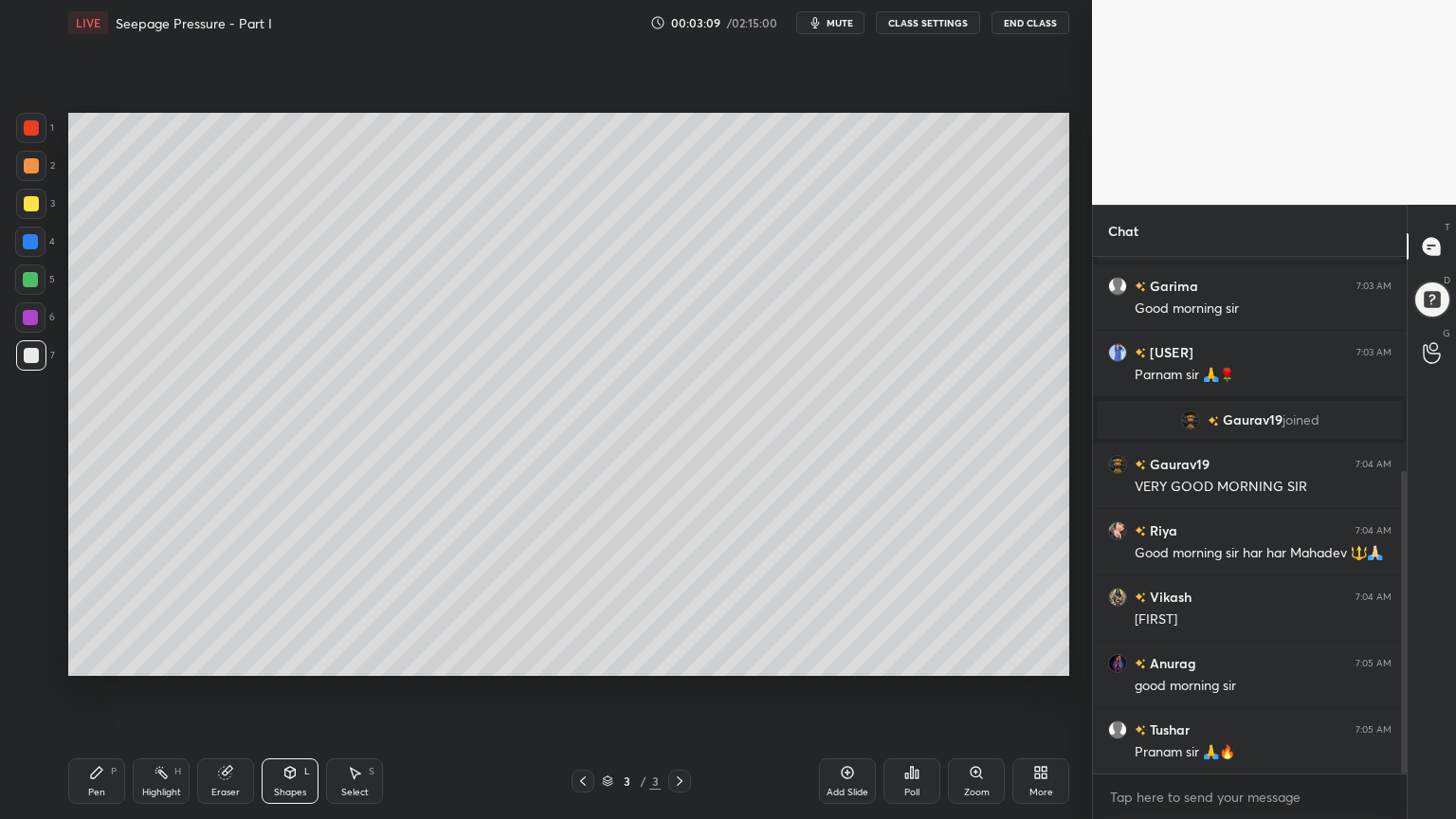 click at bounding box center (31, 166) 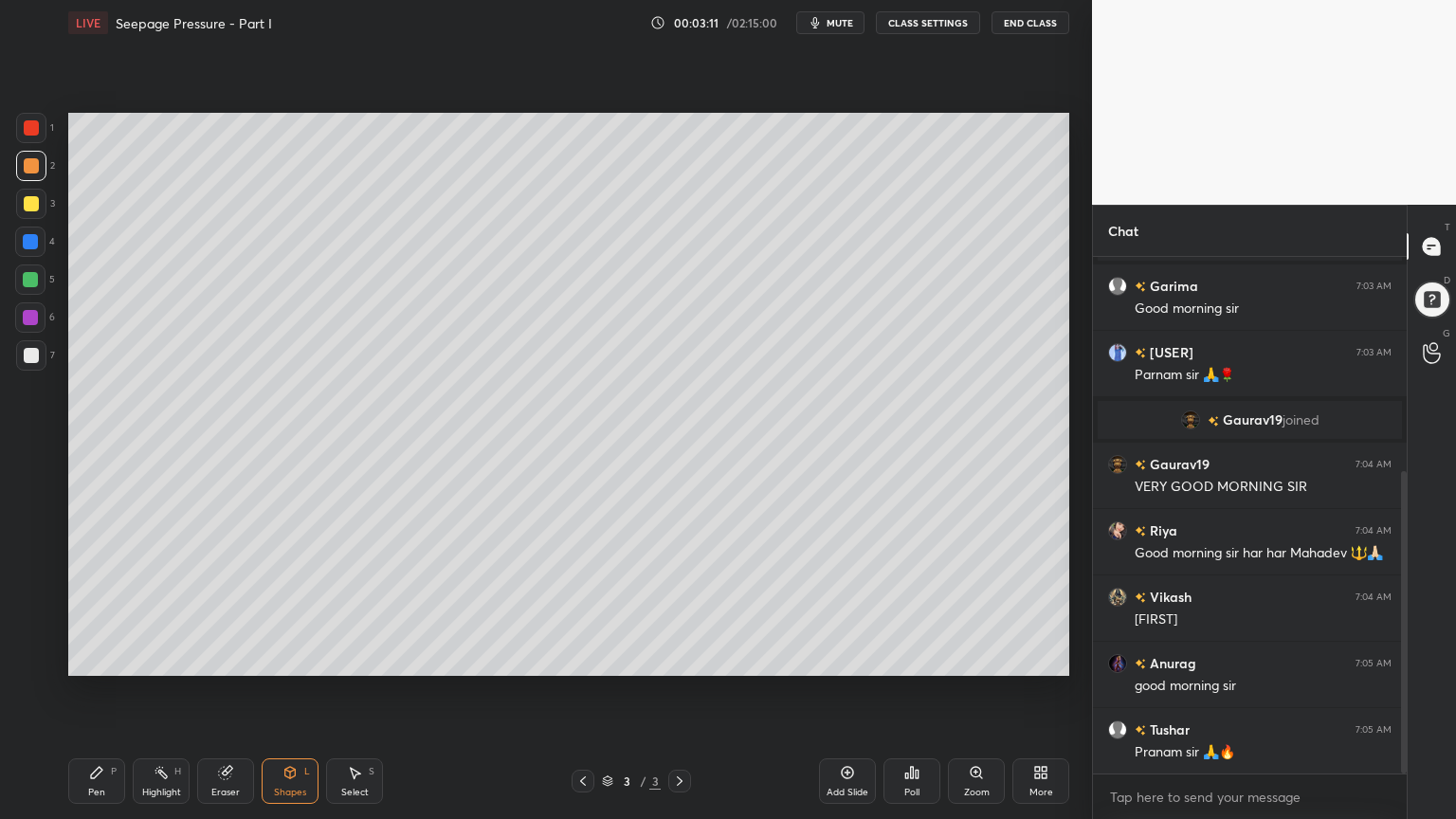 click on "Pen P Highlight H Eraser Shapes L Select S 3 / 3 Add Slide Poll Zoom More" at bounding box center (569, 781) 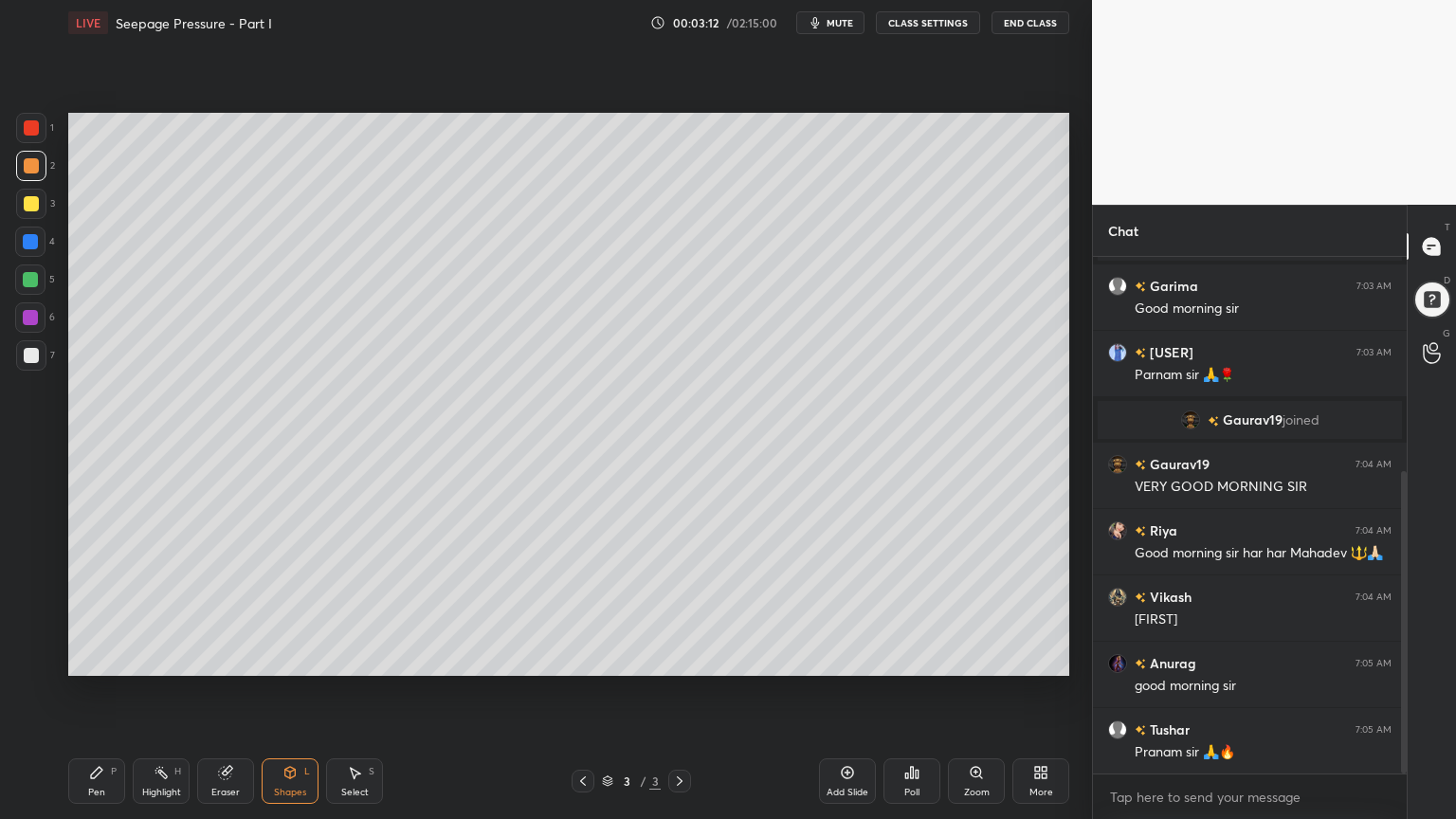 click 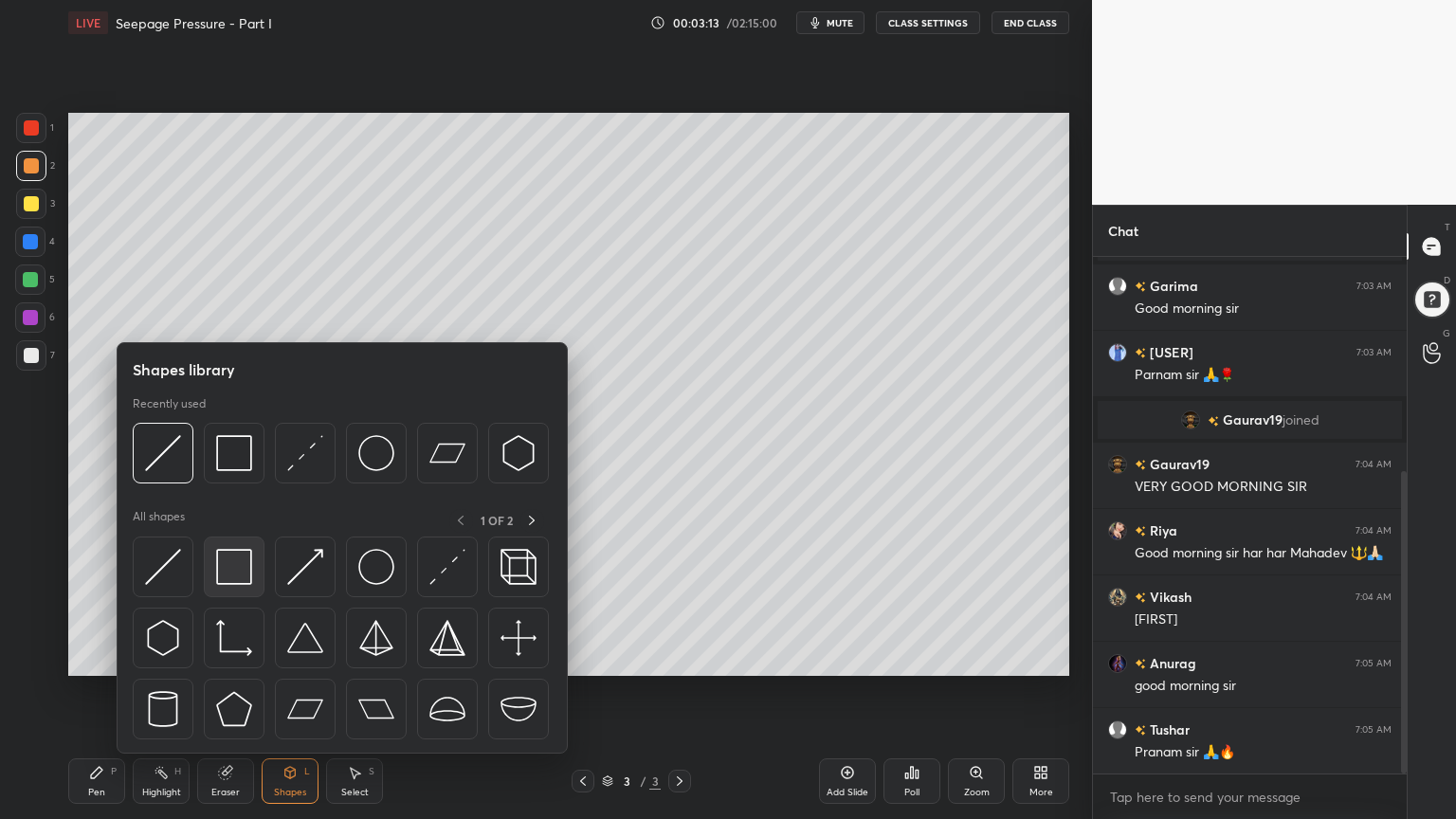 click at bounding box center [234, 567] 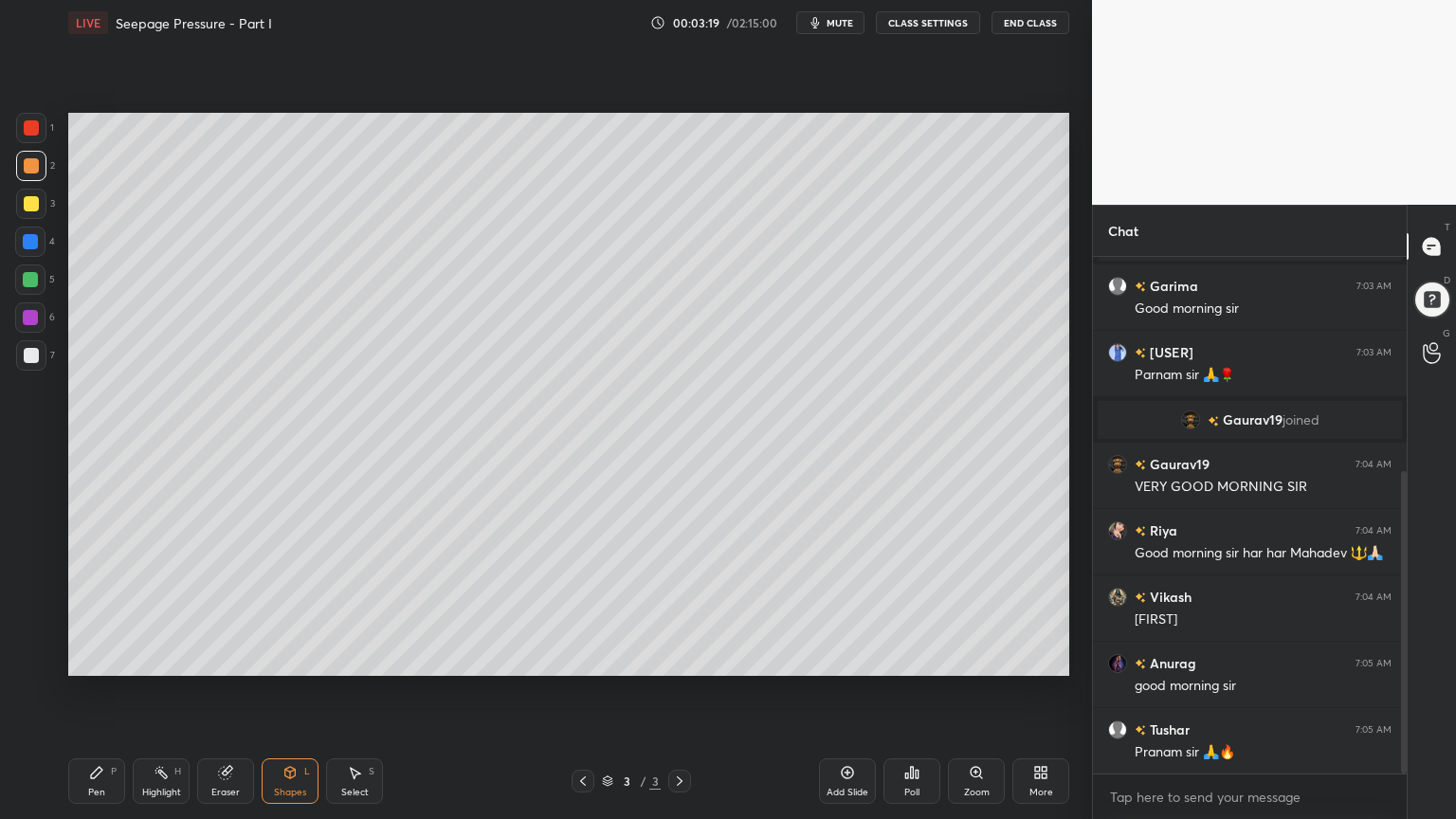 click on "Pen P" at bounding box center (97, 781) 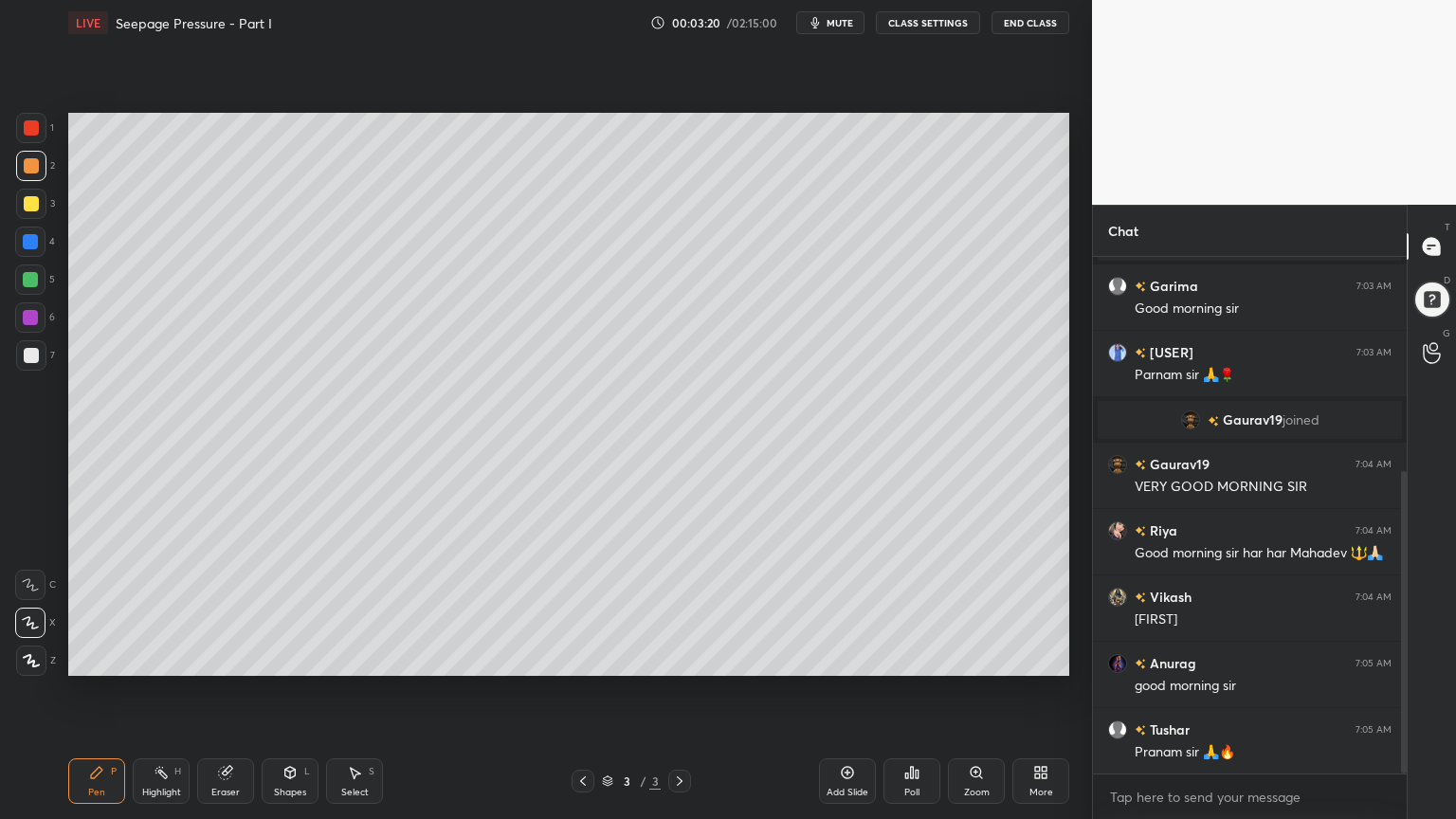 click 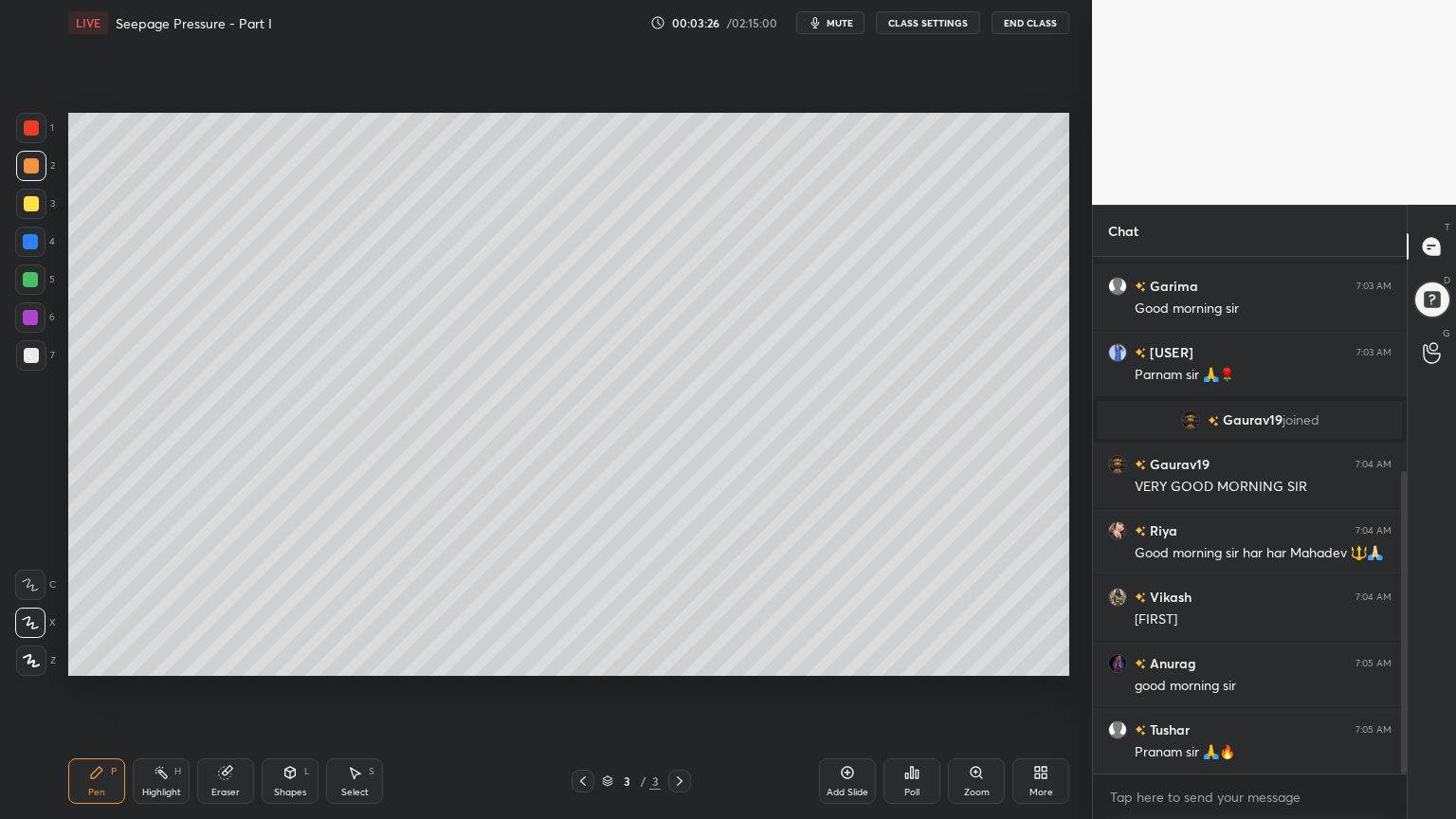 click on "Shapes L" at bounding box center [290, 781] 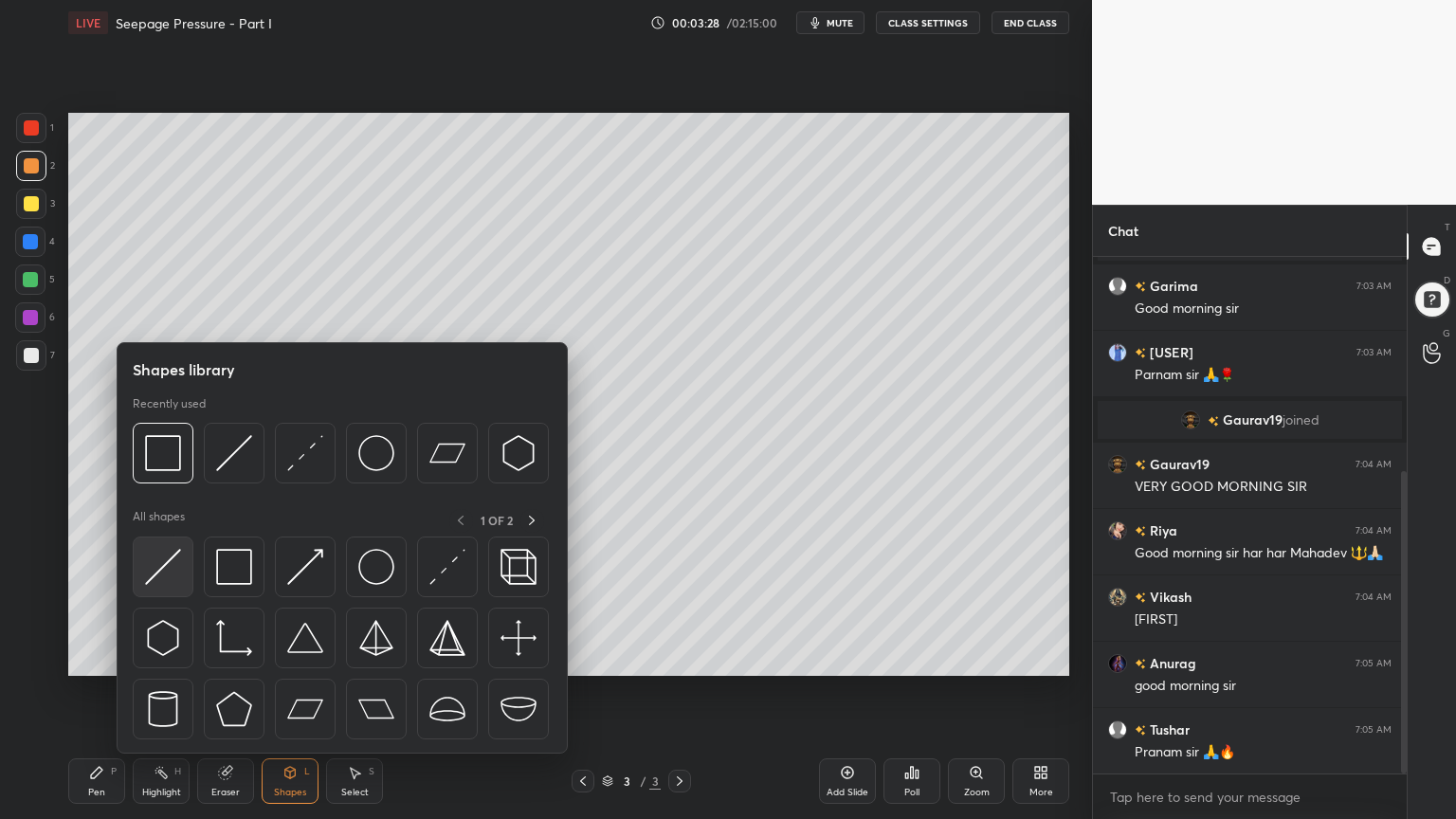 click at bounding box center (163, 567) 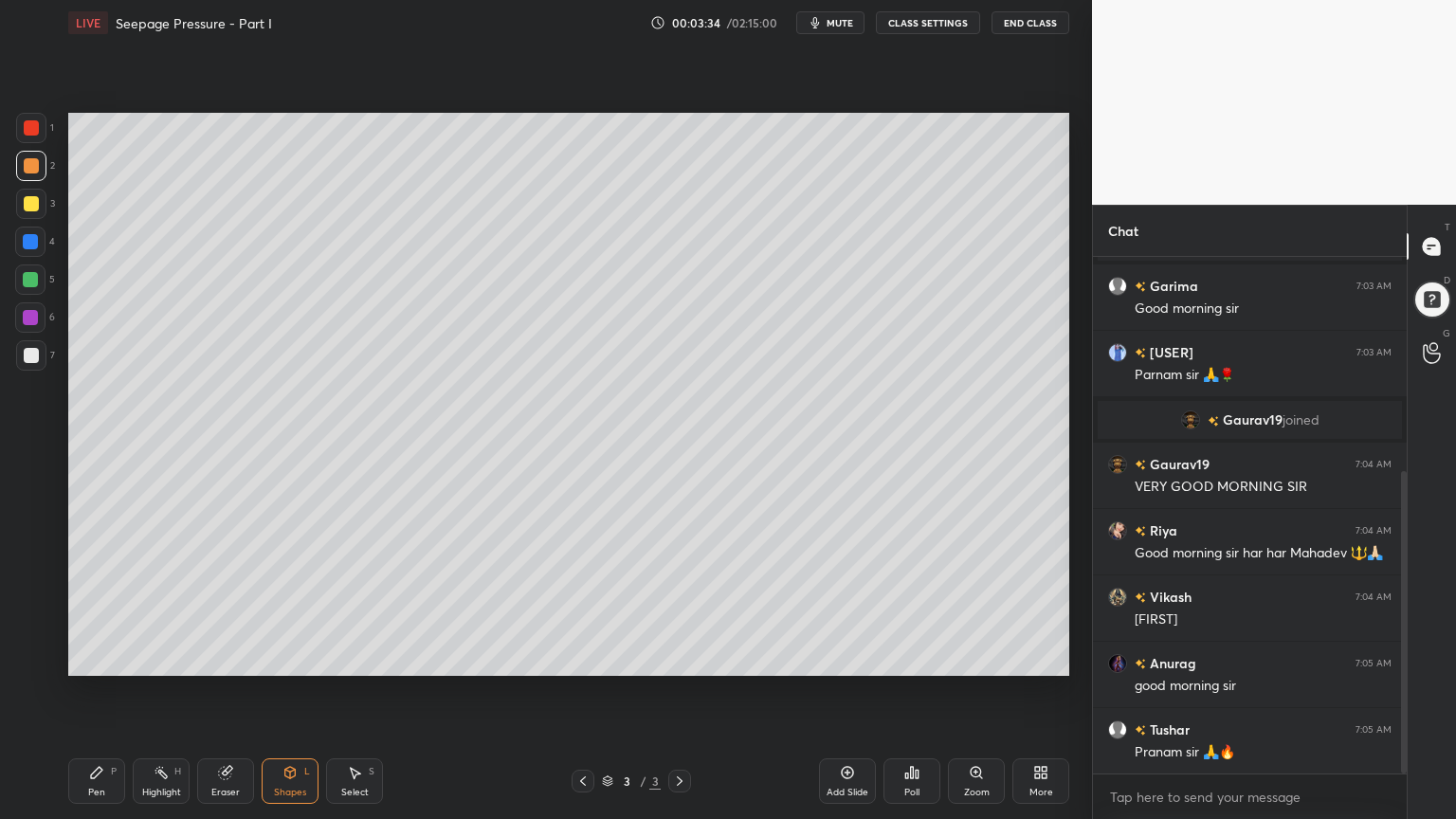 click 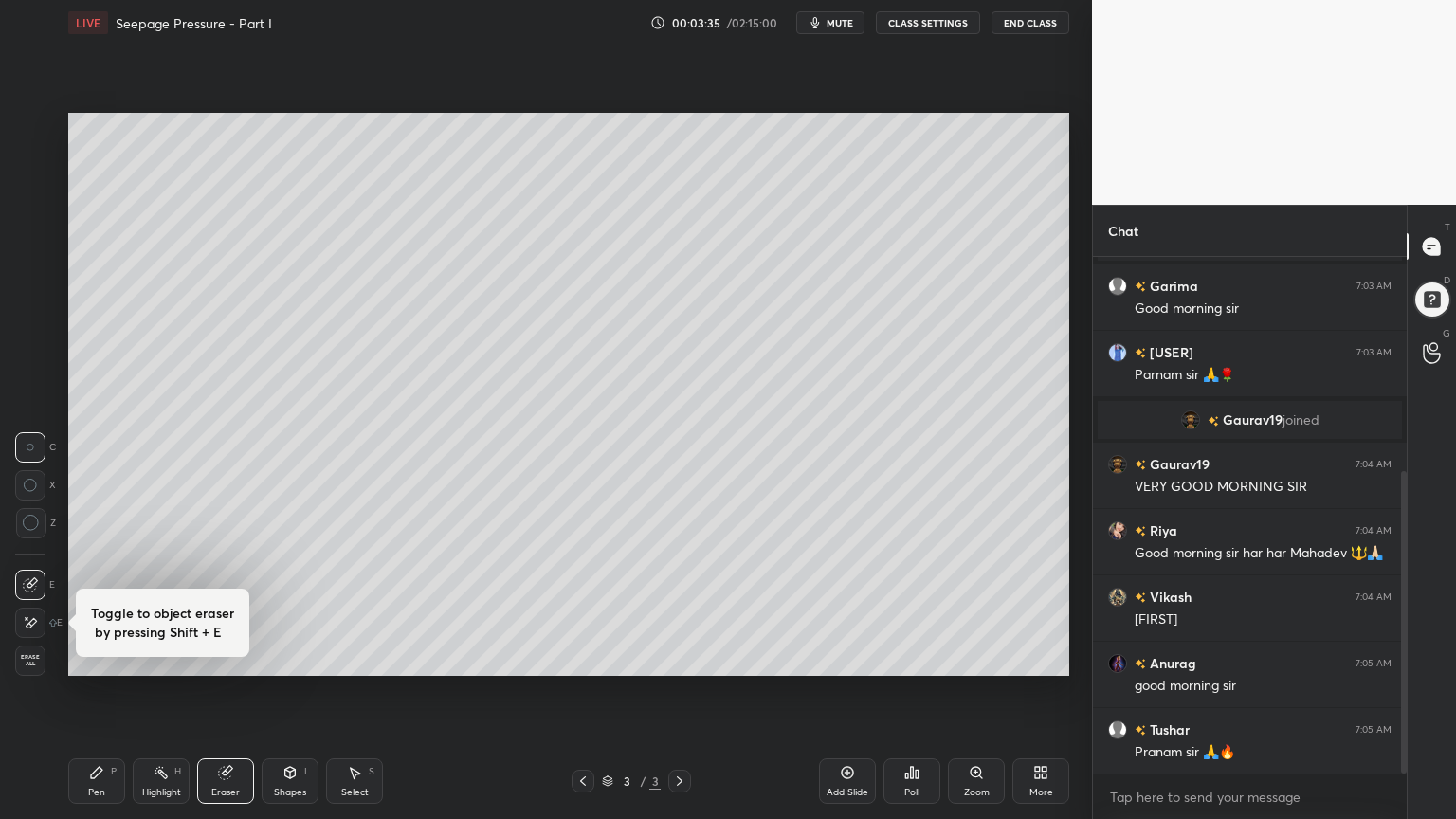 click on "Pen P" at bounding box center (97, 781) 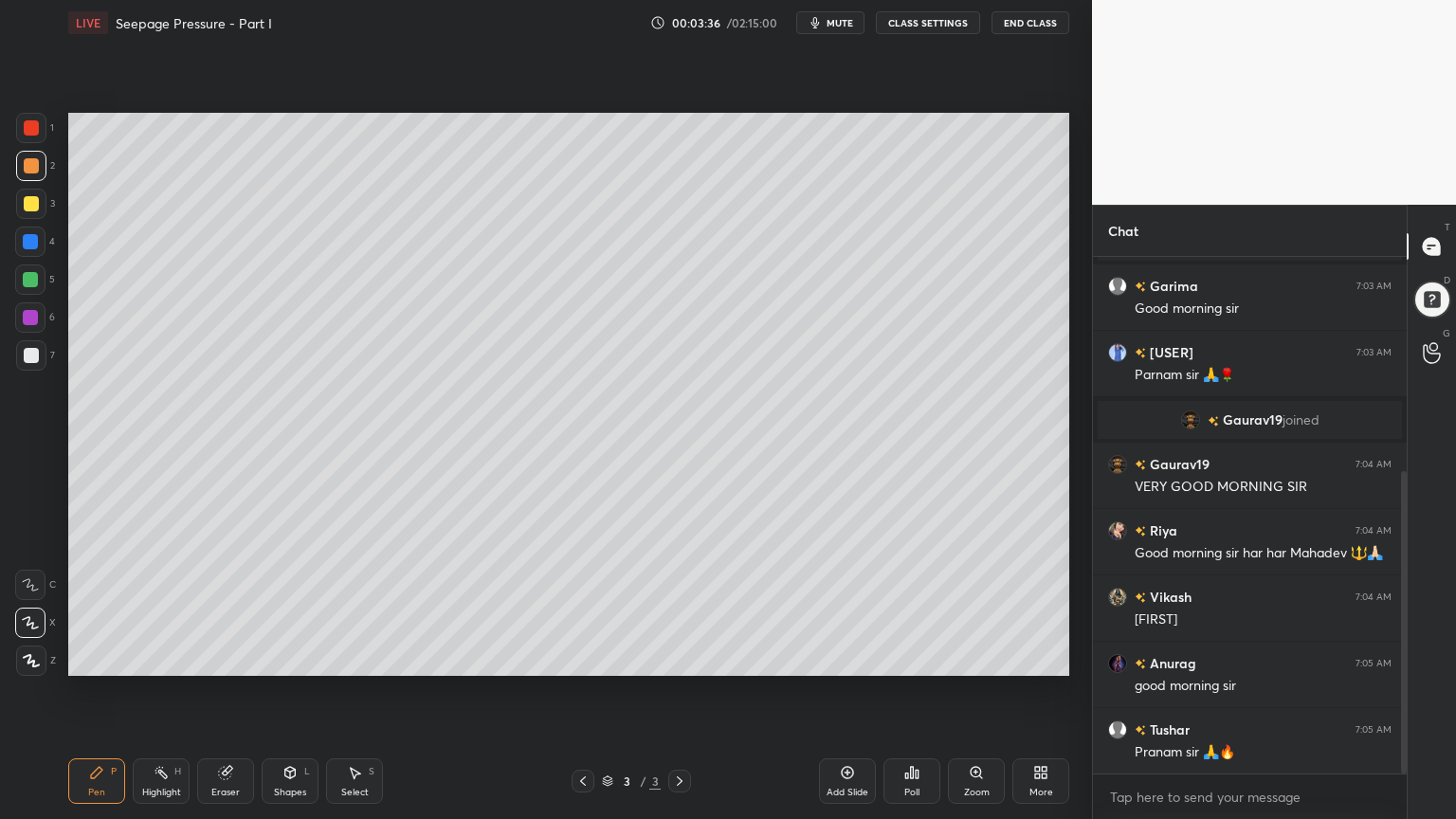 click on "Eraser" at bounding box center (226, 781) 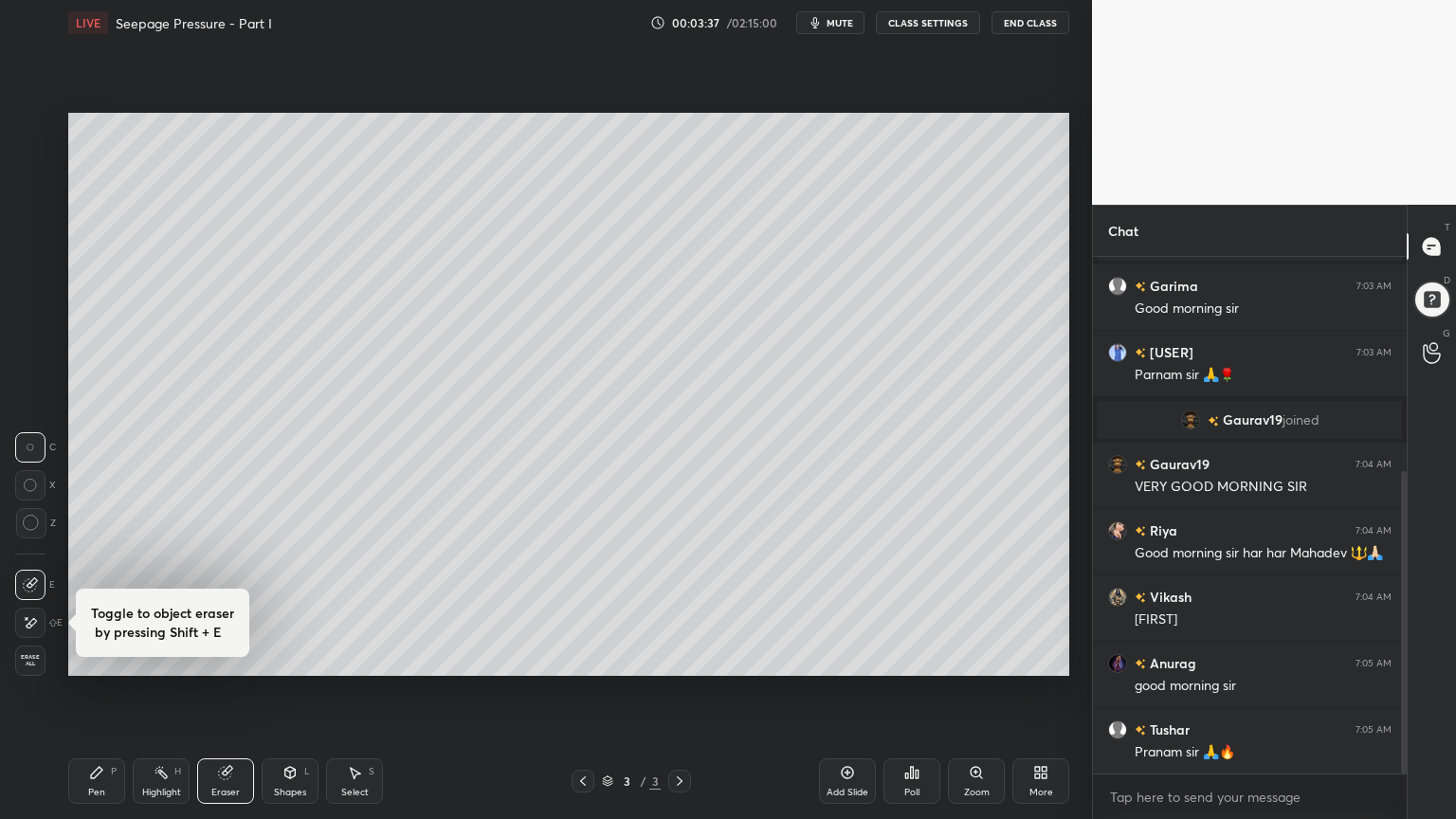 click 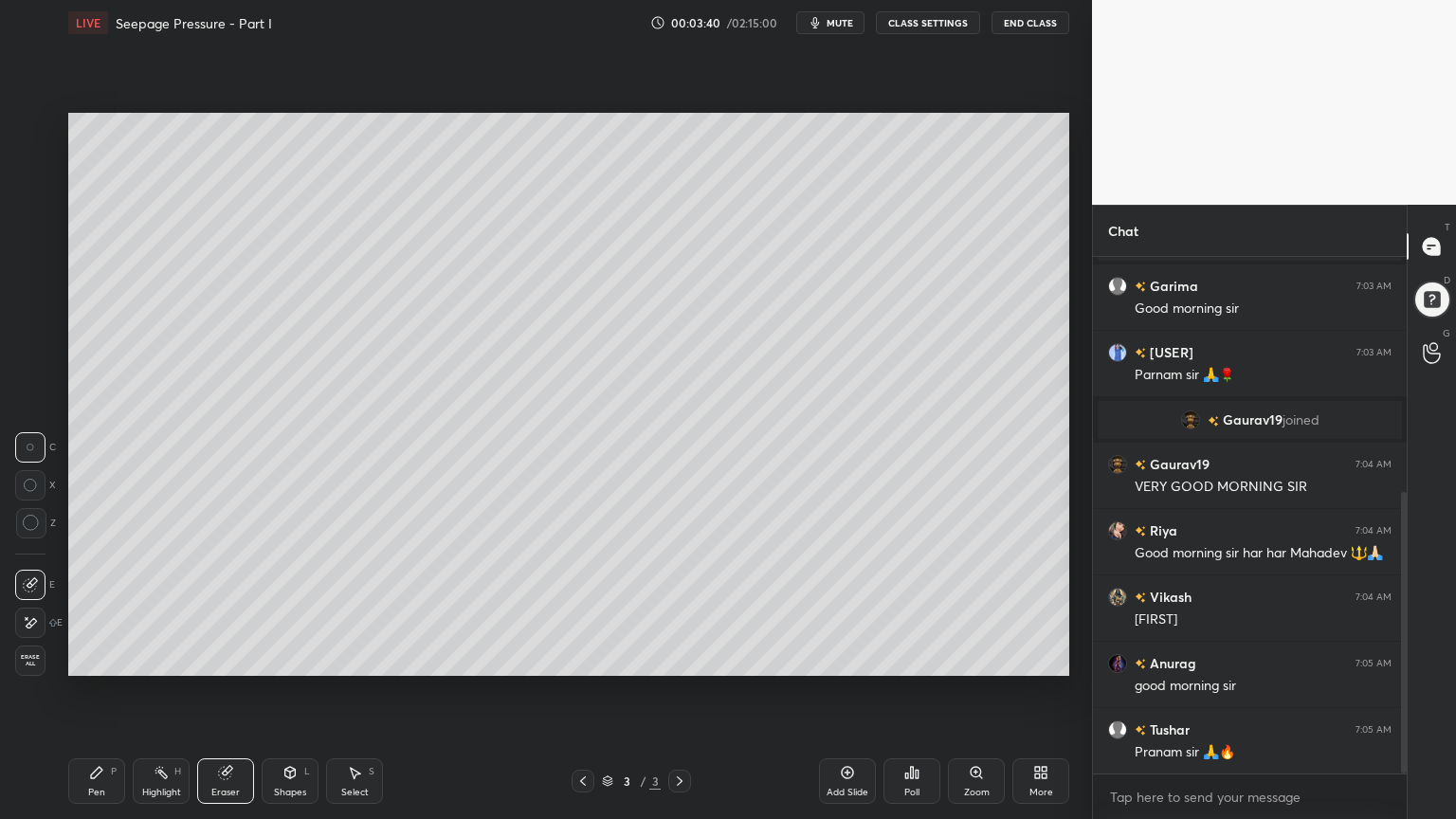 scroll, scrollTop: 431, scrollLeft: 0, axis: vertical 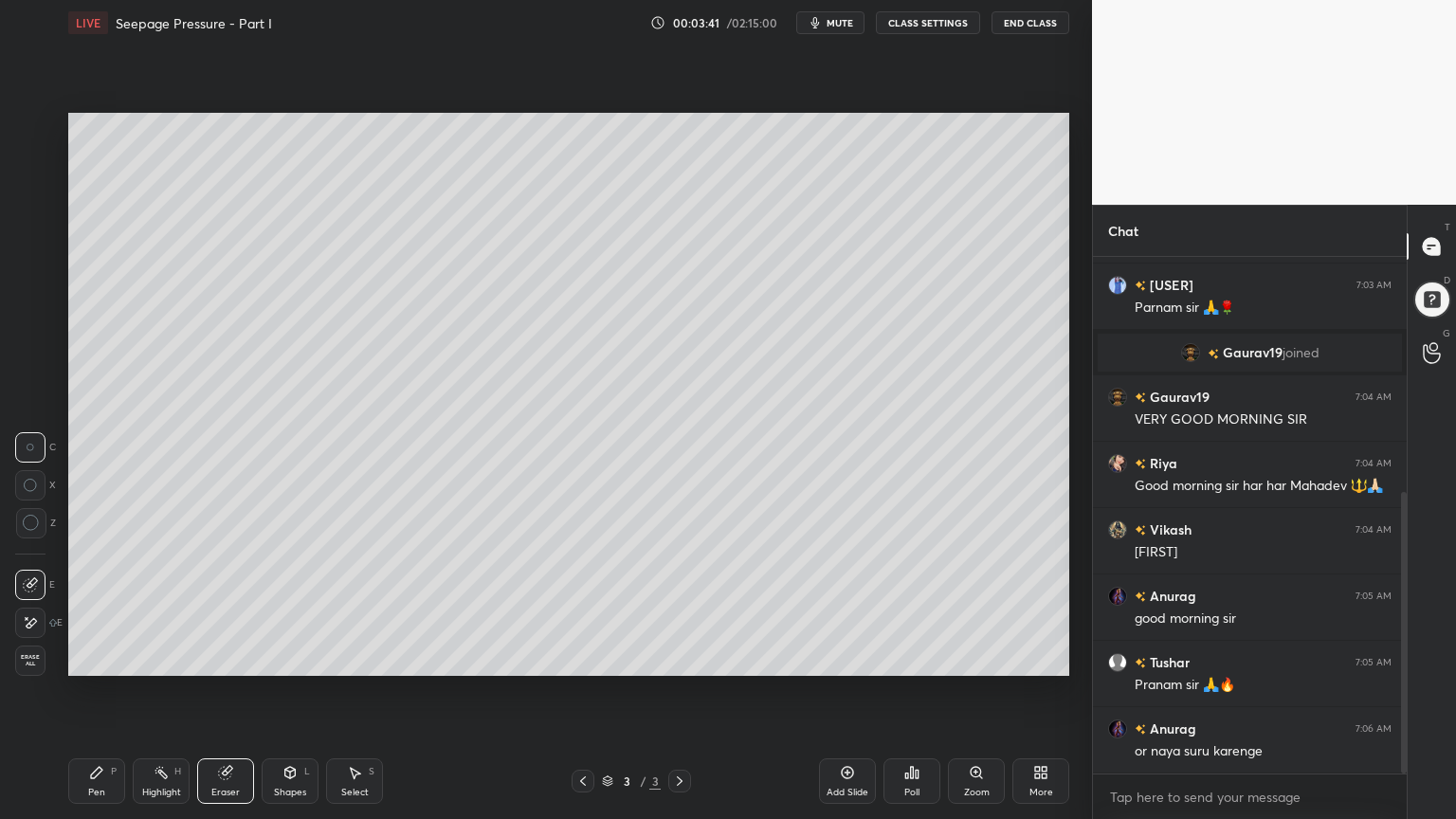 click on "Shapes L" at bounding box center (290, 781) 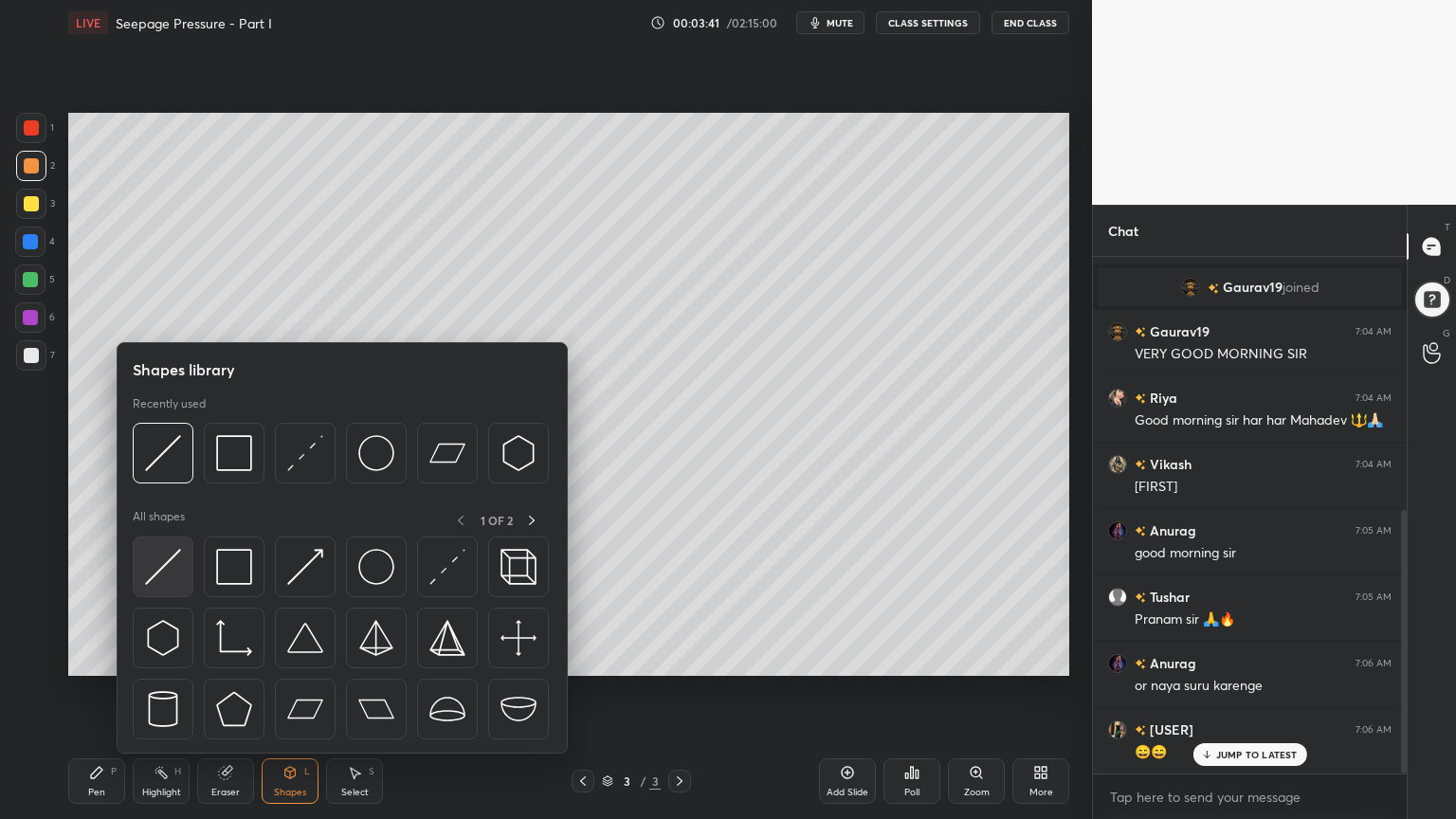 click at bounding box center (163, 567) 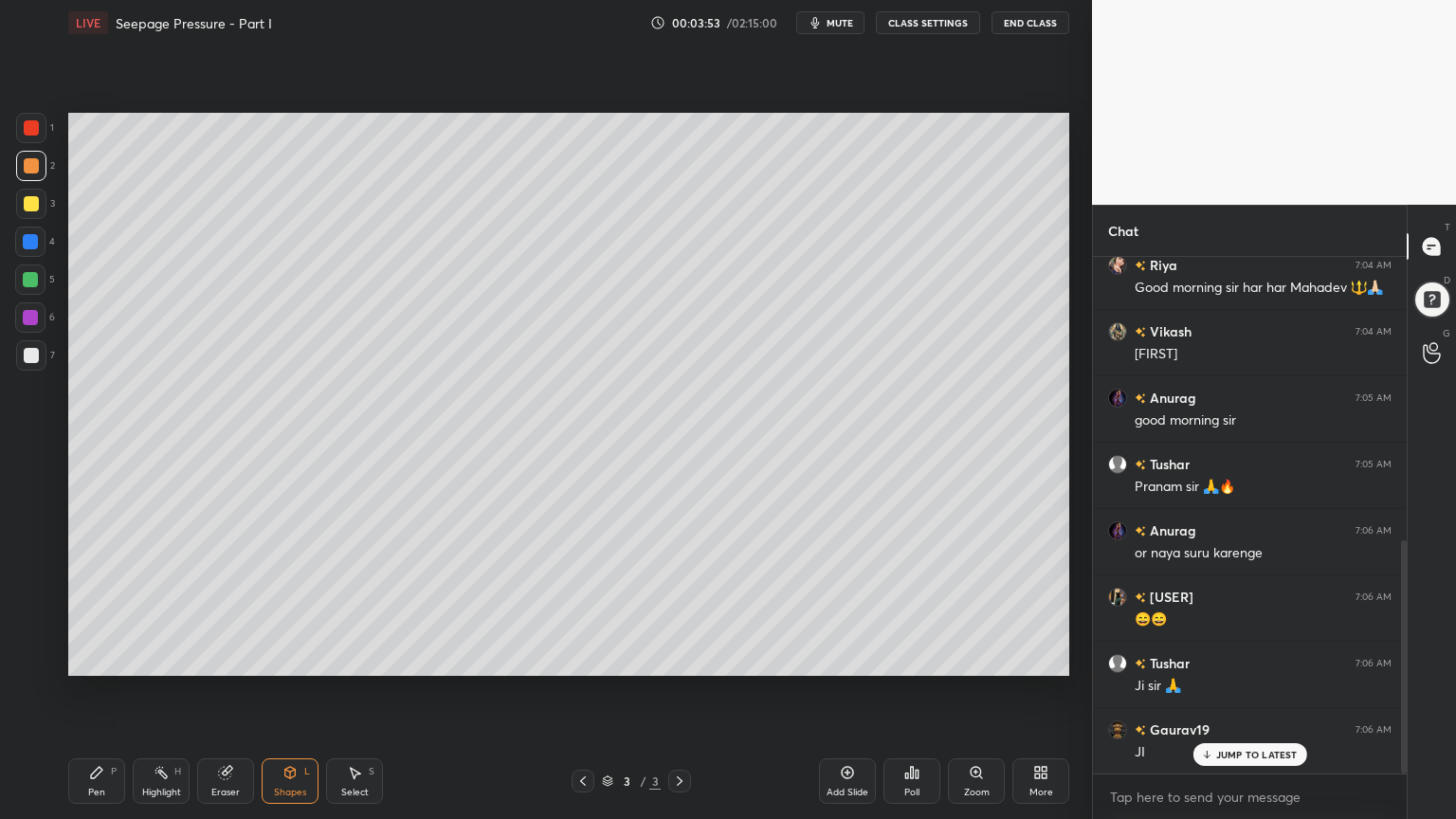 scroll, scrollTop: 648, scrollLeft: 0, axis: vertical 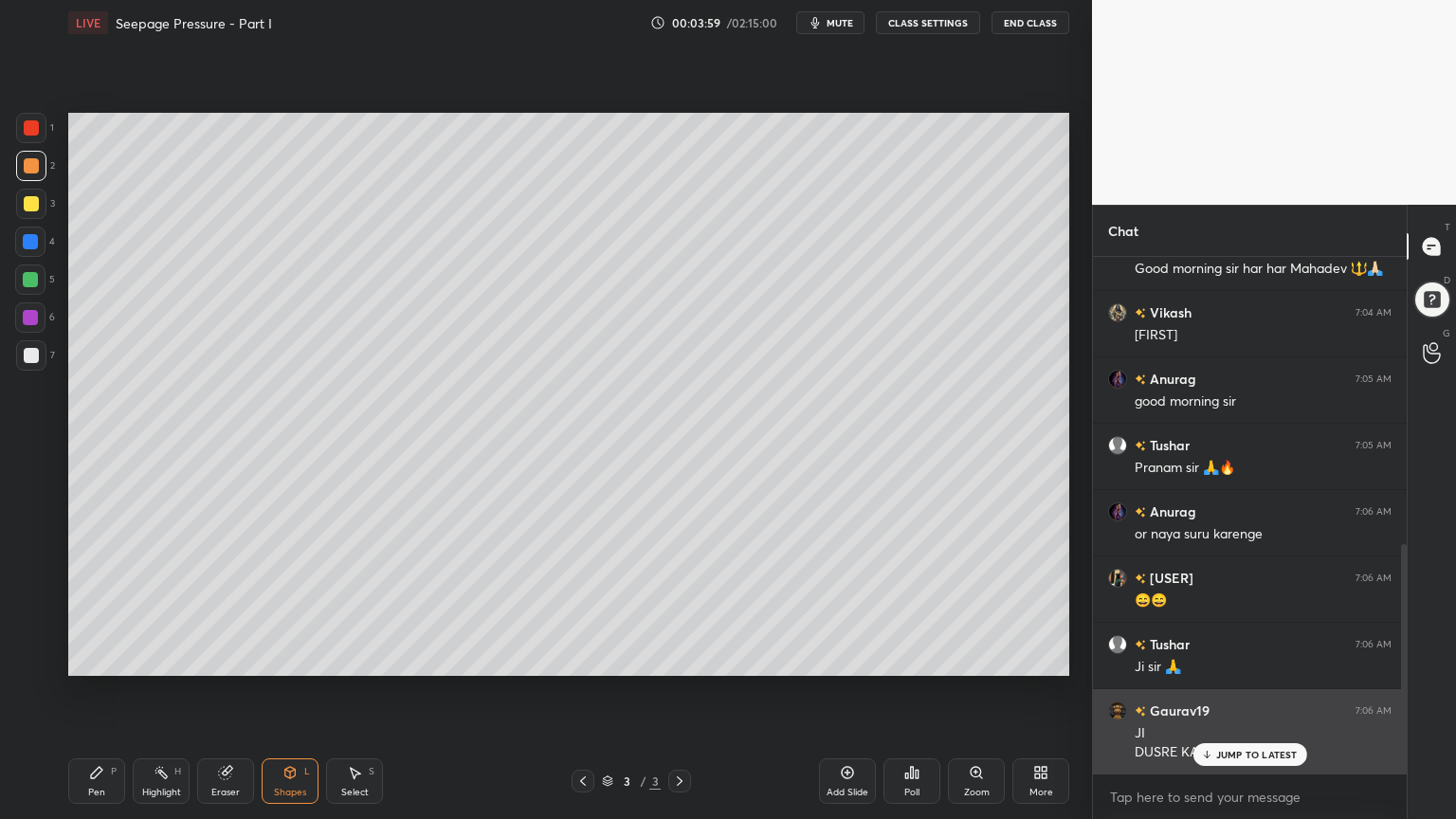 click on "JUMP TO LATEST" at bounding box center (1257, 755) 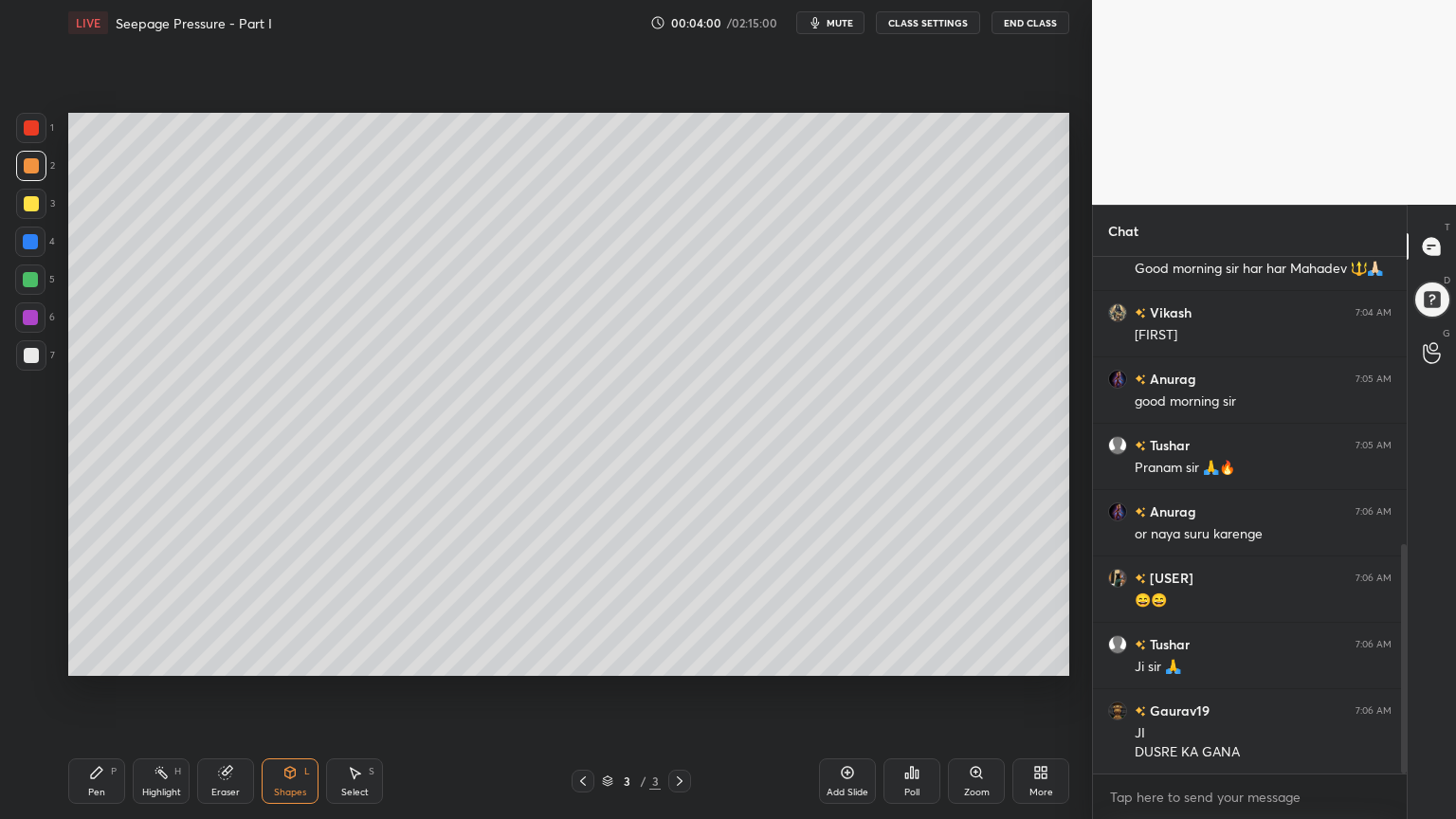 click on "Pen P" at bounding box center [97, 781] 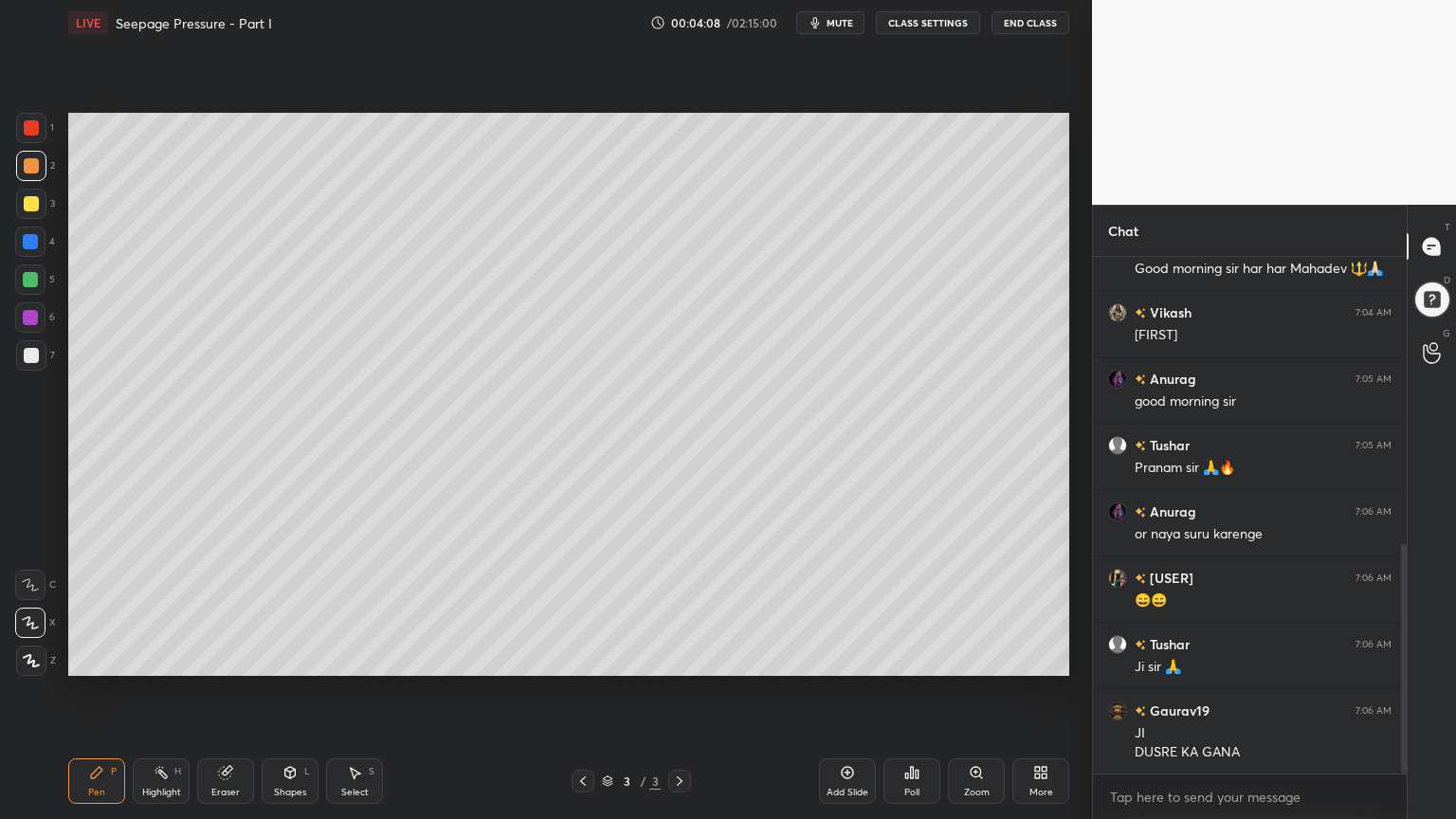 click 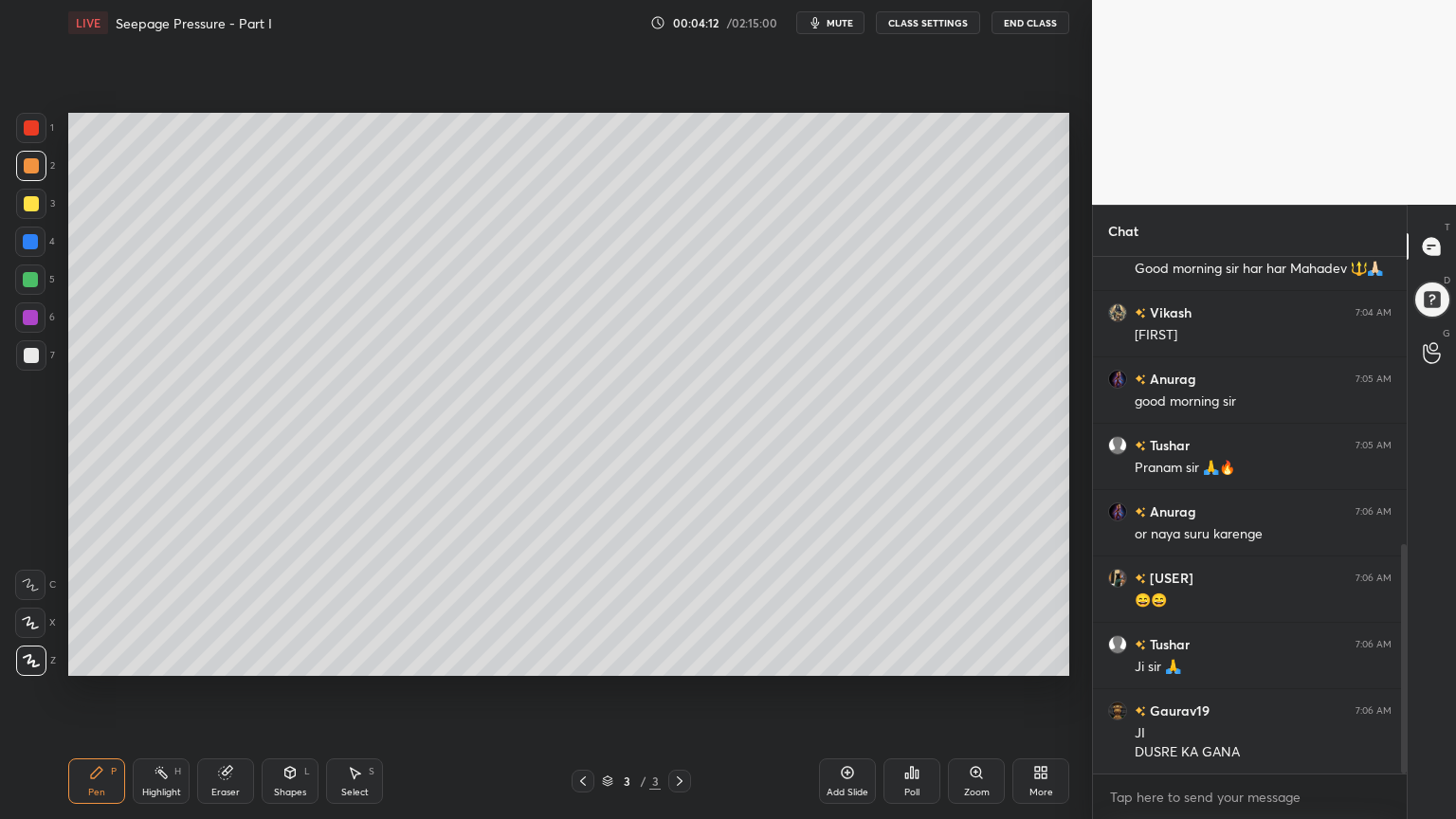 scroll, scrollTop: 694, scrollLeft: 0, axis: vertical 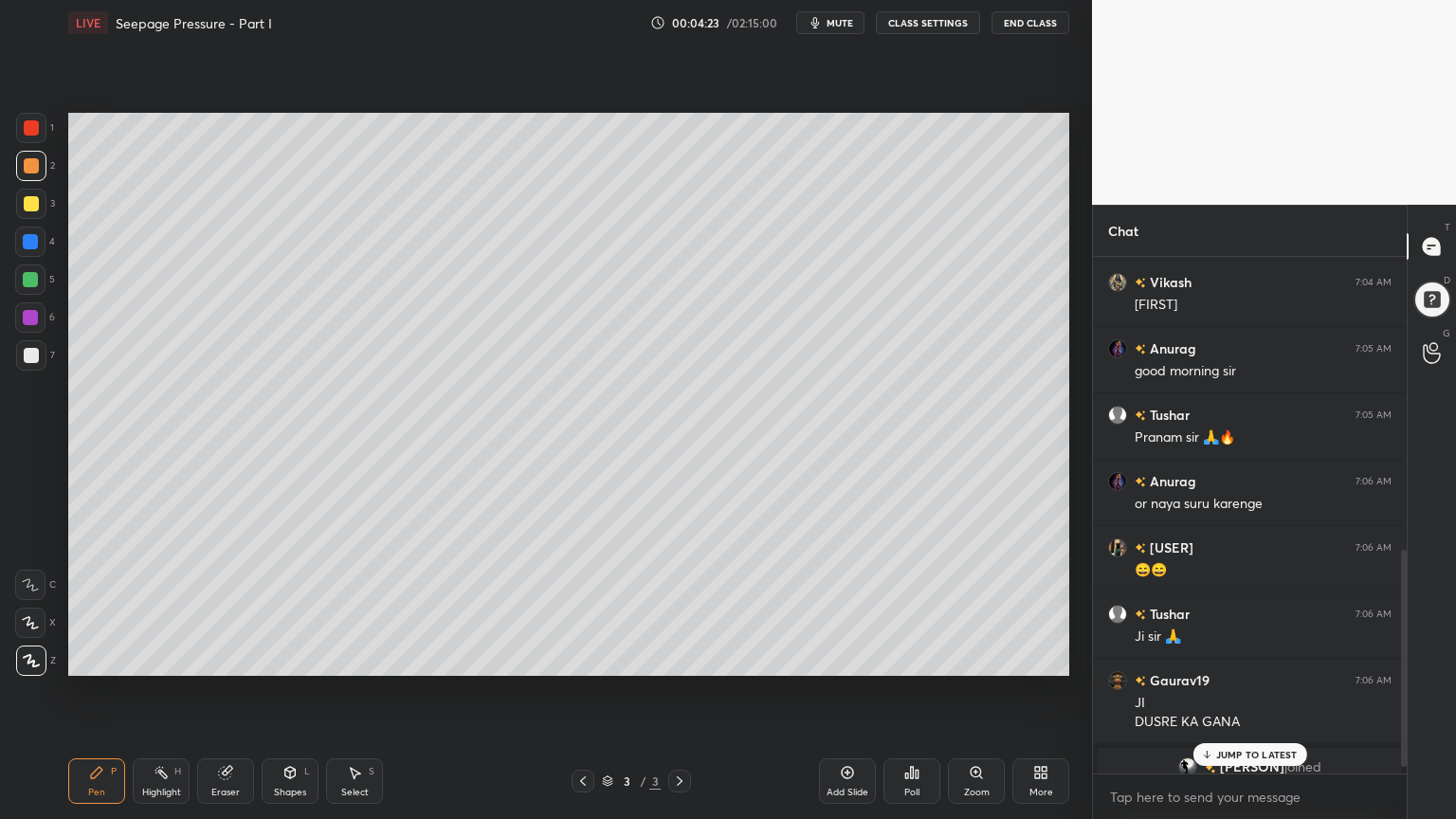click at bounding box center (31, 204) 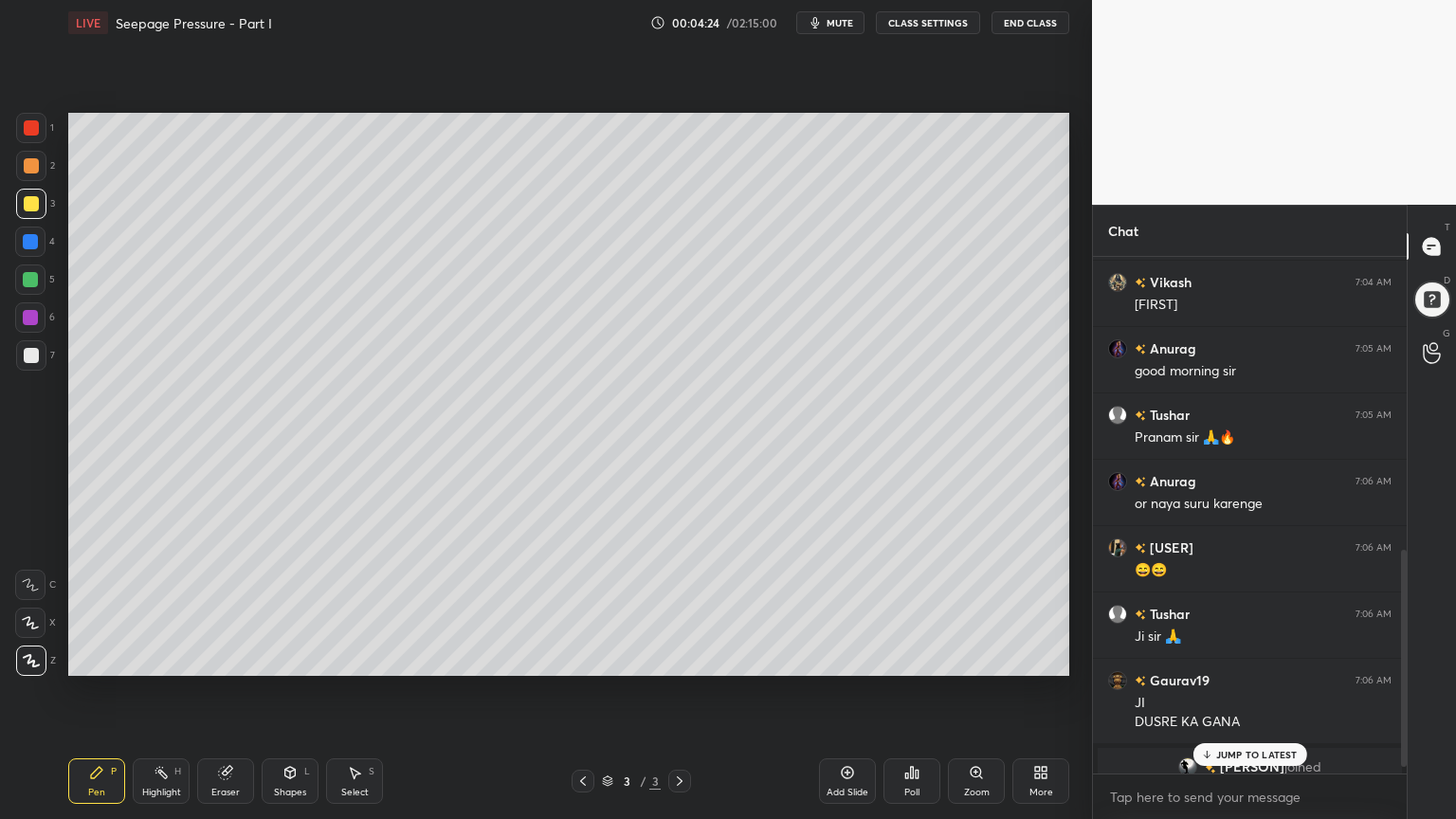 click at bounding box center (31, 204) 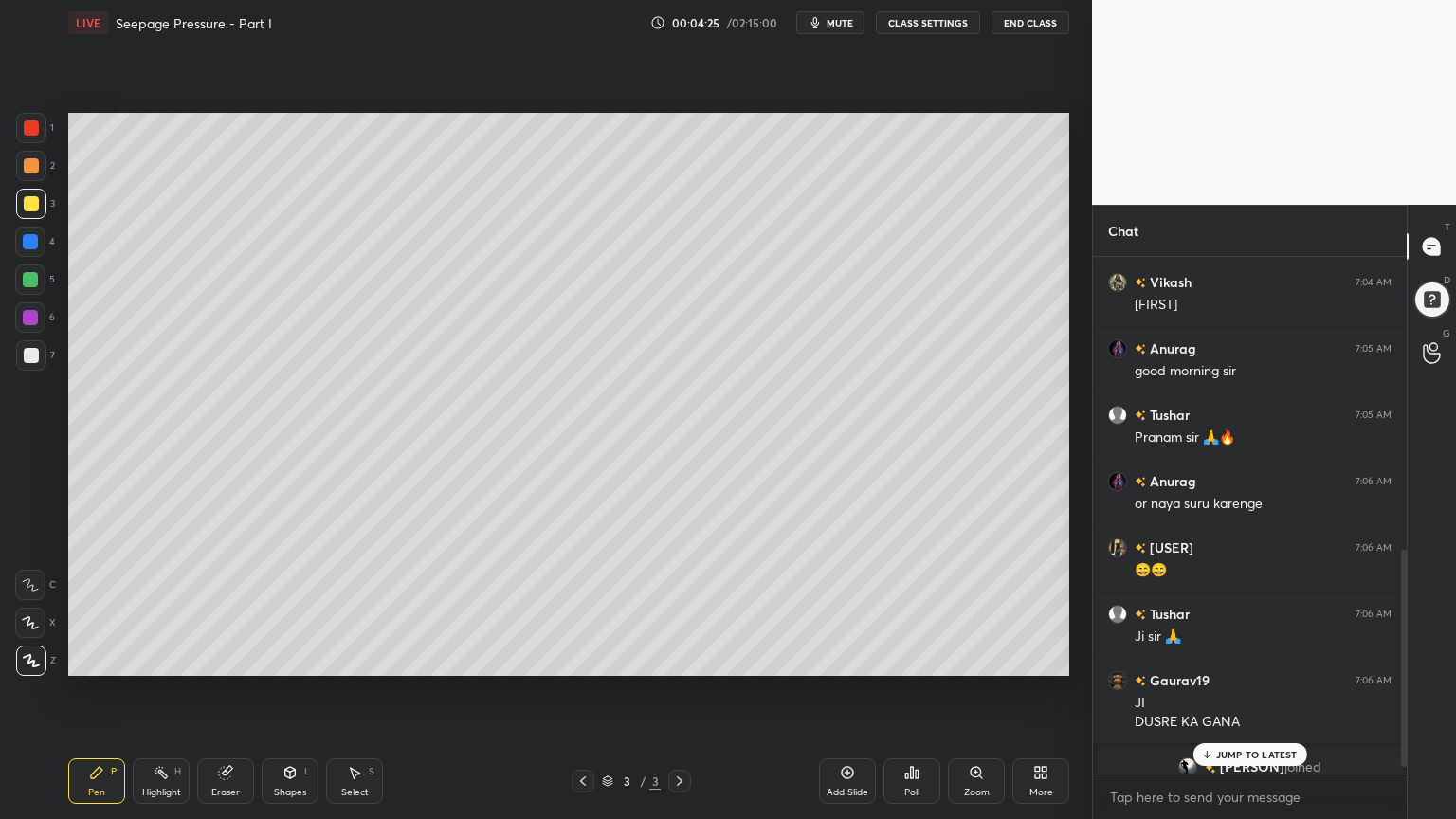 click 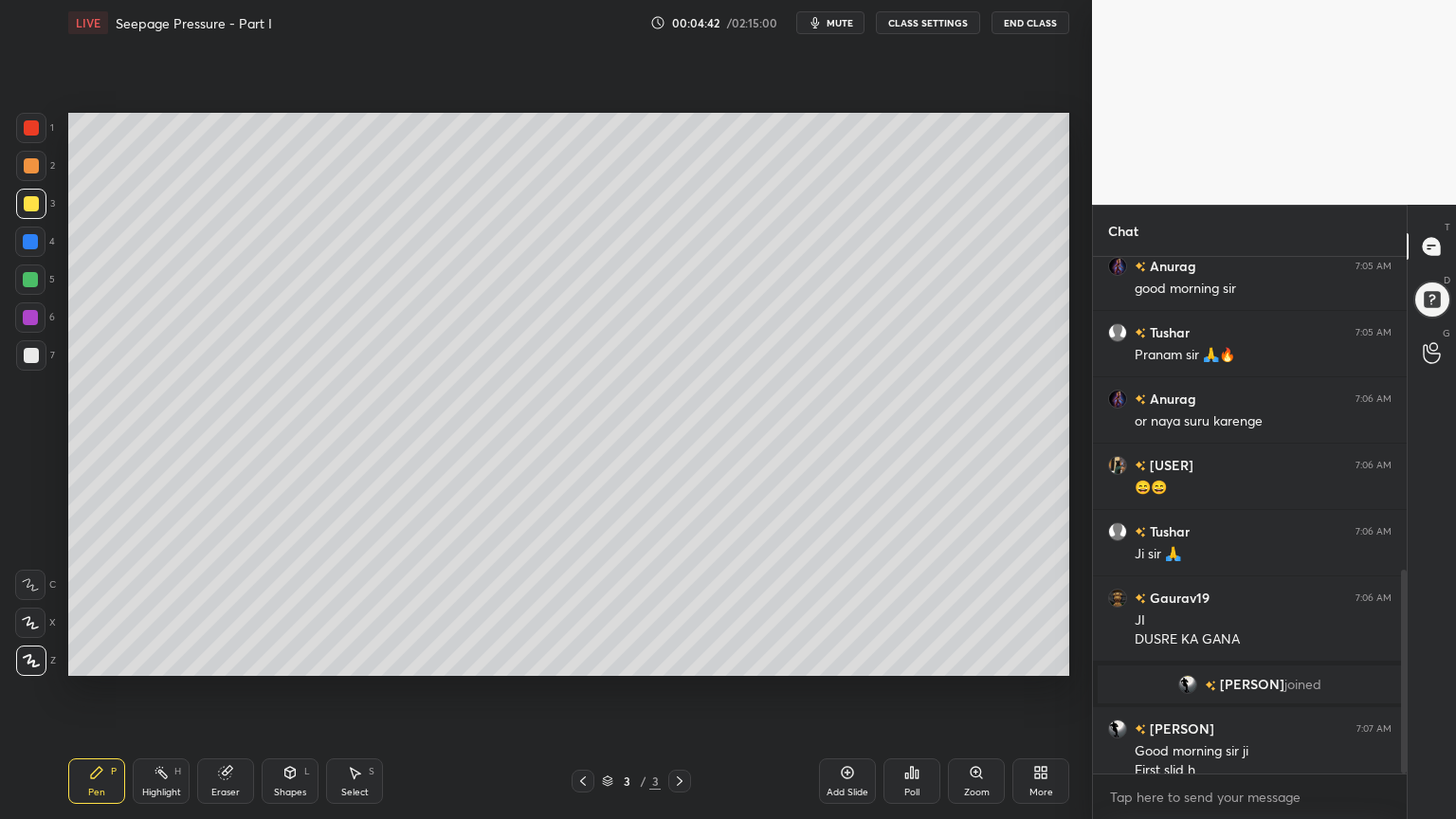 scroll, scrollTop: 795, scrollLeft: 0, axis: vertical 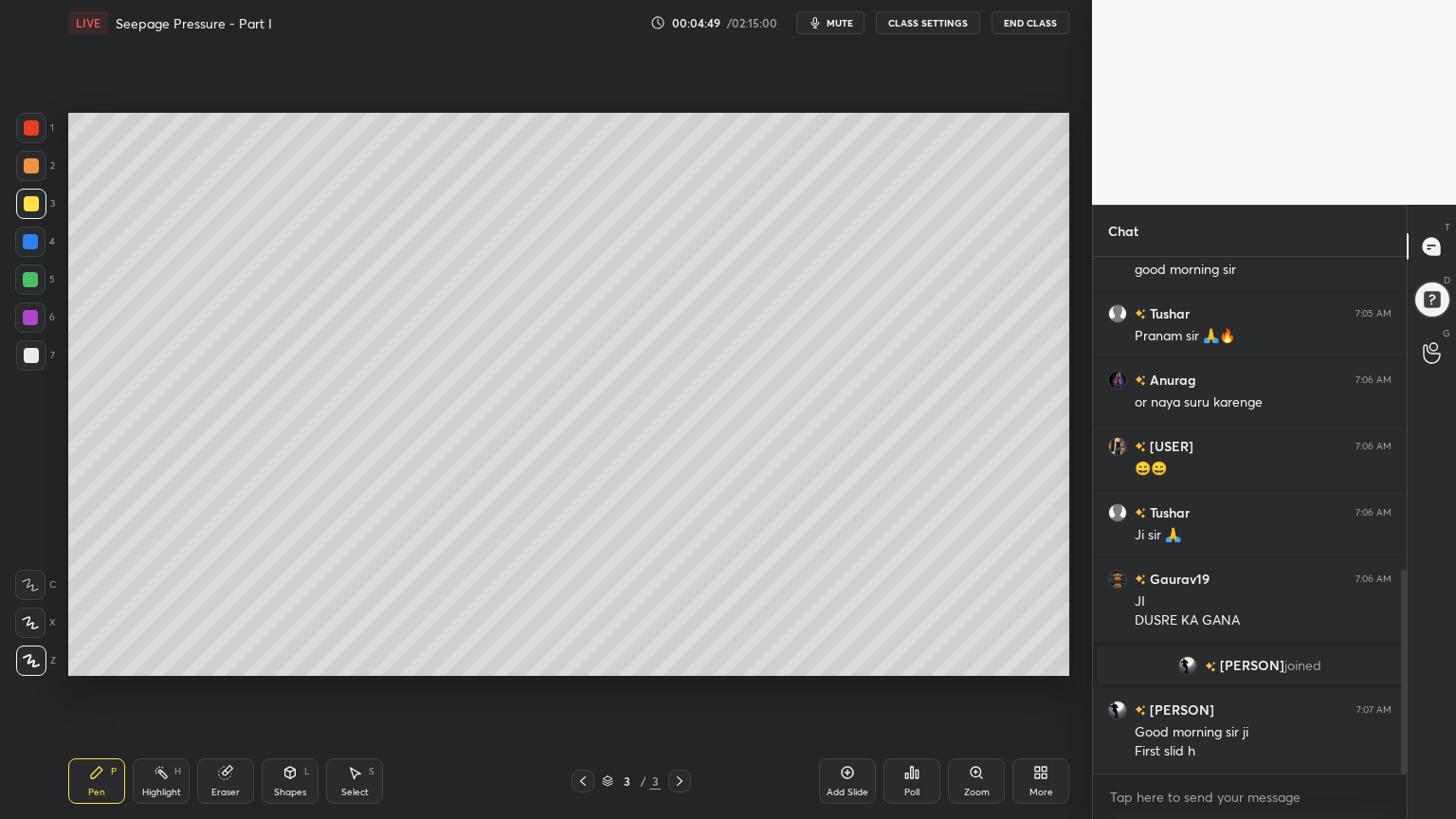 click 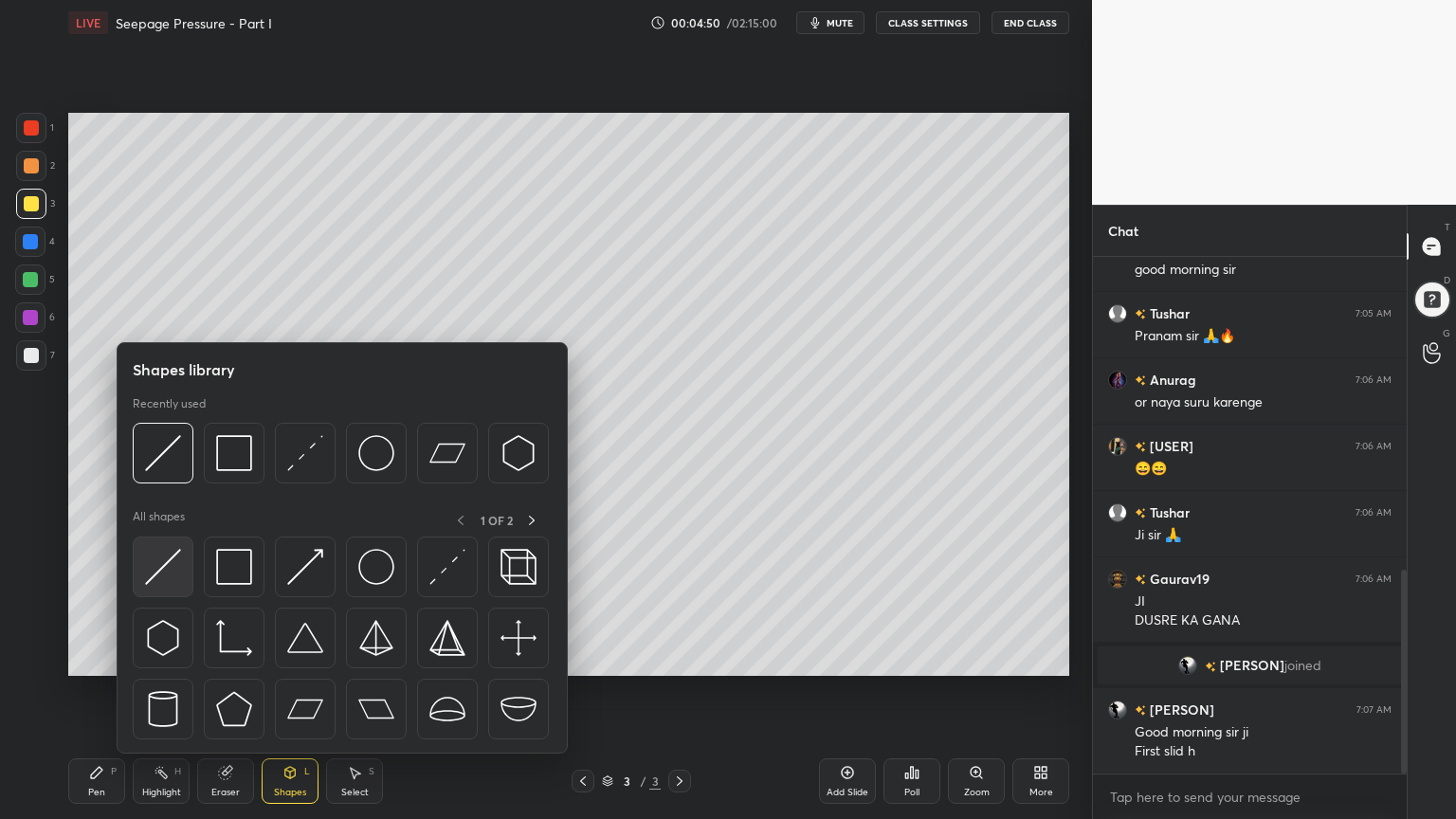 click at bounding box center (163, 567) 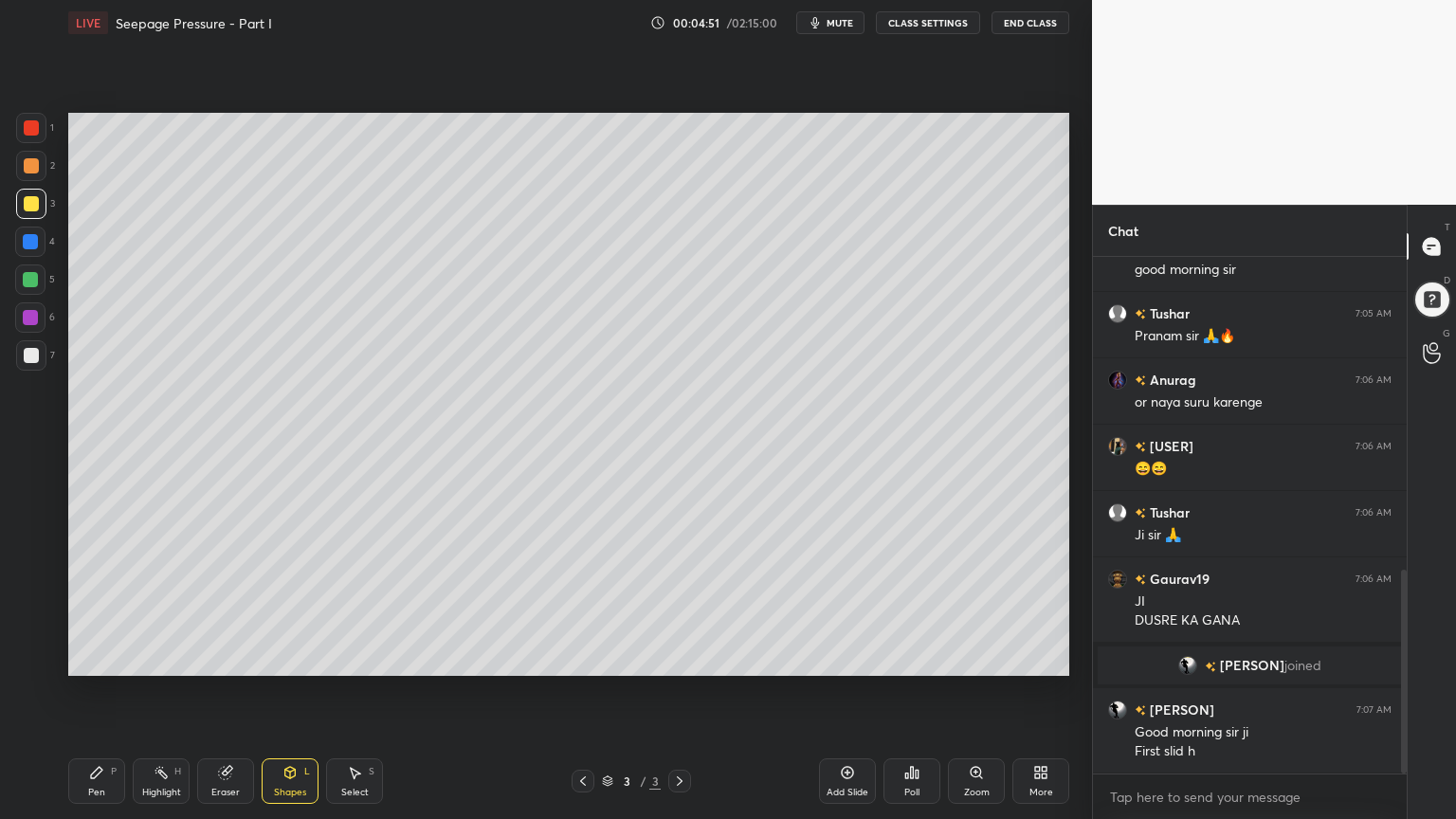 click at bounding box center [30, 242] 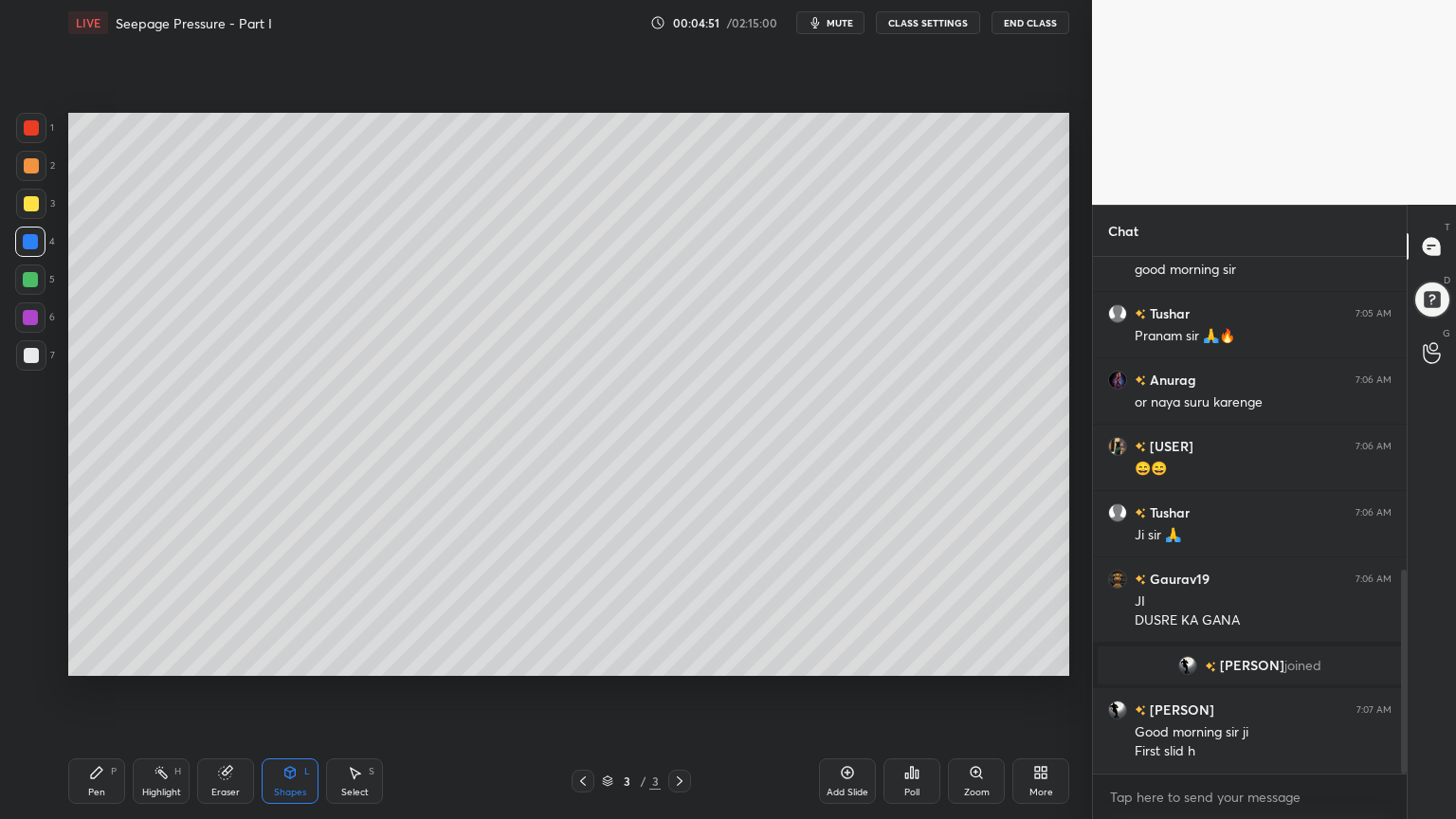 click on "Pen P" at bounding box center (97, 781) 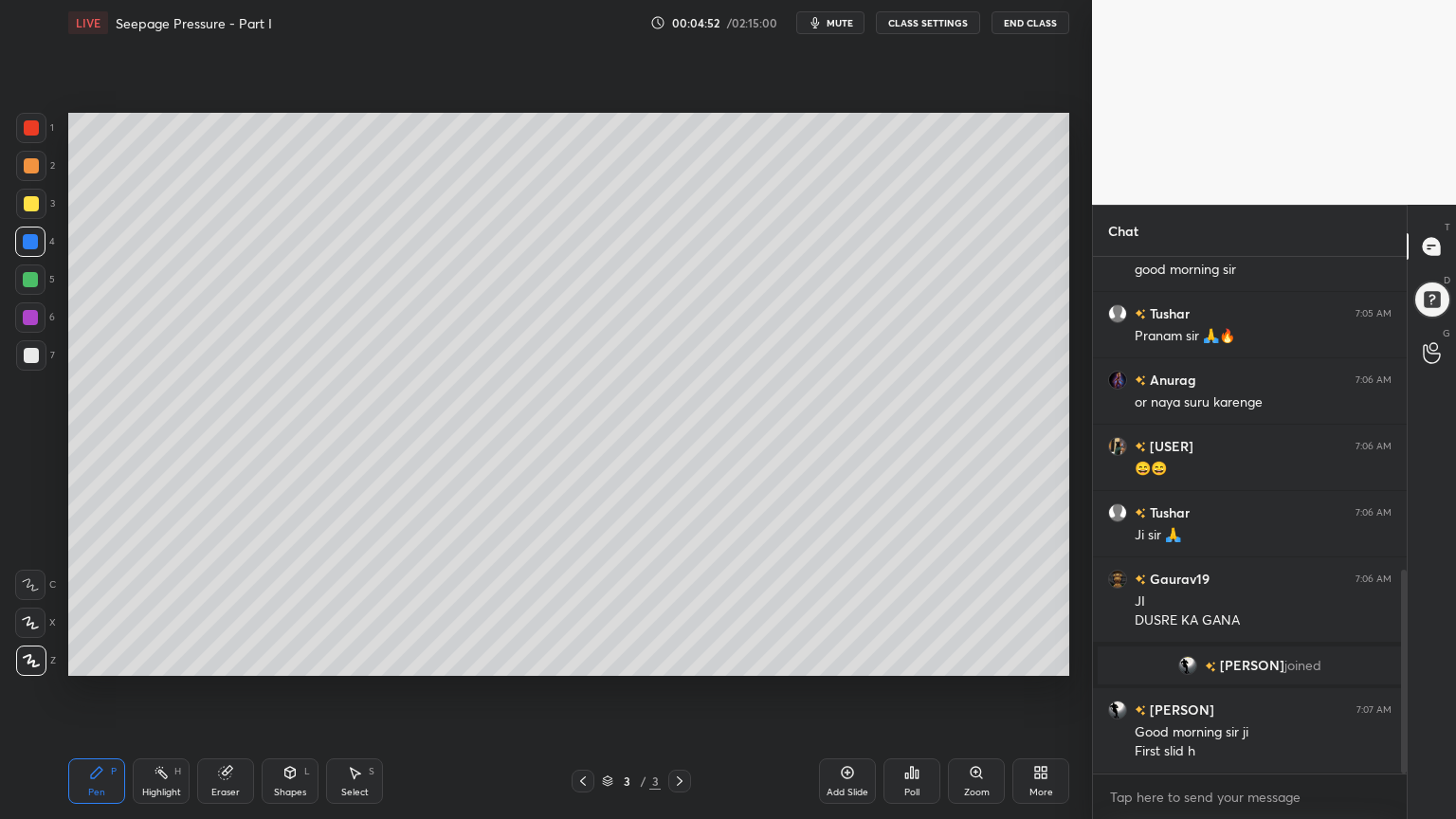 click 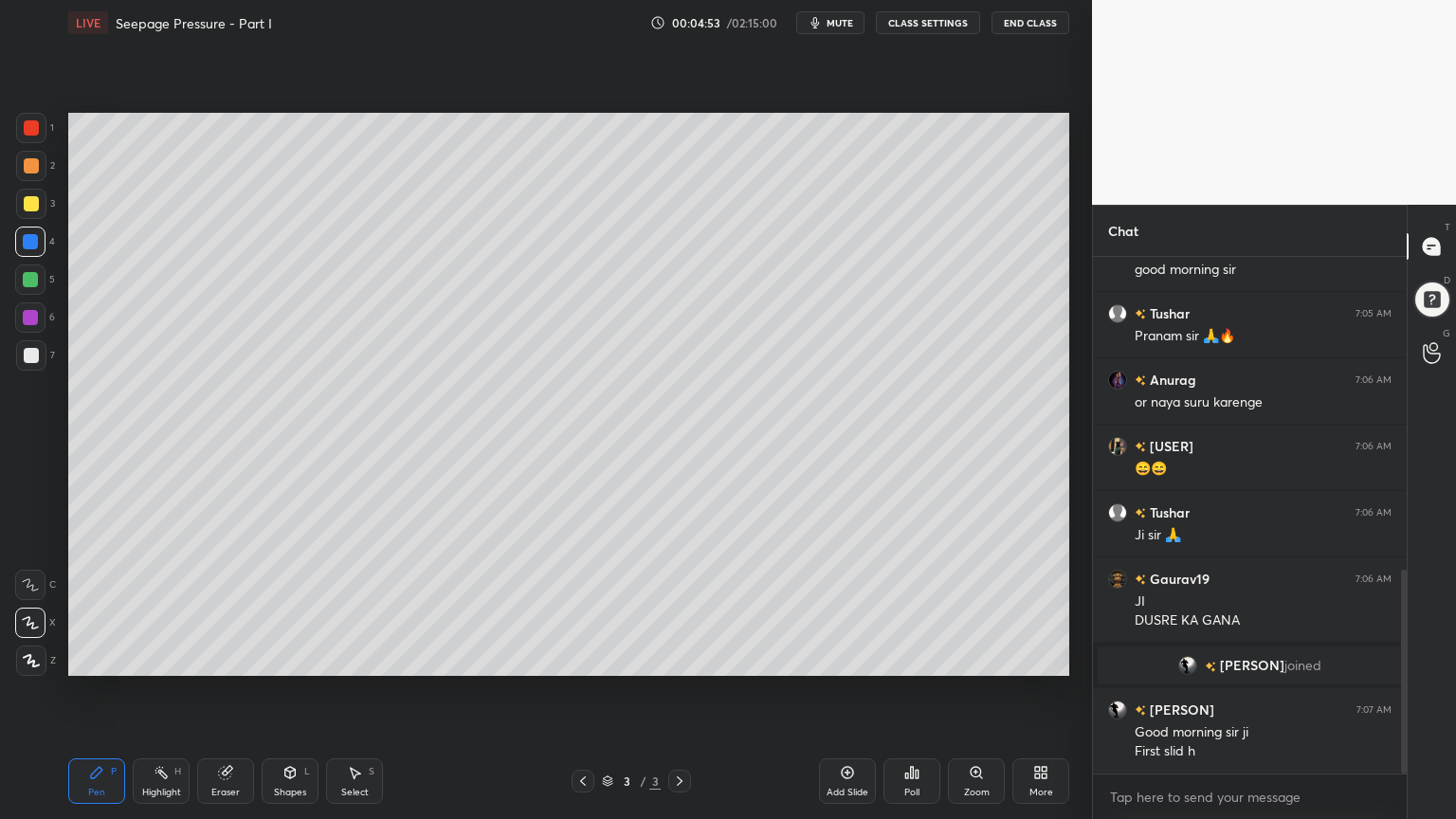 click on "Shapes L" at bounding box center (290, 781) 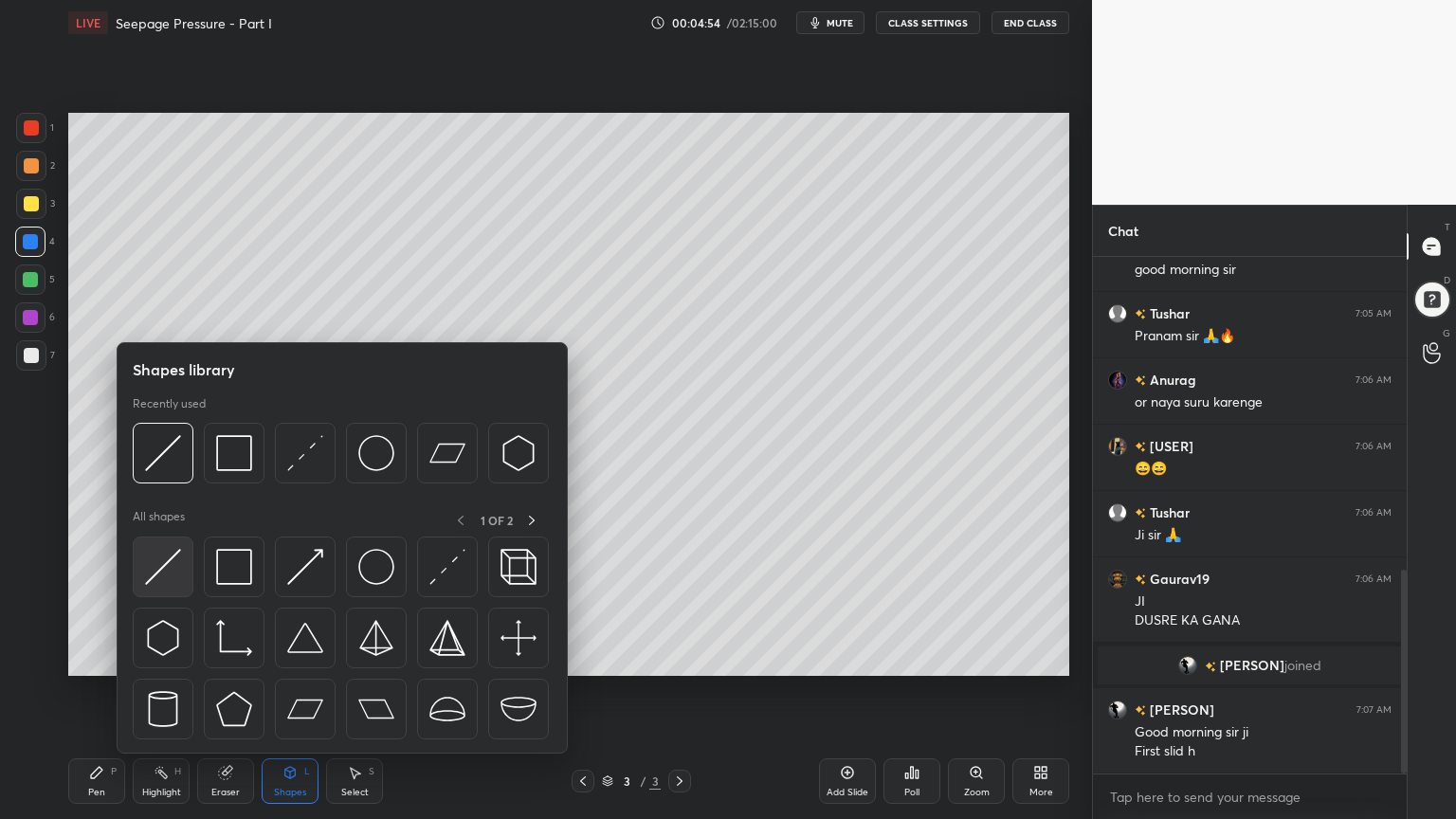 click at bounding box center (163, 567) 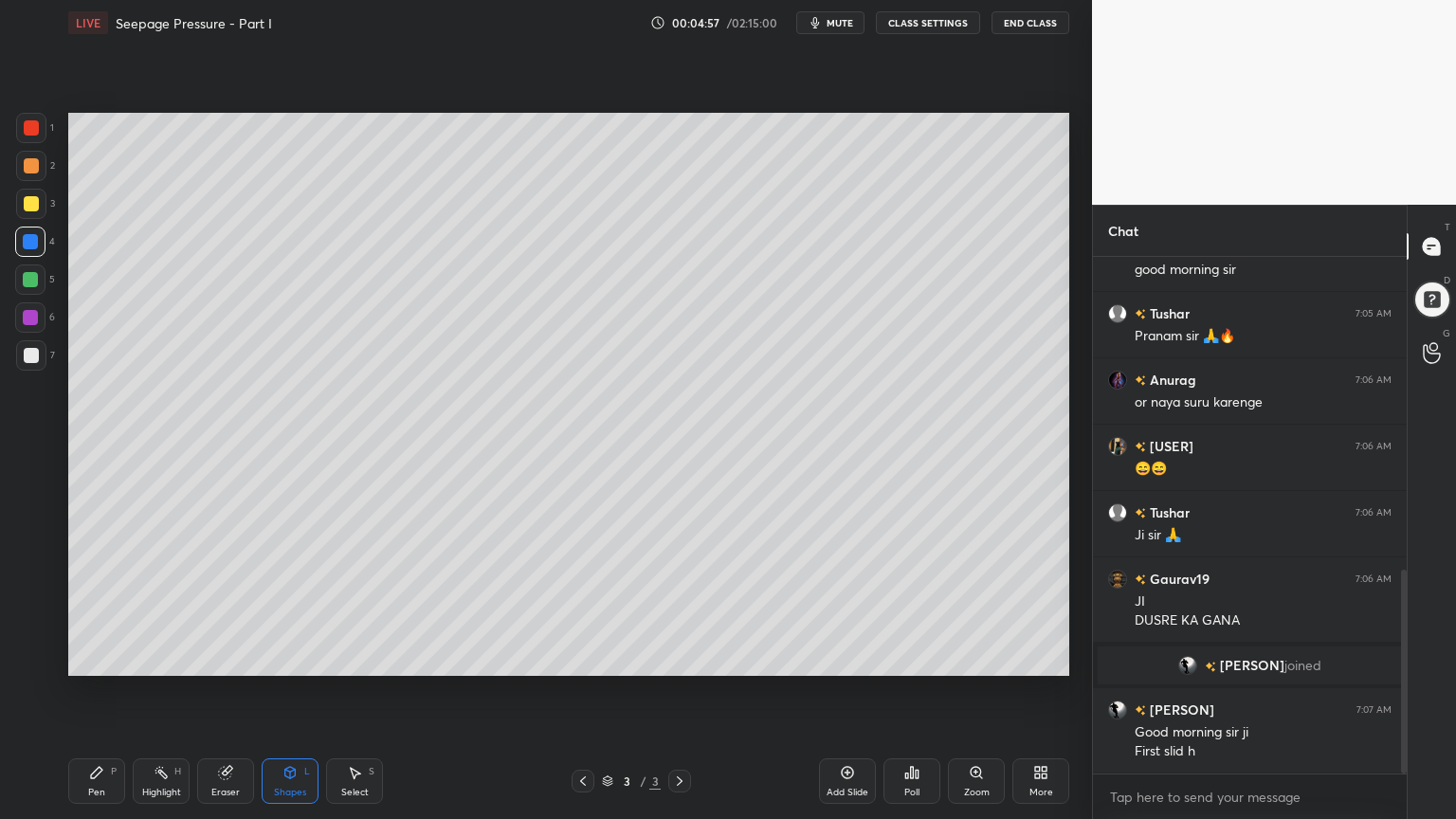 click on "Pen P" at bounding box center (97, 781) 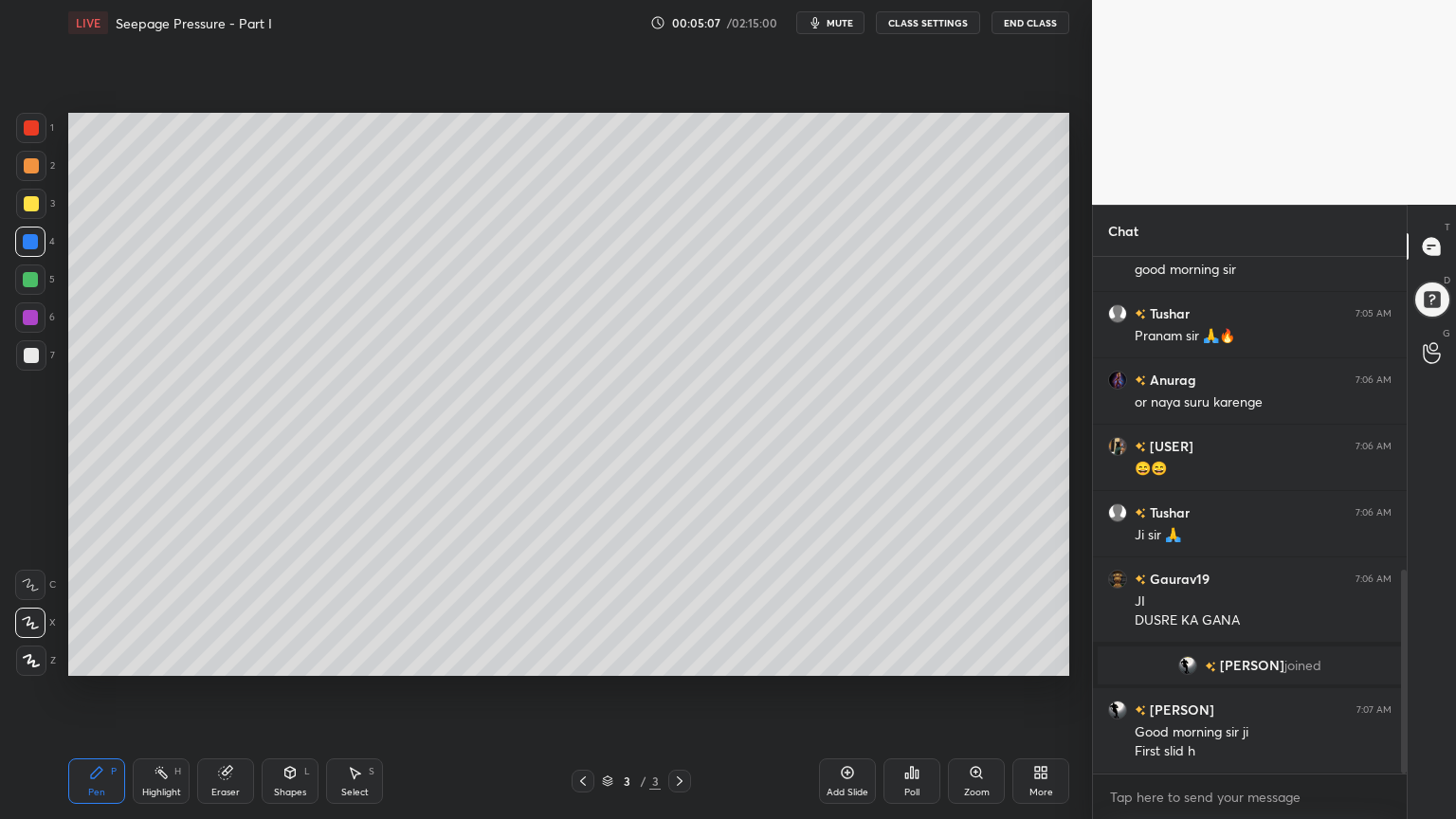 click on "Pen P" at bounding box center [97, 781] 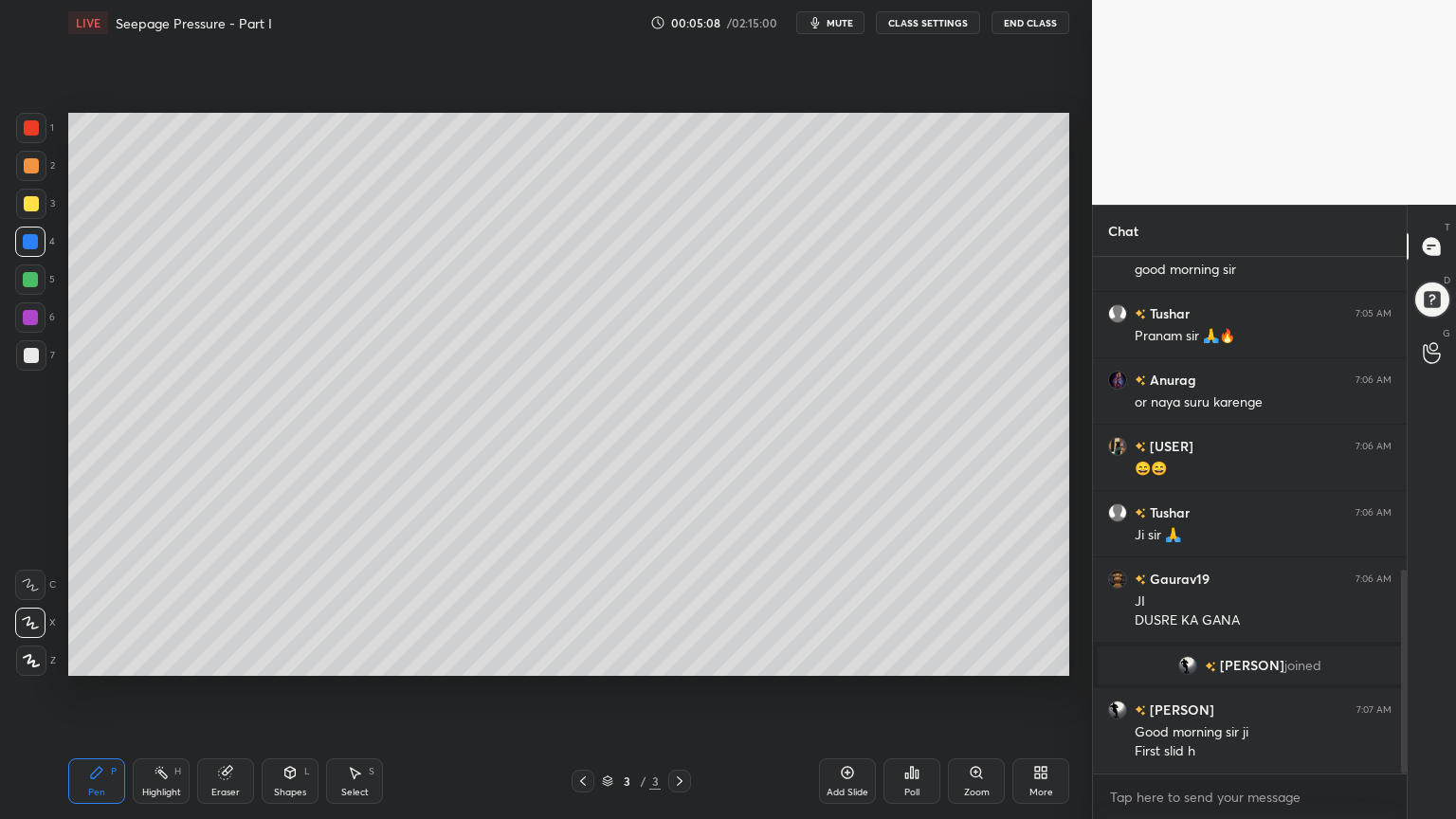 click at bounding box center [31, 128] 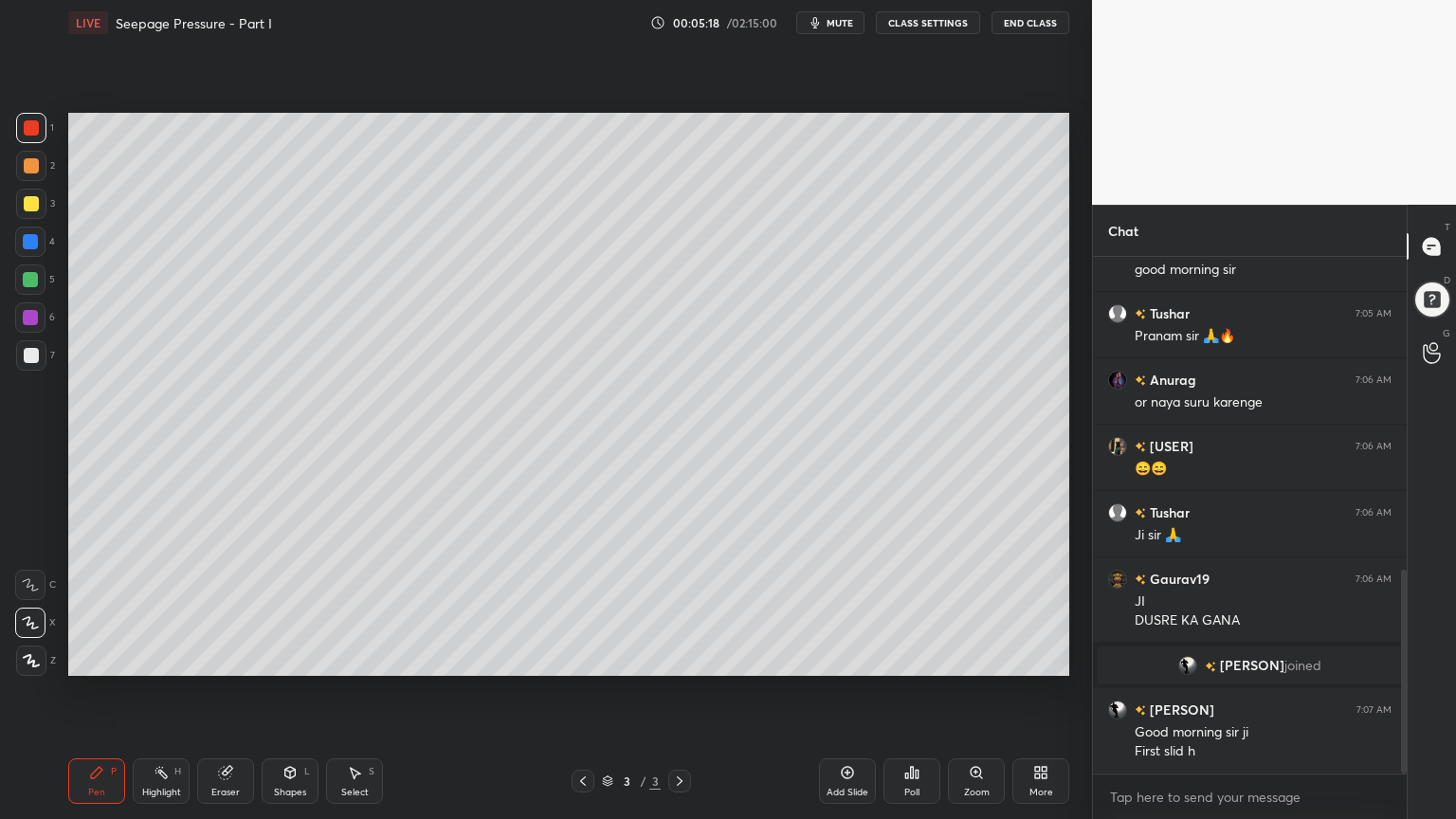 click at bounding box center (30, 242) 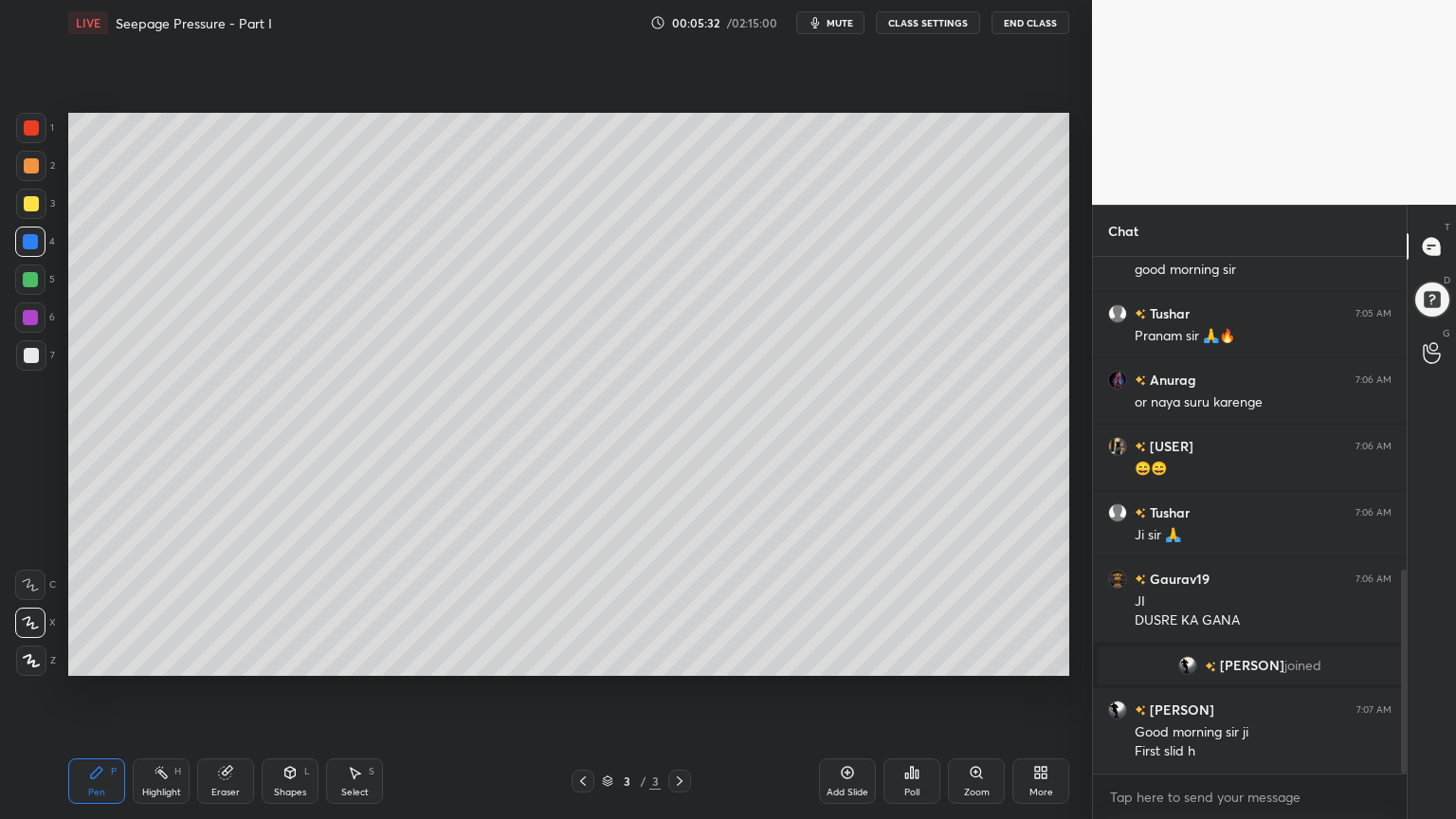click on "3" at bounding box center (35, 204) 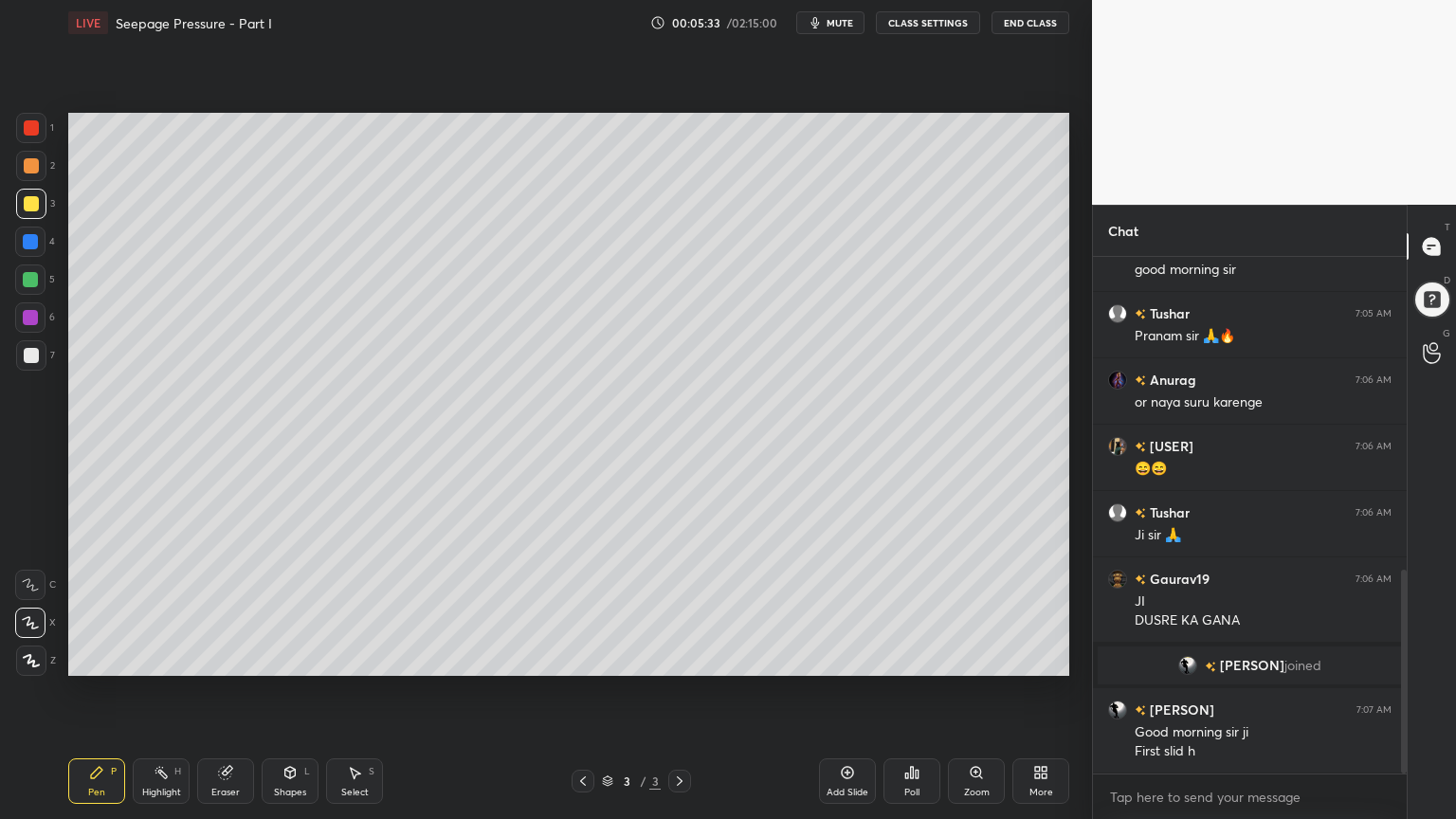 click 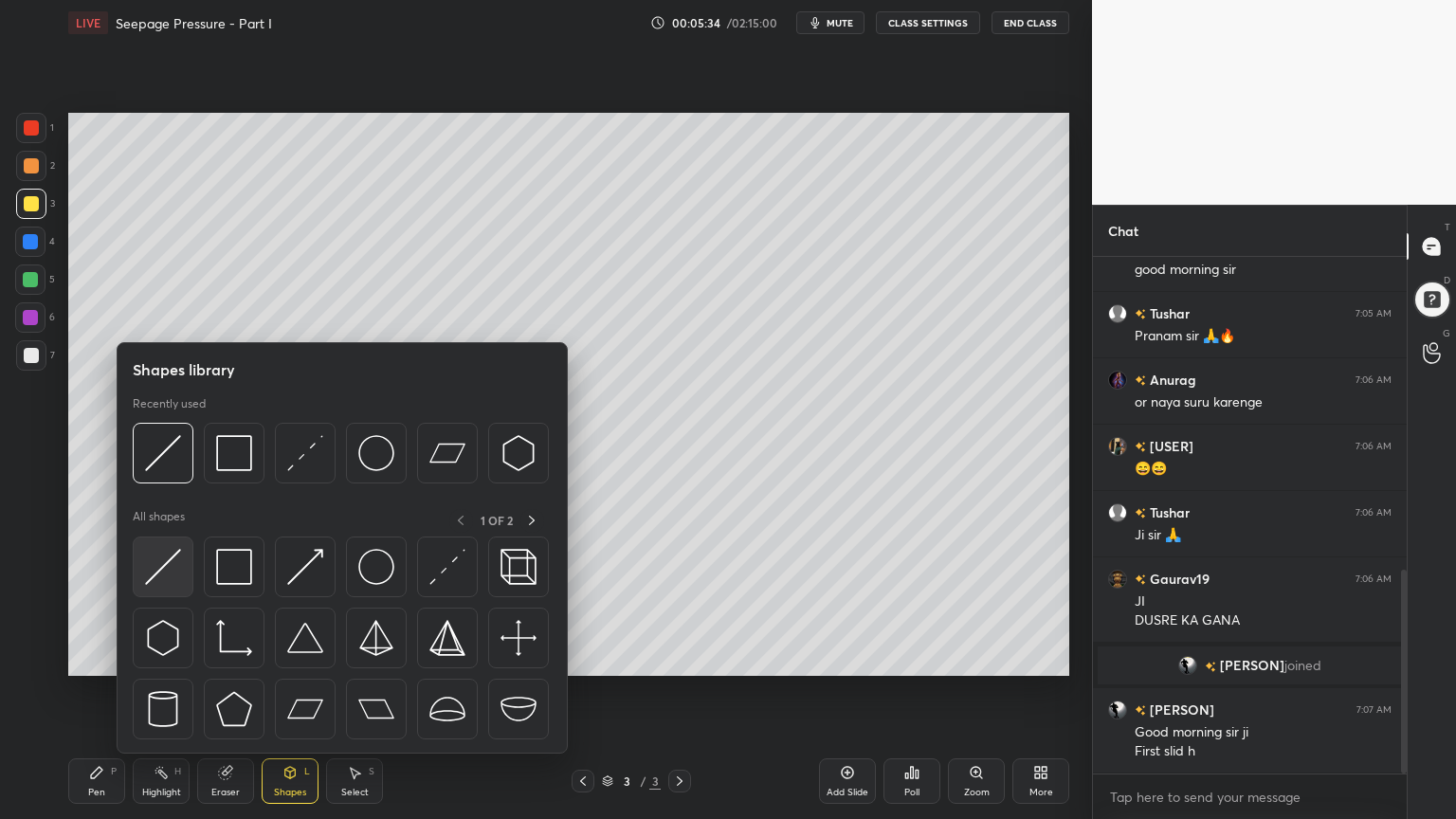 click at bounding box center [163, 567] 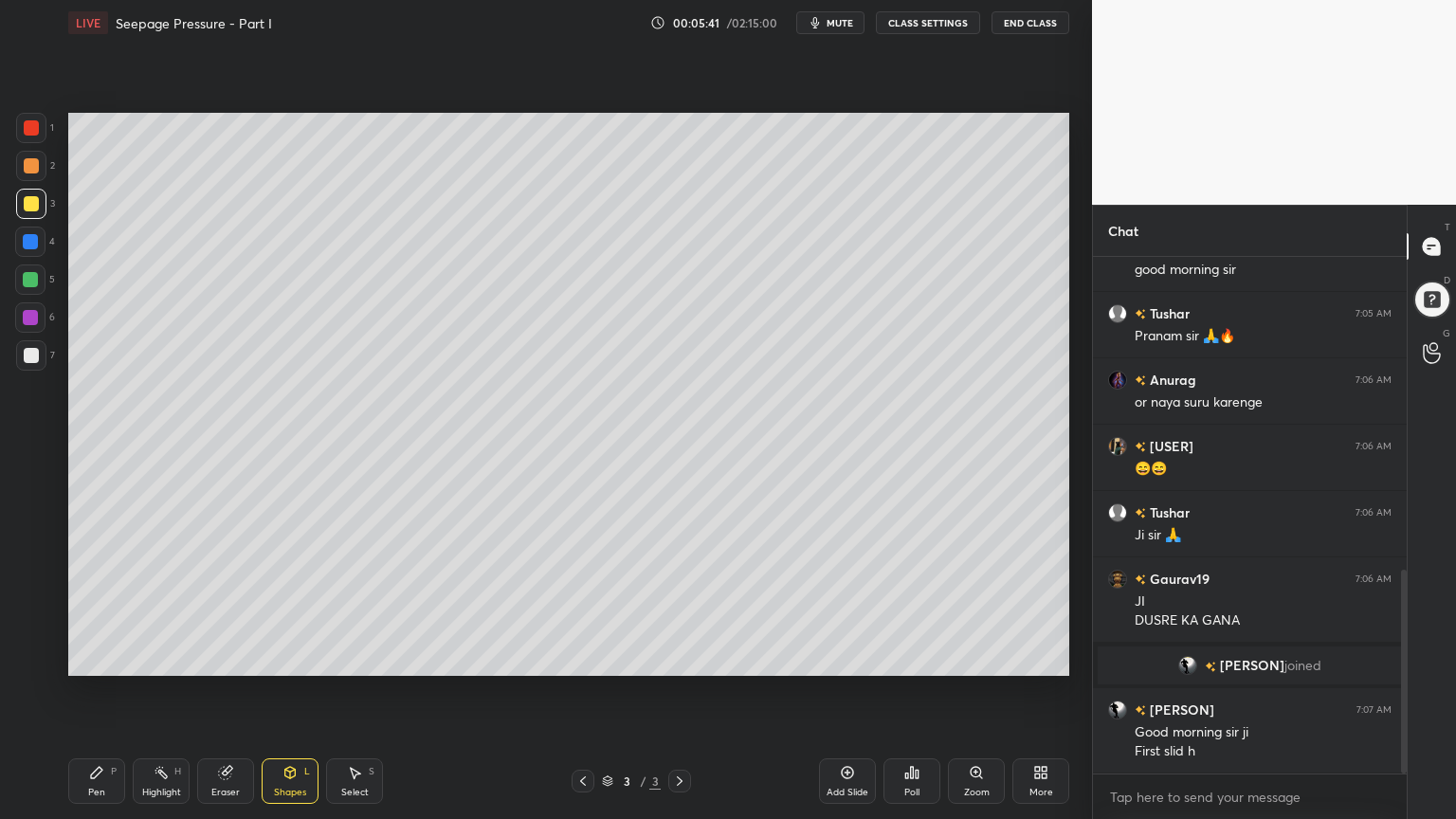 click on "Pen P" at bounding box center (97, 781) 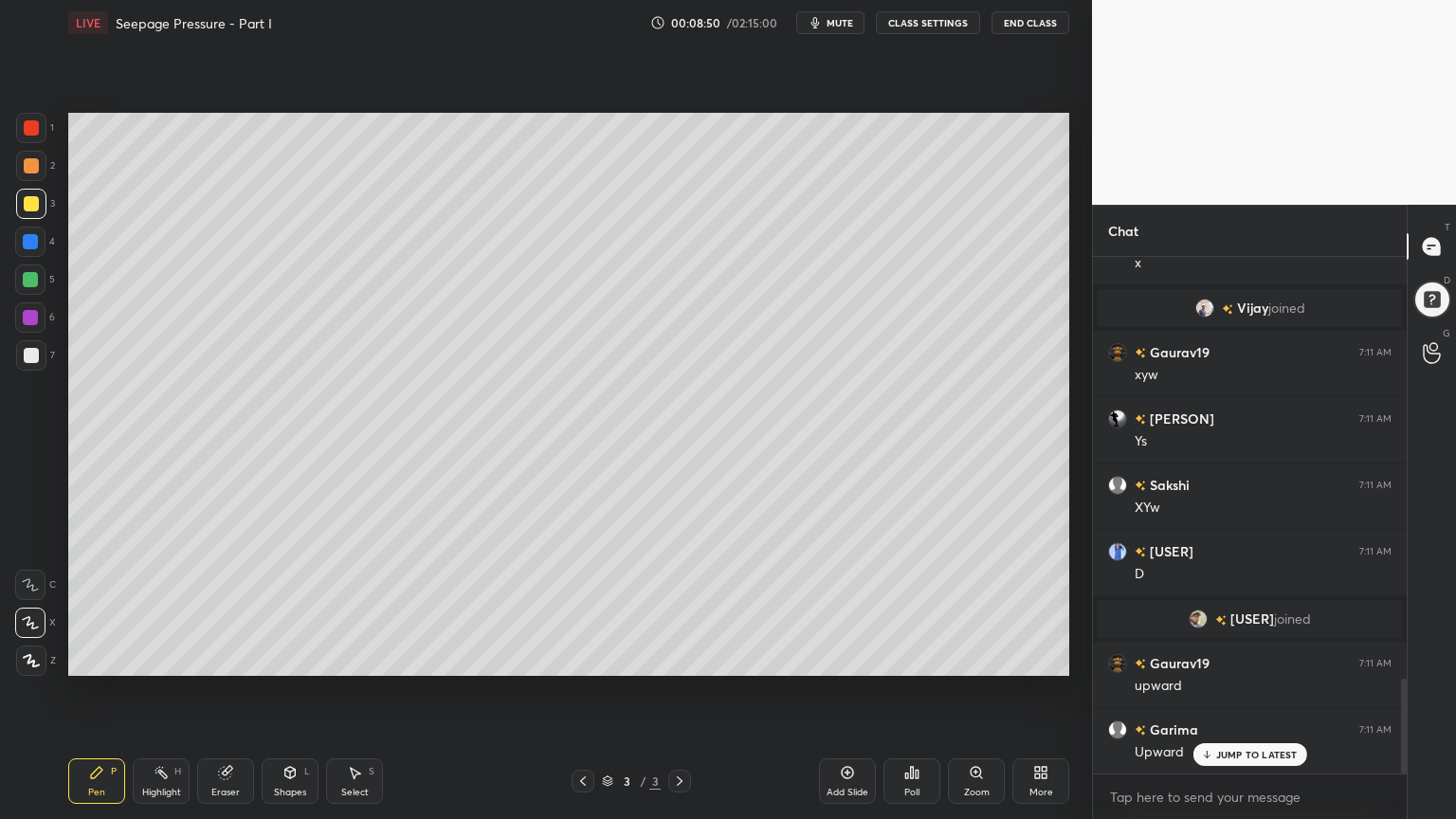 scroll, scrollTop: 2373, scrollLeft: 0, axis: vertical 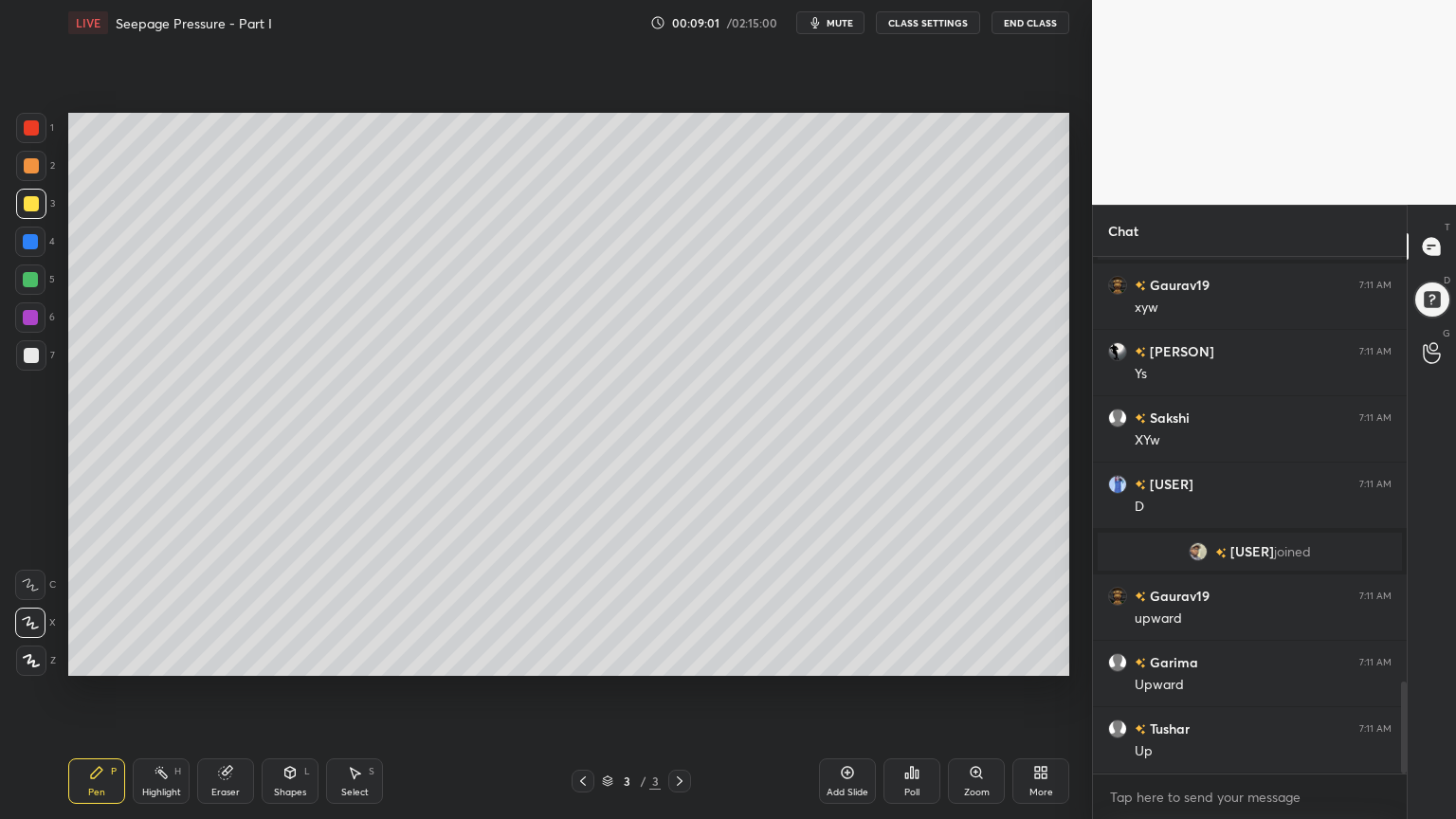 click at bounding box center (31, 166) 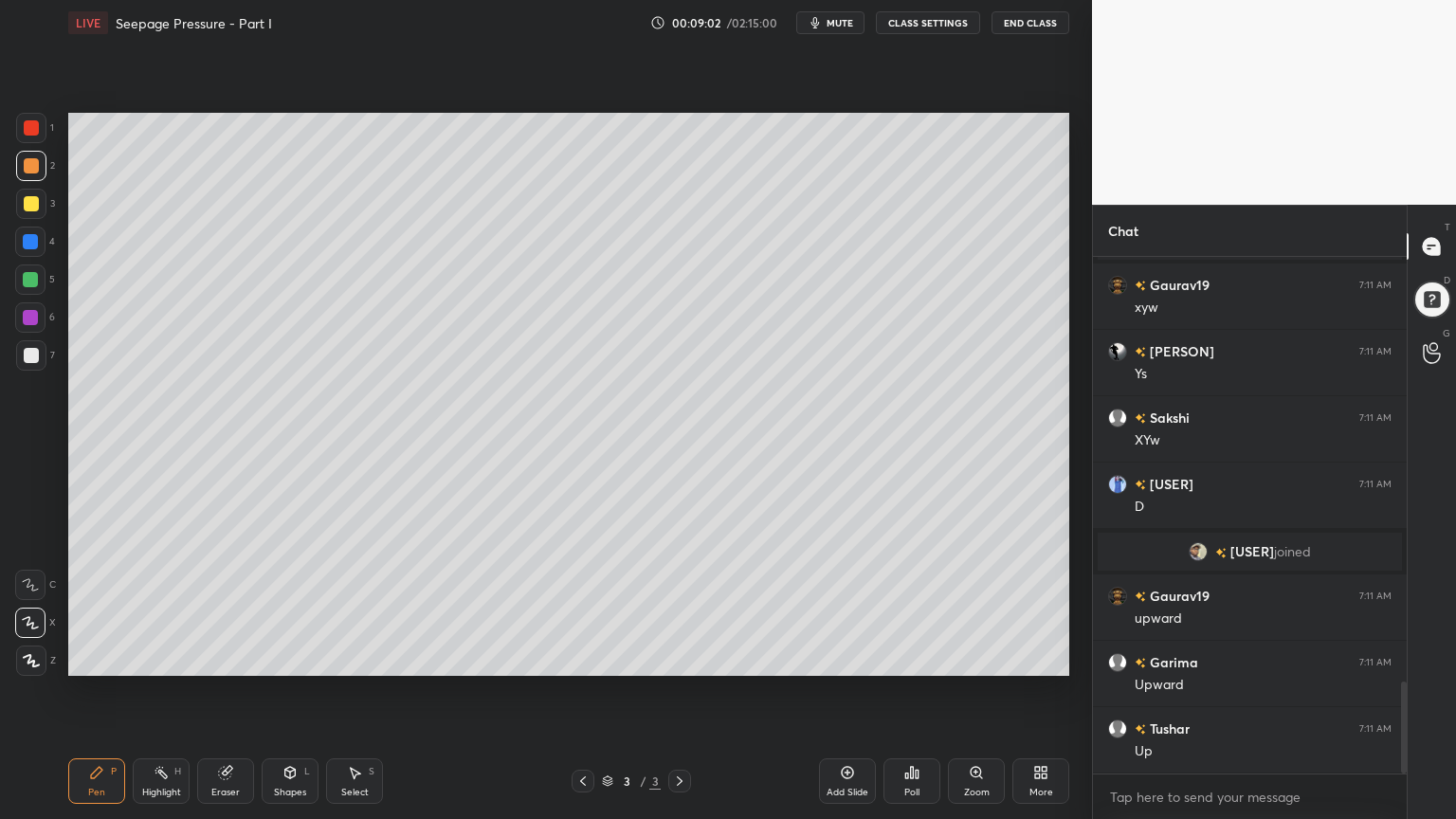 click at bounding box center [30, 242] 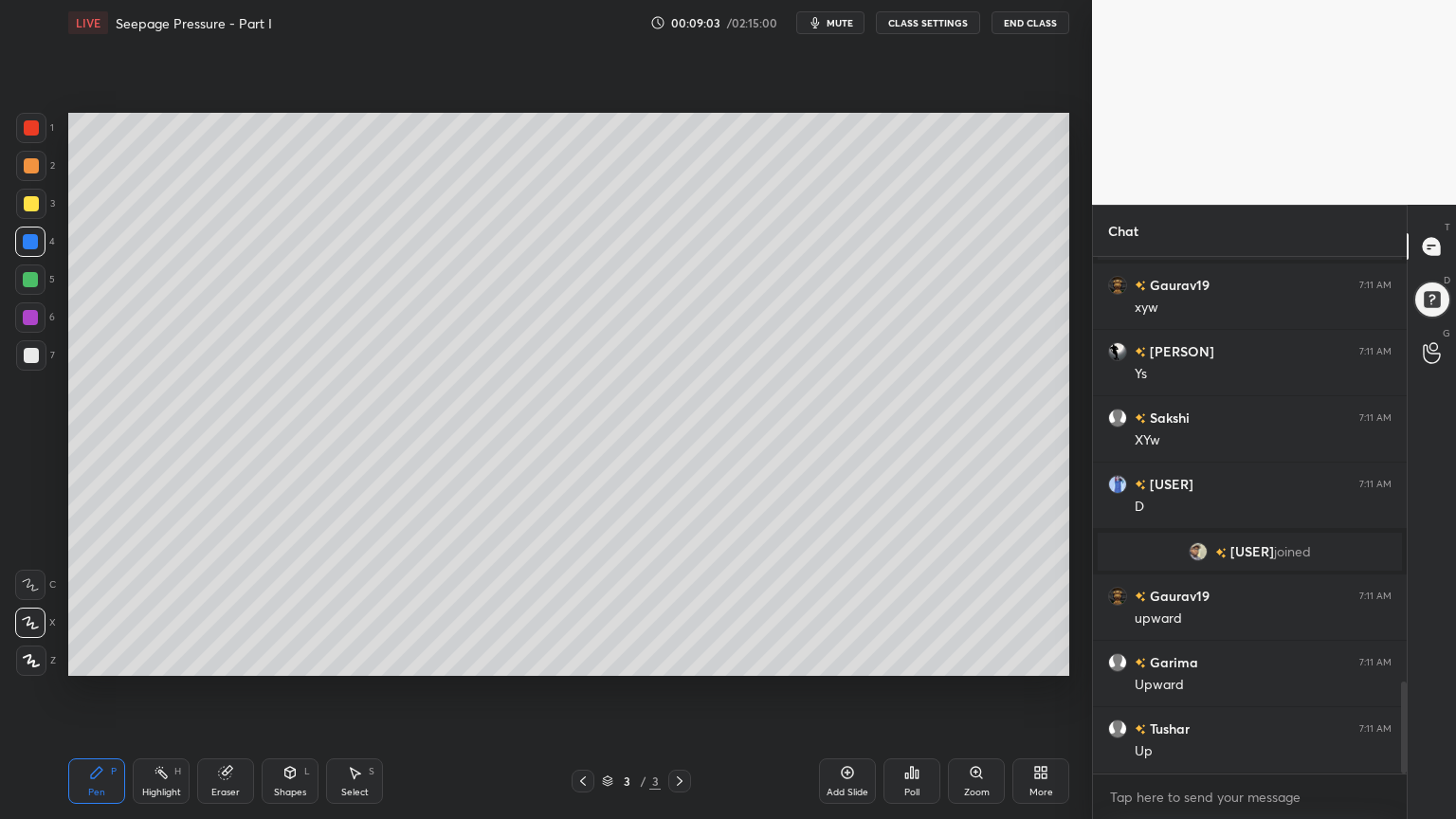 click at bounding box center (30, 280) 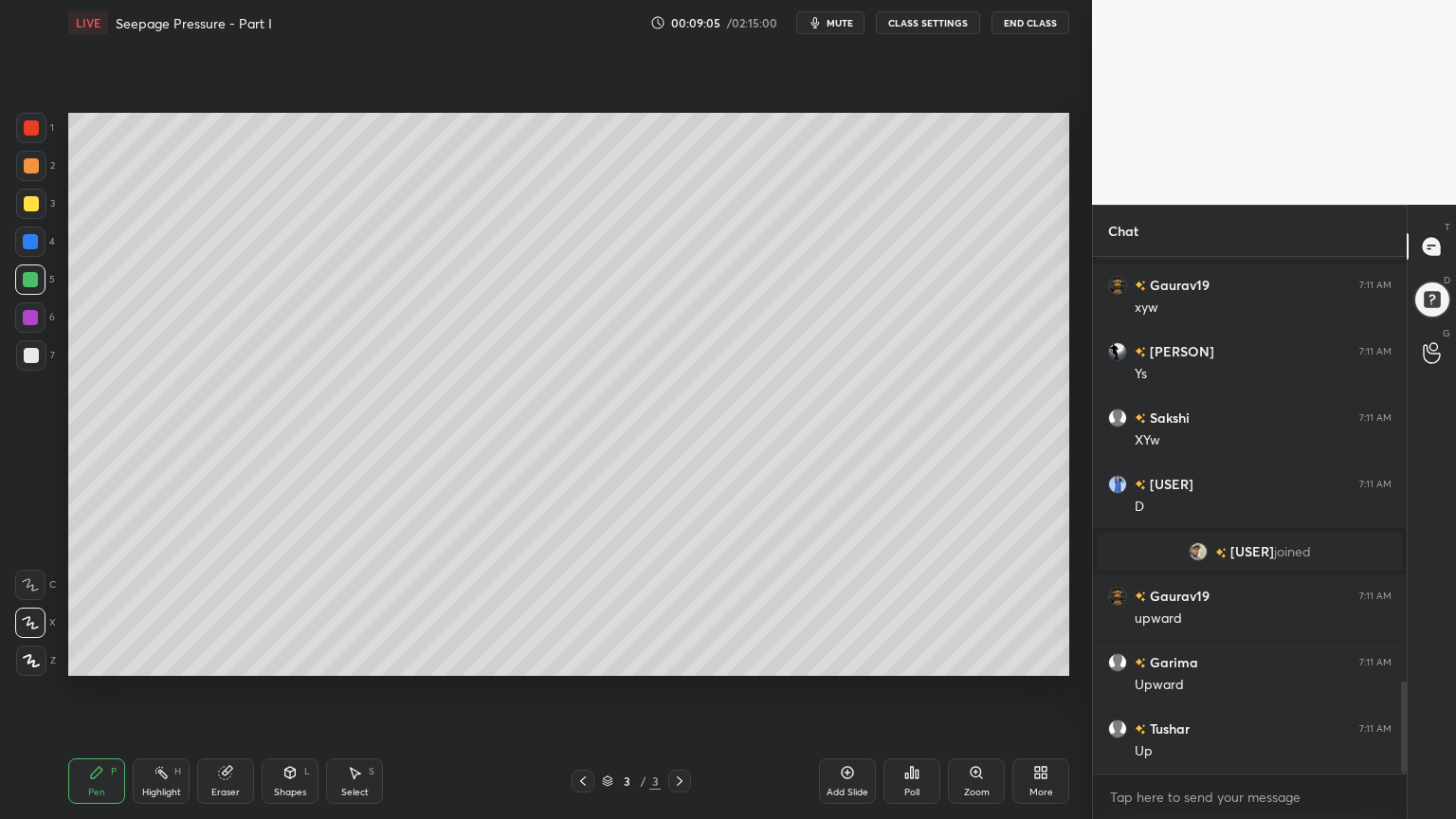click at bounding box center (31, 166) 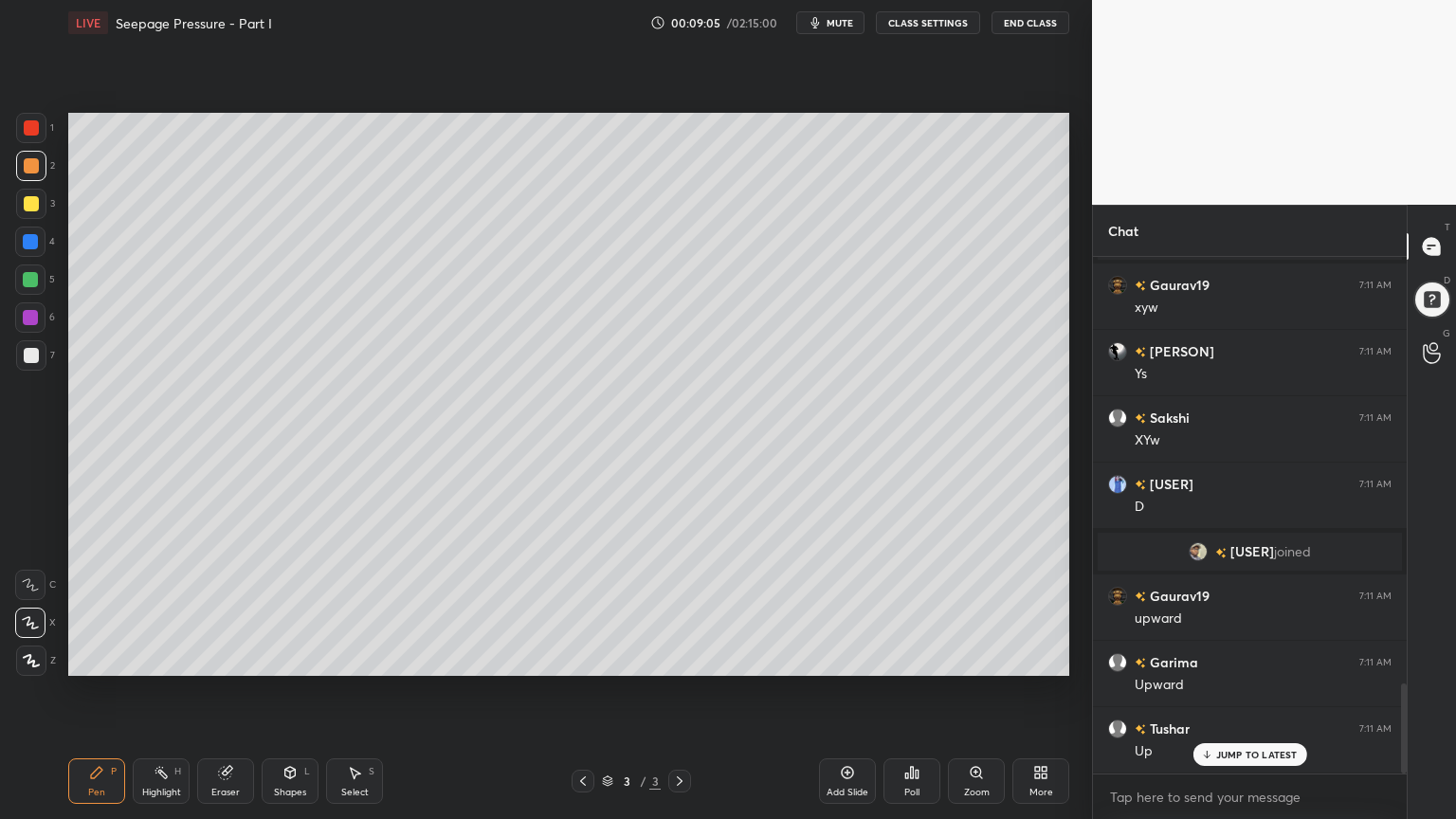 scroll, scrollTop: 2438, scrollLeft: 0, axis: vertical 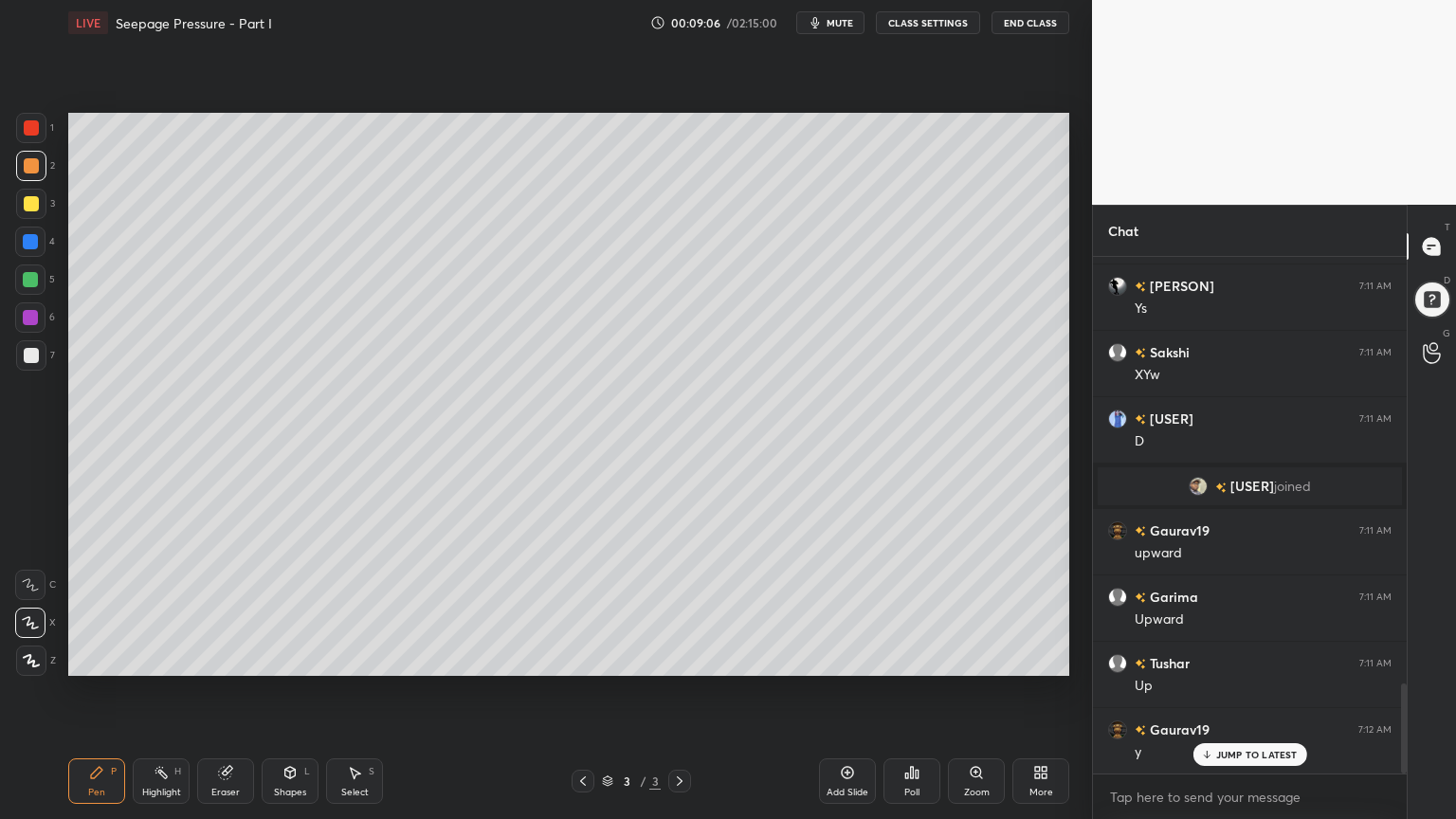click at bounding box center (30, 280) 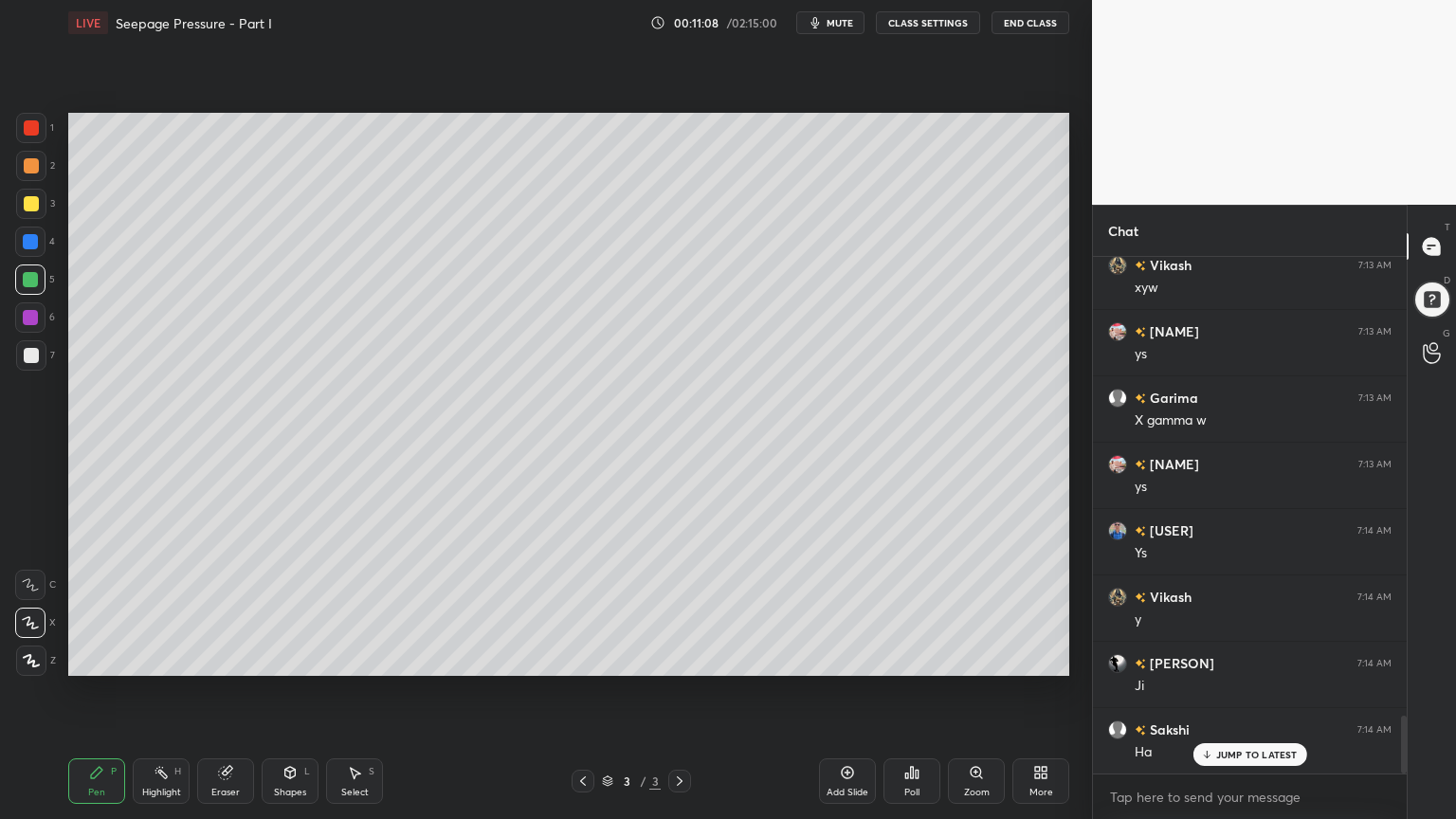scroll, scrollTop: 4136, scrollLeft: 0, axis: vertical 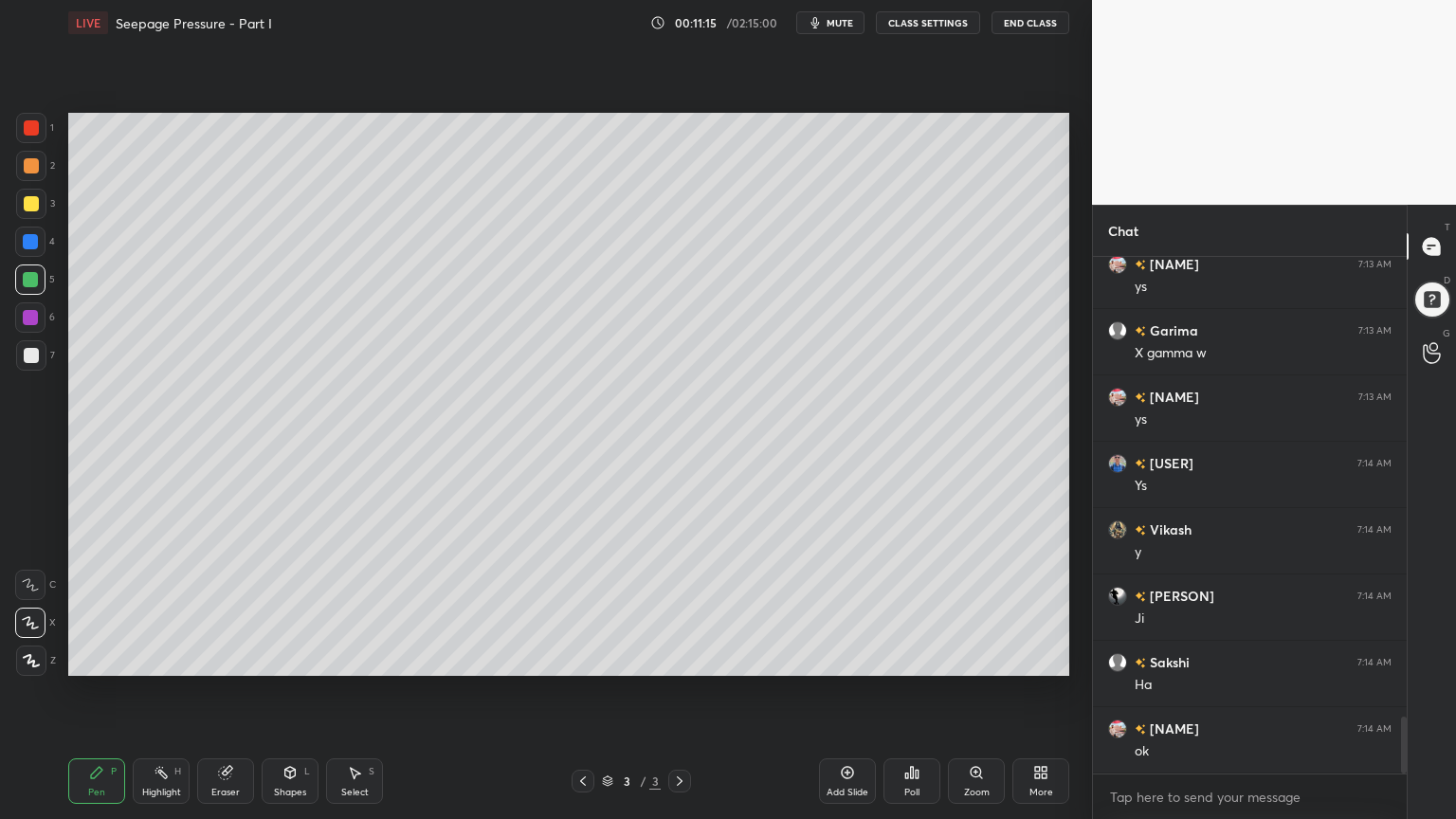 click on "Add Slide" at bounding box center (847, 781) 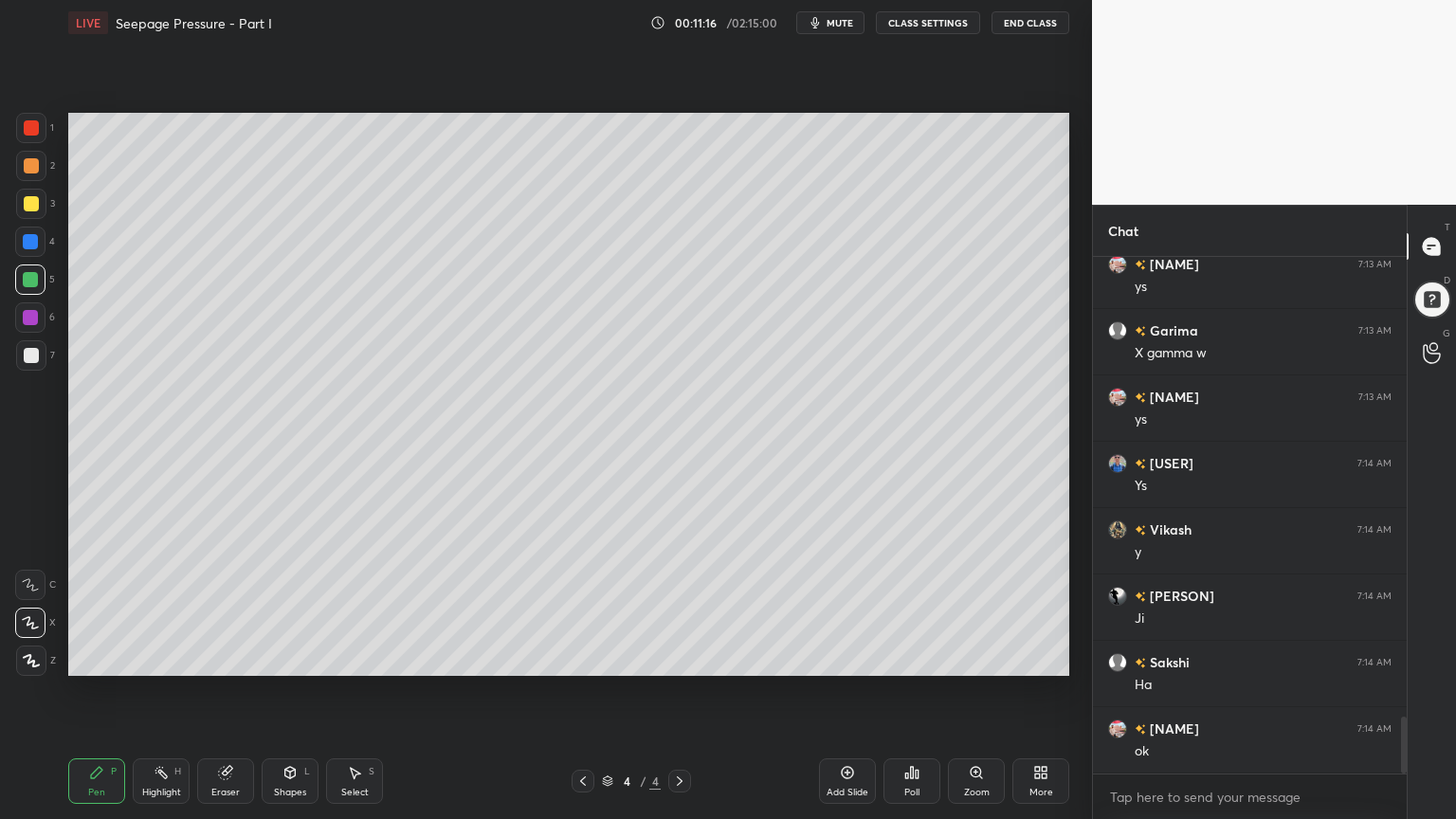 click at bounding box center (31, 355) 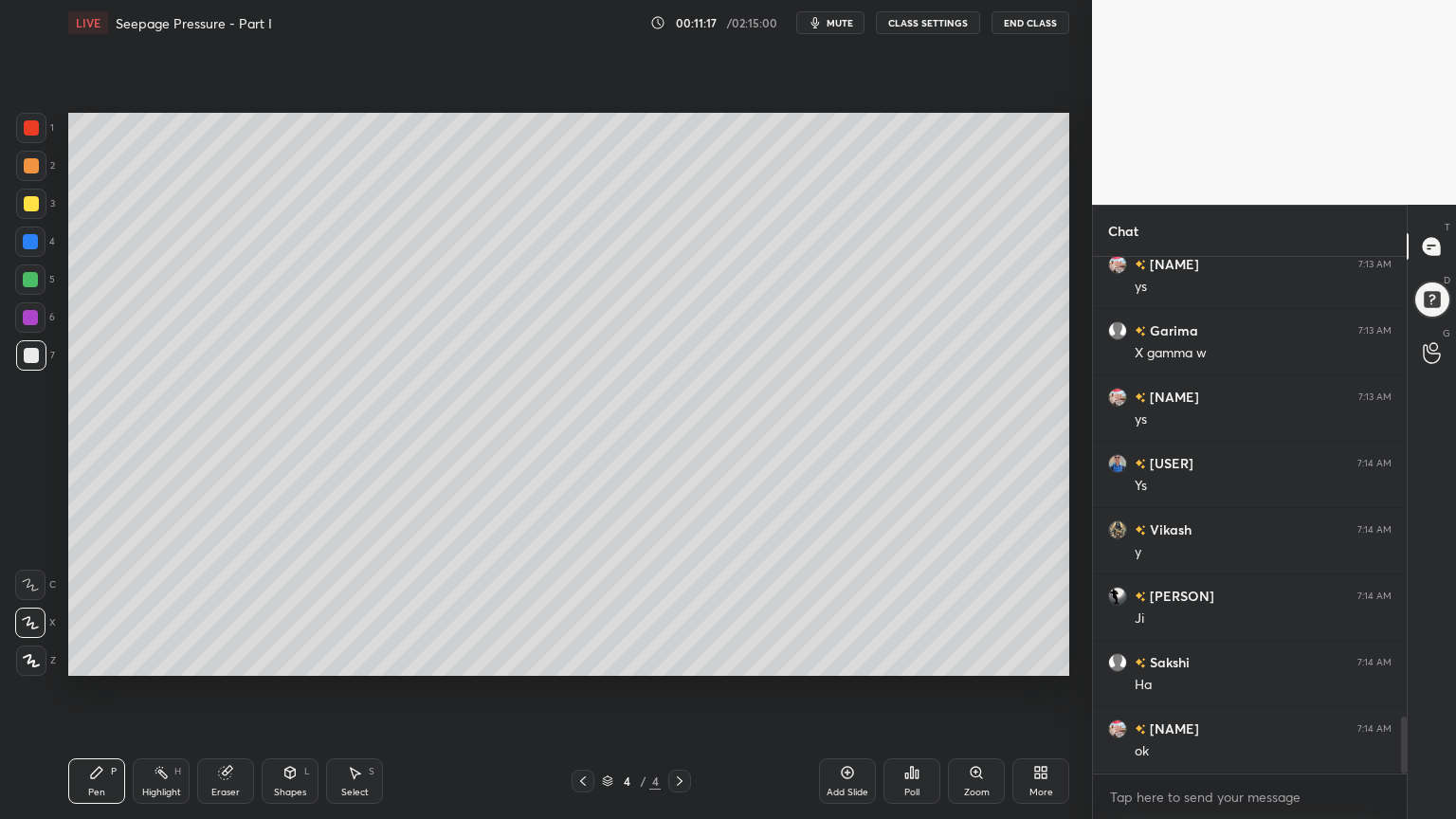 click on "Pen P" at bounding box center (97, 781) 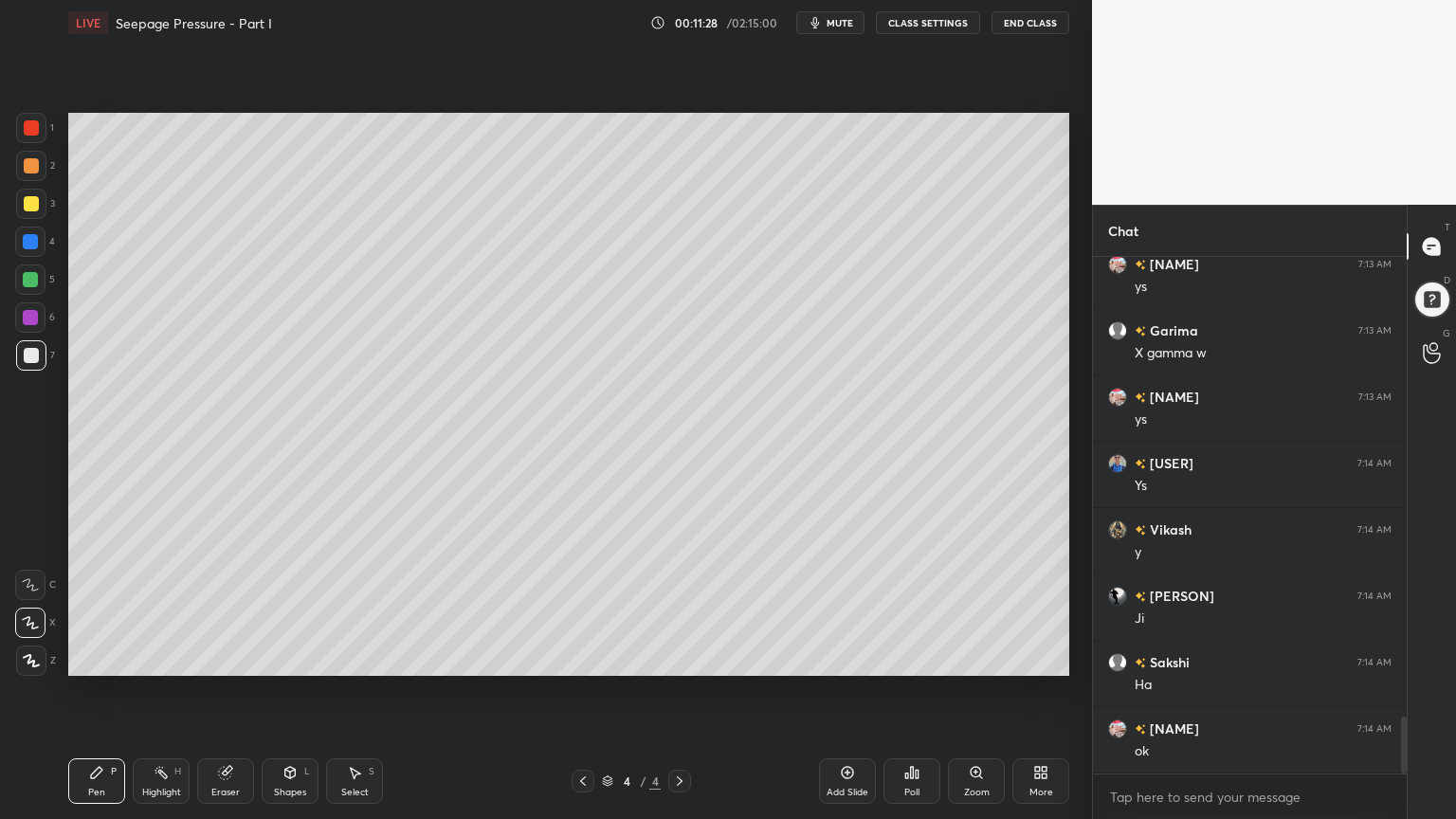 scroll, scrollTop: 4181, scrollLeft: 0, axis: vertical 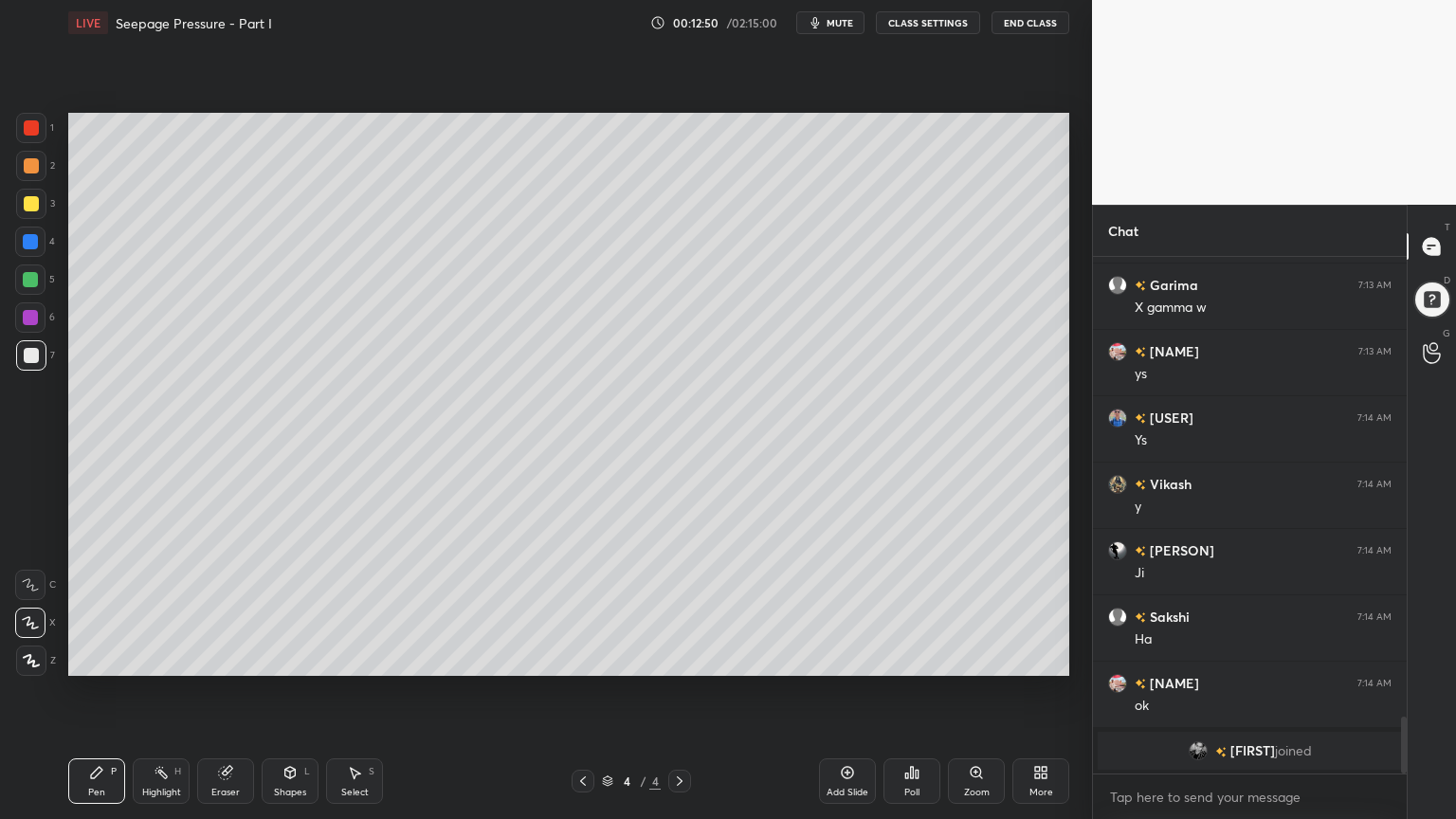click on "Shapes L" at bounding box center [290, 781] 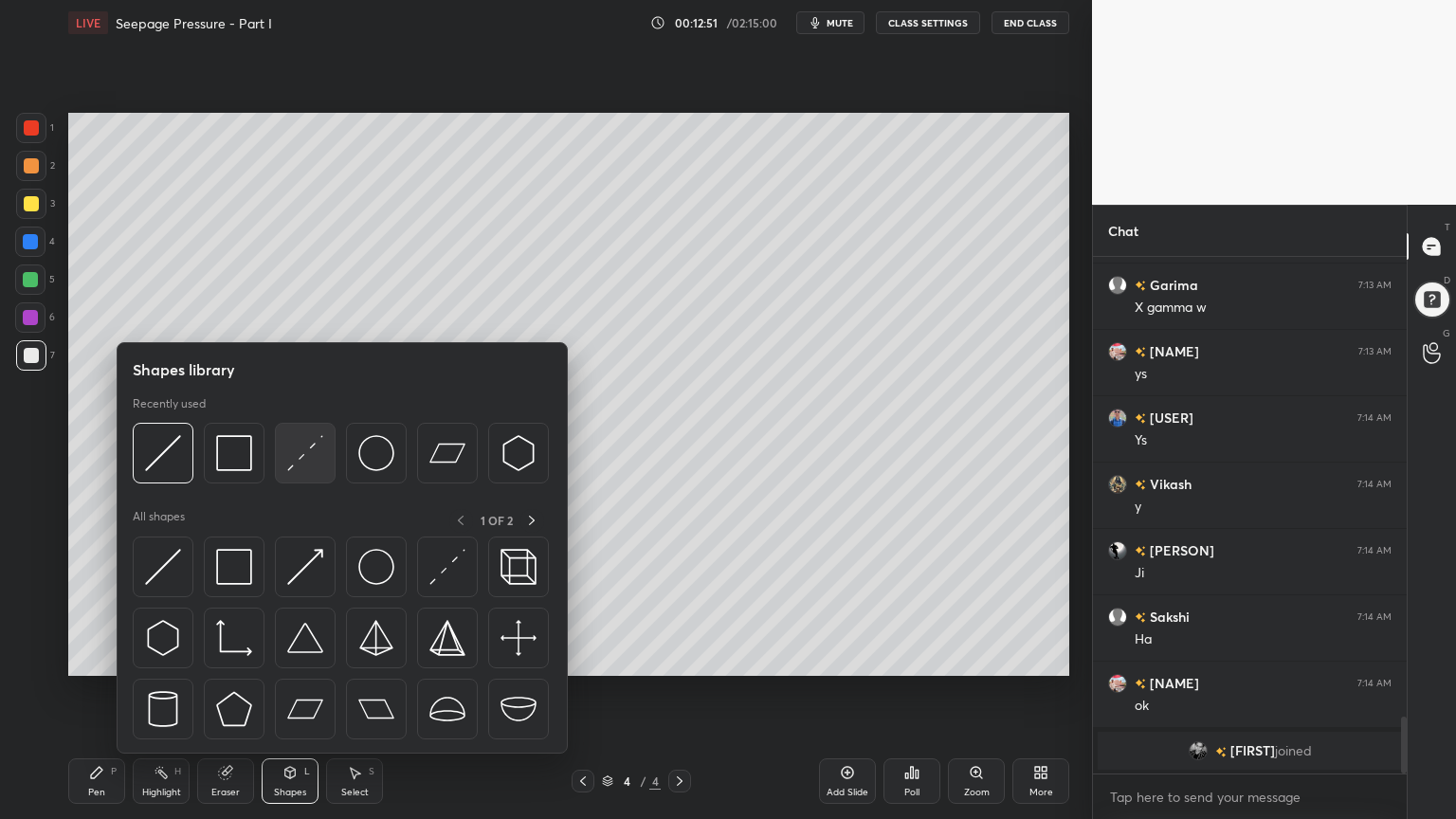 click at bounding box center [305, 453] 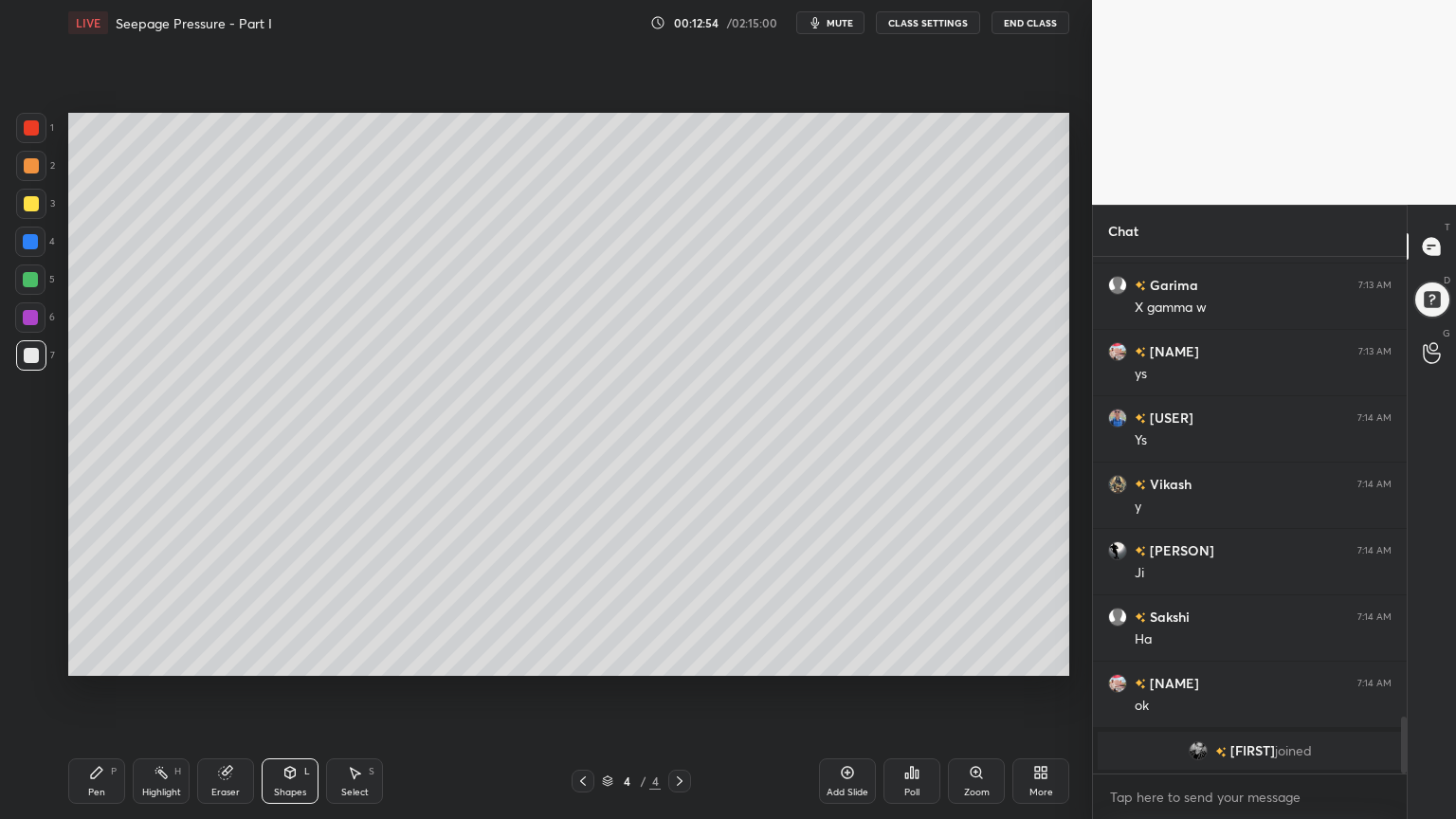 click at bounding box center [31, 355] 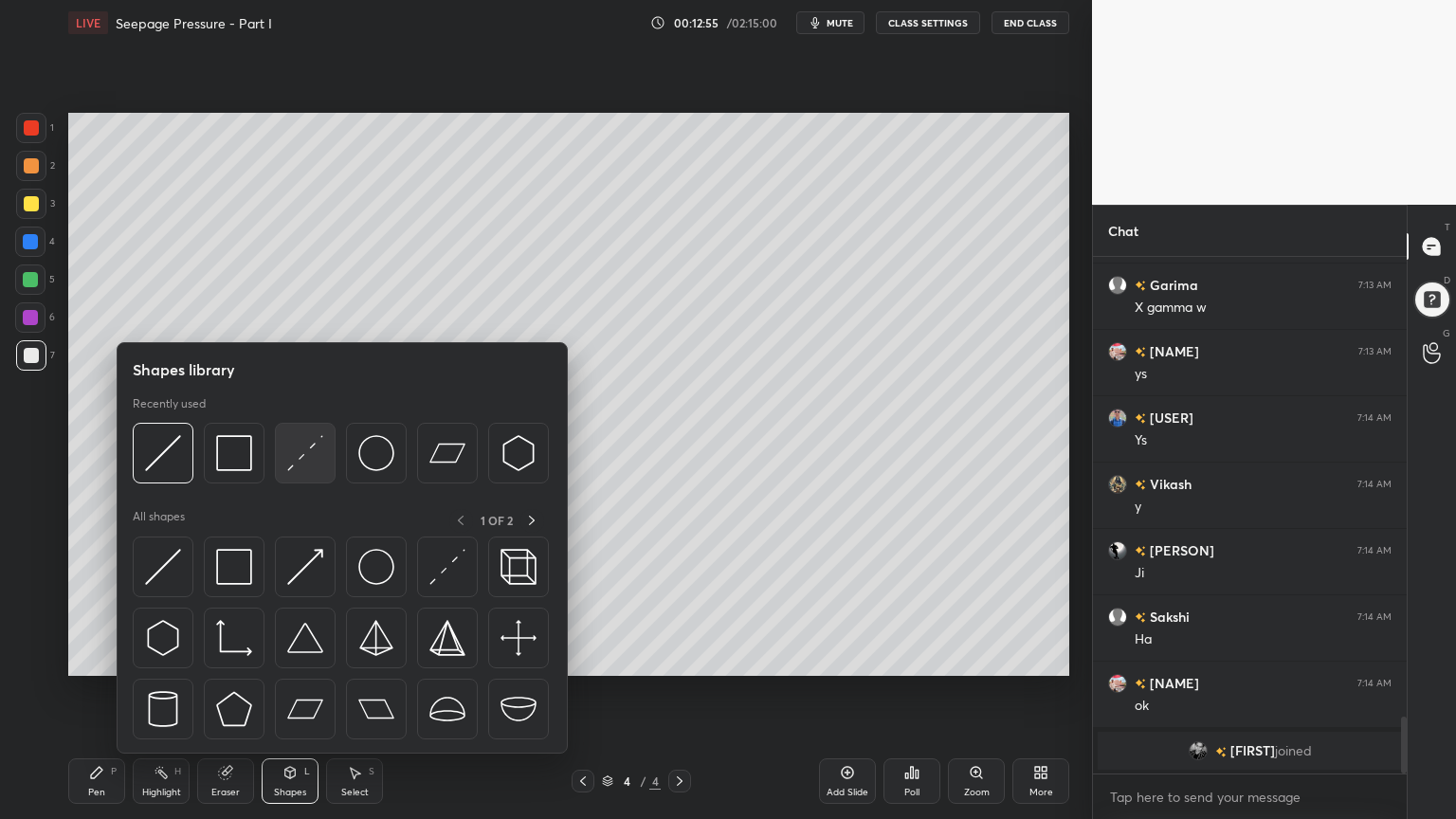 click at bounding box center (305, 453) 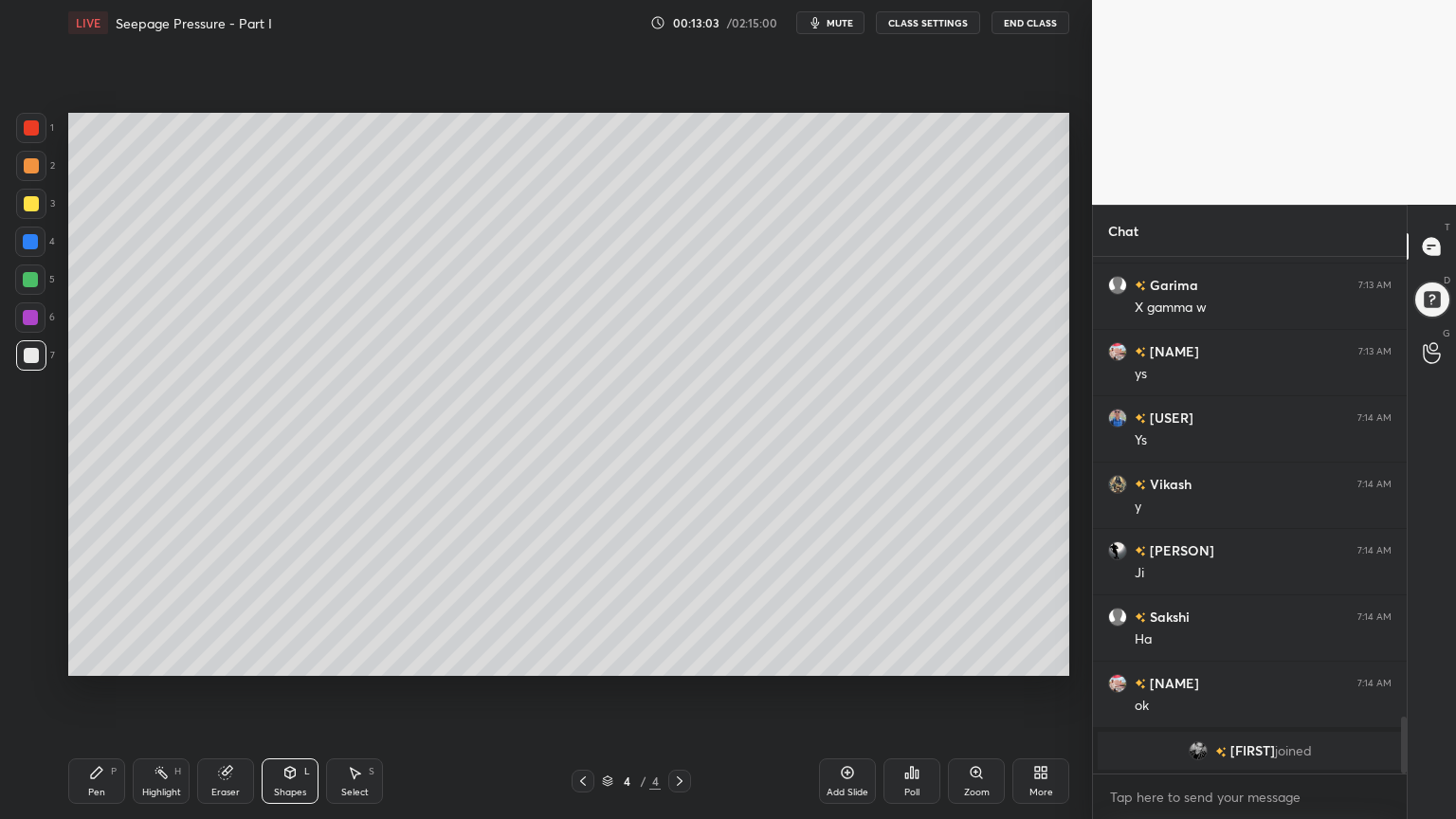 click 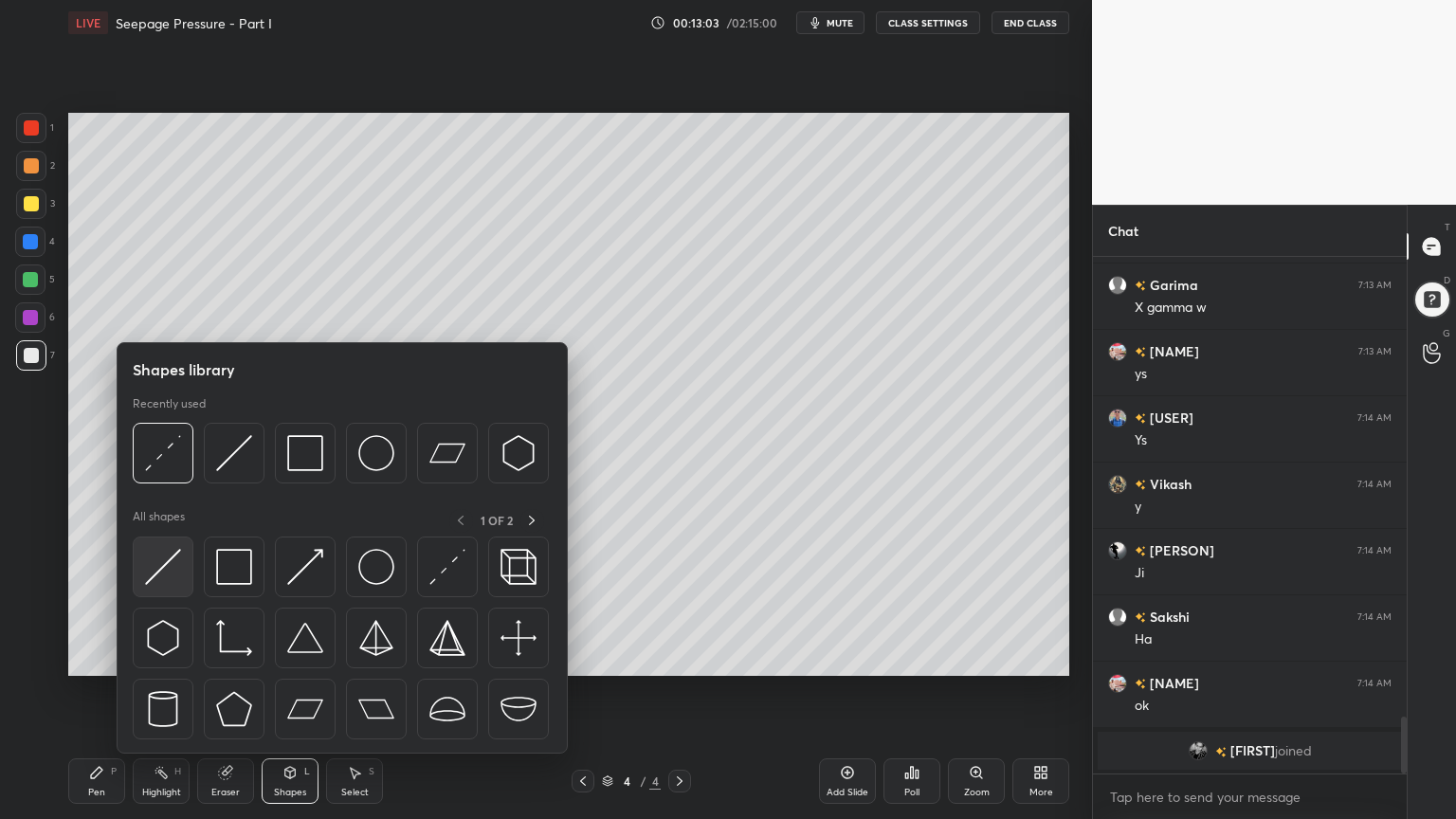click at bounding box center (163, 567) 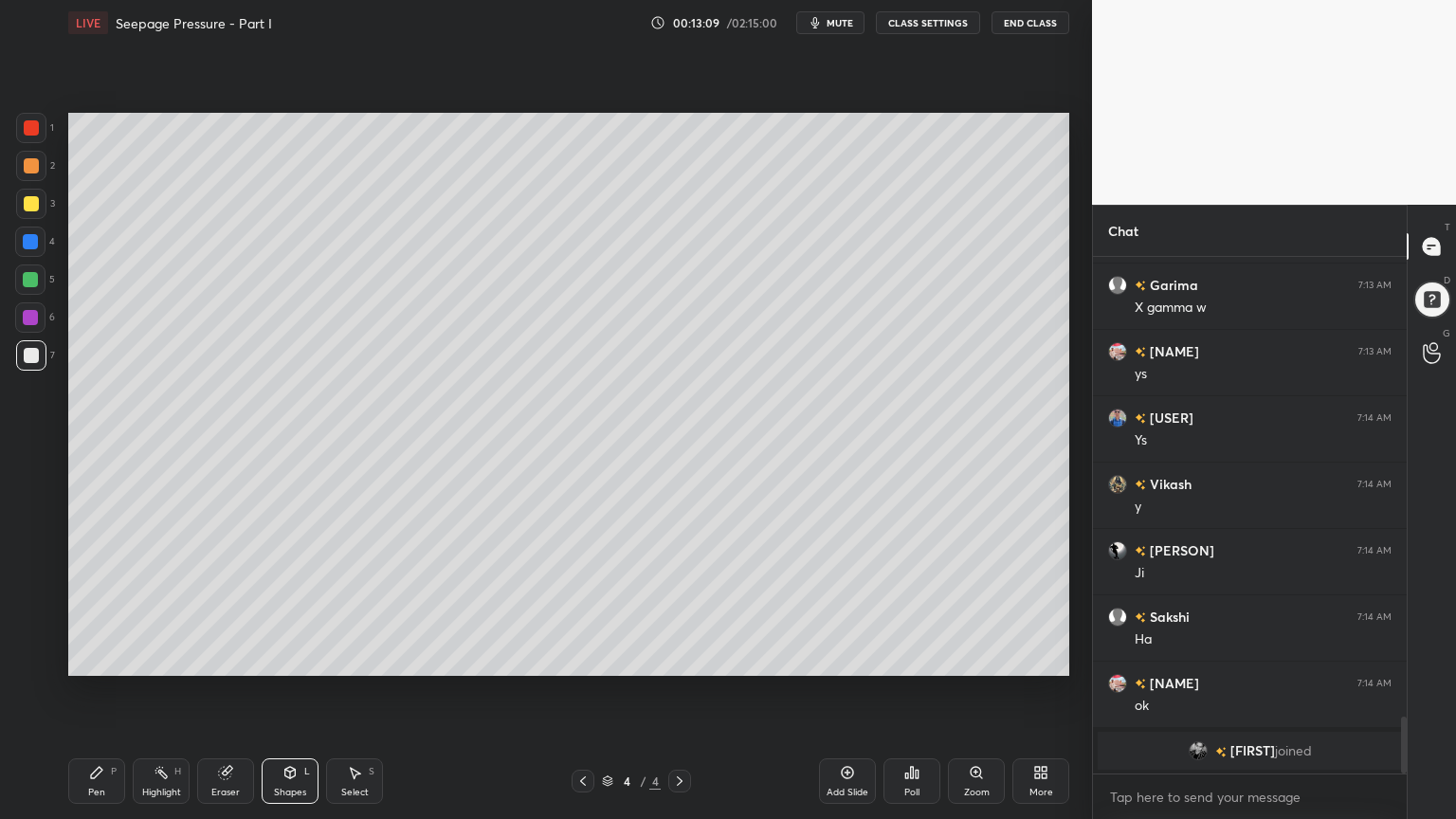 click 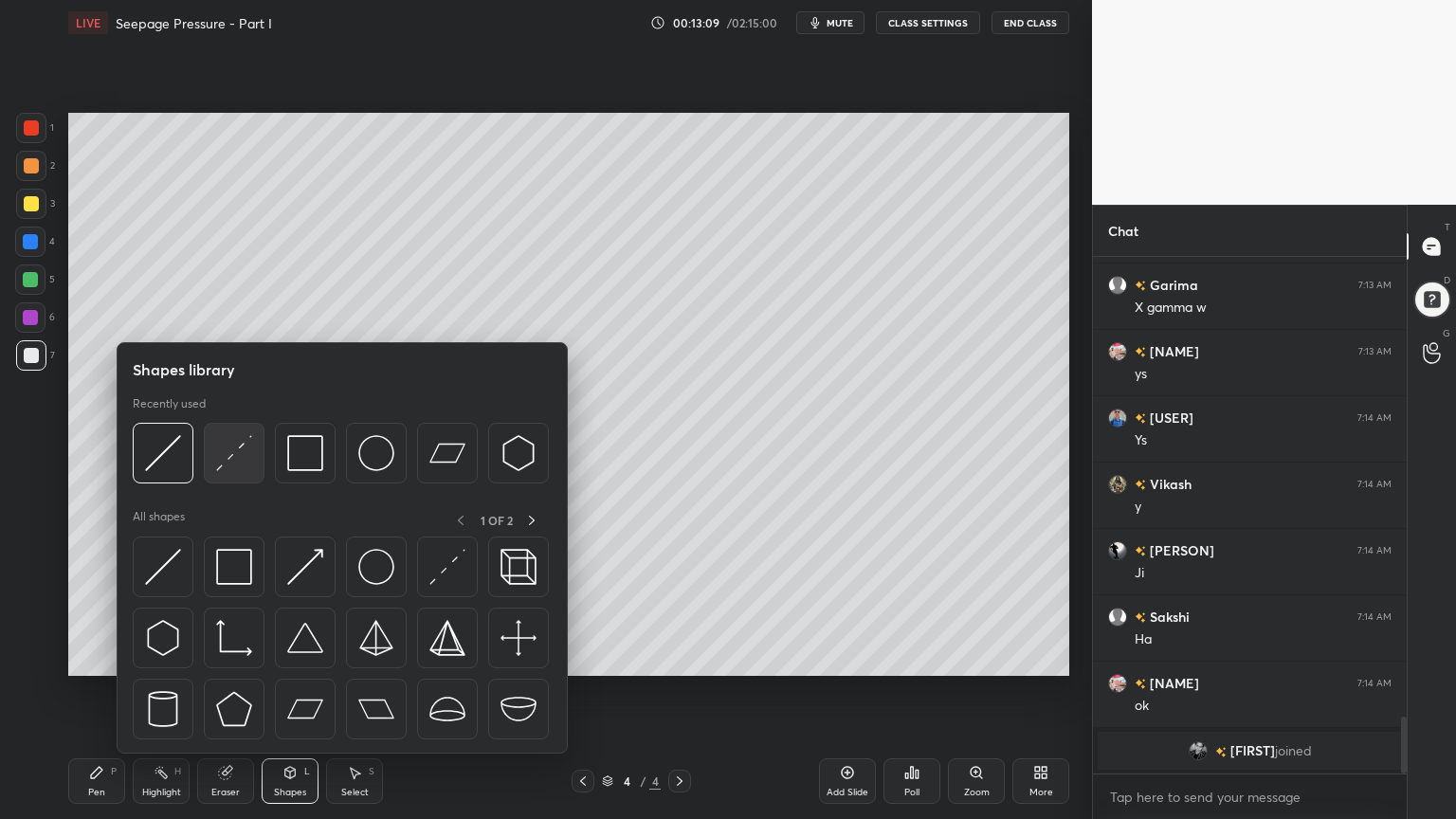 click at bounding box center (234, 453) 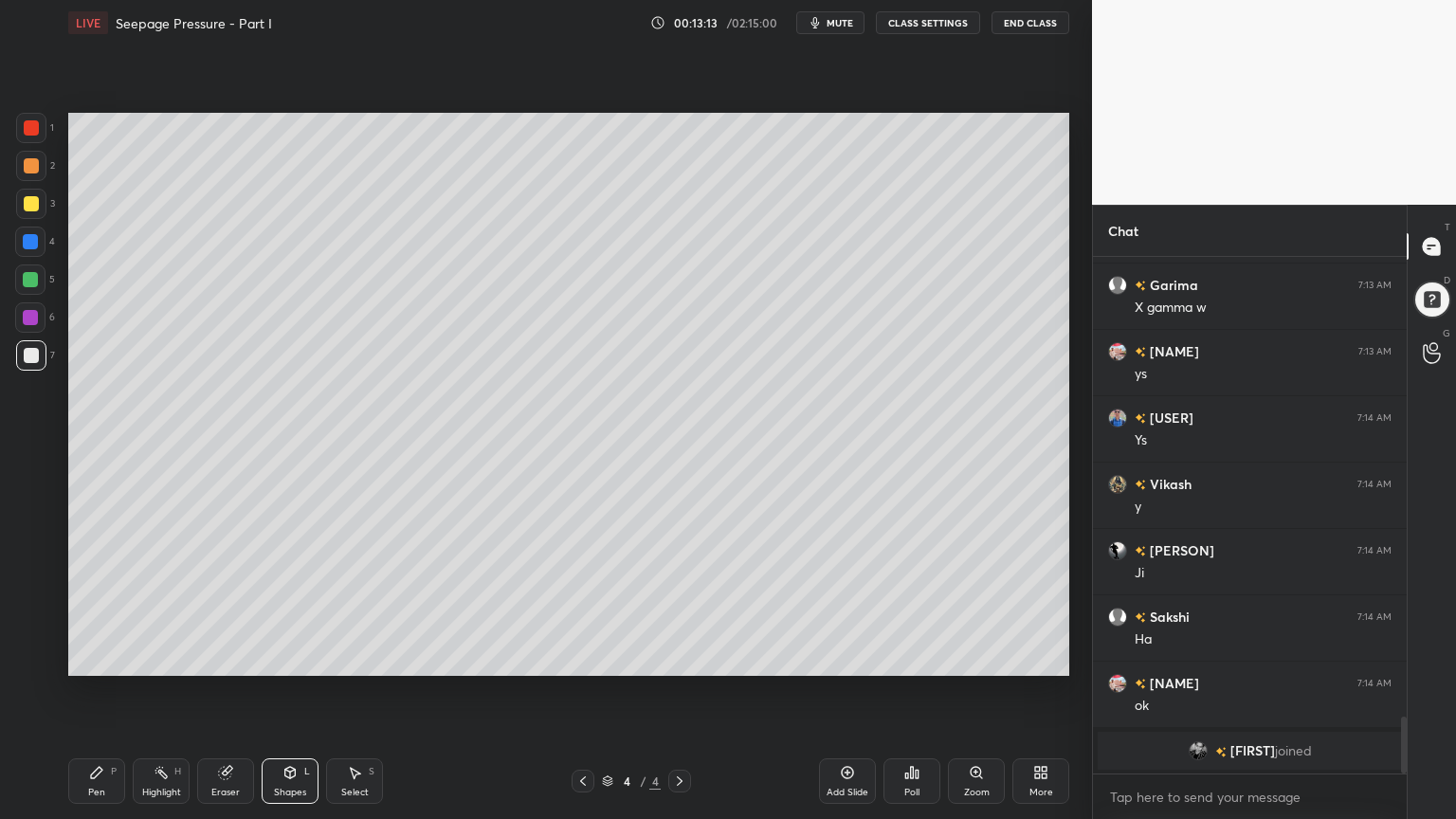 click 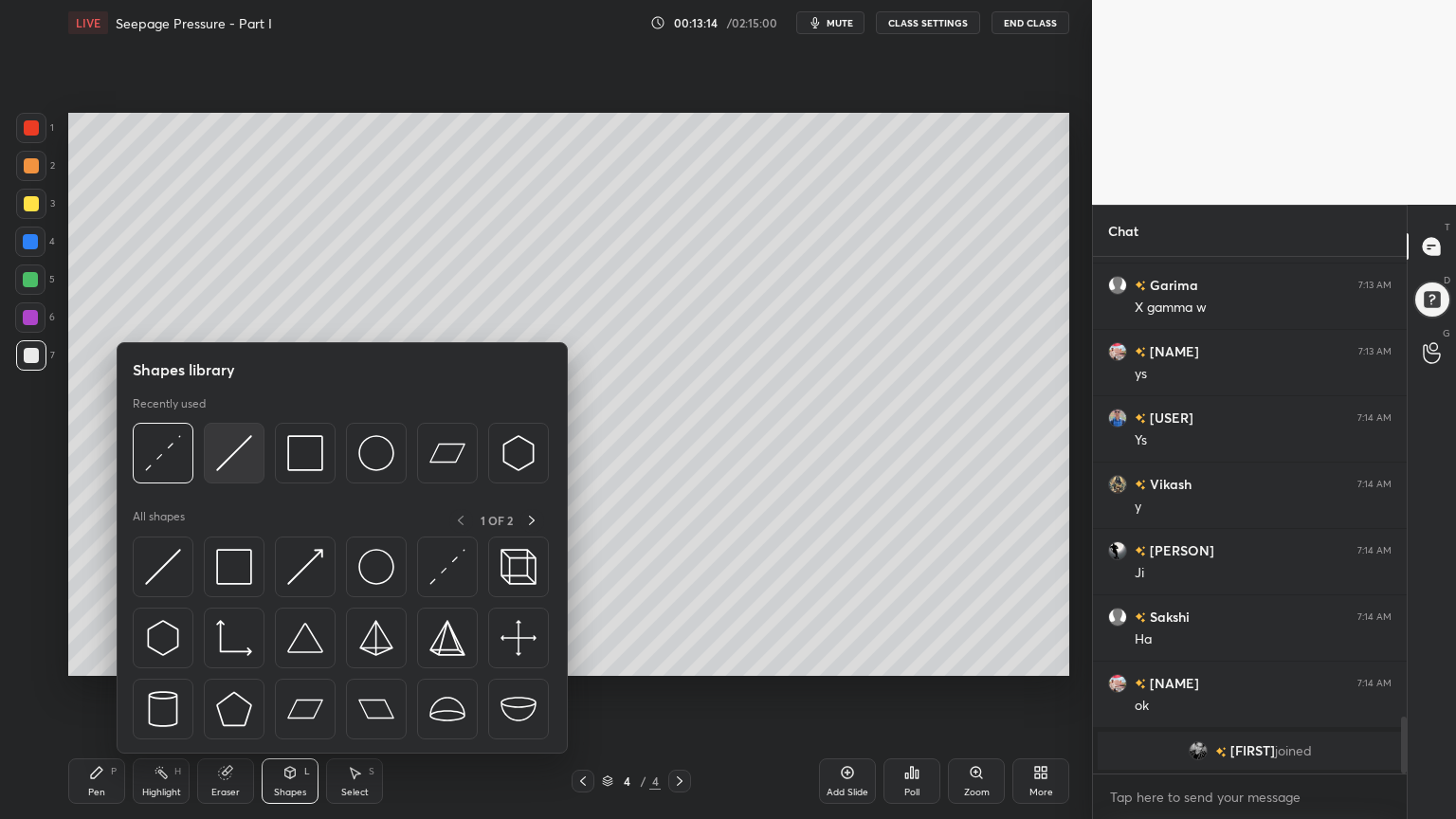 click at bounding box center [234, 453] 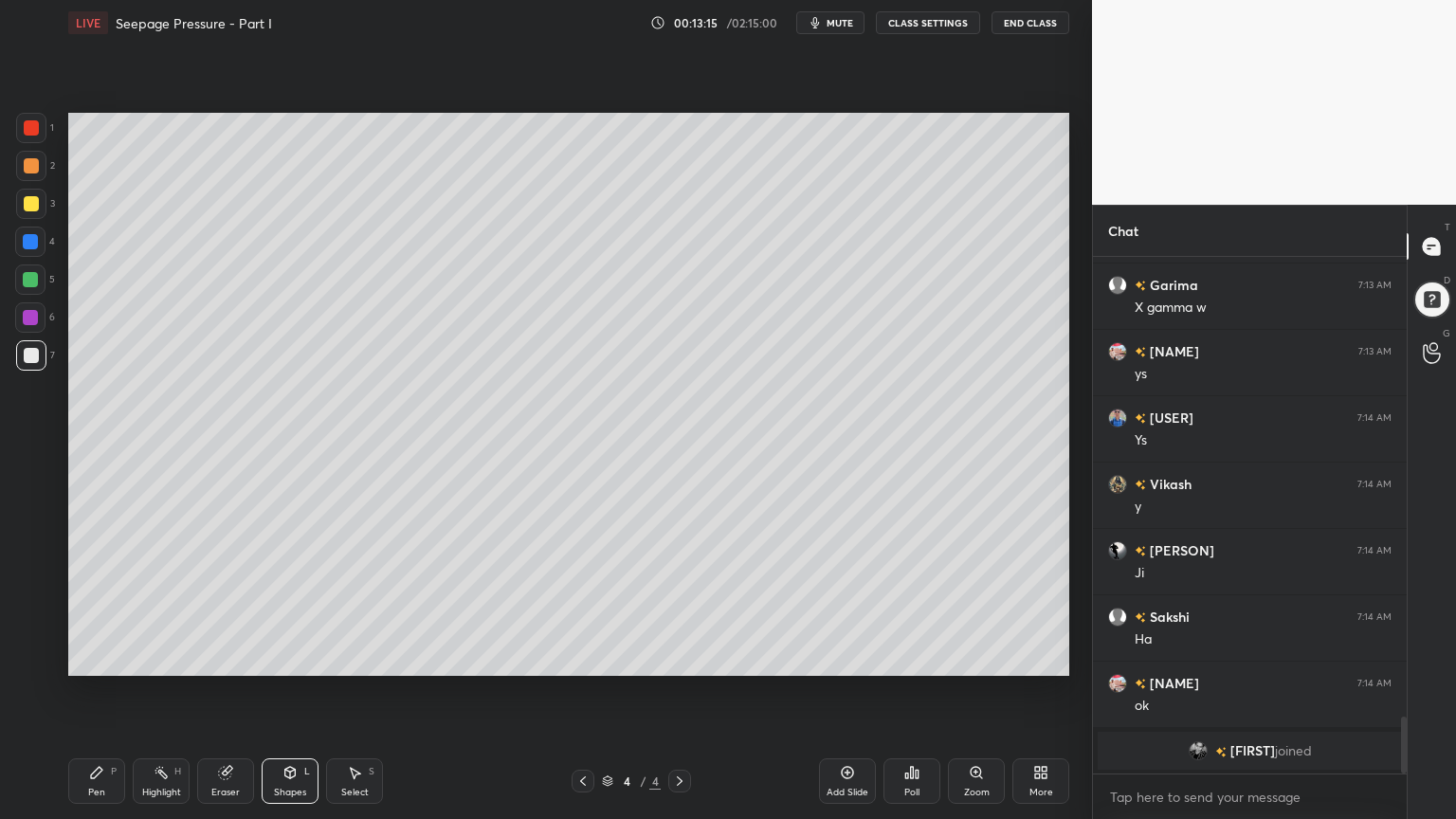 click at bounding box center (30, 242) 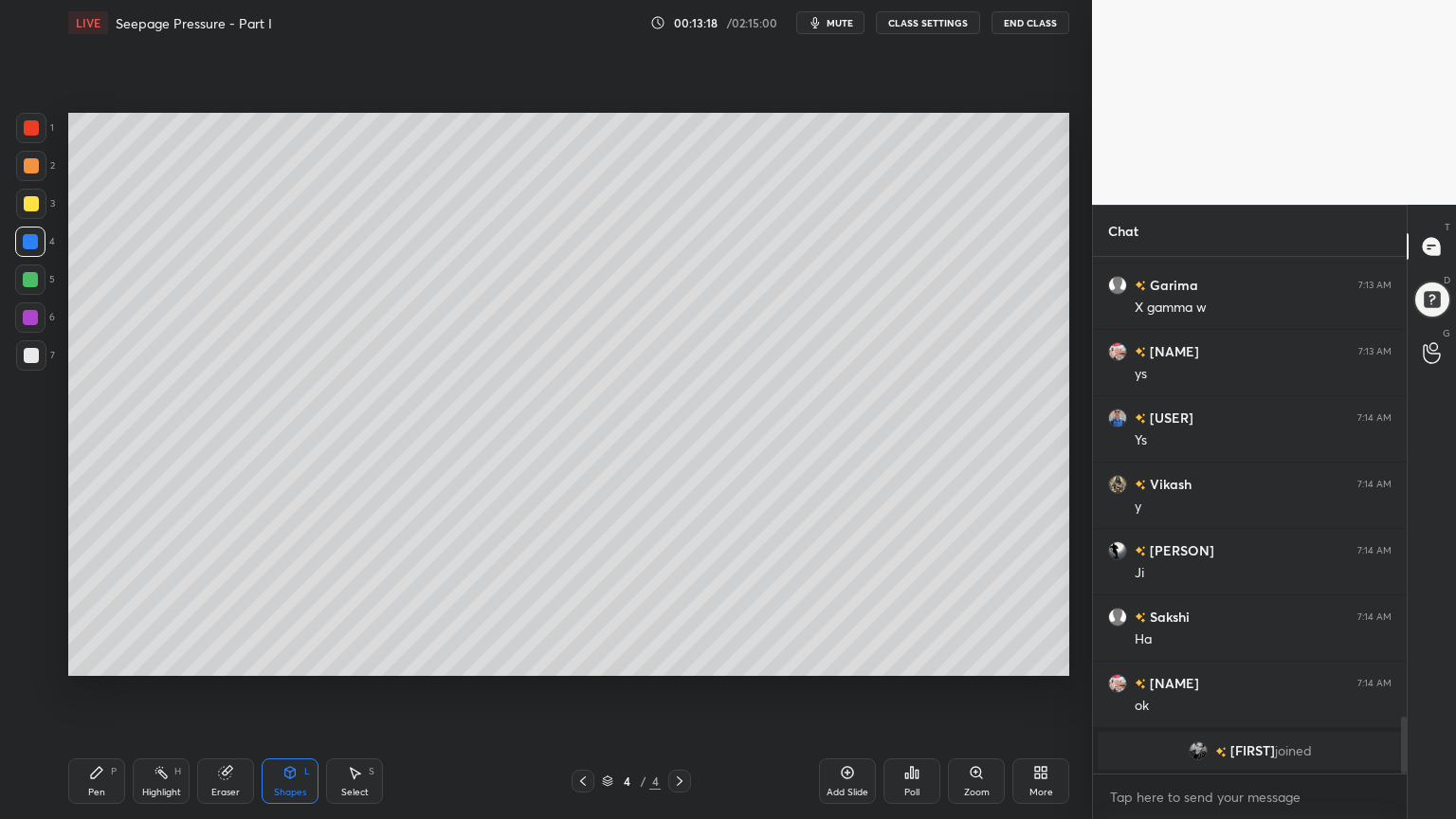 click 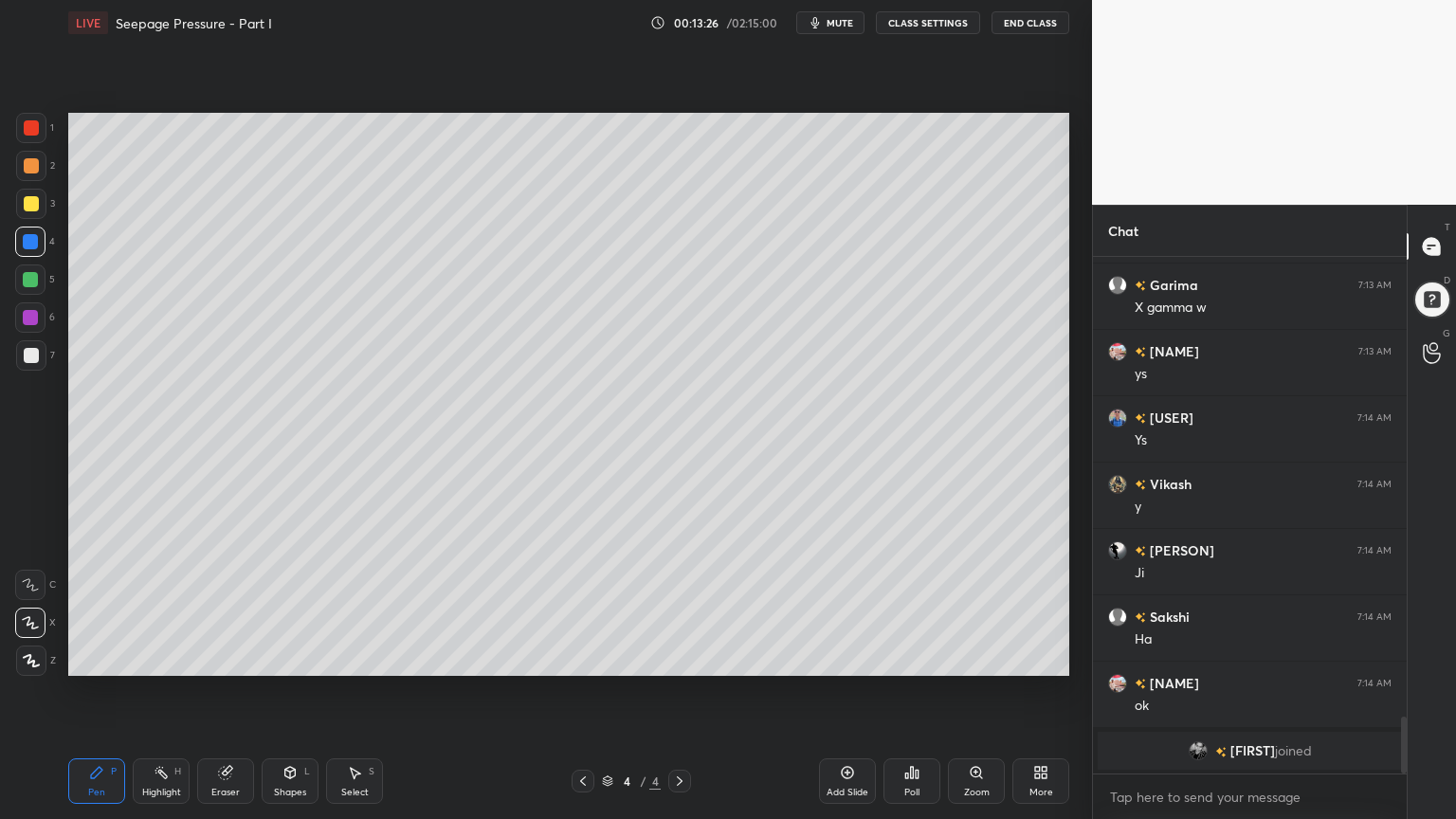 click at bounding box center (31, 355) 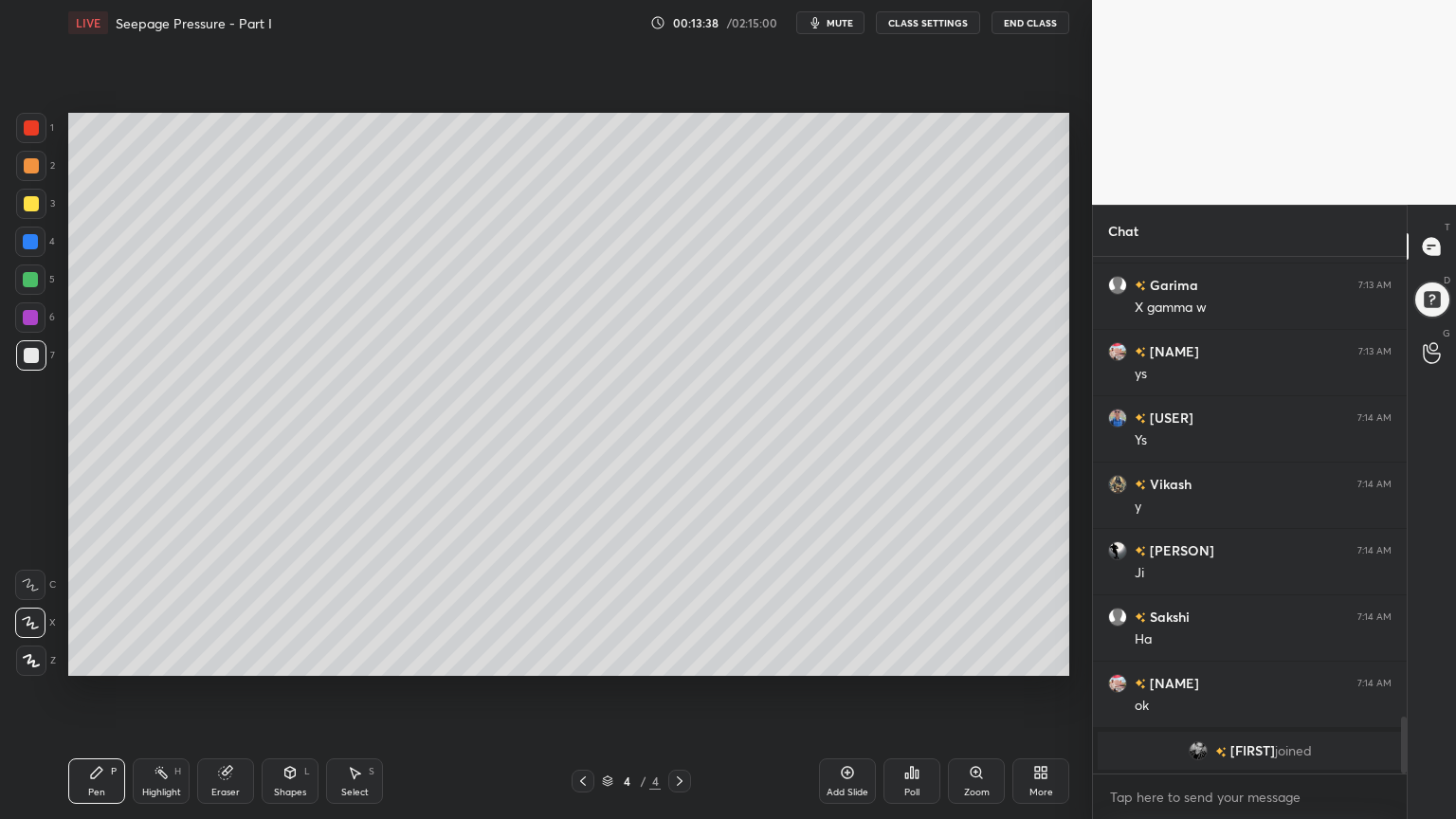 click at bounding box center [31, 355] 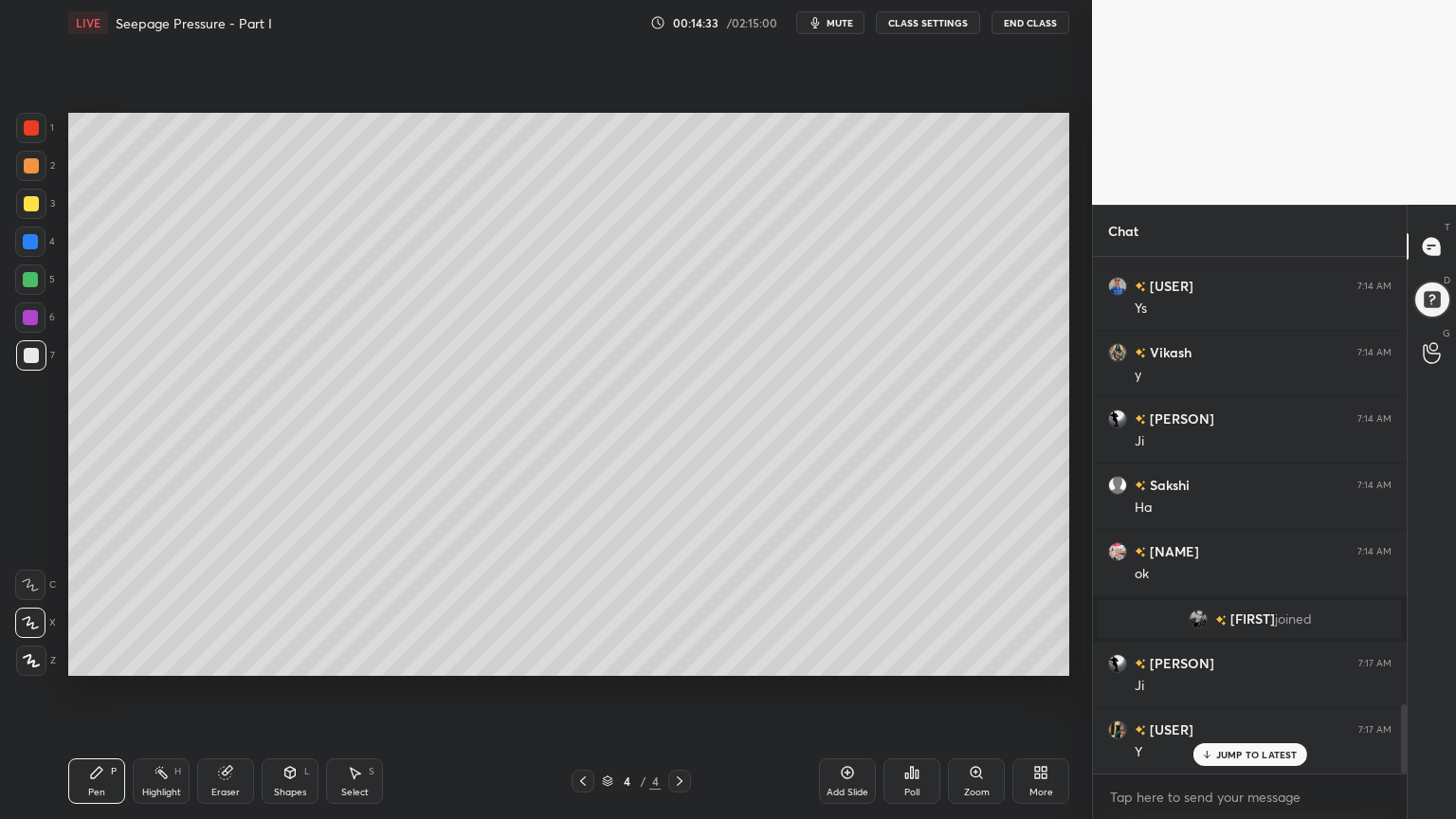 scroll, scrollTop: 3500, scrollLeft: 0, axis: vertical 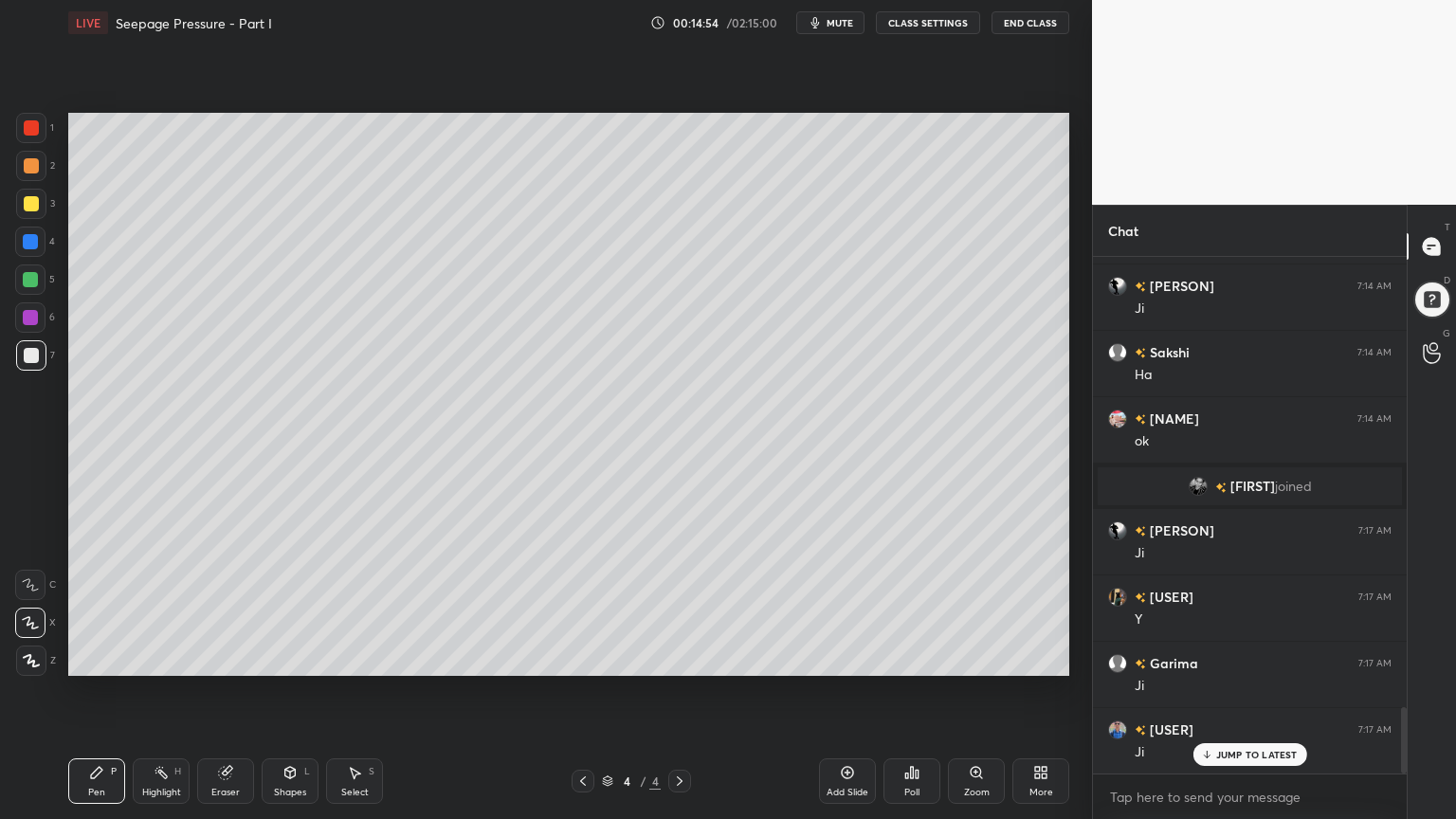click on "Eraser" at bounding box center [226, 792] 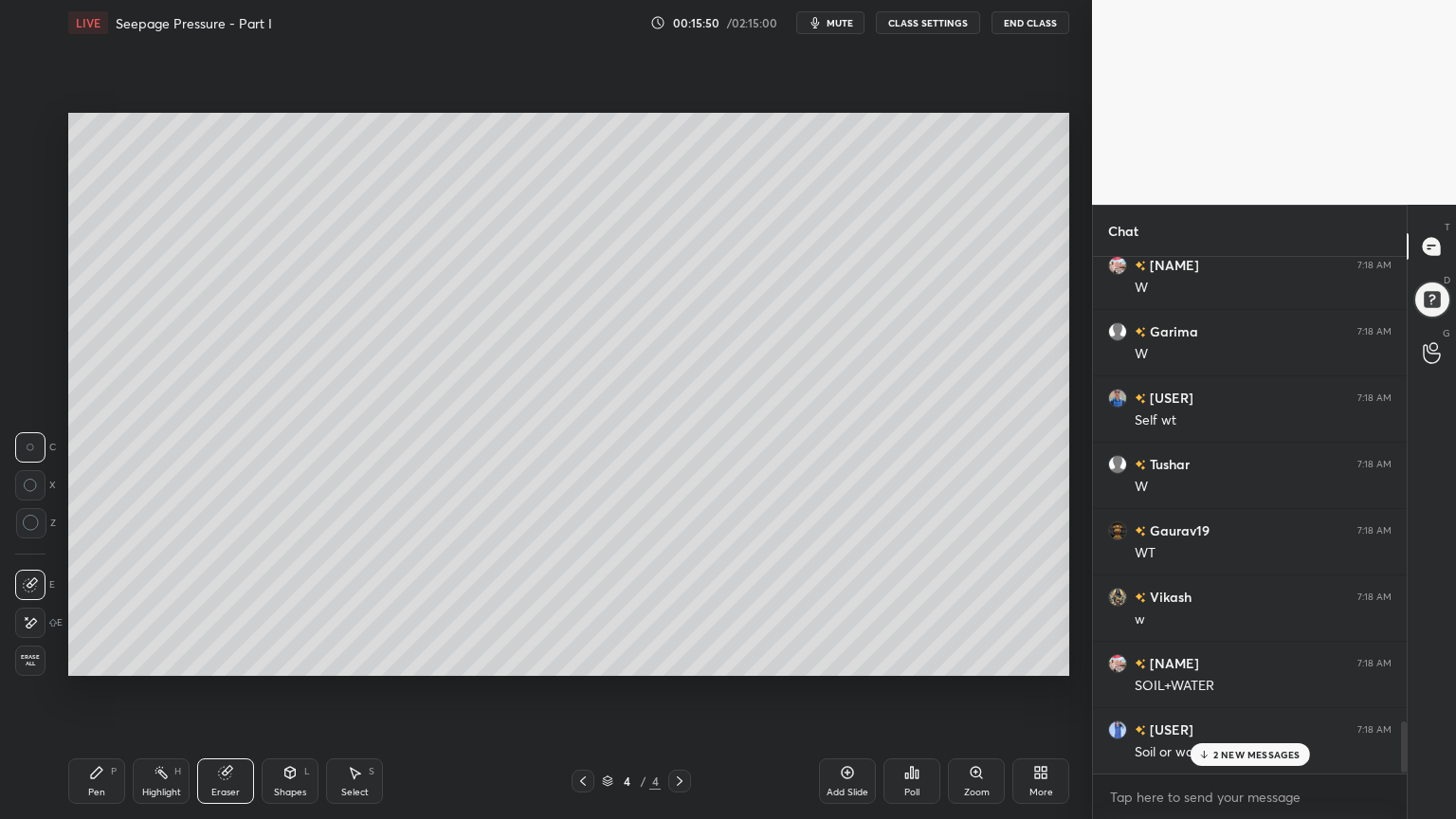 scroll, scrollTop: 4694, scrollLeft: 0, axis: vertical 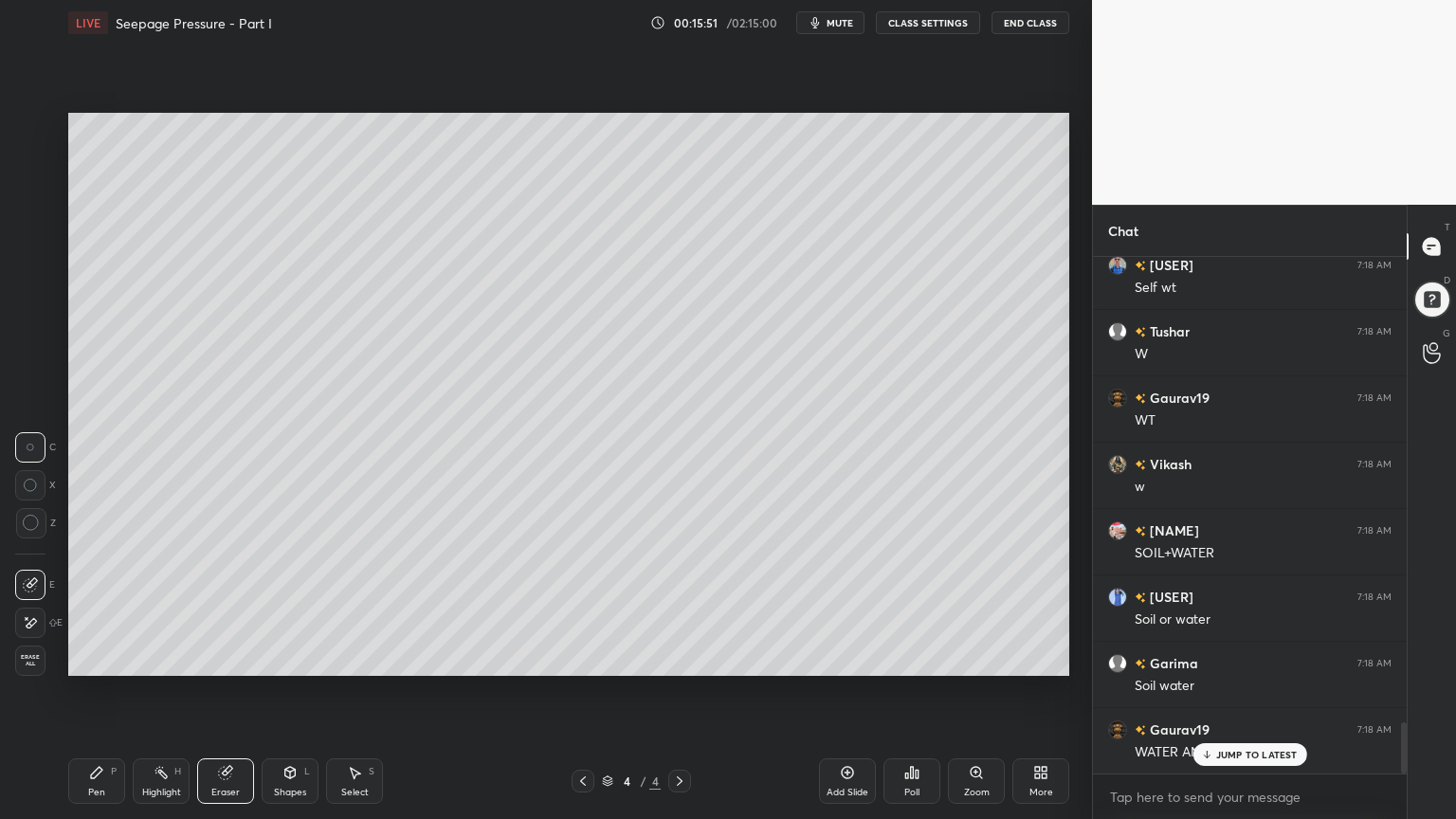 click on "JUMP TO LATEST" at bounding box center [1257, 755] 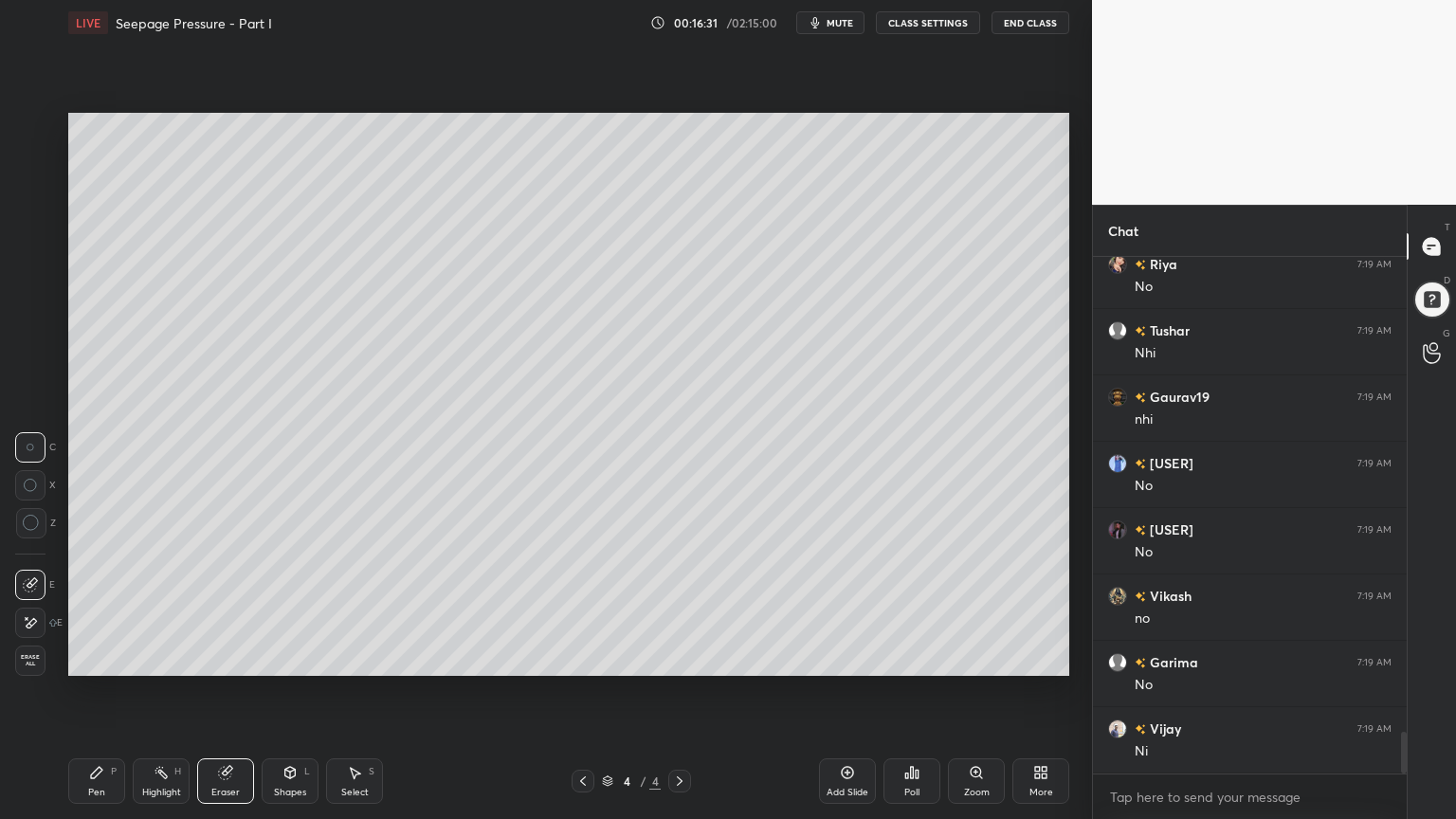 scroll, scrollTop: 5983, scrollLeft: 0, axis: vertical 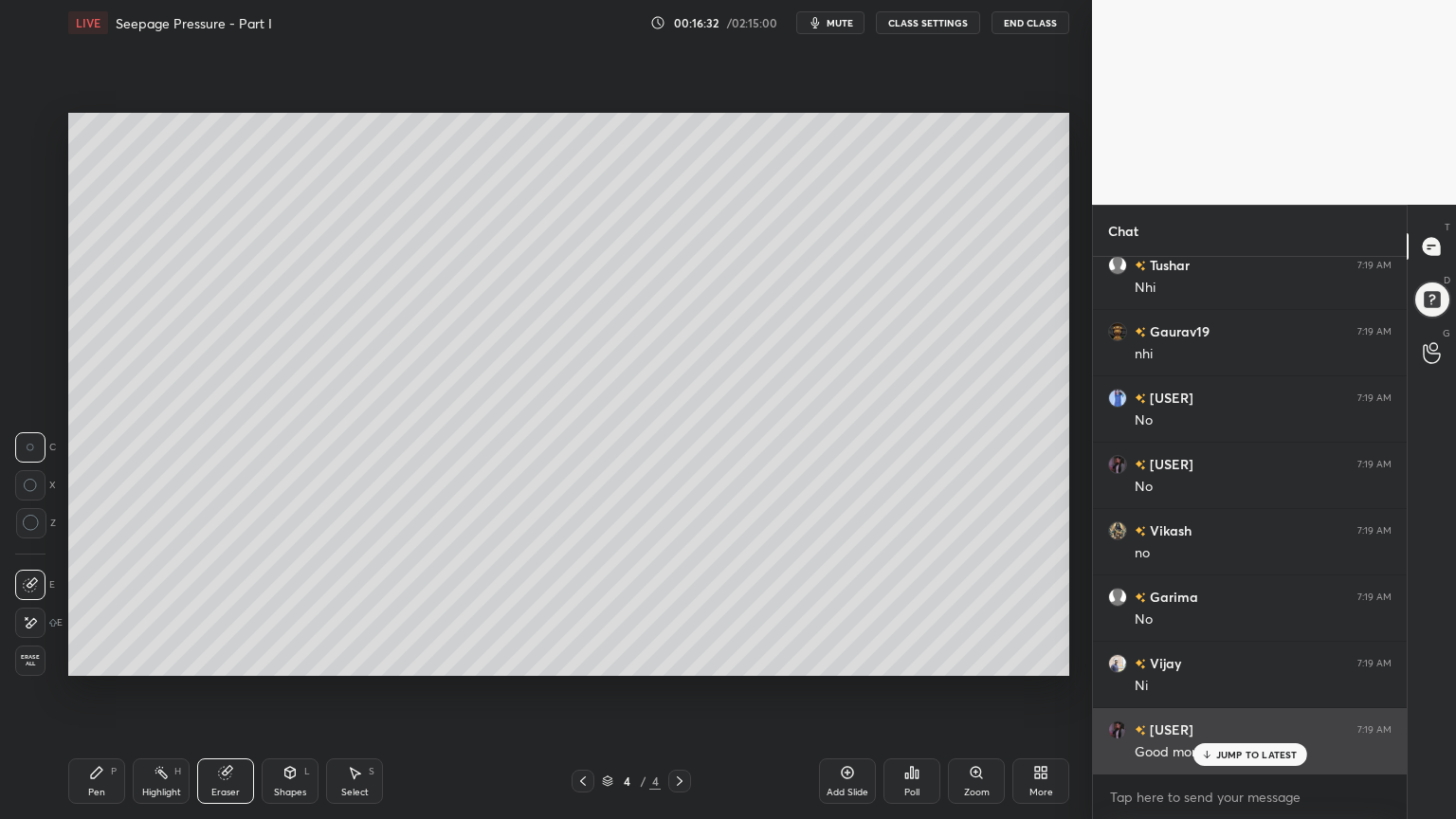 click on "JUMP TO LATEST" at bounding box center [1257, 755] 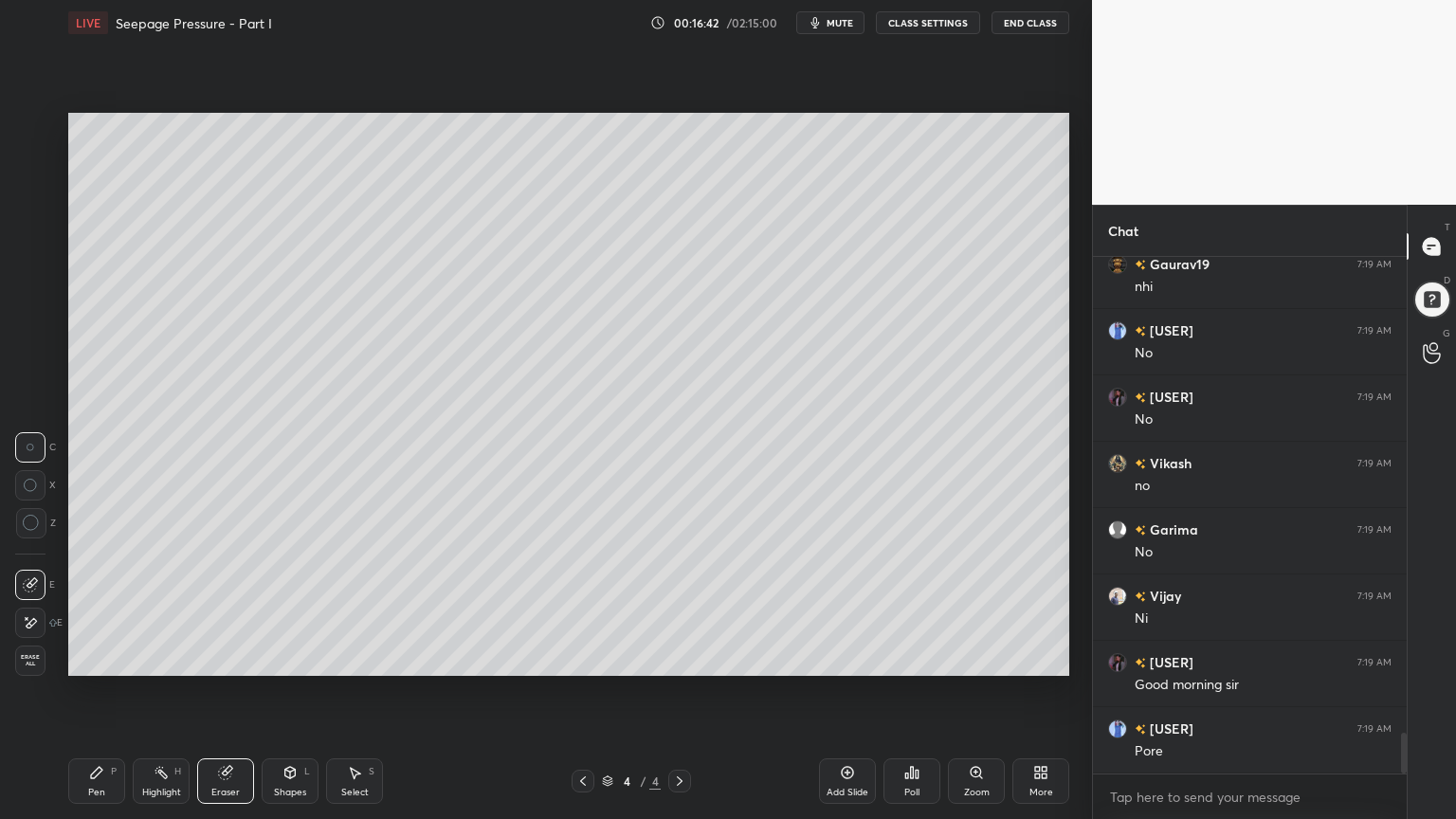 scroll, scrollTop: 6116, scrollLeft: 0, axis: vertical 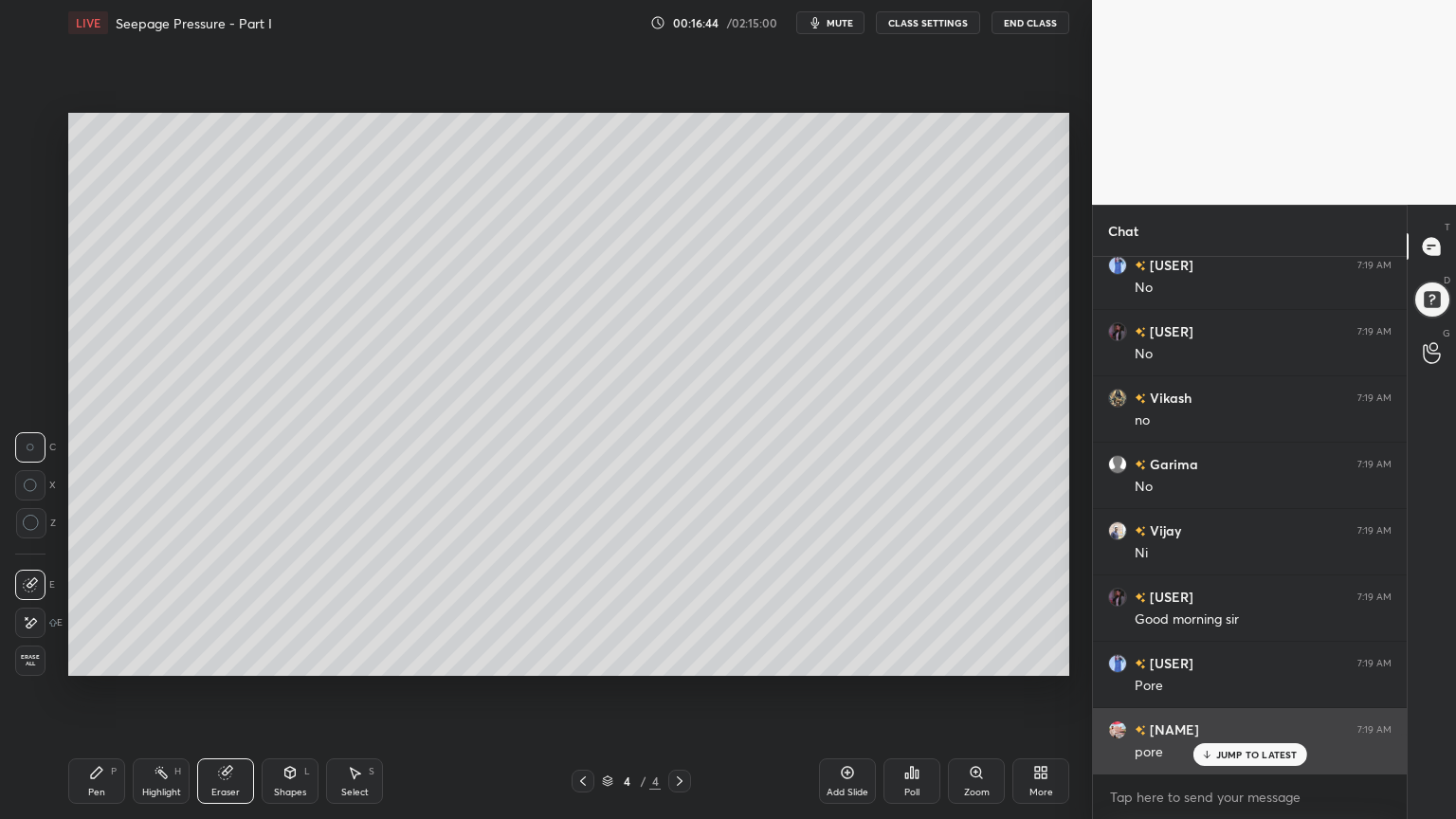 click on "pore" at bounding box center (1263, 751) 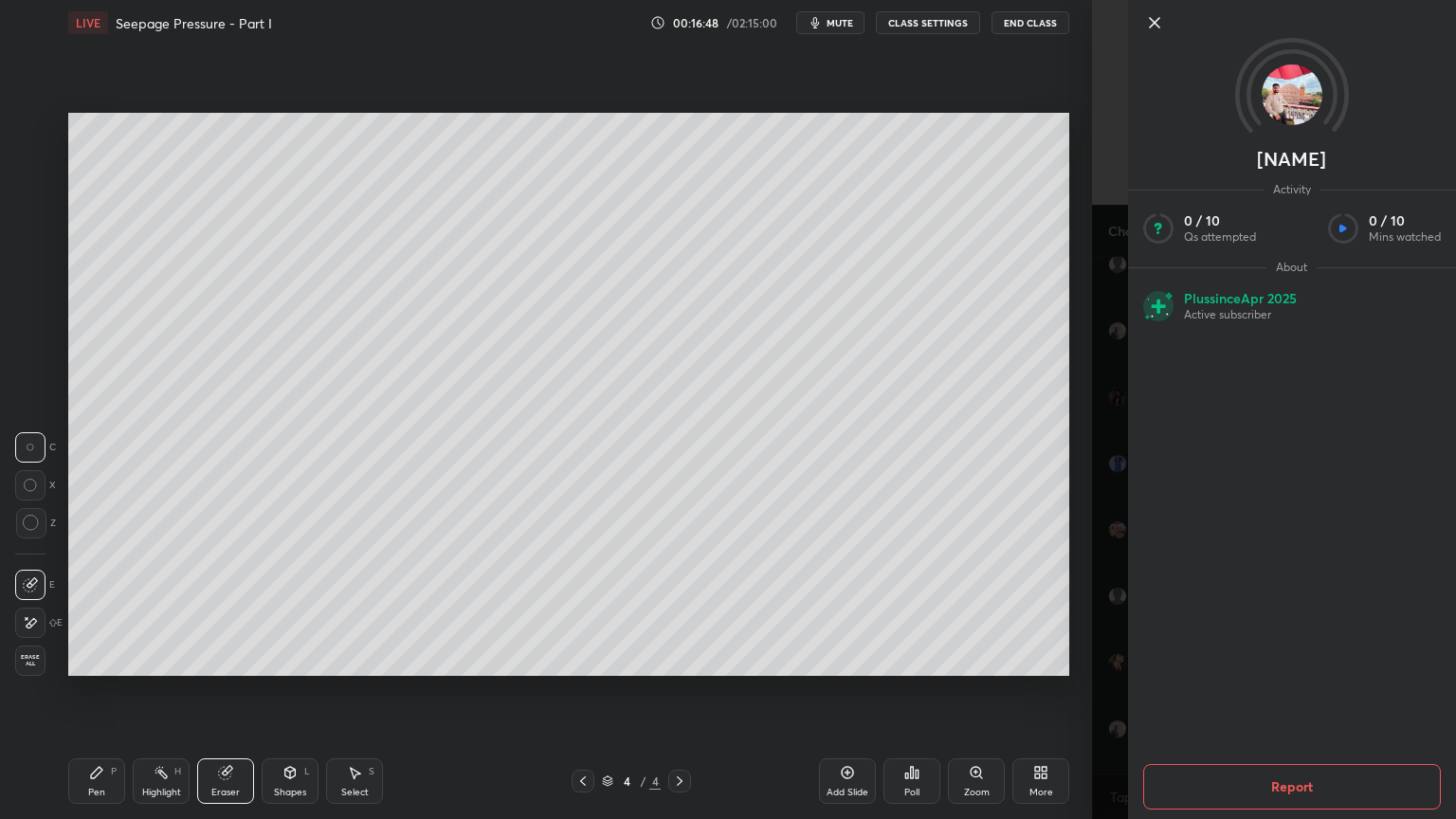 scroll, scrollTop: 6381, scrollLeft: 0, axis: vertical 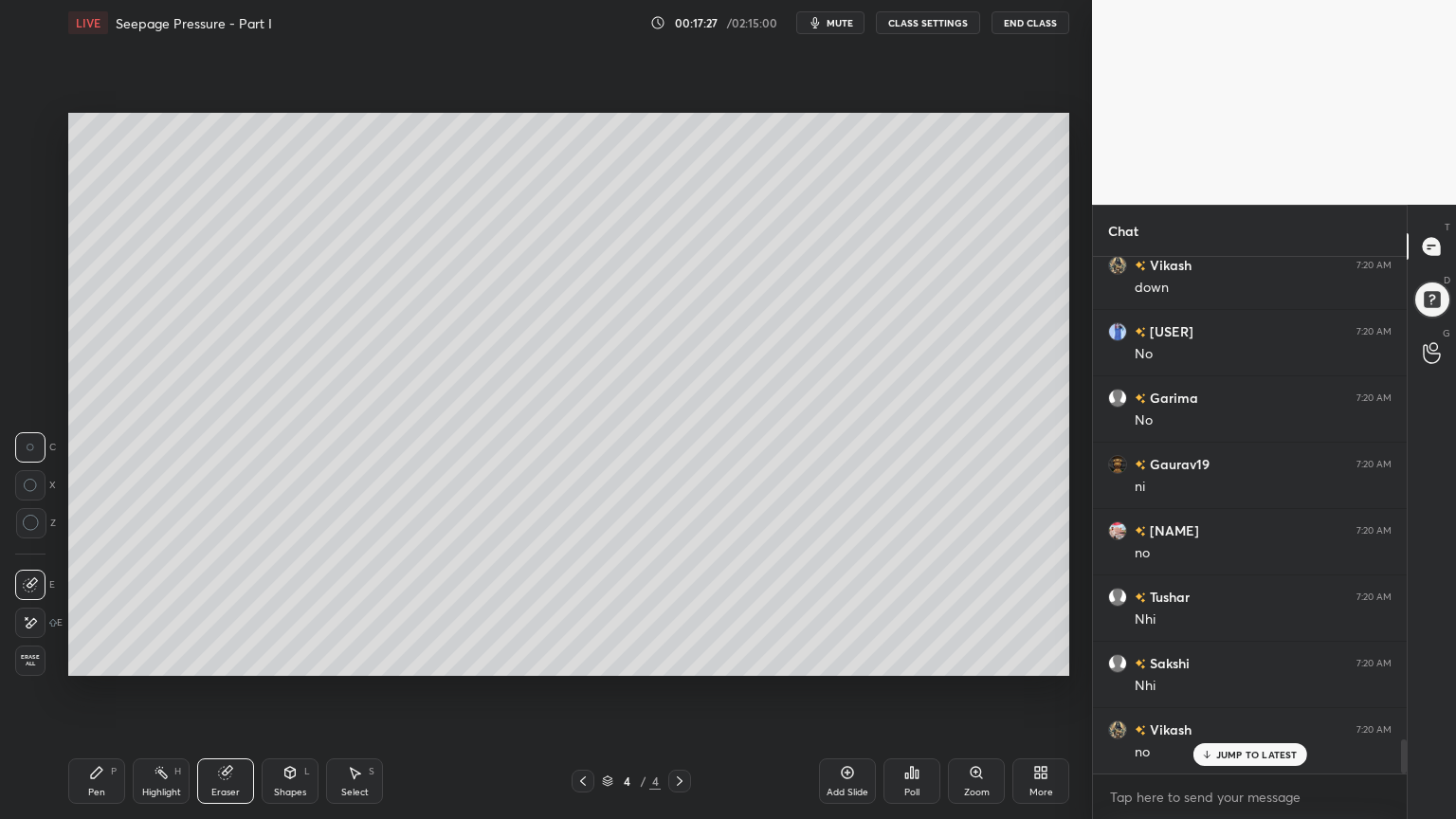 click on "Shapes" at bounding box center (290, 792) 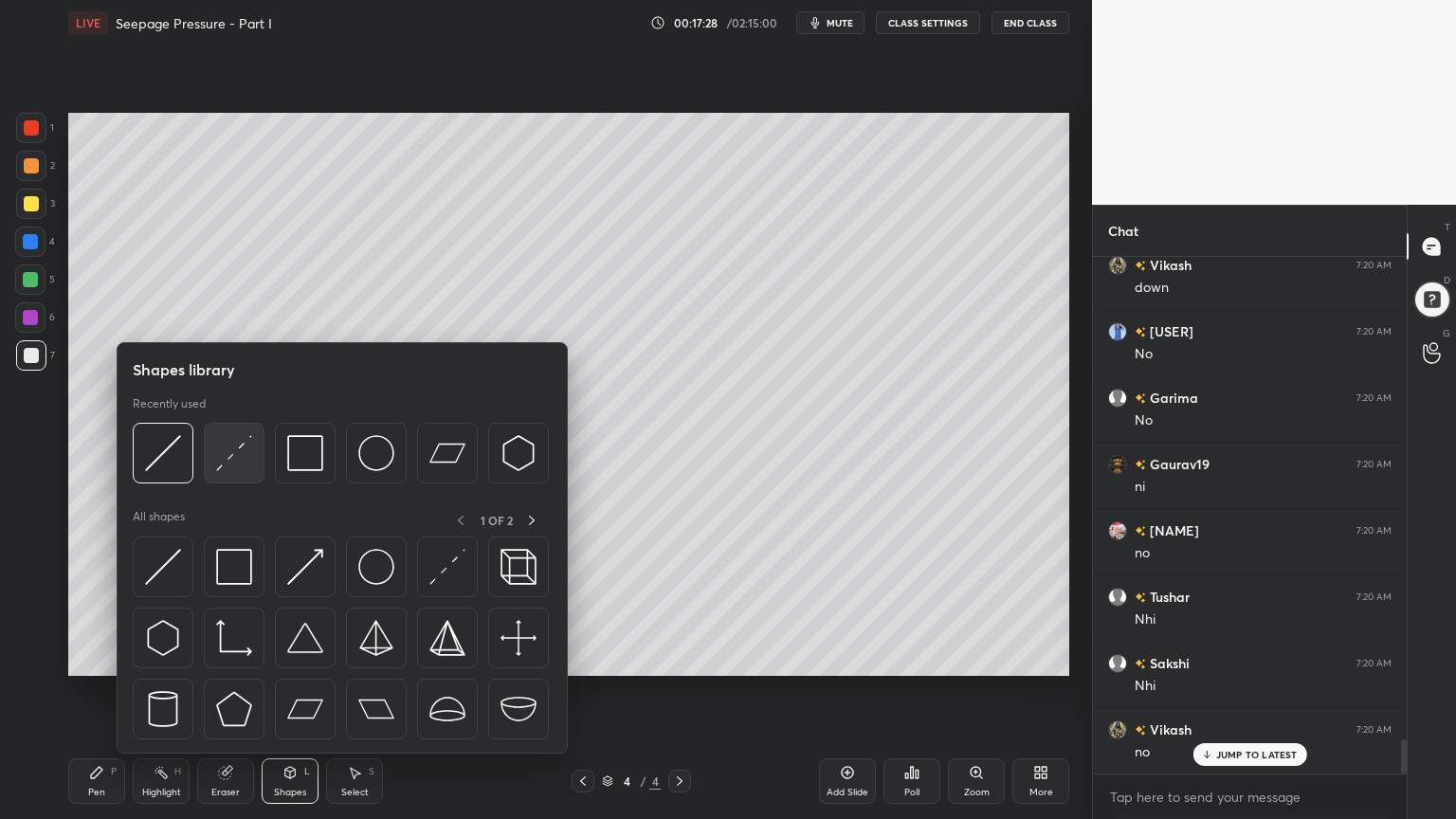 click at bounding box center [234, 453] 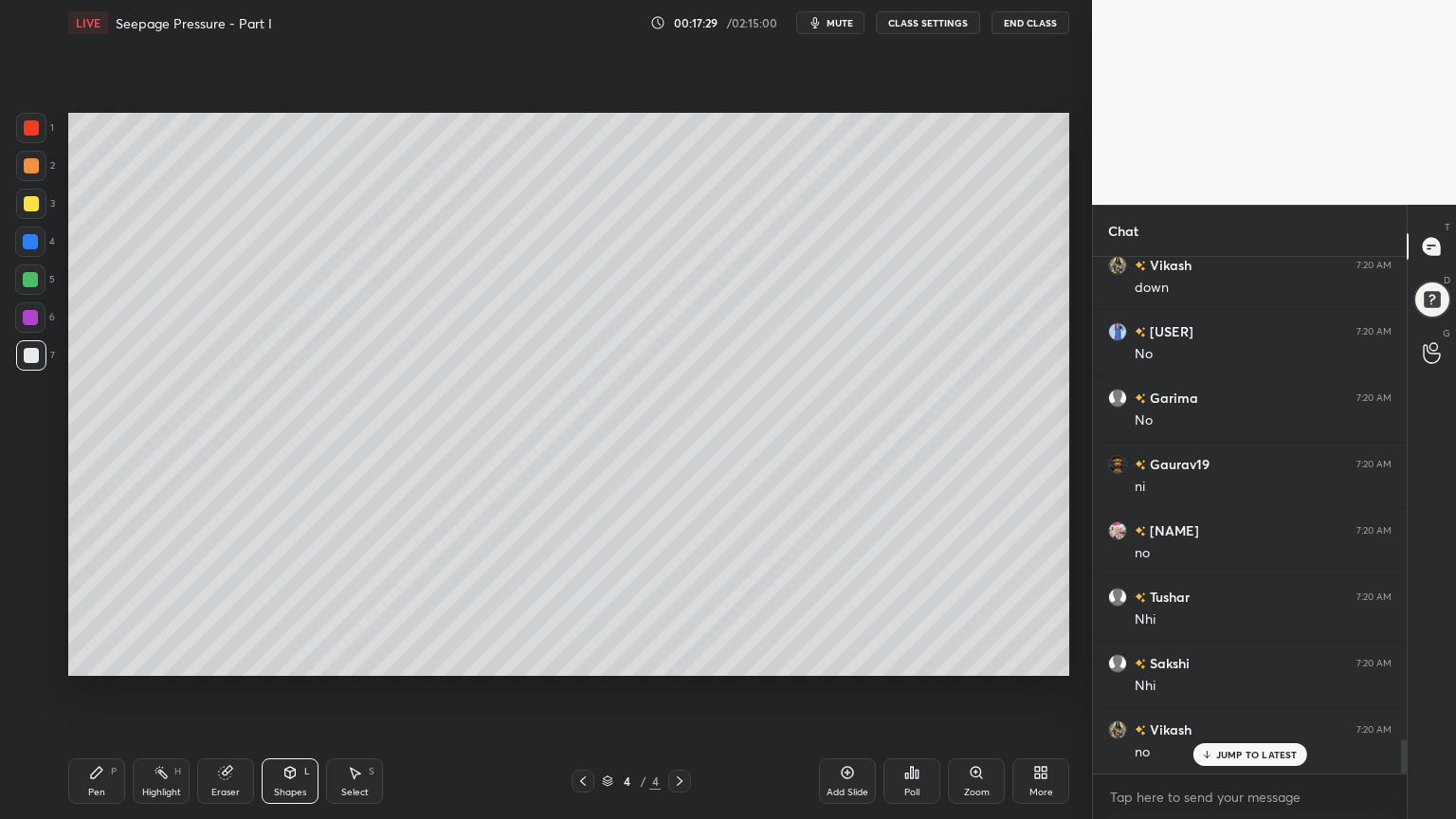 click at bounding box center (31, 128) 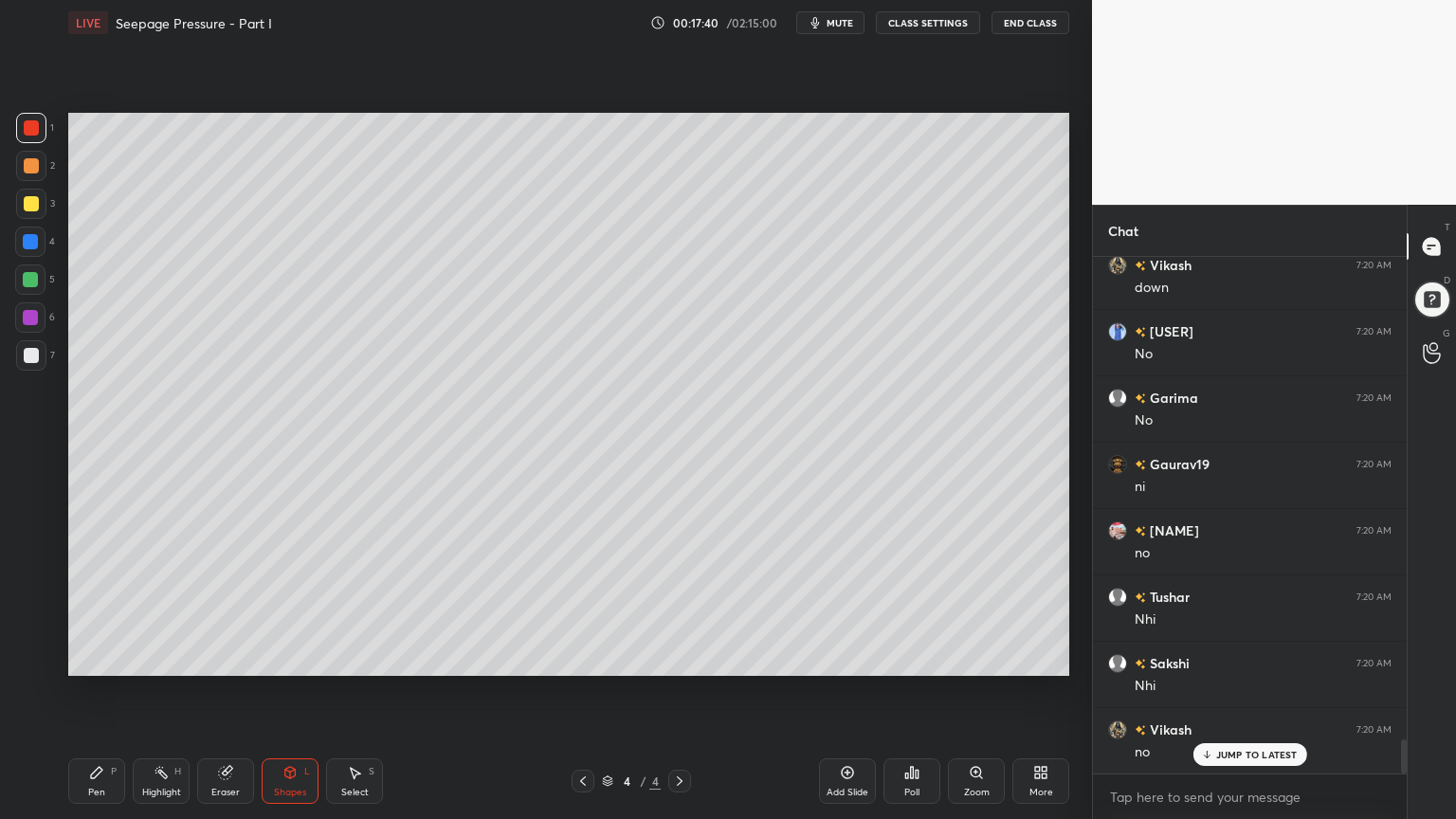 click on "Pen P" at bounding box center [97, 781] 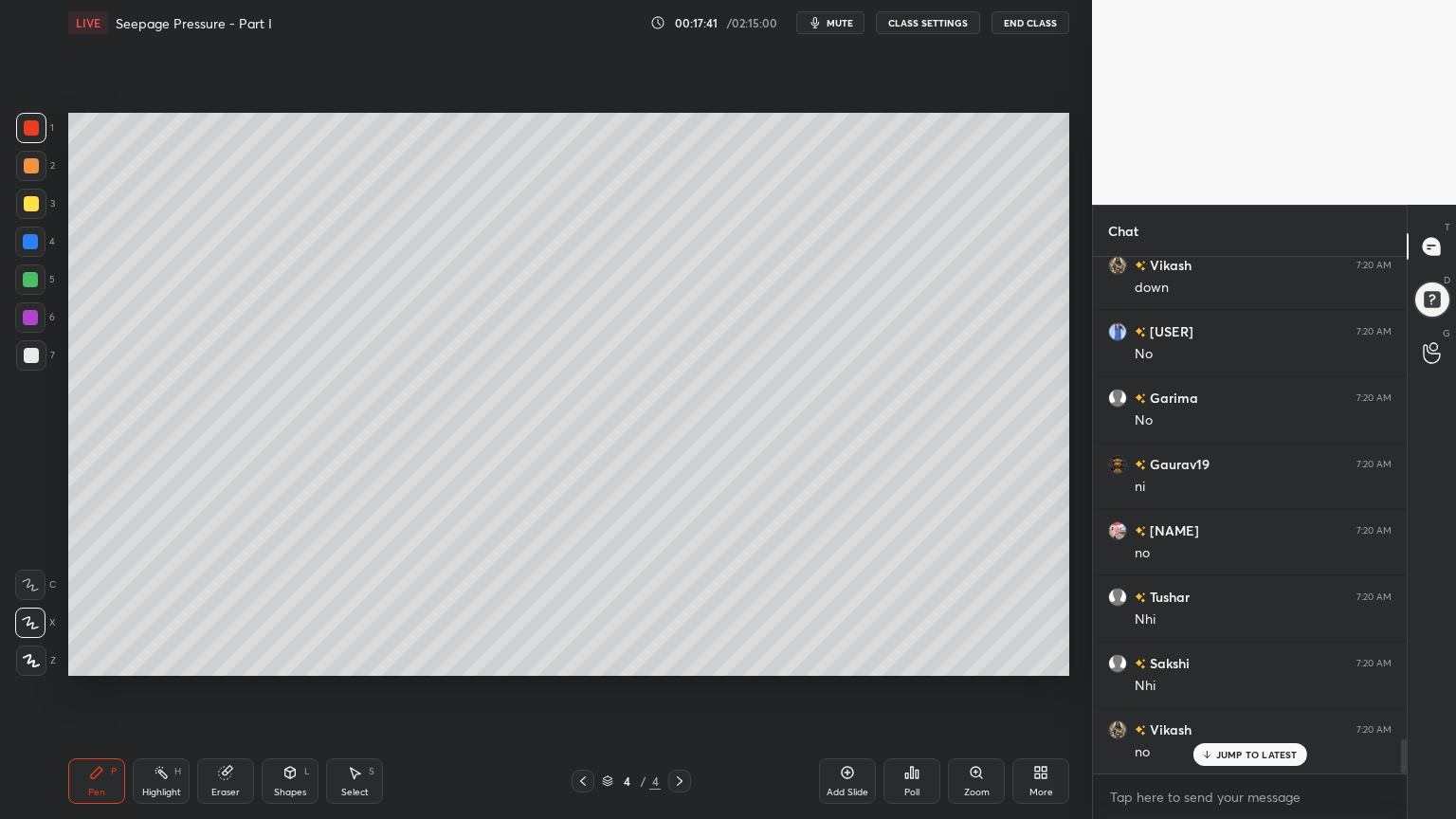 click at bounding box center [31, 128] 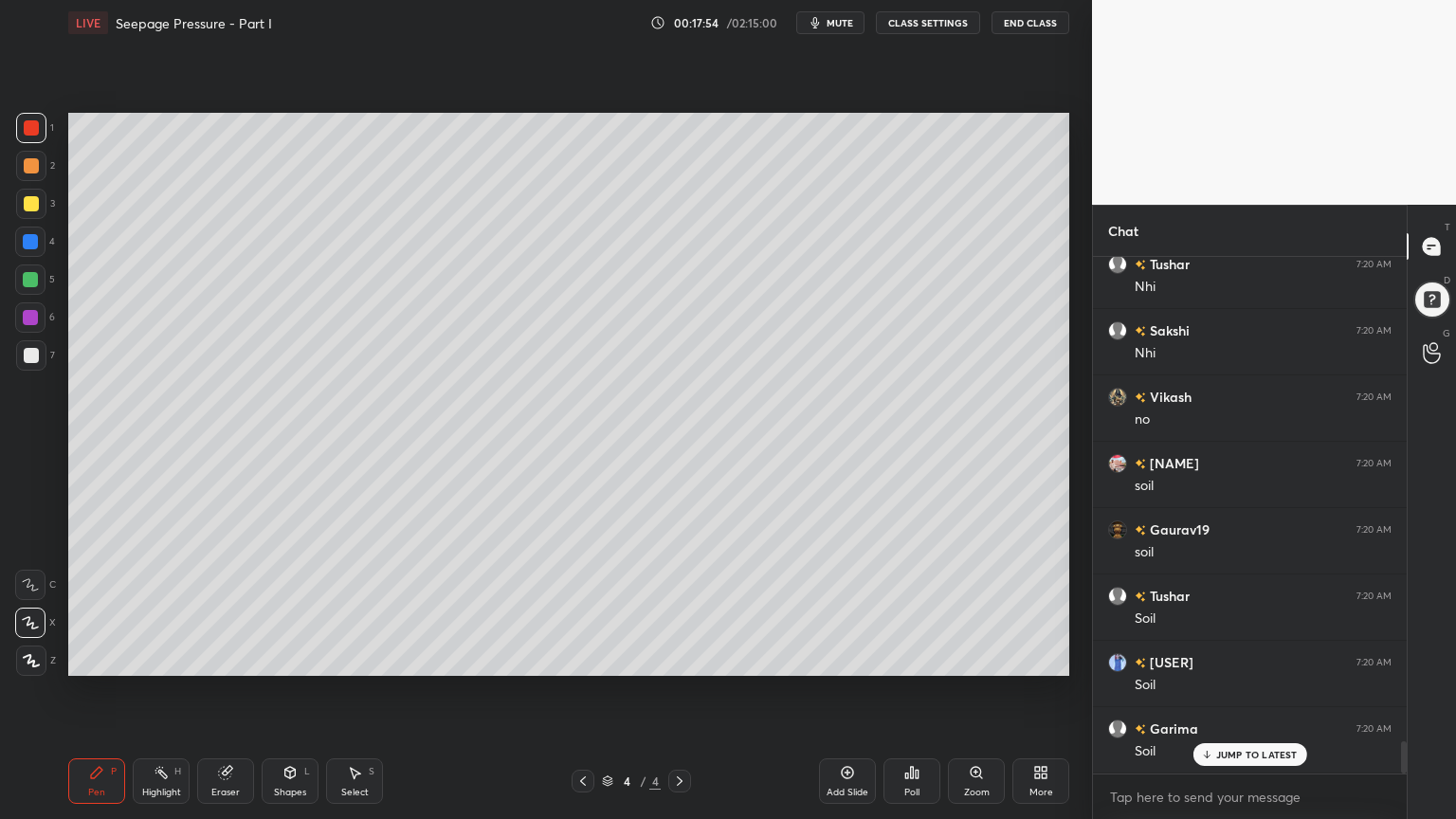 scroll, scrollTop: 7708, scrollLeft: 0, axis: vertical 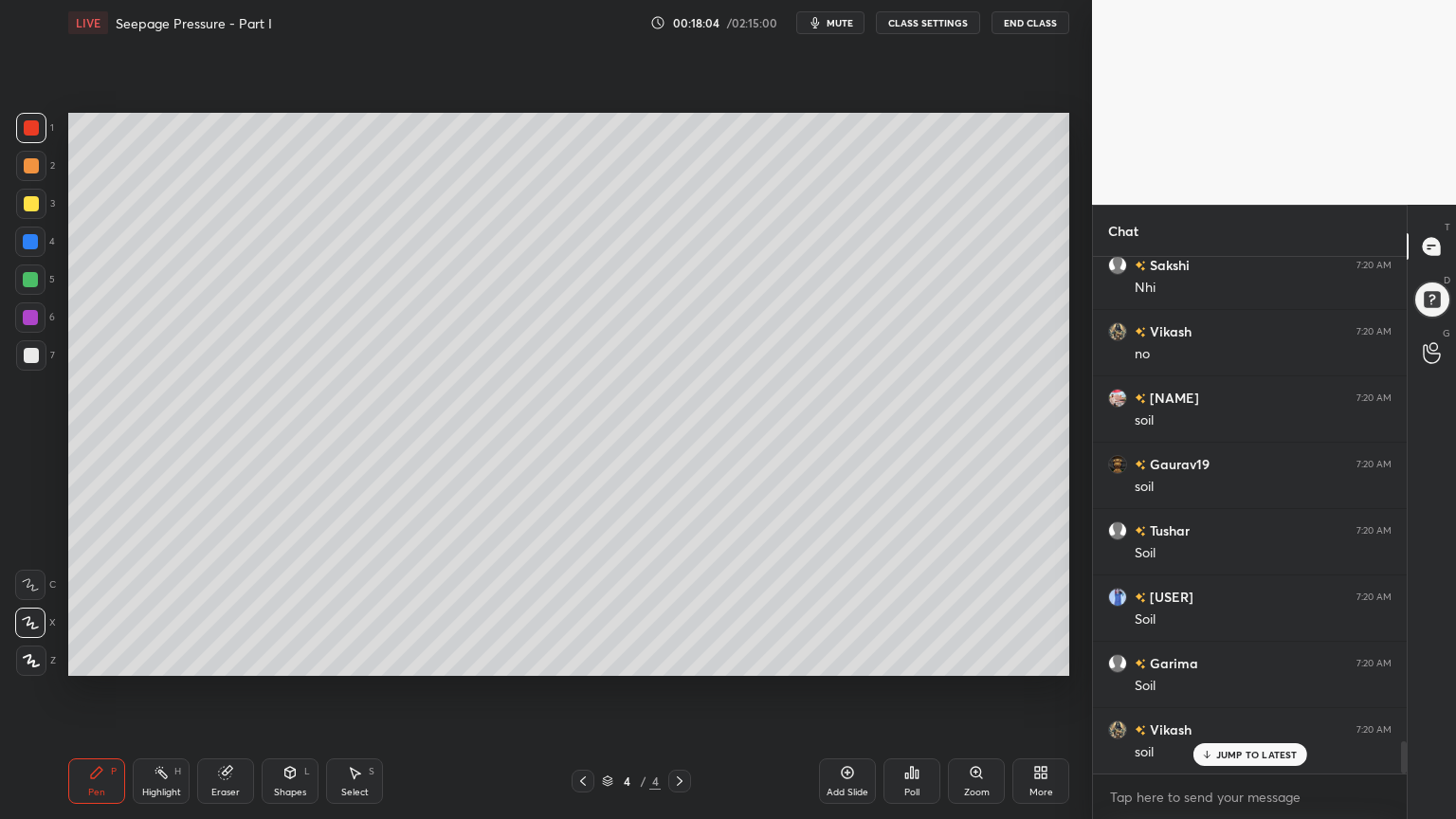 click on "mute" at bounding box center [840, 23] 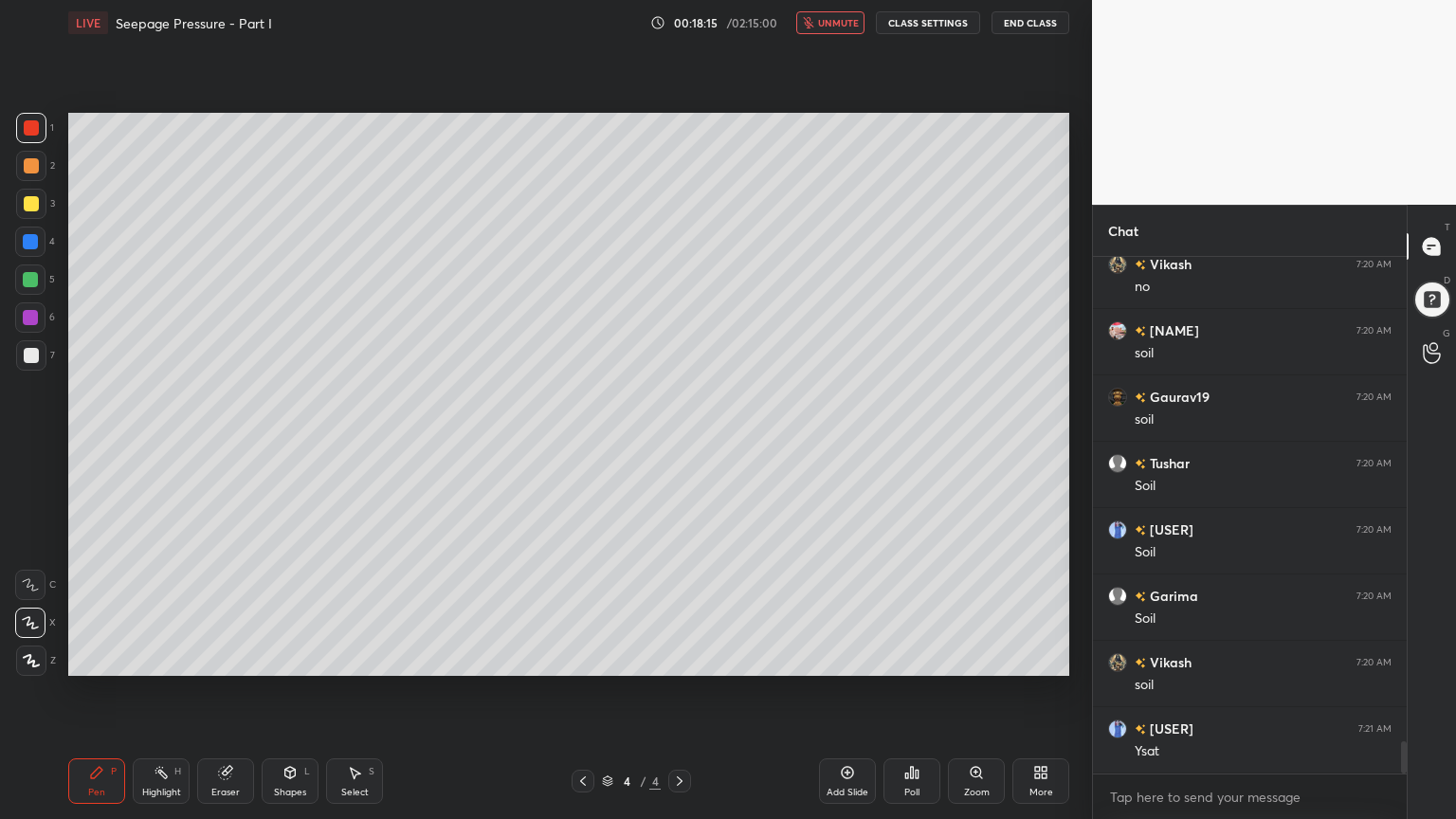 scroll, scrollTop: 7841, scrollLeft: 0, axis: vertical 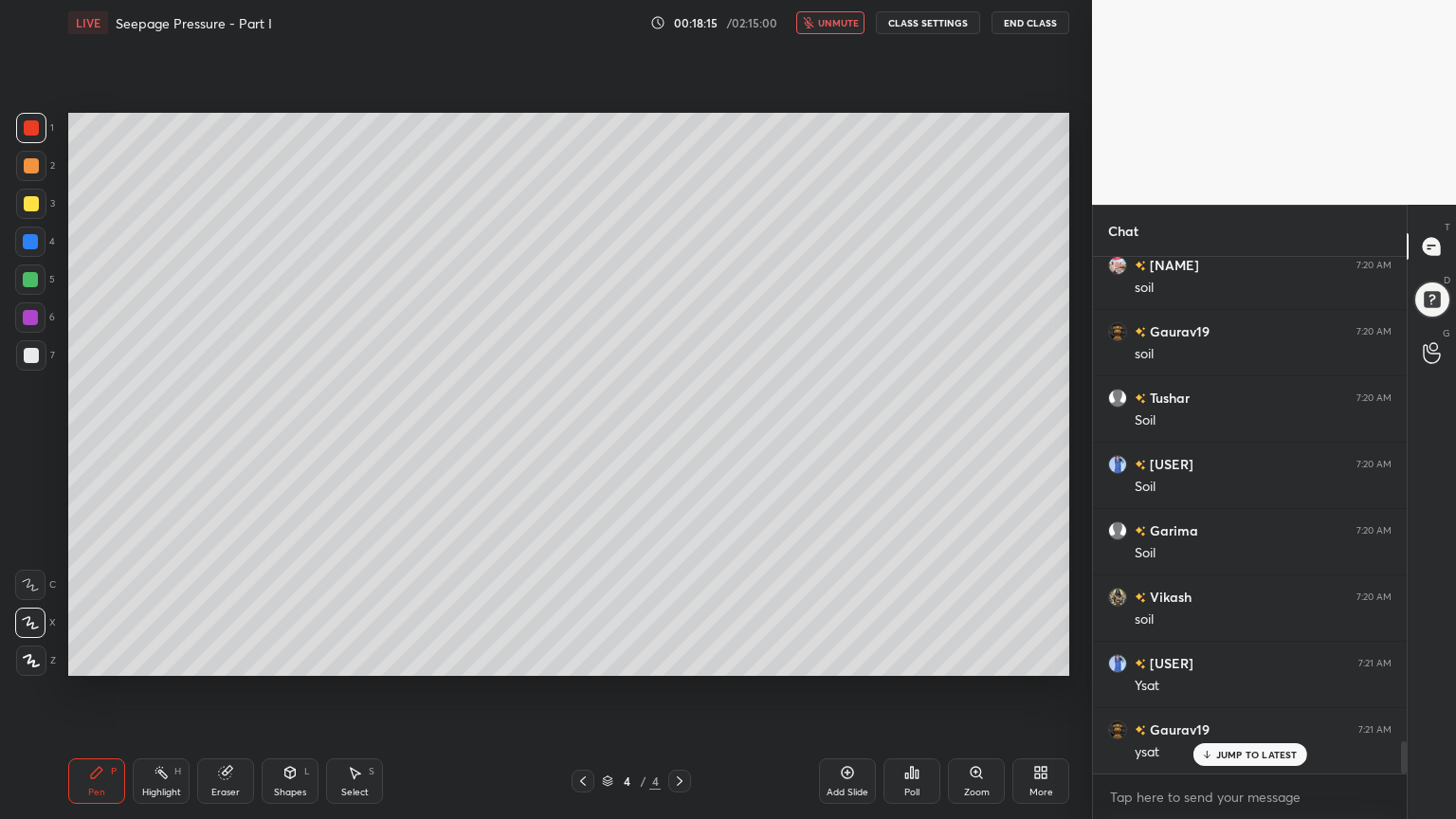 click on "unmute" at bounding box center (830, 23) 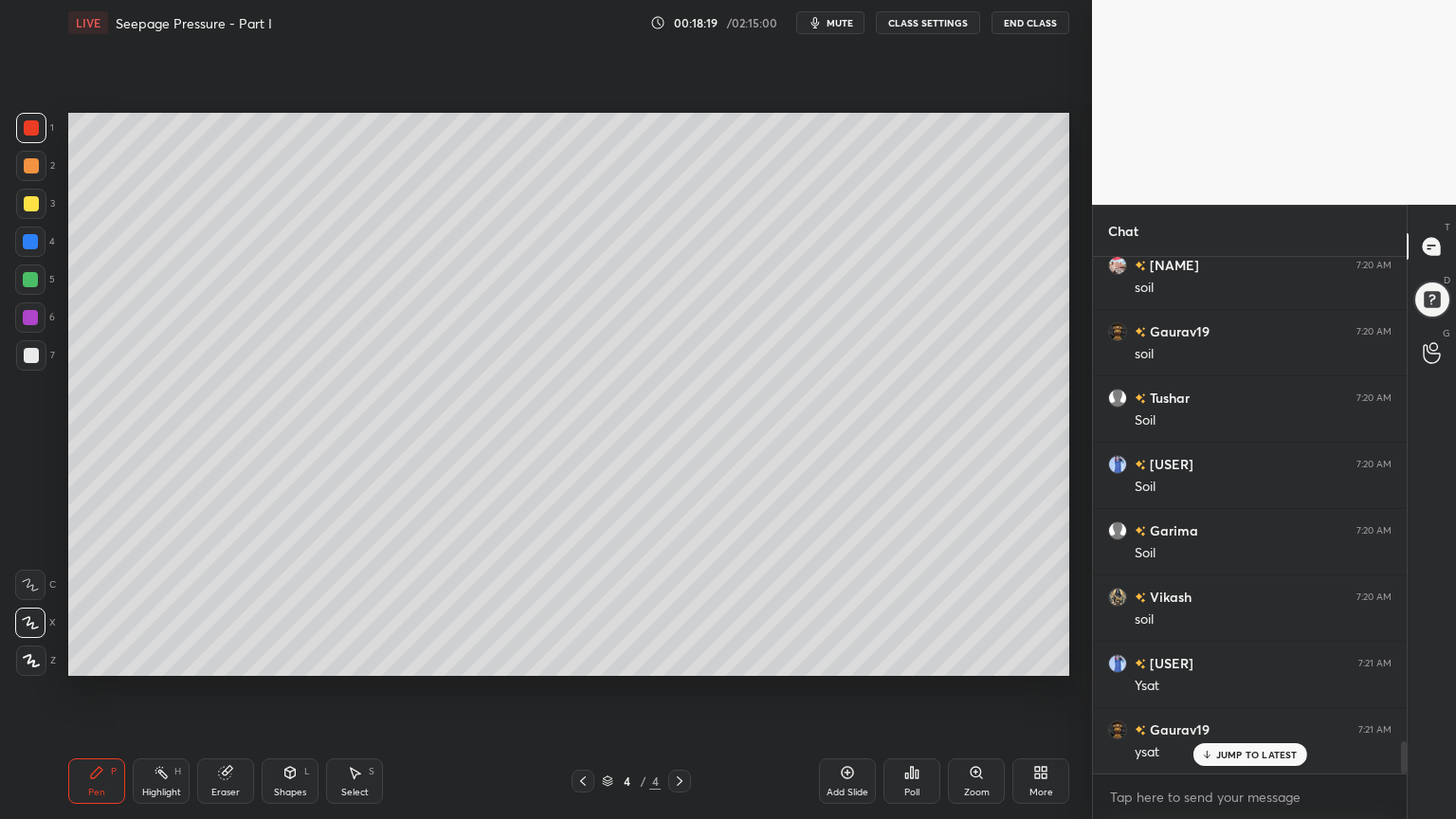 click on "JUMP TO LATEST" at bounding box center (1257, 755) 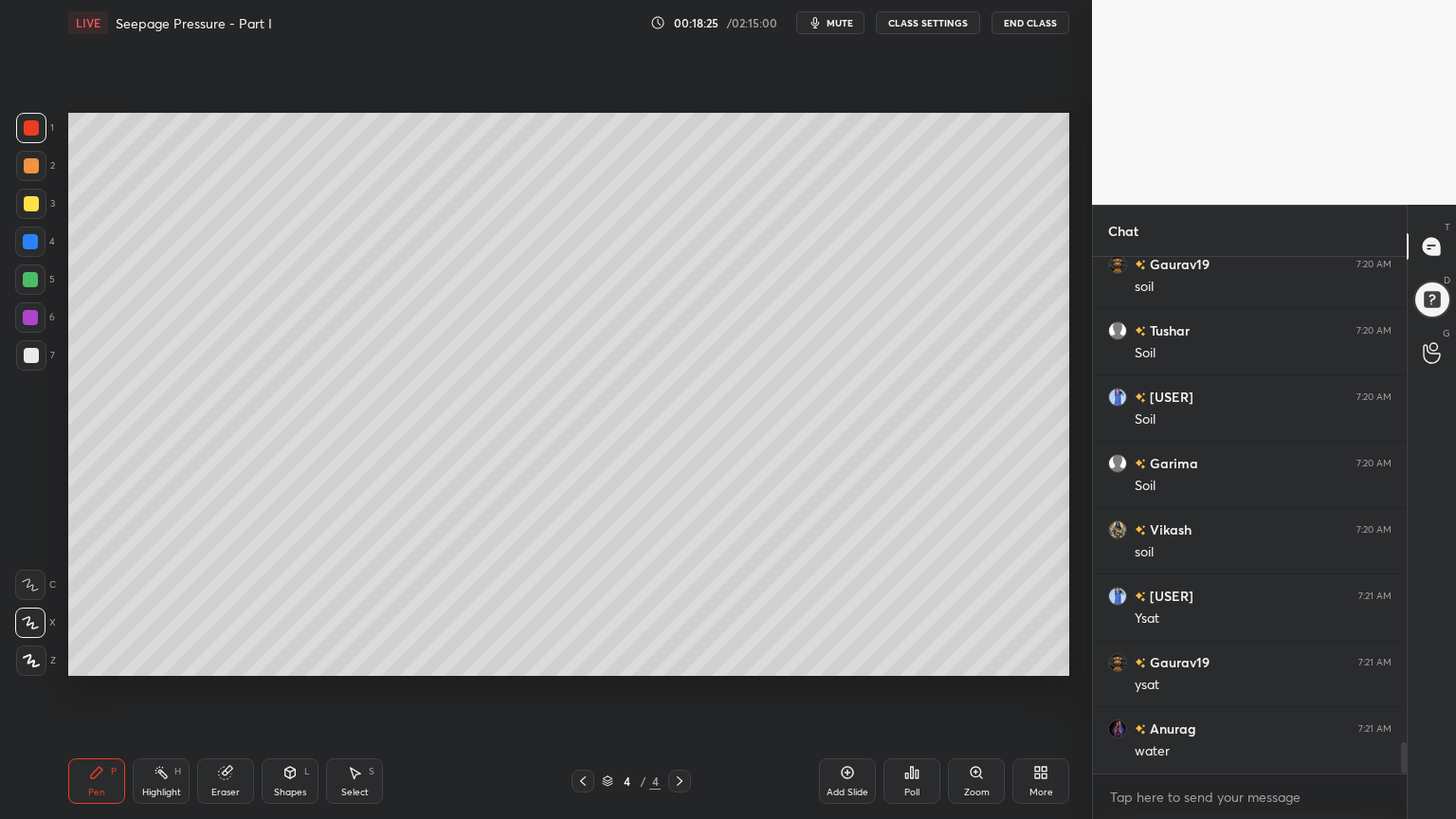 scroll, scrollTop: 7974, scrollLeft: 0, axis: vertical 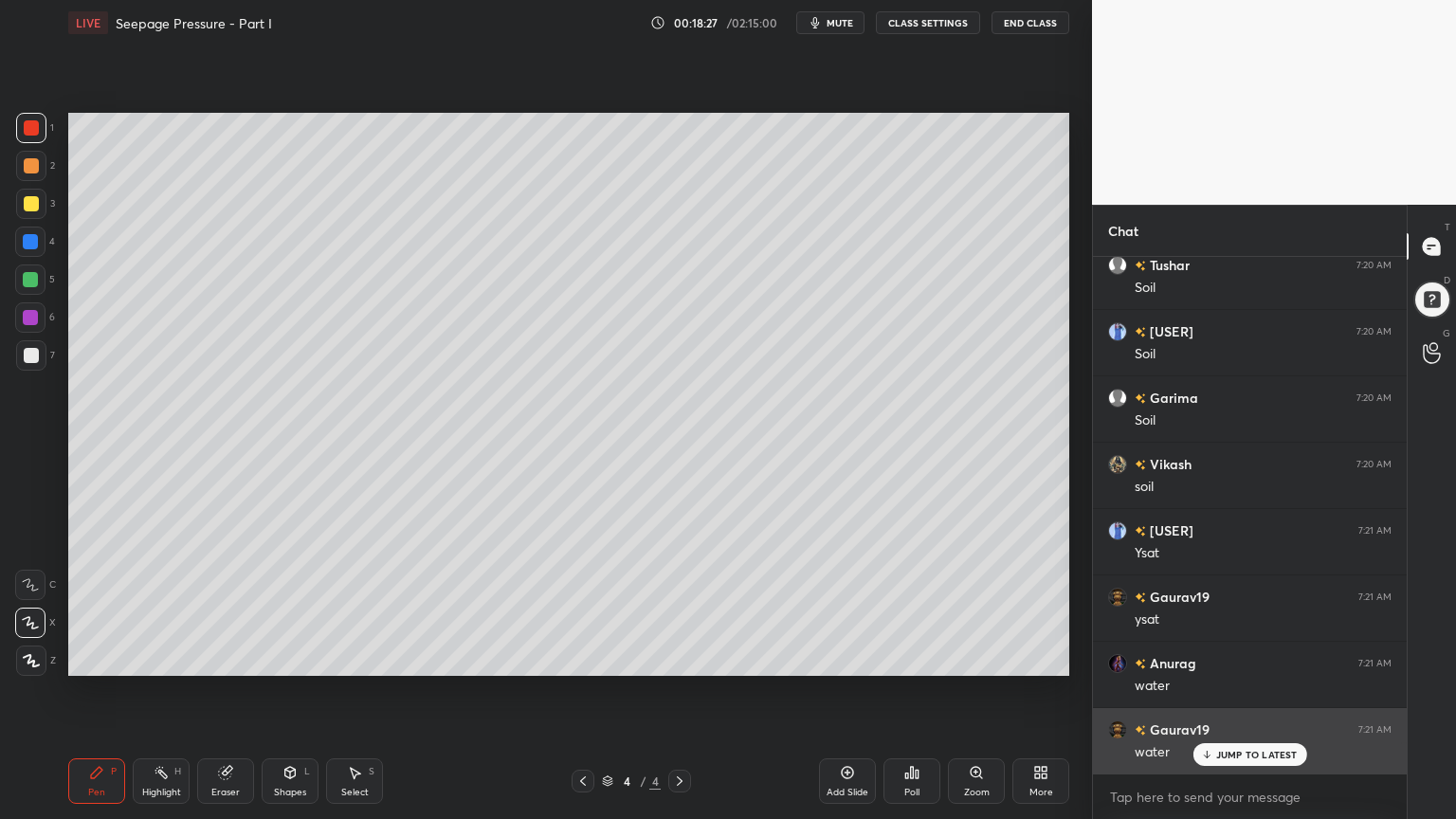 click on "JUMP TO LATEST" at bounding box center [1257, 755] 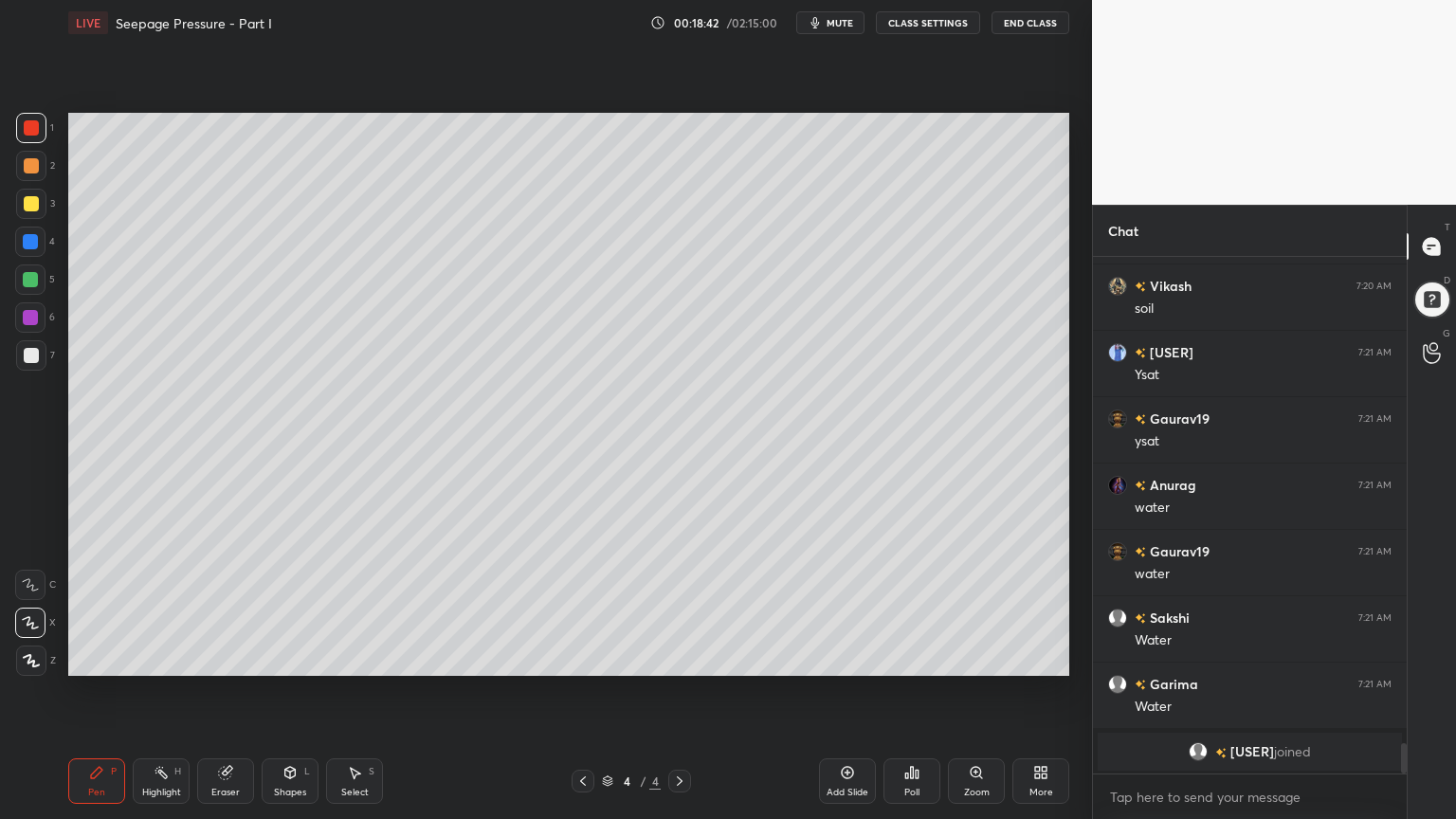 scroll, scrollTop: 8219, scrollLeft: 0, axis: vertical 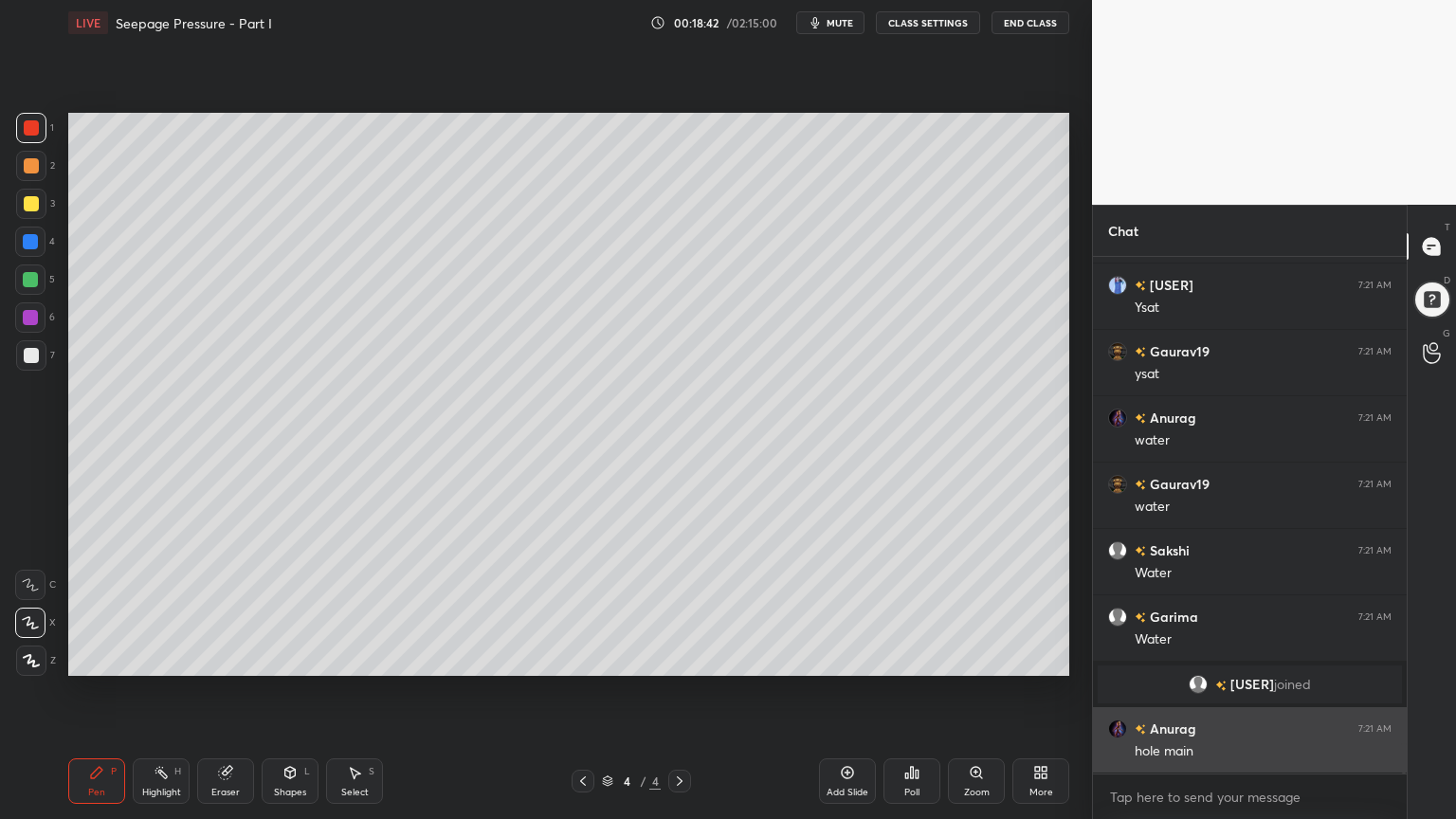 click on "hole main" at bounding box center (1263, 752) 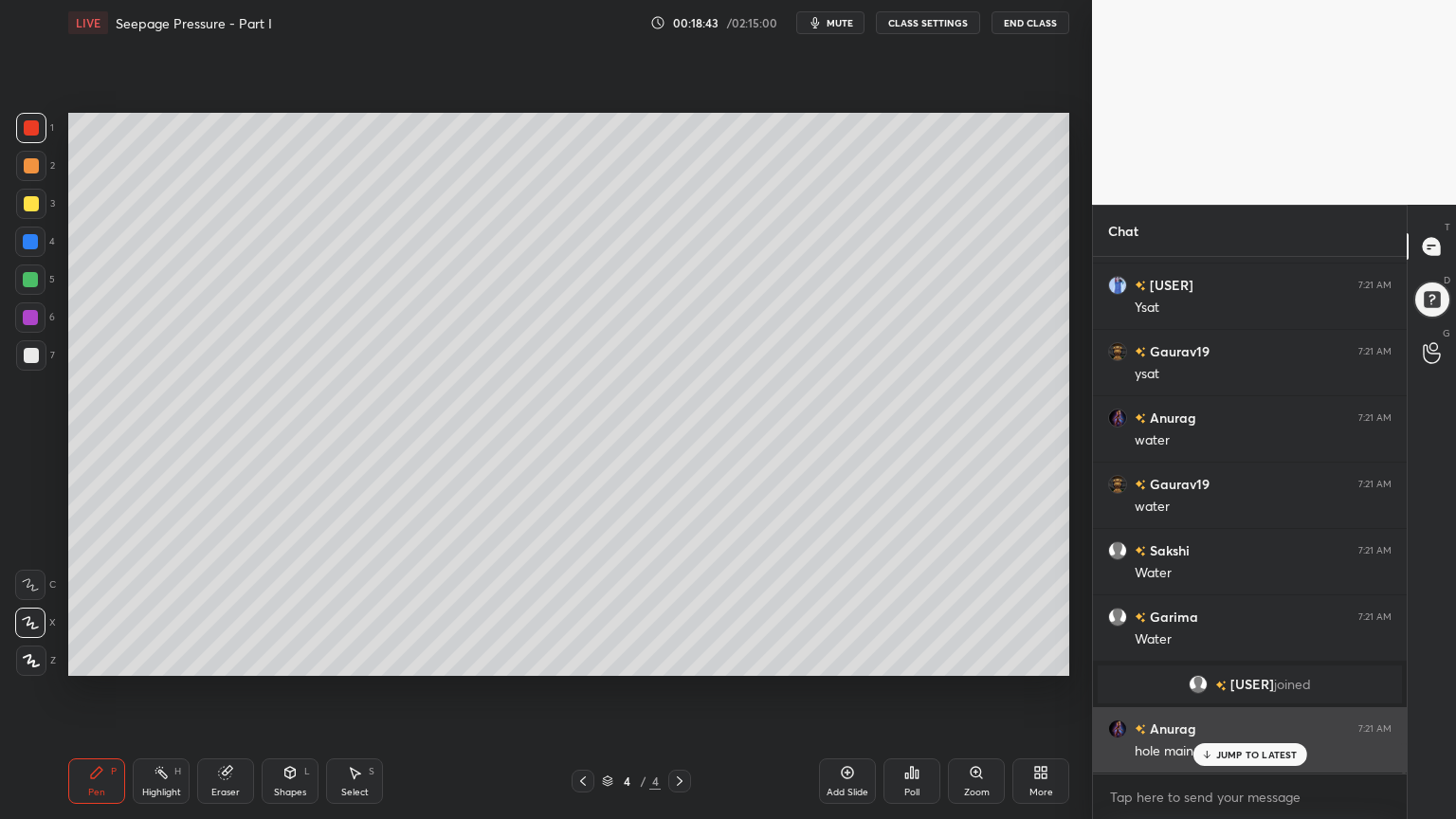 scroll, scrollTop: 8285, scrollLeft: 0, axis: vertical 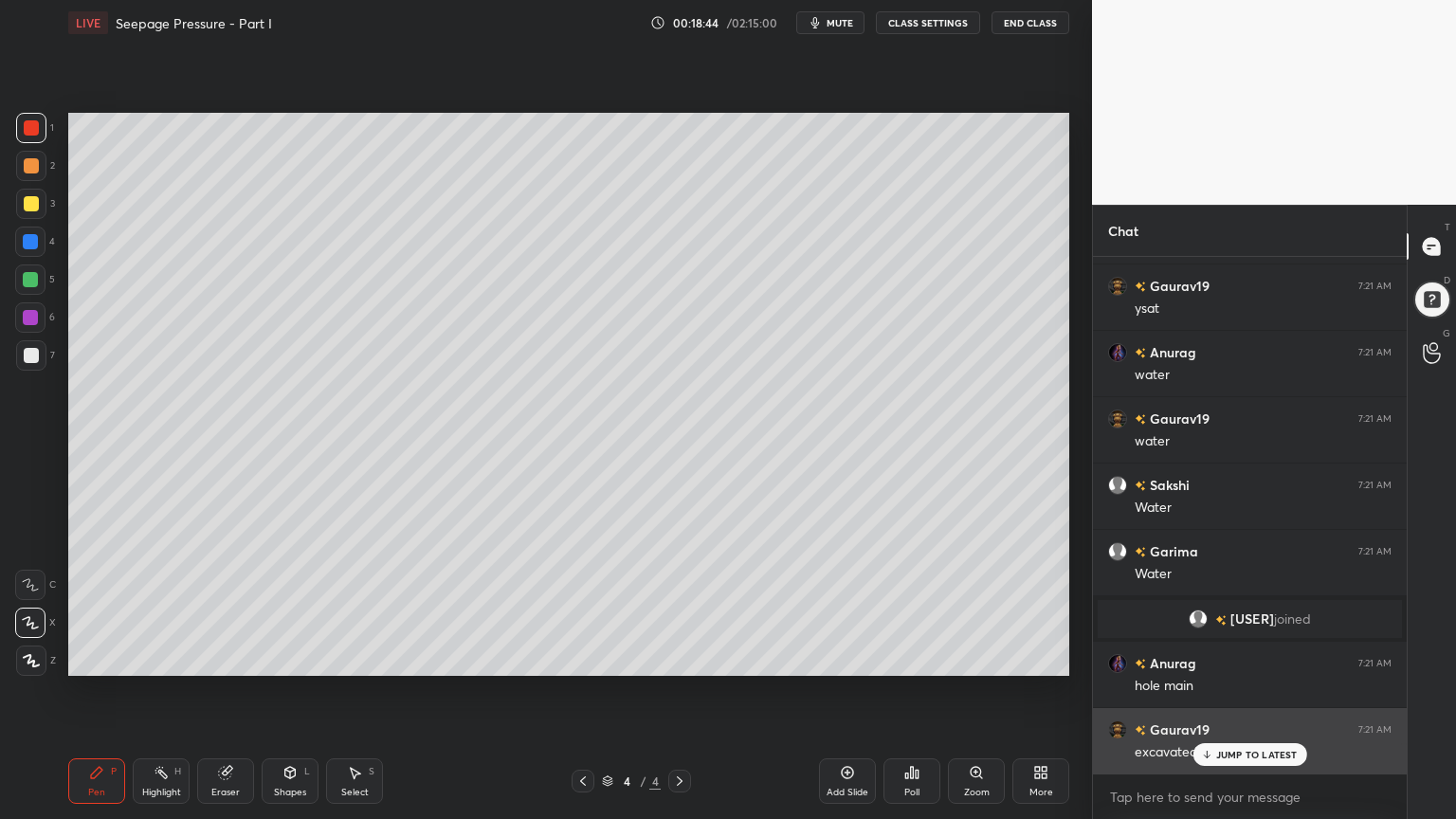 click on "JUMP TO LATEST" at bounding box center (1257, 755) 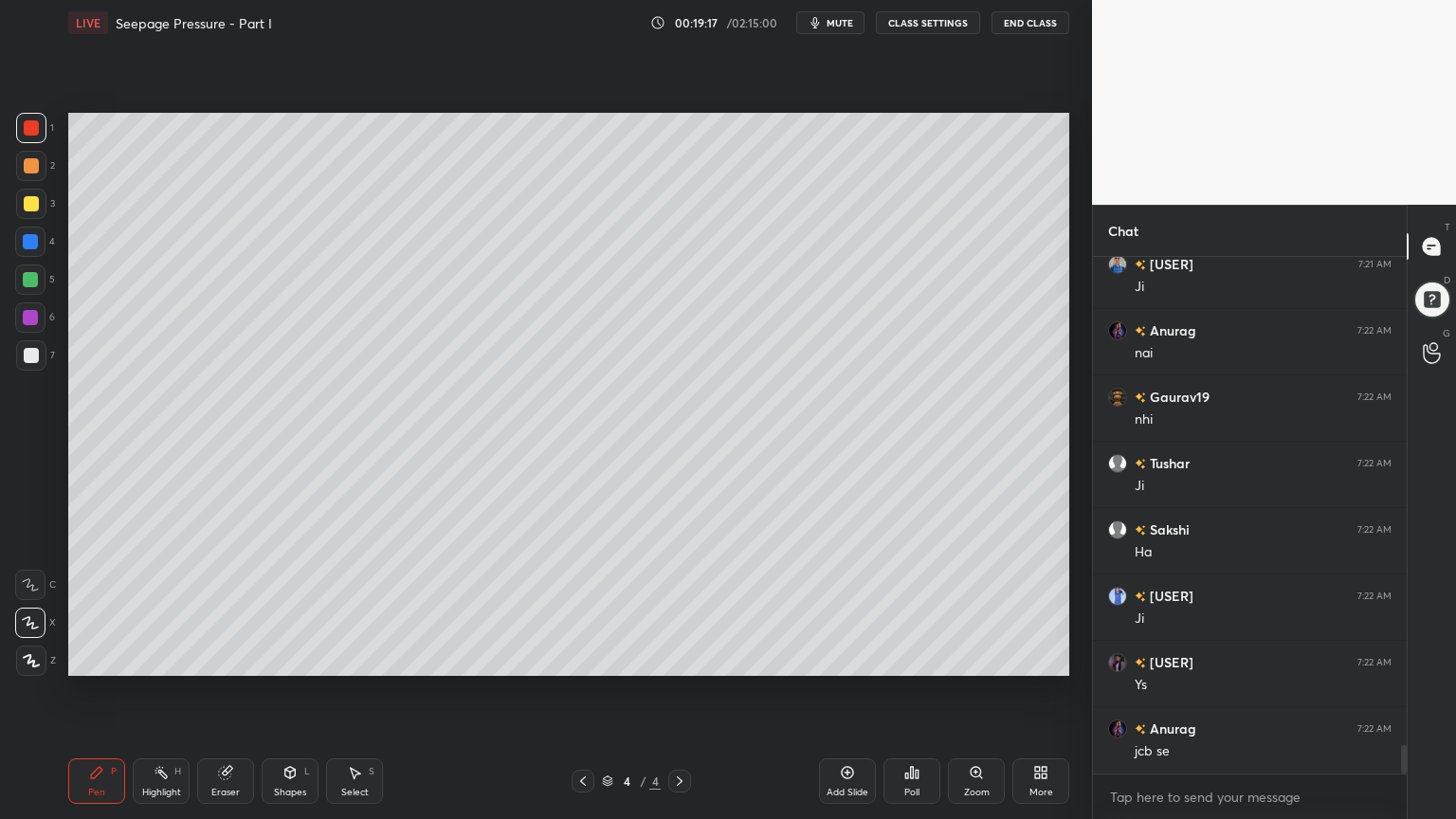 scroll, scrollTop: 8967, scrollLeft: 0, axis: vertical 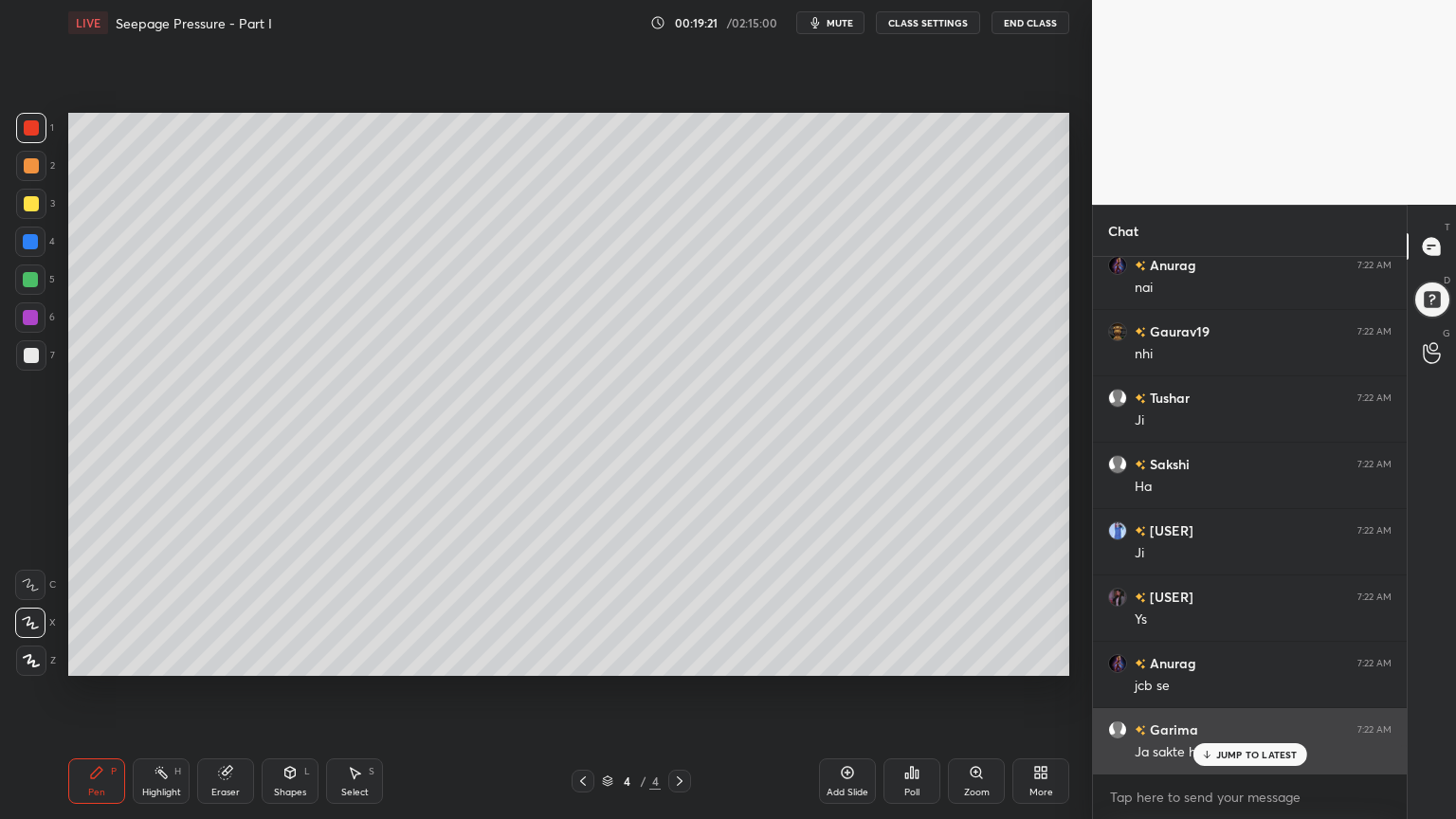 click on "JUMP TO LATEST" at bounding box center [1249, 755] 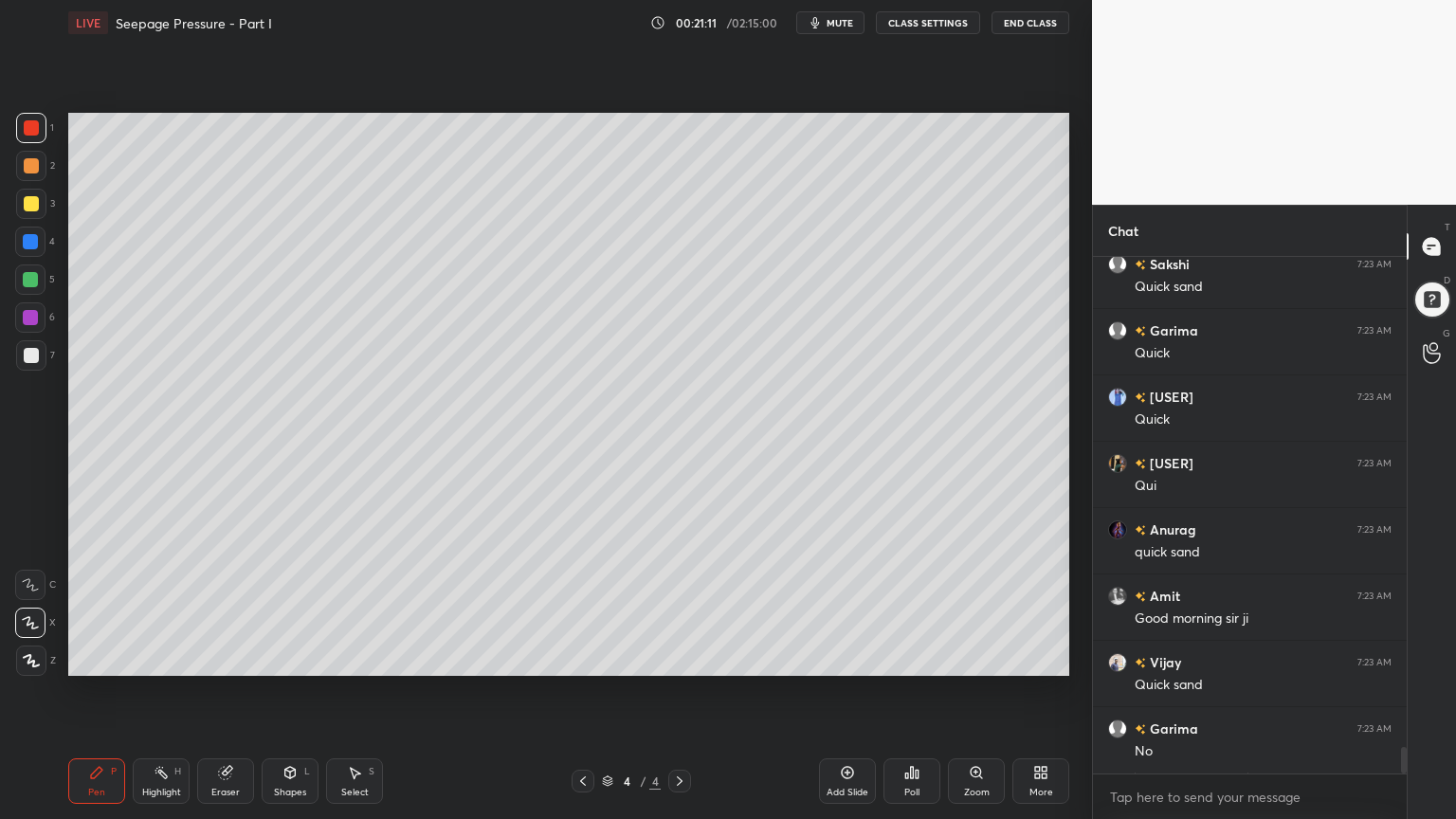 scroll, scrollTop: 9737, scrollLeft: 0, axis: vertical 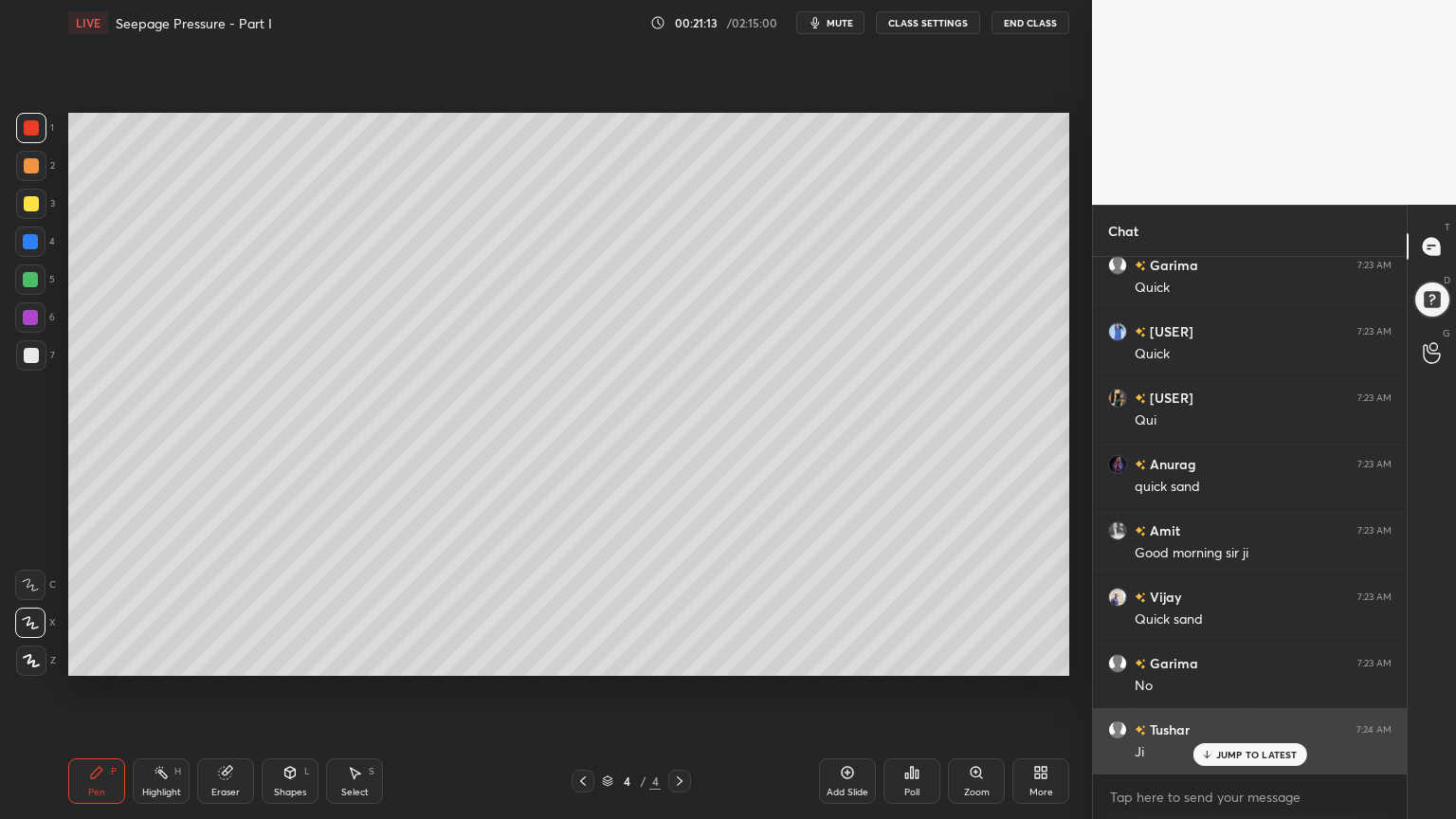 click on "[FIRST] 7:24 AM" at bounding box center [1249, 729] 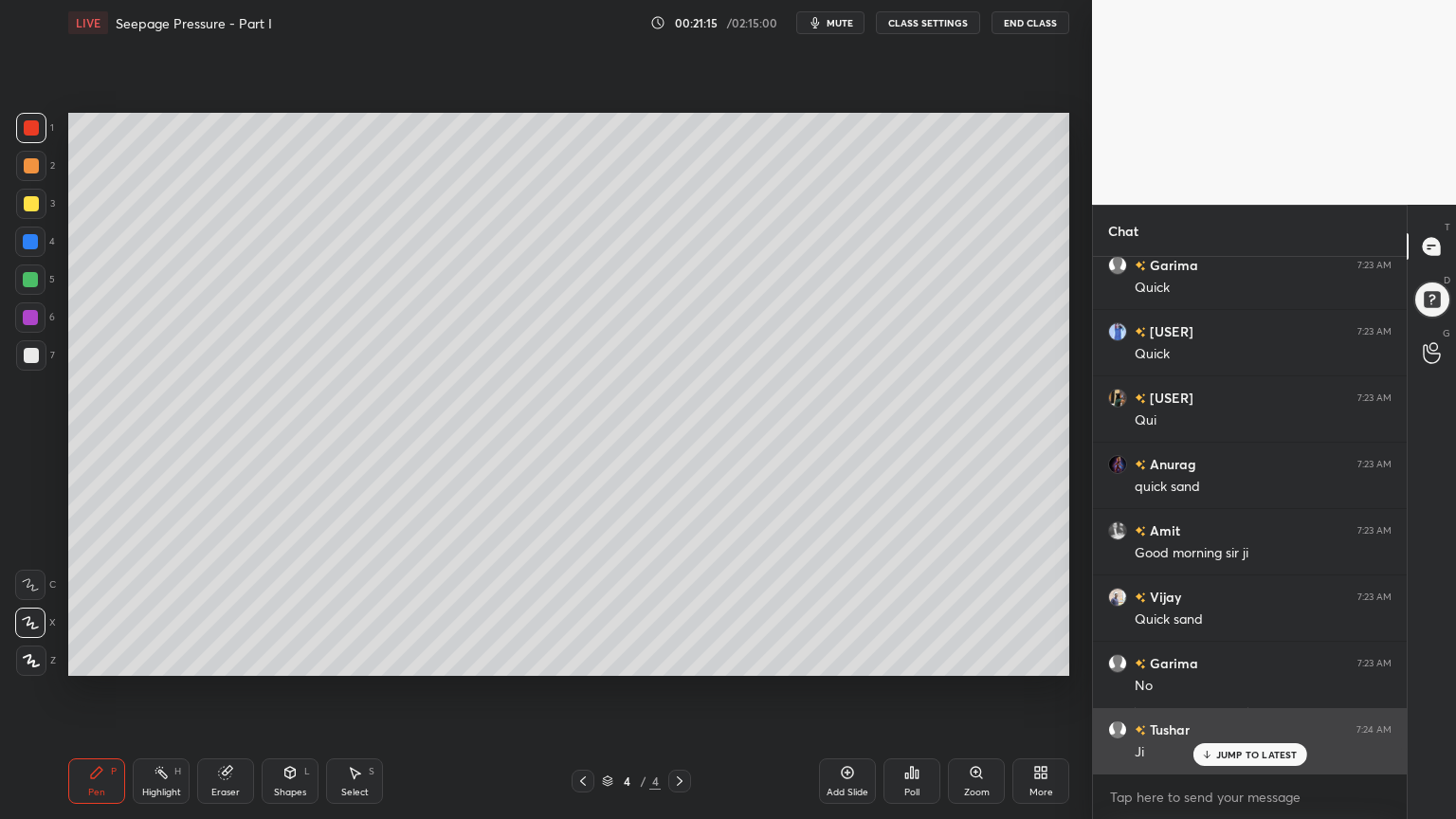 click on "JUMP TO LATEST" at bounding box center [1257, 755] 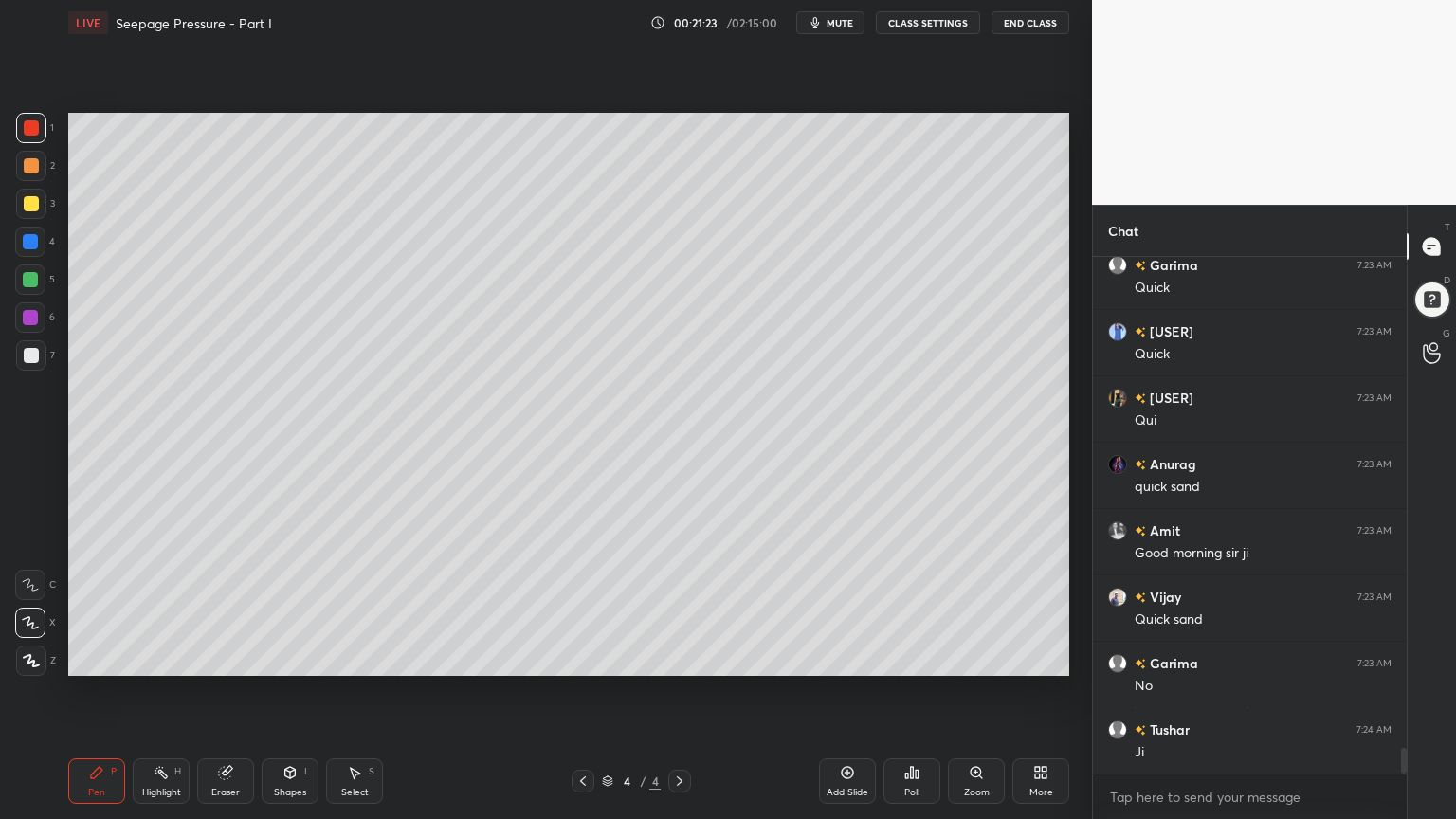 click on "Add Slide" at bounding box center (847, 781) 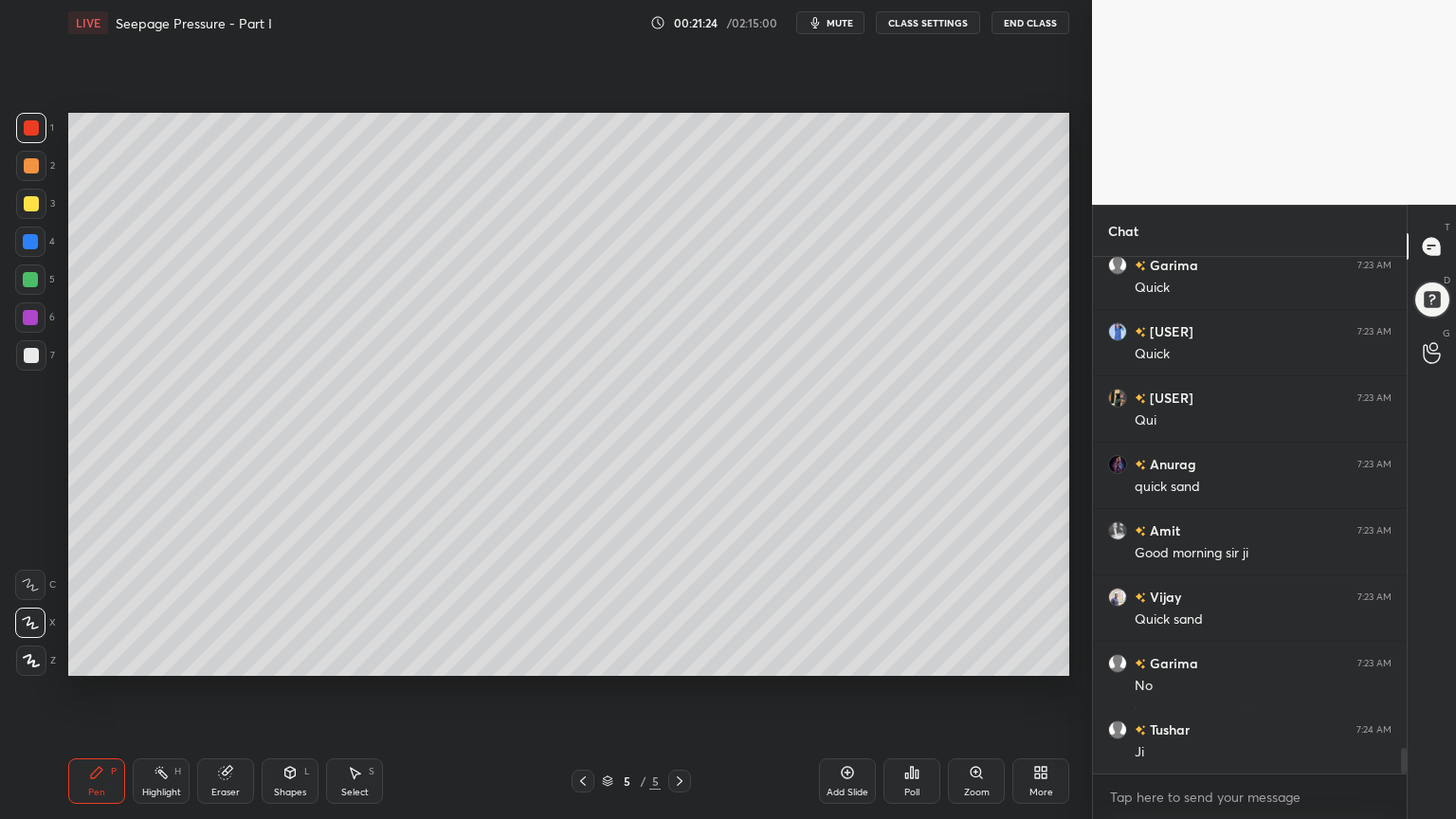 click at bounding box center [31, 204] 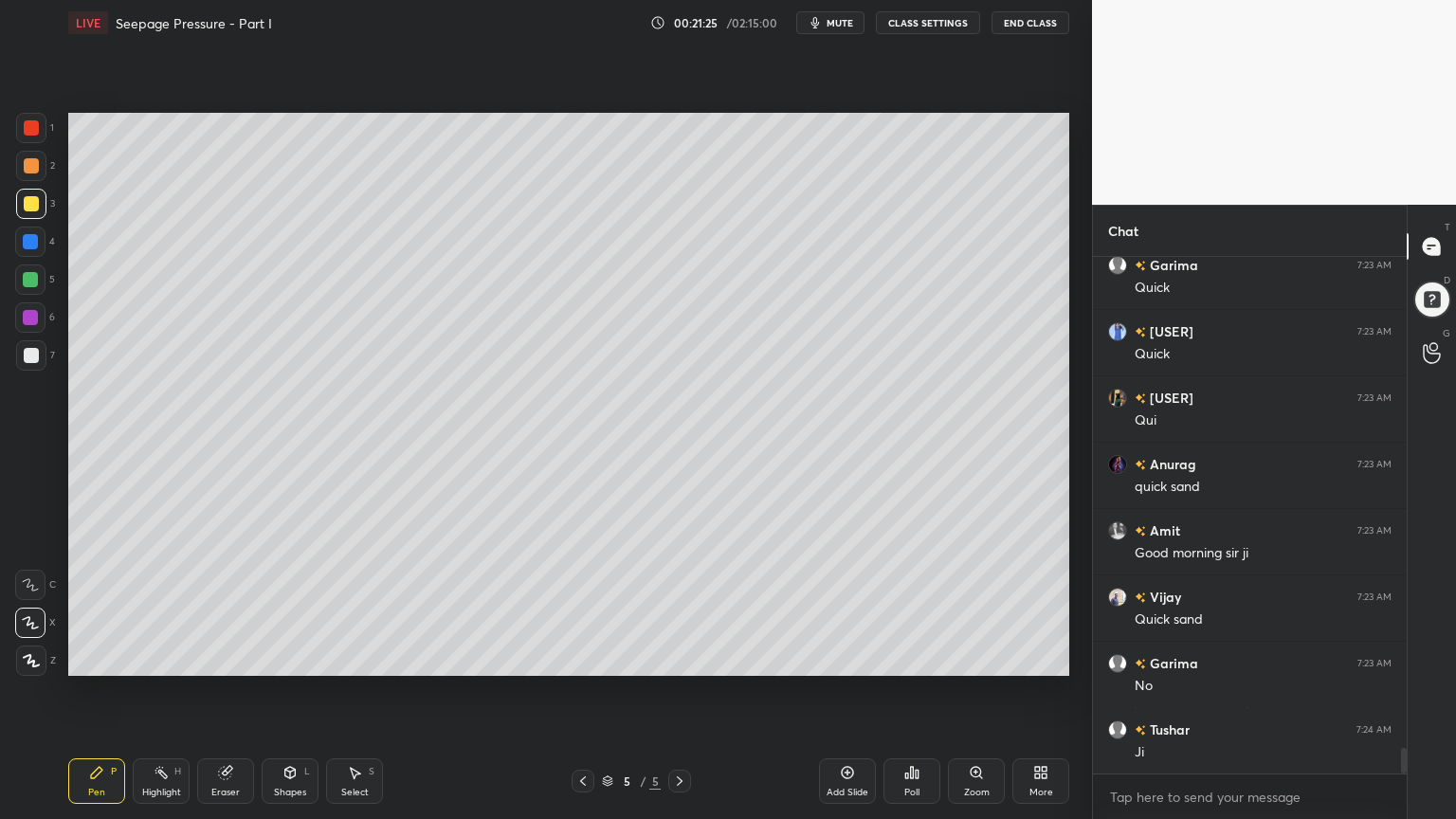 click on "Pen P" at bounding box center (97, 781) 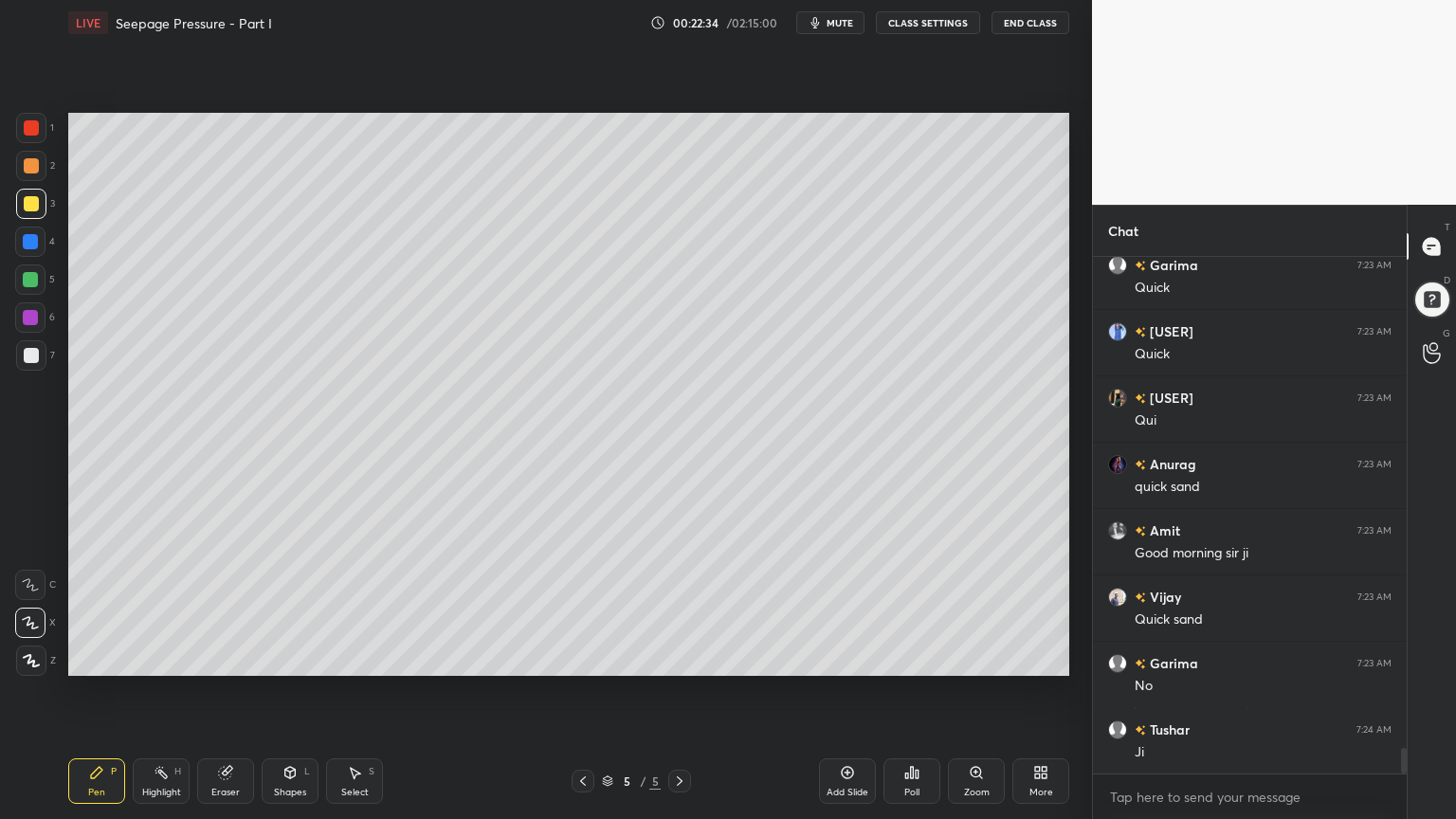 click on "Eraser" at bounding box center [226, 781] 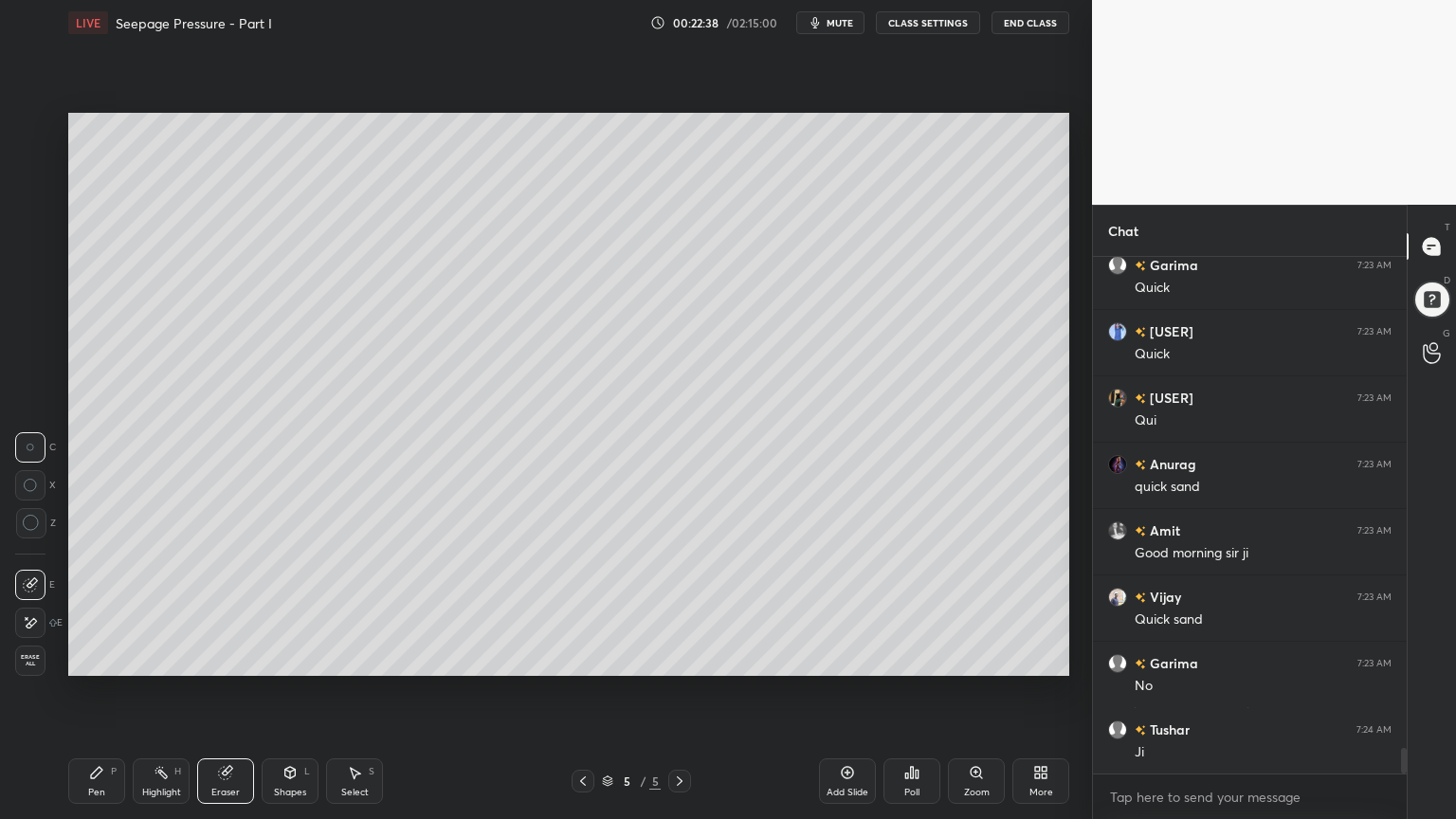click on "Pen" at bounding box center [97, 792] 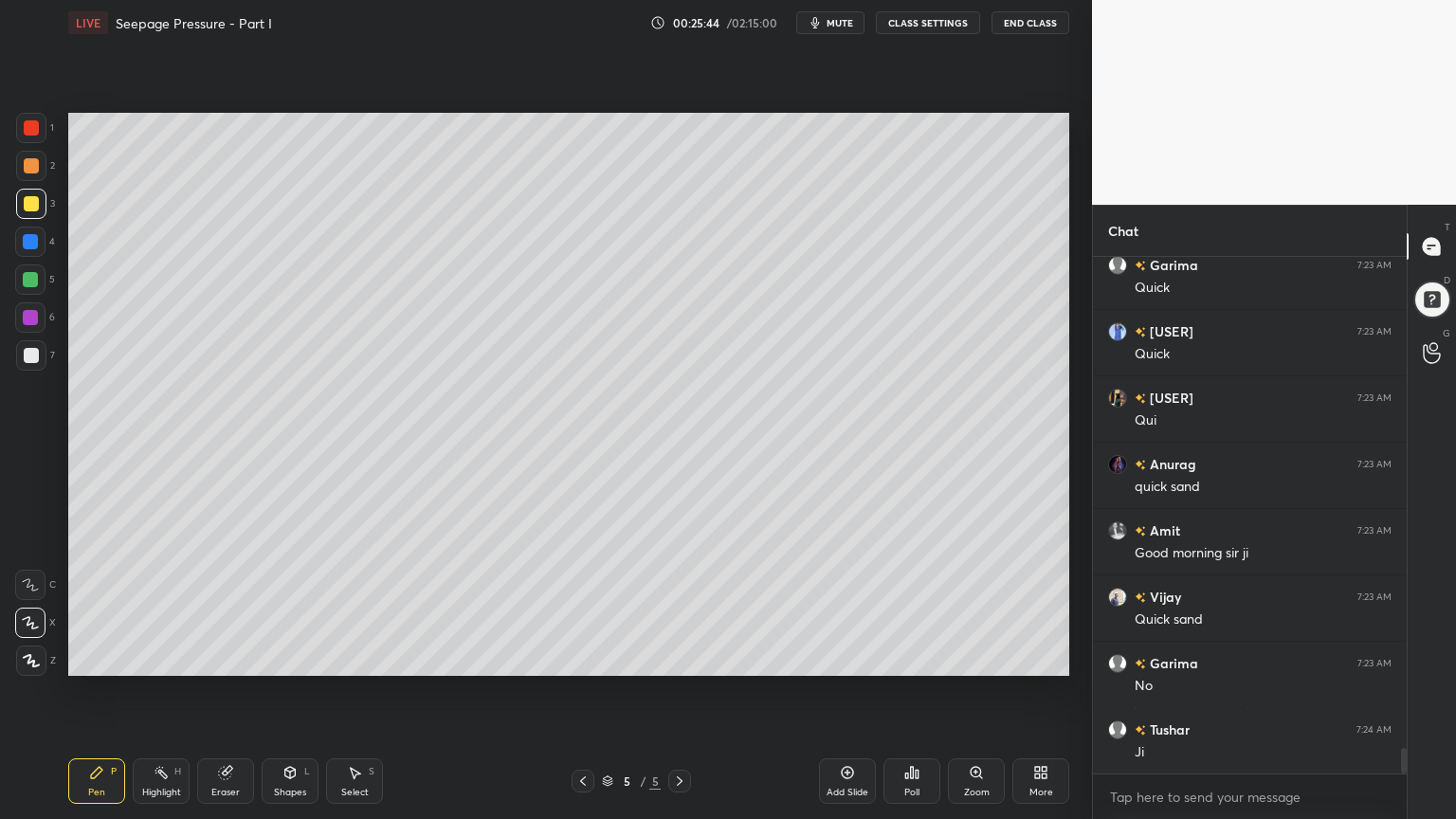 click 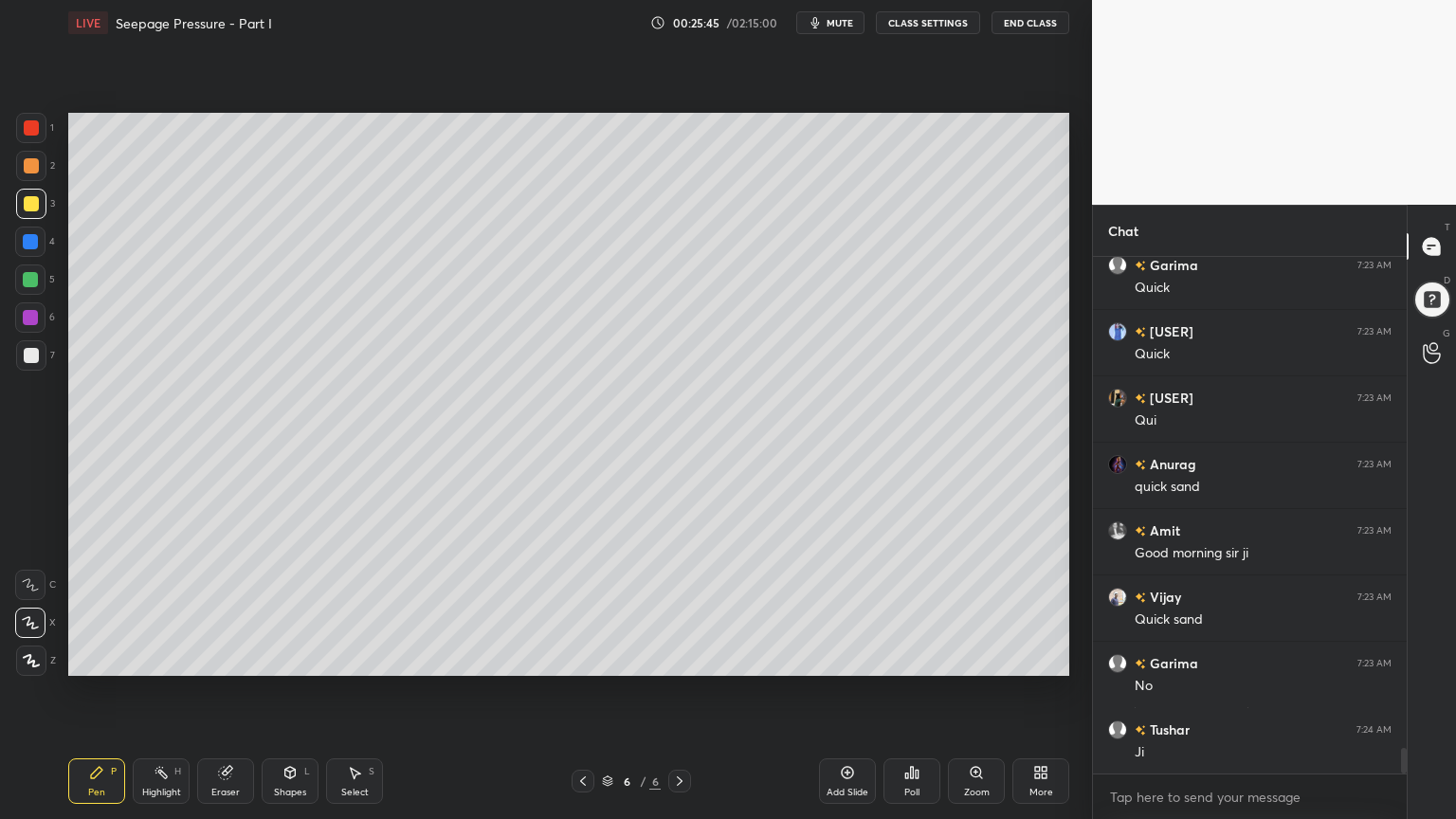 click at bounding box center (31, 355) 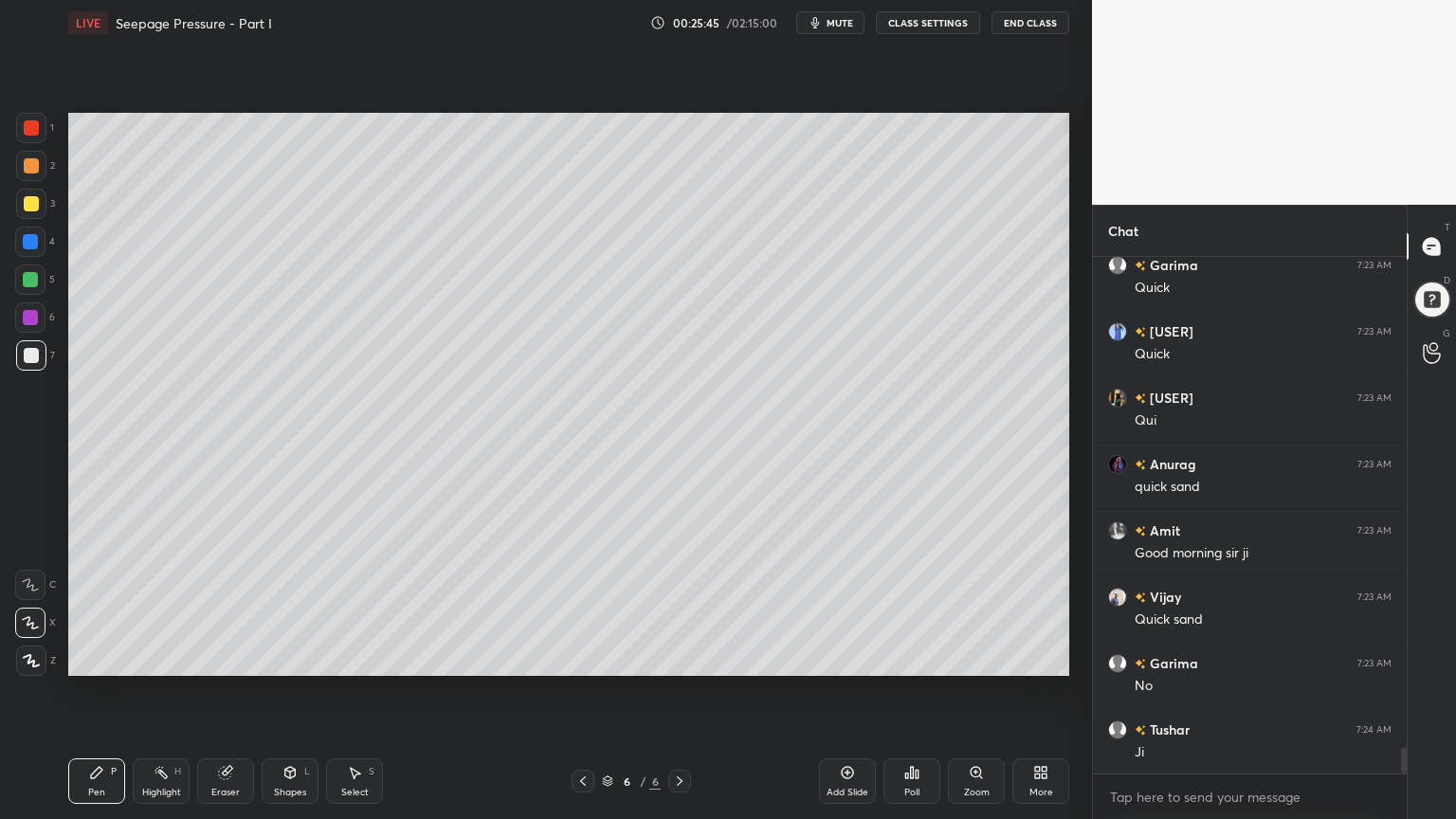 scroll, scrollTop: 9804, scrollLeft: 0, axis: vertical 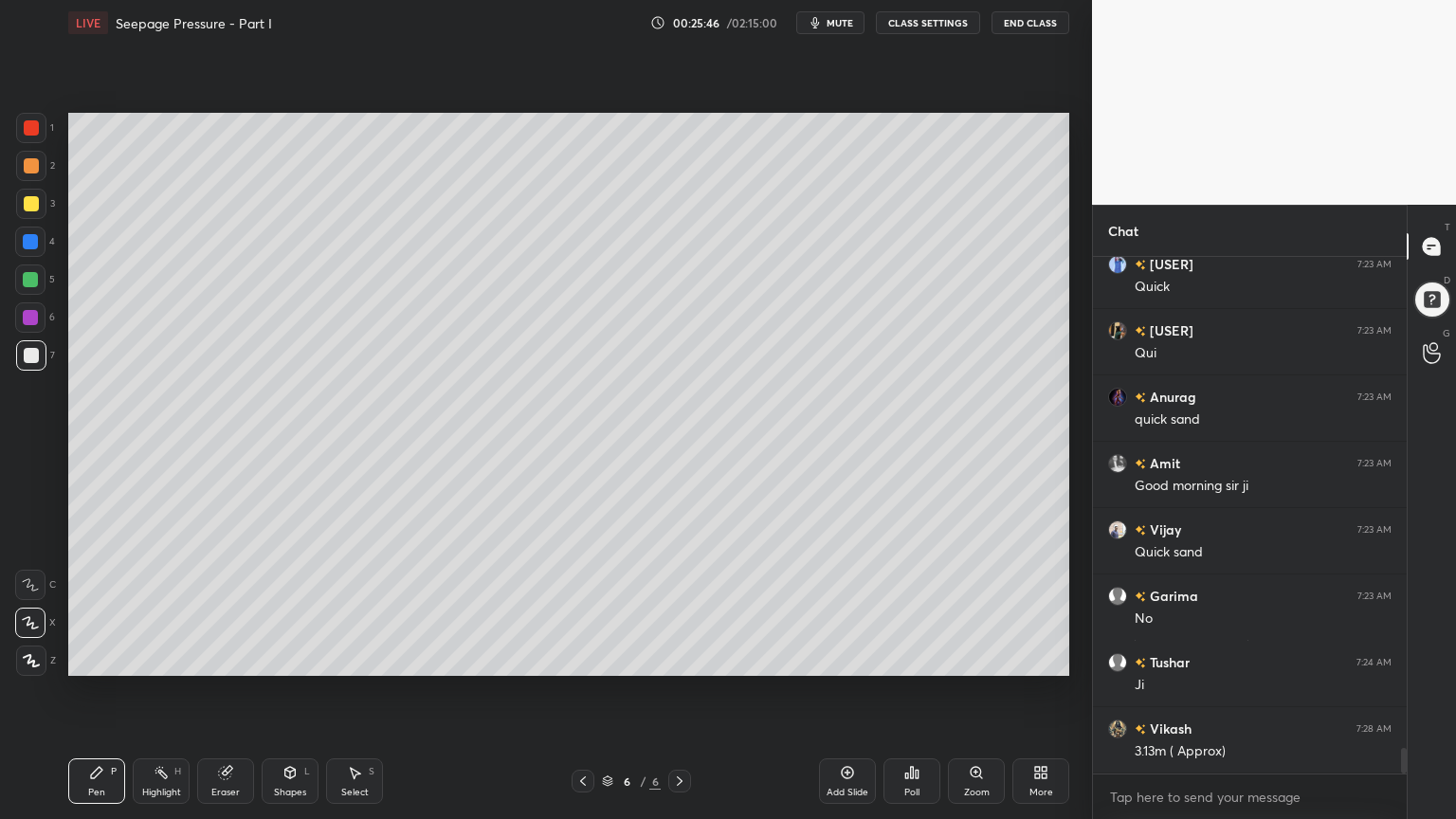click on "Pen" at bounding box center (97, 792) 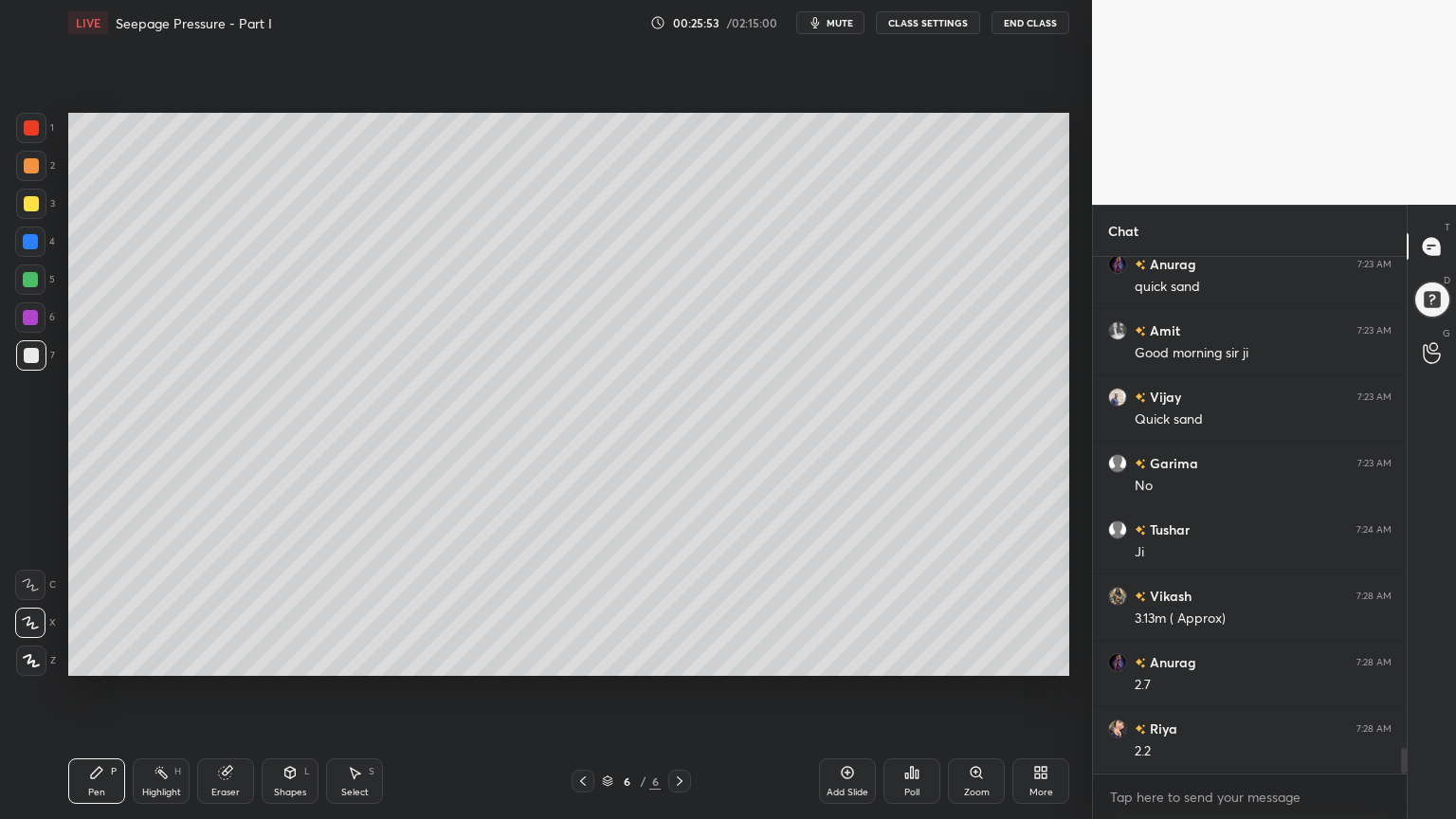 click 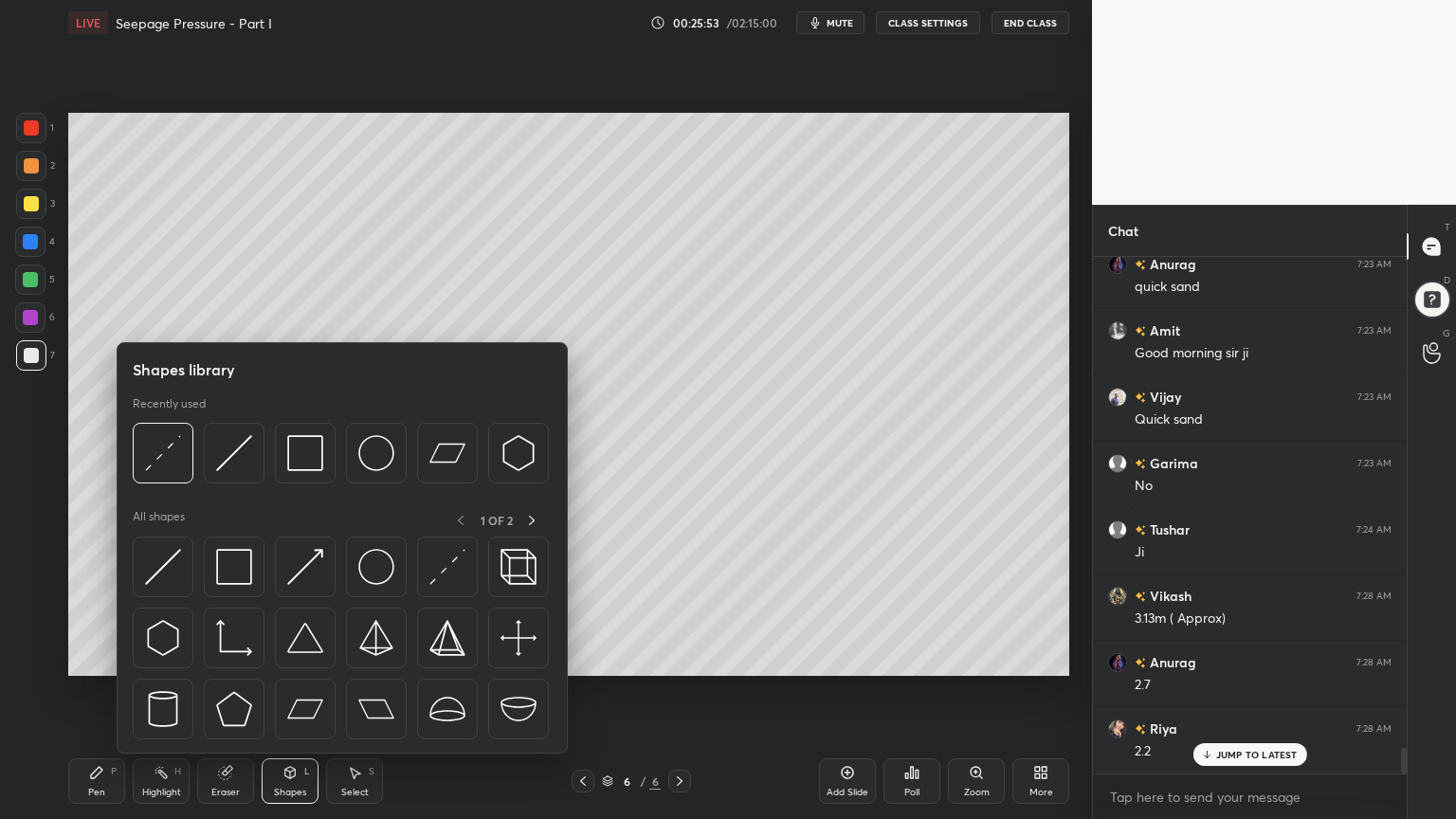 scroll, scrollTop: 10002, scrollLeft: 0, axis: vertical 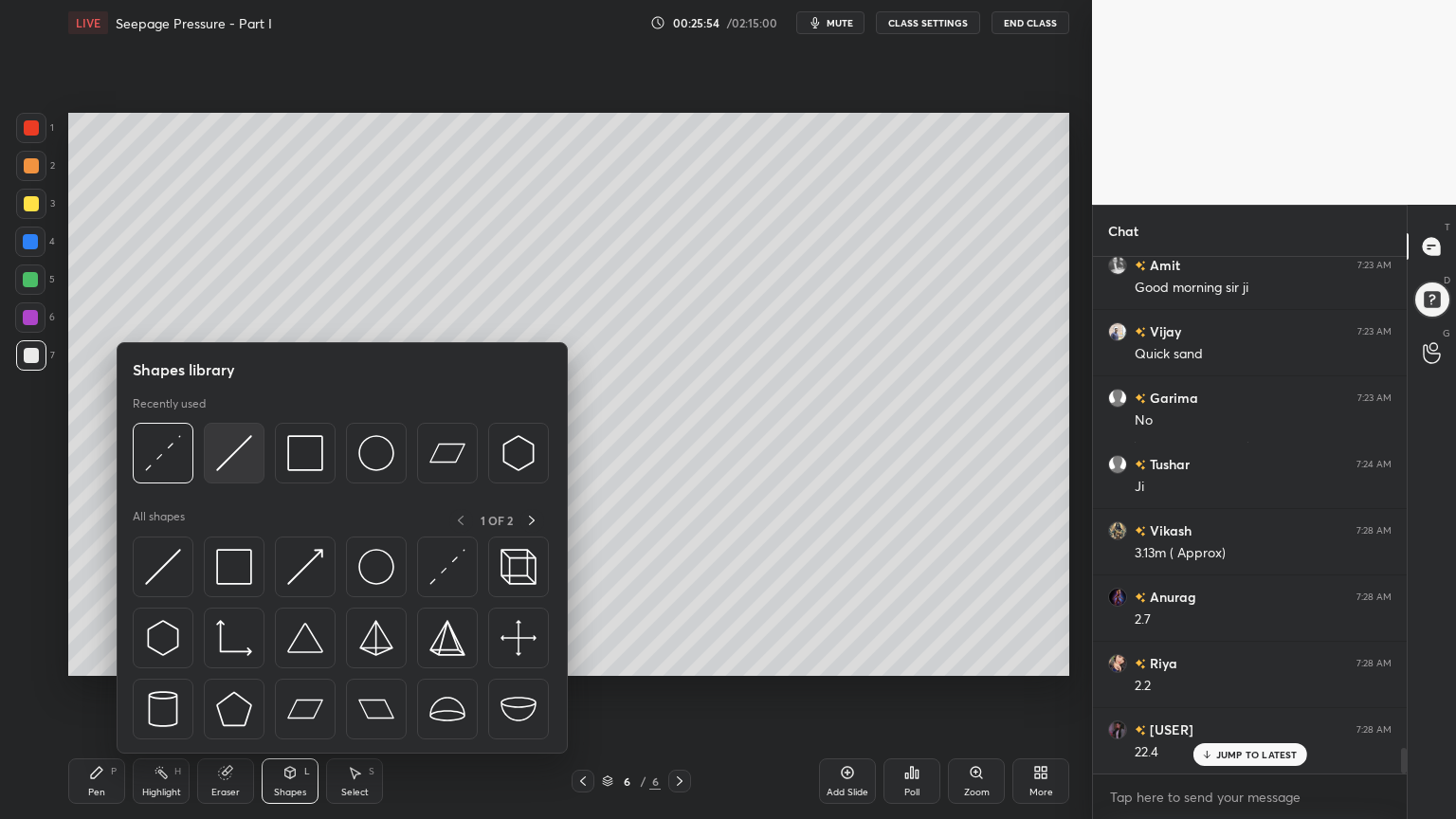 click at bounding box center (234, 453) 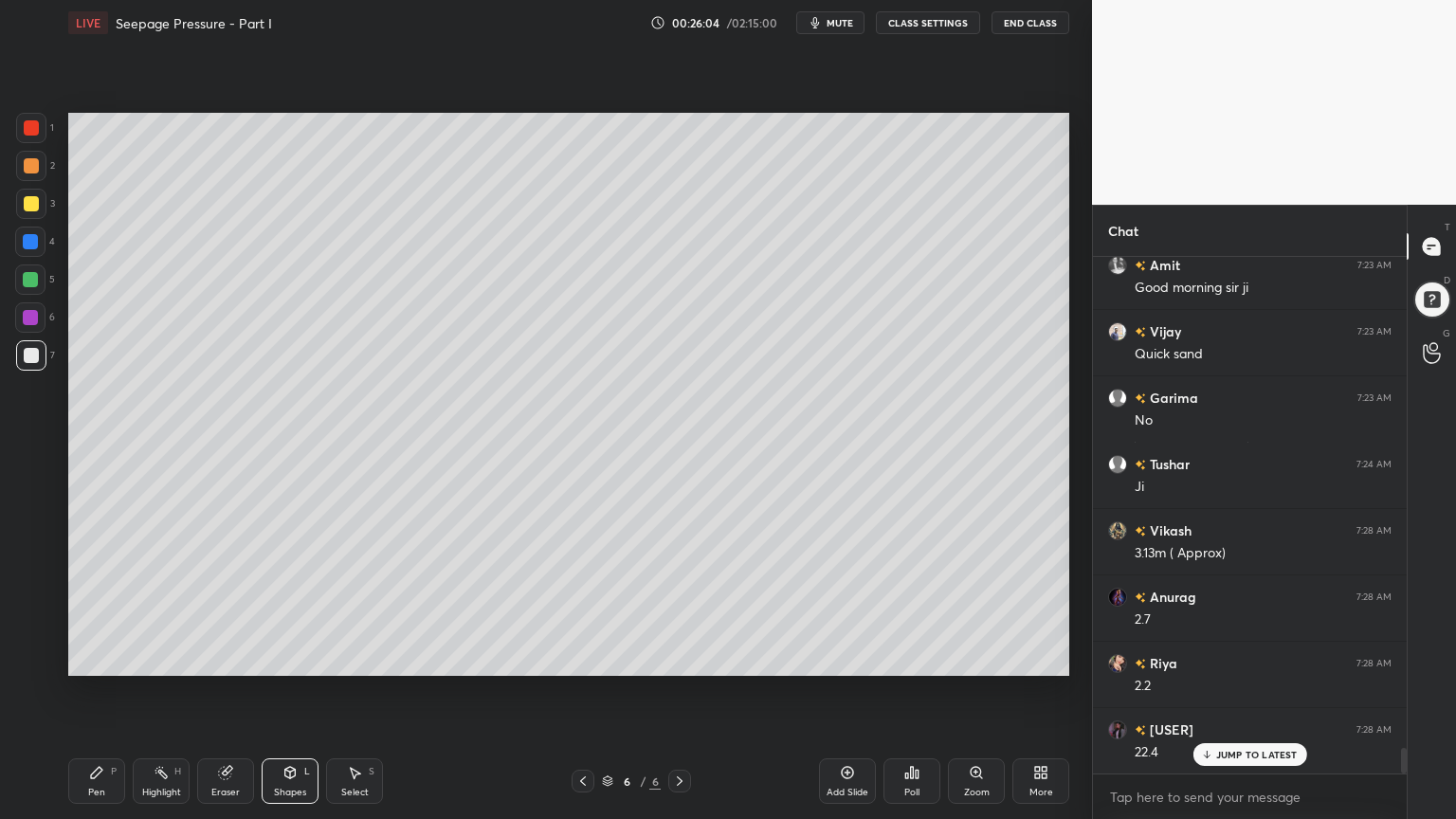 click 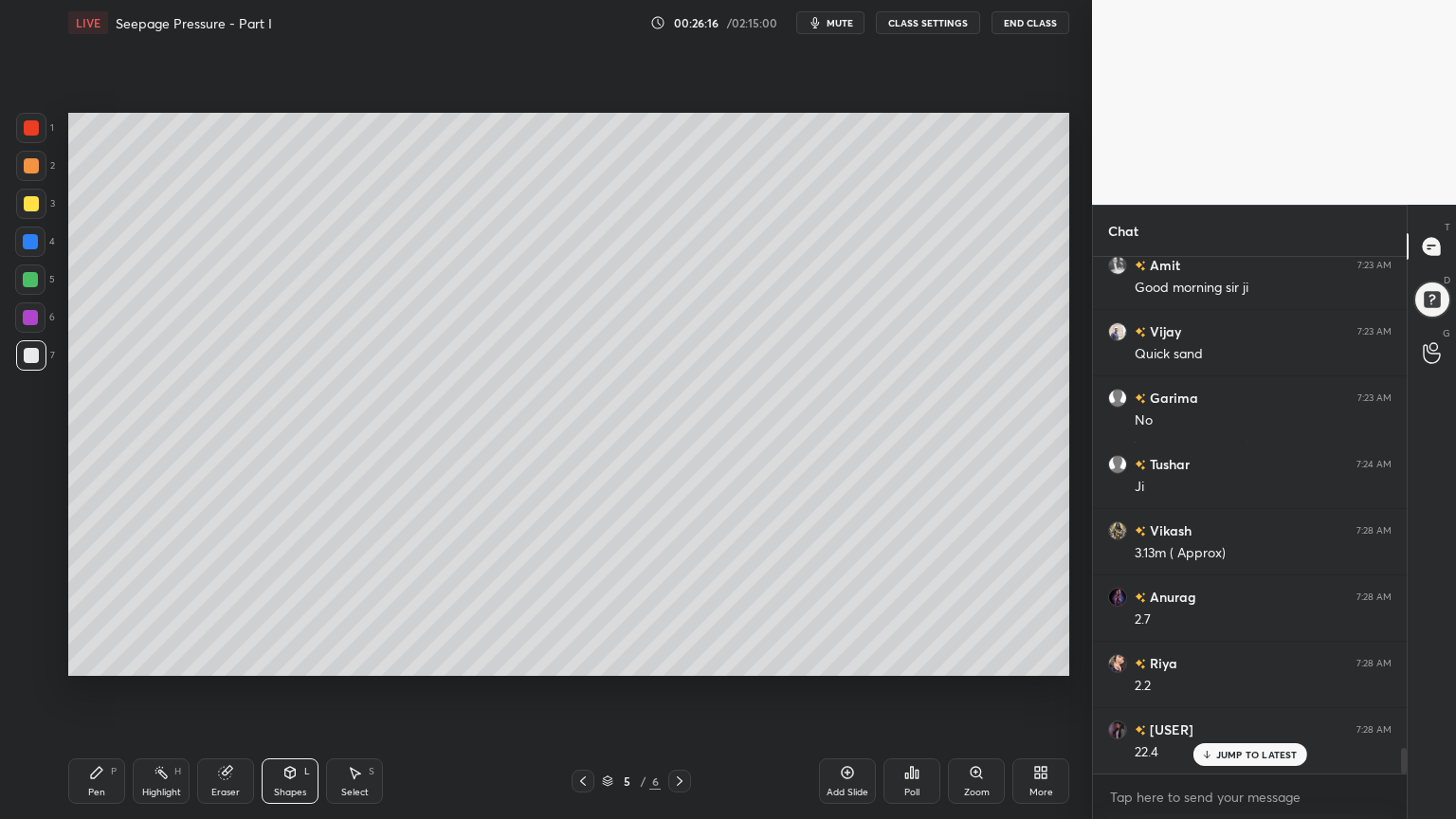 click on "Pen P" at bounding box center [97, 781] 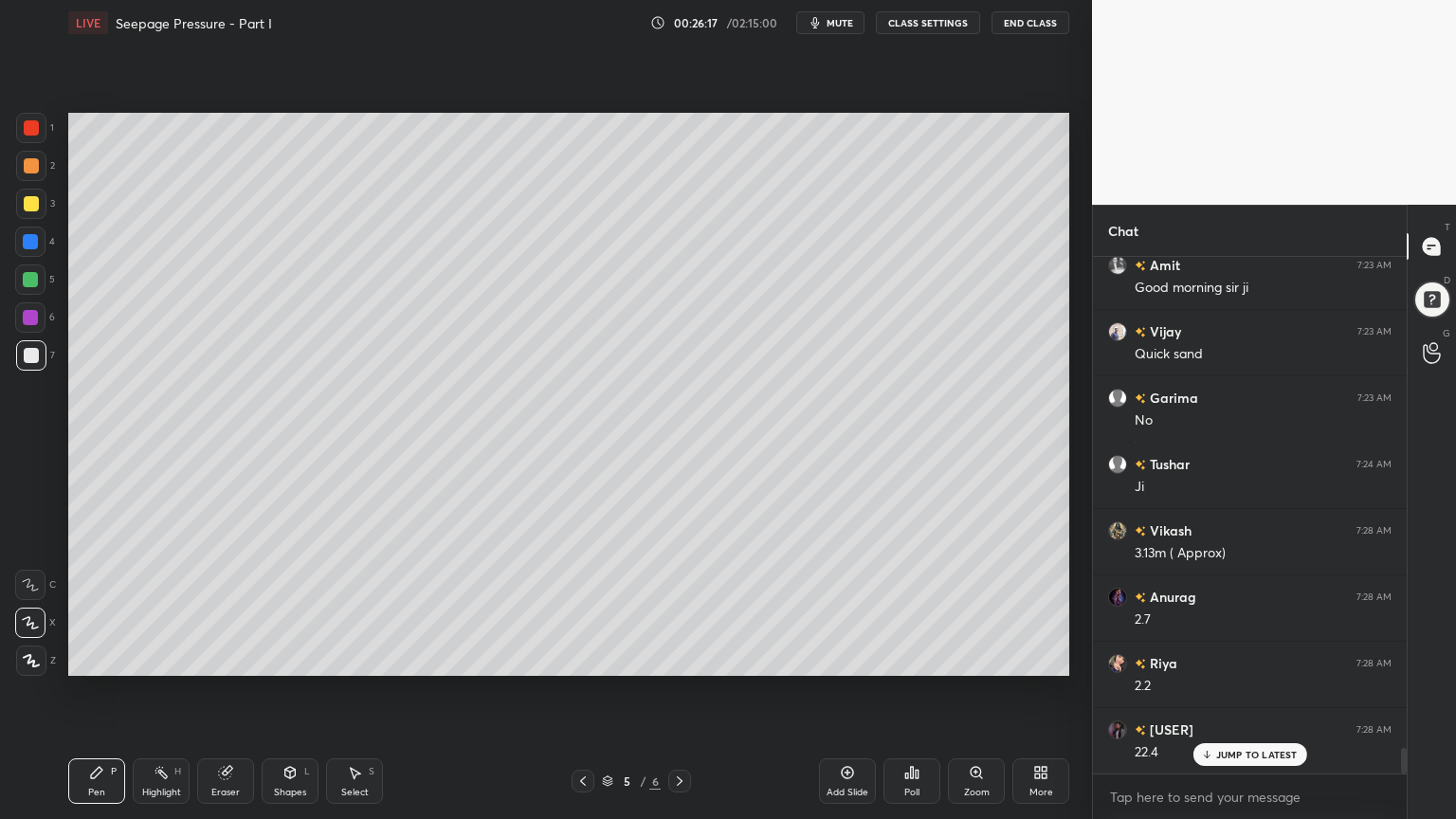 click 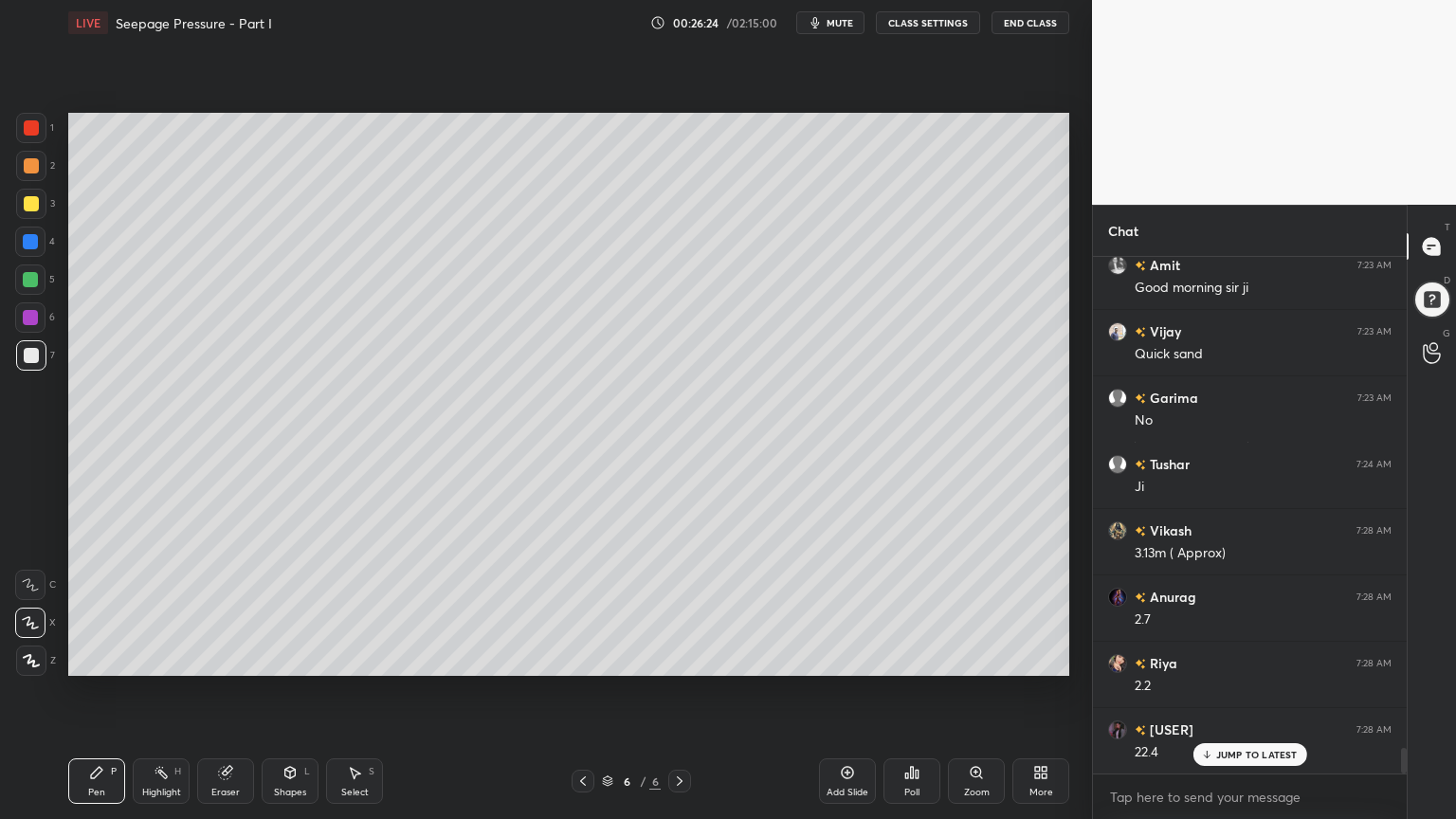 click on "Shapes L" at bounding box center [290, 781] 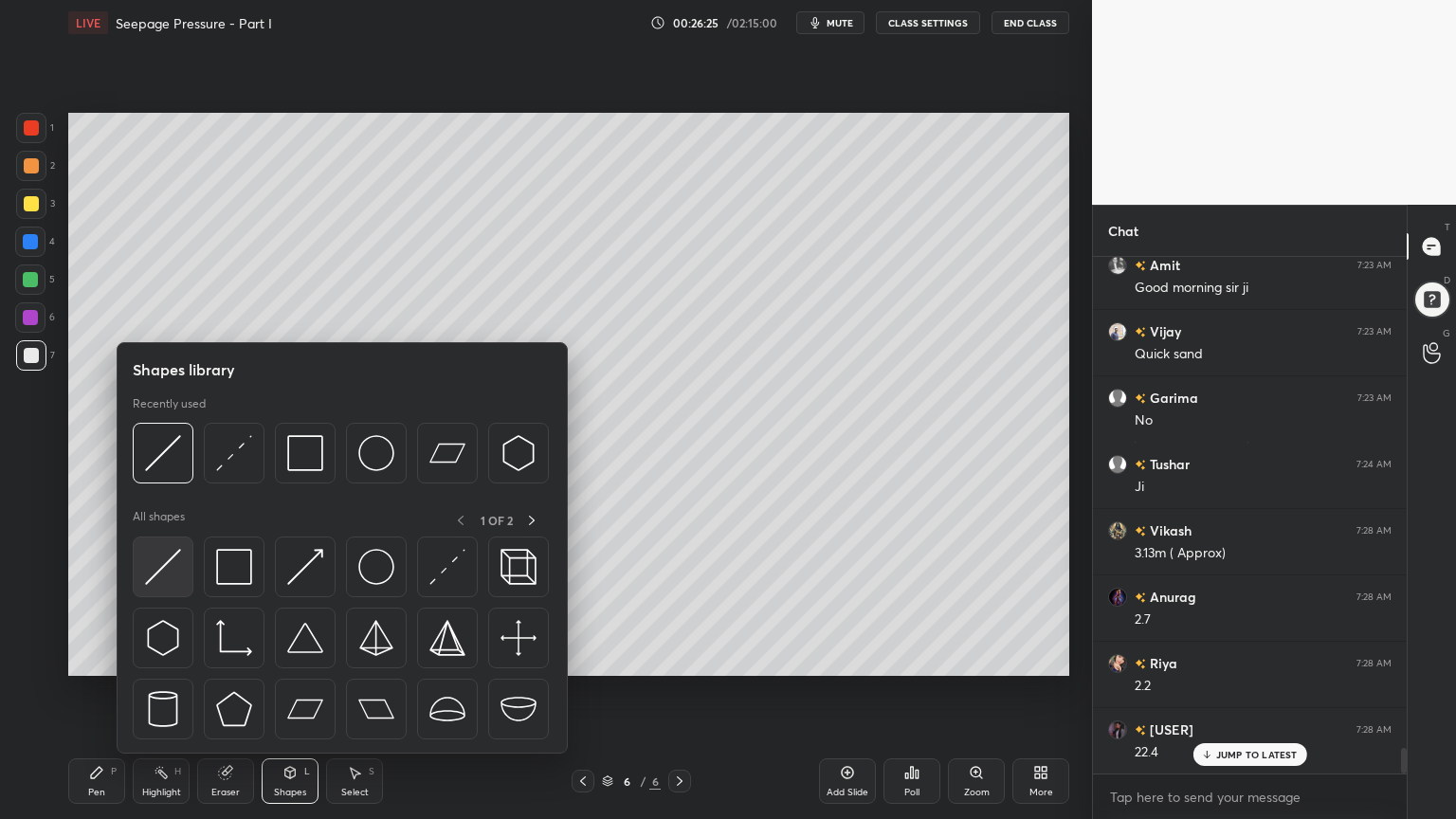 click at bounding box center [163, 567] 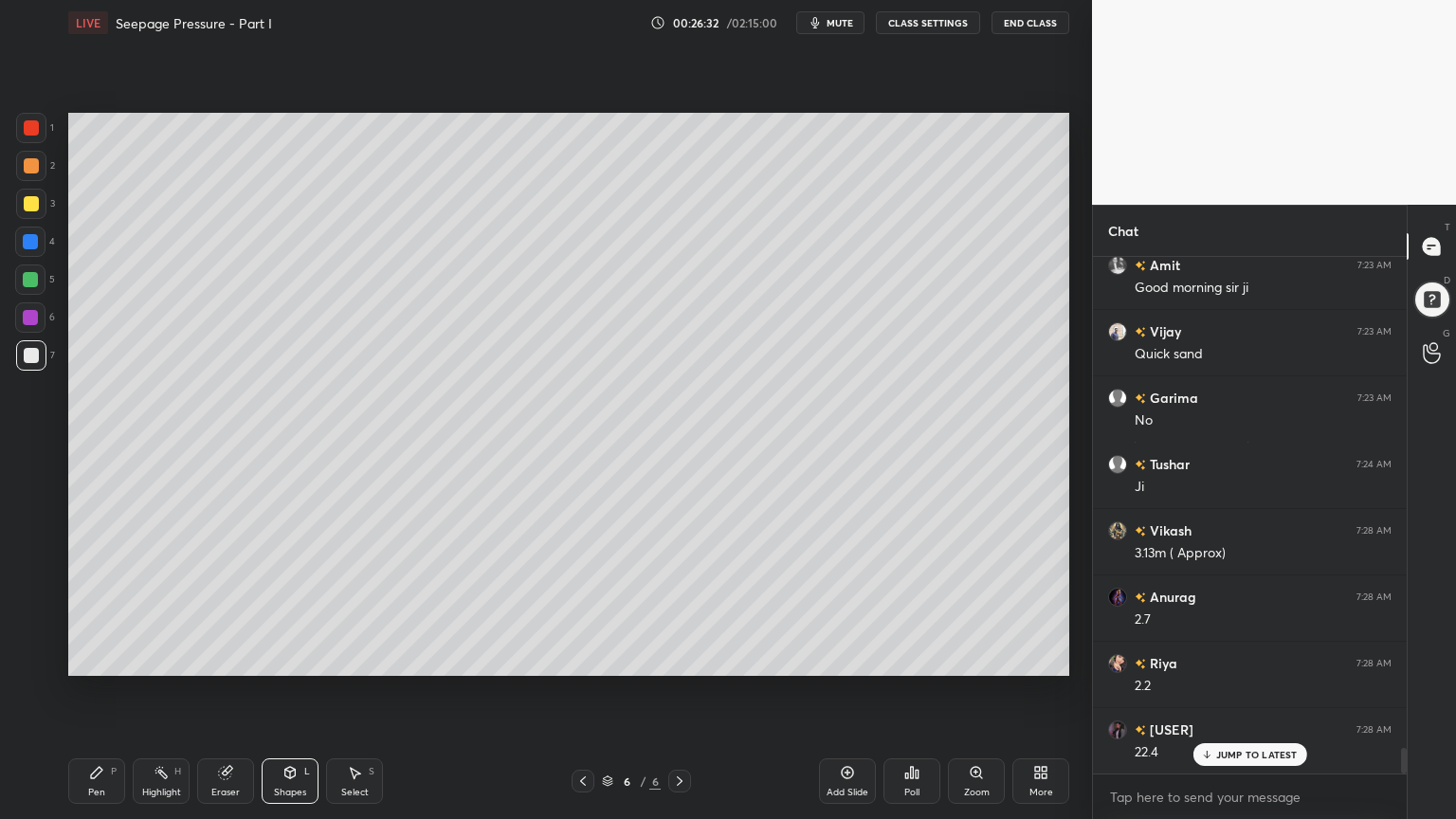 click on "Pen P" at bounding box center [97, 781] 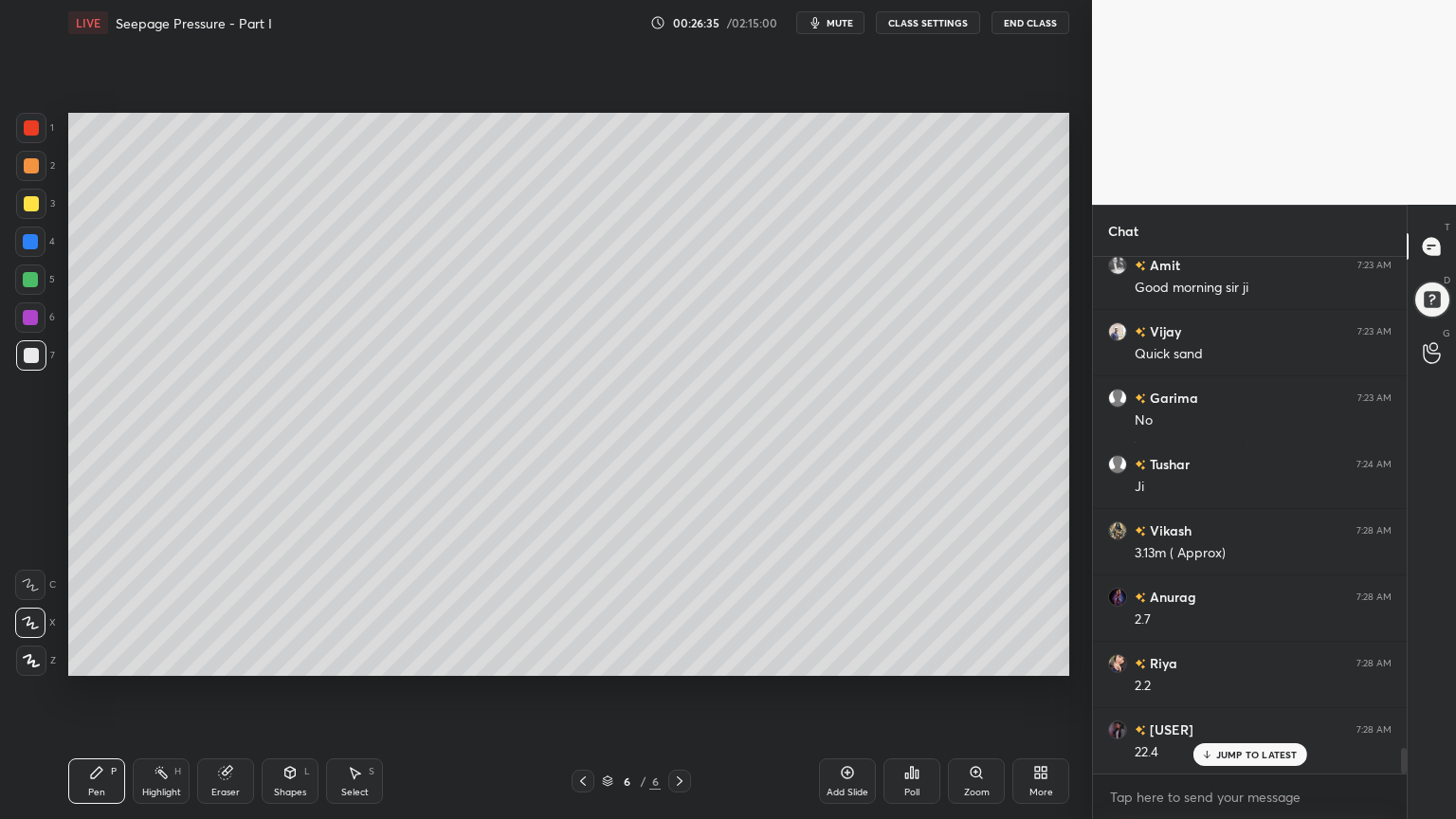 click on "Pen P" at bounding box center [97, 781] 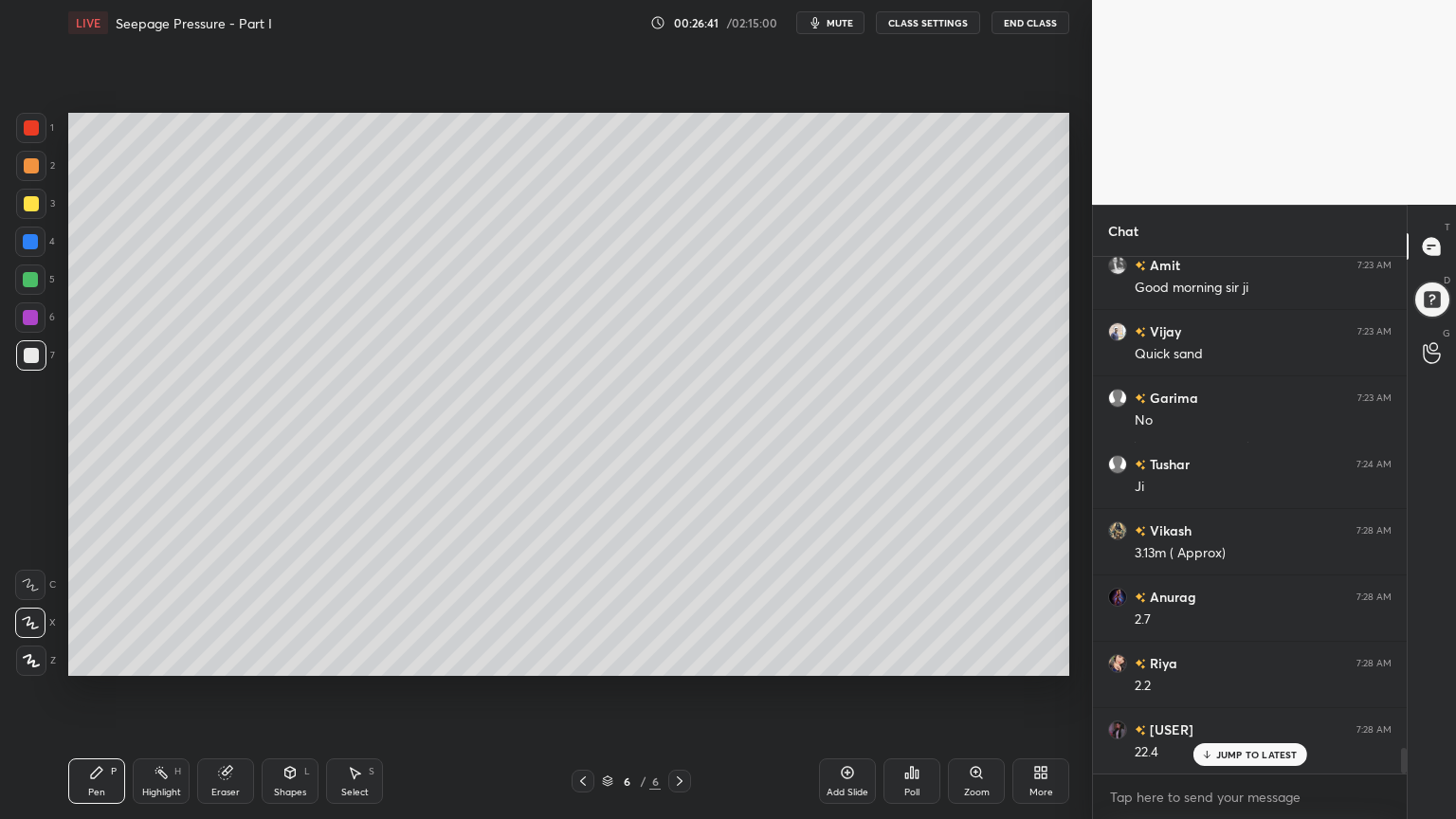 click at bounding box center [30, 242] 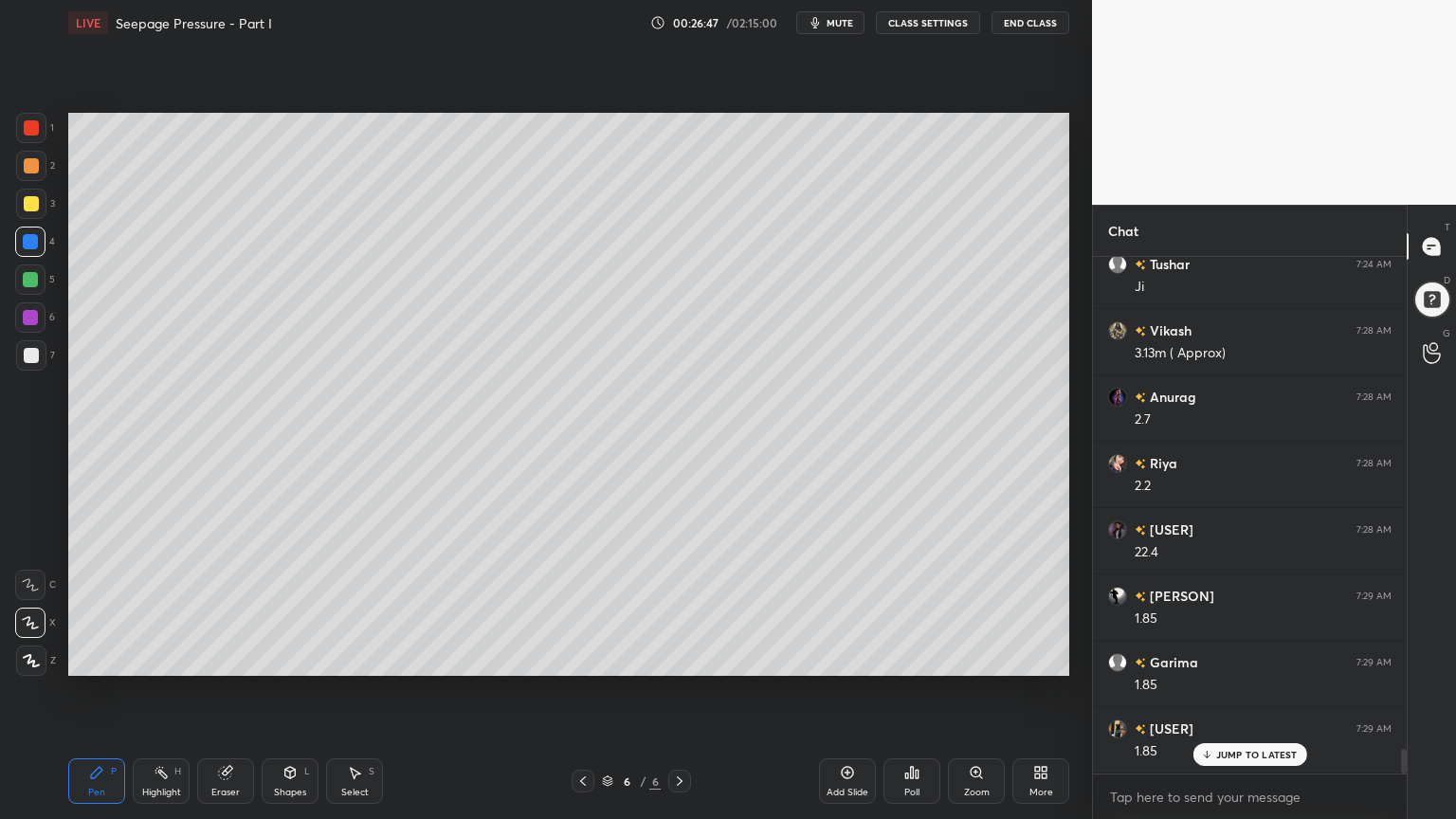 scroll, scrollTop: 10268, scrollLeft: 0, axis: vertical 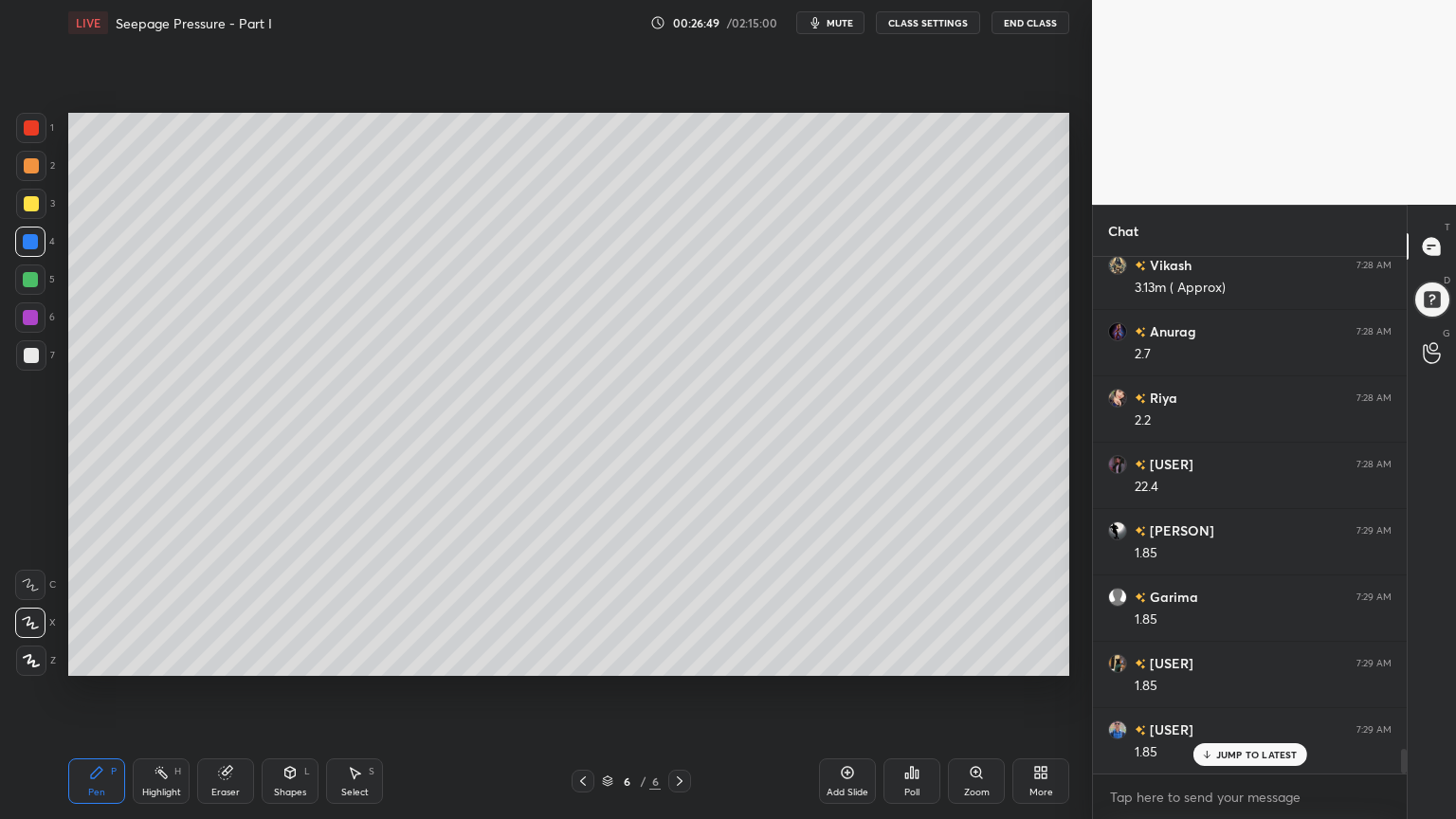 click at bounding box center (31, 204) 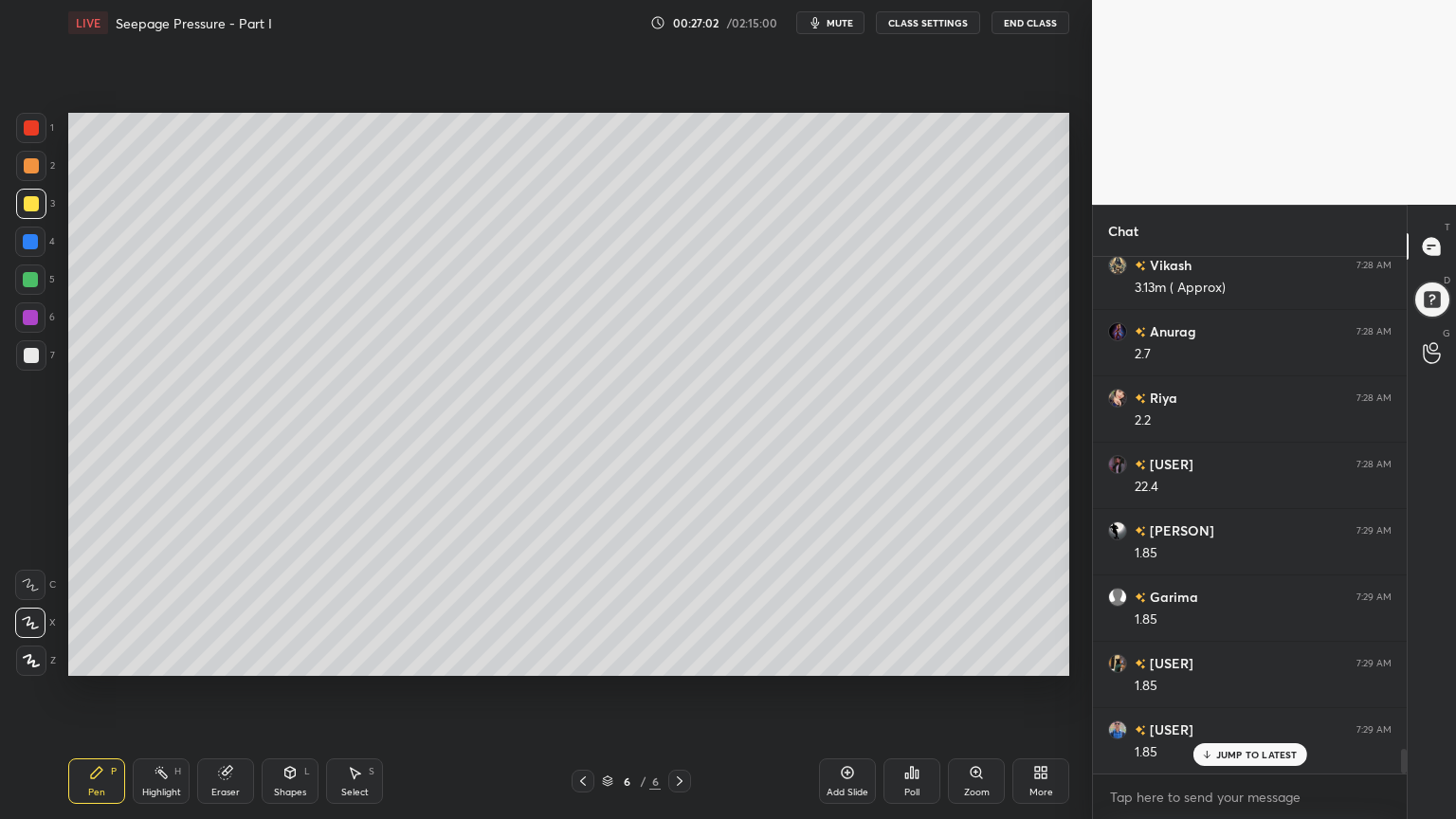 click at bounding box center (583, 781) 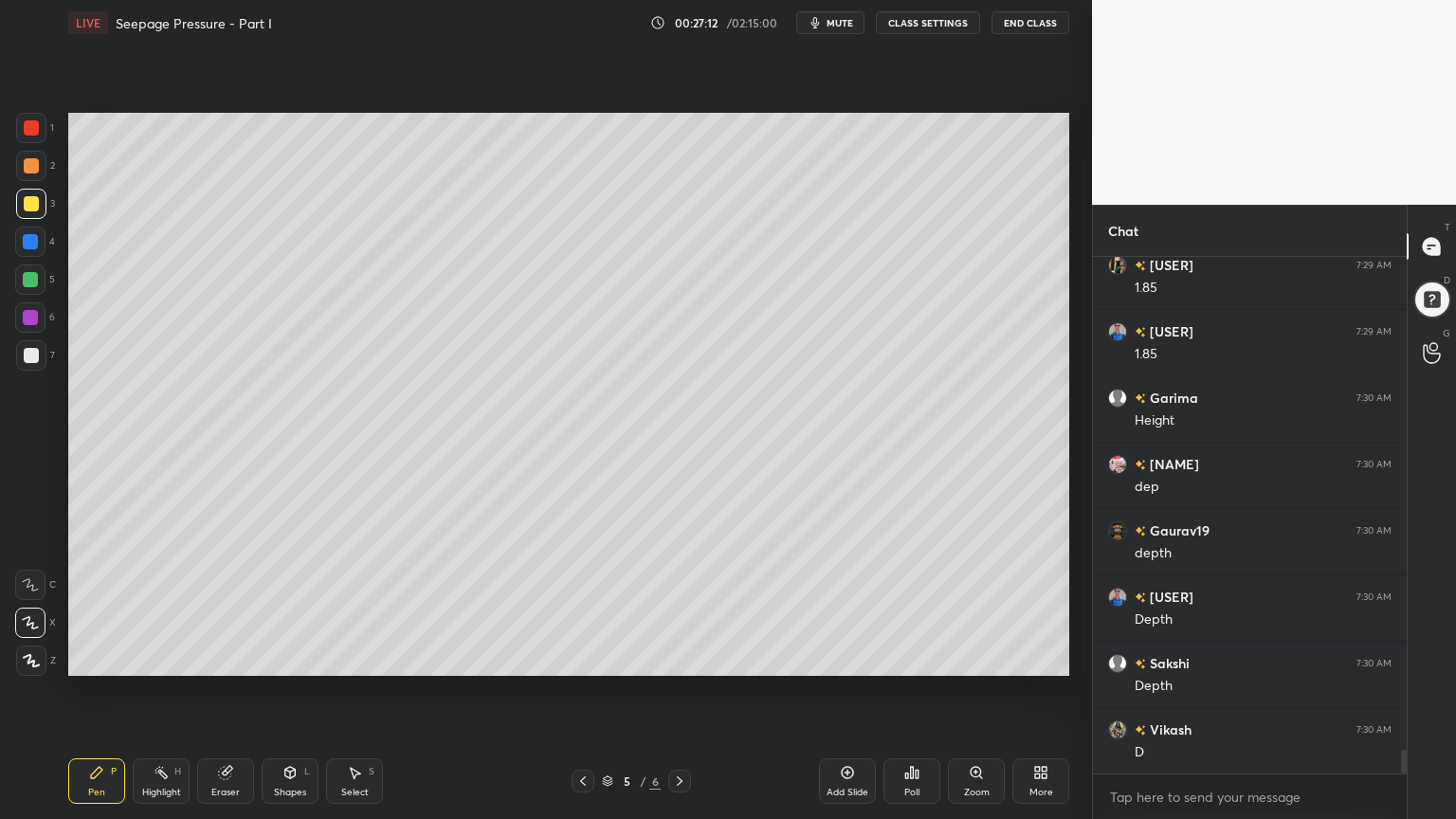 scroll, scrollTop: 10733, scrollLeft: 0, axis: vertical 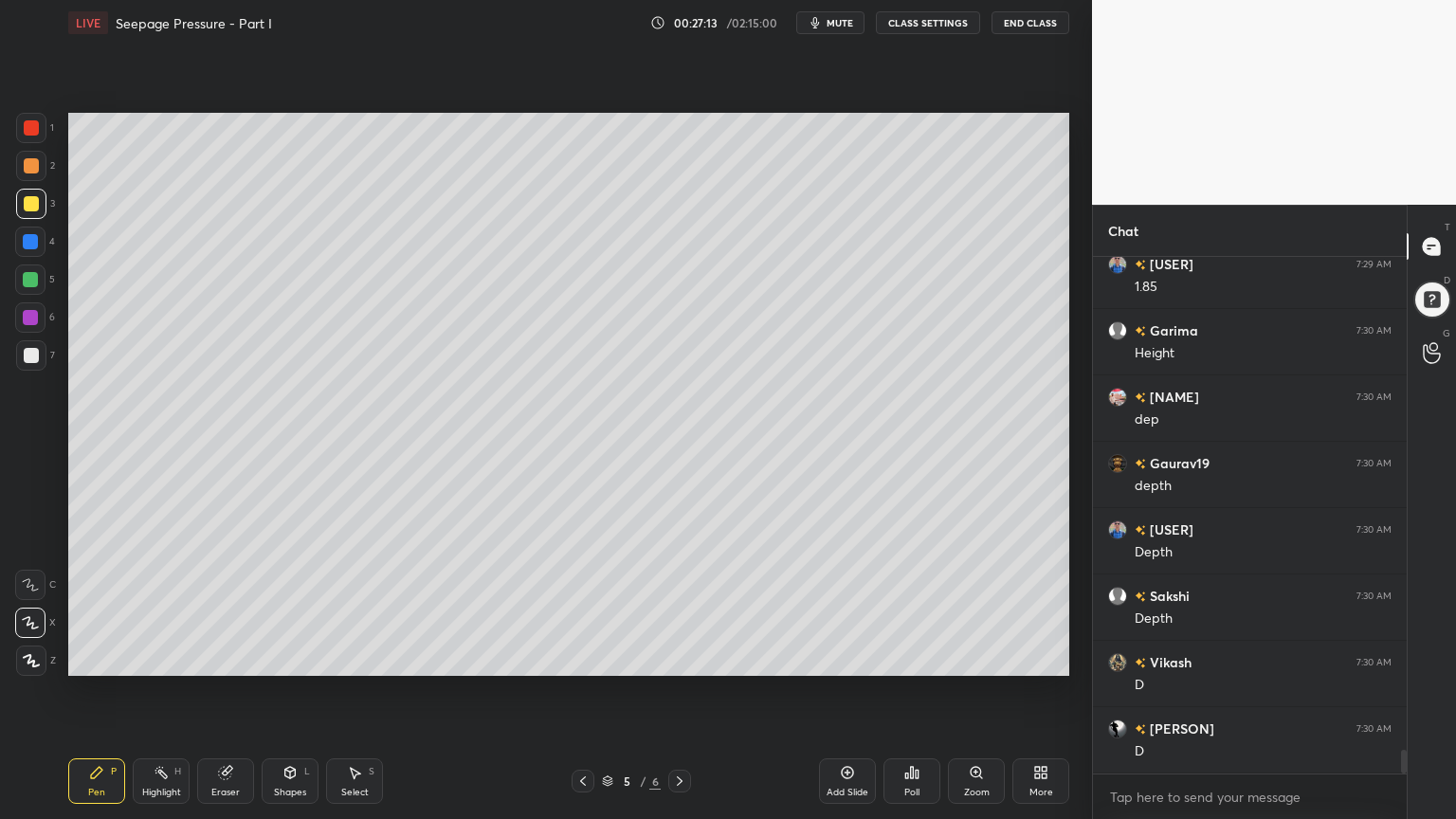 click 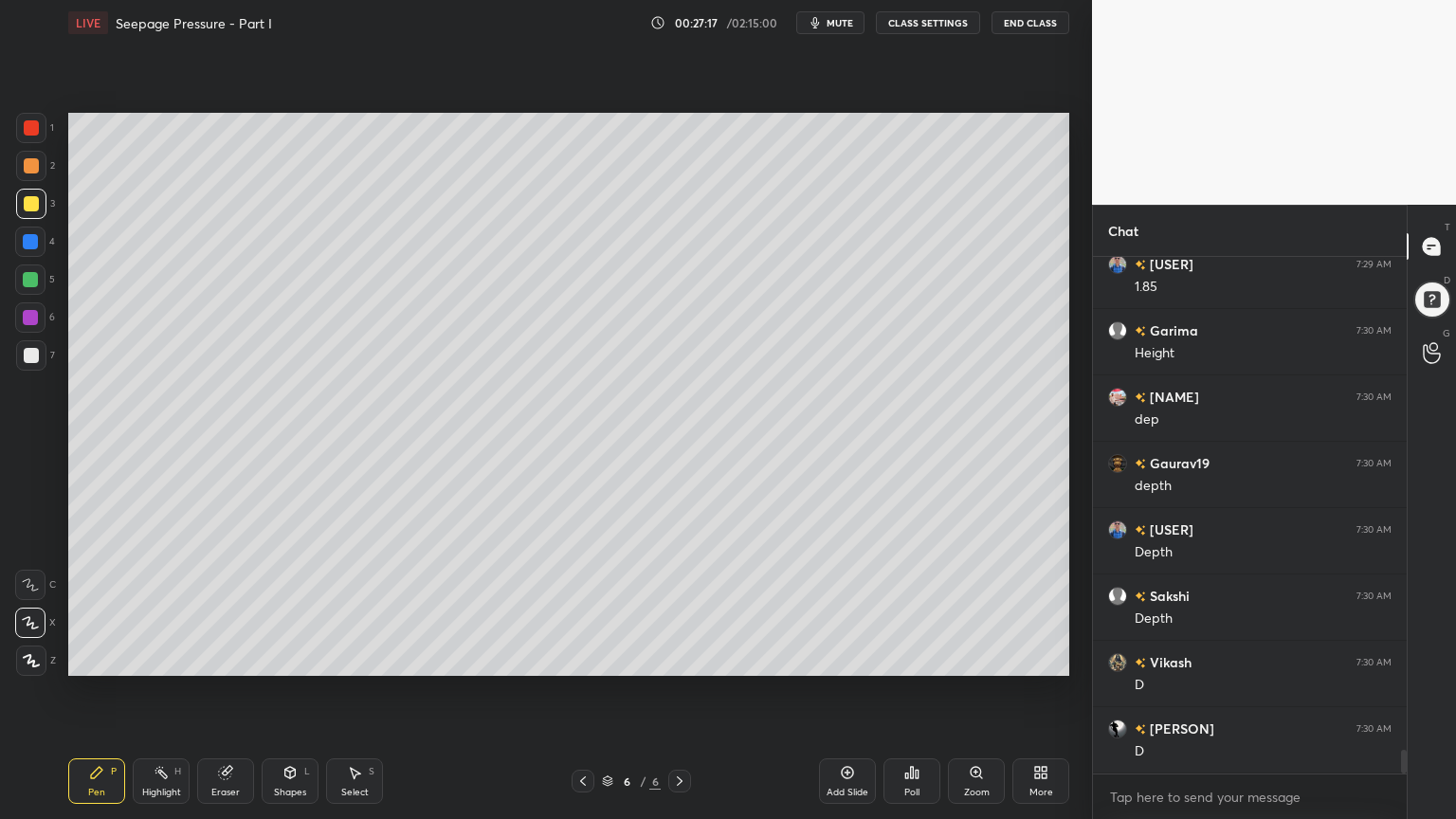 click at bounding box center (31, 355) 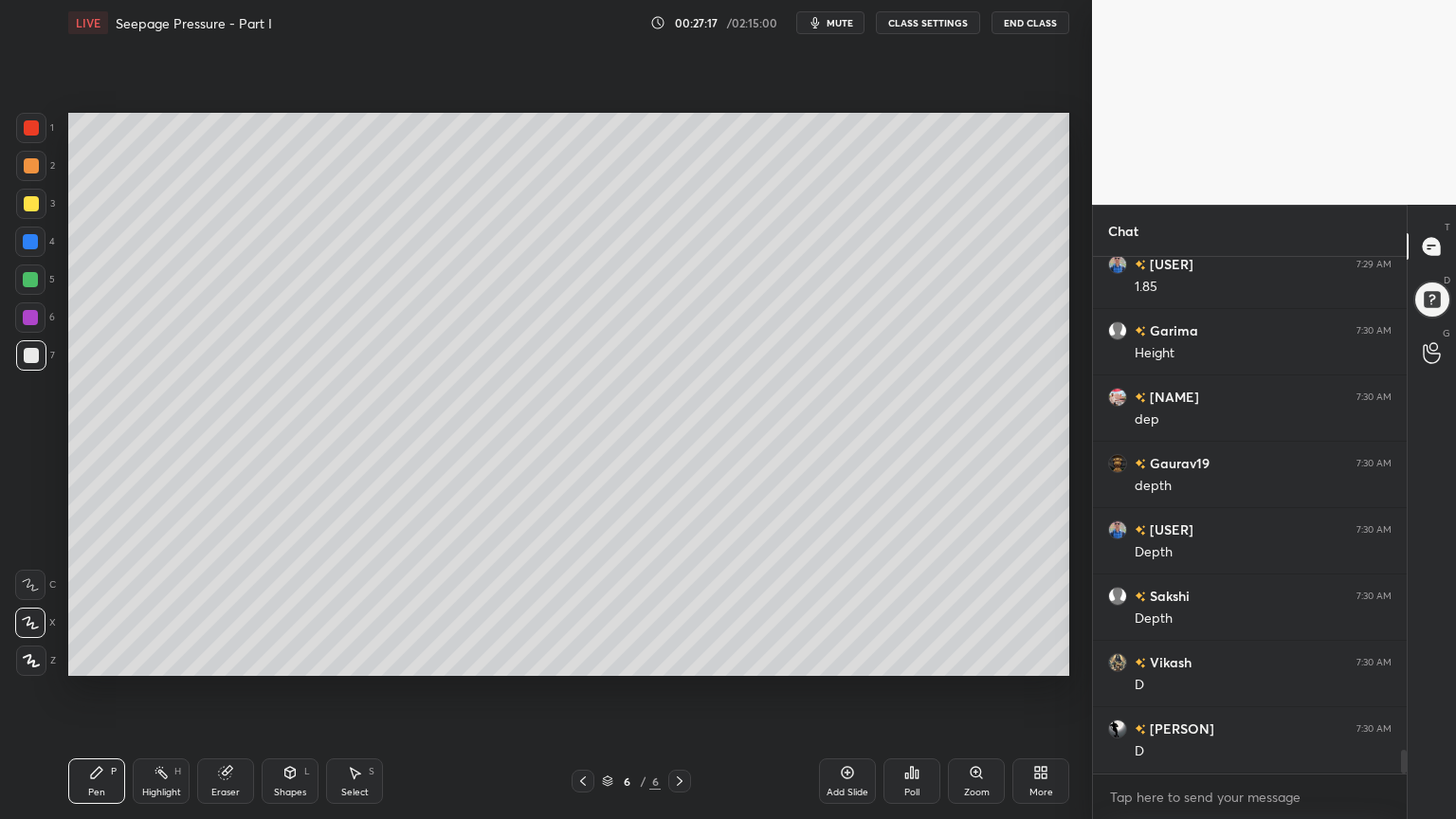 click on "Pen P" at bounding box center [97, 781] 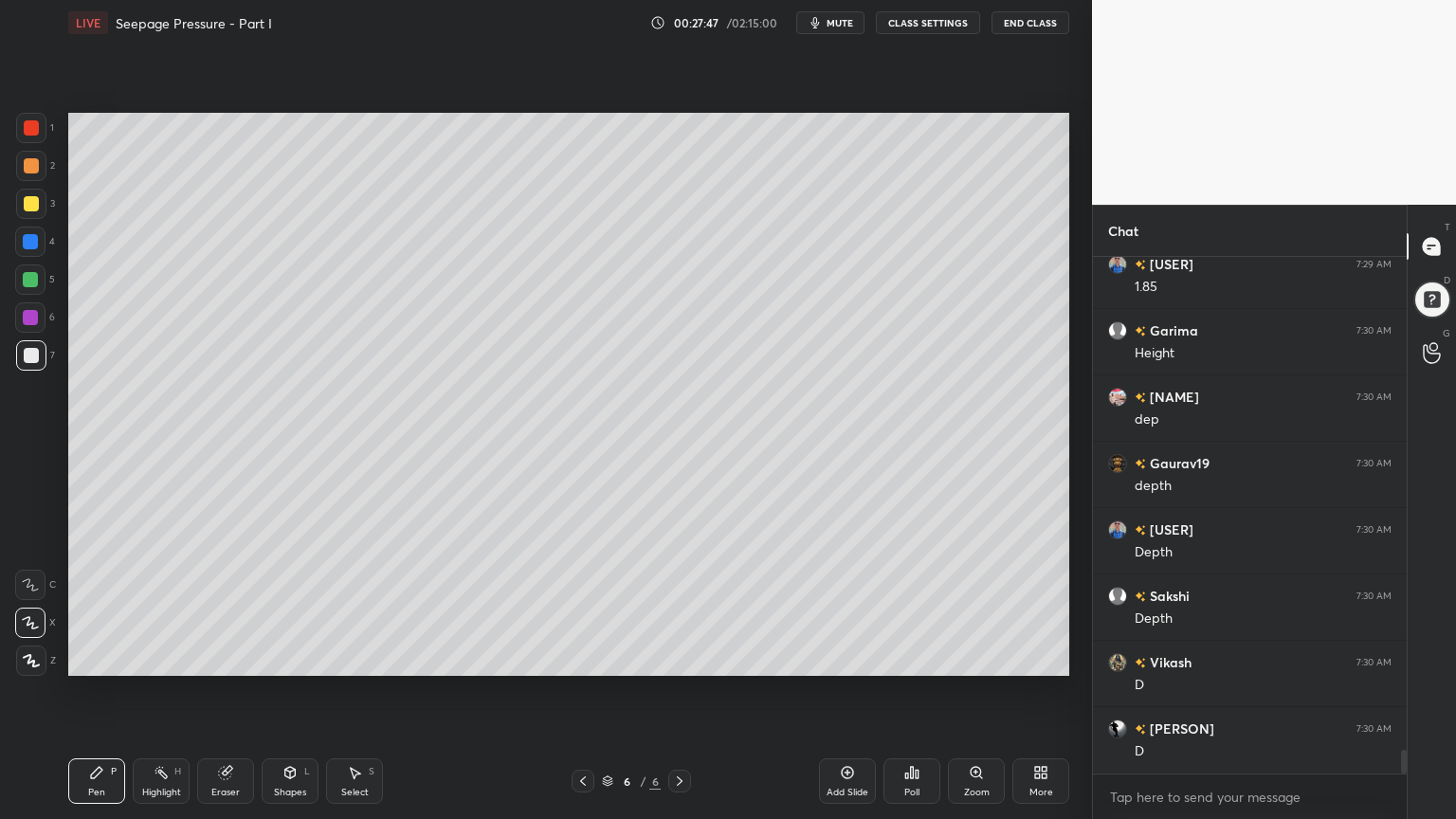 scroll, scrollTop: 10799, scrollLeft: 0, axis: vertical 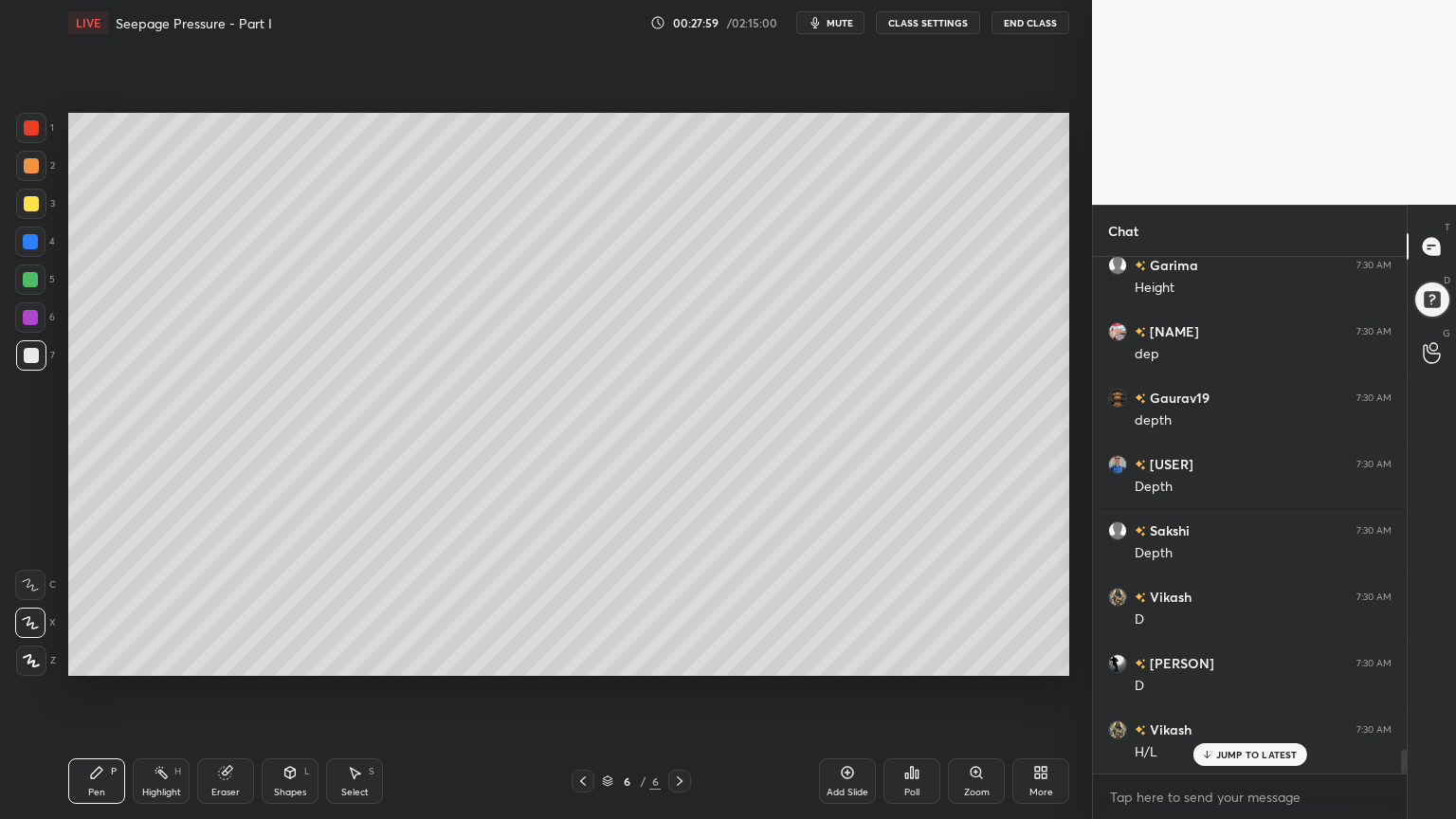 click 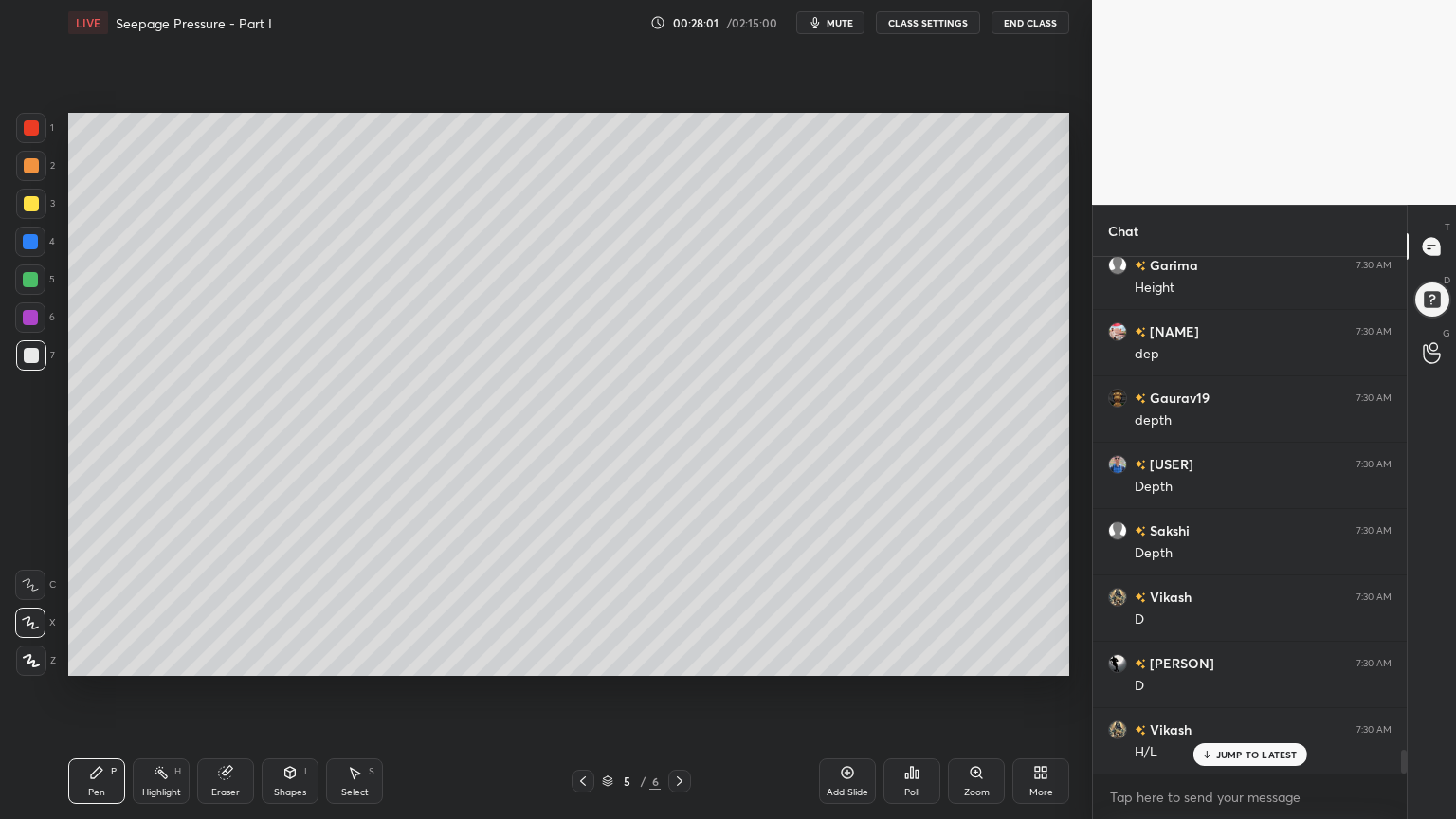 click at bounding box center (680, 781) 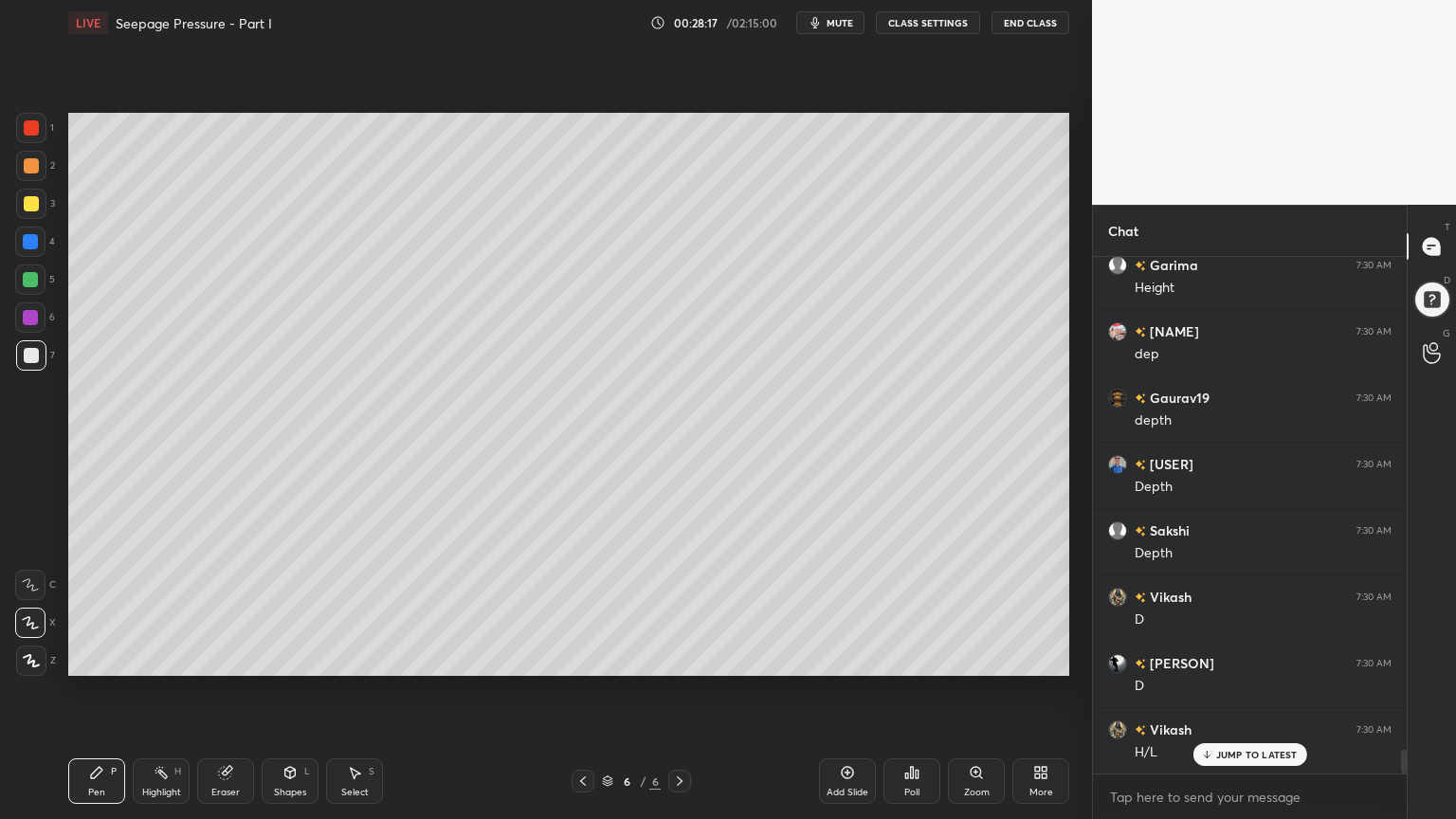 click 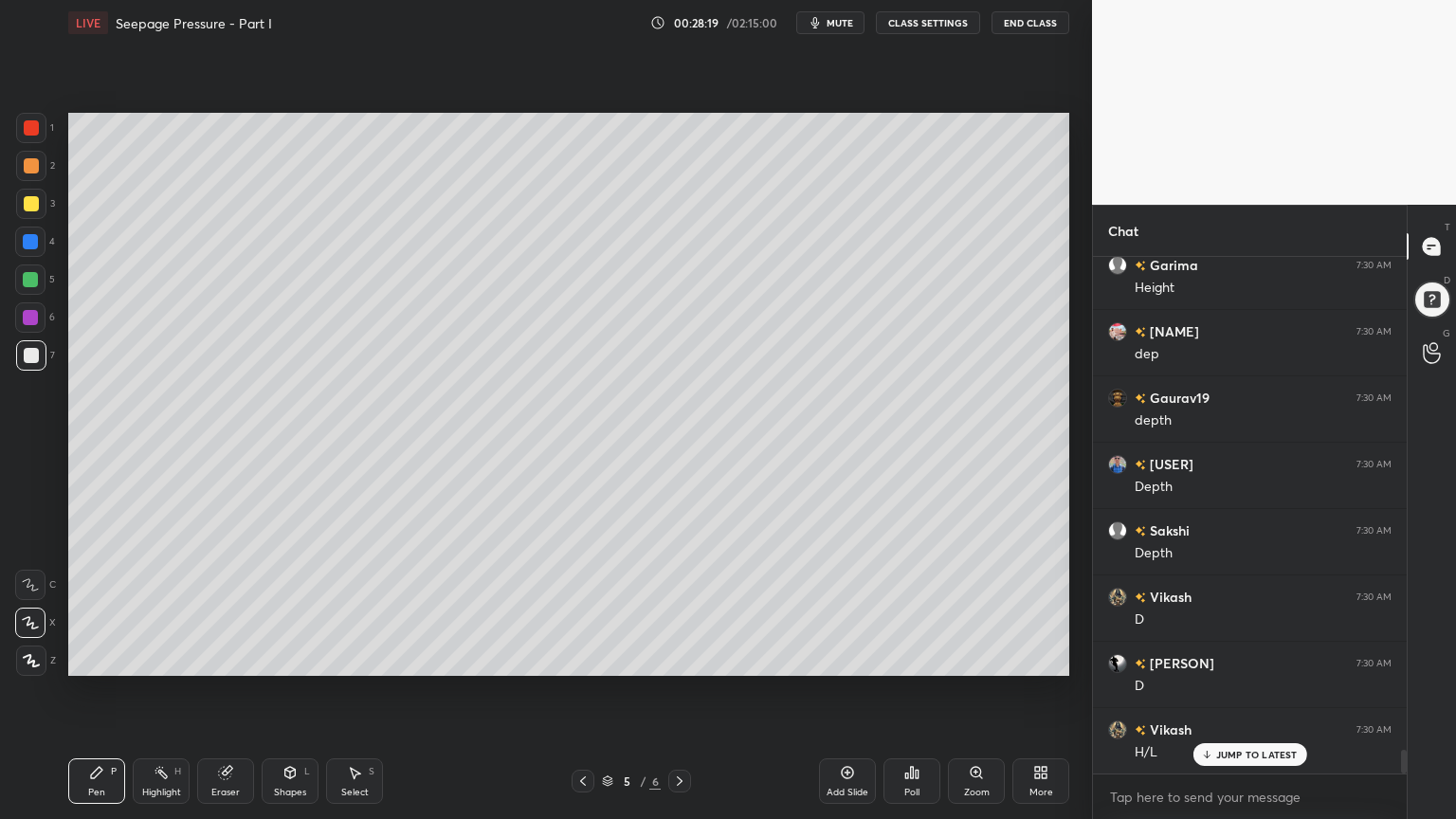 click 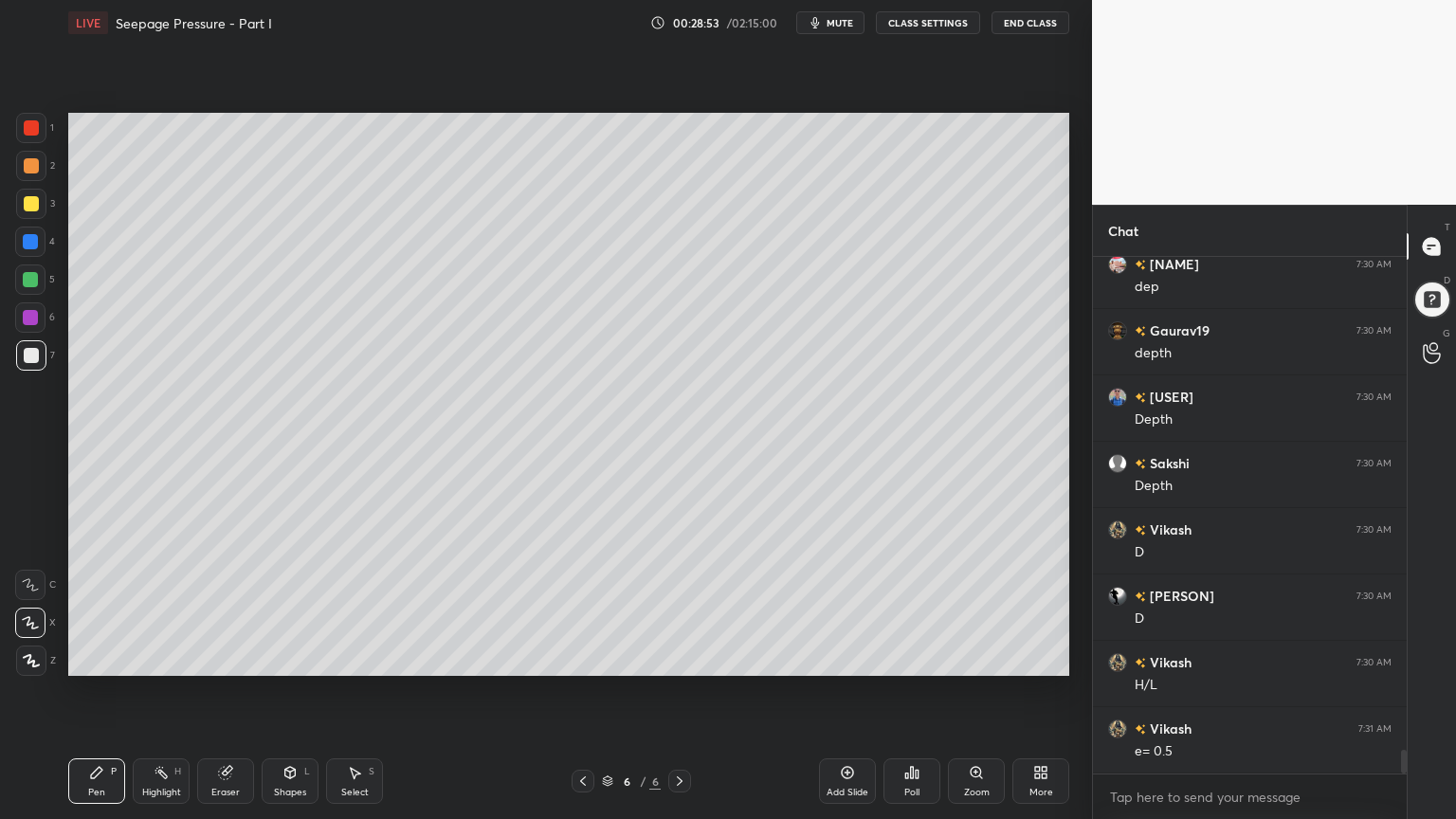 scroll, scrollTop: 10931, scrollLeft: 0, axis: vertical 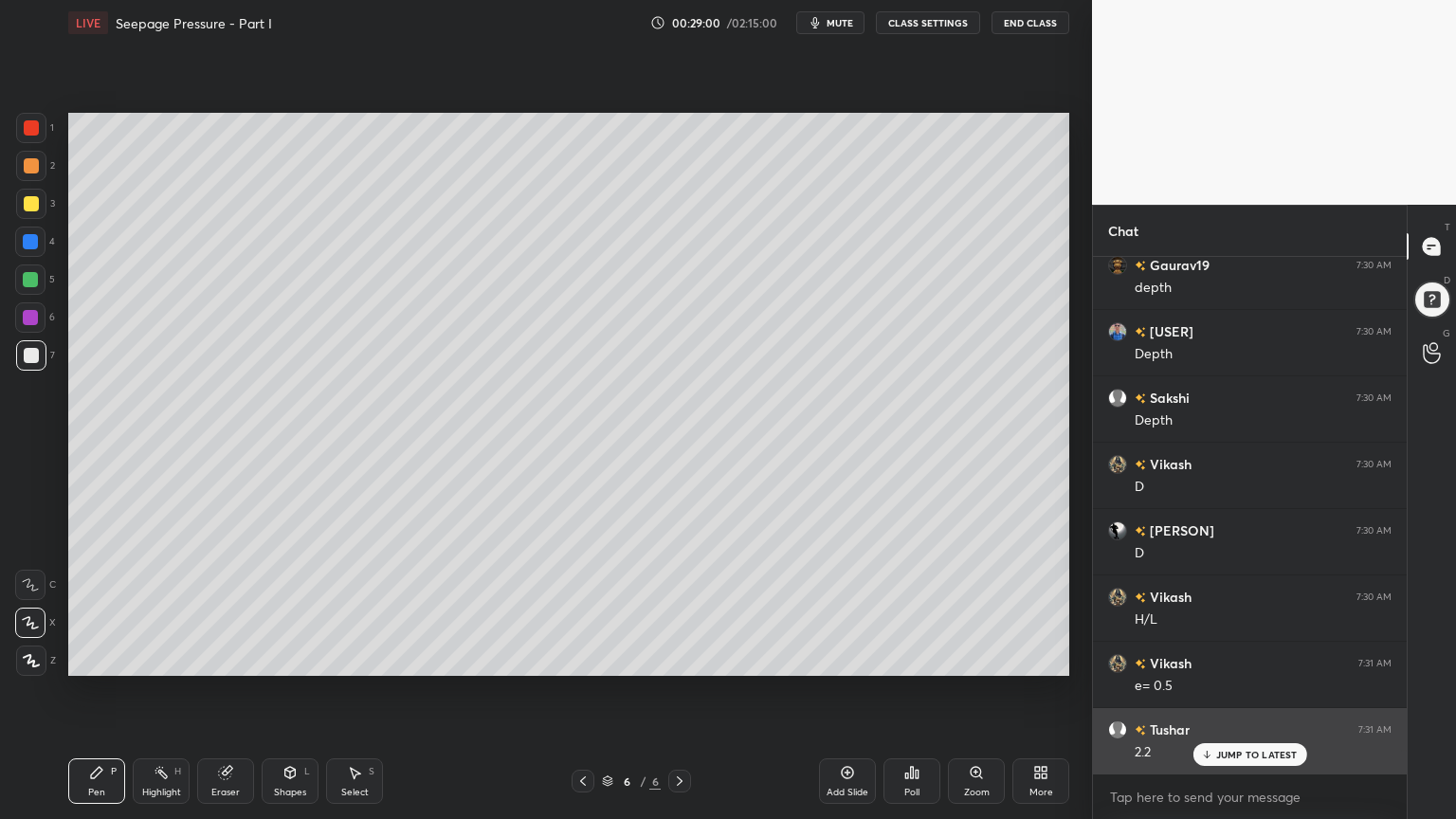 click on "JUMP TO LATEST" at bounding box center (1257, 755) 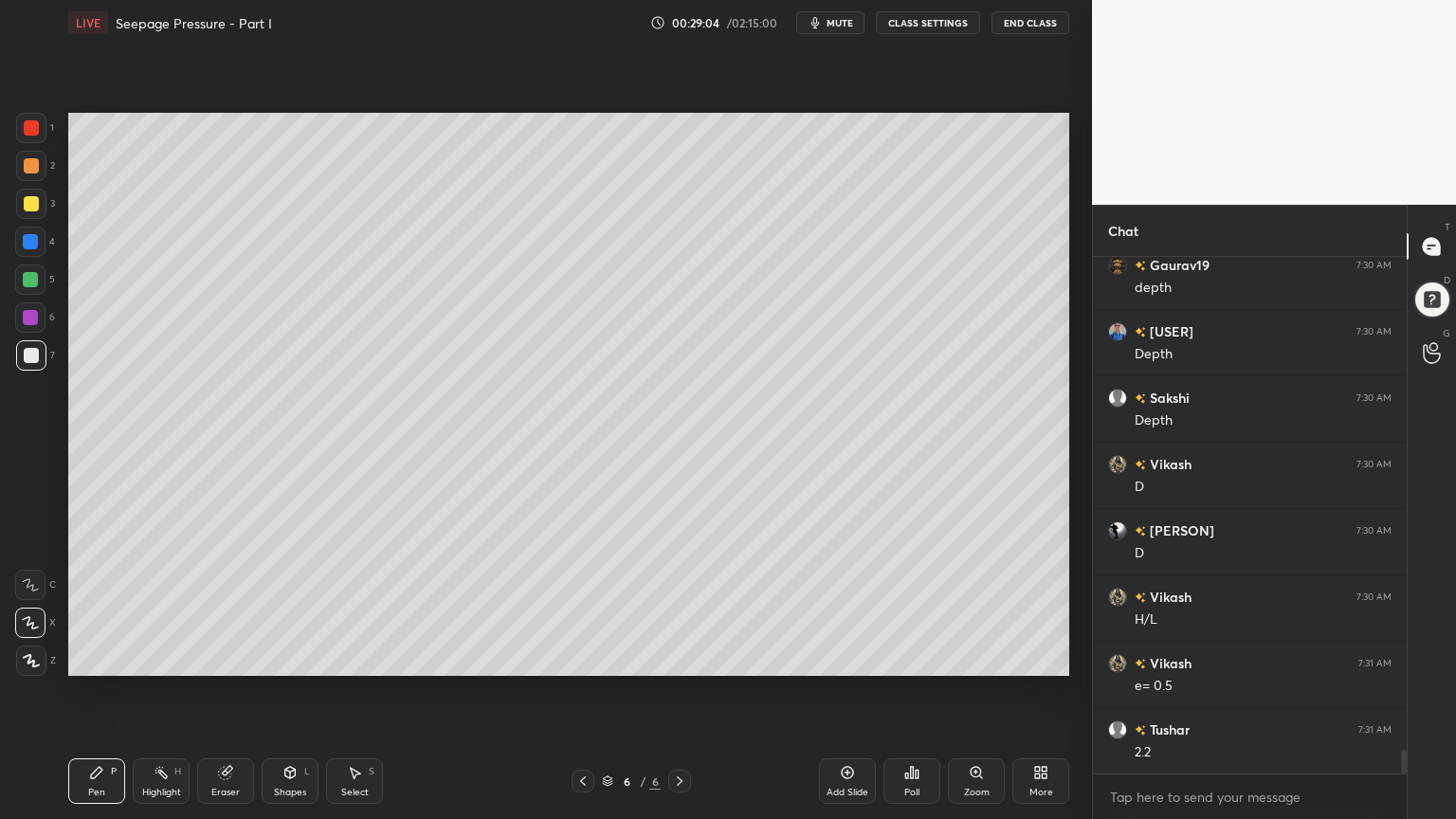 click on "Shapes L" at bounding box center (290, 781) 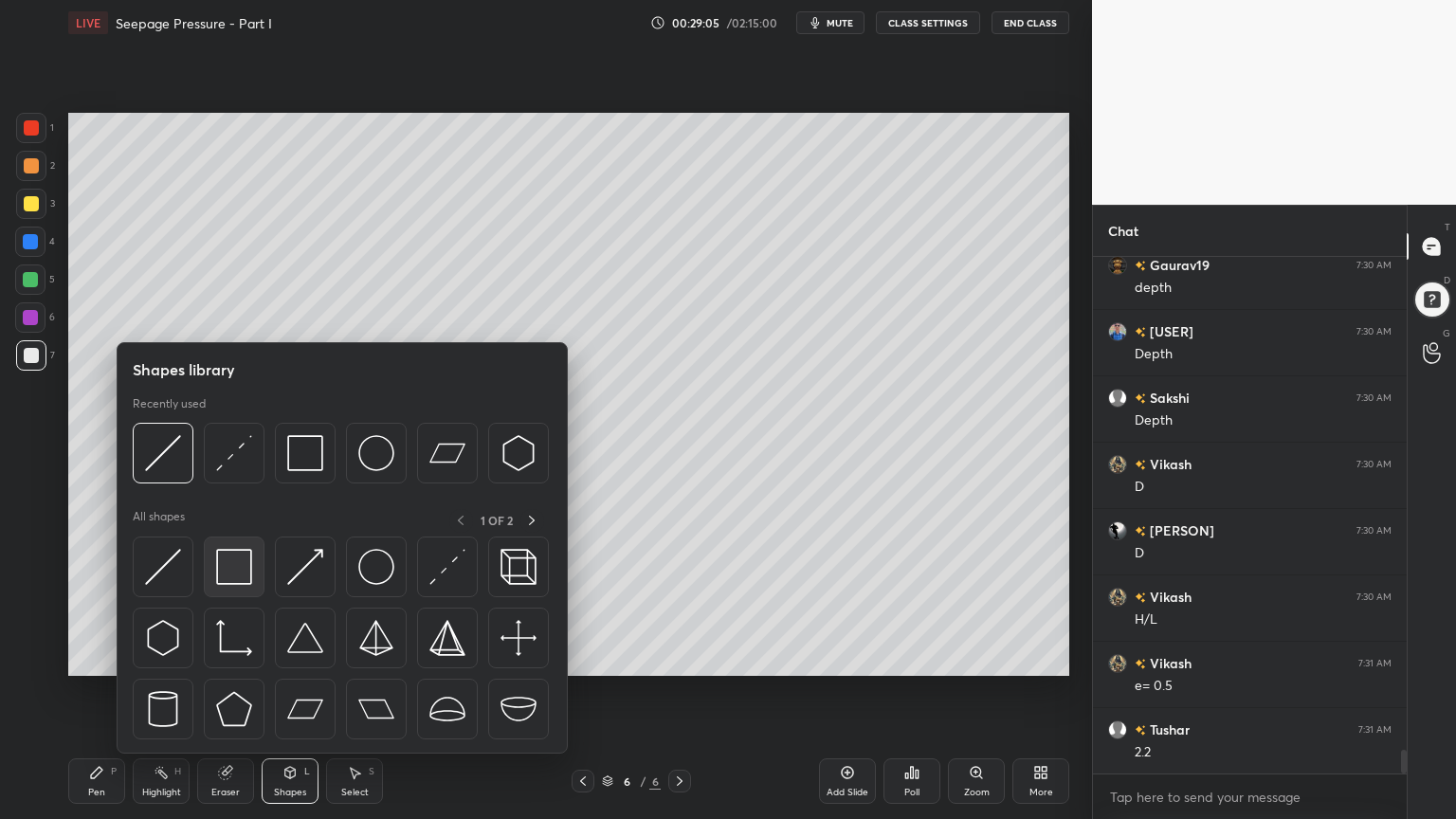 click at bounding box center [234, 567] 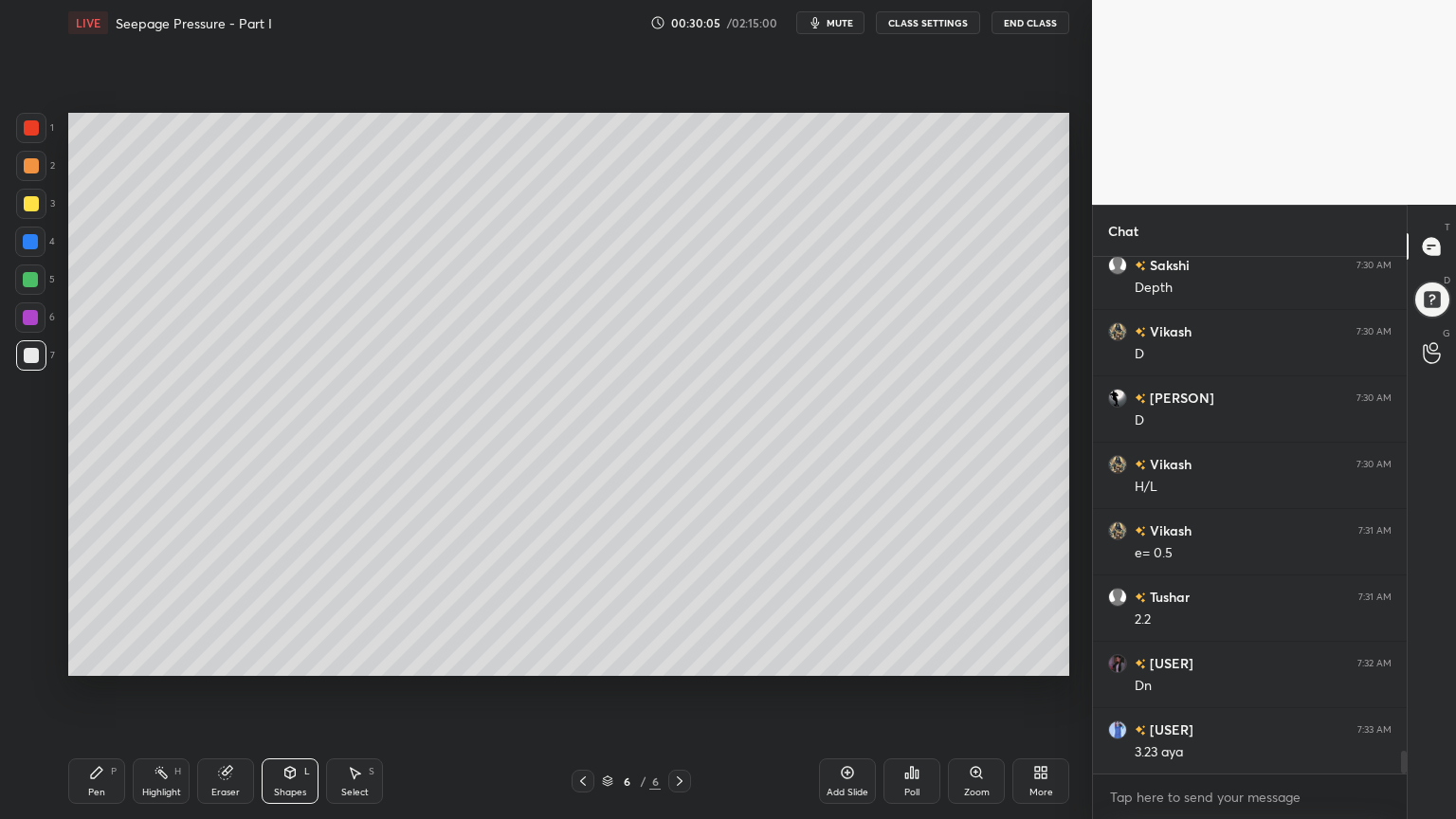 scroll, scrollTop: 11131, scrollLeft: 0, axis: vertical 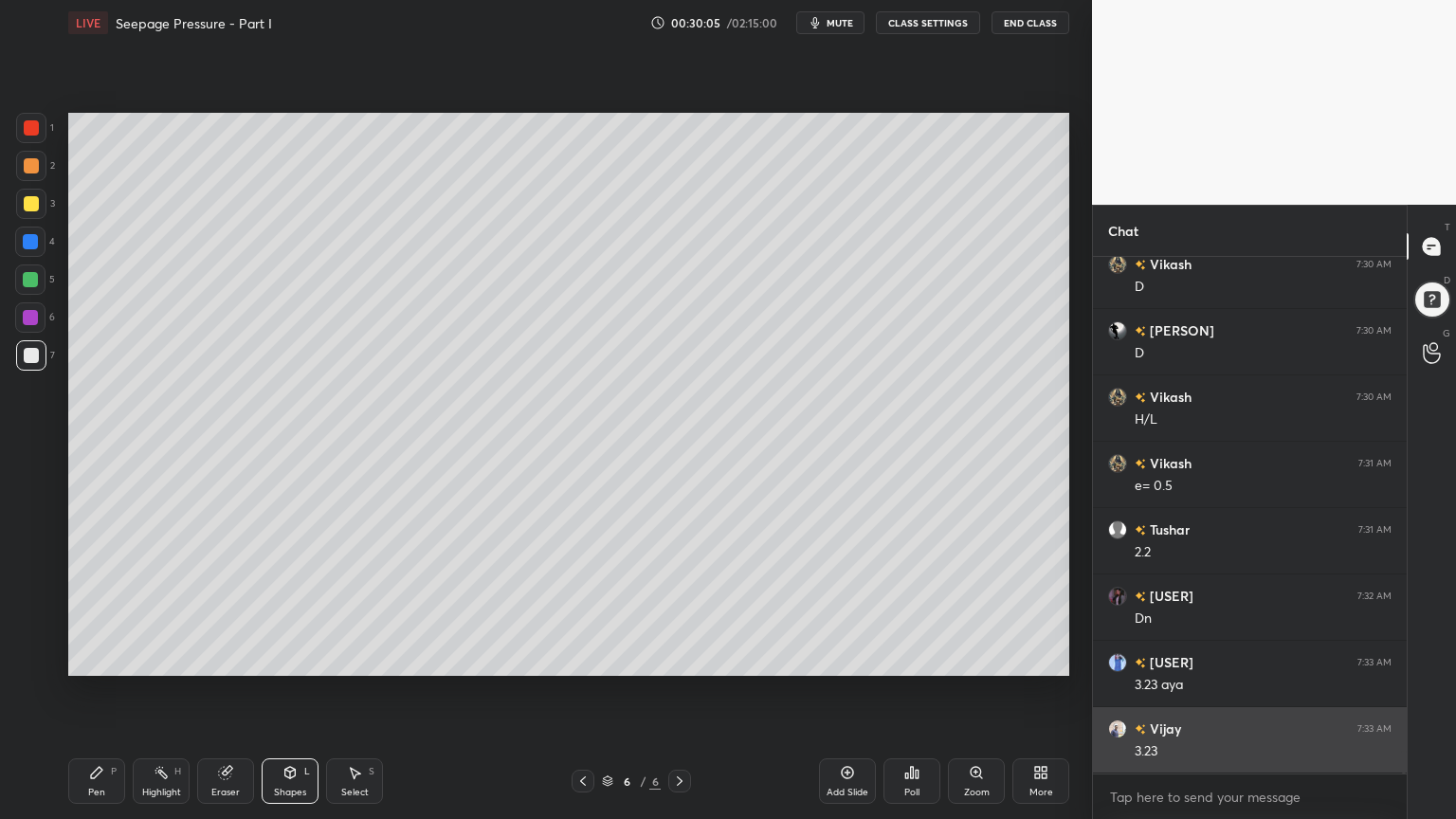 click on "3.23" at bounding box center (1263, 752) 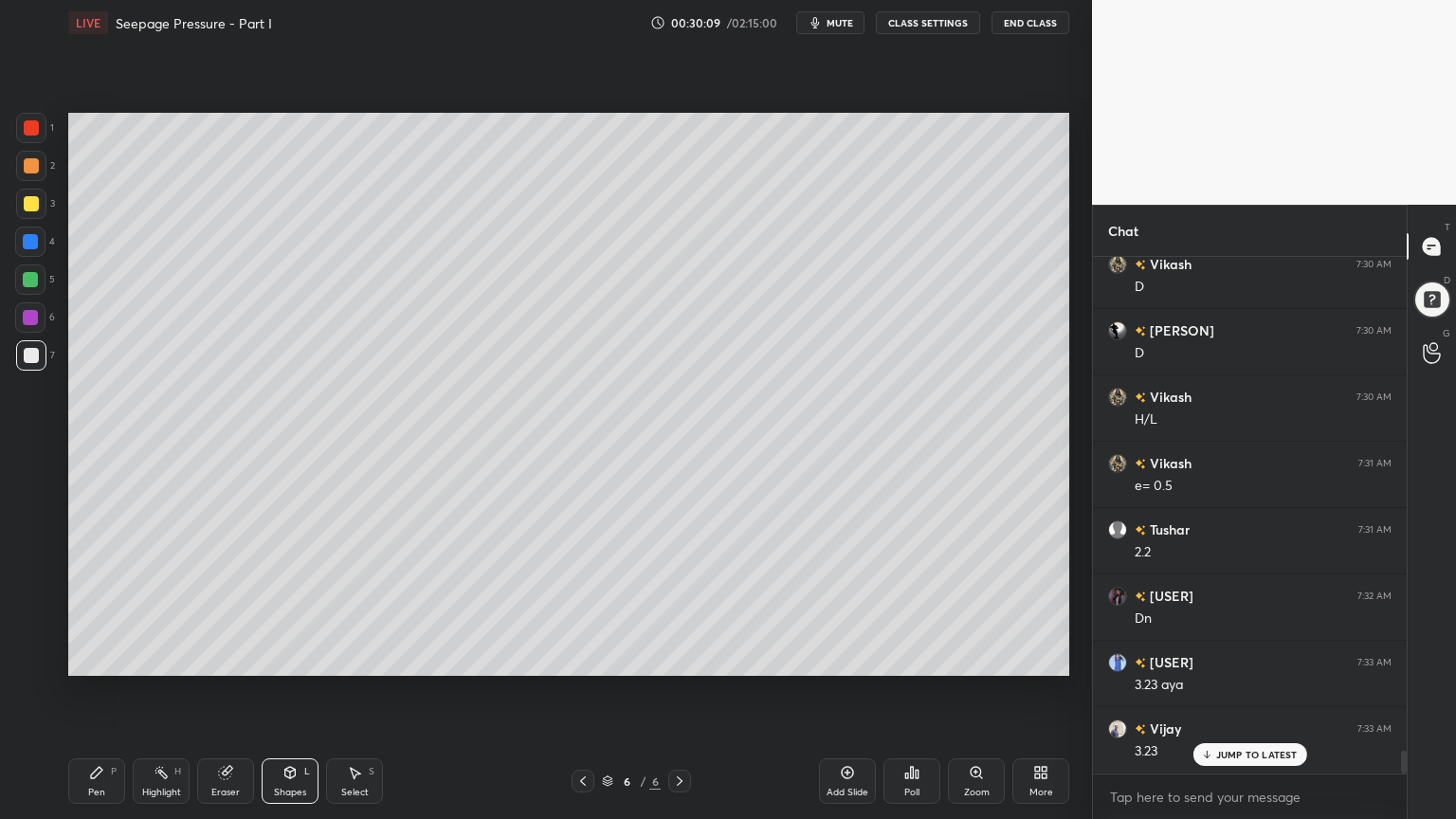 scroll, scrollTop: 11197, scrollLeft: 0, axis: vertical 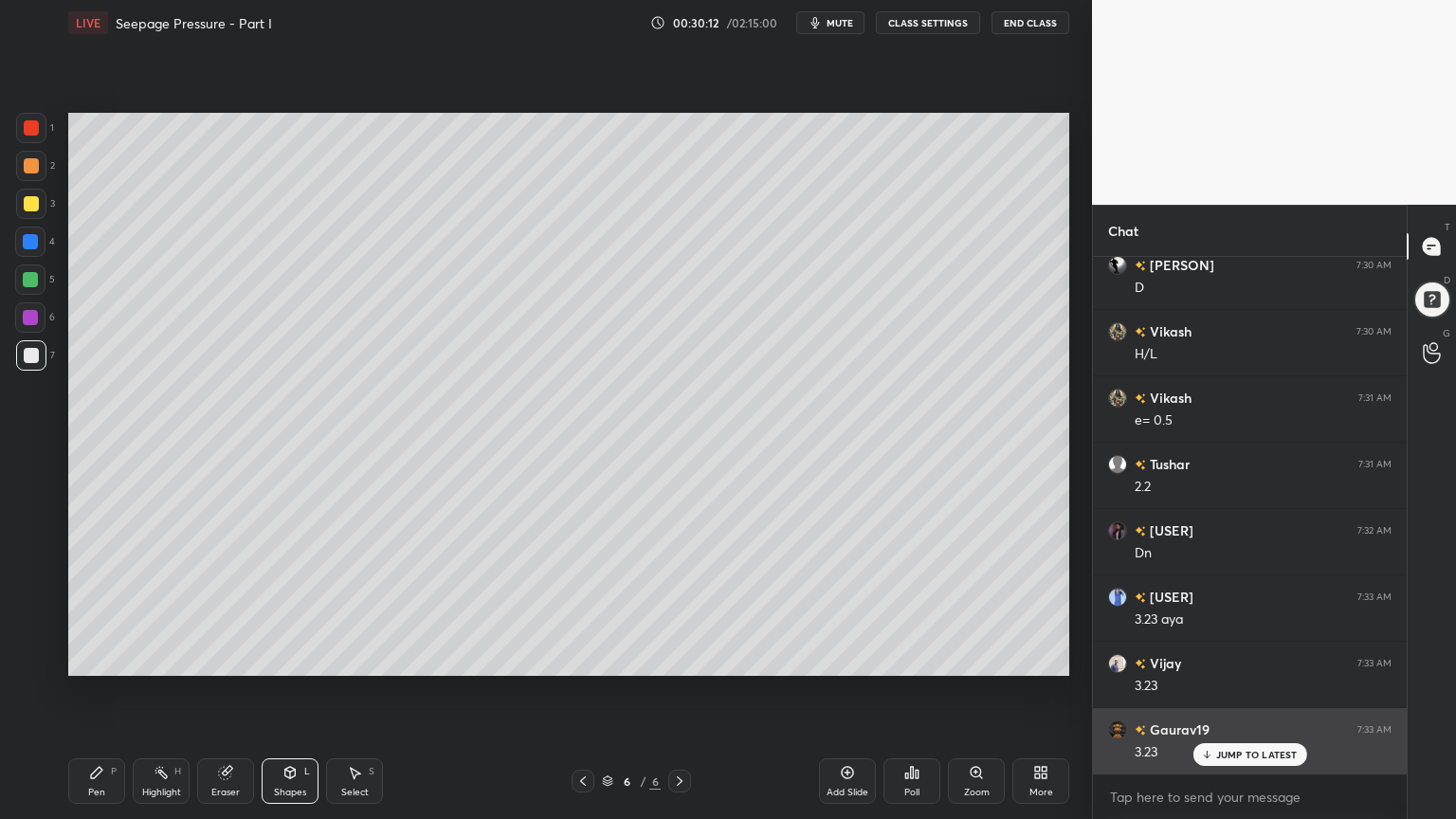 click on "JUMP TO LATEST" at bounding box center (1257, 755) 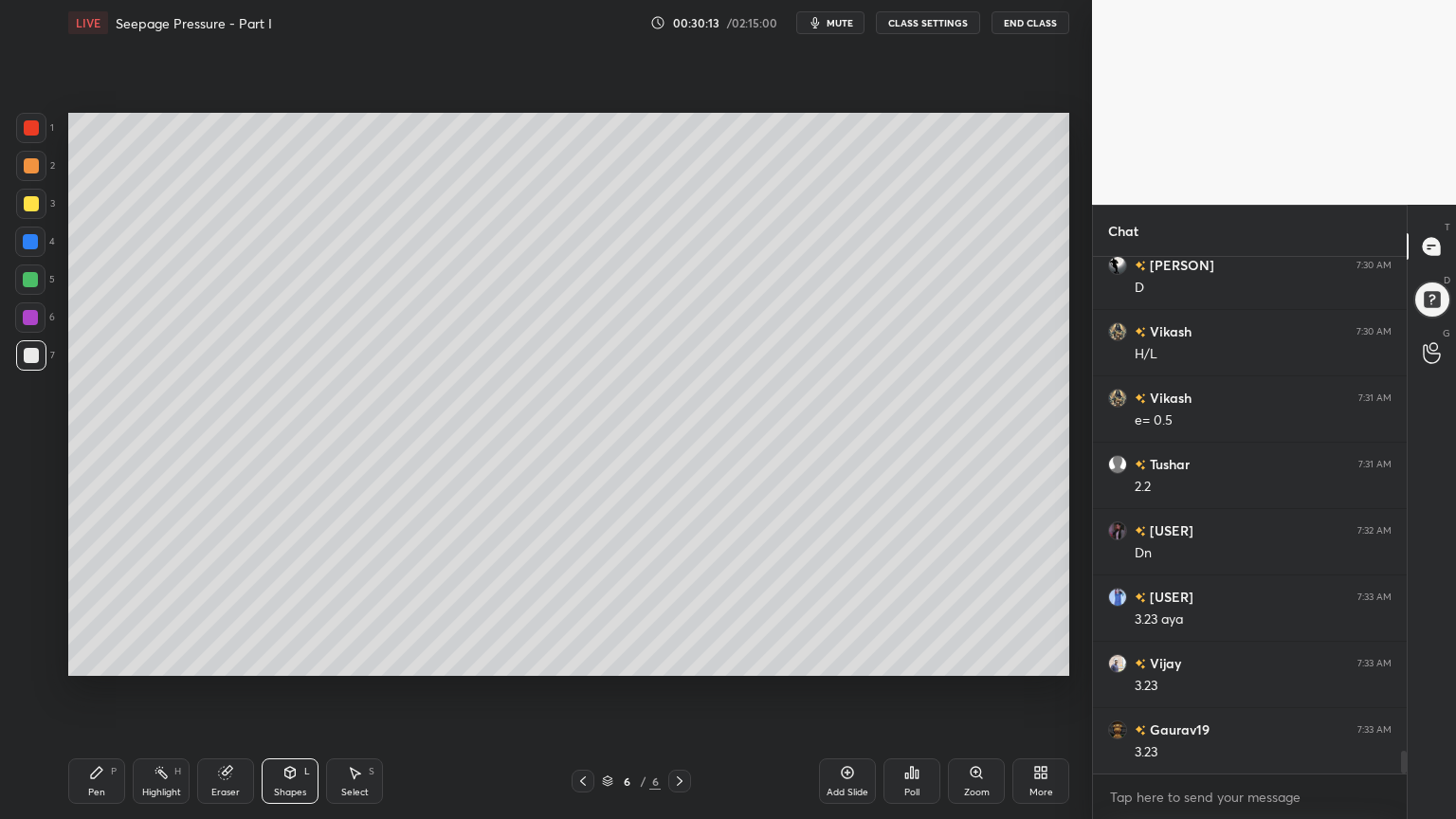 click 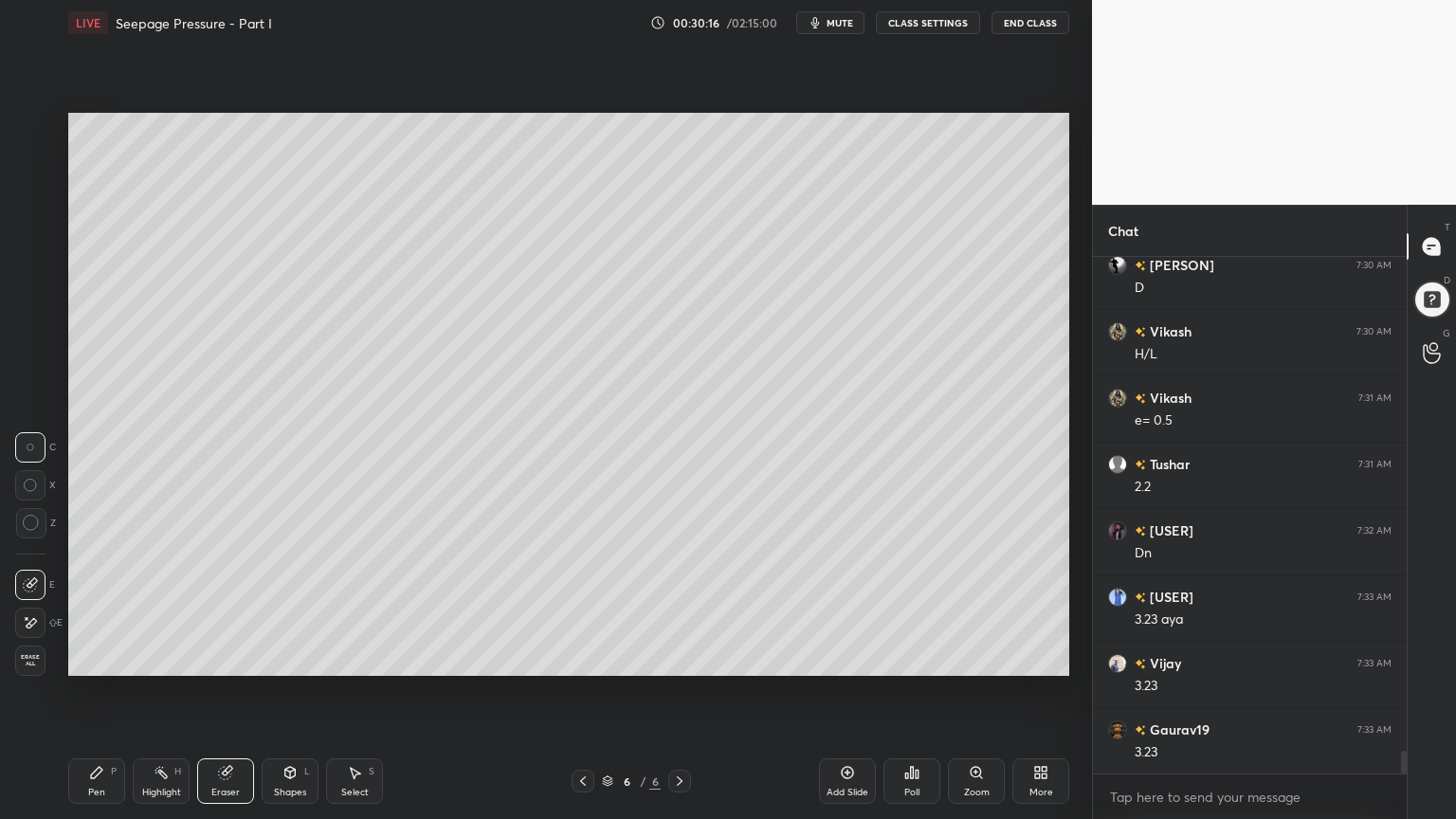click on "Pen P" at bounding box center (97, 781) 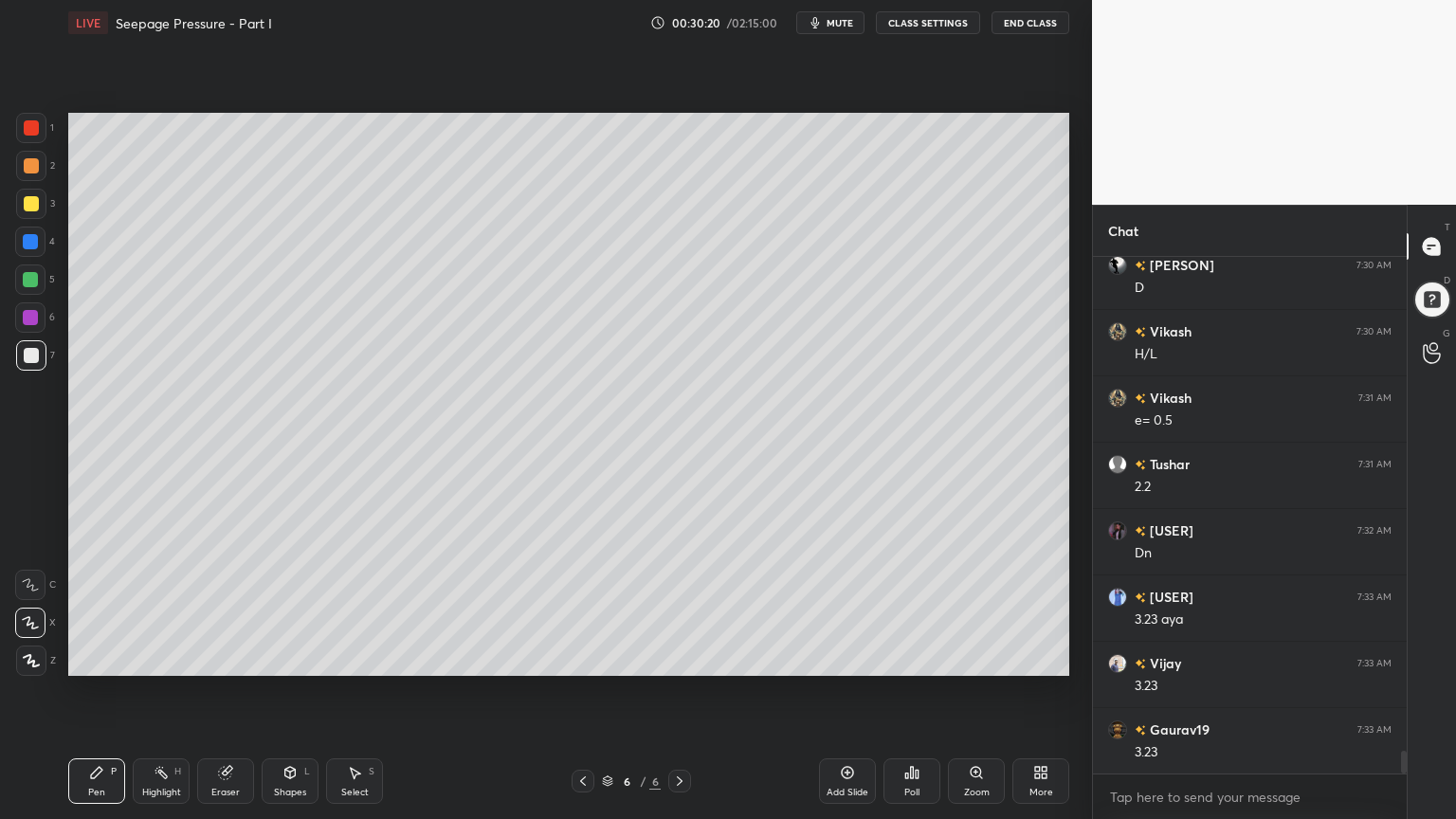 scroll, scrollTop: 11264, scrollLeft: 0, axis: vertical 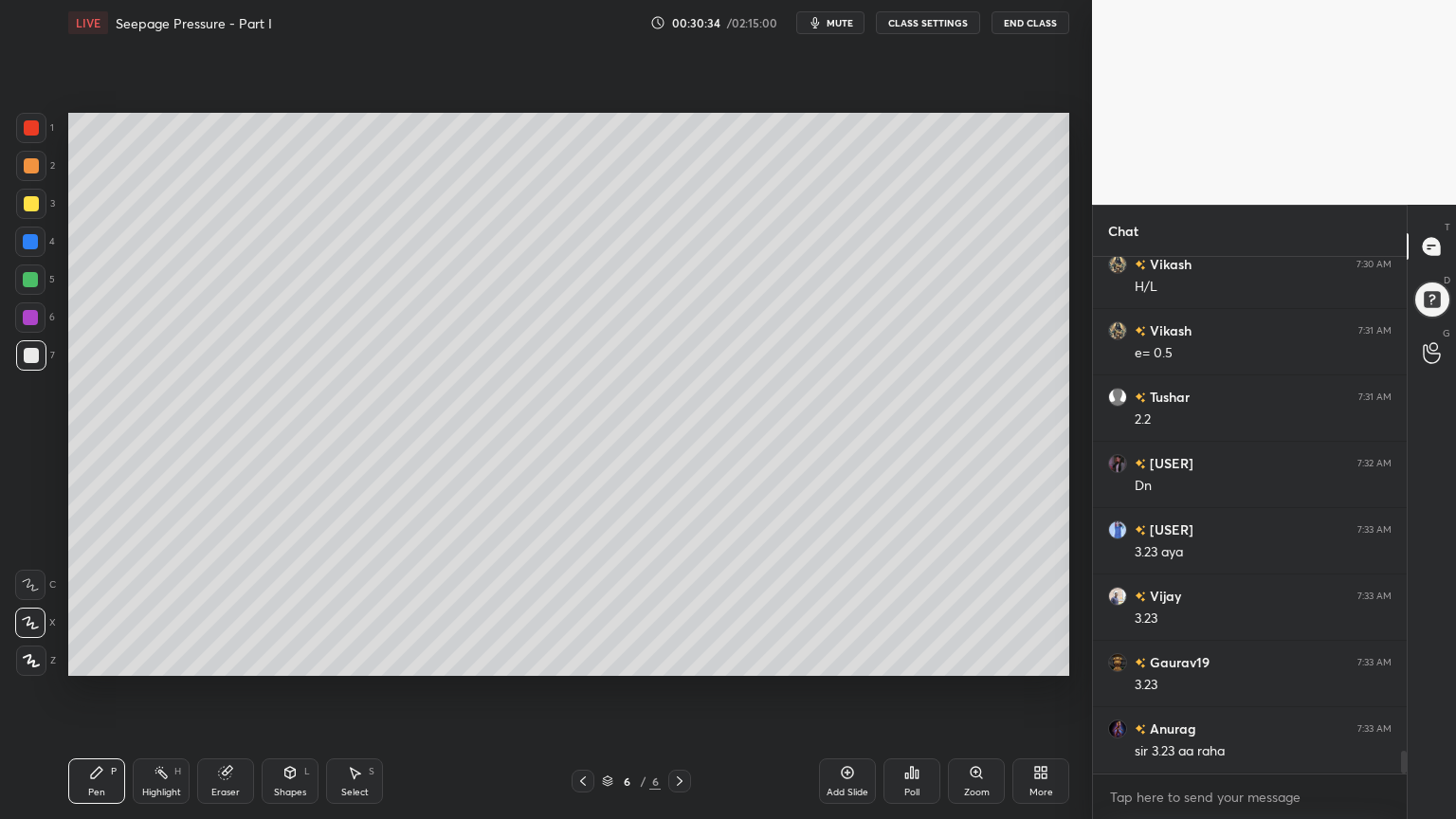 click on "Add Slide" at bounding box center [847, 781] 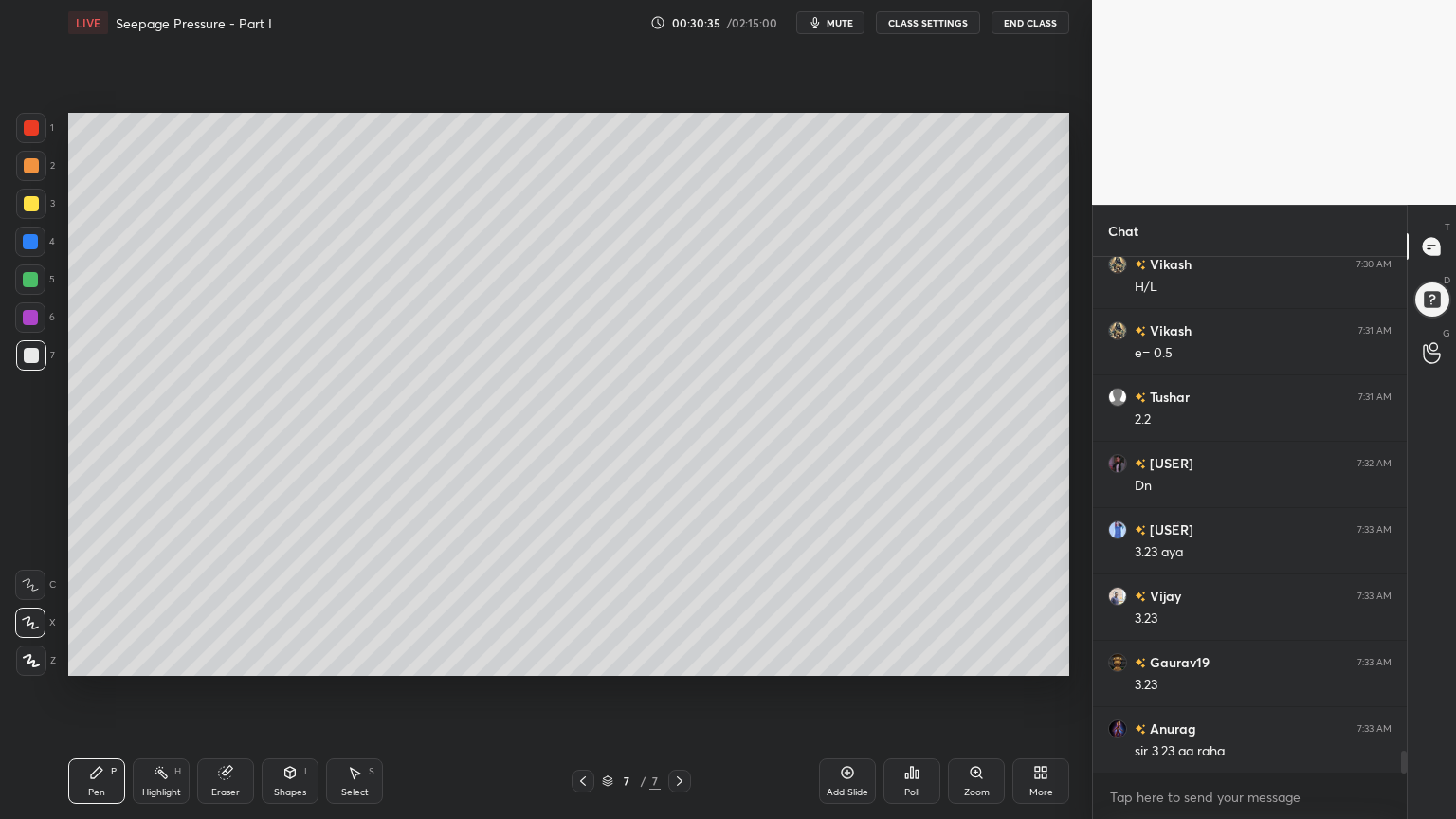 click at bounding box center [31, 204] 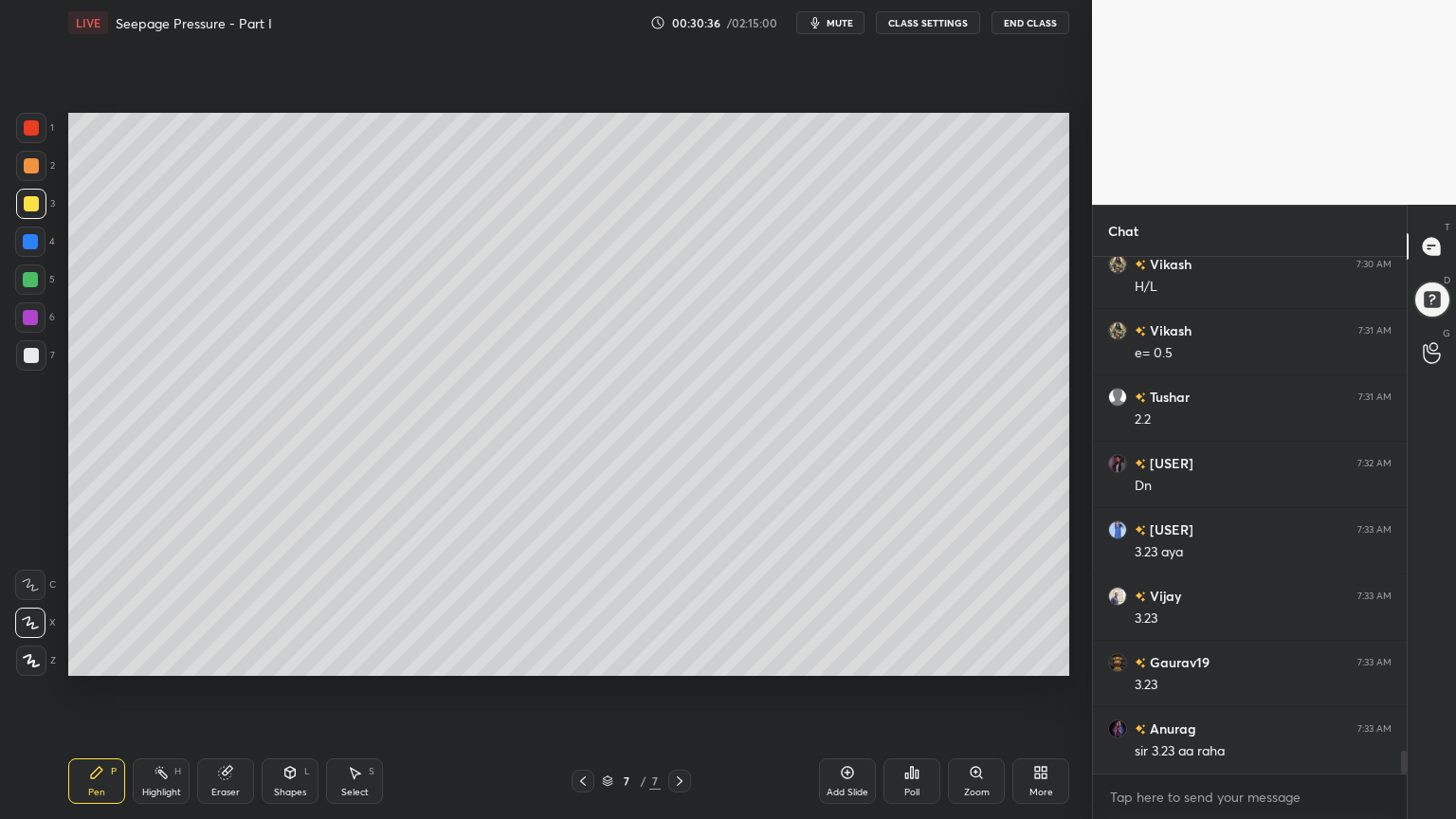 click on "Pen P" at bounding box center (97, 781) 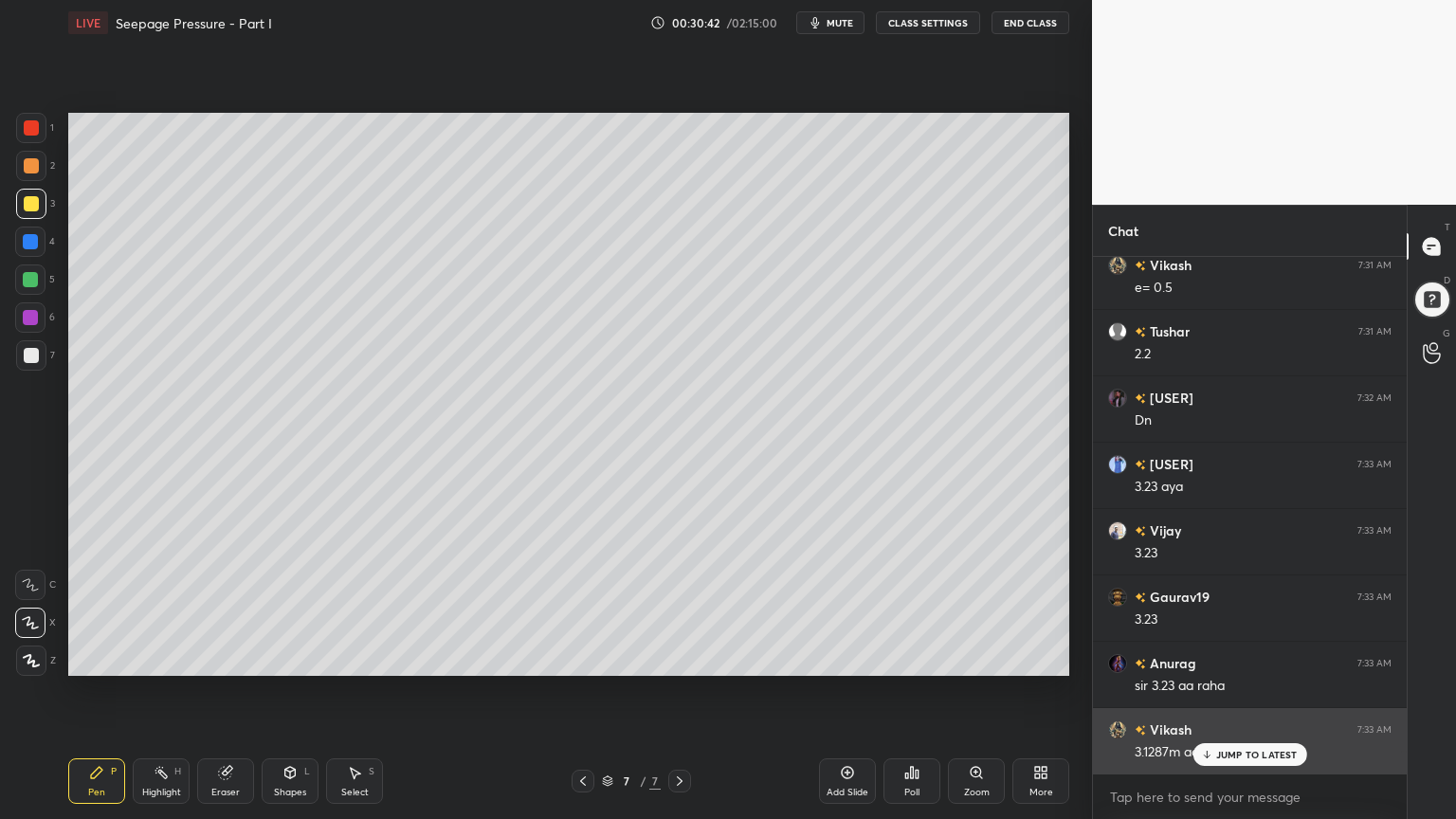 click on "JUMP TO LATEST" at bounding box center (1257, 755) 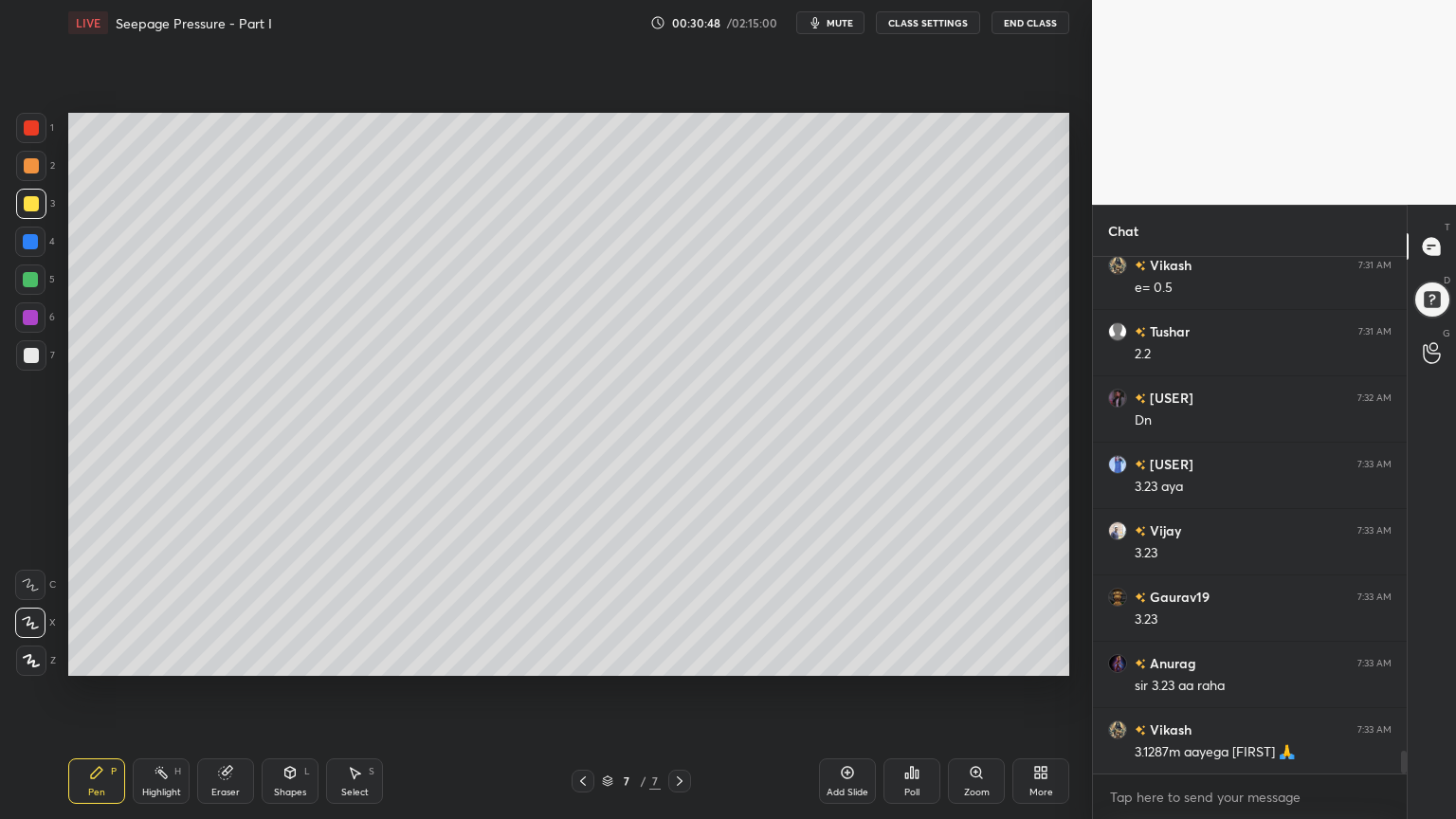 scroll, scrollTop: 11397, scrollLeft: 0, axis: vertical 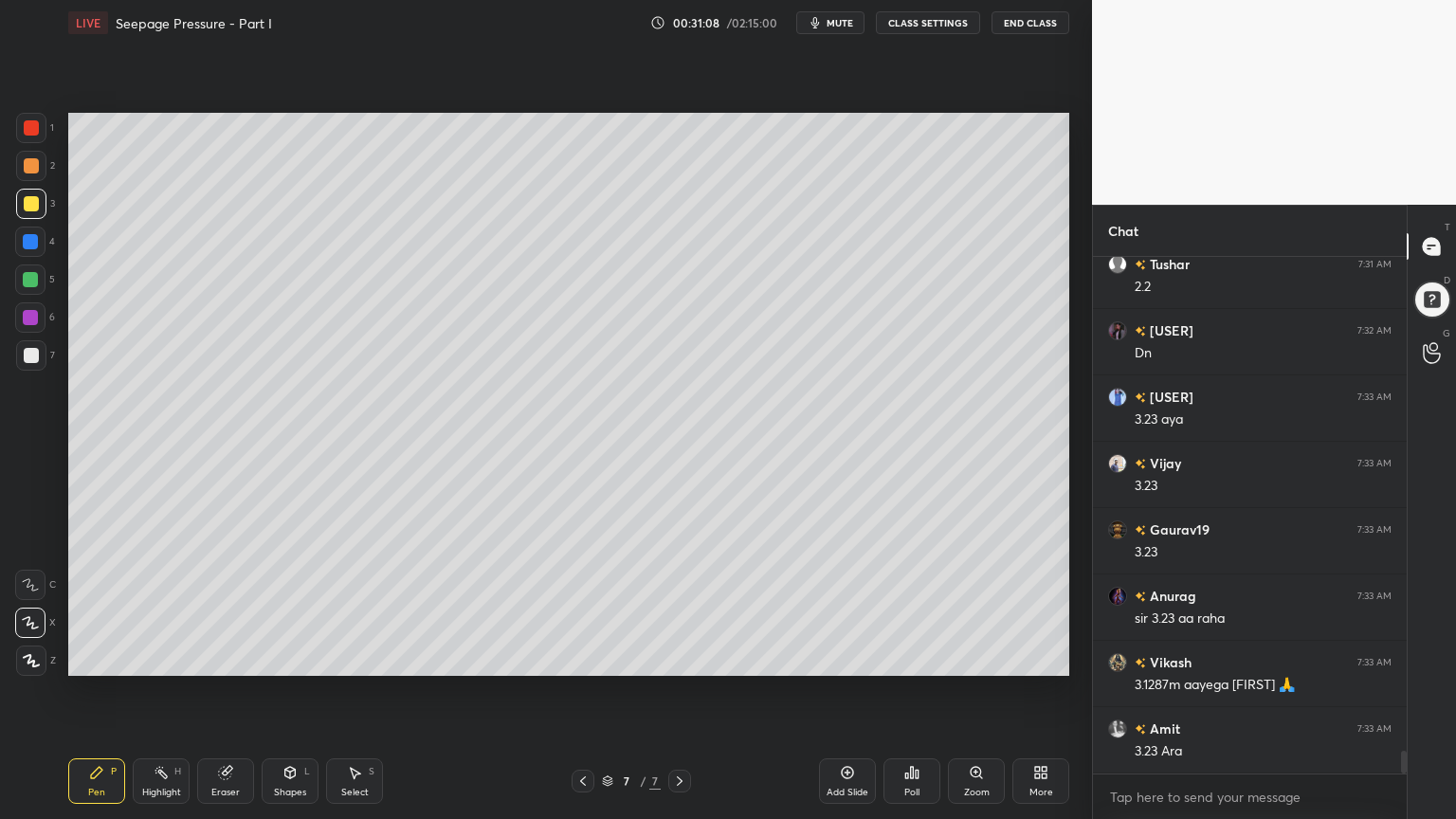 click on "Eraser" at bounding box center [226, 781] 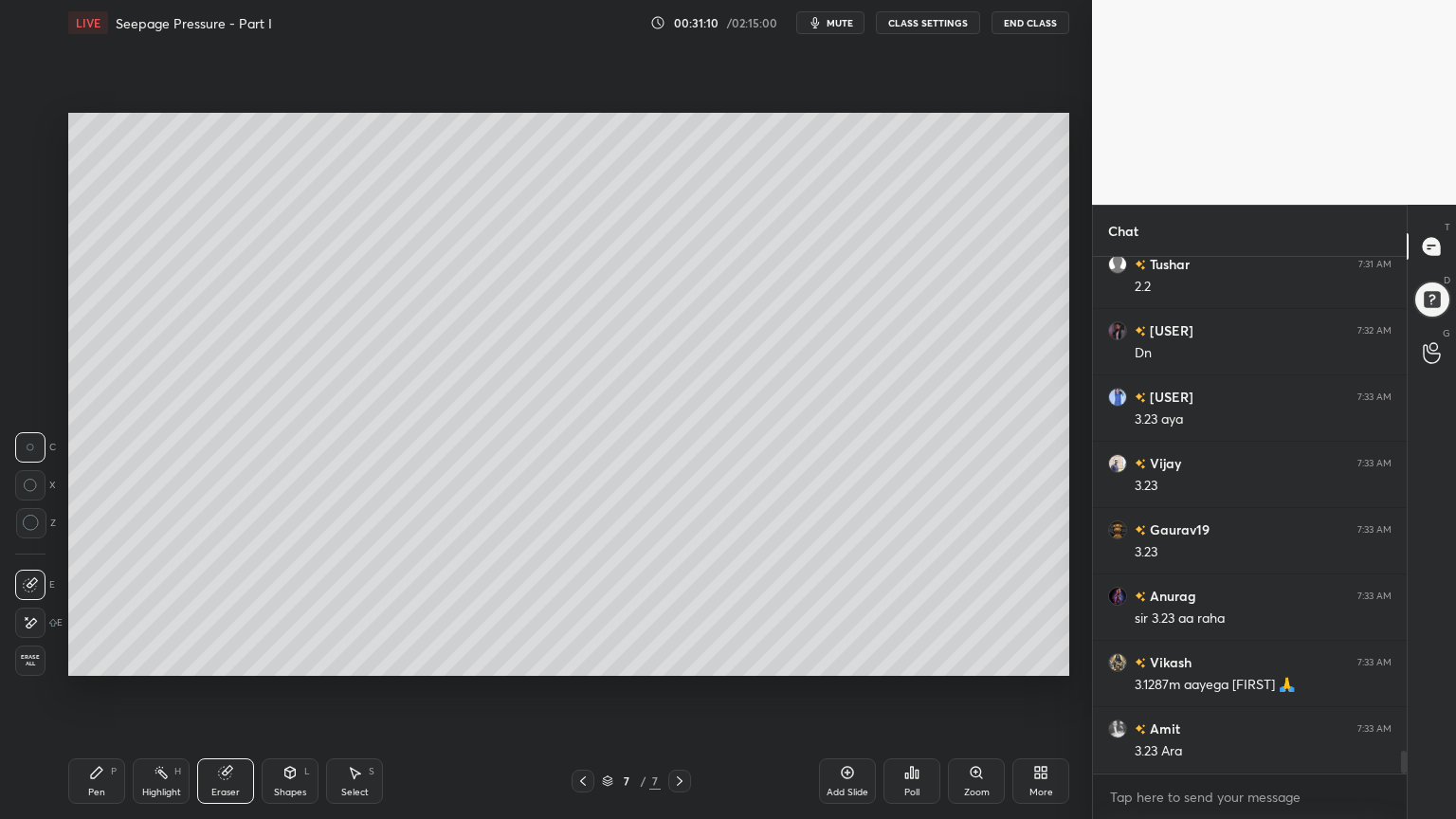 click on "Pen P" at bounding box center [97, 781] 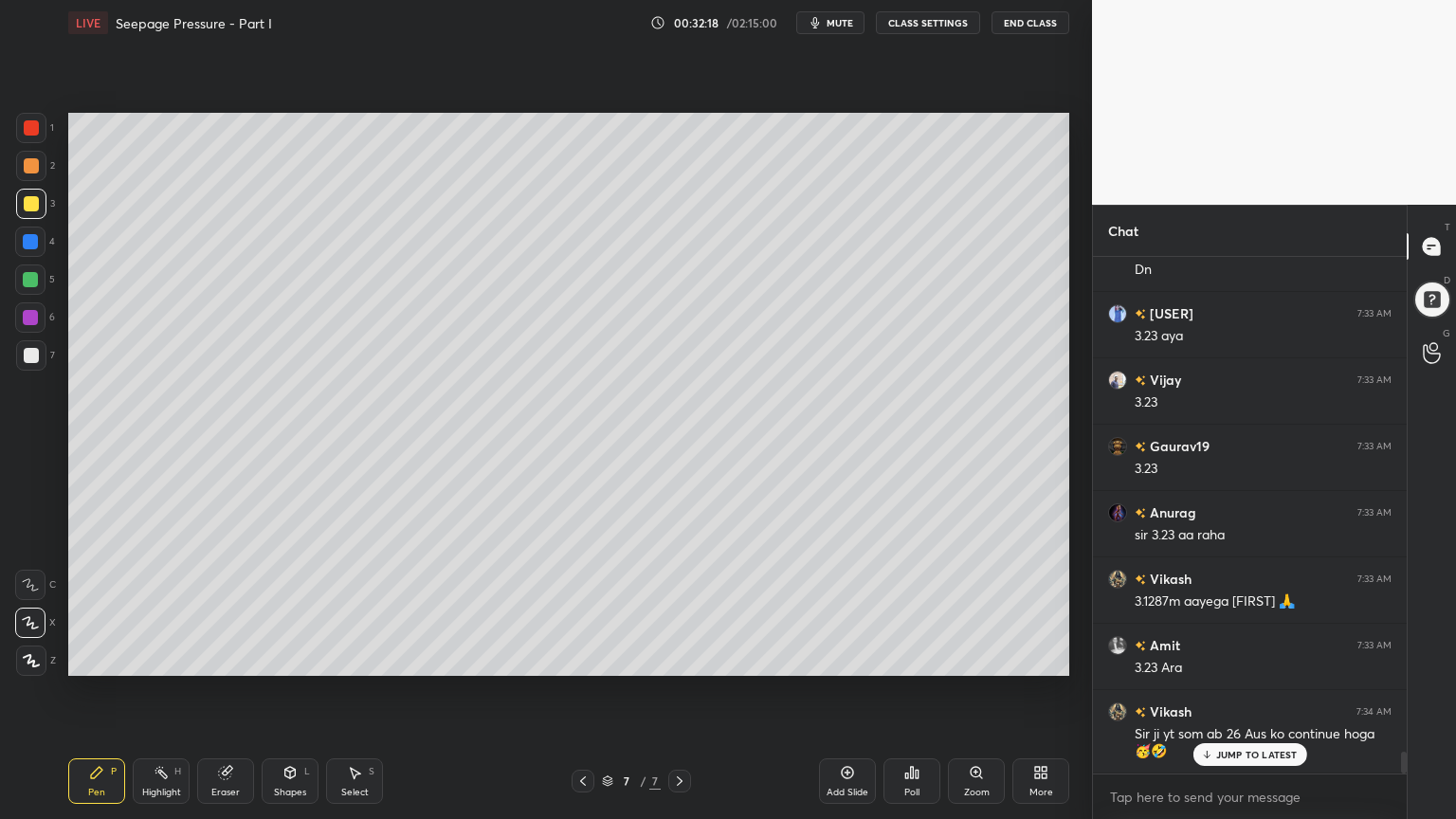 scroll, scrollTop: 11546, scrollLeft: 0, axis: vertical 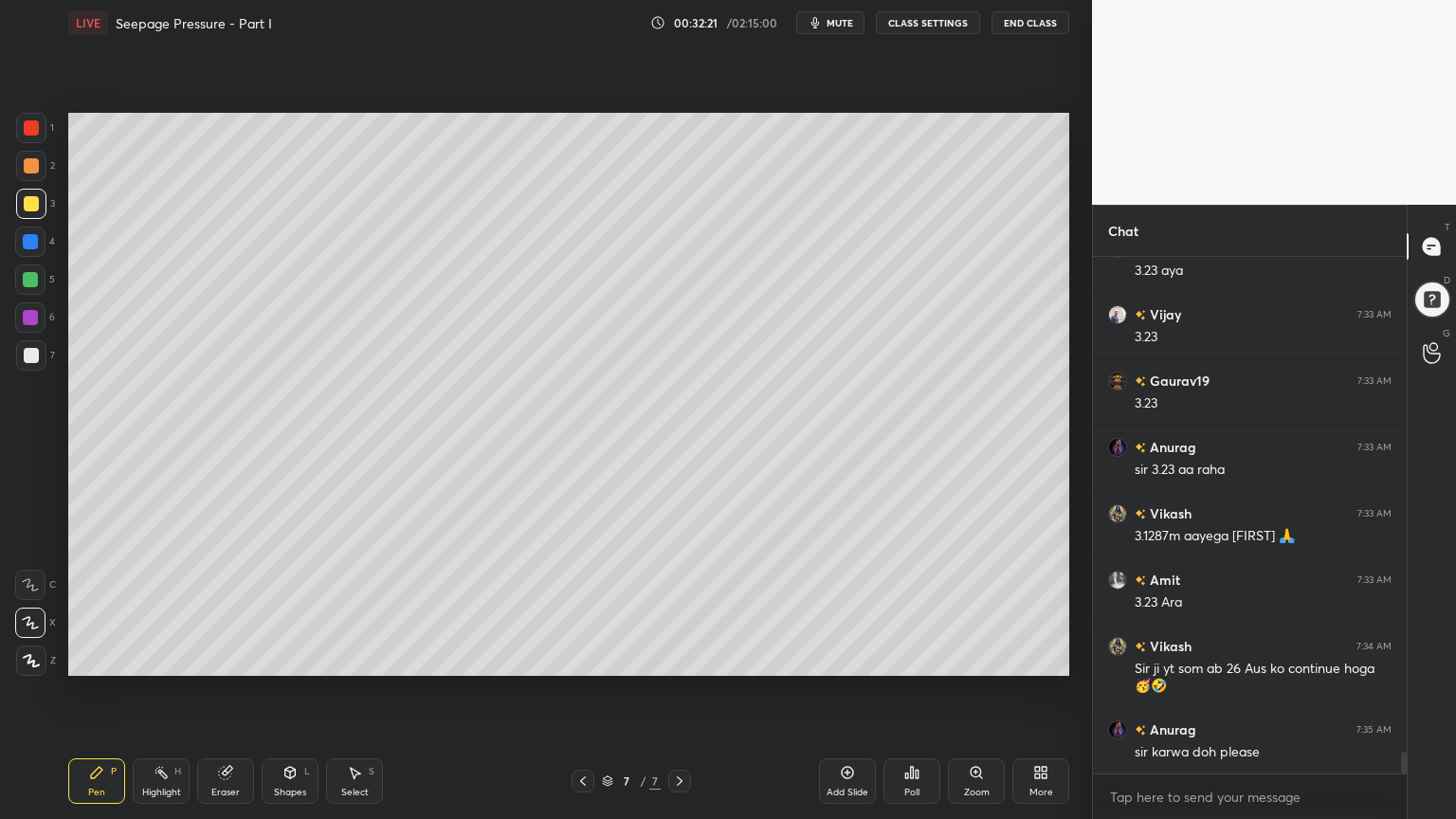 click on "Shapes" at bounding box center [290, 792] 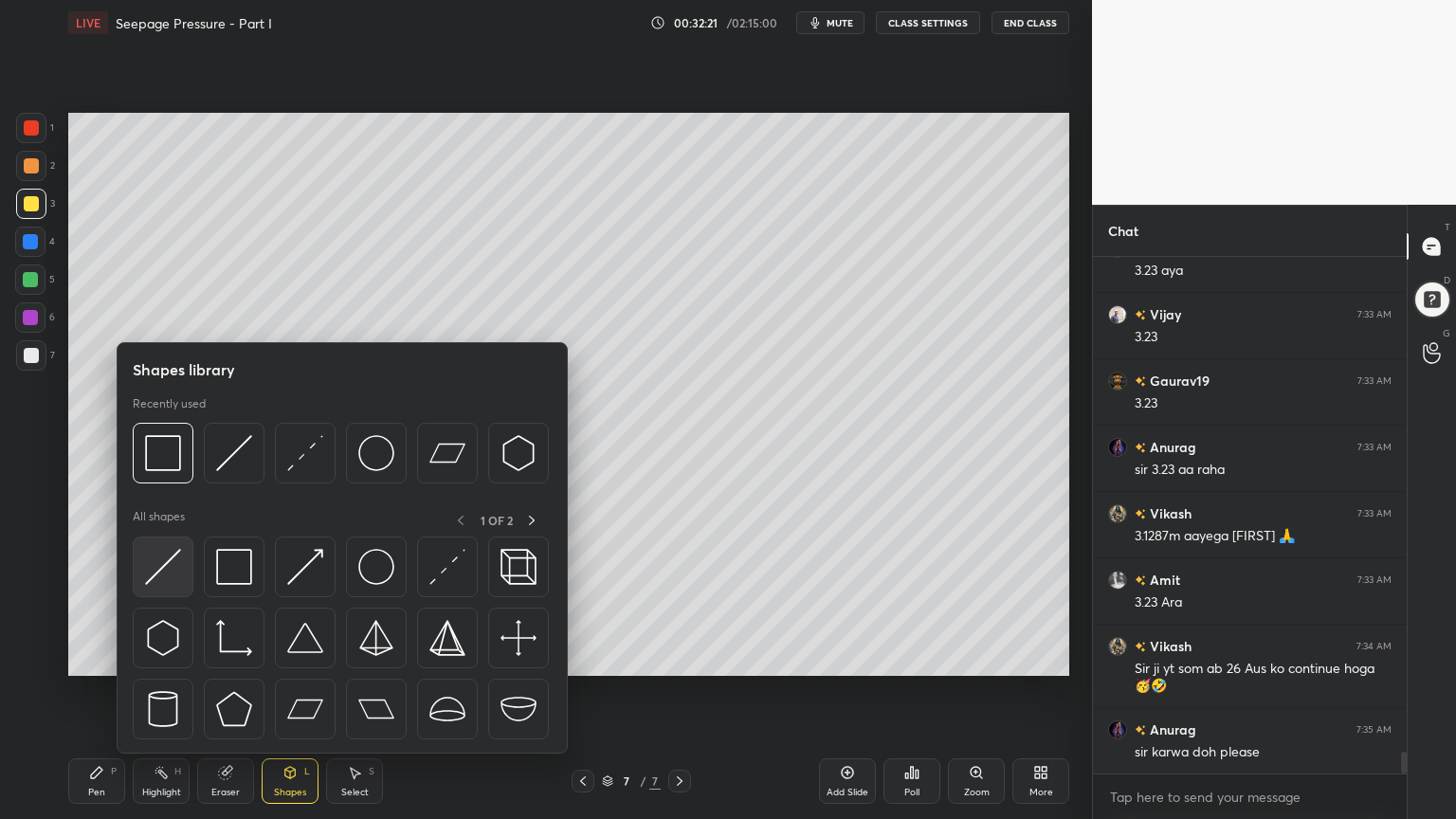 click at bounding box center (163, 567) 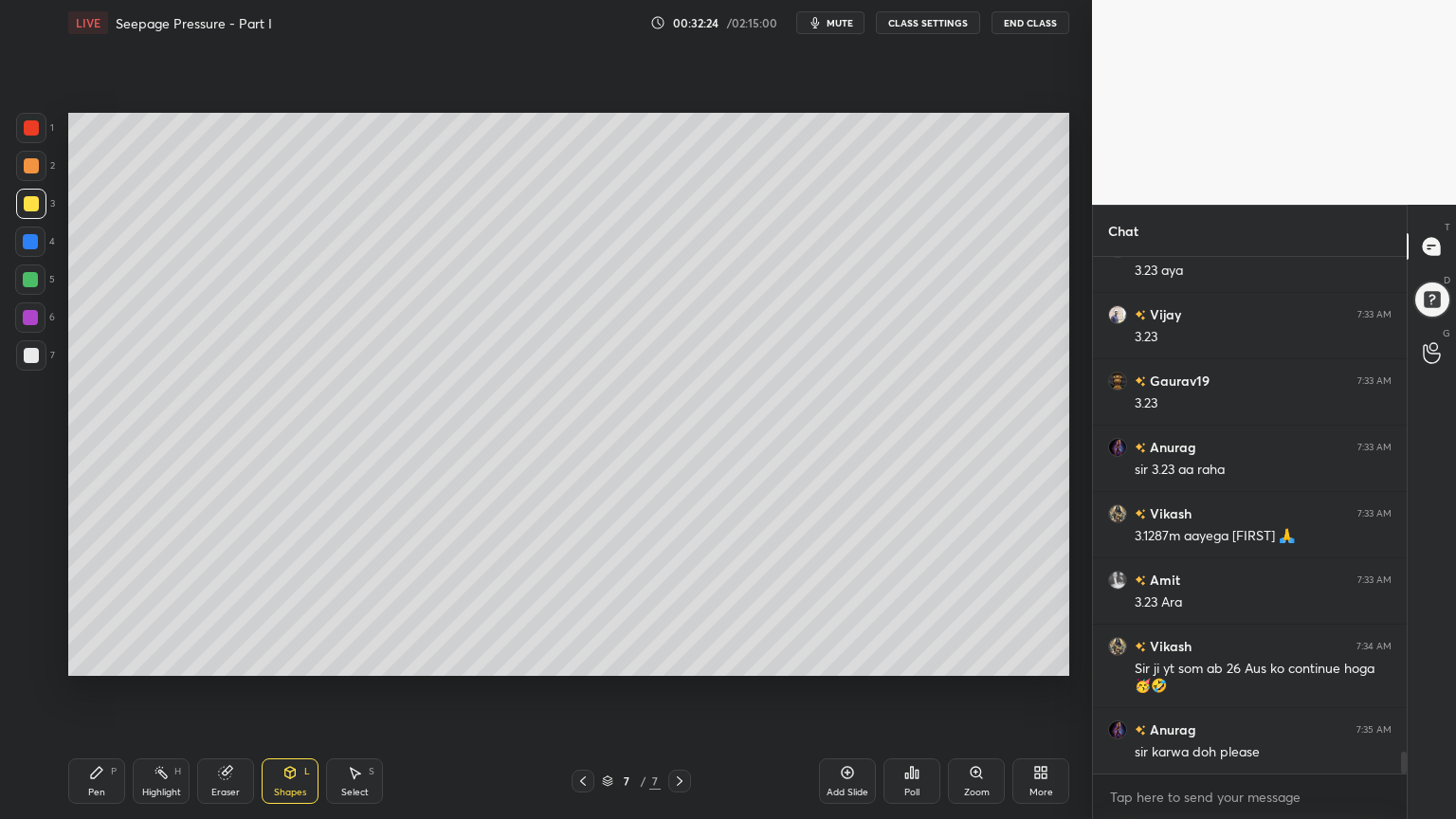 click 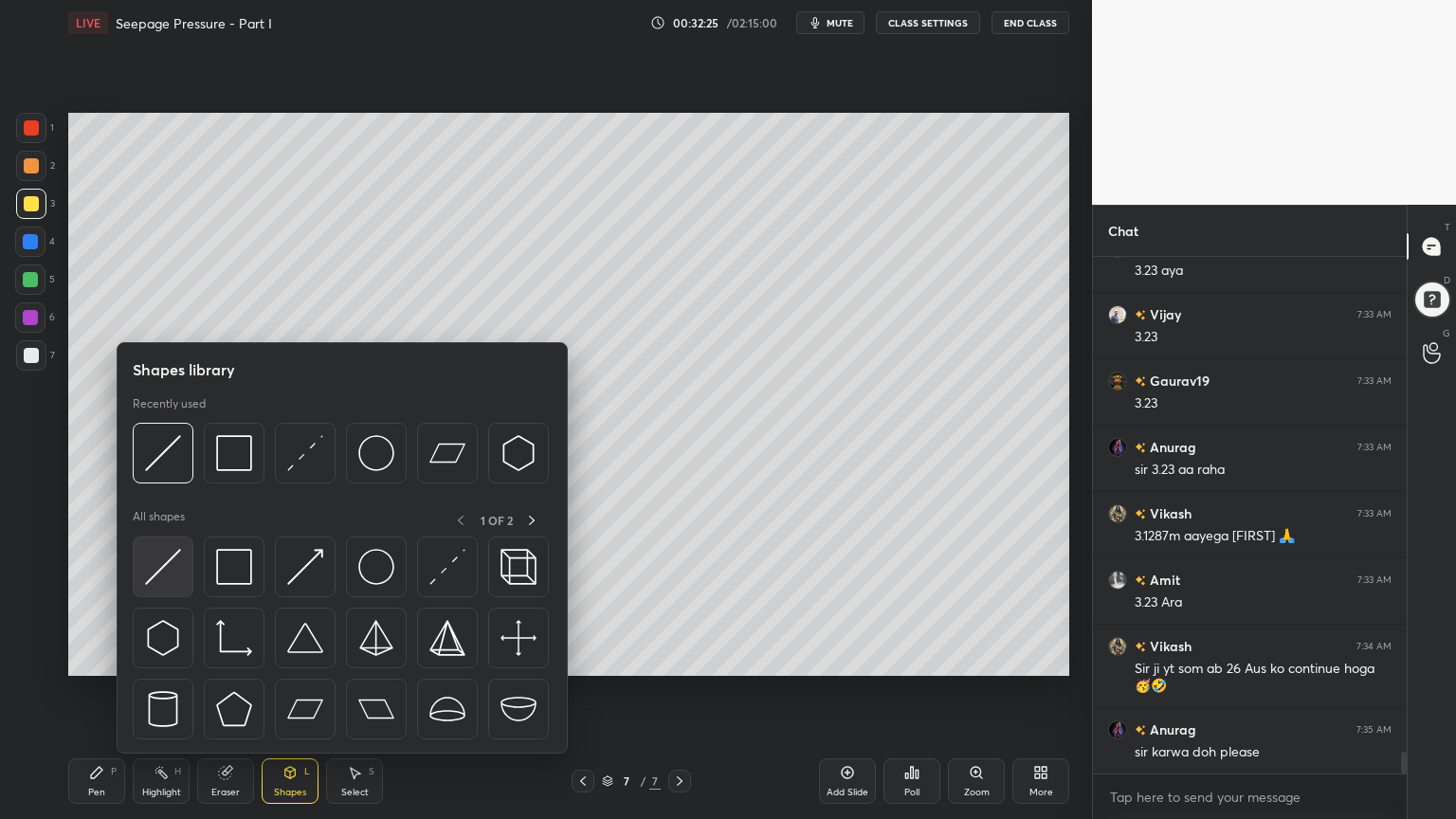 click at bounding box center [163, 567] 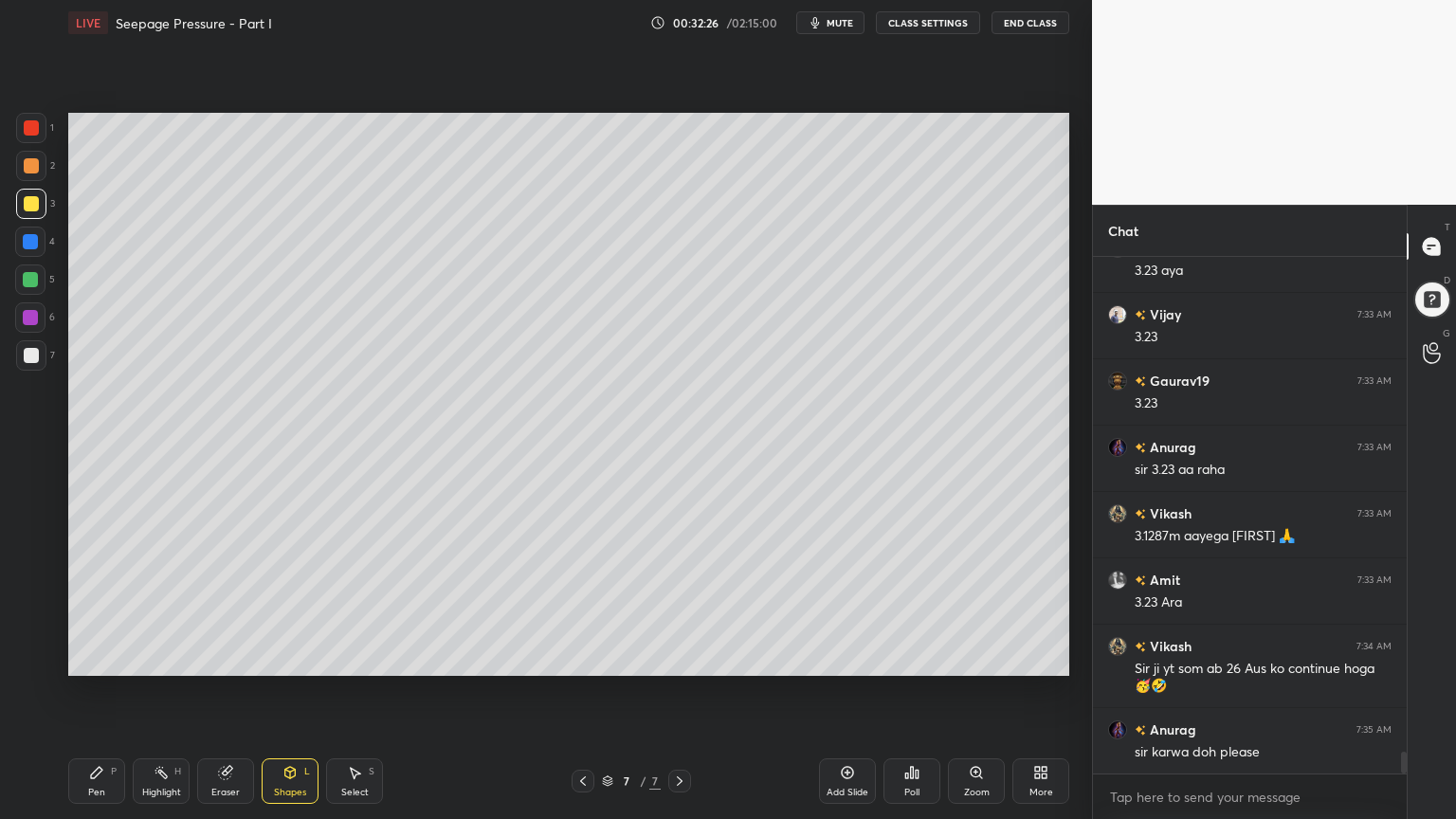 click at bounding box center (31, 166) 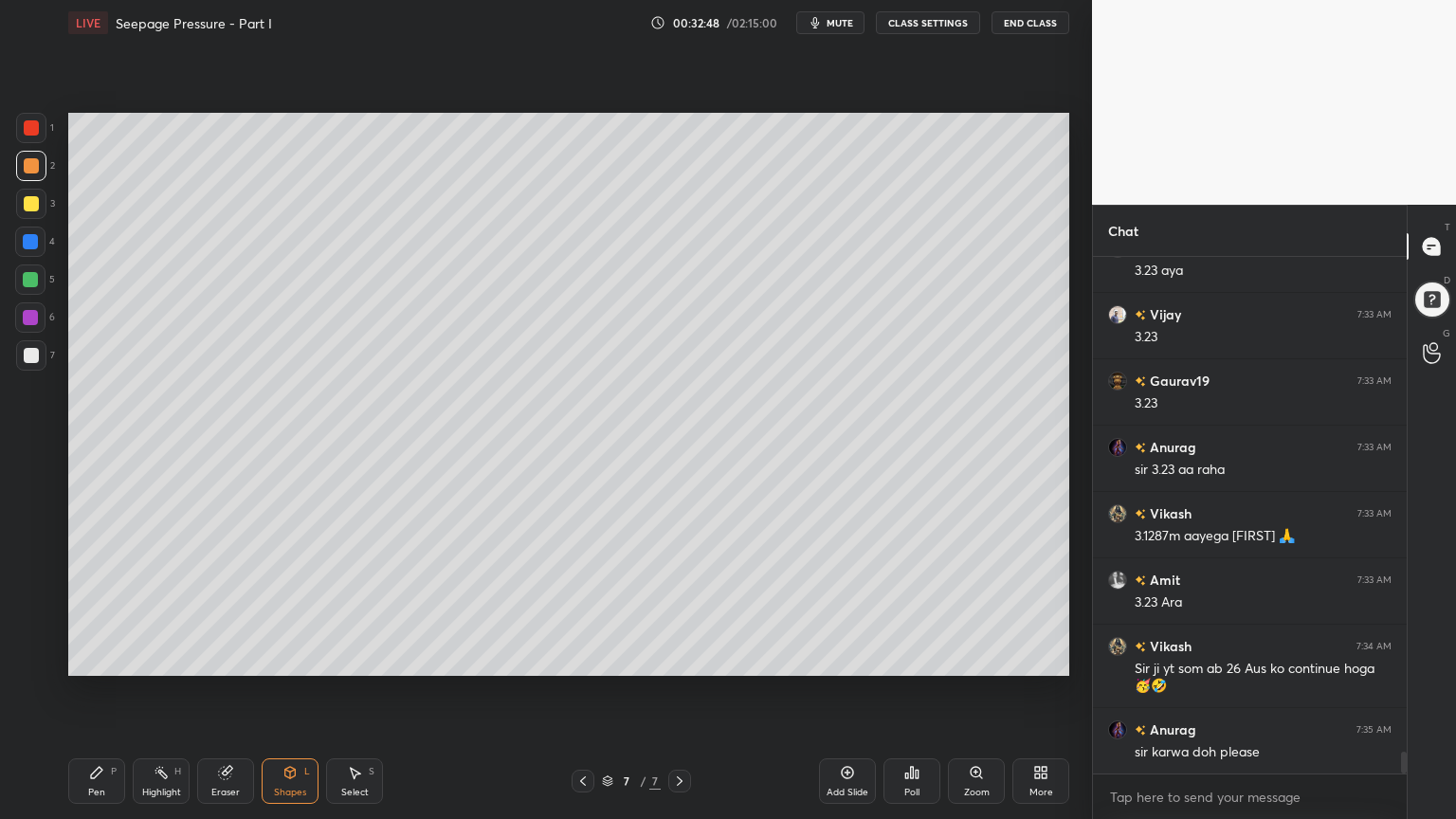 scroll, scrollTop: 11613, scrollLeft: 0, axis: vertical 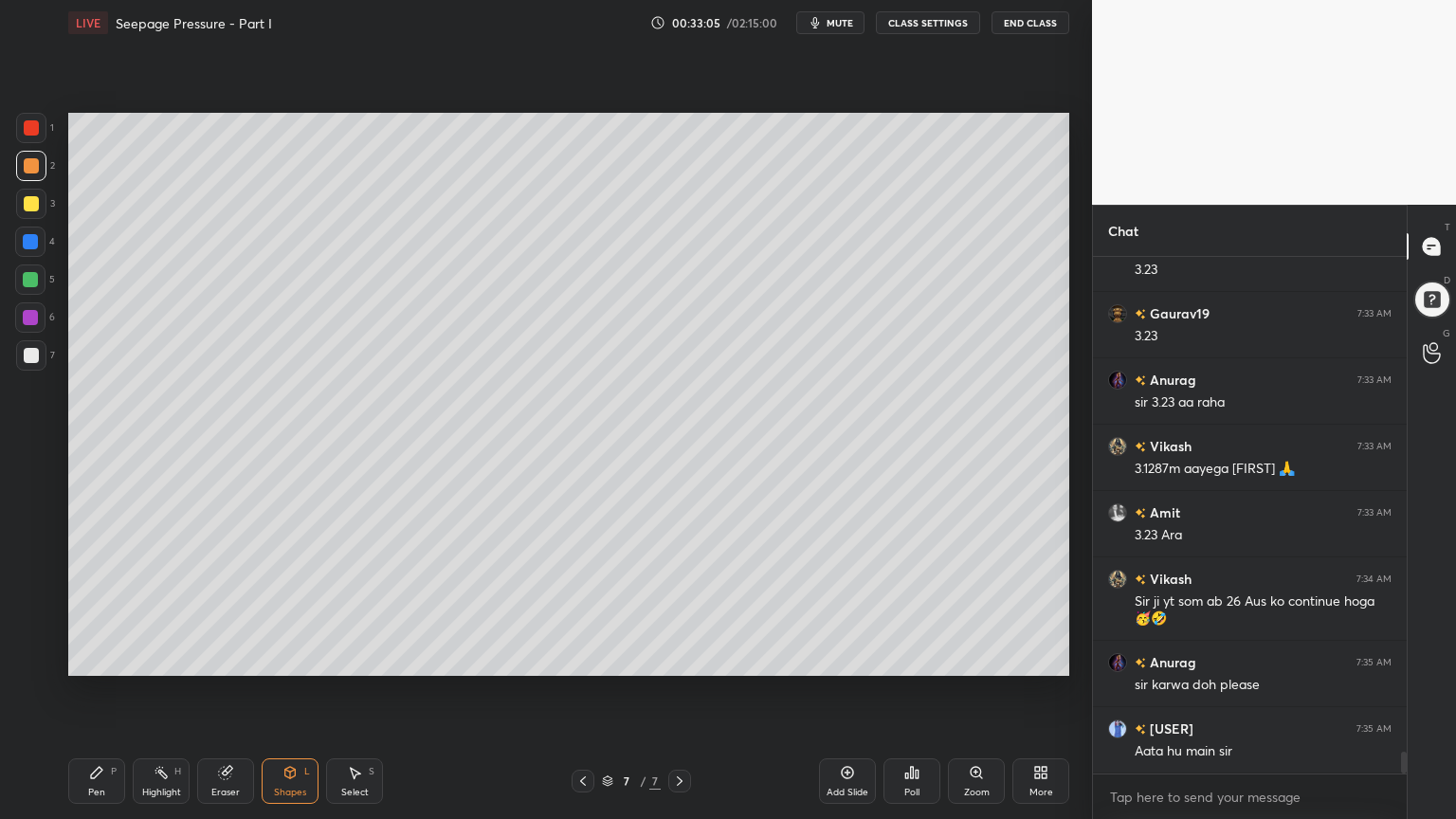 click at bounding box center [30, 242] 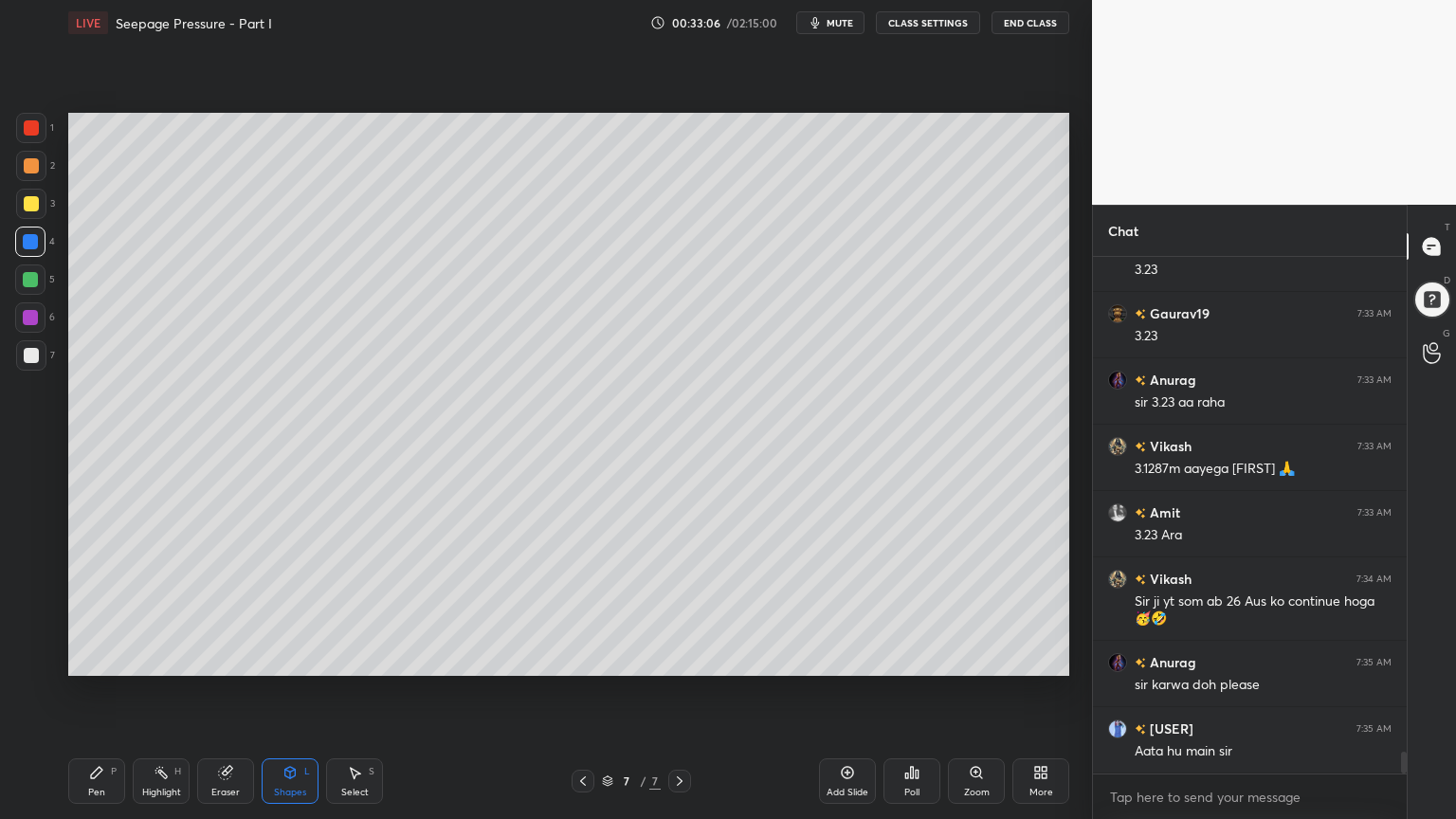 click on "Pen P" at bounding box center [97, 781] 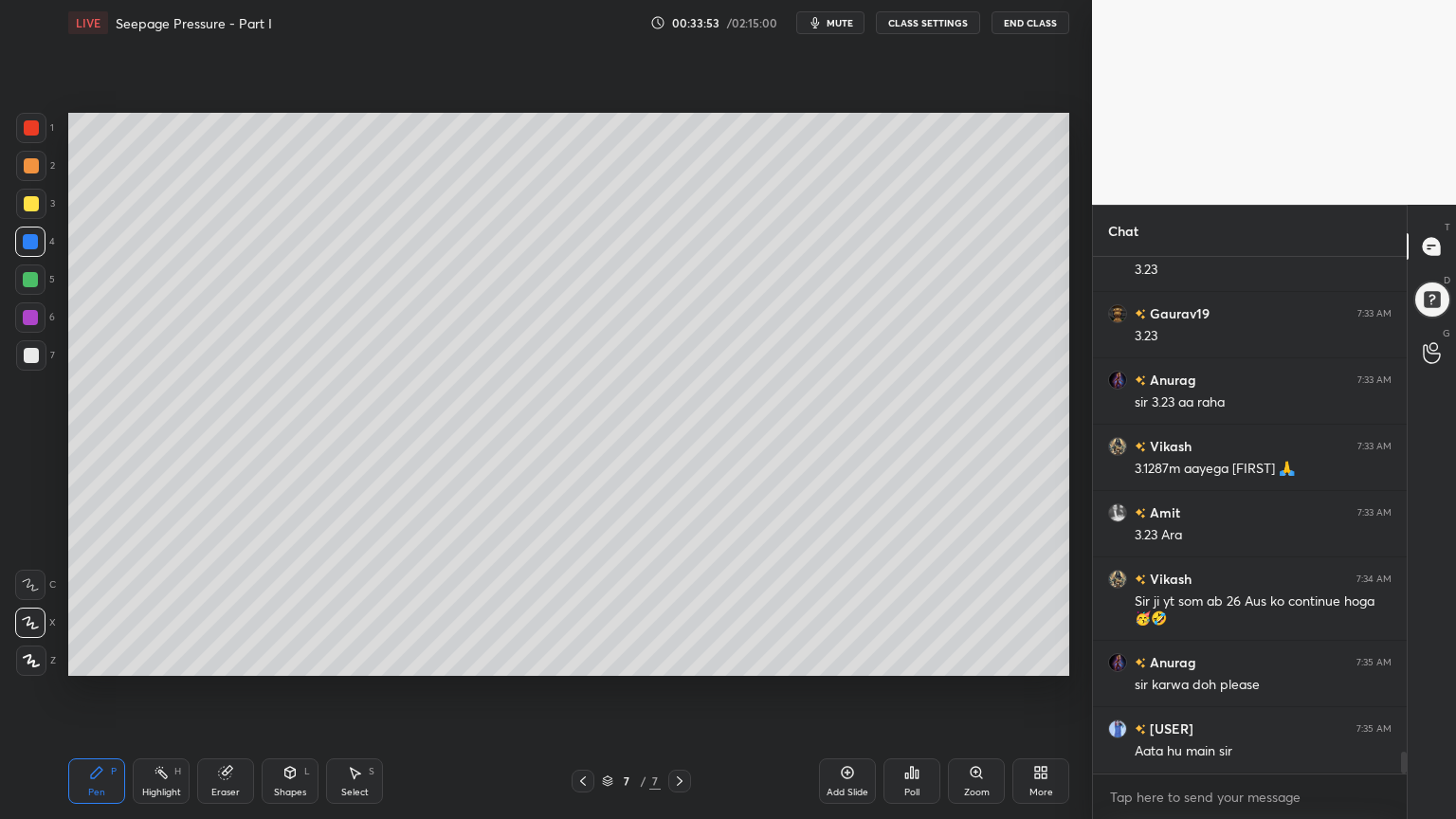 click 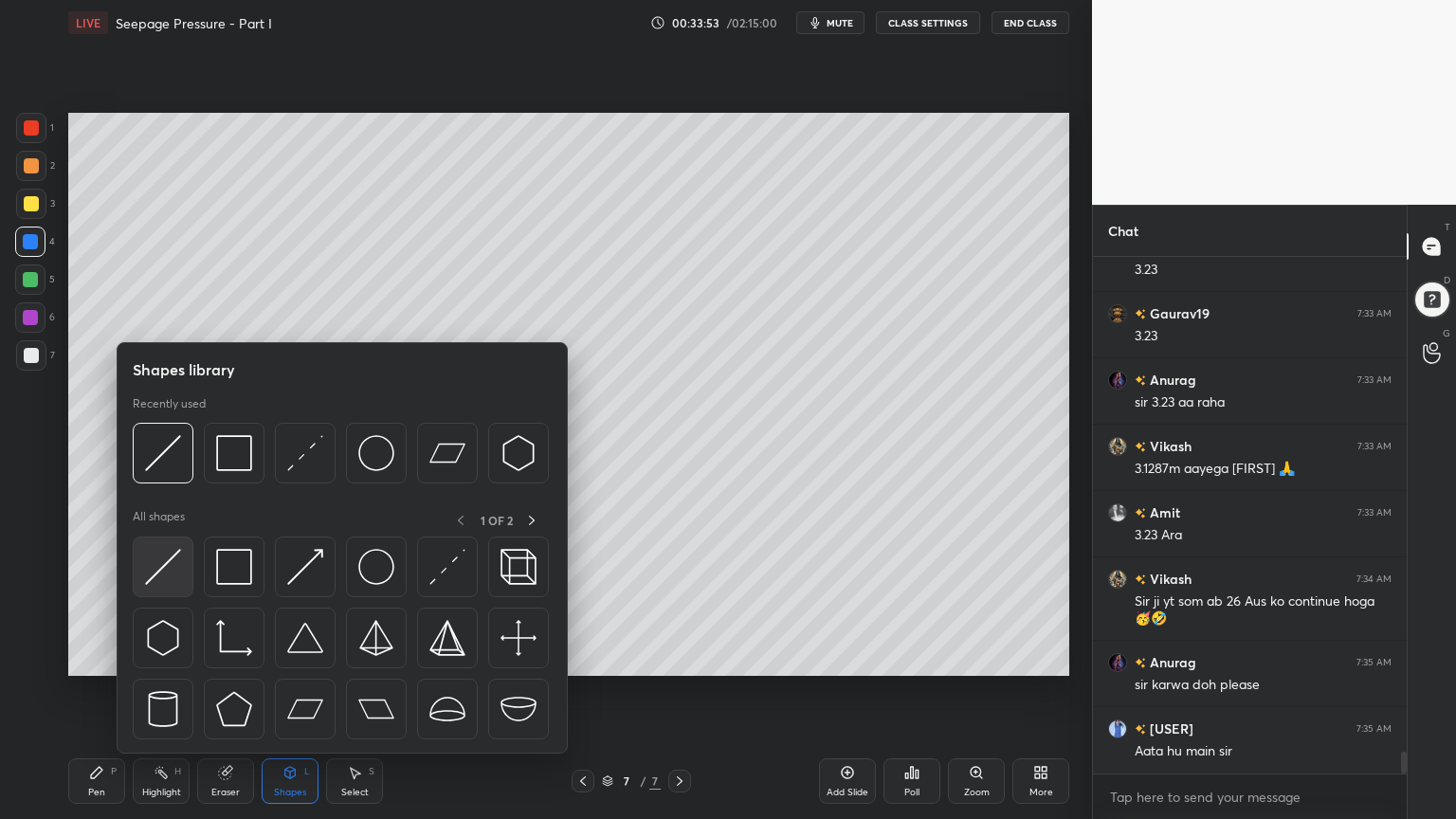 click at bounding box center (163, 567) 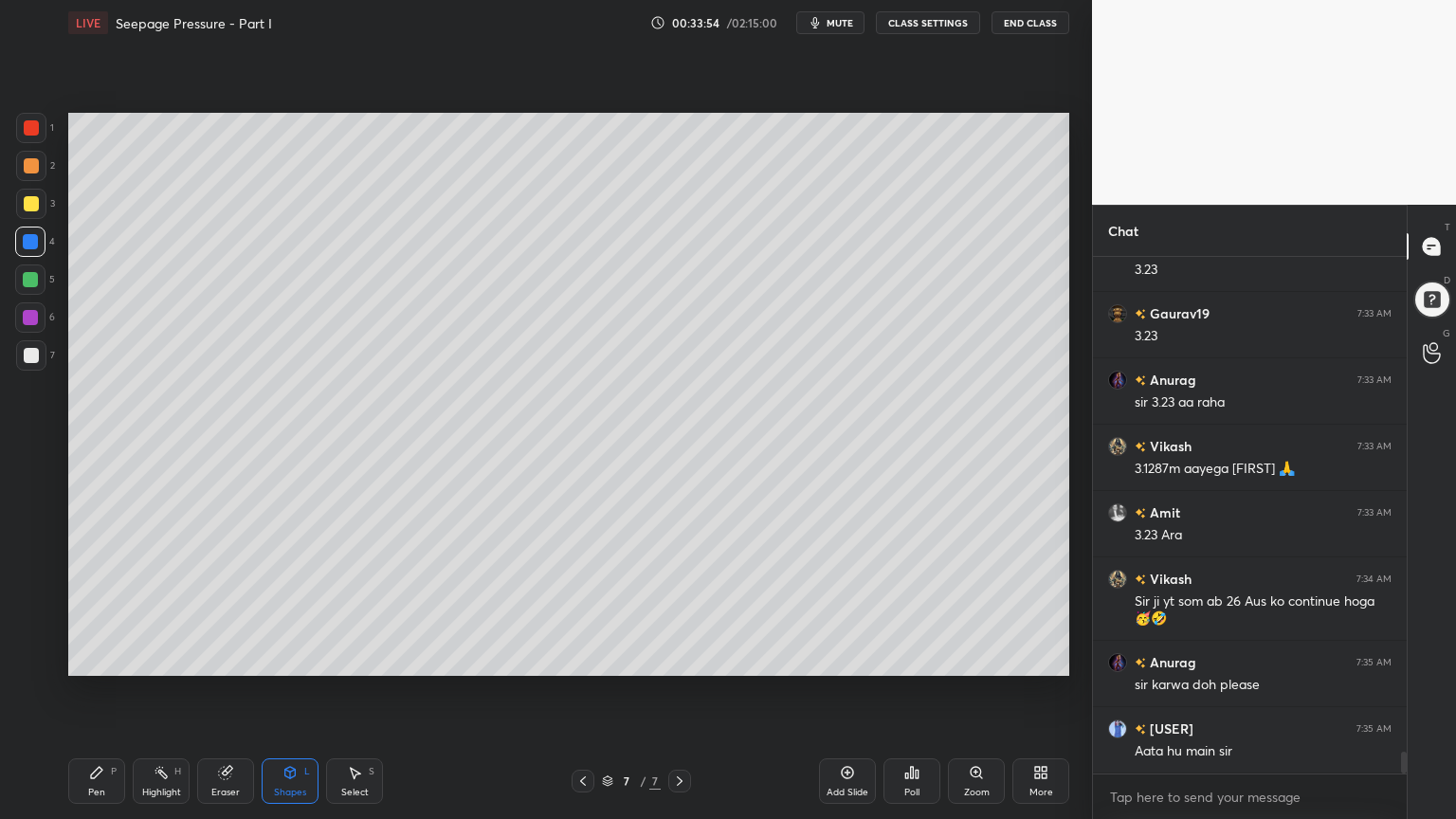 click at bounding box center [30, 318] 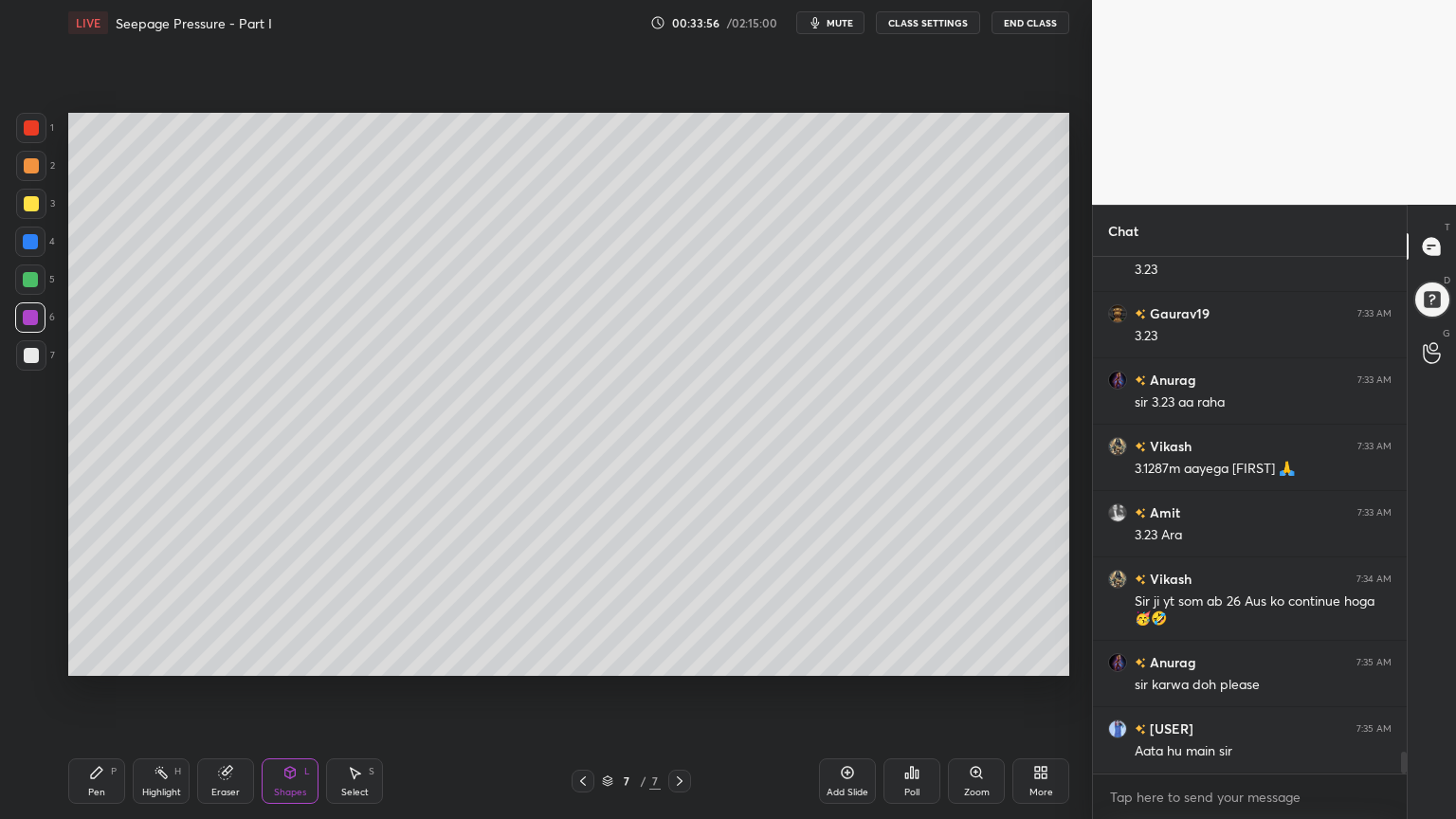 click at bounding box center (31, 166) 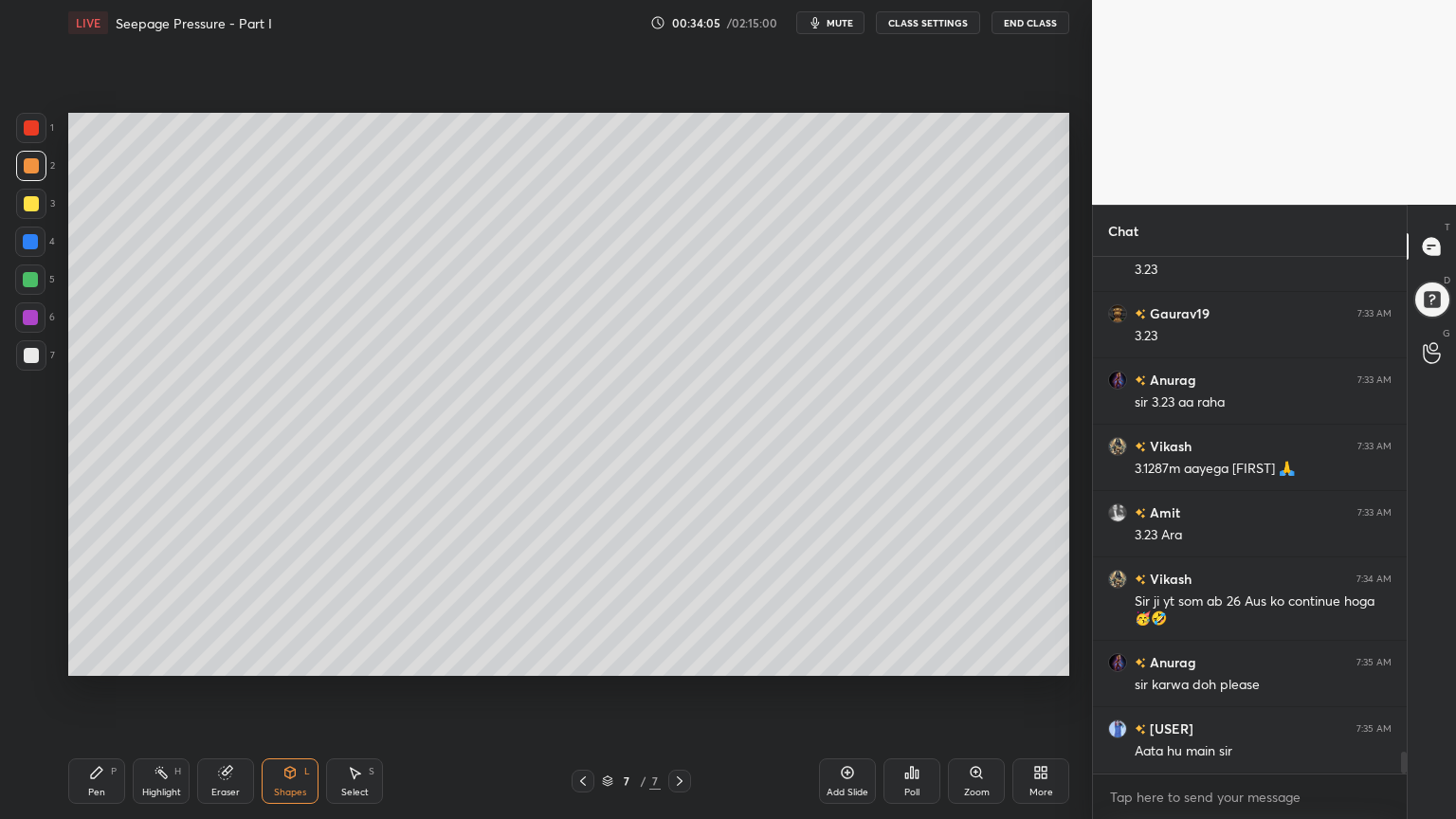 click on "Pen P" at bounding box center [97, 781] 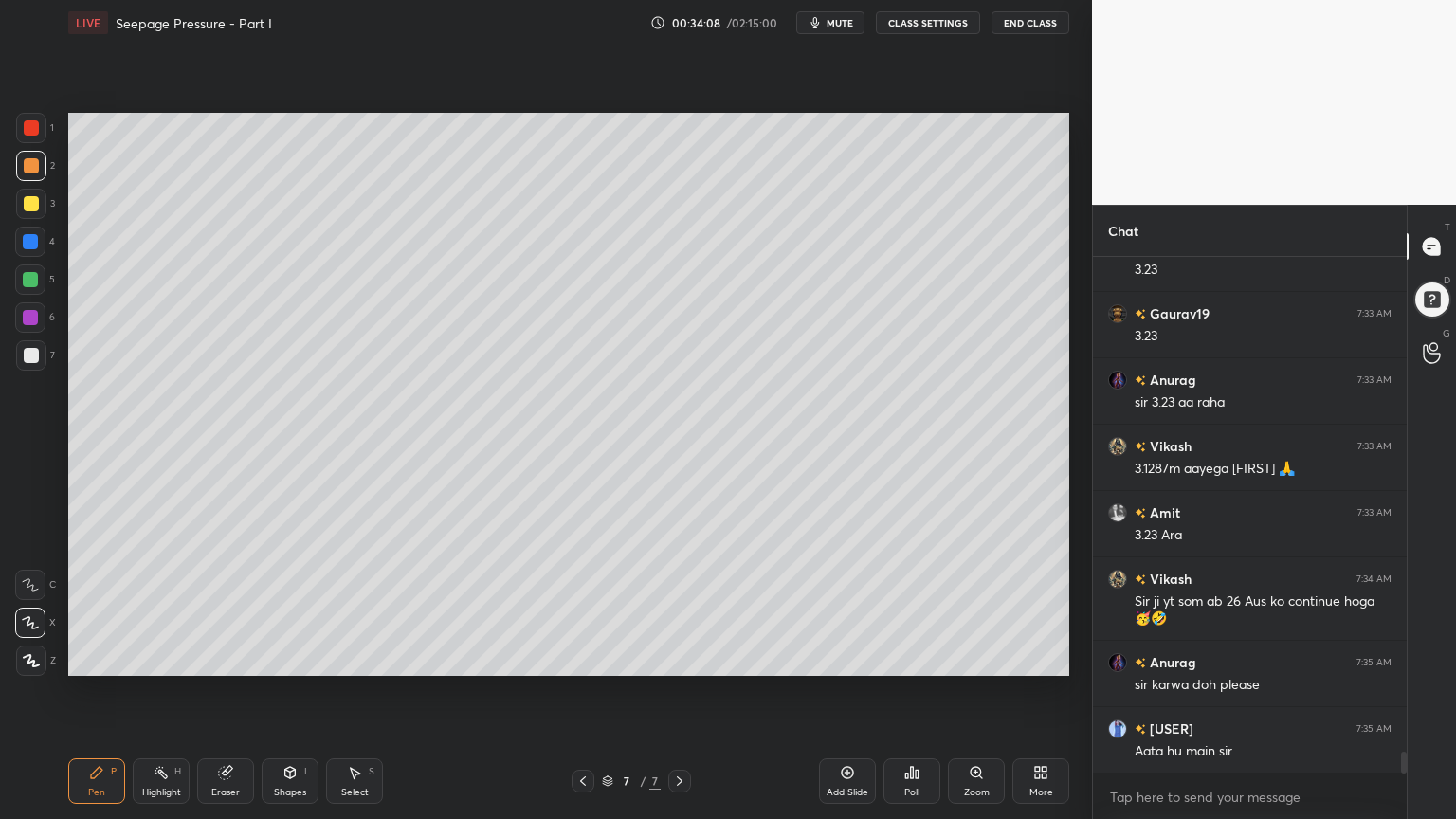 click on "3" at bounding box center (35, 204) 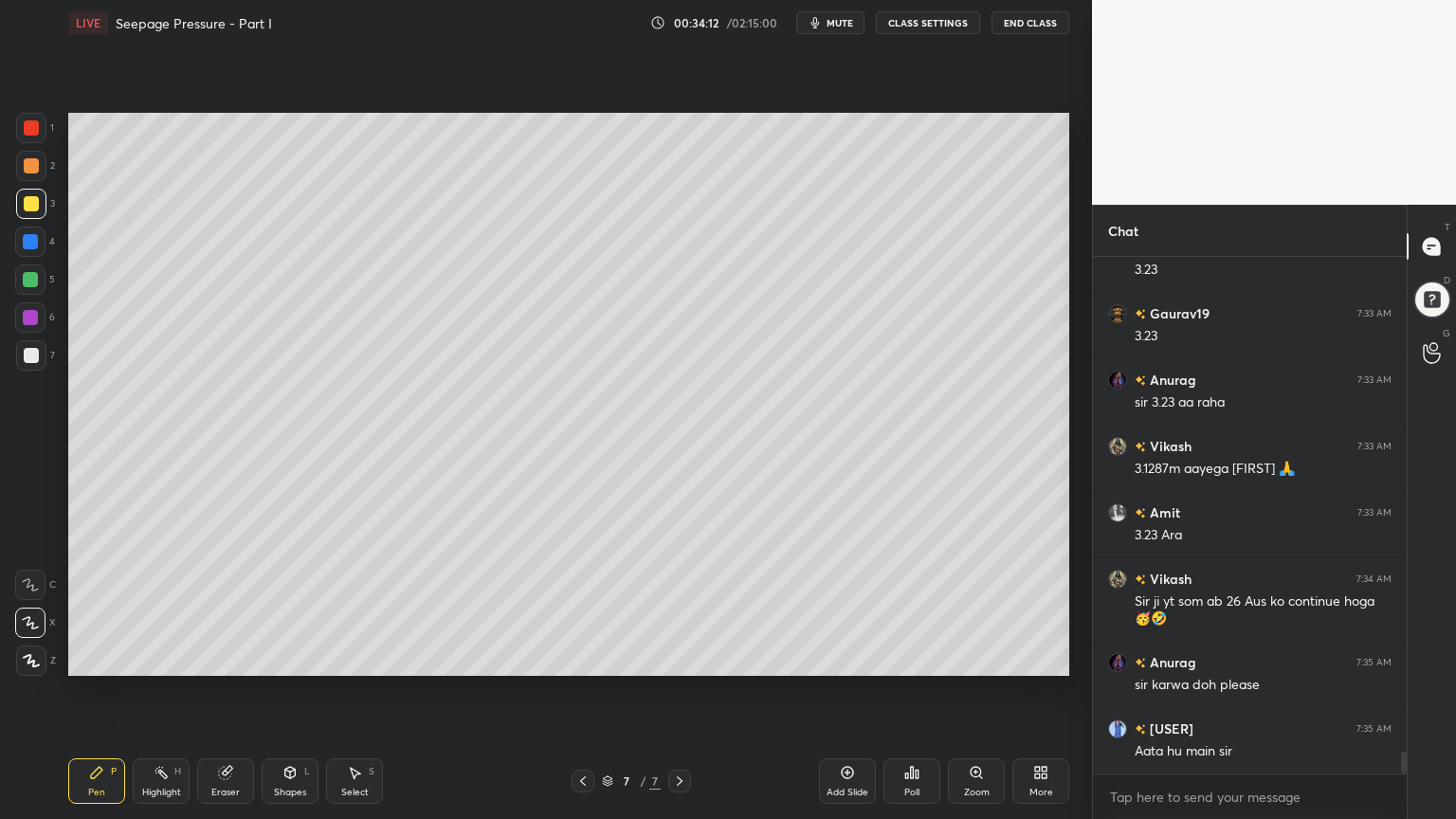 click on "Shapes" at bounding box center [290, 792] 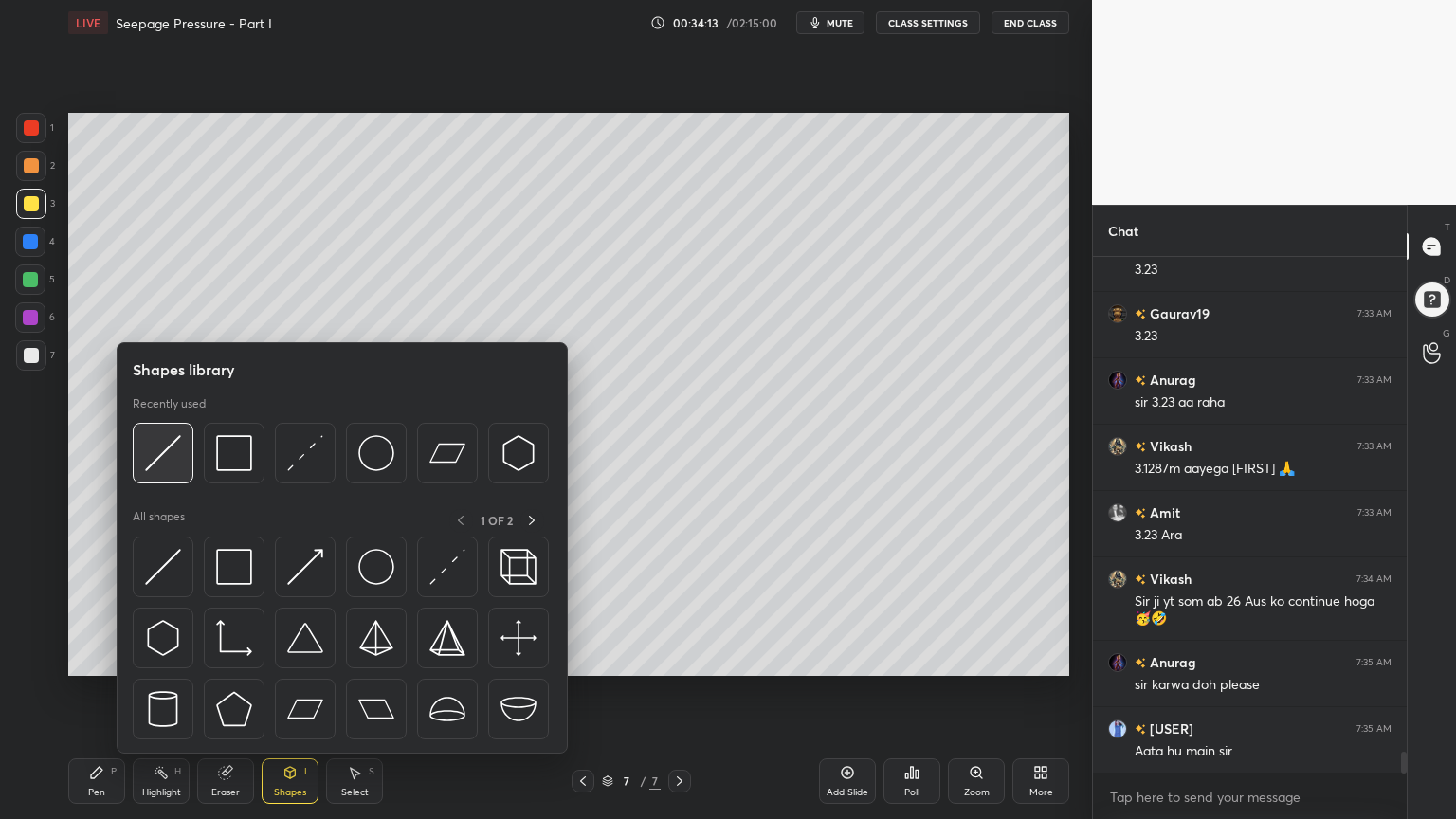 click at bounding box center (163, 453) 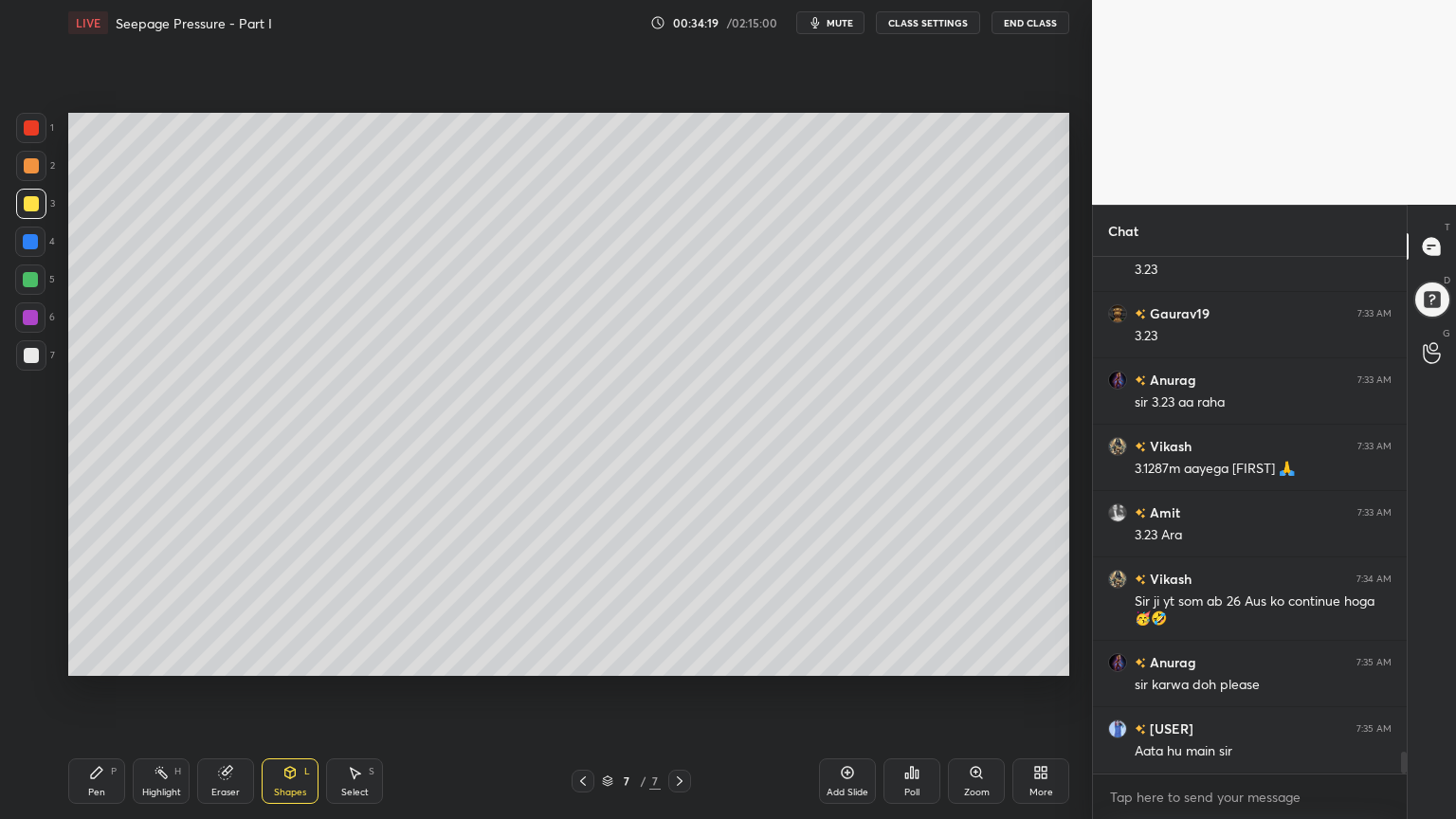 click on "Pen P" at bounding box center [97, 781] 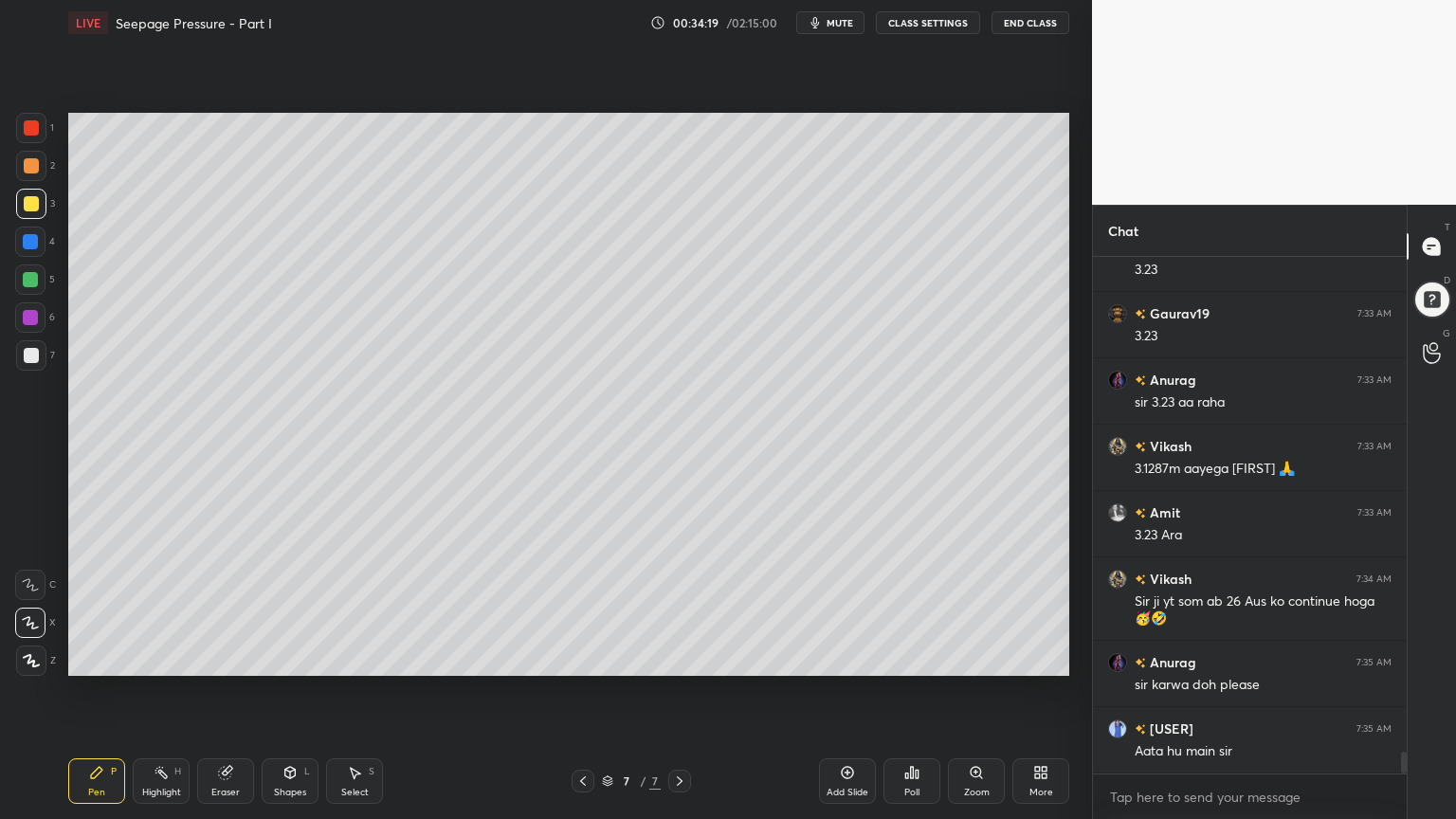 click on "Shapes L" at bounding box center [290, 781] 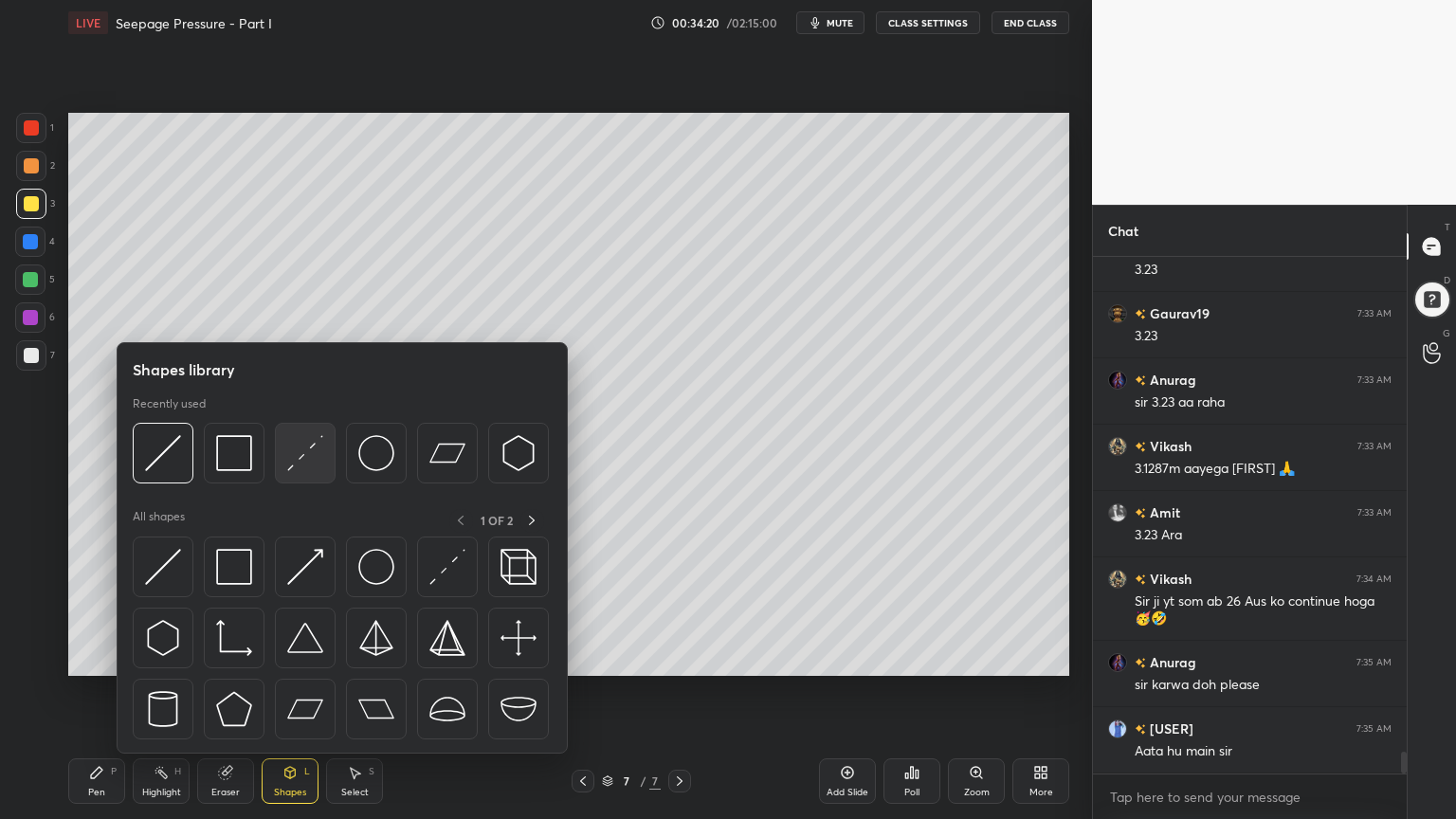 click at bounding box center (305, 453) 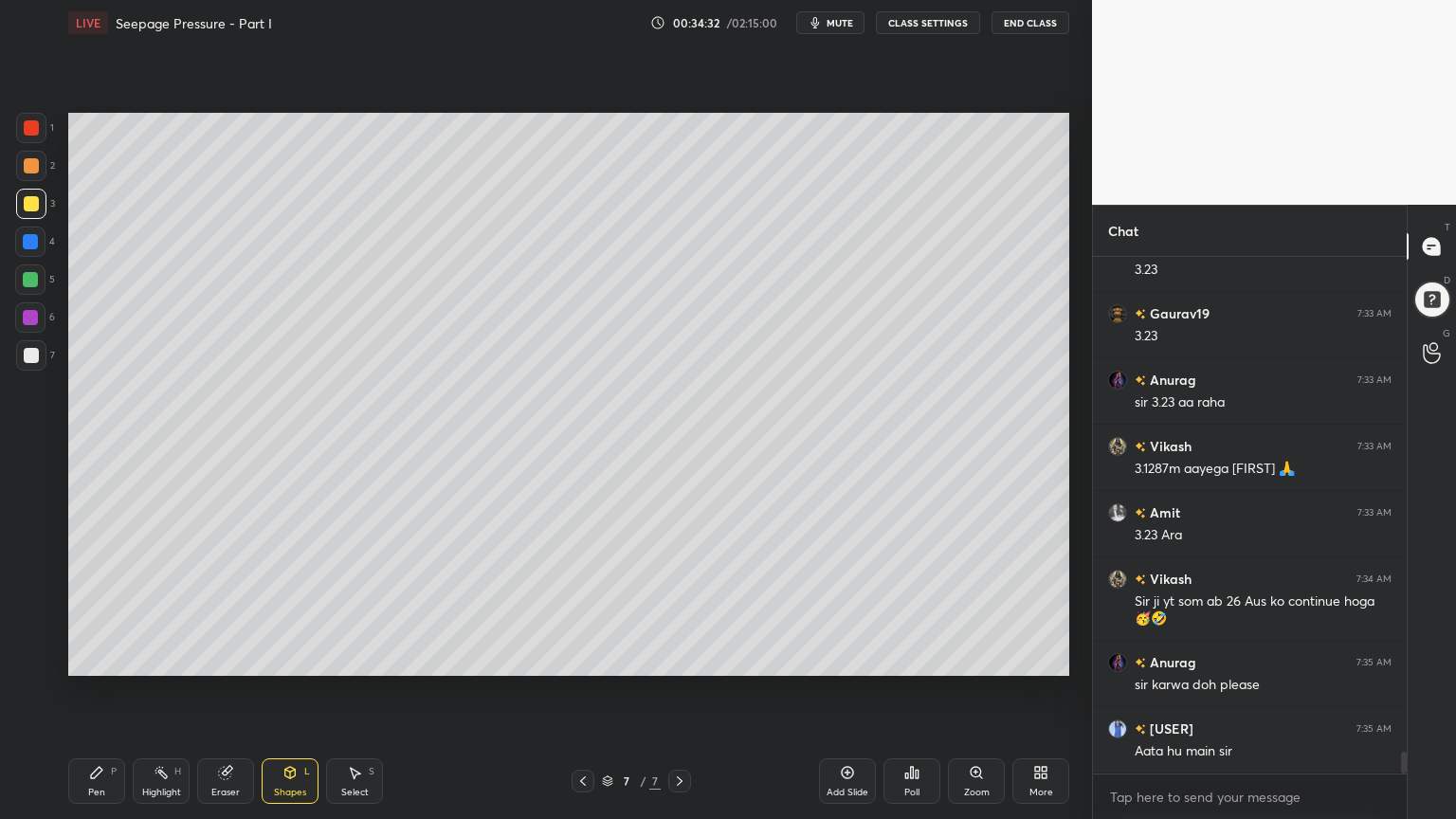 click on "Pen P" at bounding box center [97, 781] 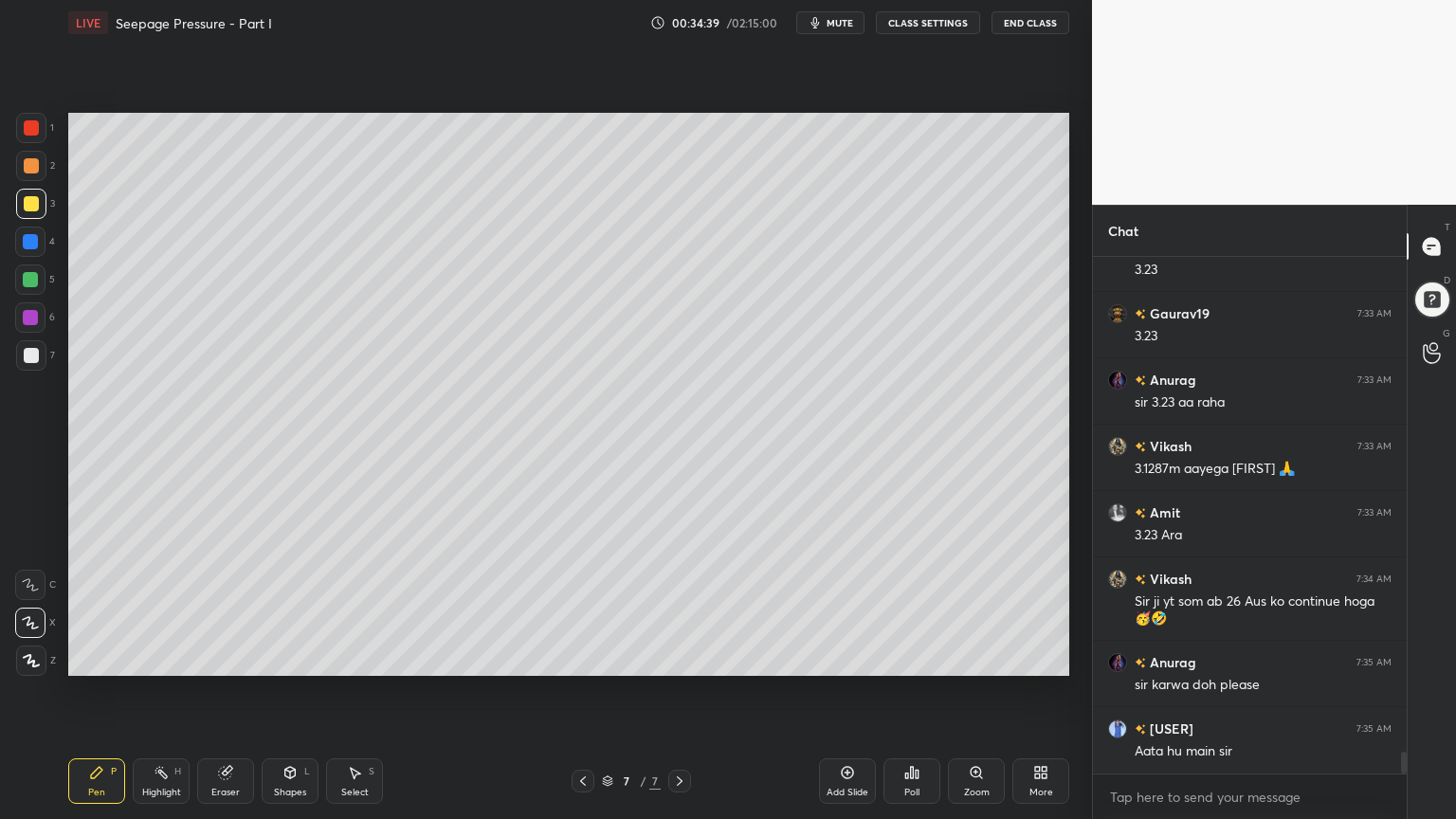 scroll, scrollTop: 11696, scrollLeft: 0, axis: vertical 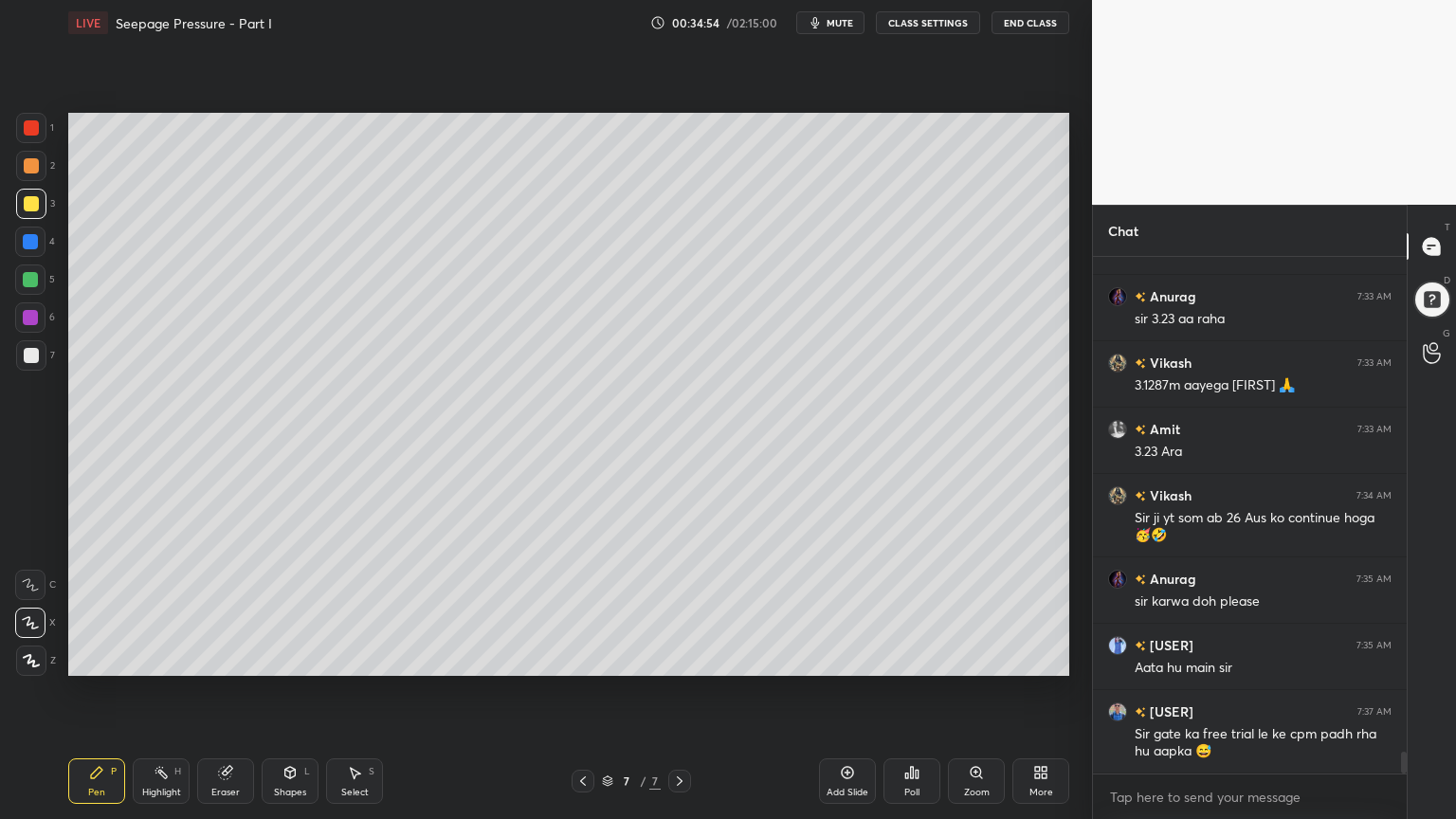 click at bounding box center (31, 166) 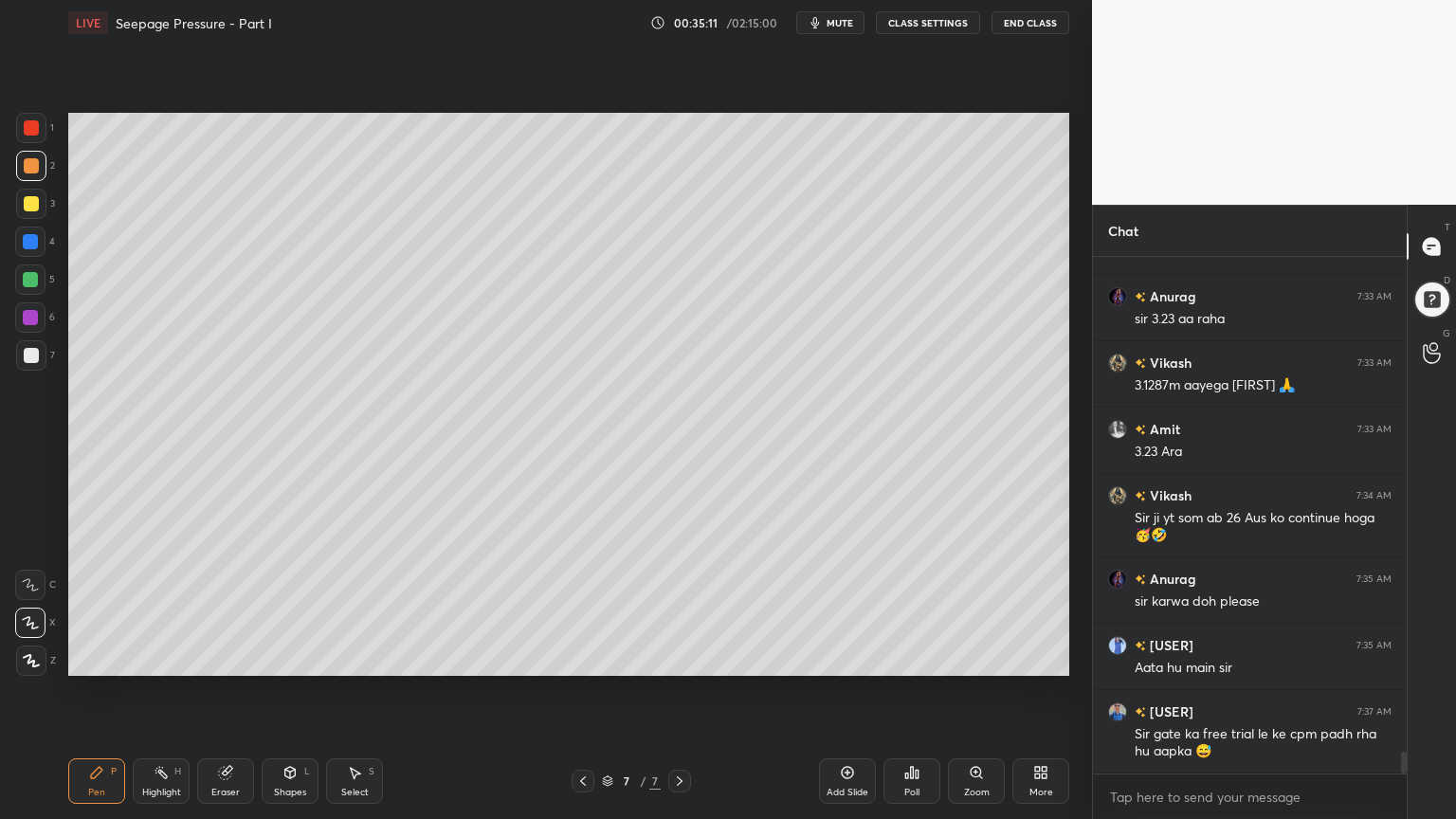 click 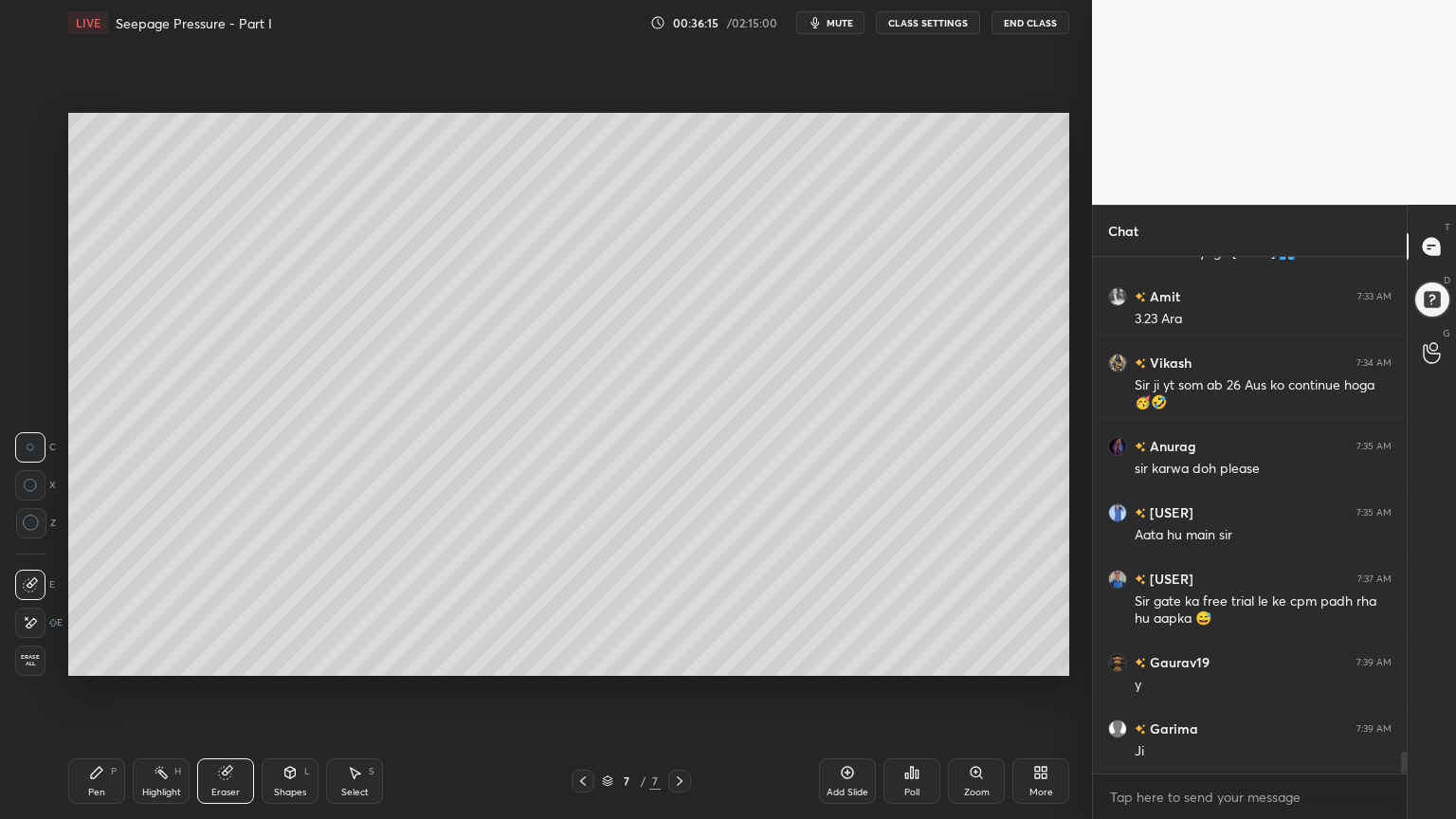 scroll, scrollTop: 11894, scrollLeft: 0, axis: vertical 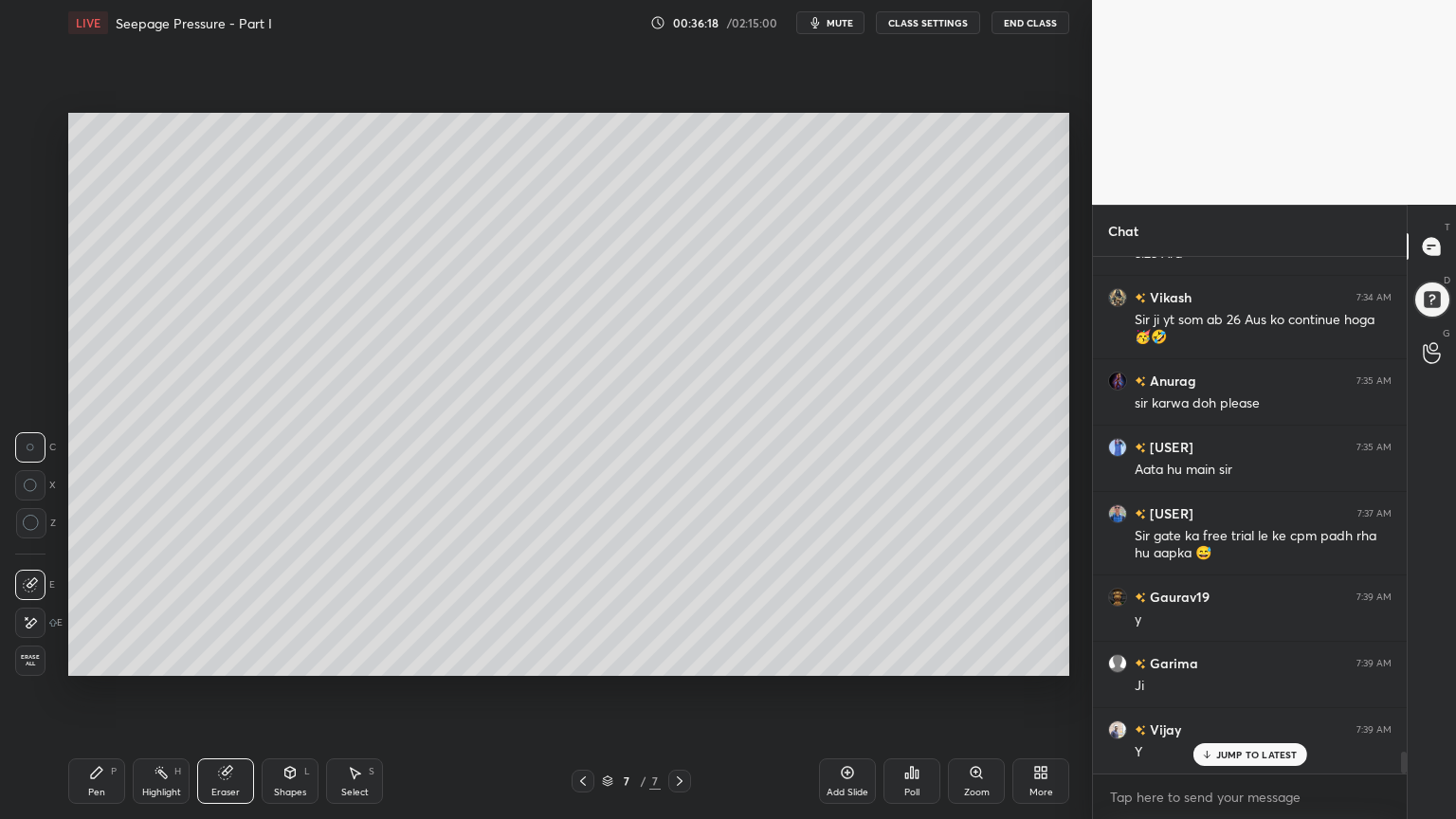 click on "S" at bounding box center (372, 772) 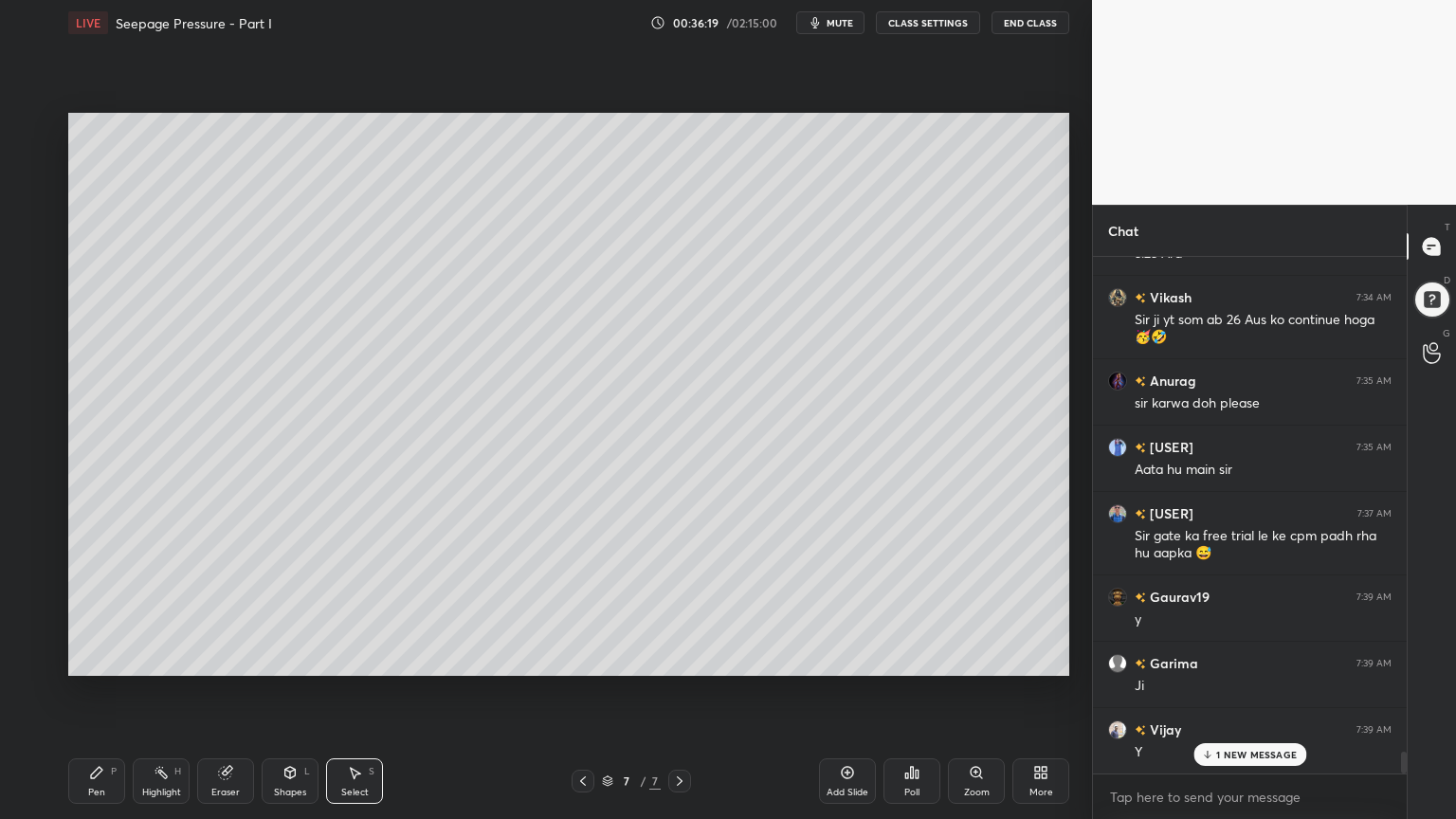 scroll, scrollTop: 11962, scrollLeft: 0, axis: vertical 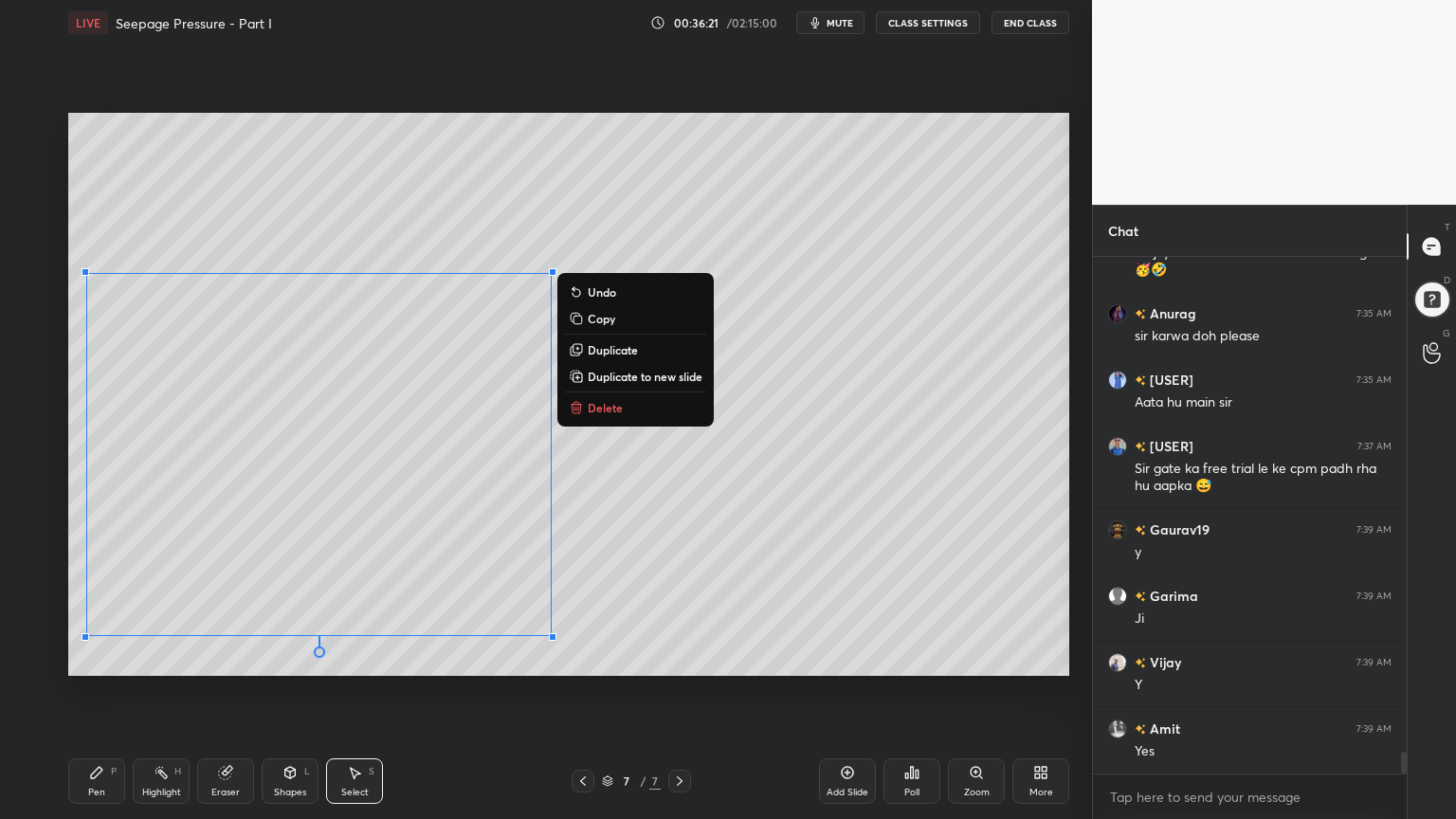 click on "Copy" at bounding box center [601, 318] 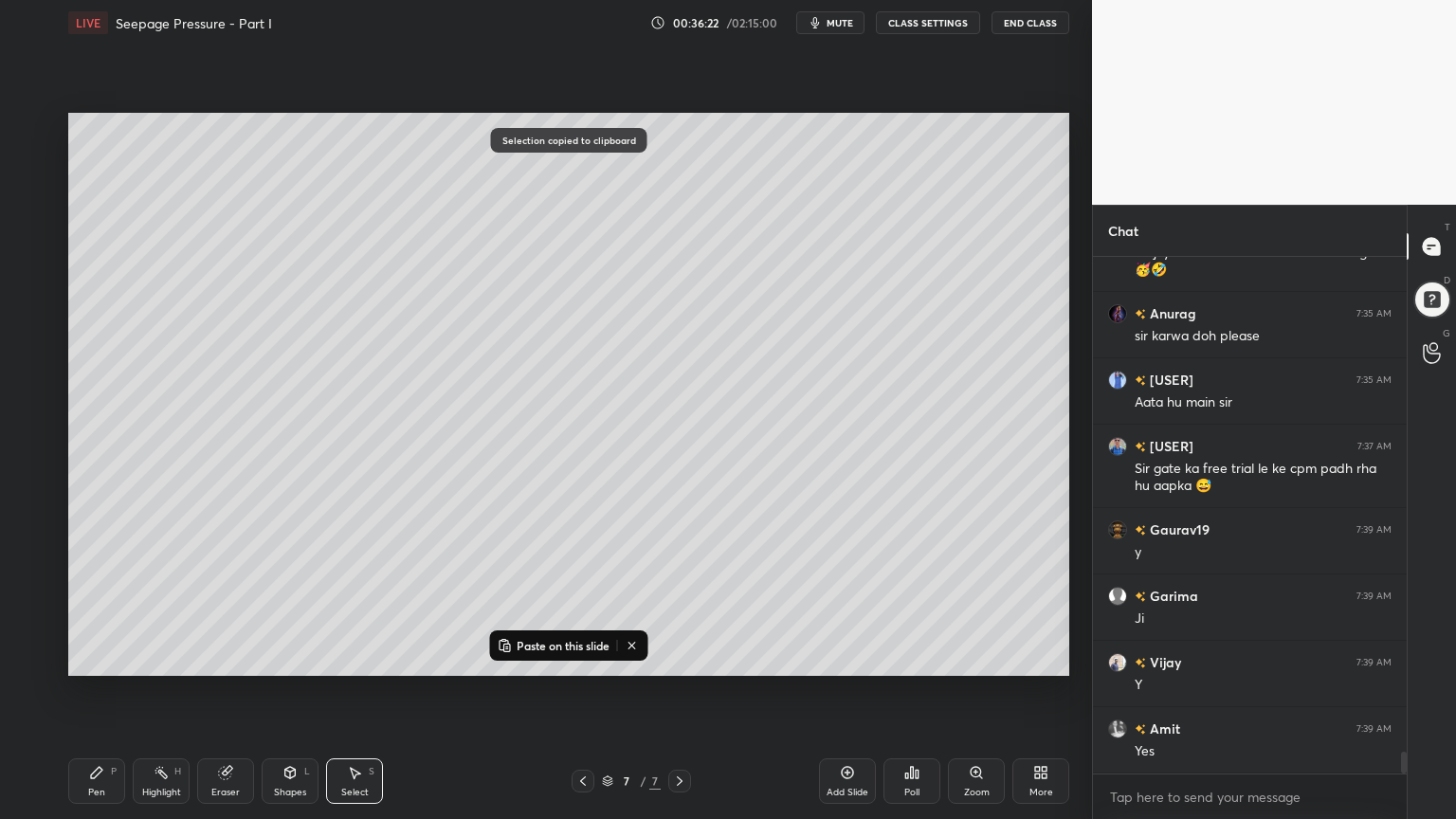 click 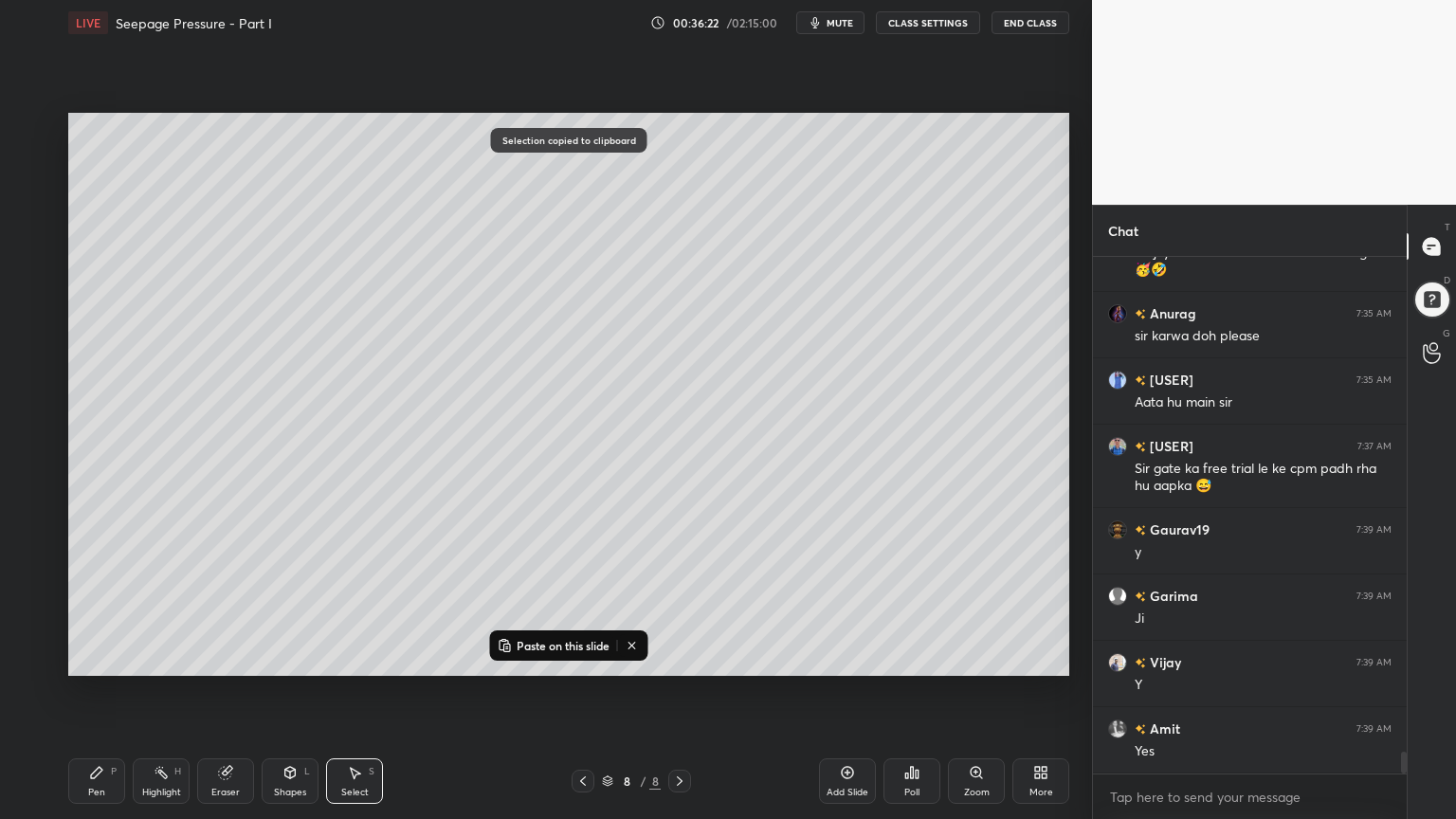 click on "Paste on this slide" at bounding box center [563, 646] 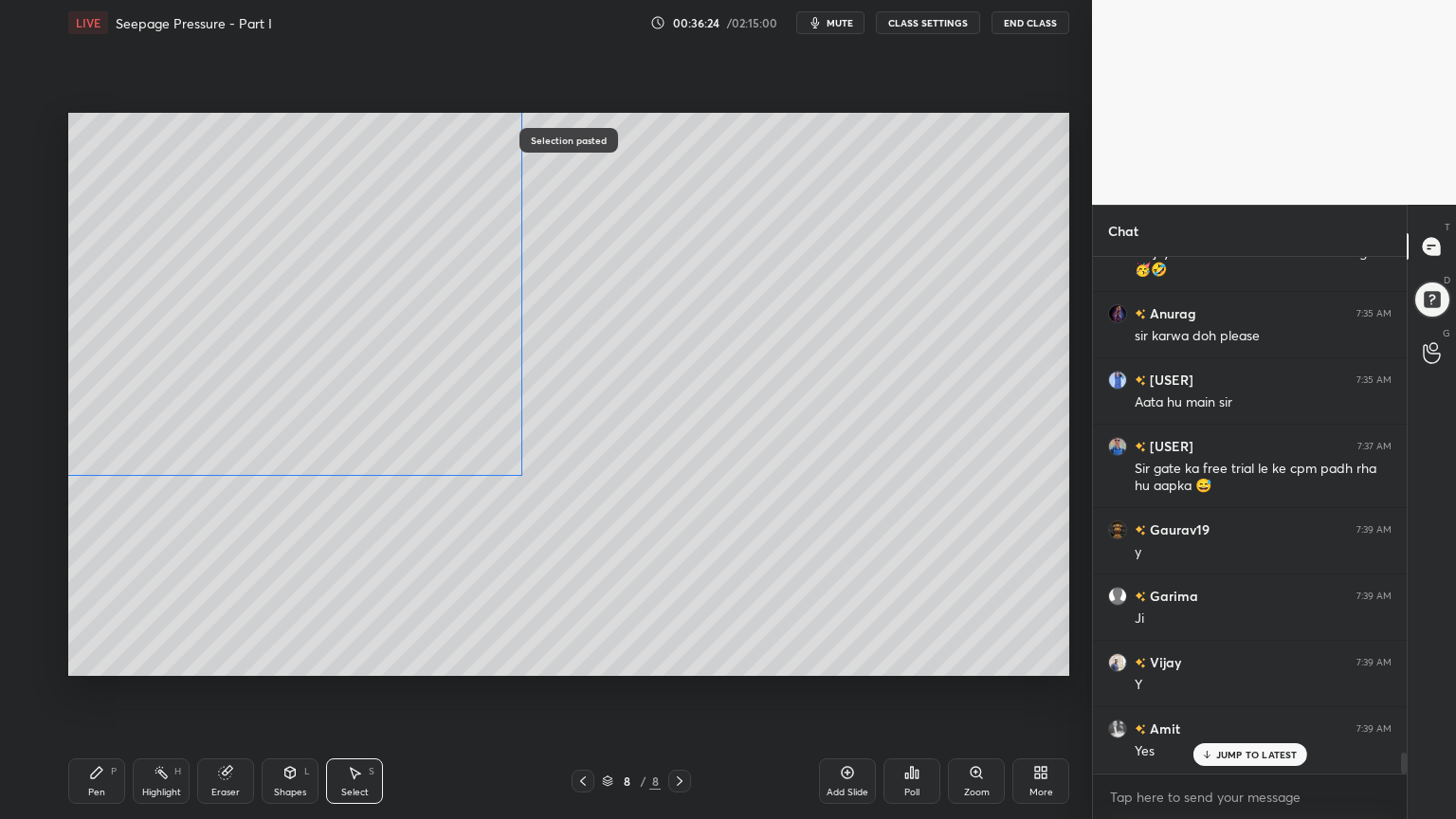 scroll, scrollTop: 12027, scrollLeft: 0, axis: vertical 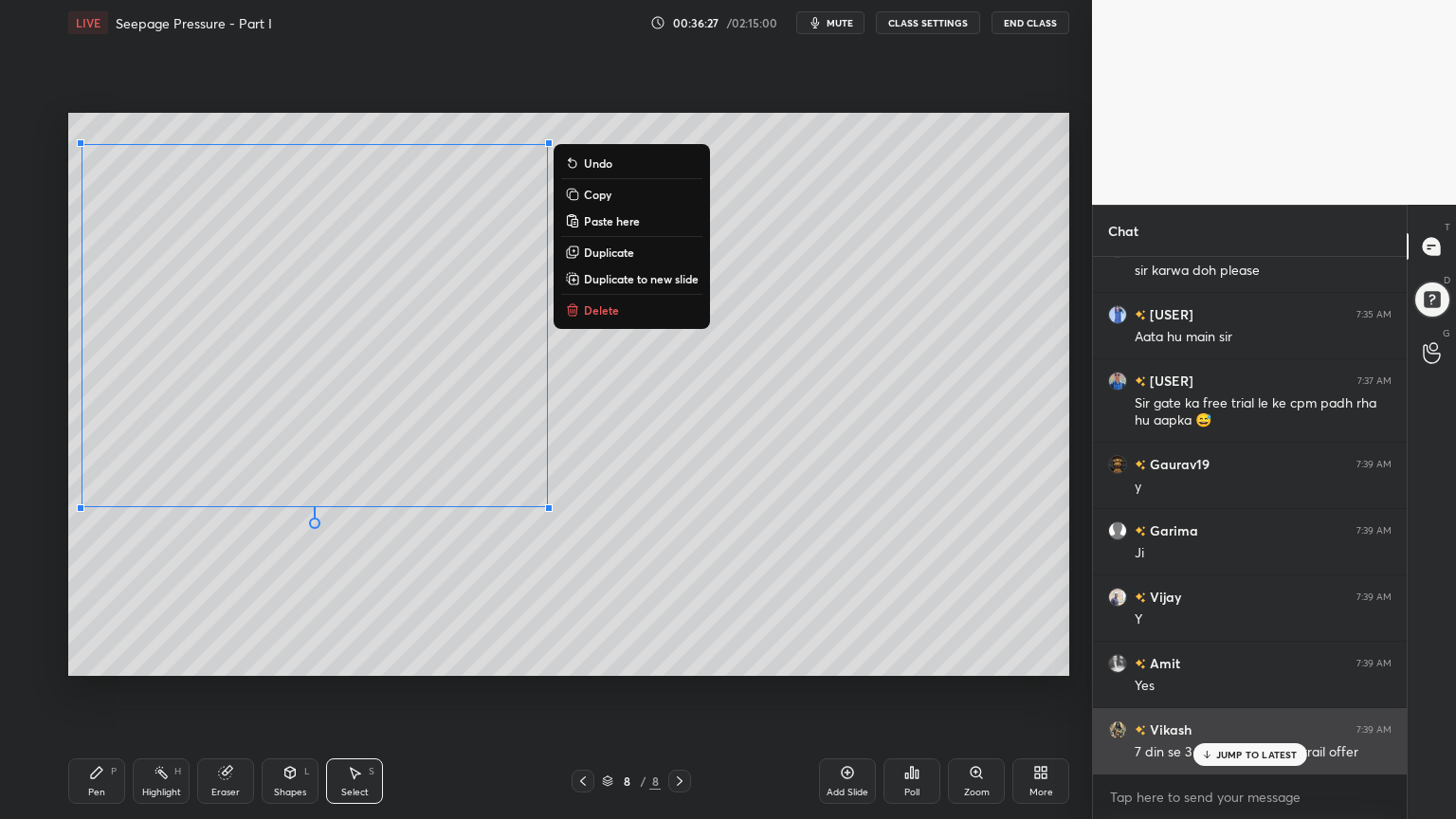 click on "JUMP TO LATEST" at bounding box center [1249, 755] 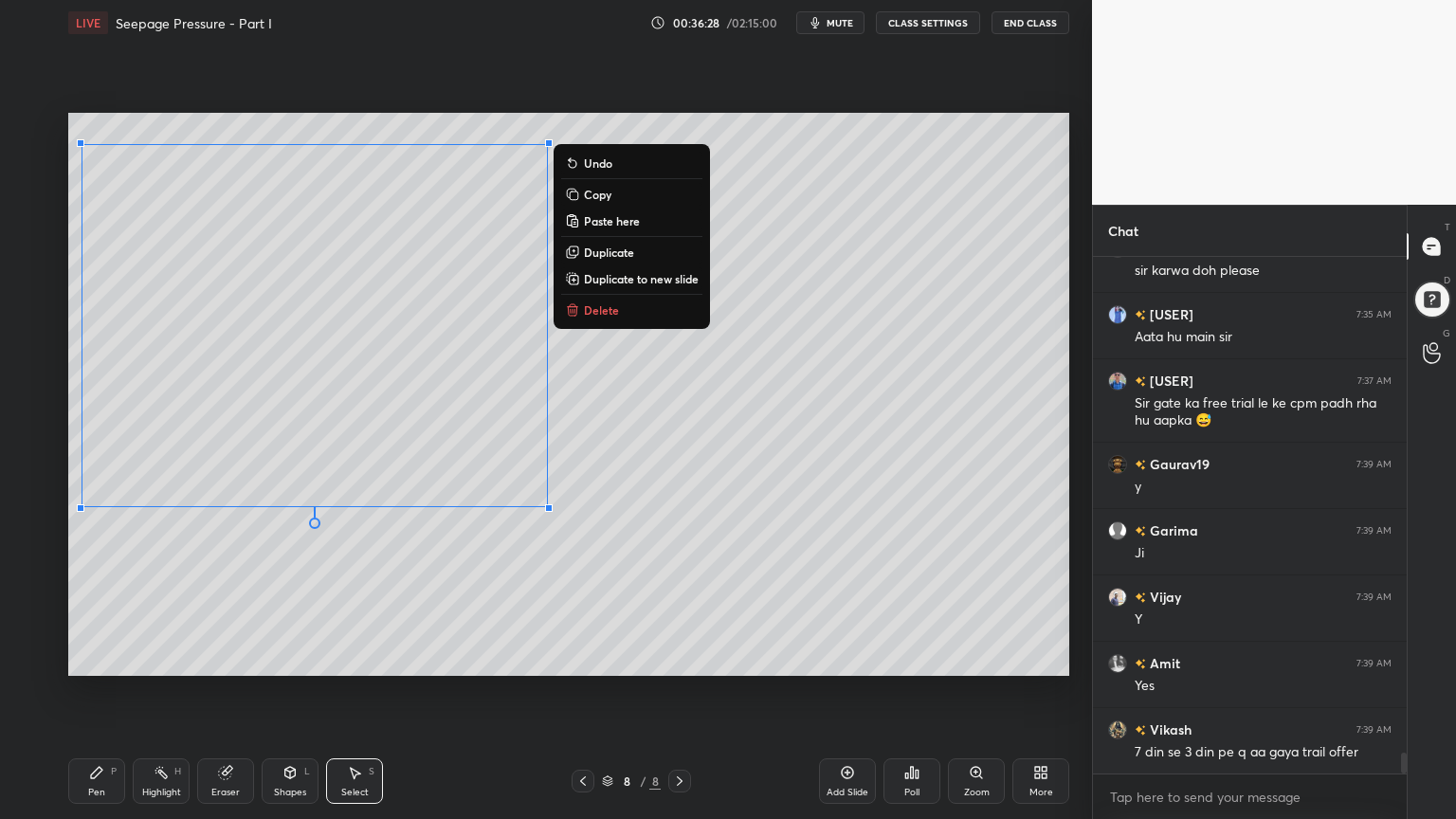 click on "0 ° Undo Copy Paste here Duplicate Duplicate to new slide Delete Setting up your live class Poll for   secs No correct answer Start poll" at bounding box center (569, 394) 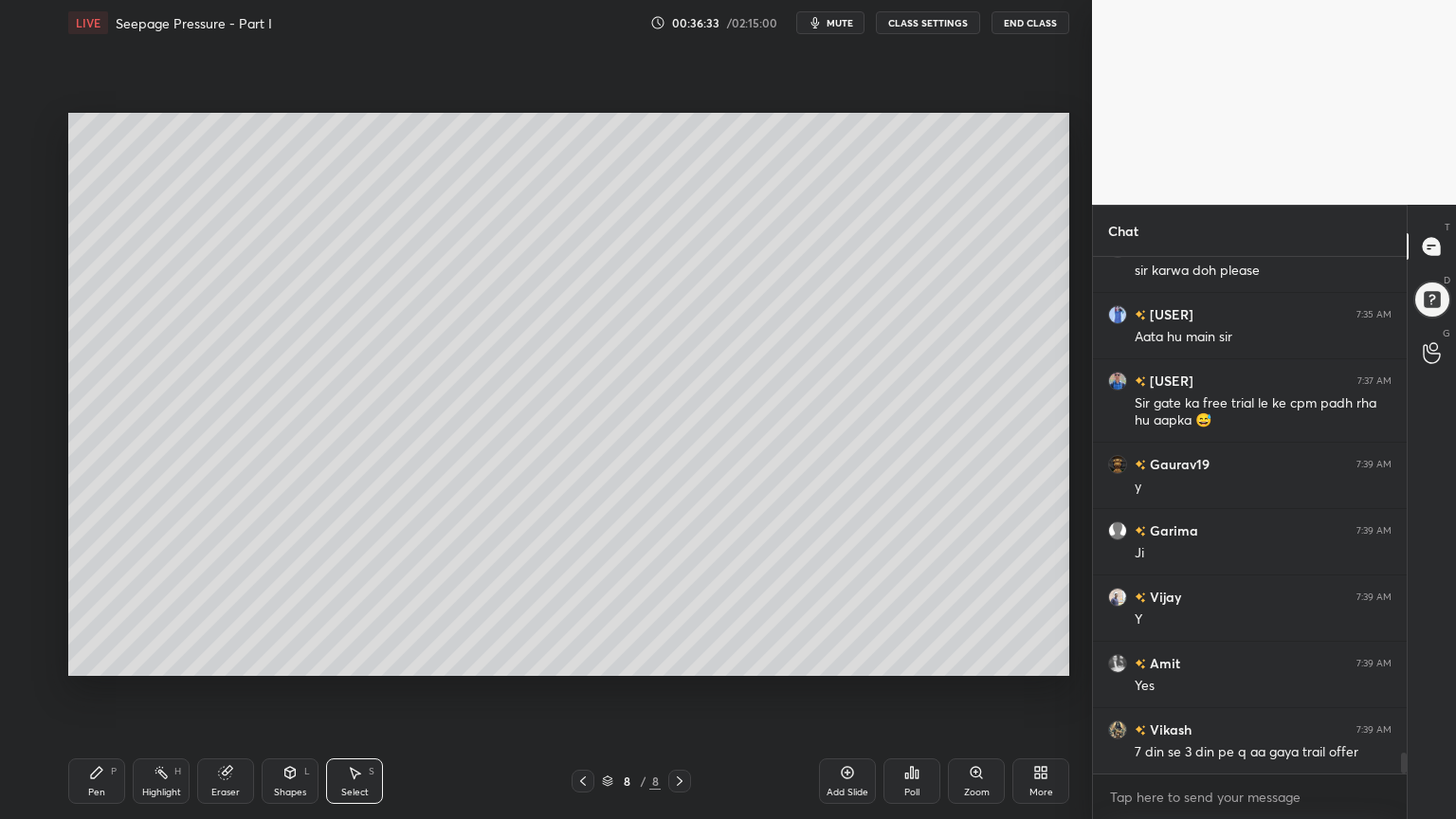 click on "Eraser" at bounding box center (226, 781) 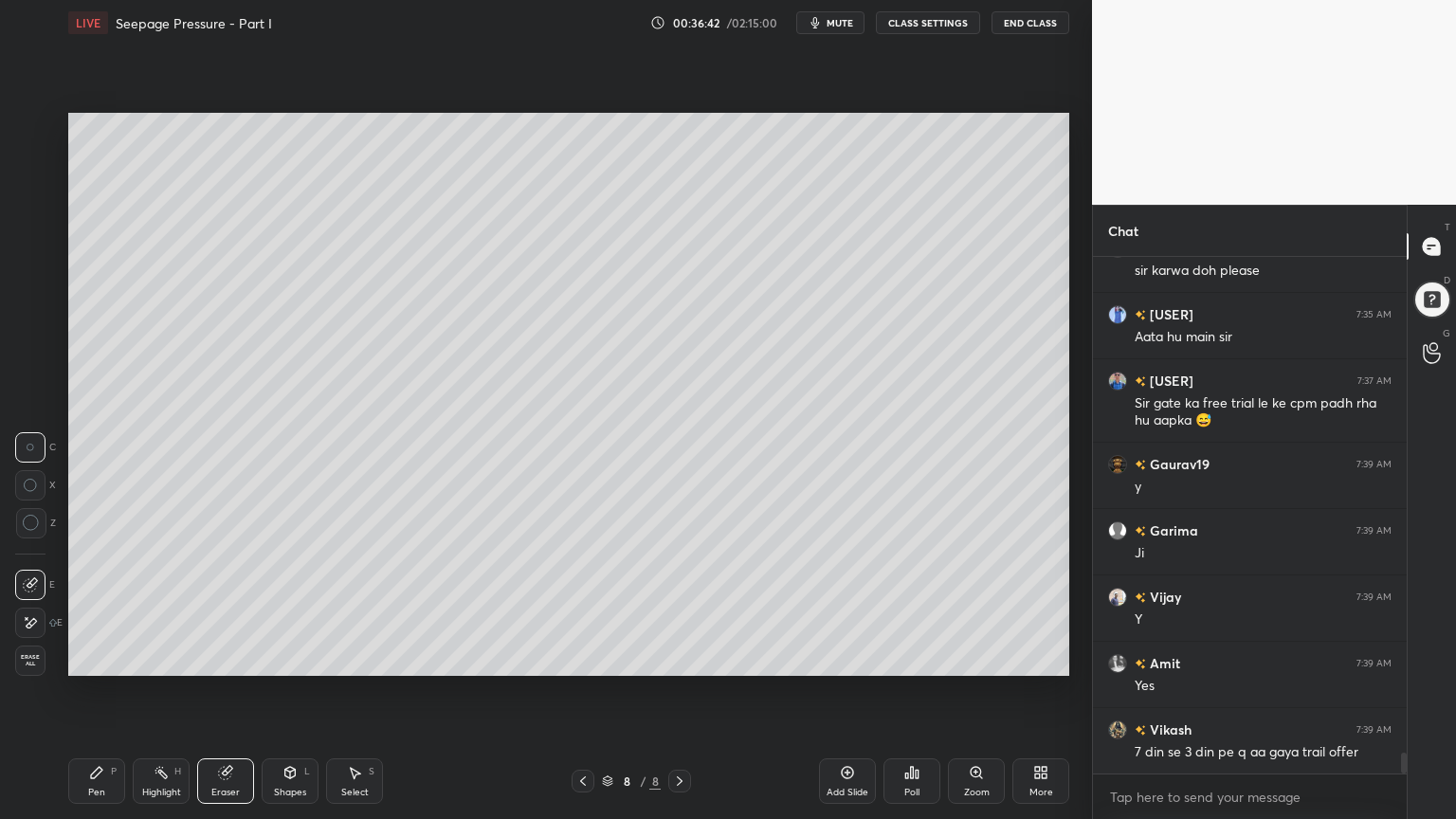 click on "Pen" at bounding box center (97, 792) 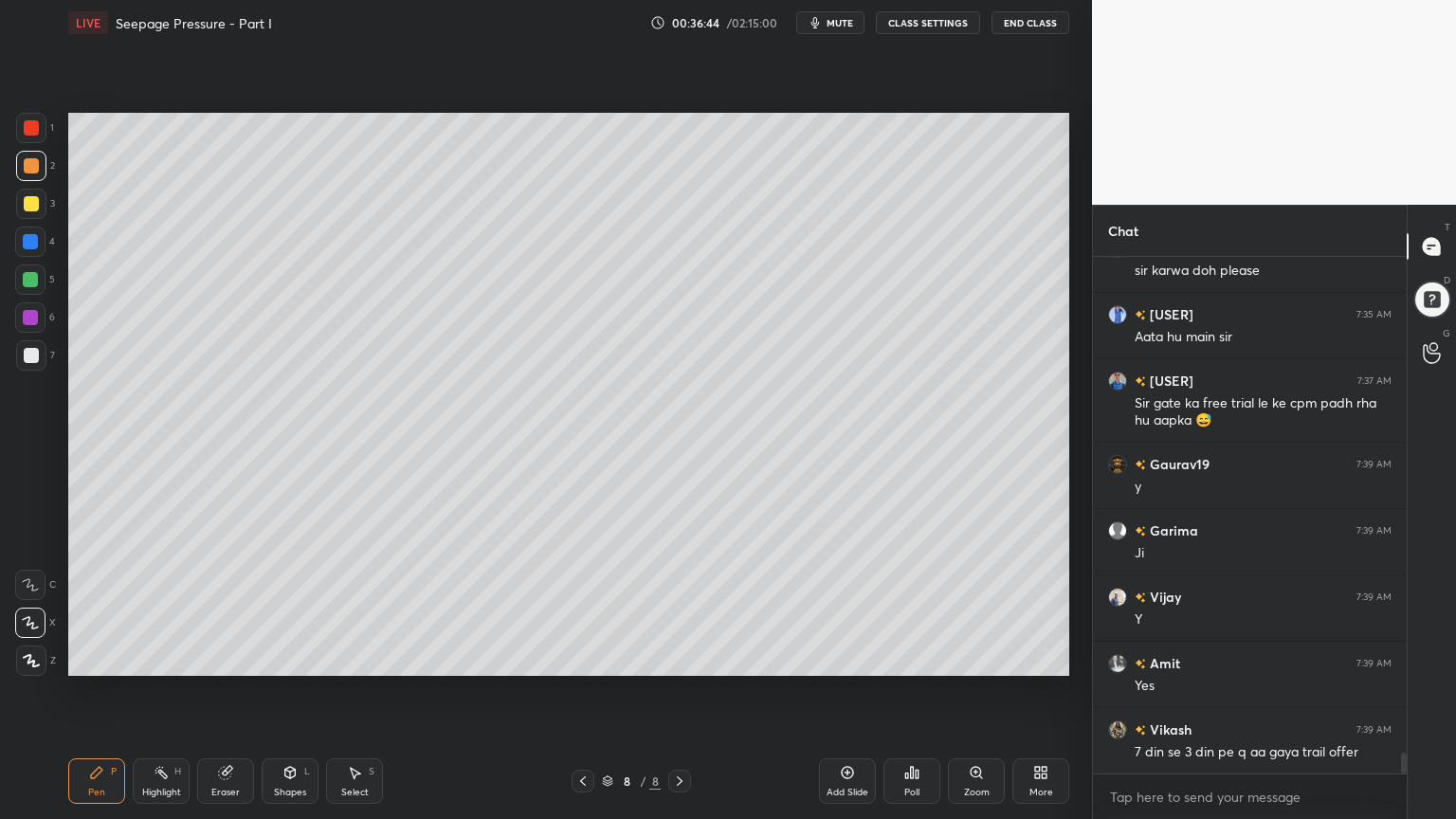 click at bounding box center (31, 128) 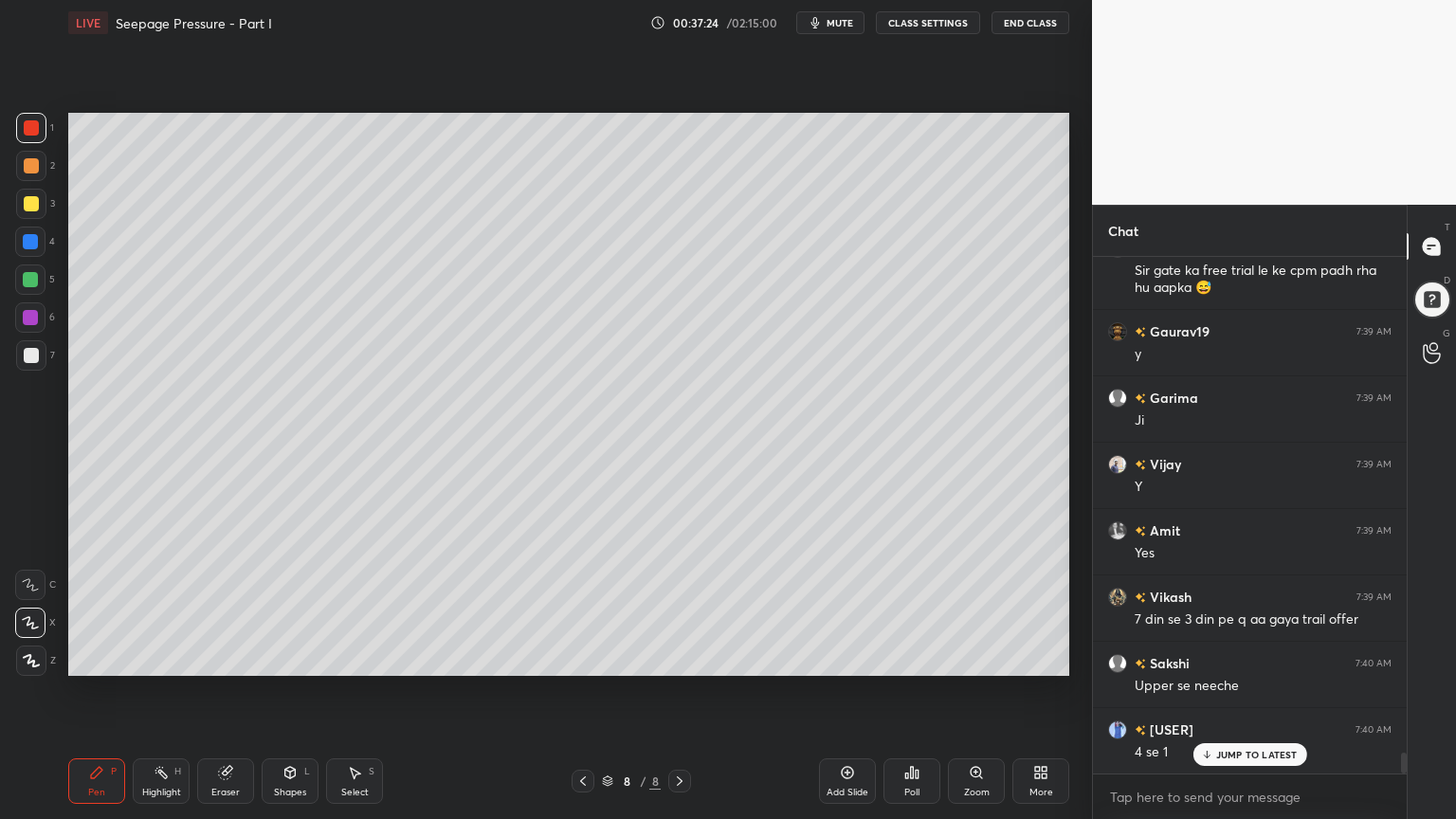 scroll, scrollTop: 12293, scrollLeft: 0, axis: vertical 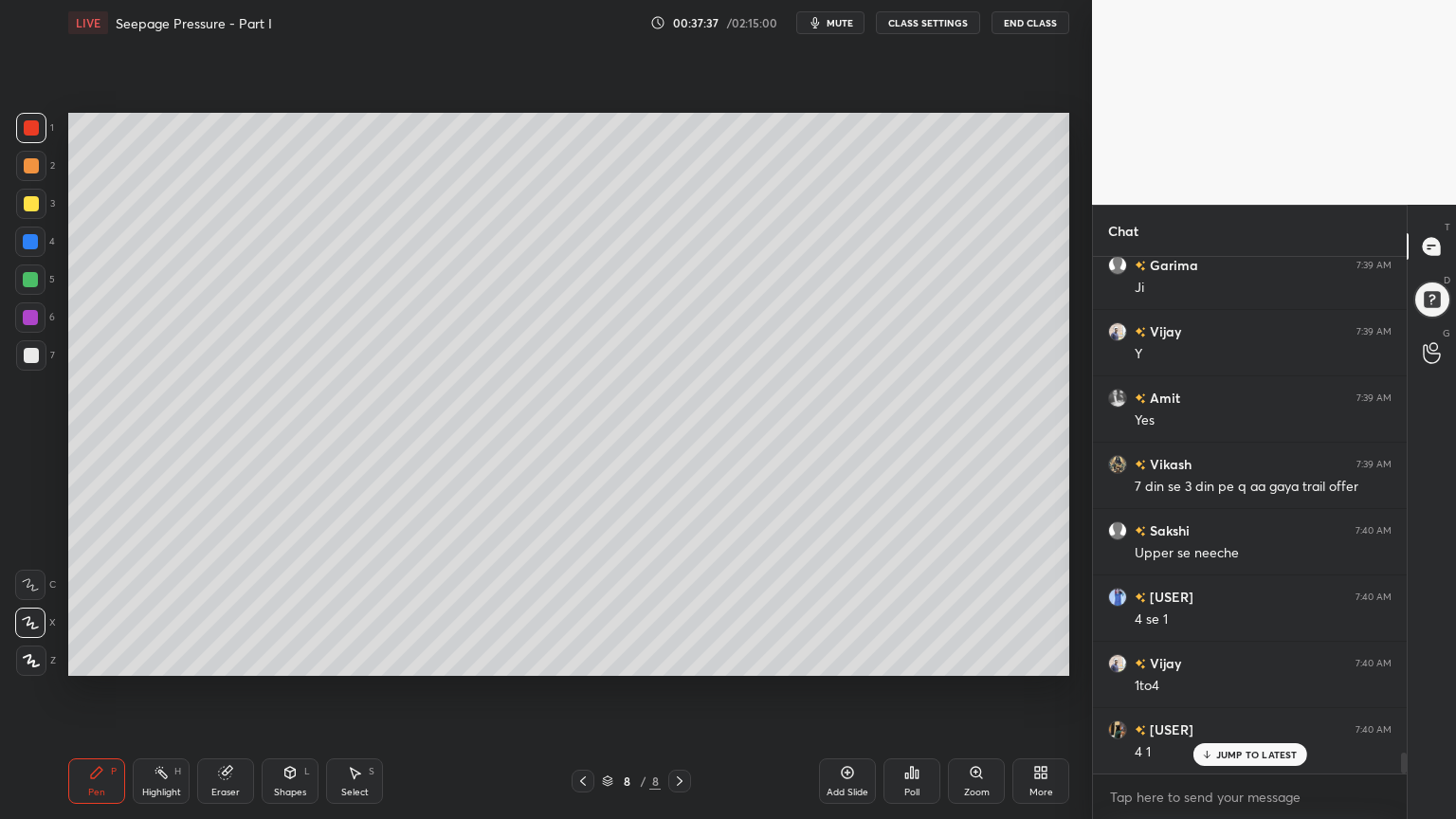 click on "Shapes L" at bounding box center (290, 781) 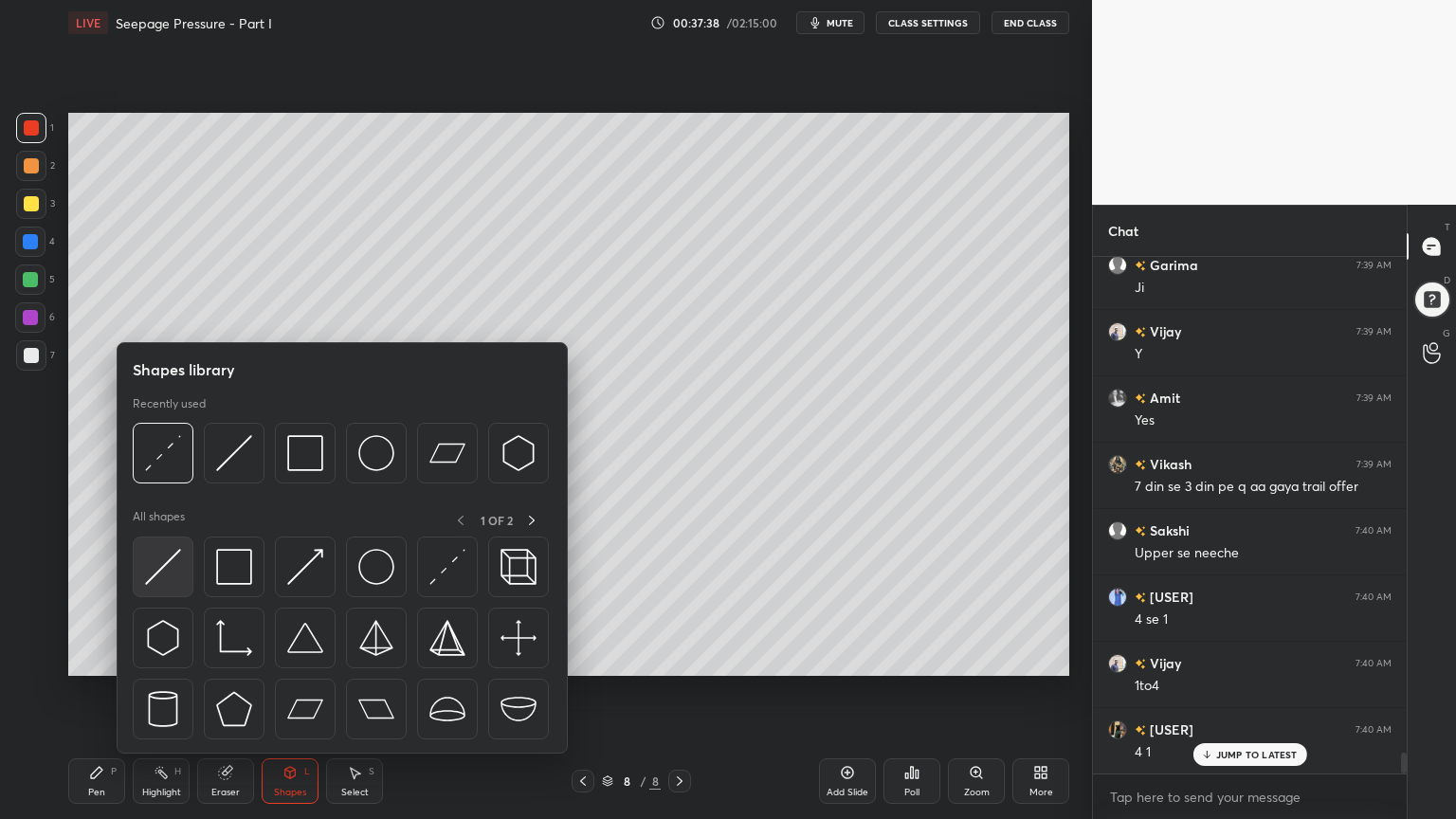 click at bounding box center [163, 567] 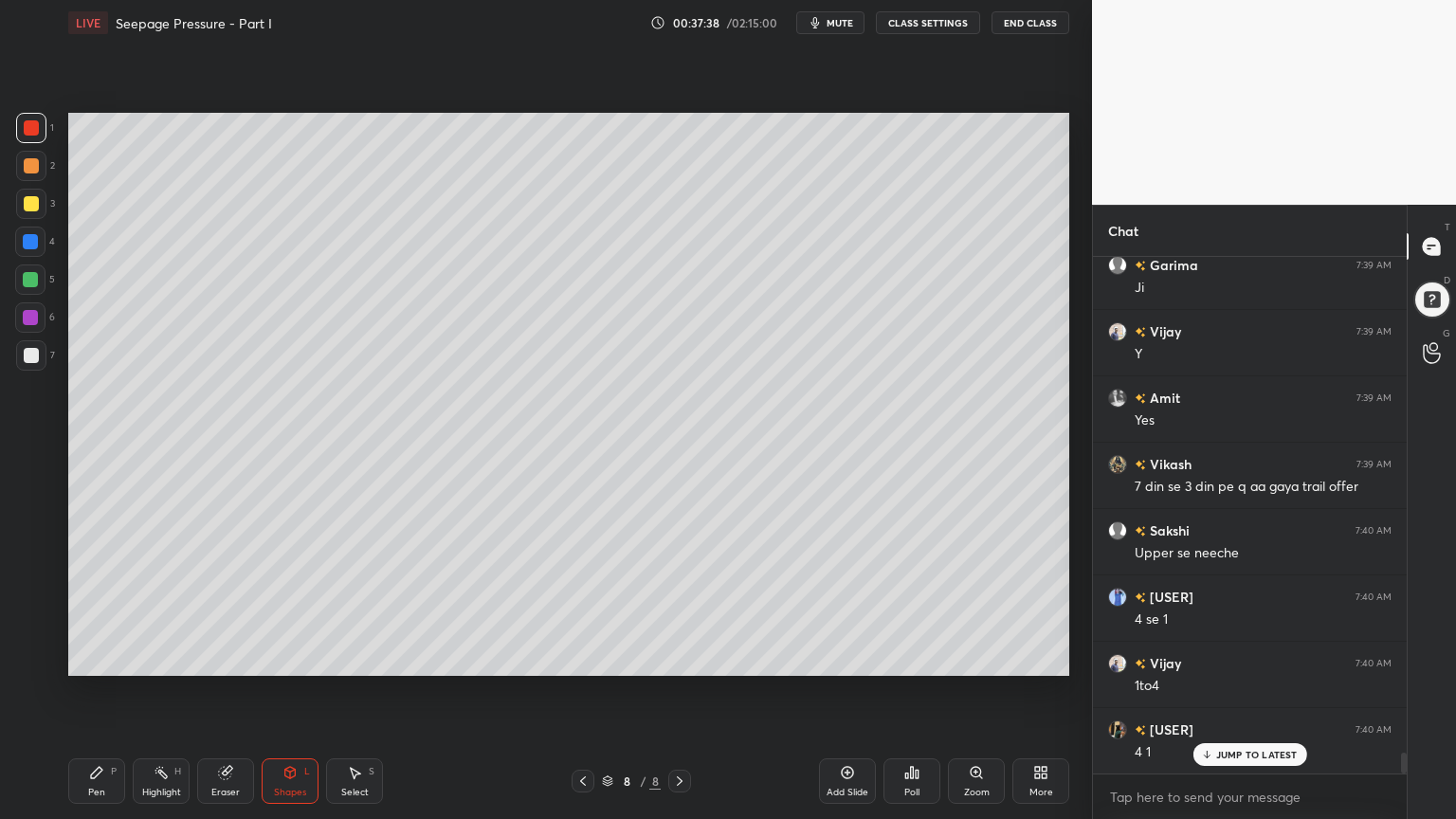 click at bounding box center (31, 204) 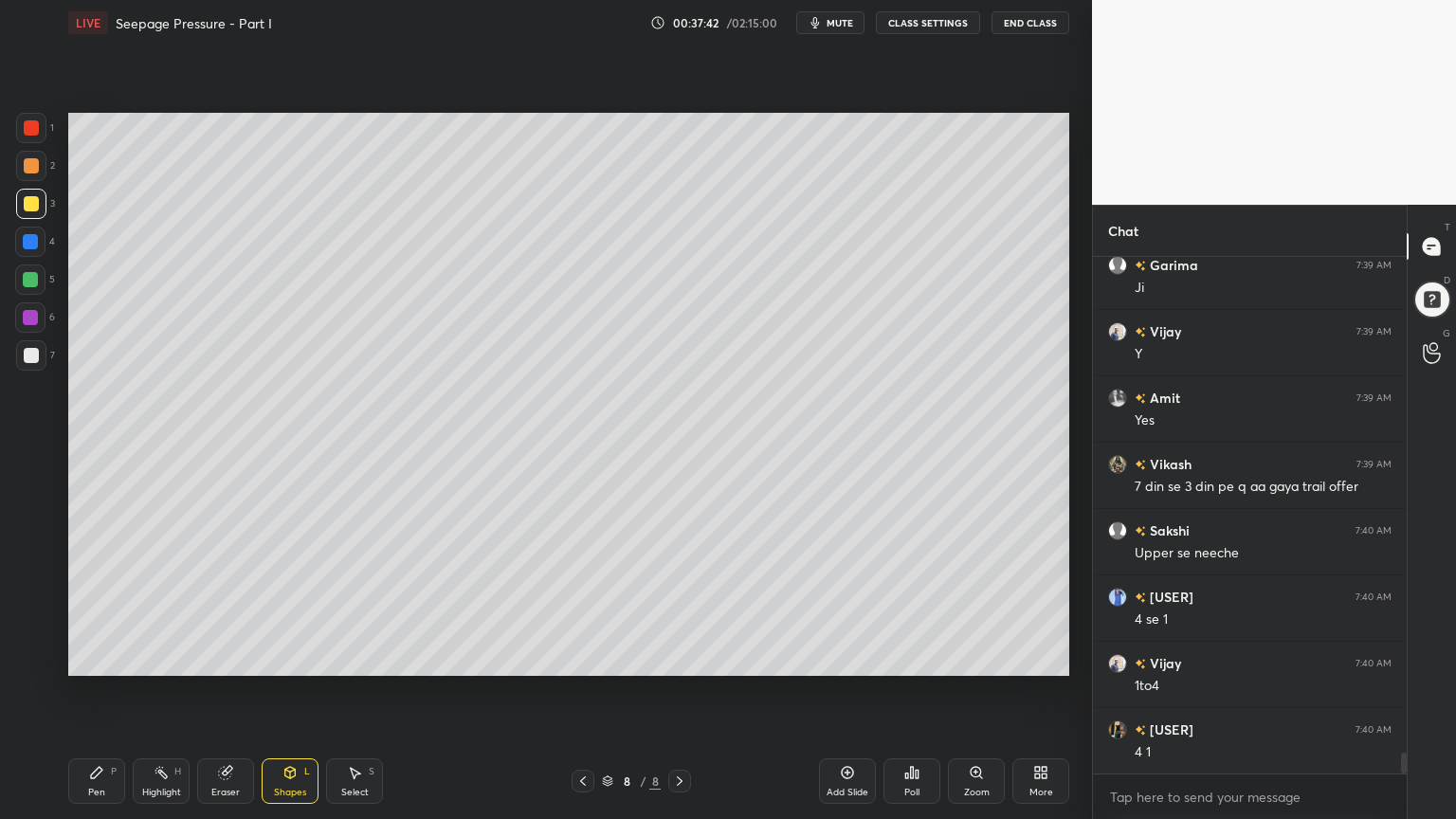 scroll, scrollTop: 12360, scrollLeft: 0, axis: vertical 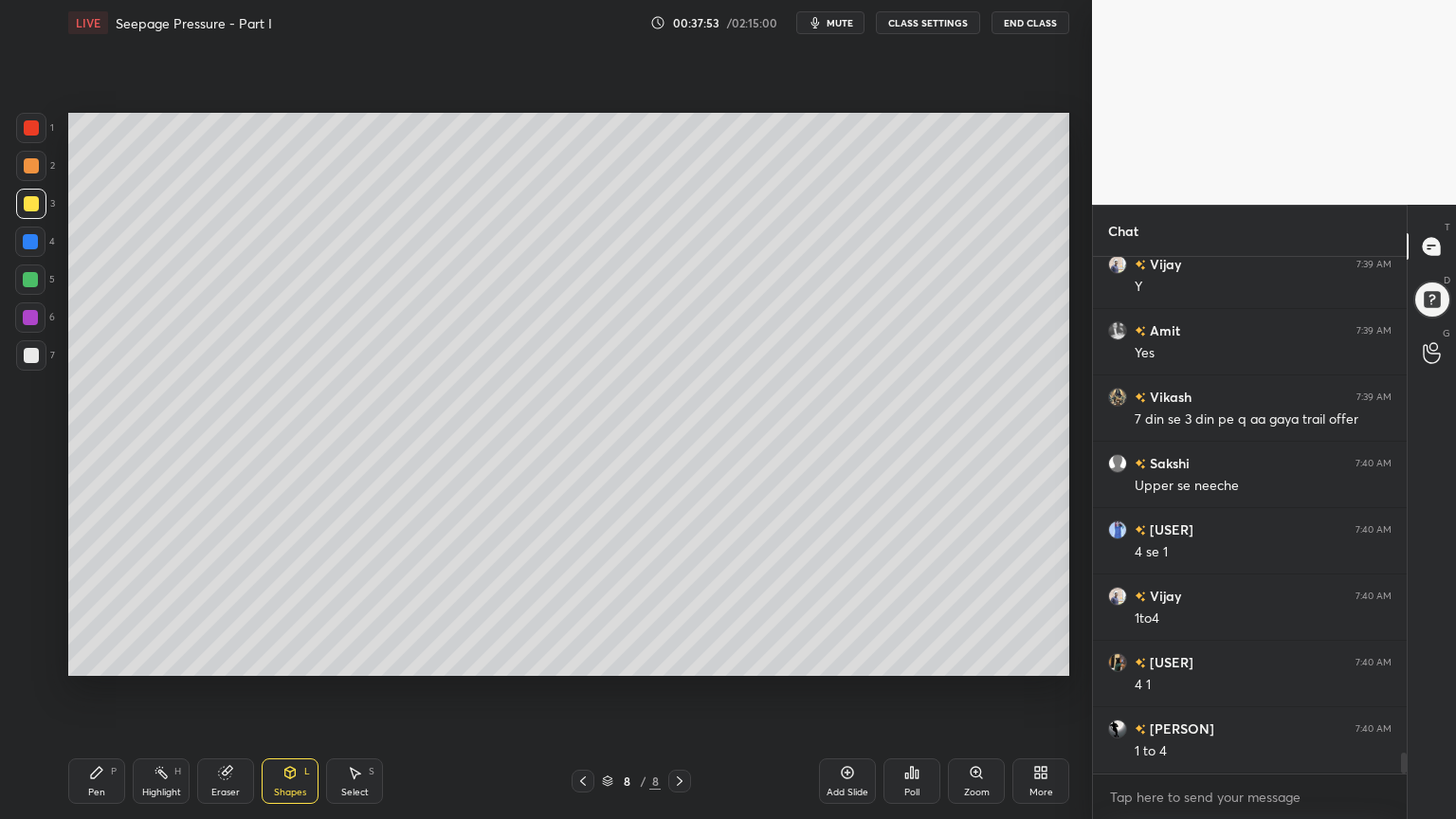 click 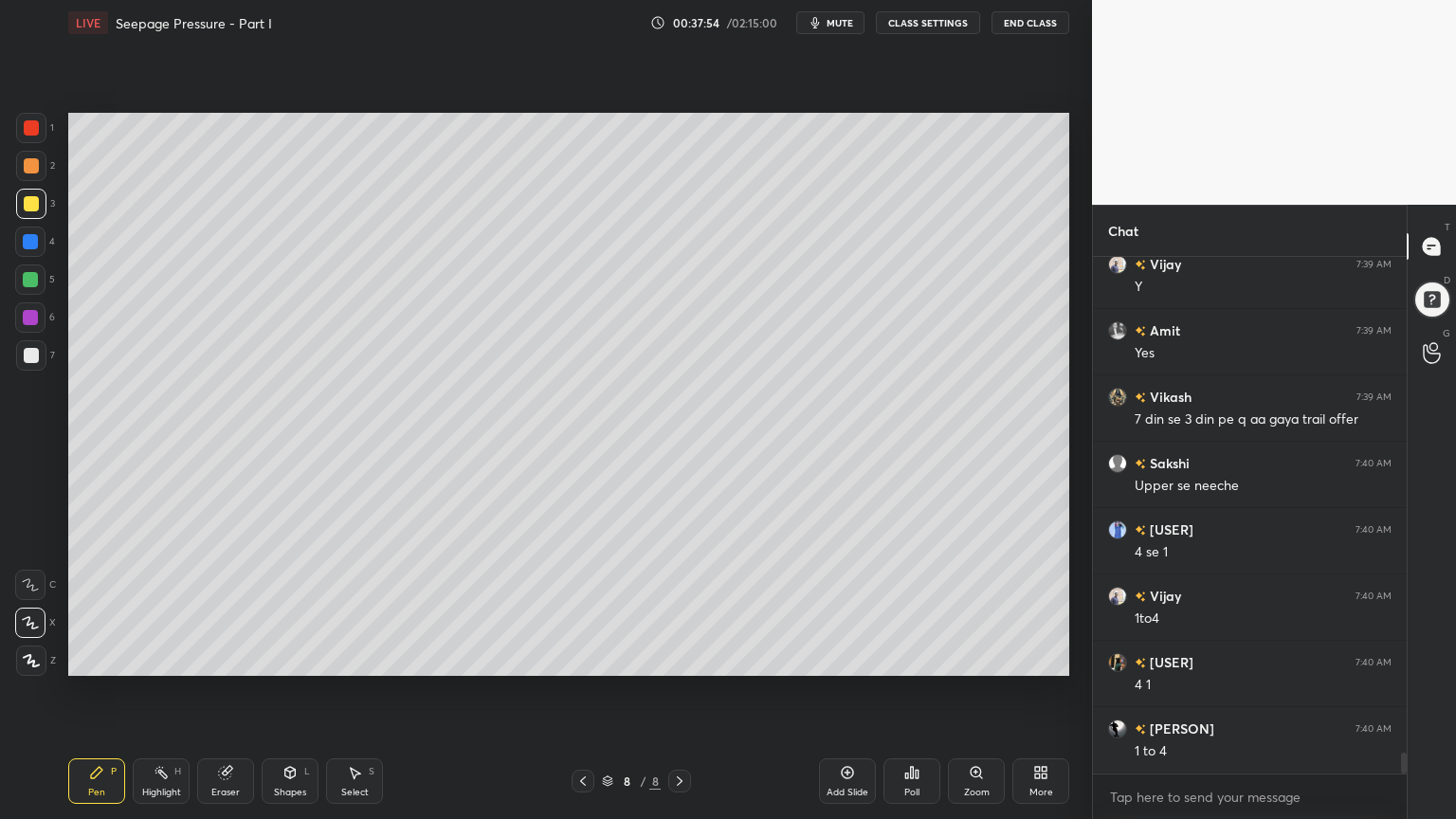 click at bounding box center [31, 204] 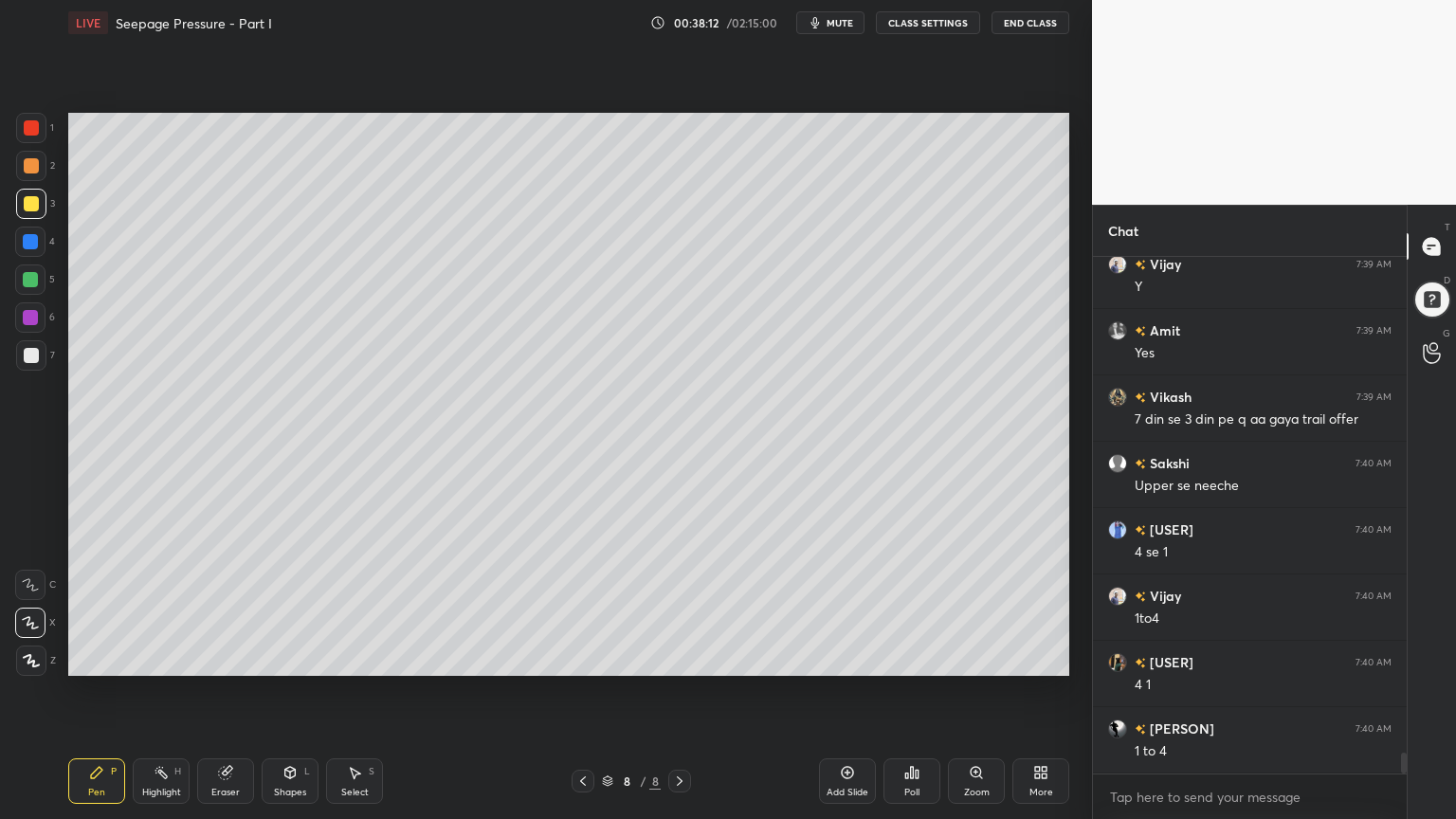 click at bounding box center (31, 355) 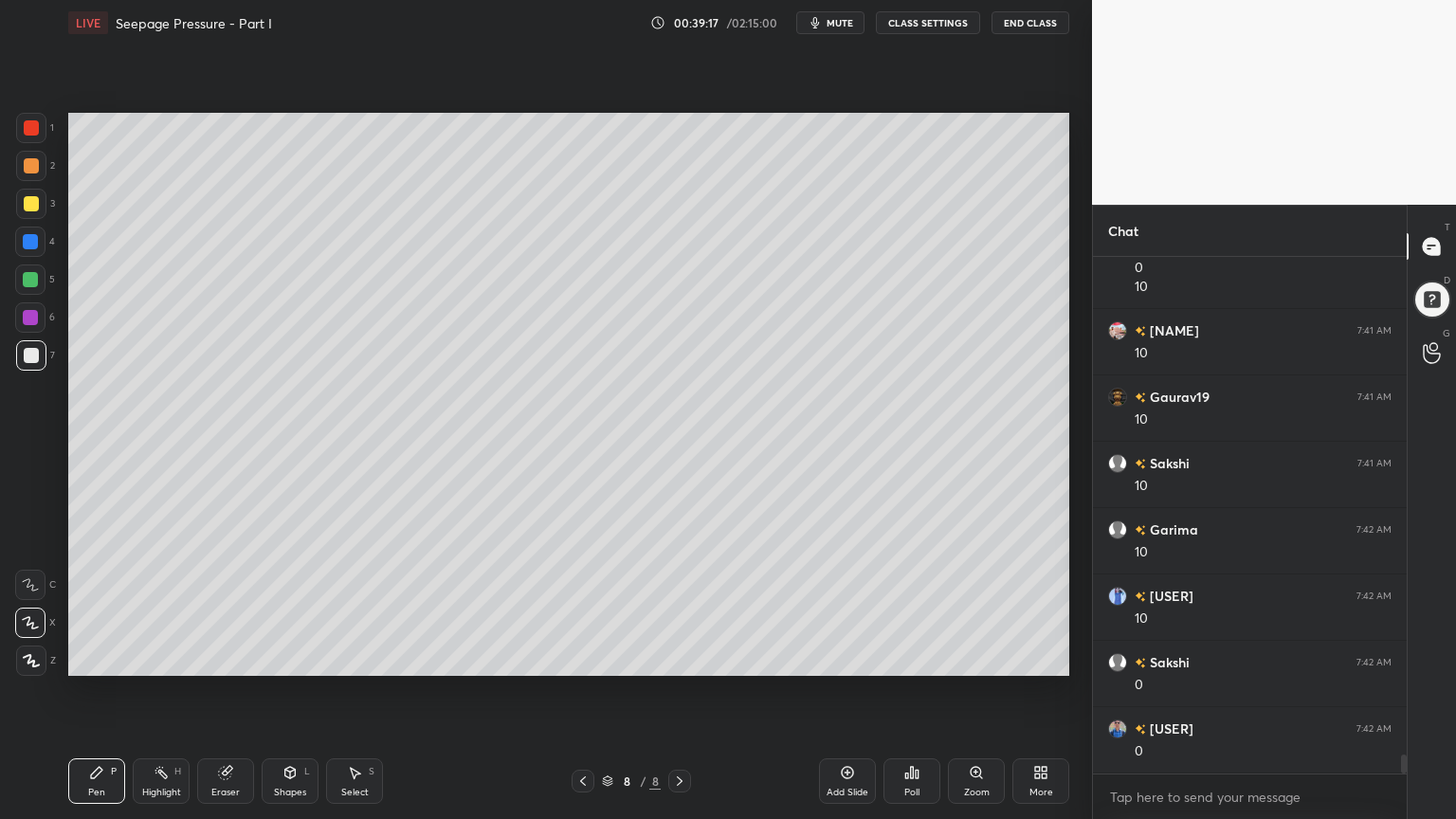 scroll, scrollTop: 13904, scrollLeft: 0, axis: vertical 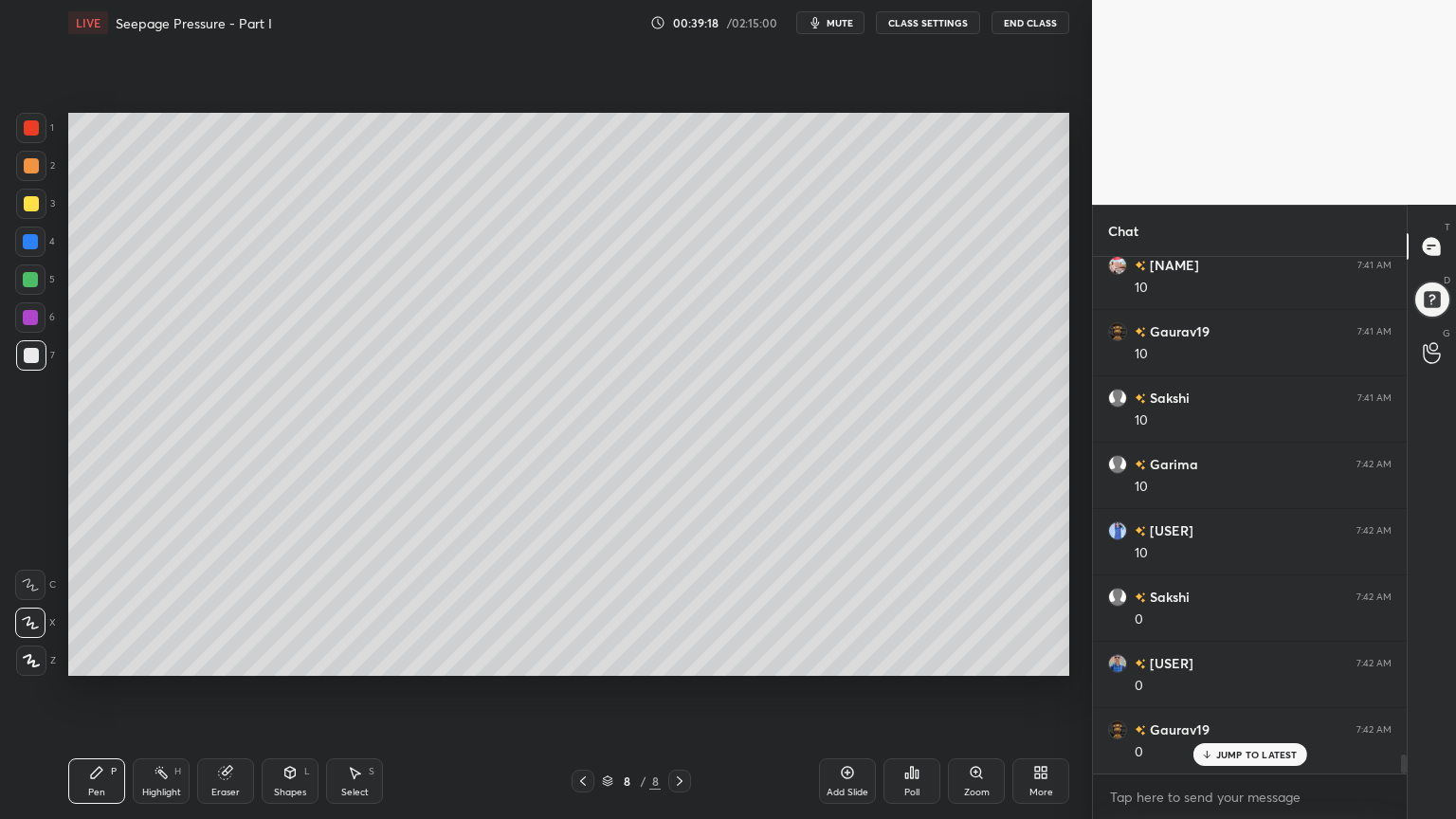 click at bounding box center [31, 204] 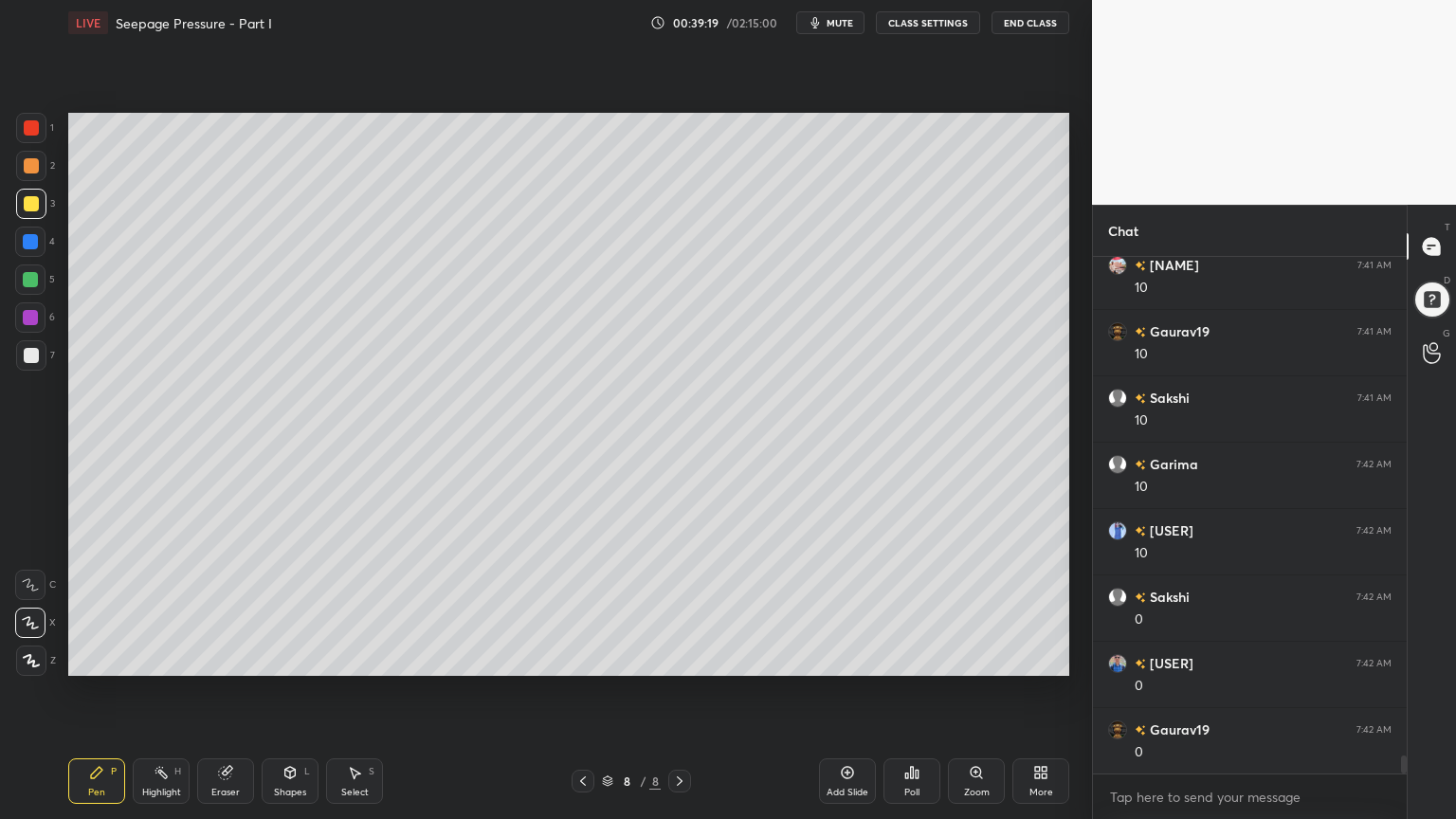 scroll, scrollTop: 13971, scrollLeft: 0, axis: vertical 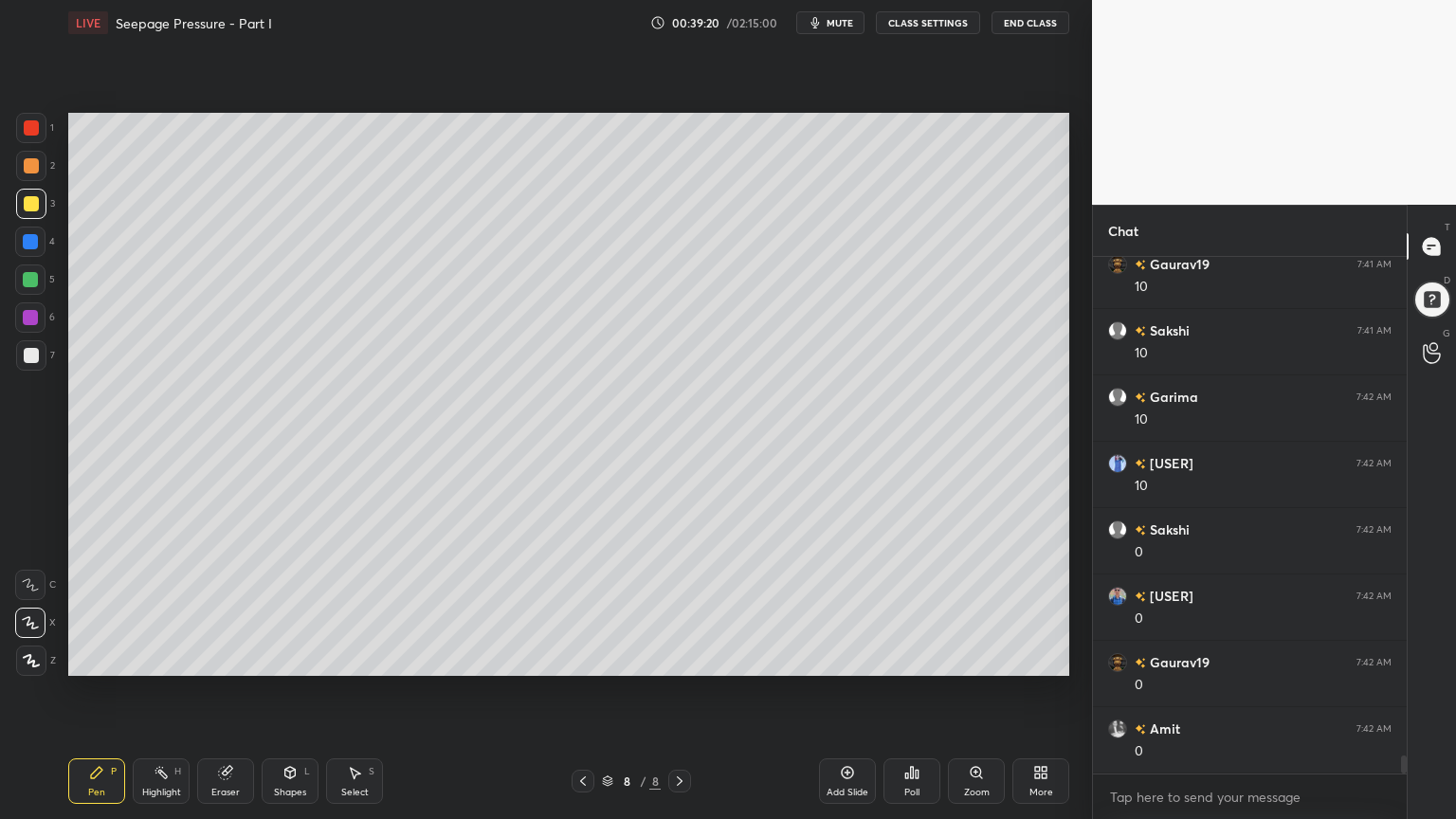 click on "Shapes" at bounding box center [290, 792] 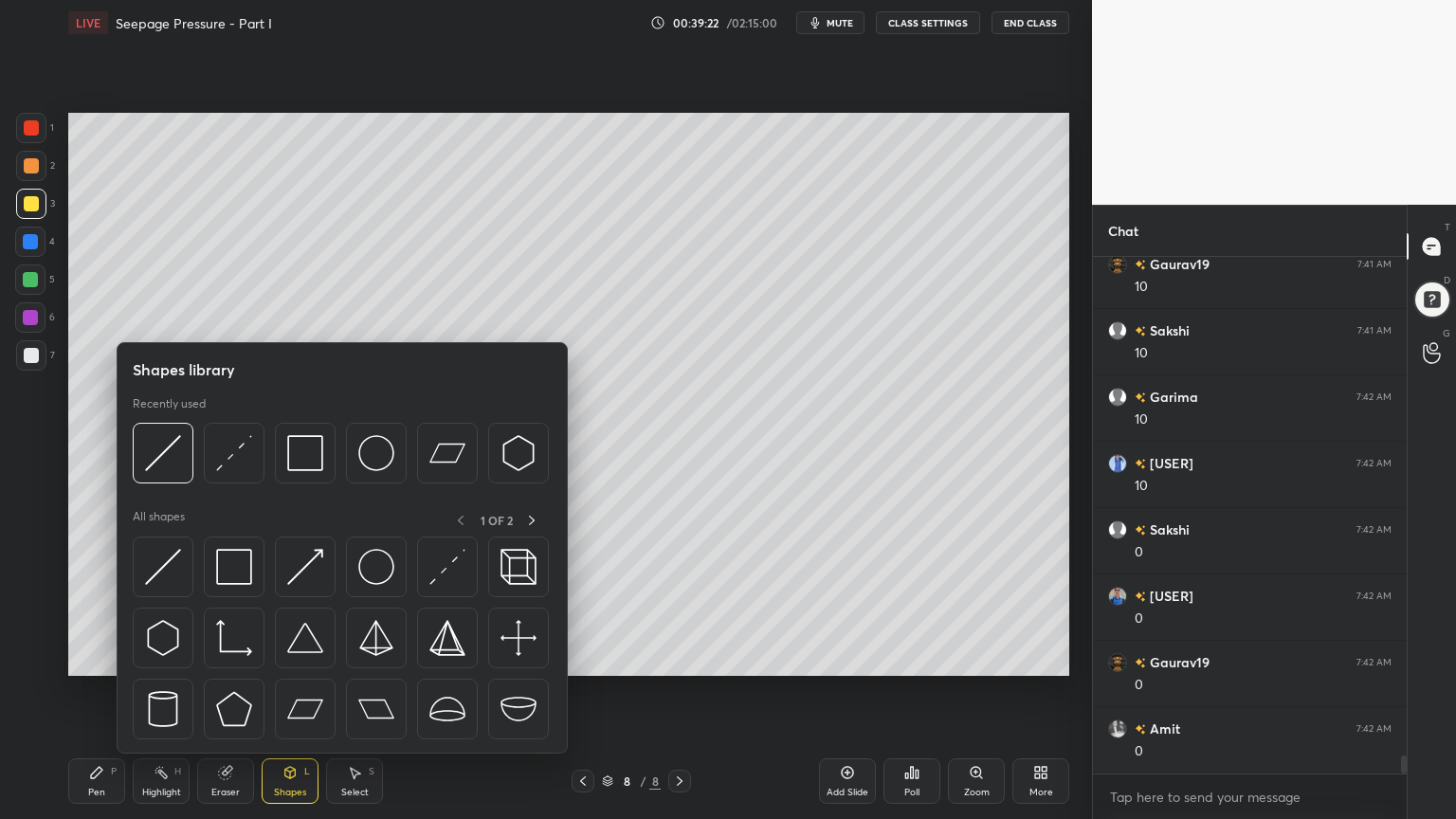 click on "Pen P" at bounding box center (97, 781) 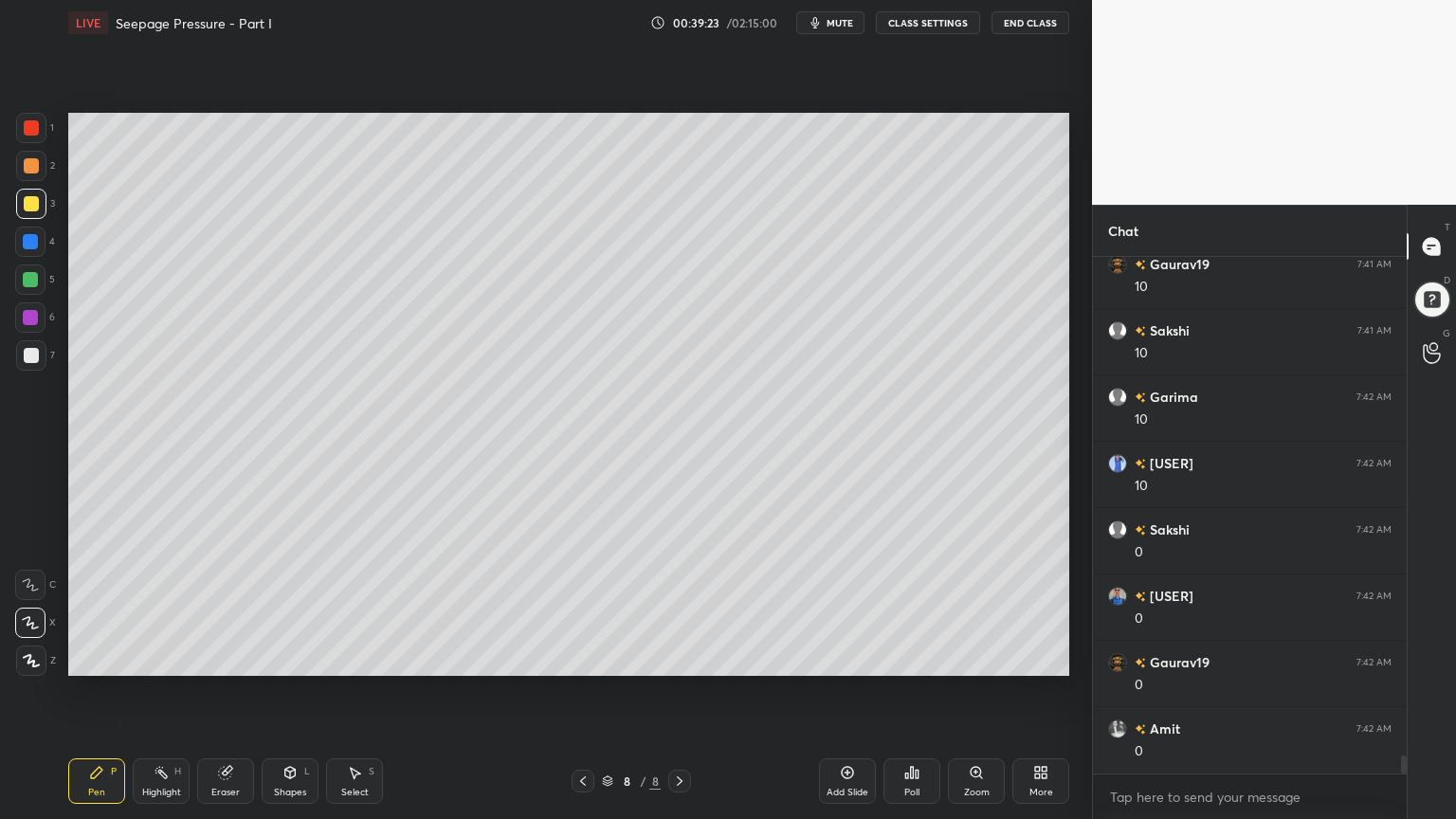 click at bounding box center [31, 355] 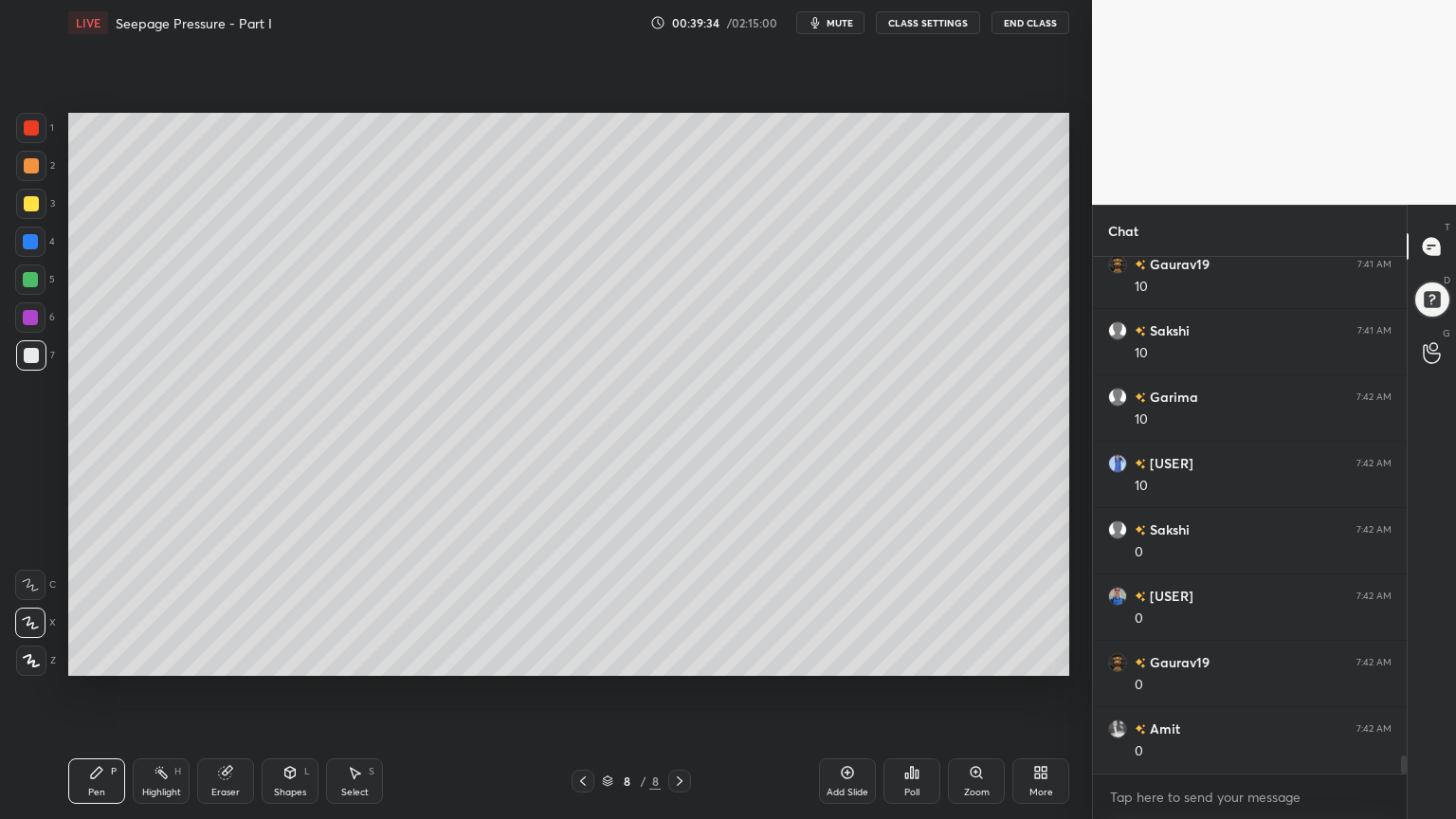 click on "Select S" at bounding box center [355, 781] 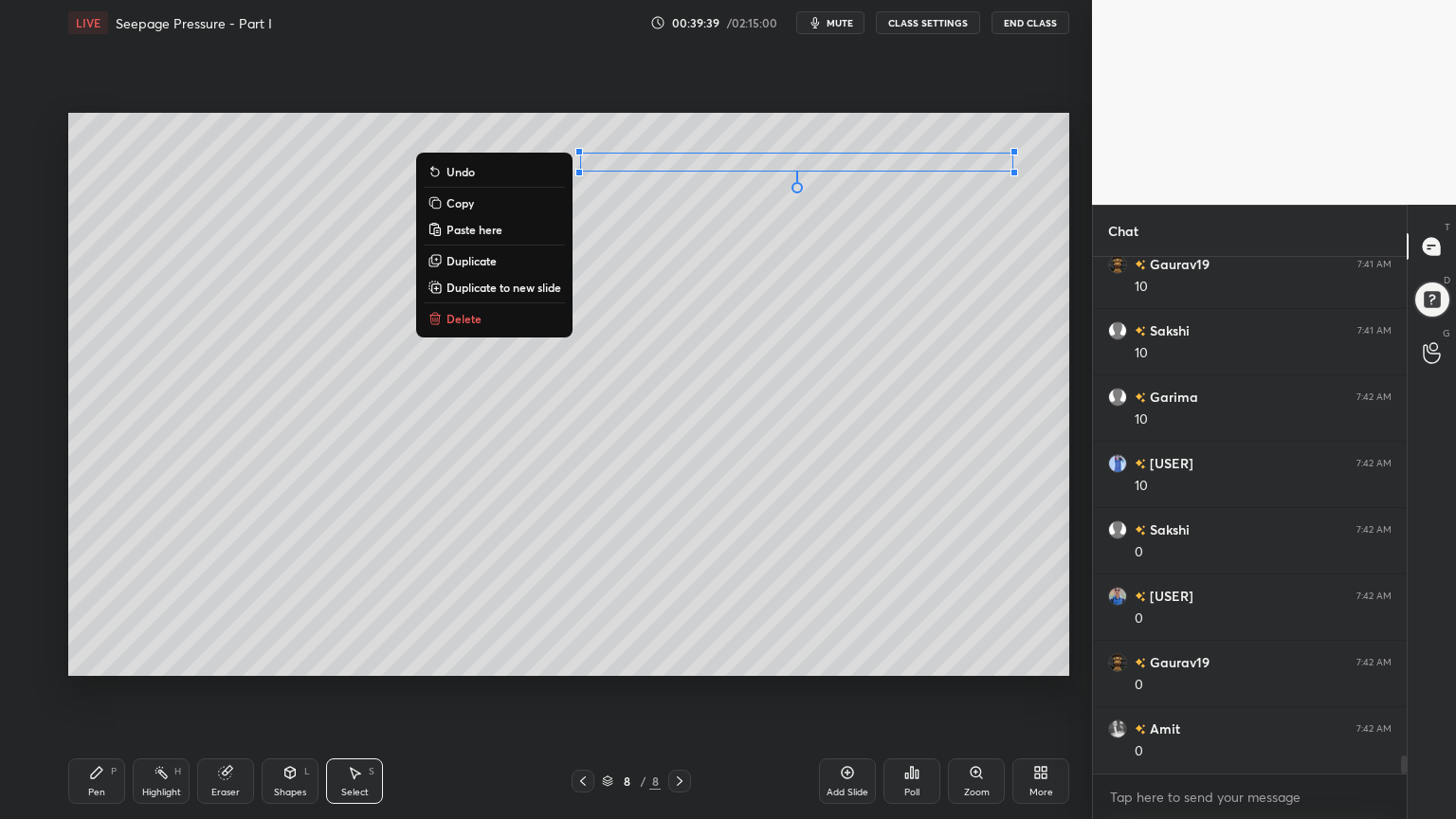click on "0 ° Undo Copy Paste here Duplicate Duplicate to new slide Delete" at bounding box center (569, 394) 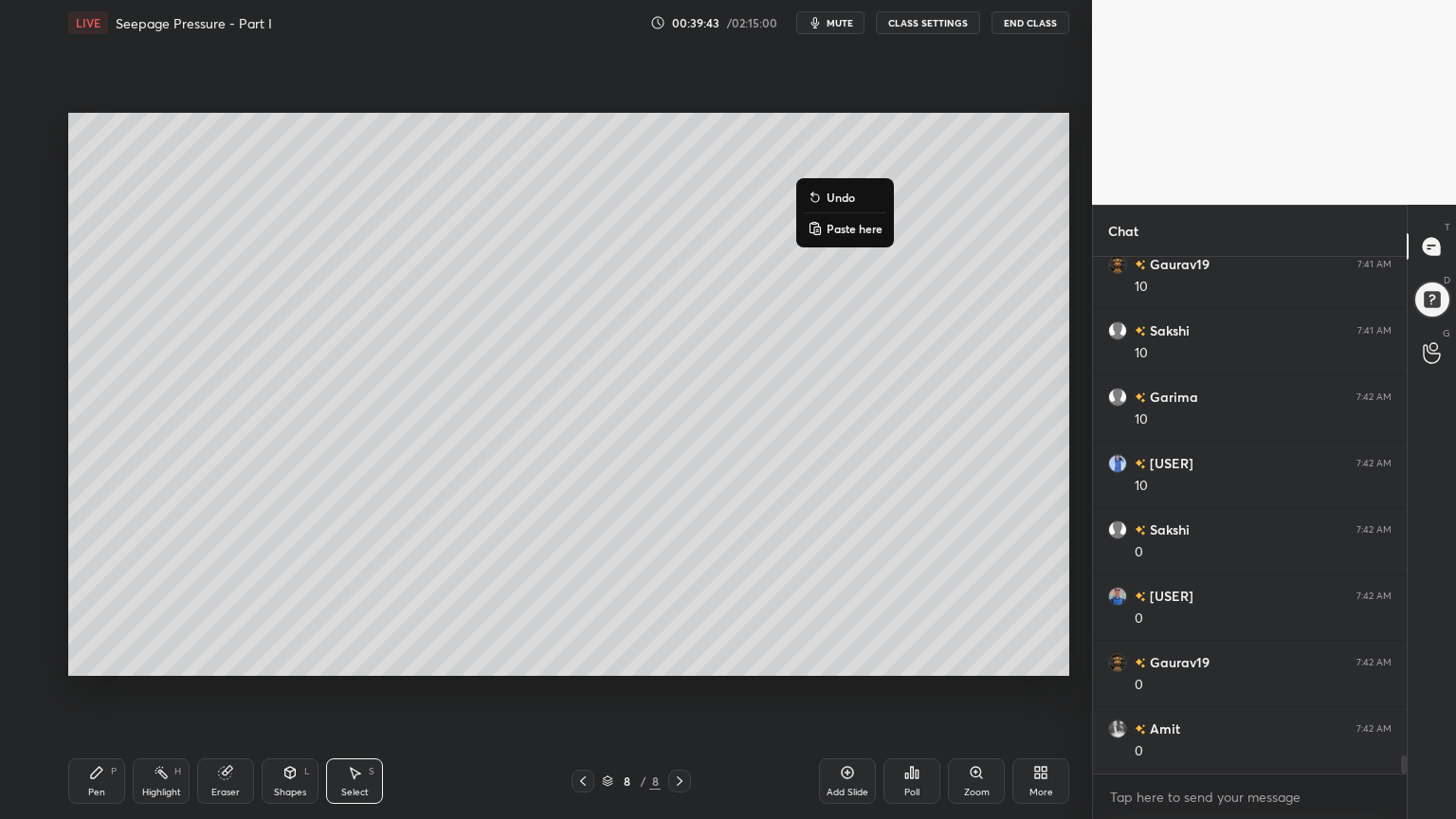 click on "0 ° Undo Copy Paste here Duplicate Duplicate to new slide Delete" at bounding box center (569, 394) 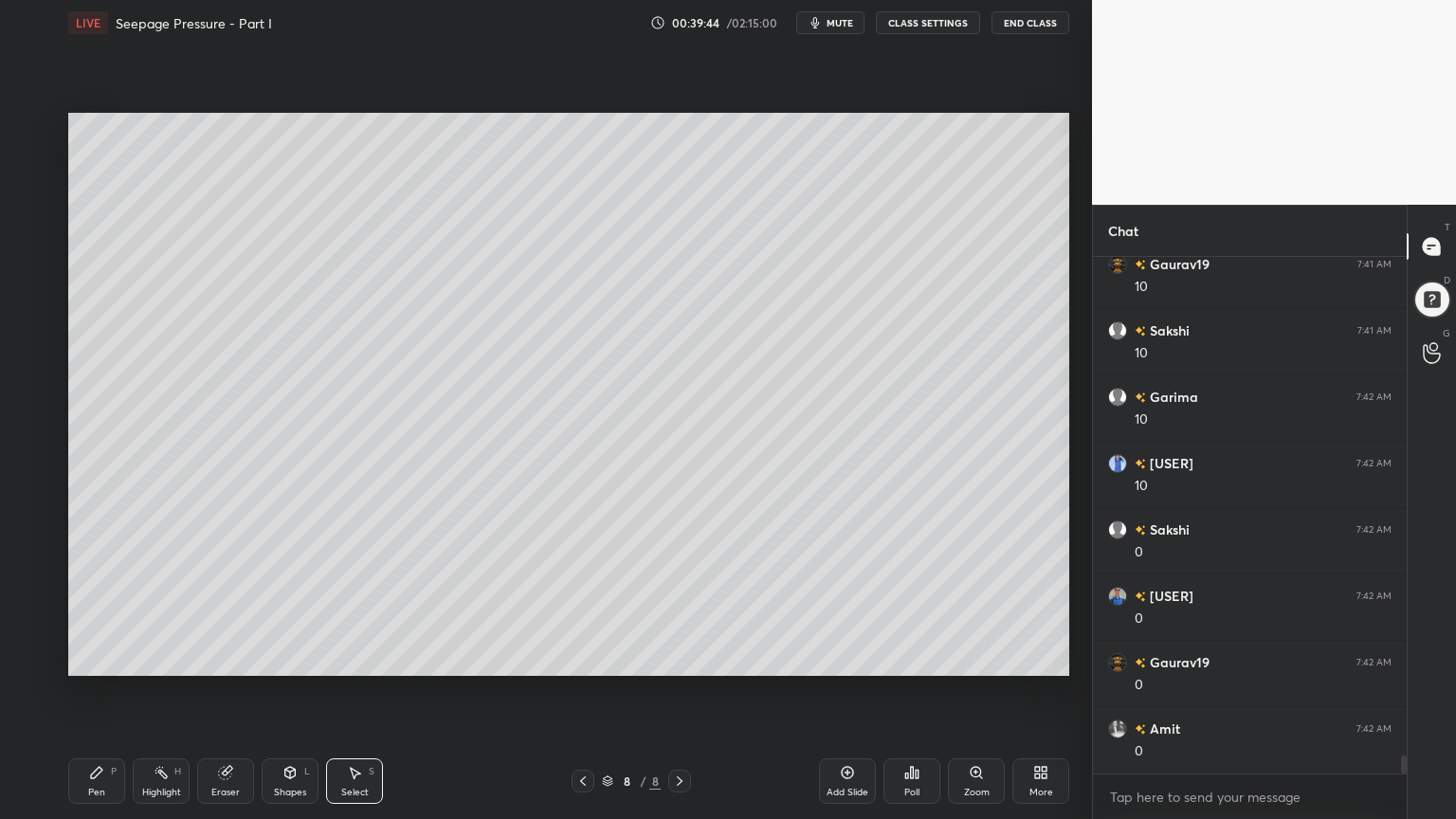 click on "Shapes L" at bounding box center [290, 781] 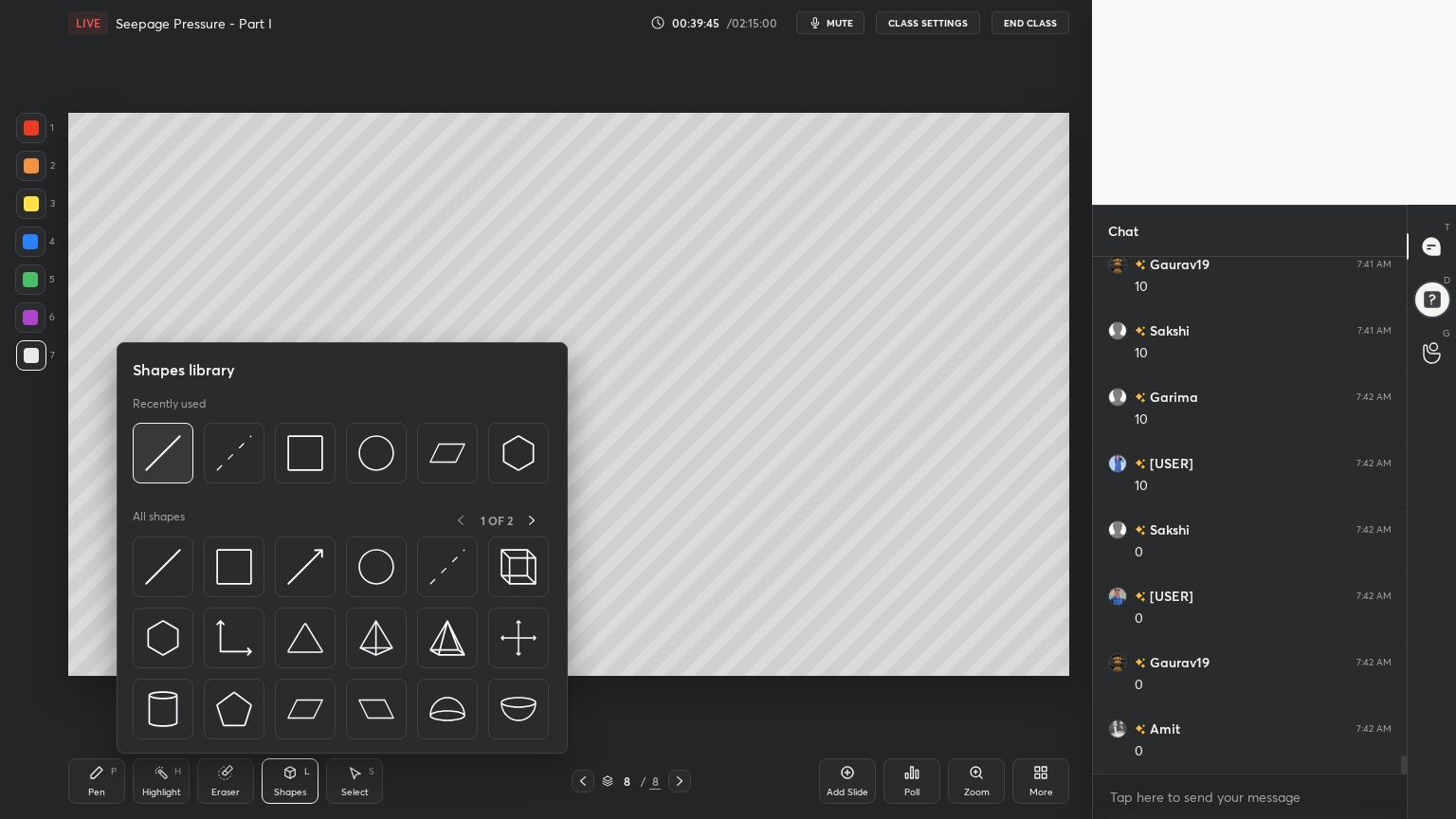 click at bounding box center [163, 453] 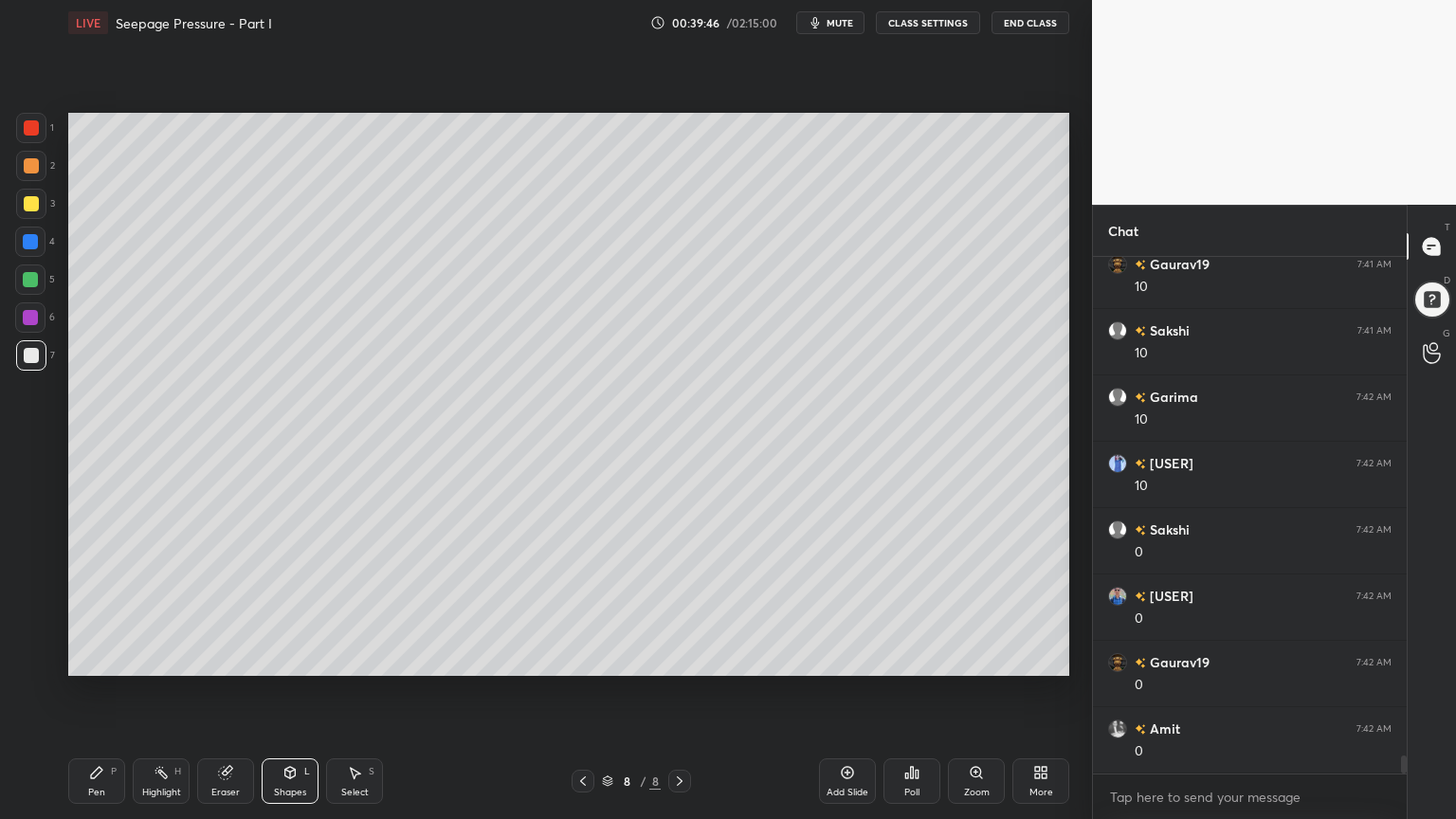 click at bounding box center [31, 204] 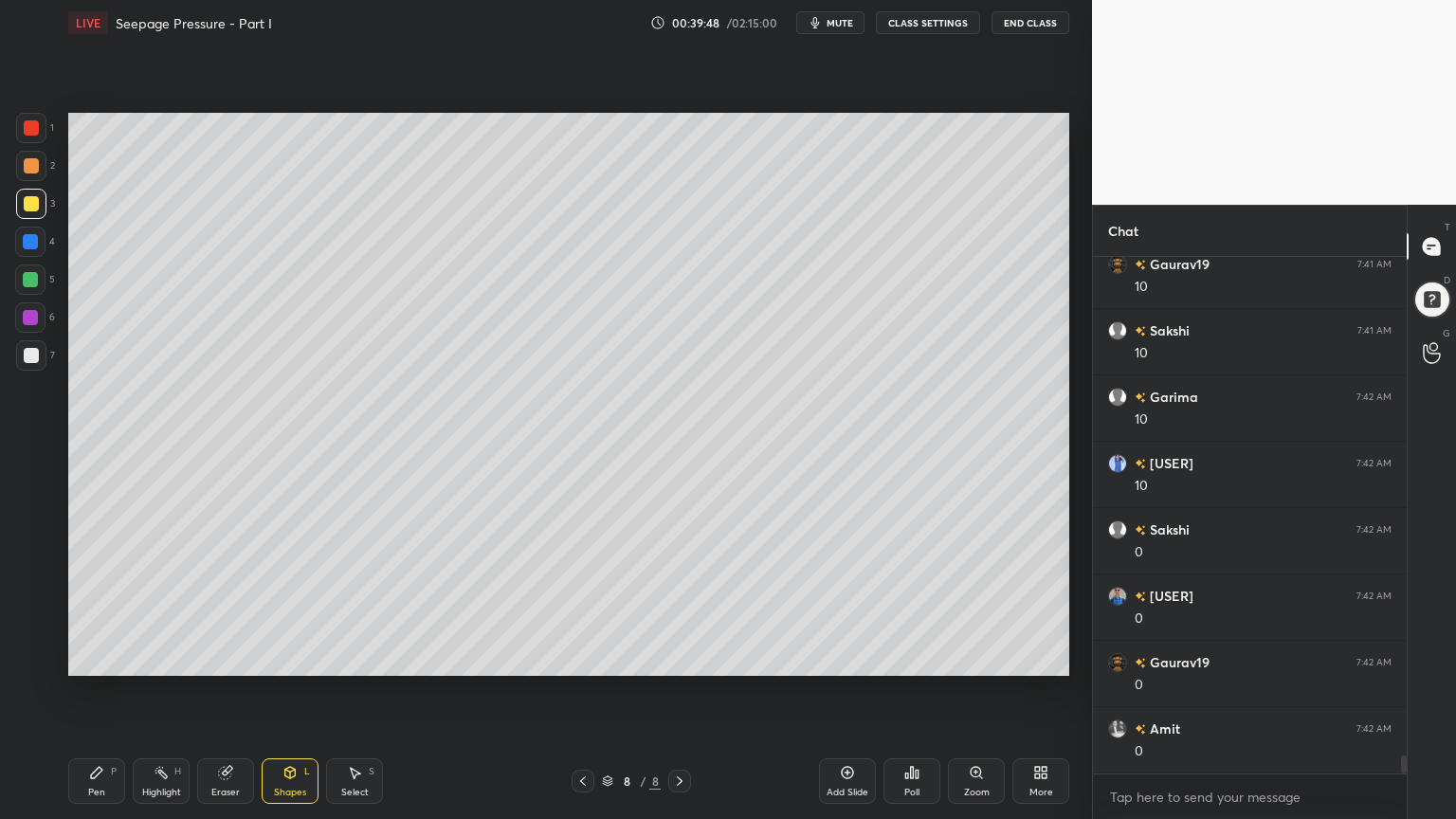 click on "Pen P Highlight H Eraser Shapes L Select S" at bounding box center [256, 781] 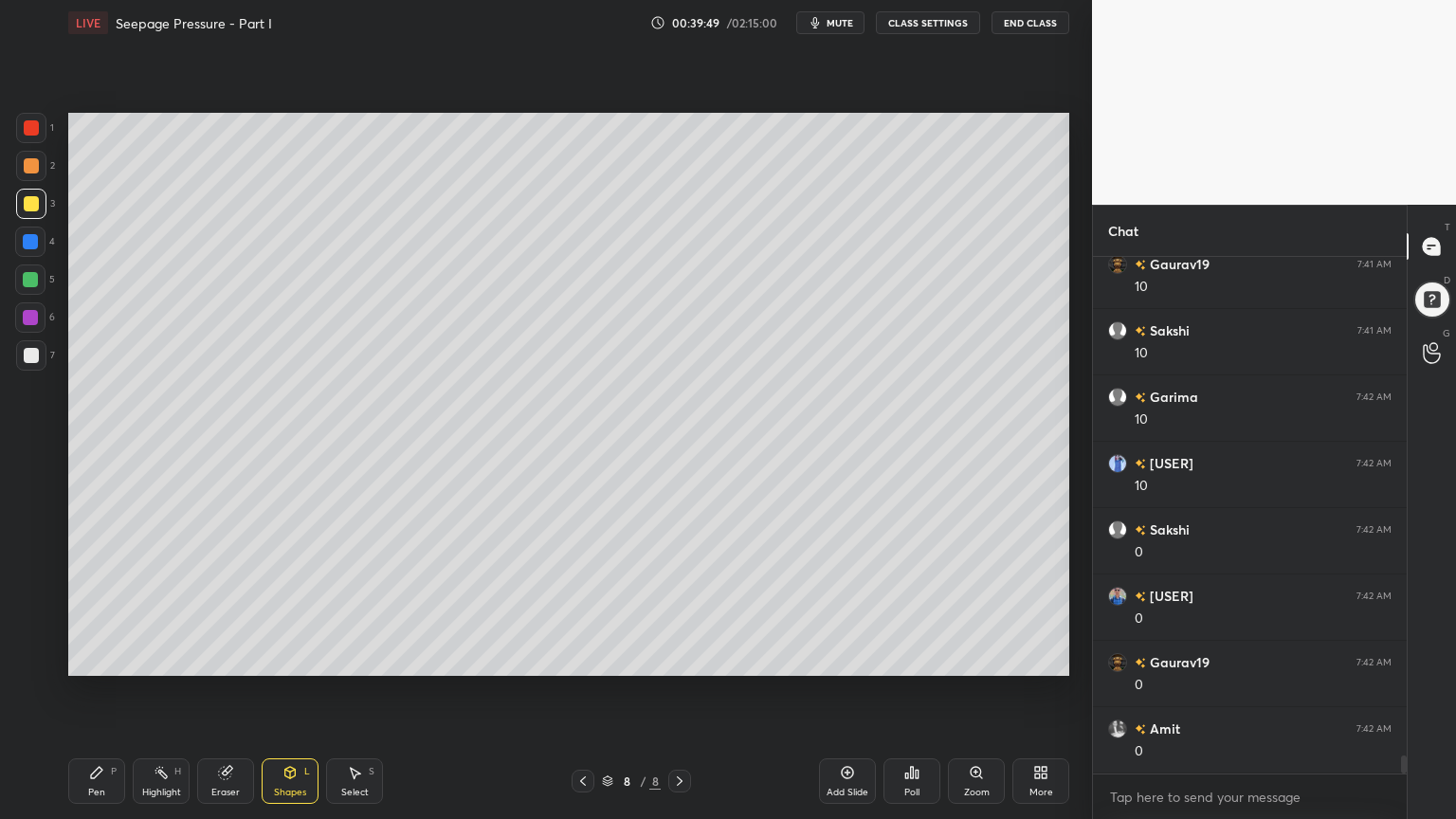 click at bounding box center [31, 355] 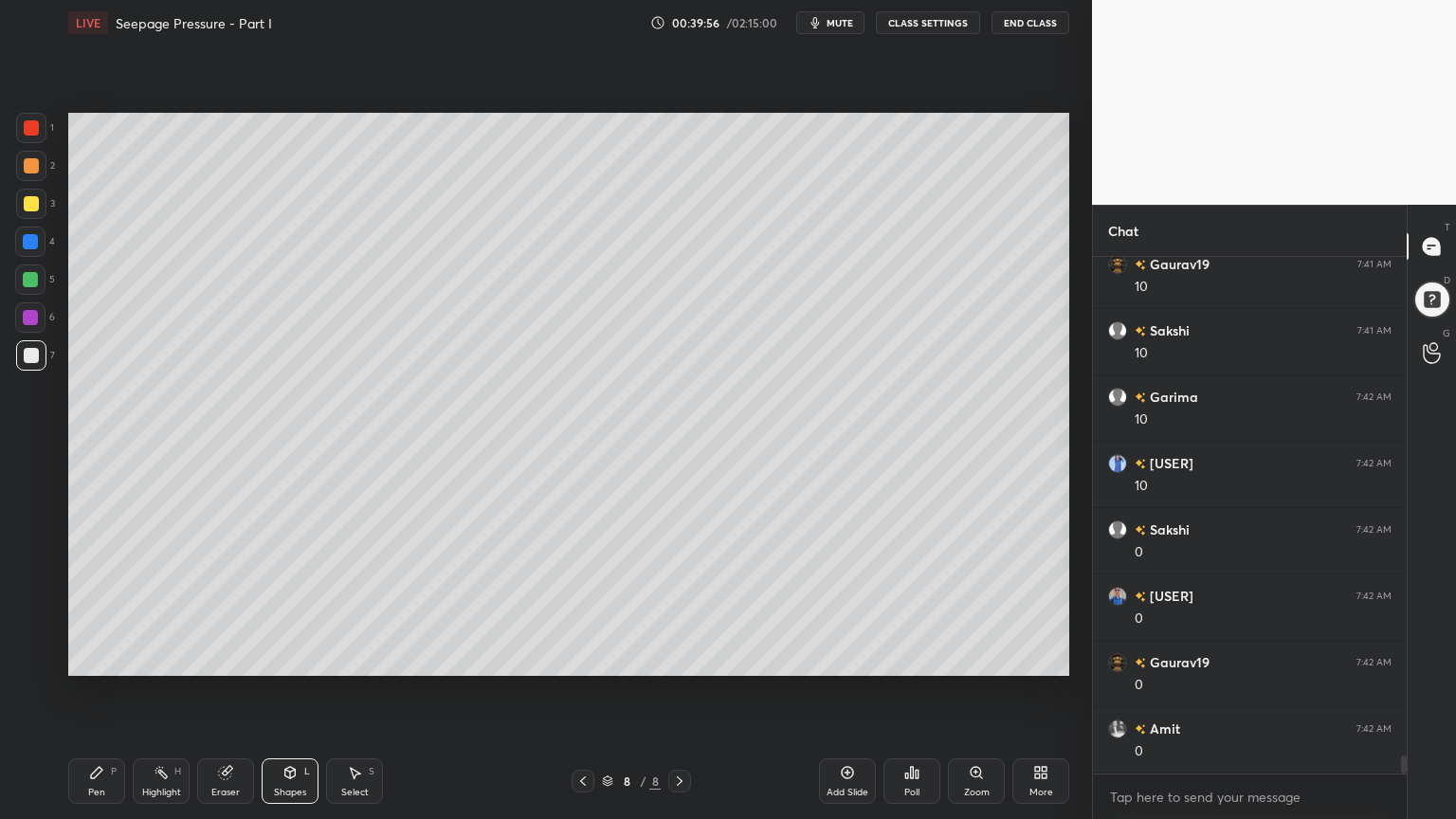 click on "Pen P" at bounding box center (97, 781) 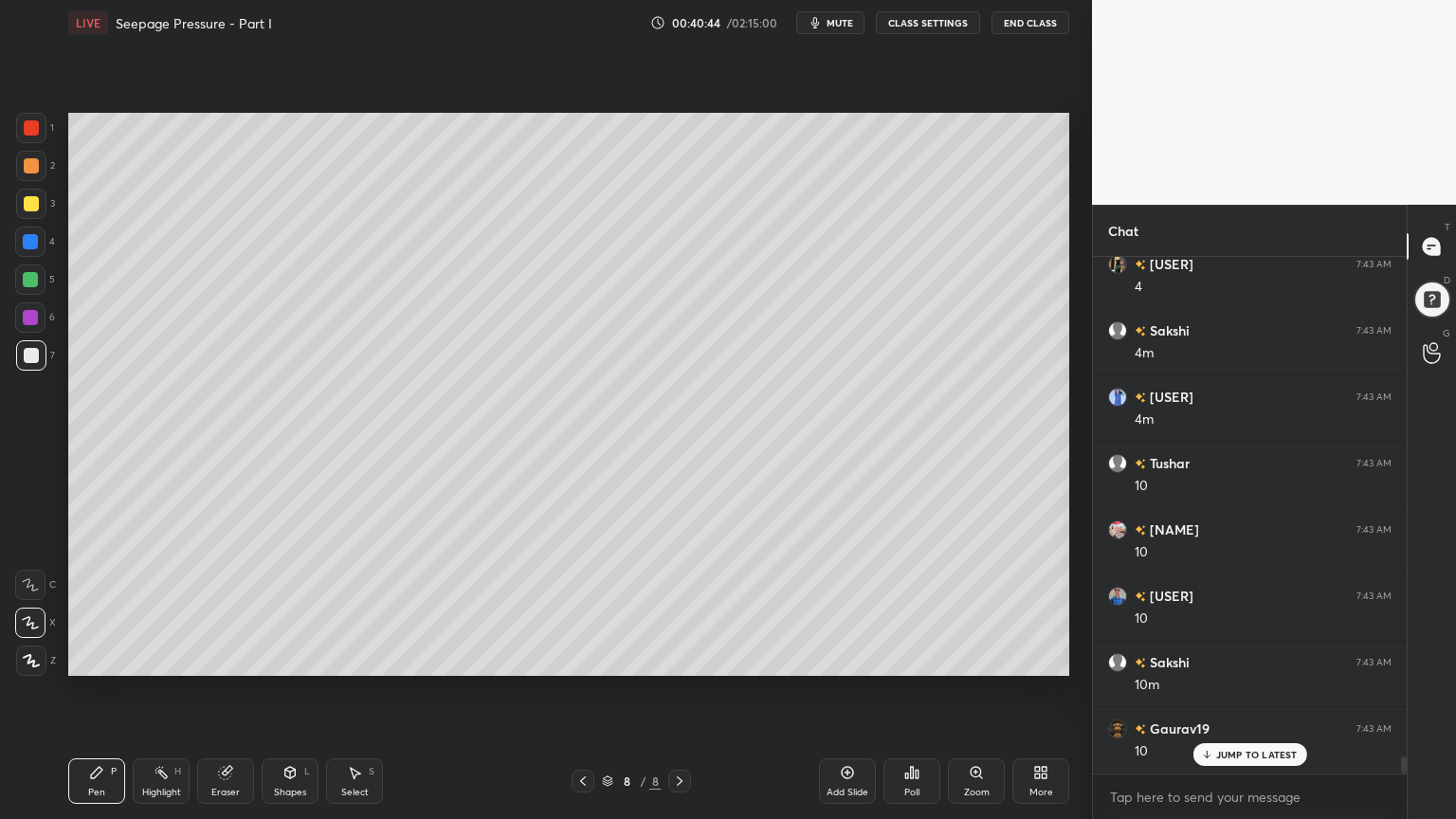 scroll, scrollTop: 14966, scrollLeft: 0, axis: vertical 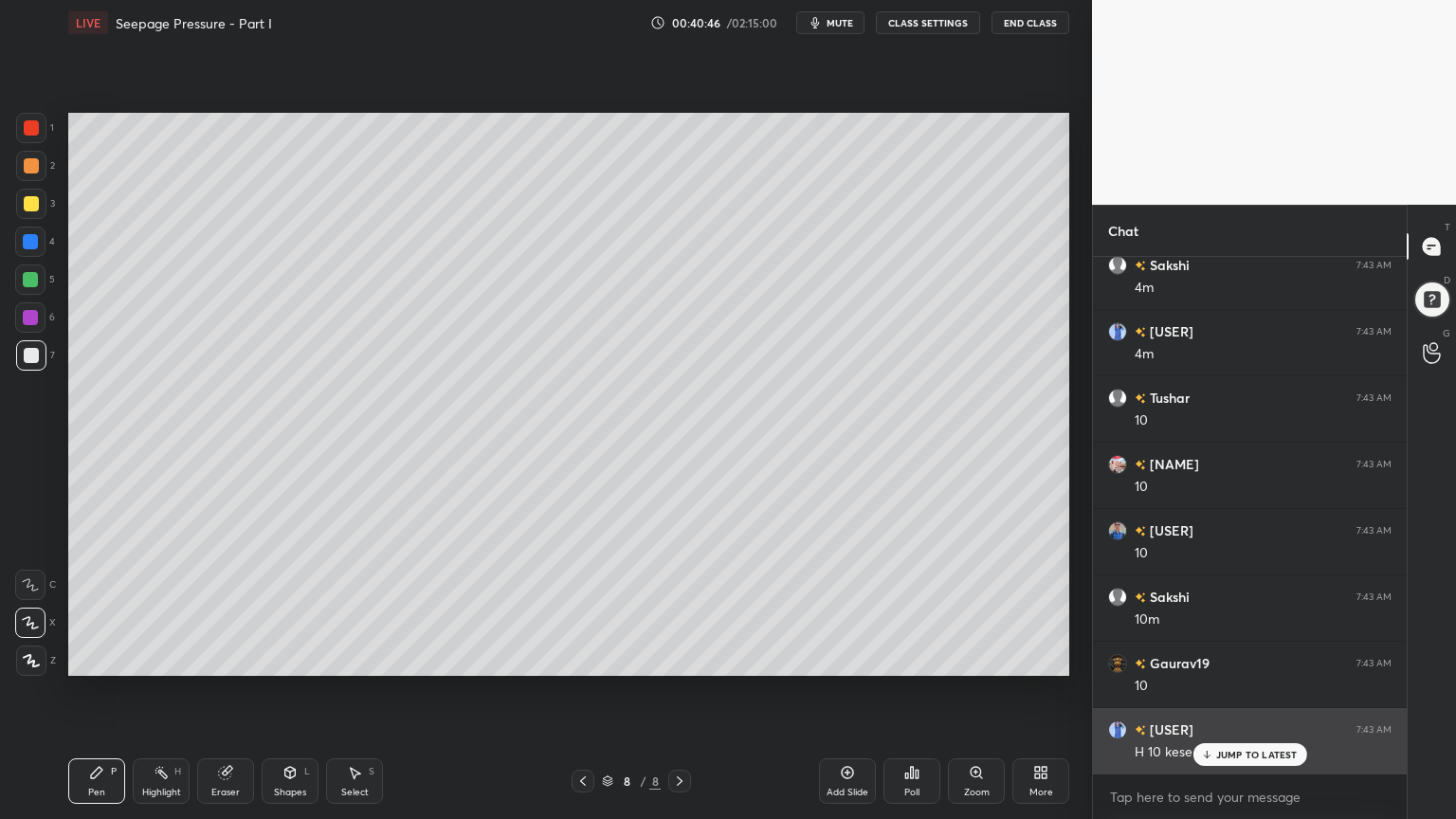 click on "JUMP TO LATEST" at bounding box center [1249, 755] 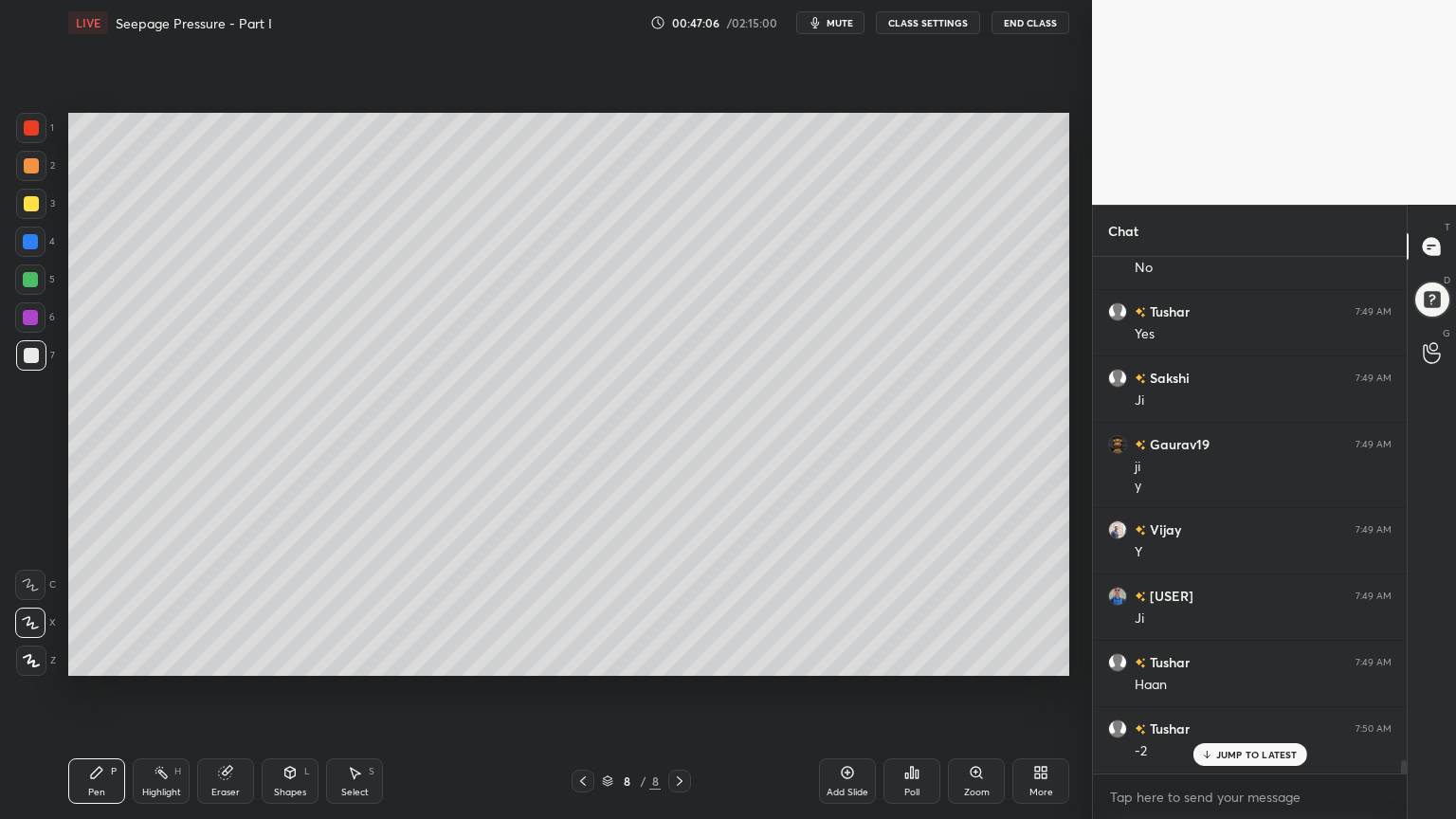 scroll, scrollTop: 20028, scrollLeft: 0, axis: vertical 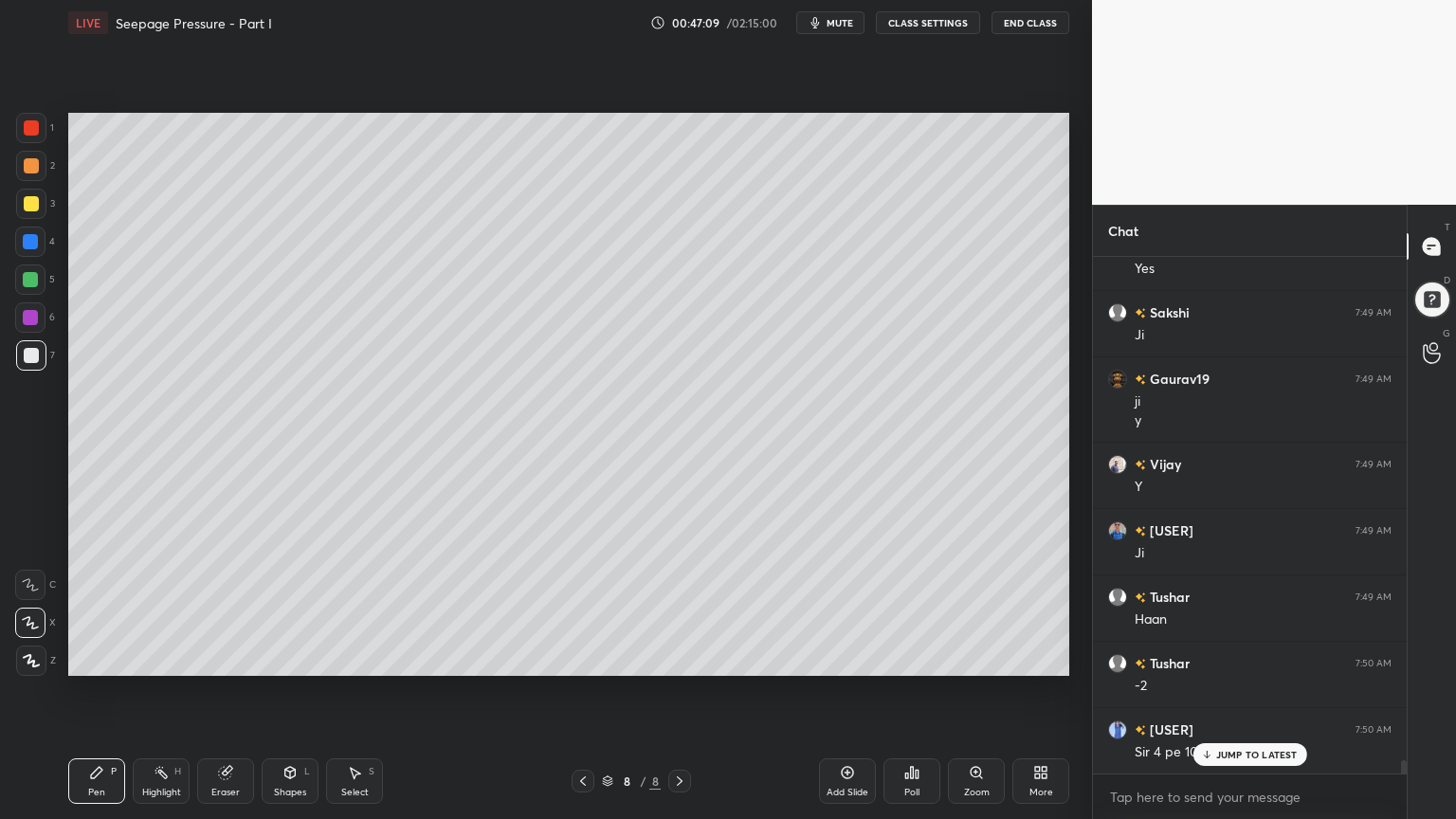 click on "JUMP TO LATEST" at bounding box center (1257, 755) 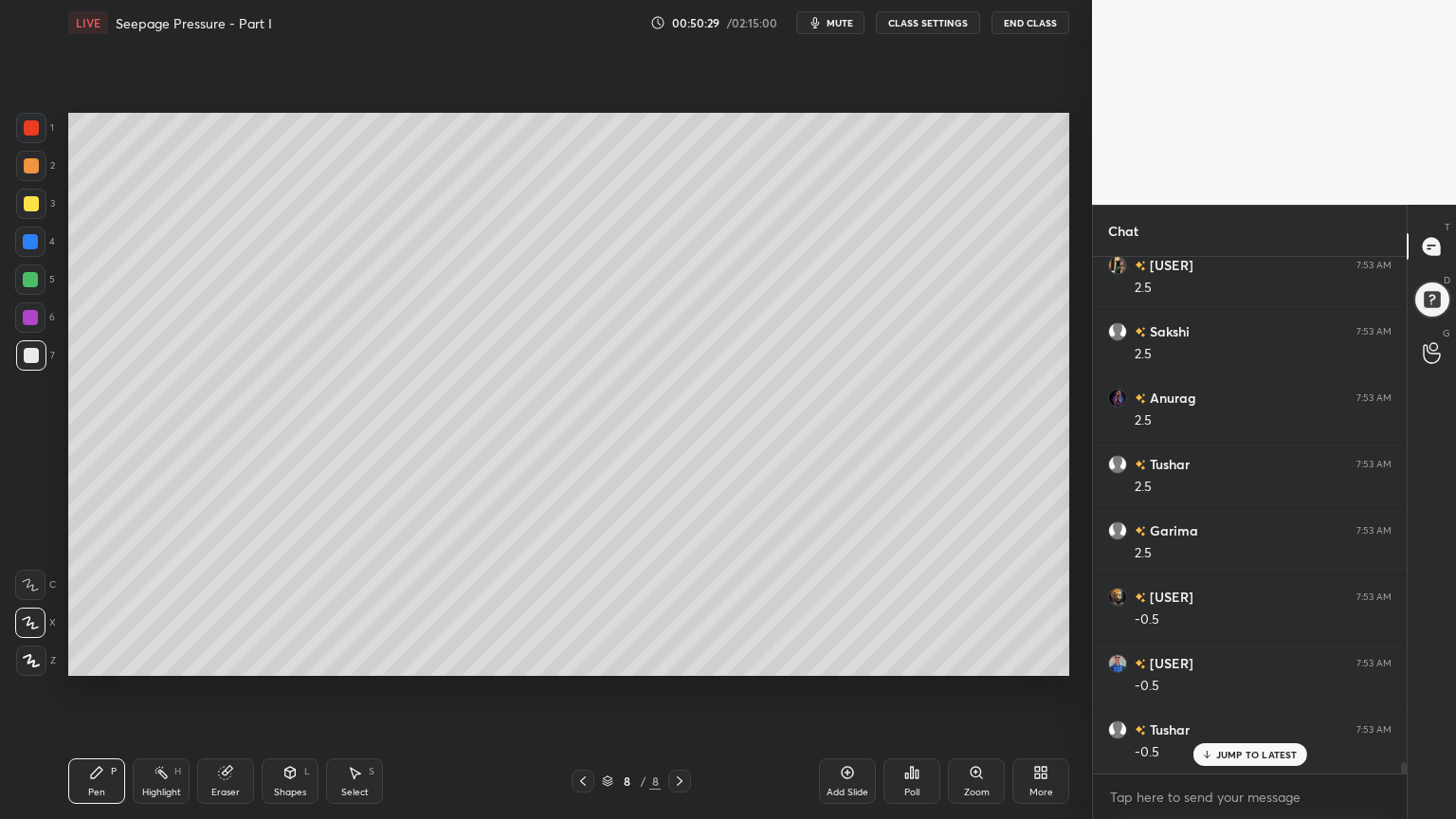 scroll, scrollTop: 22503, scrollLeft: 0, axis: vertical 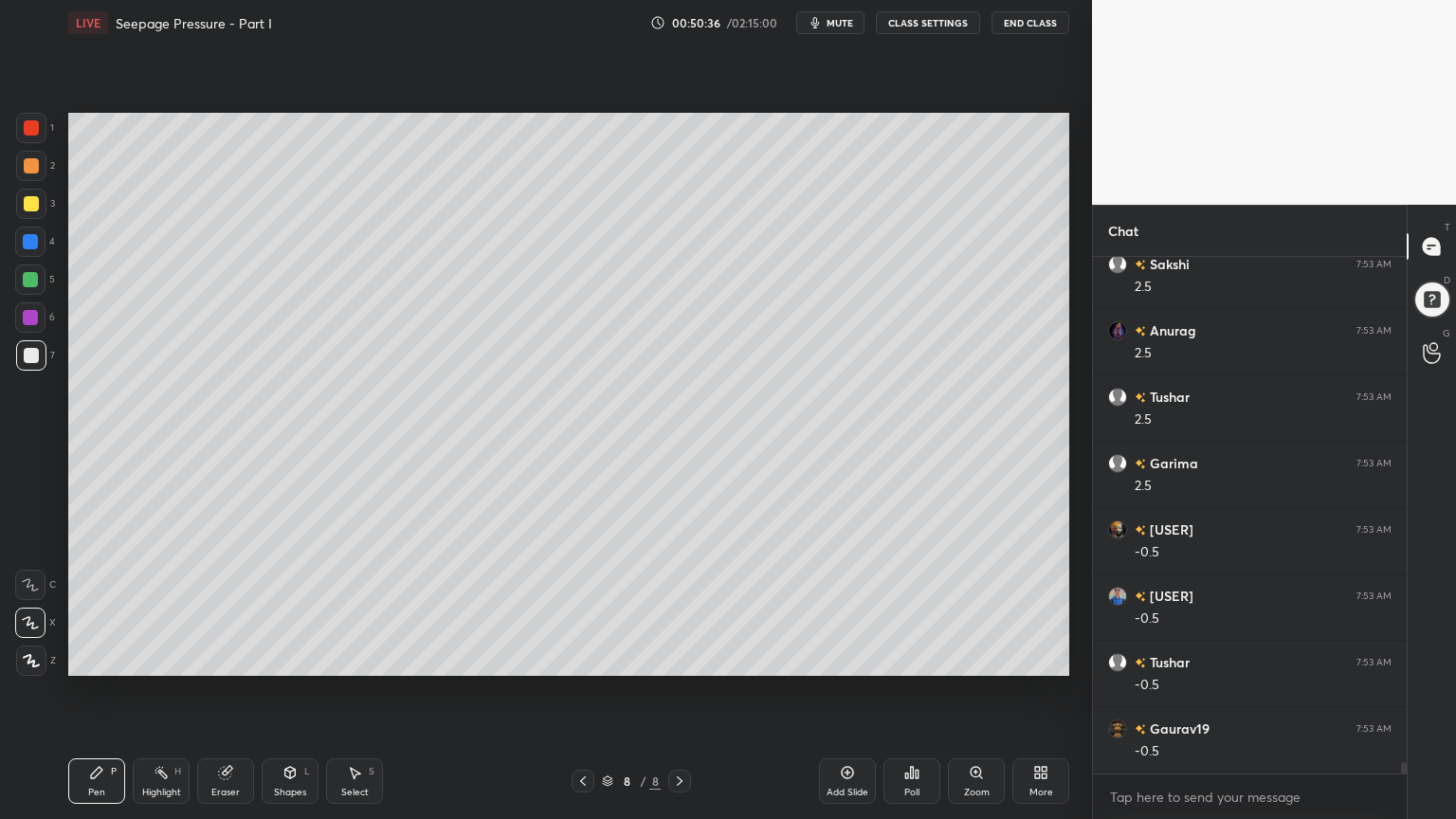 click 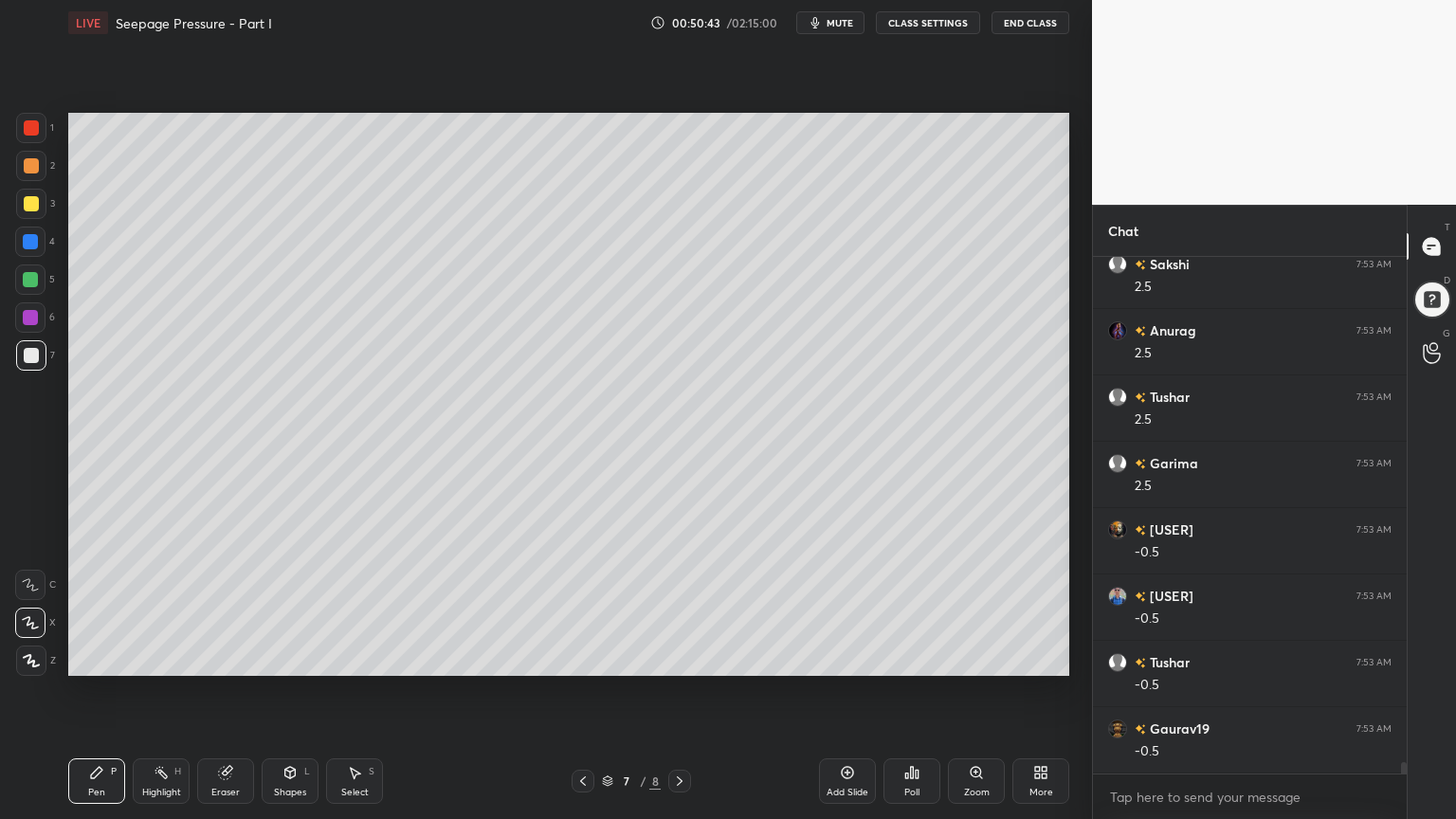 scroll, scrollTop: 22568, scrollLeft: 0, axis: vertical 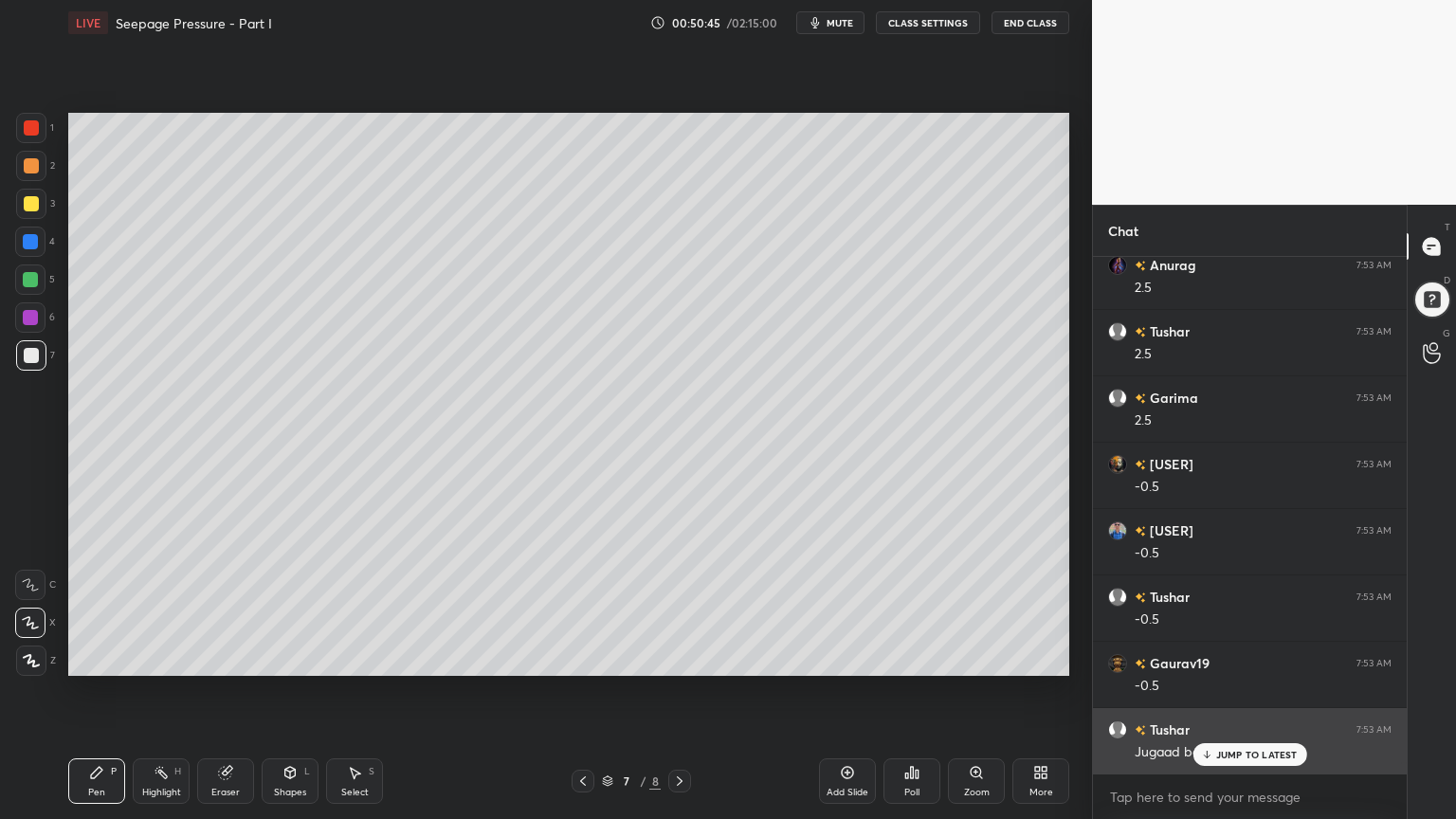 click on "JUMP TO LATEST" at bounding box center [1257, 755] 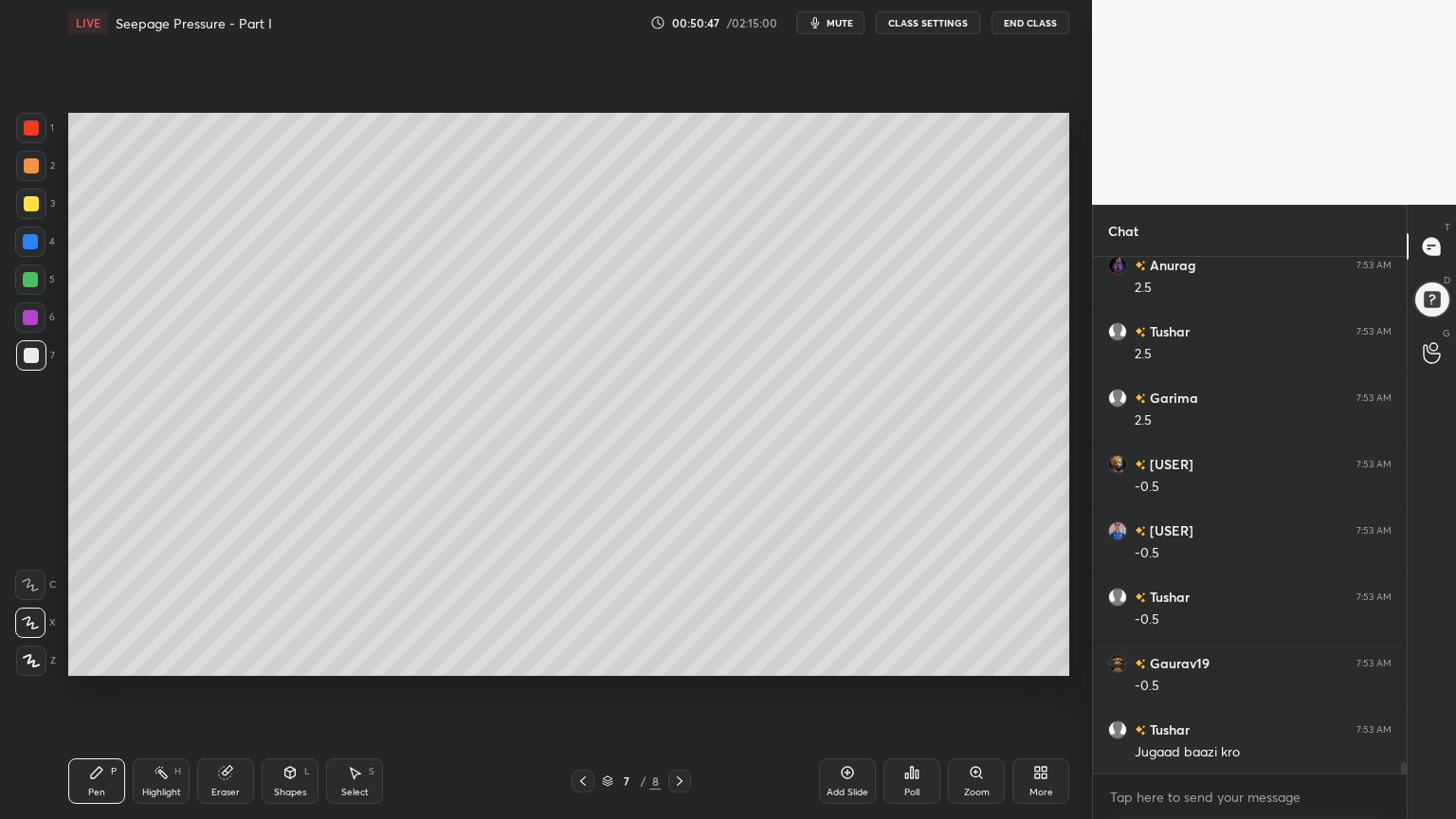 click 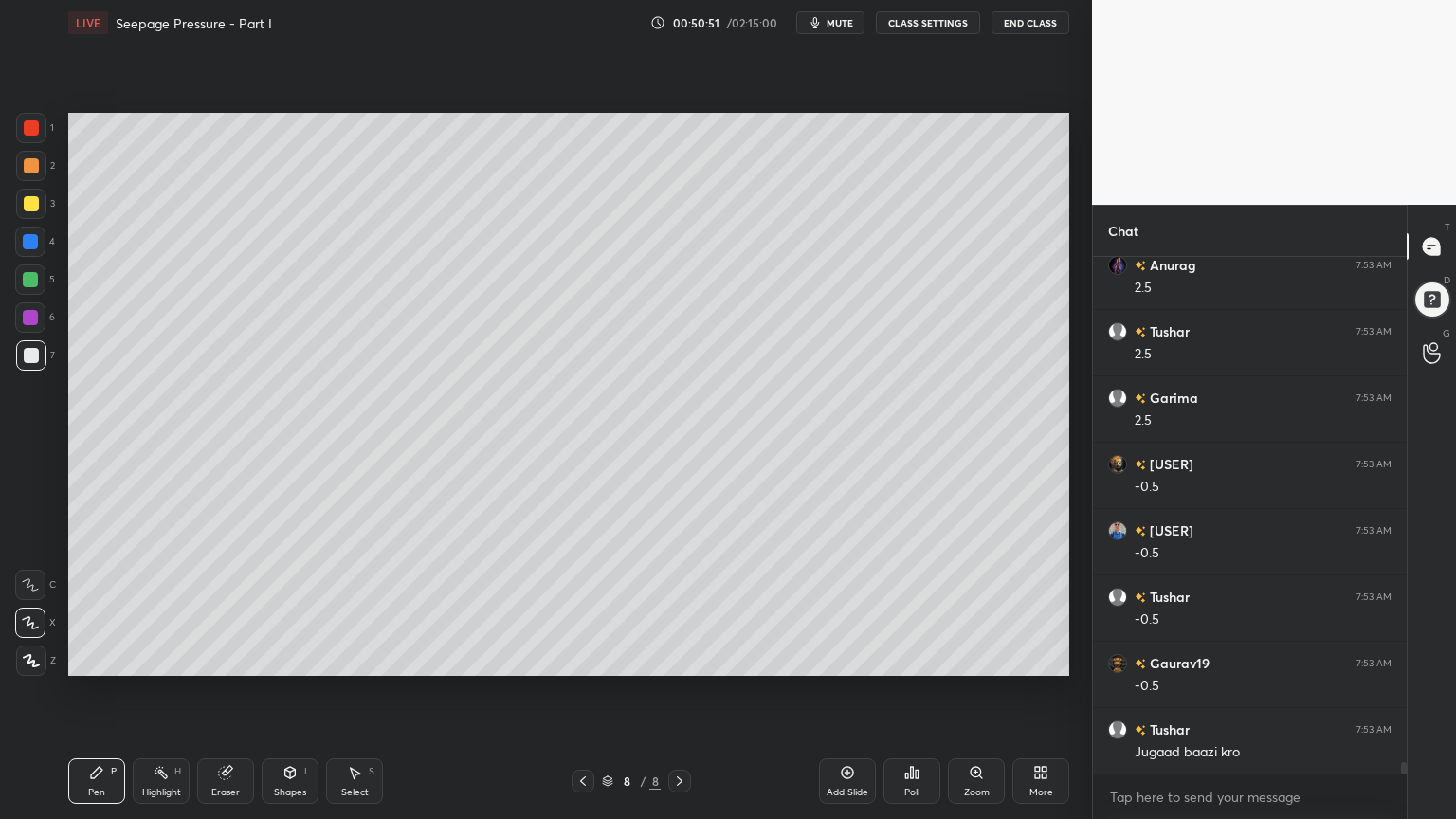 click 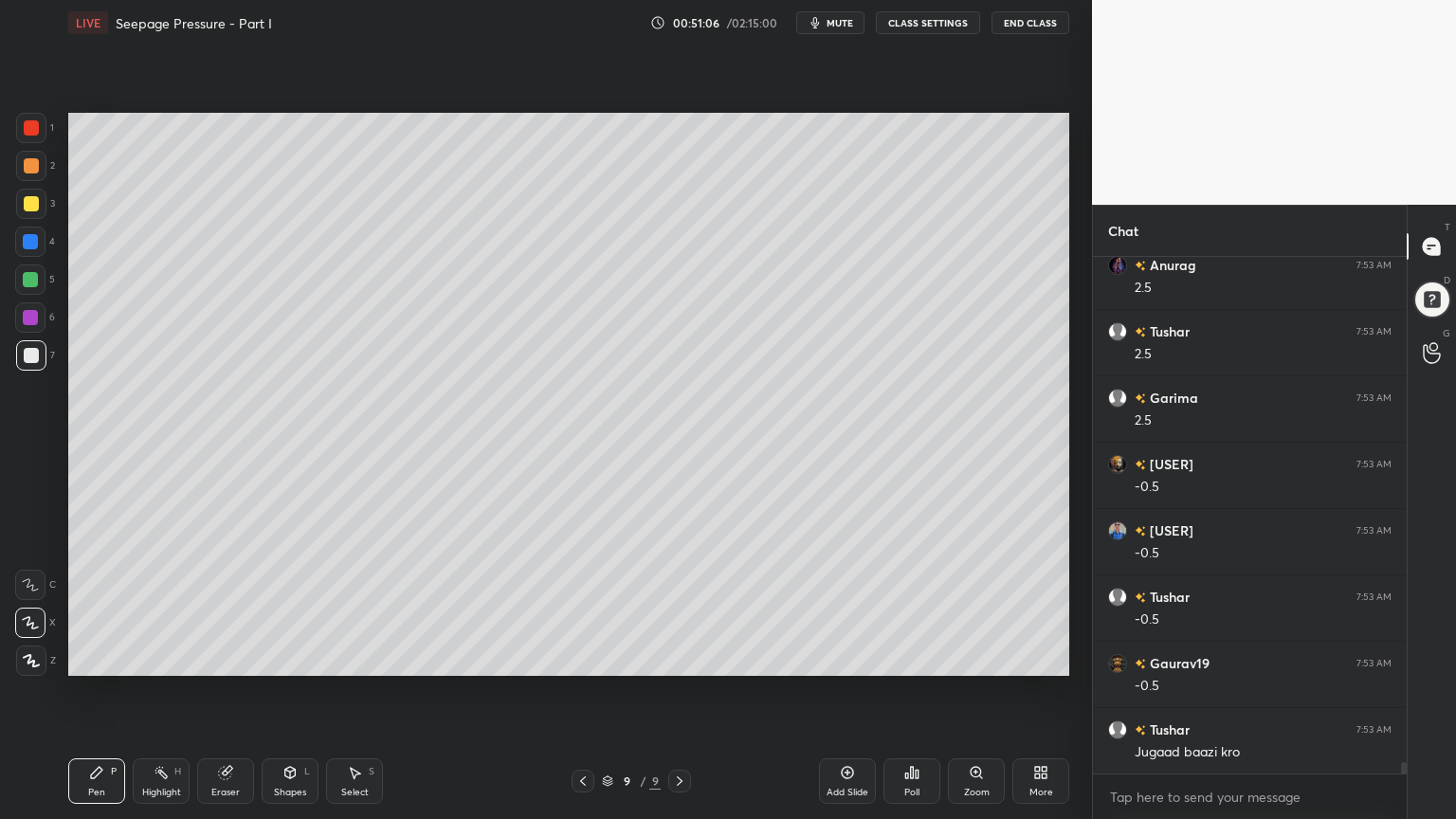 click 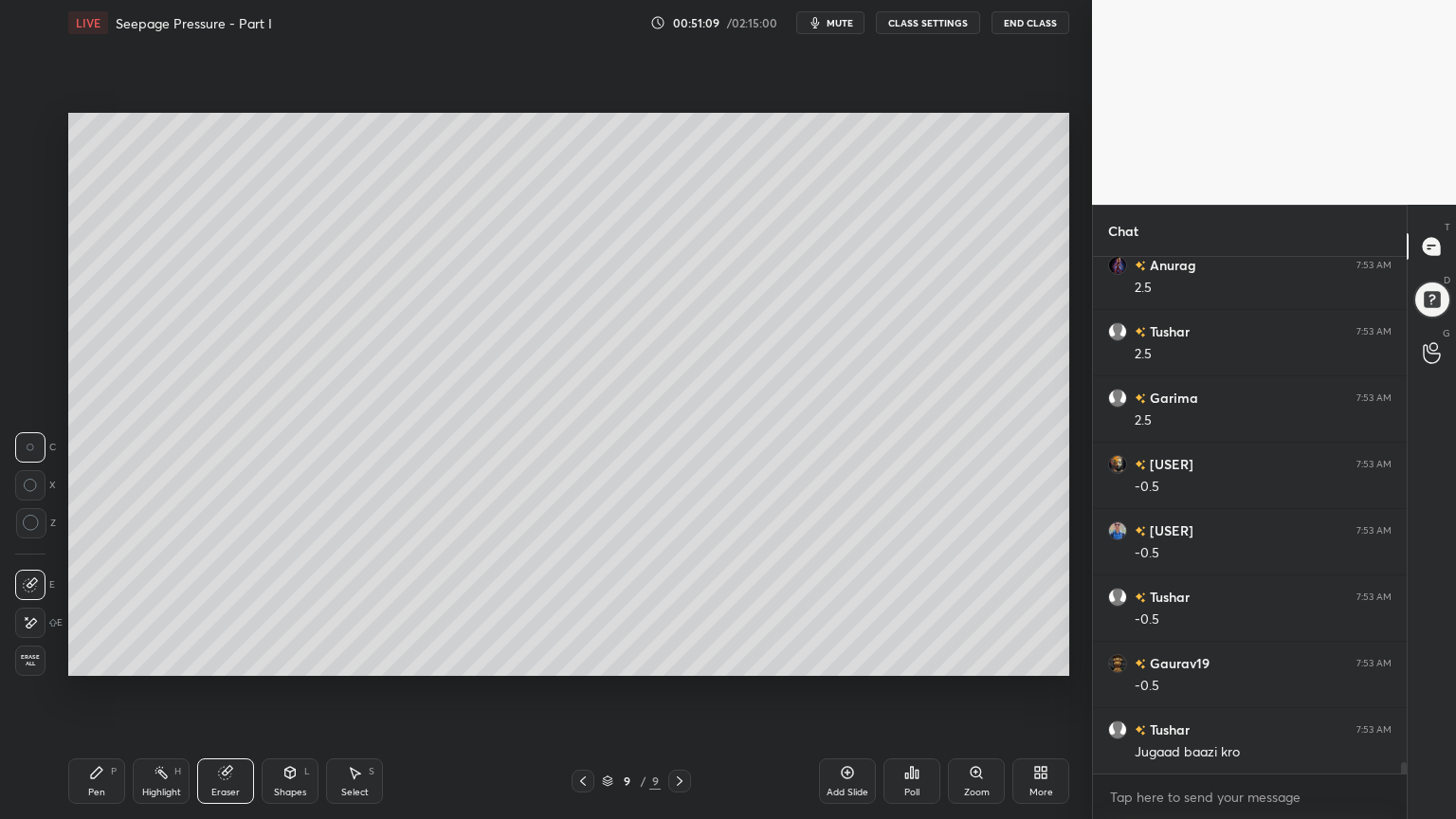 click on "Pen P" at bounding box center [97, 781] 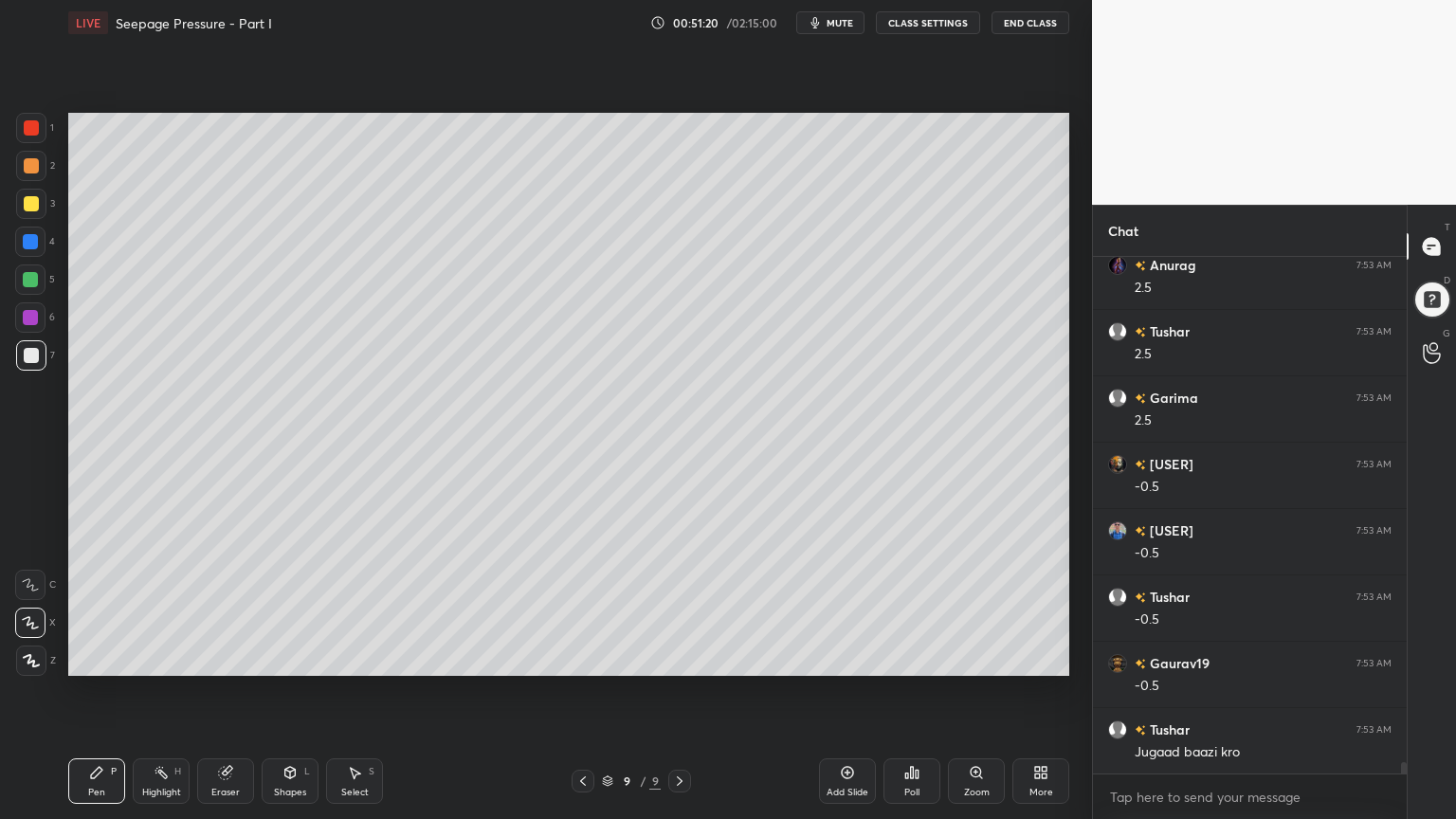 scroll, scrollTop: 22635, scrollLeft: 0, axis: vertical 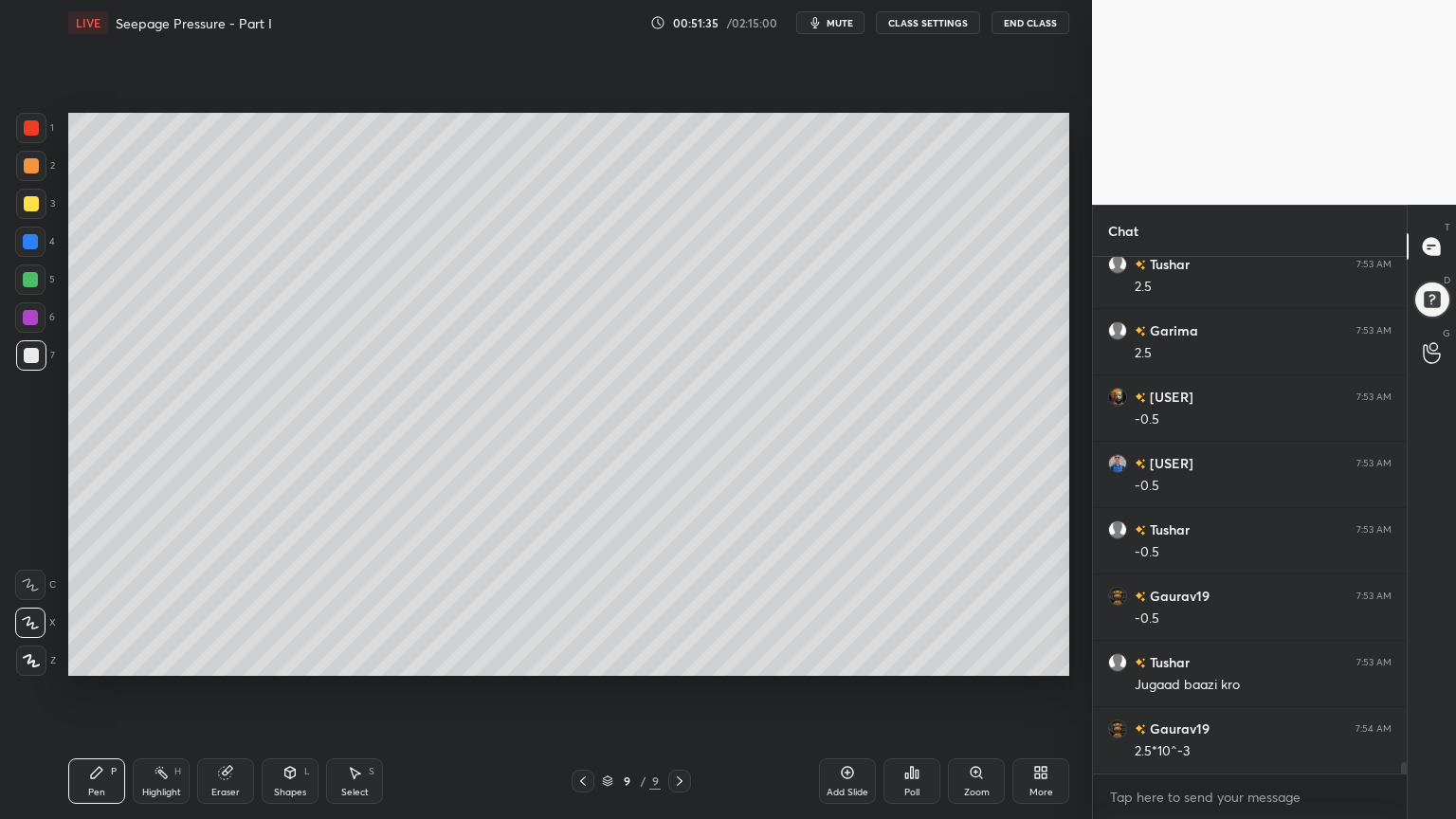 click 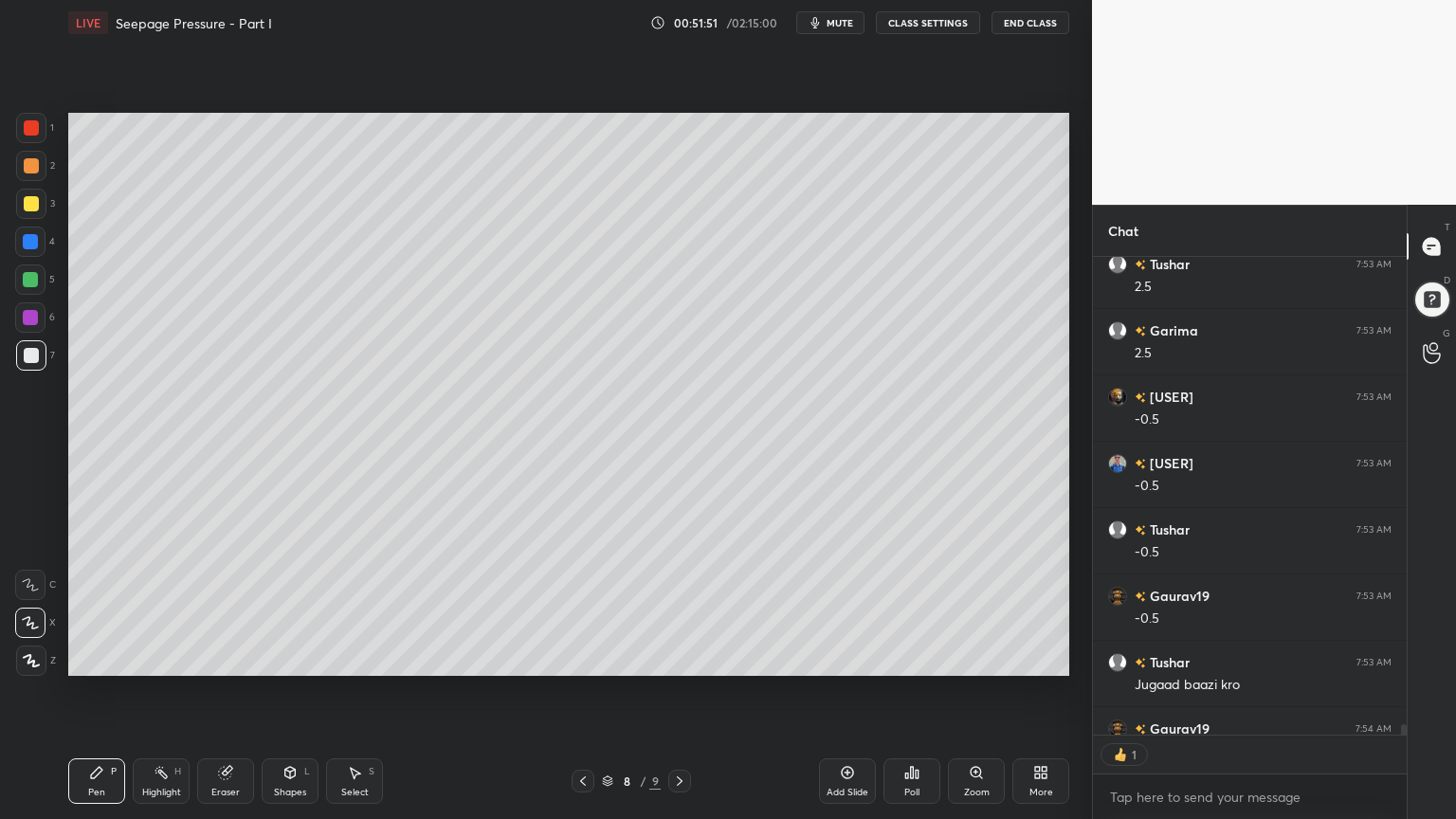 scroll, scrollTop: 473, scrollLeft: 308, axis: both 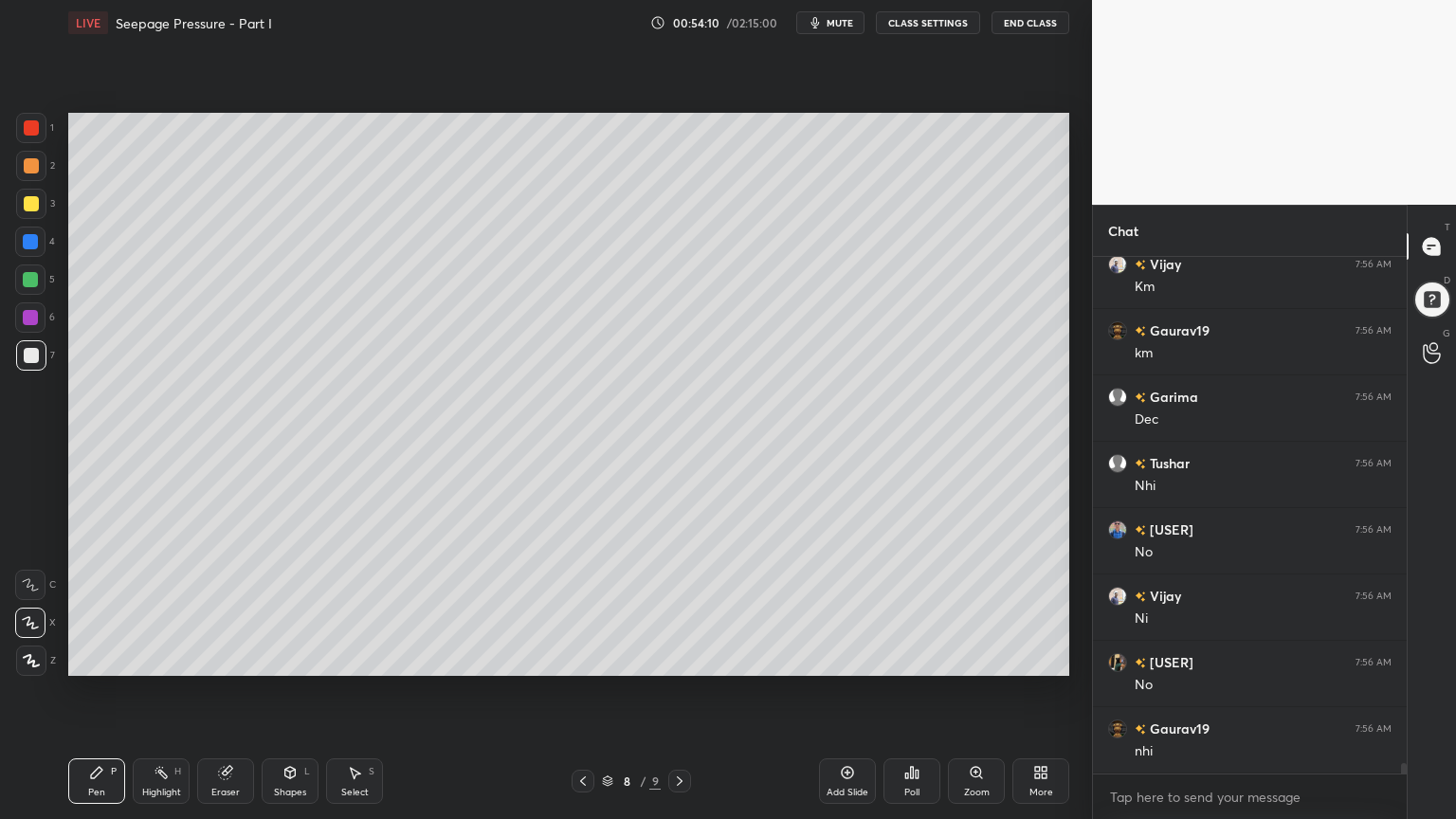 click 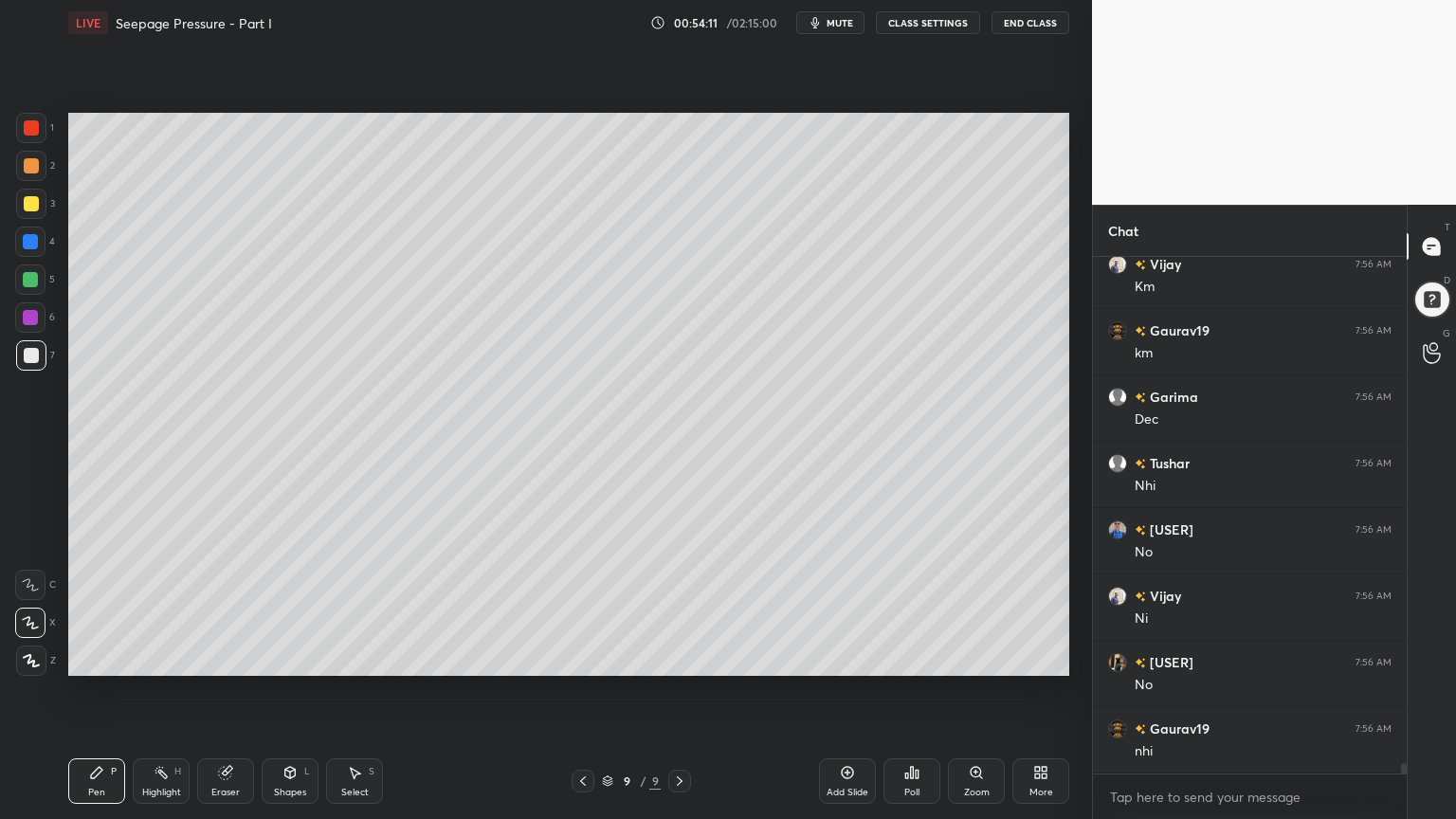click on "Add Slide" at bounding box center [847, 781] 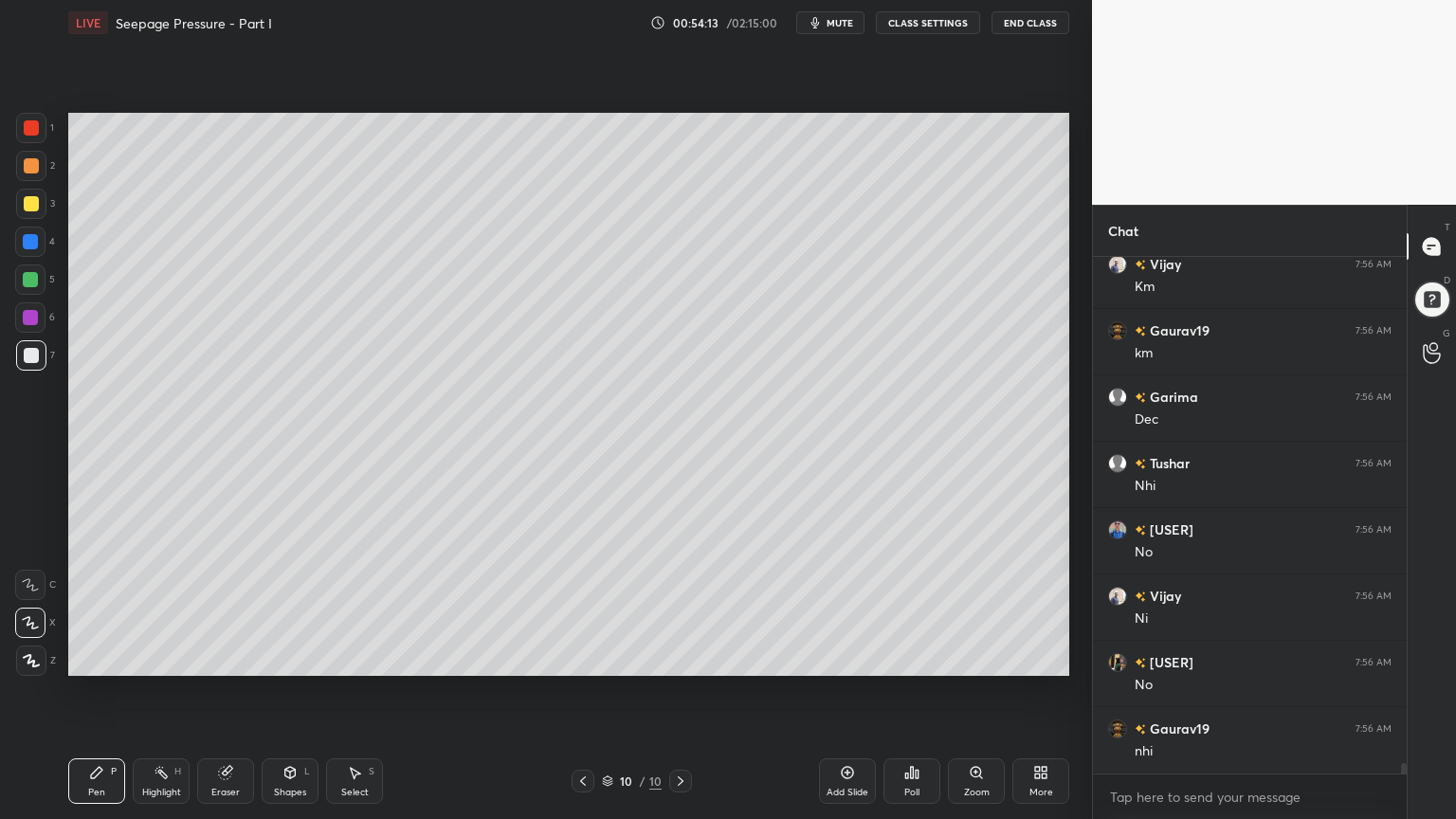 click at bounding box center (31, 166) 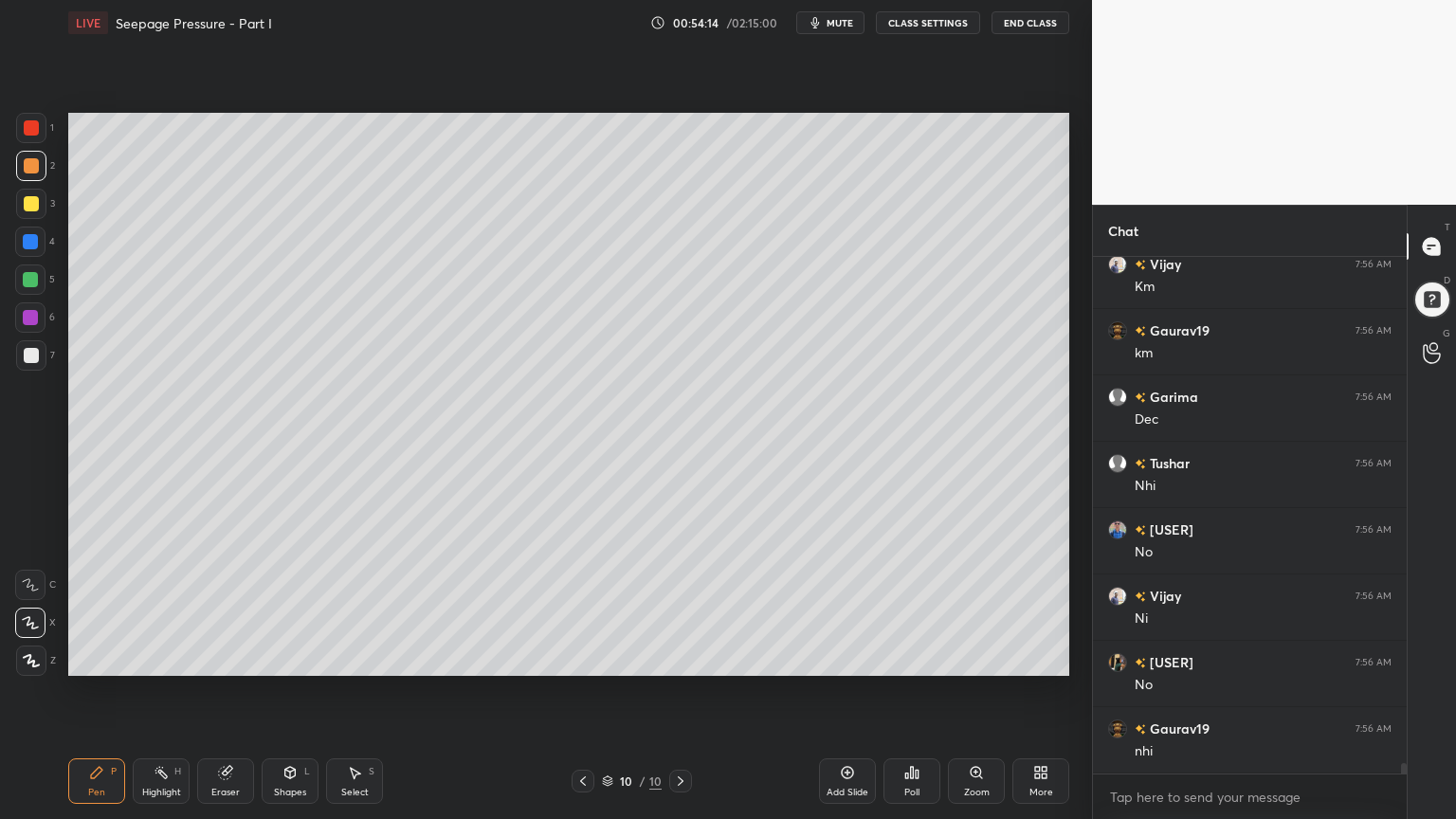 click 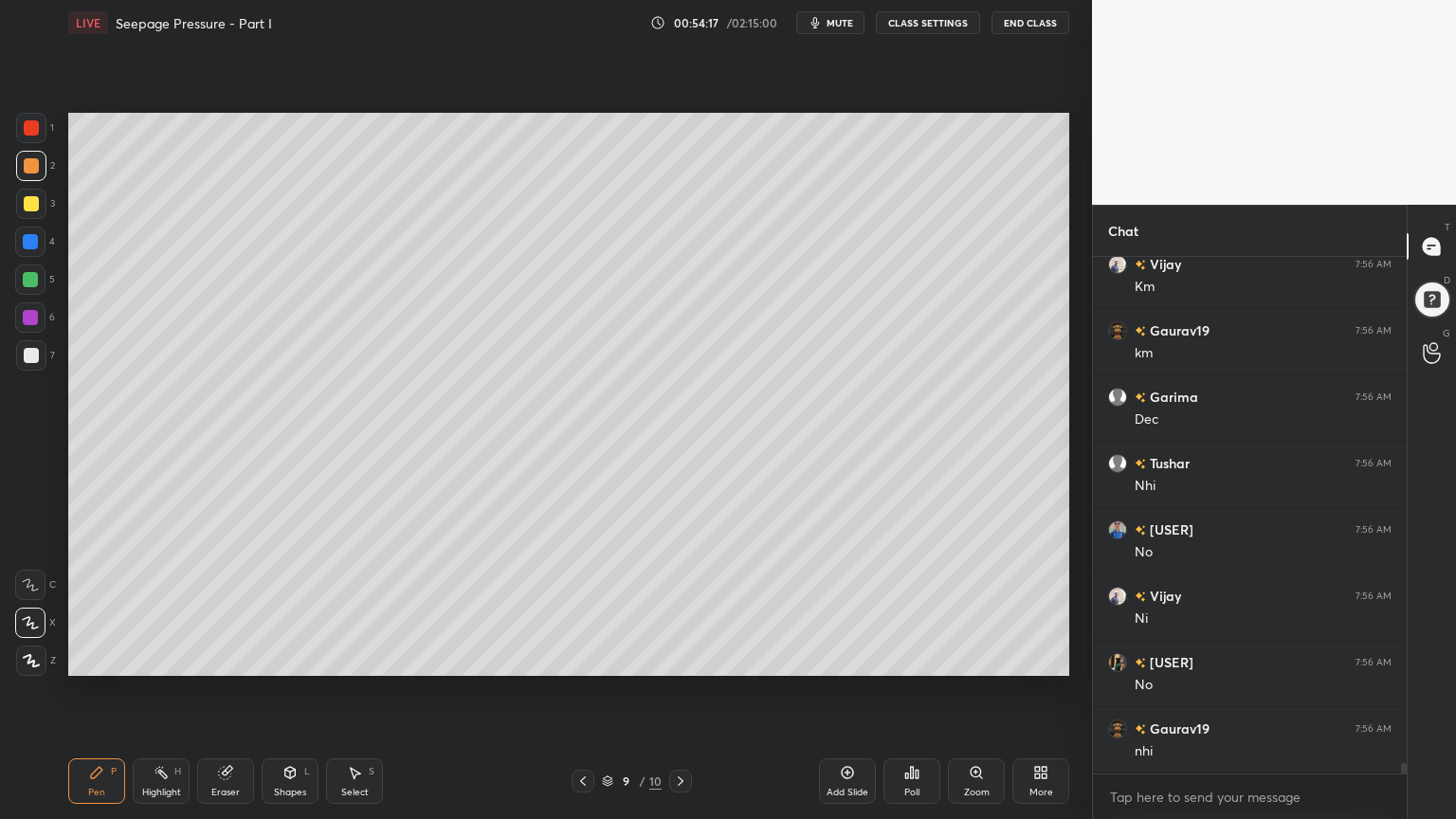 click at bounding box center (31, 204) 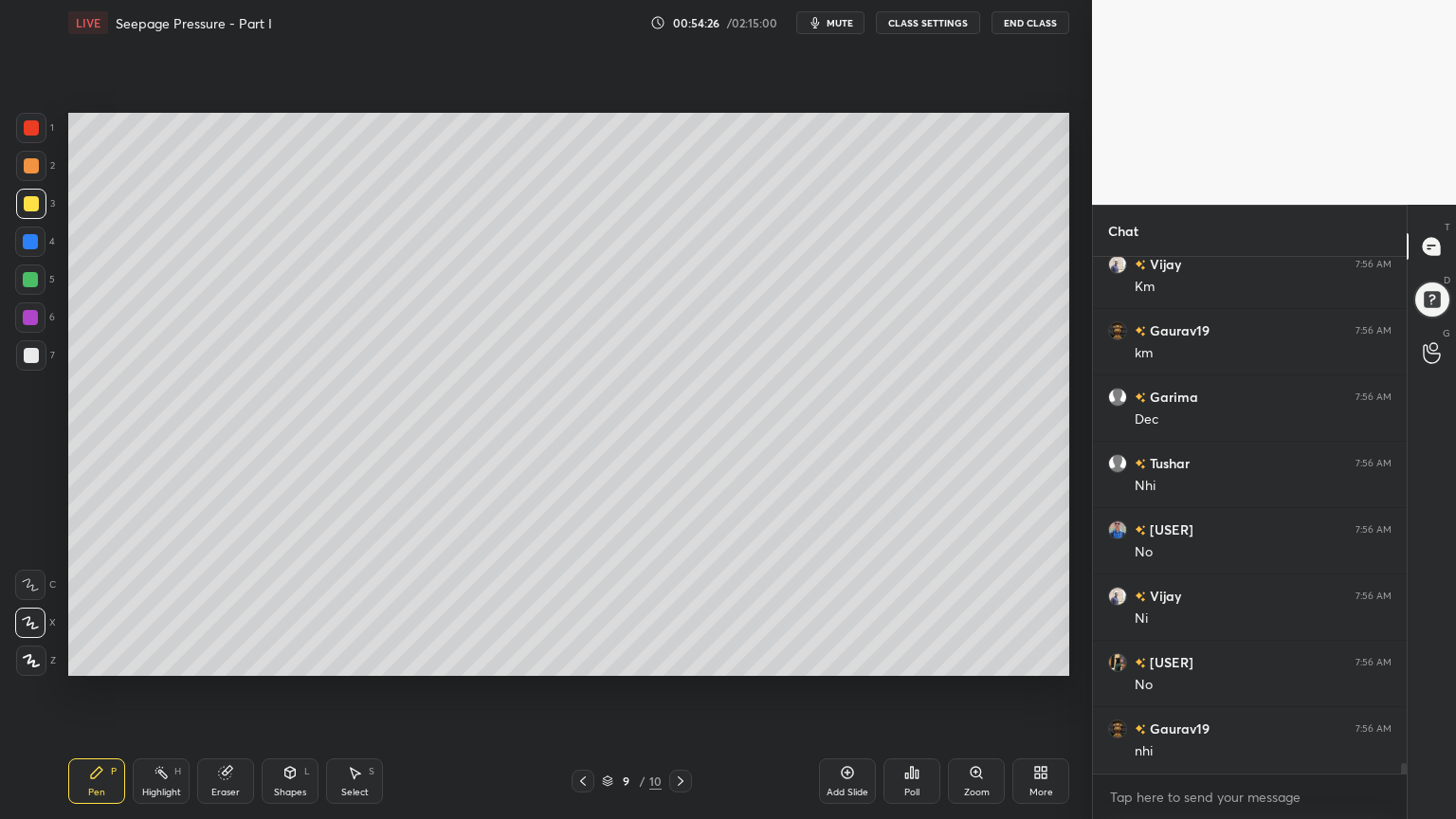 click 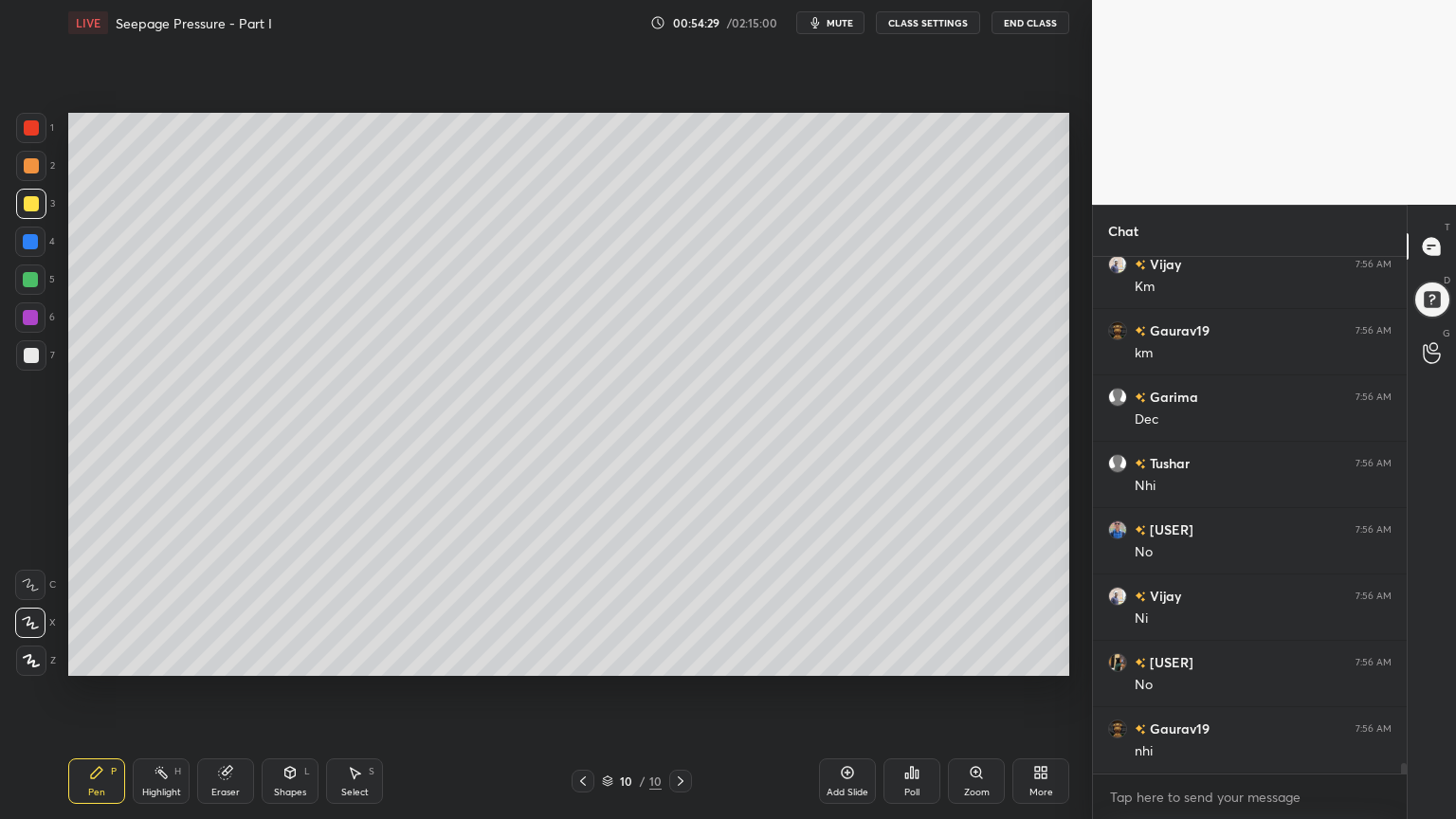 click on "Shapes L" at bounding box center (290, 781) 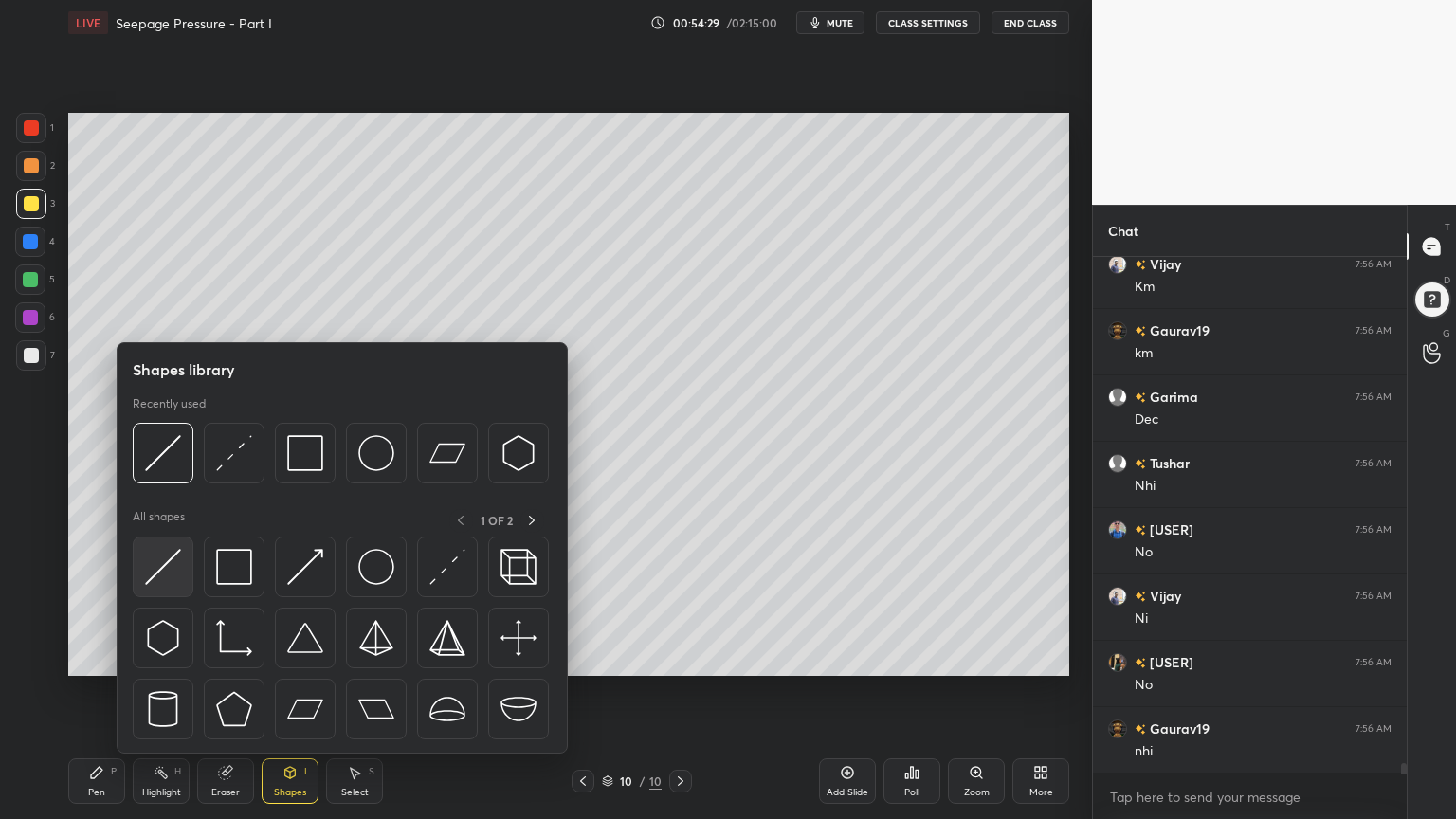 click at bounding box center (163, 567) 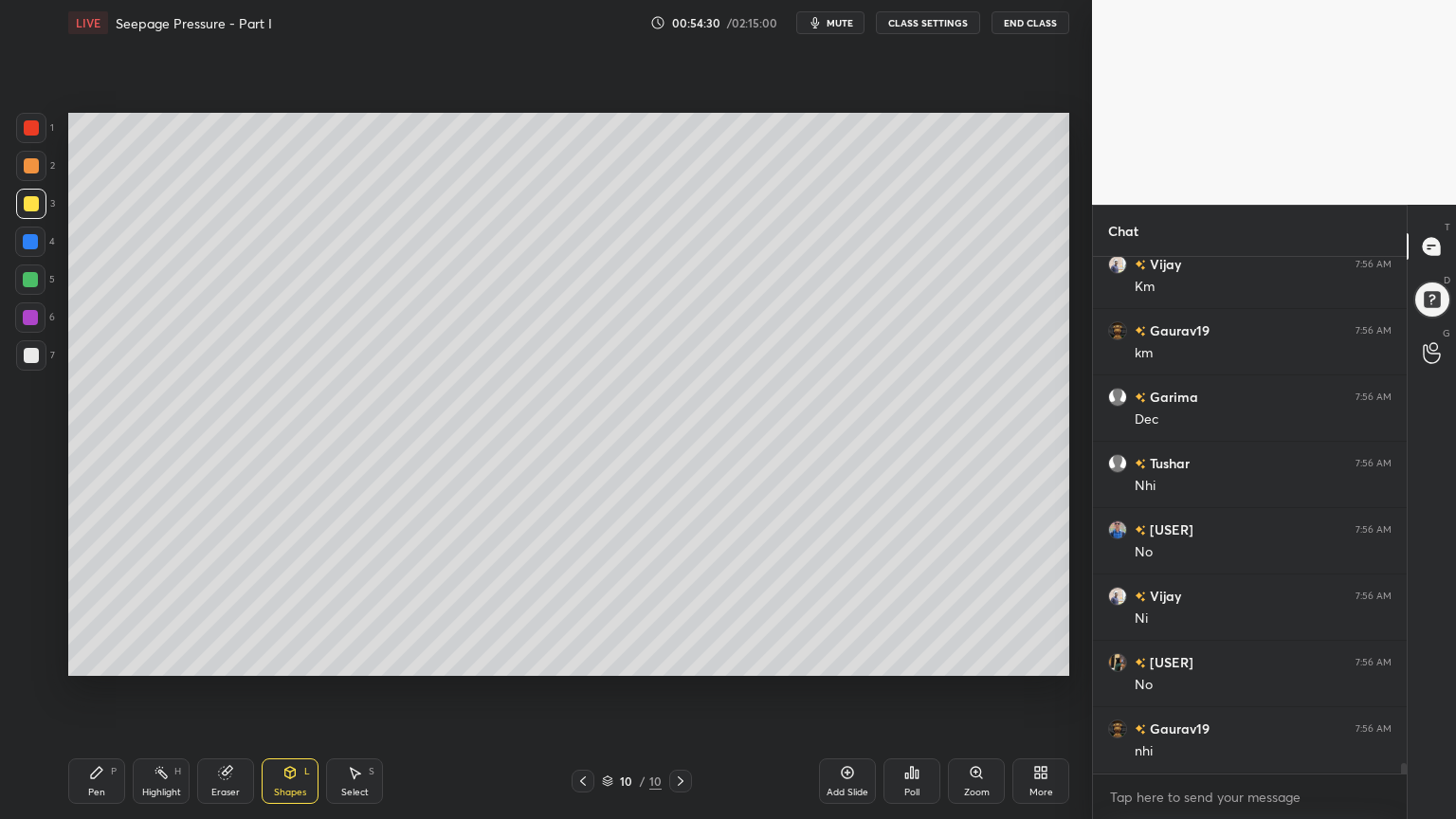 click on "1 2 3 4 5 6 7 C X Z C X Z E E Erase all   H H" at bounding box center [30, 394] 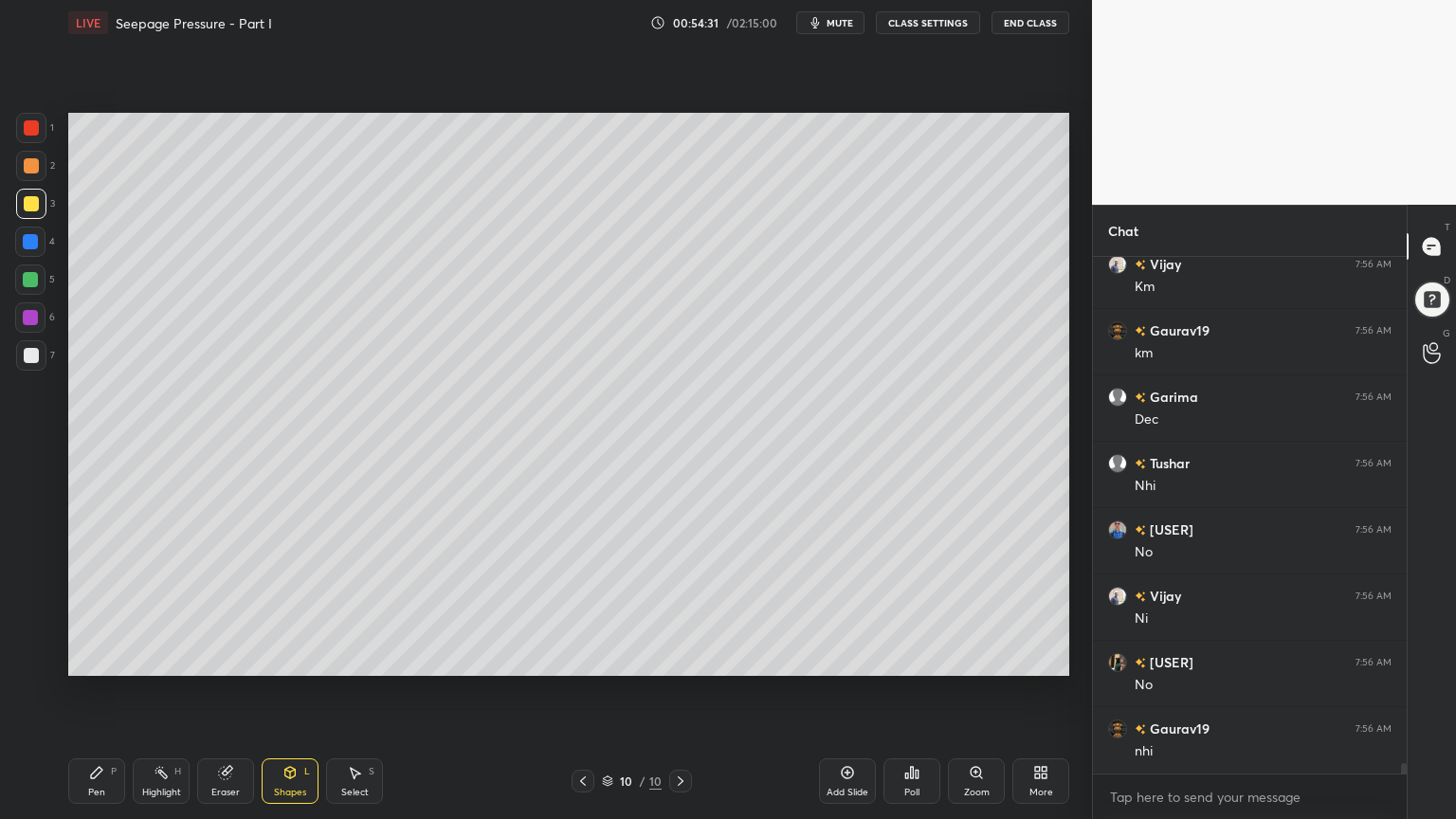 click at bounding box center (31, 166) 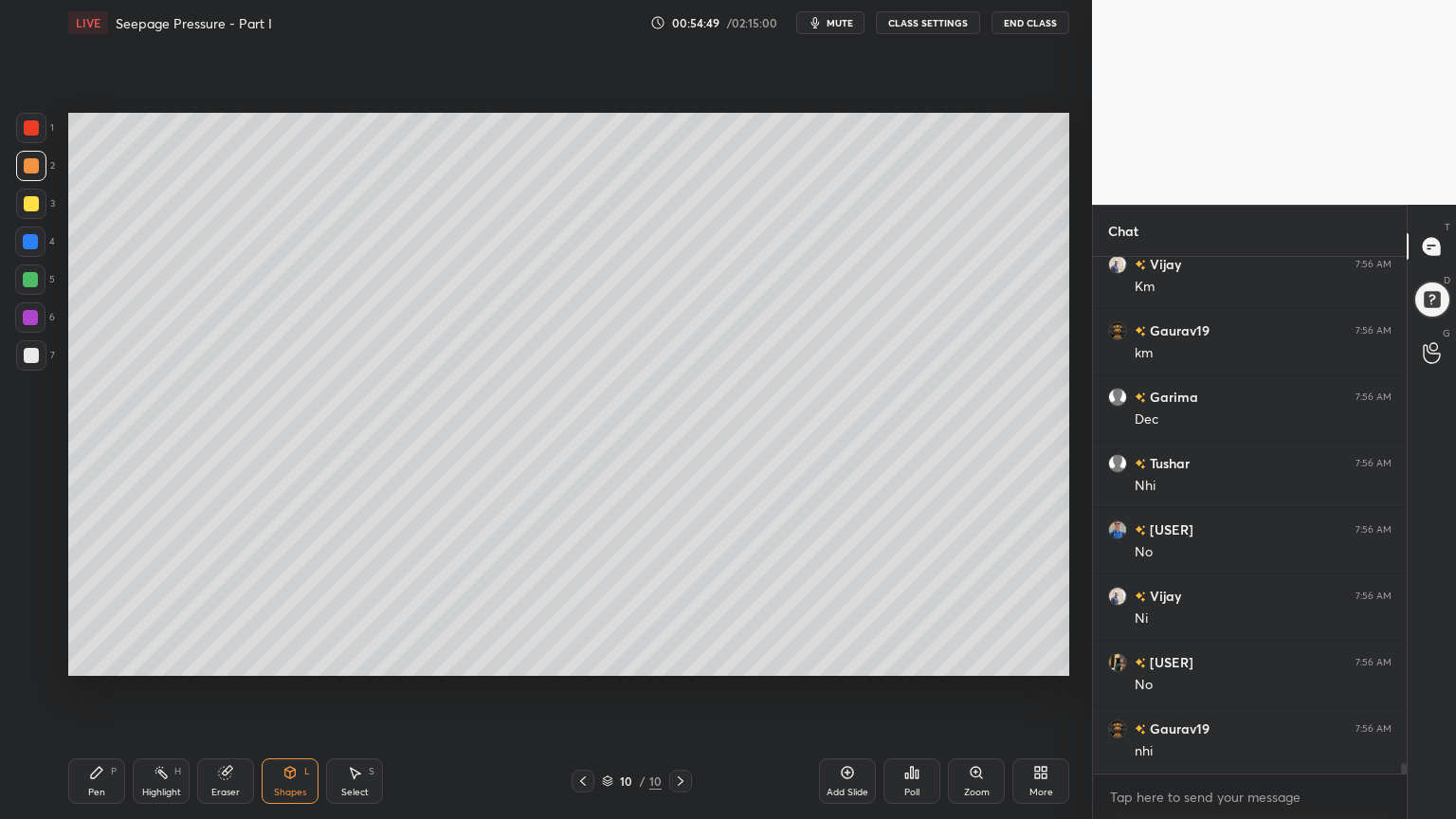 scroll, scrollTop: 24441, scrollLeft: 0, axis: vertical 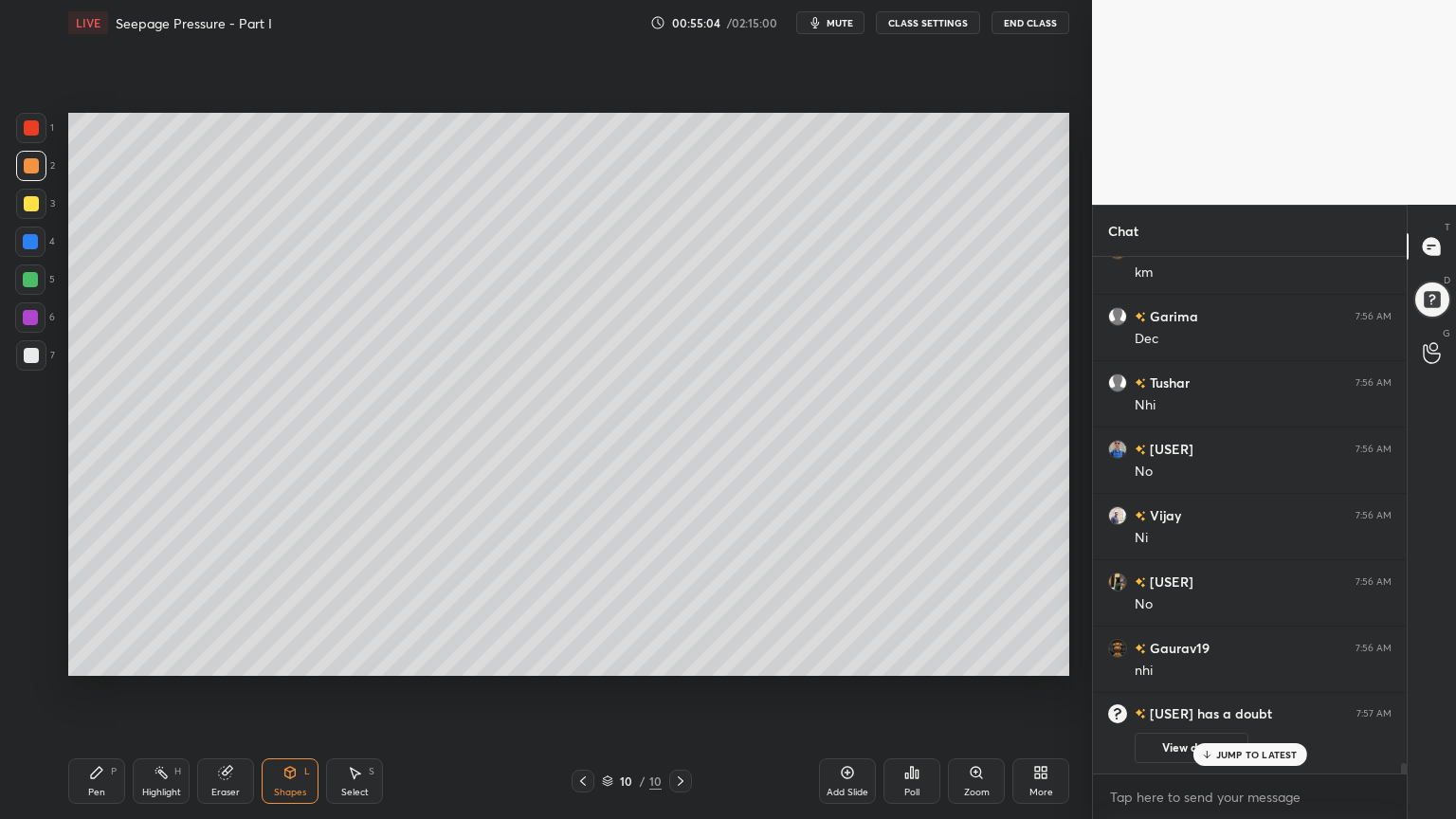 click on "Pen P" at bounding box center [97, 781] 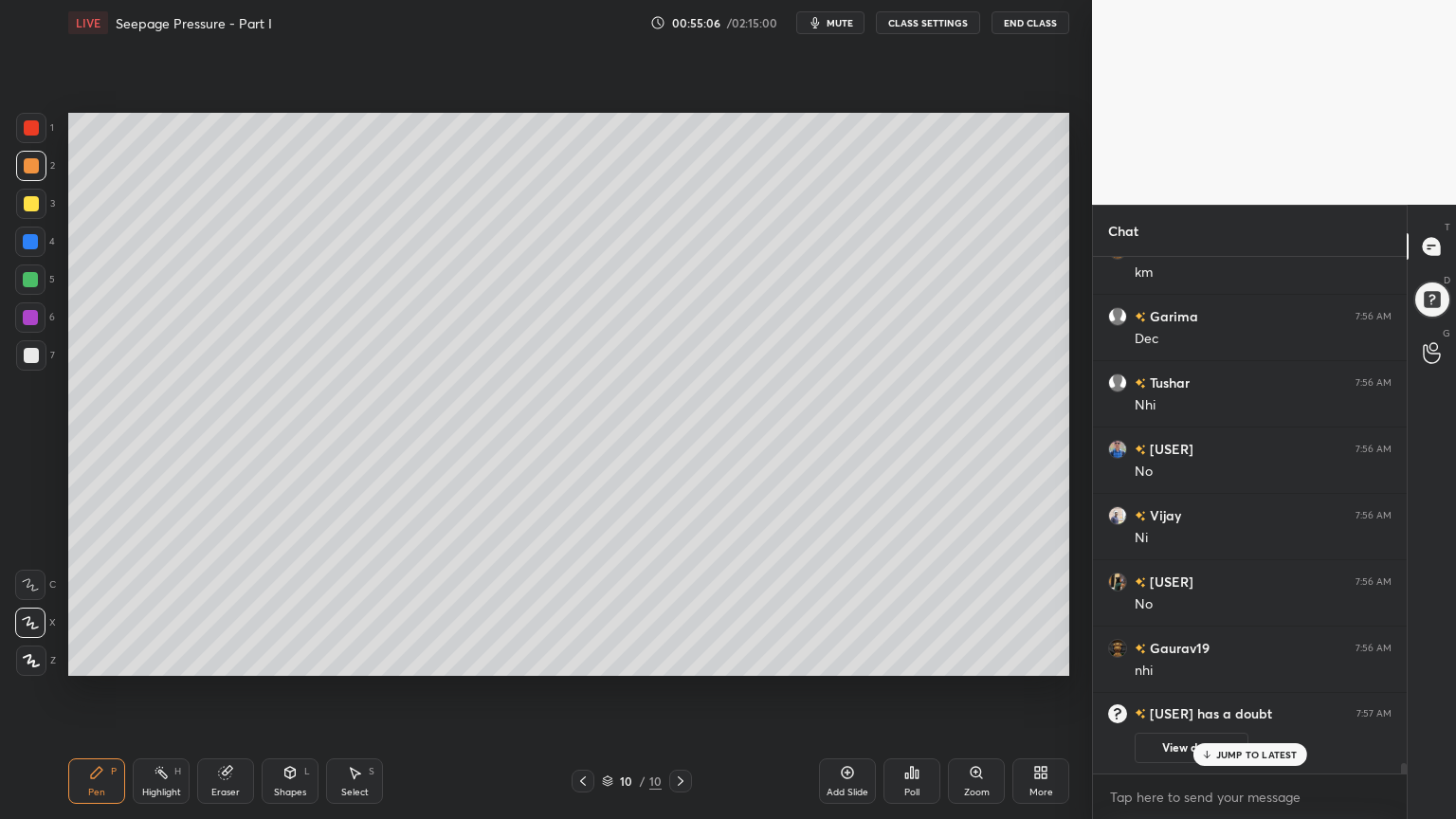 click at bounding box center (30, 242) 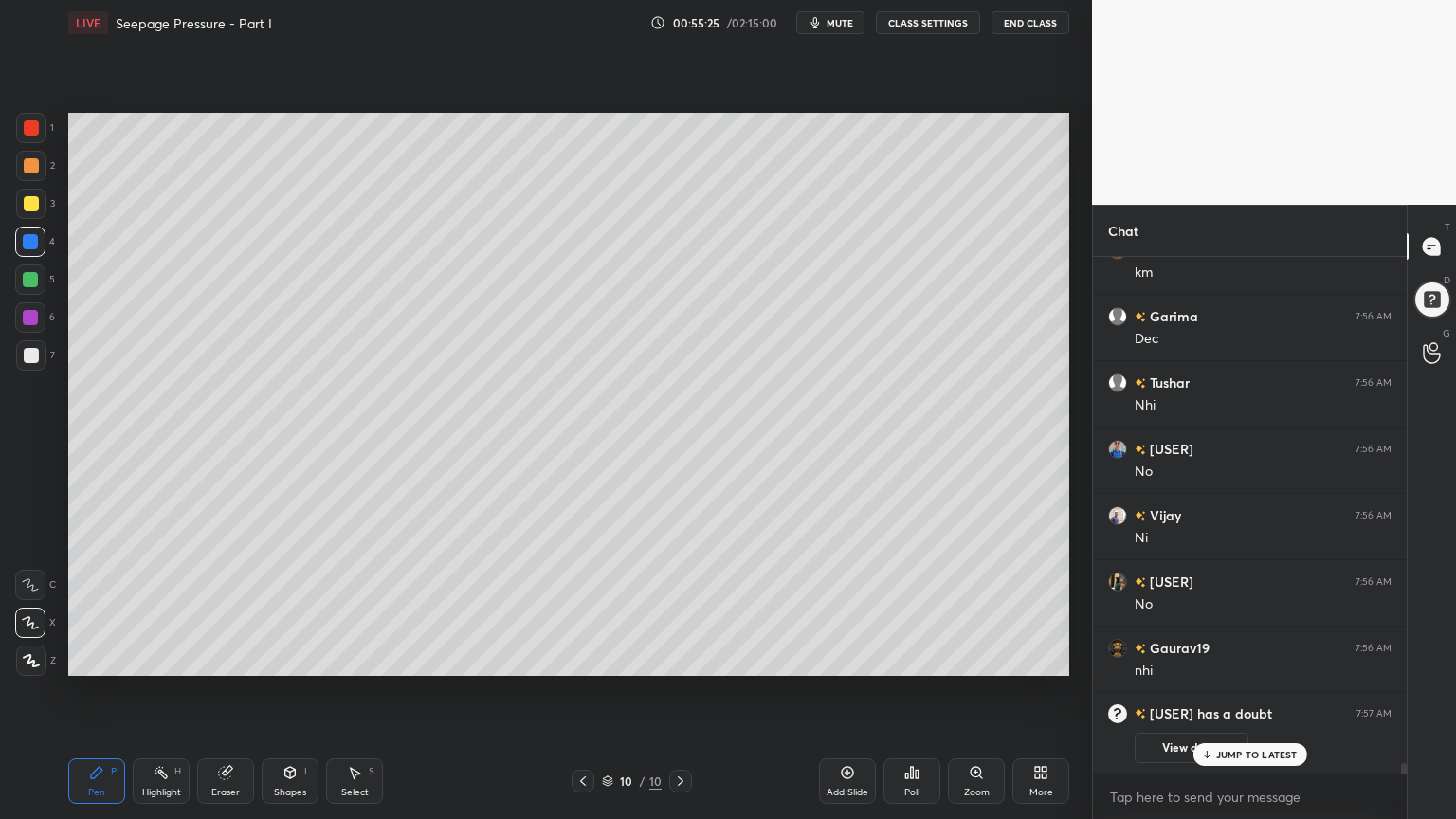 click on "Shapes L" at bounding box center [290, 781] 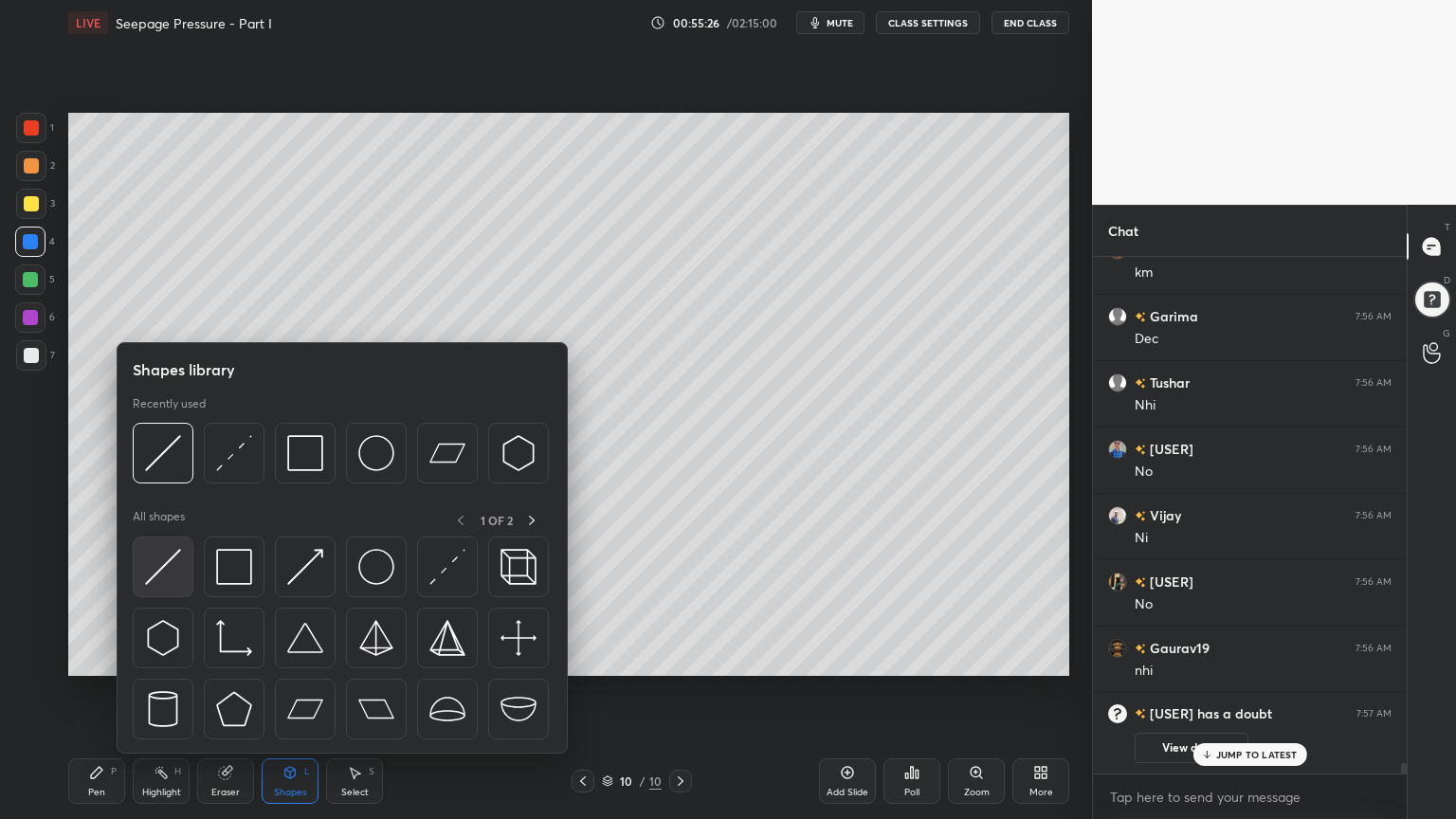click at bounding box center (163, 567) 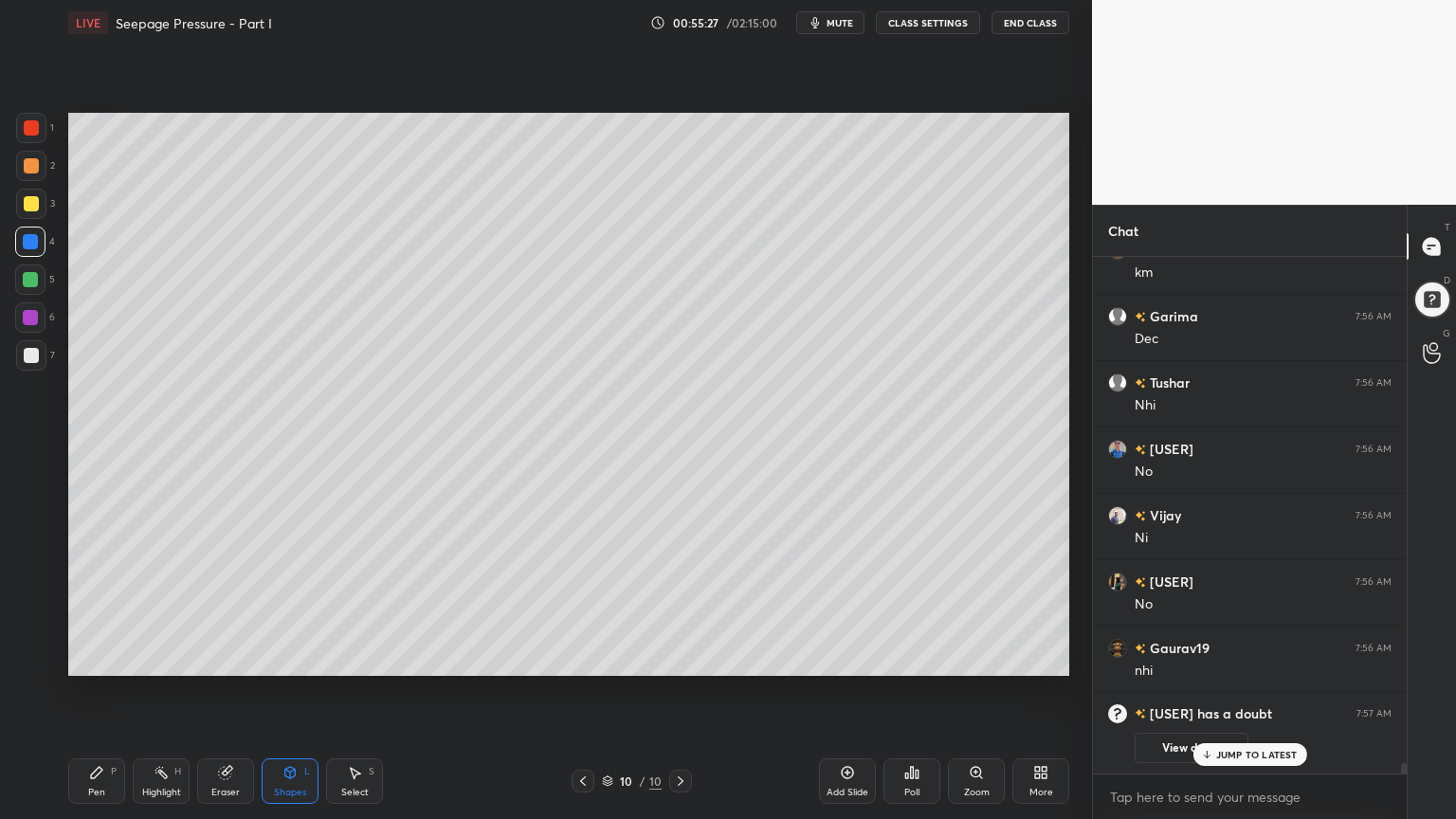 click on "Pen" at bounding box center (97, 792) 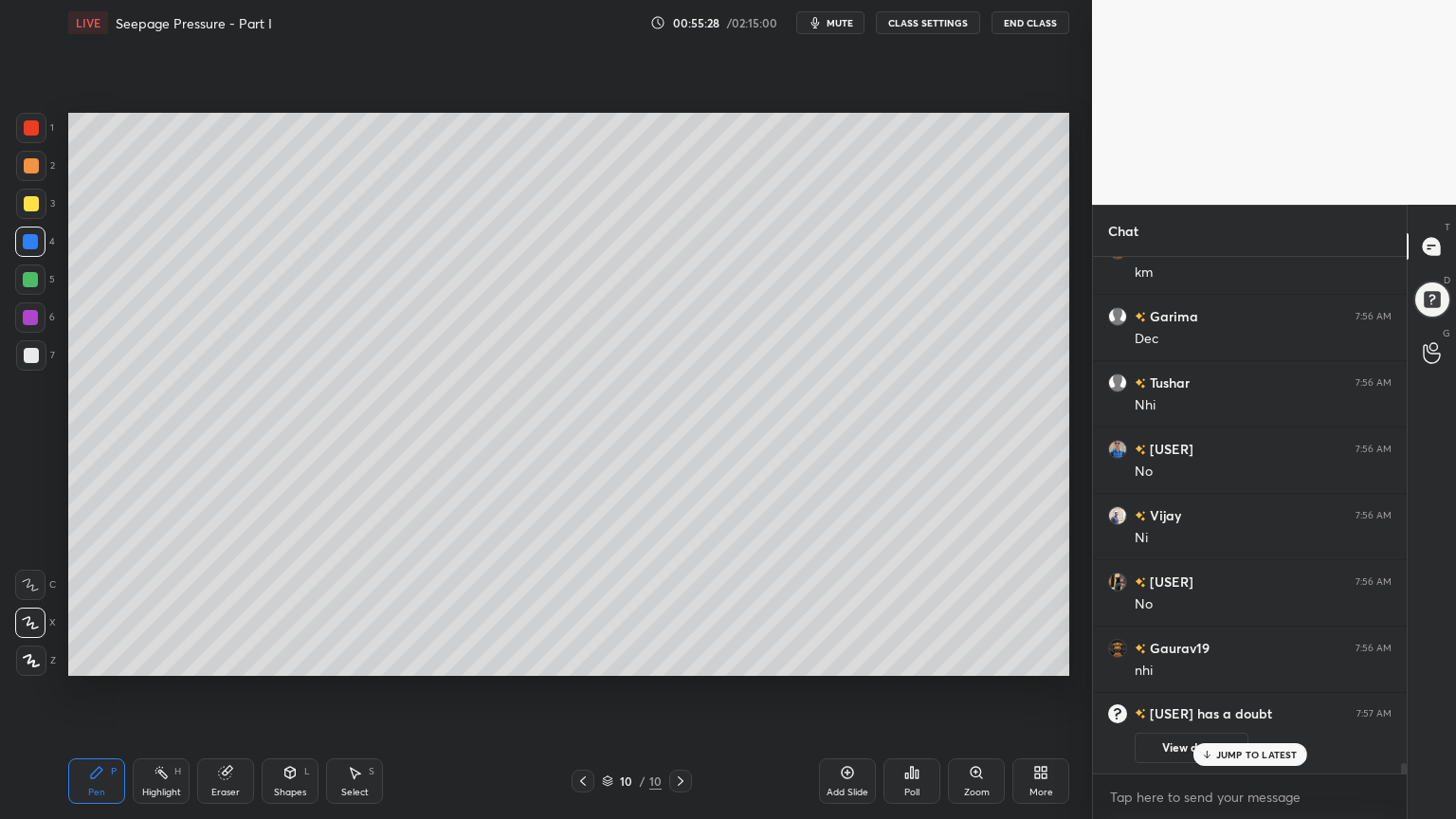 click at bounding box center (31, 166) 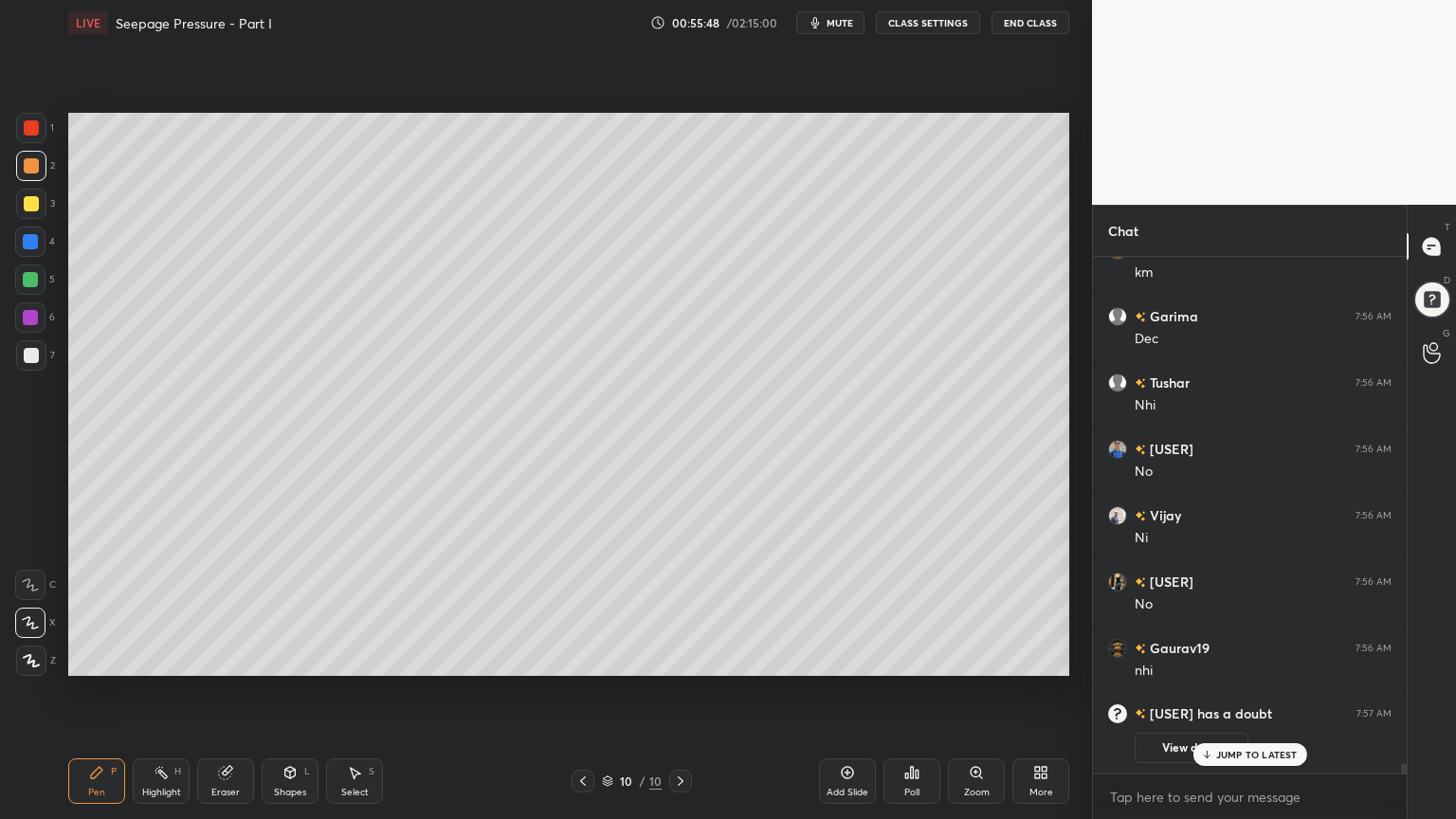 click at bounding box center [31, 661] 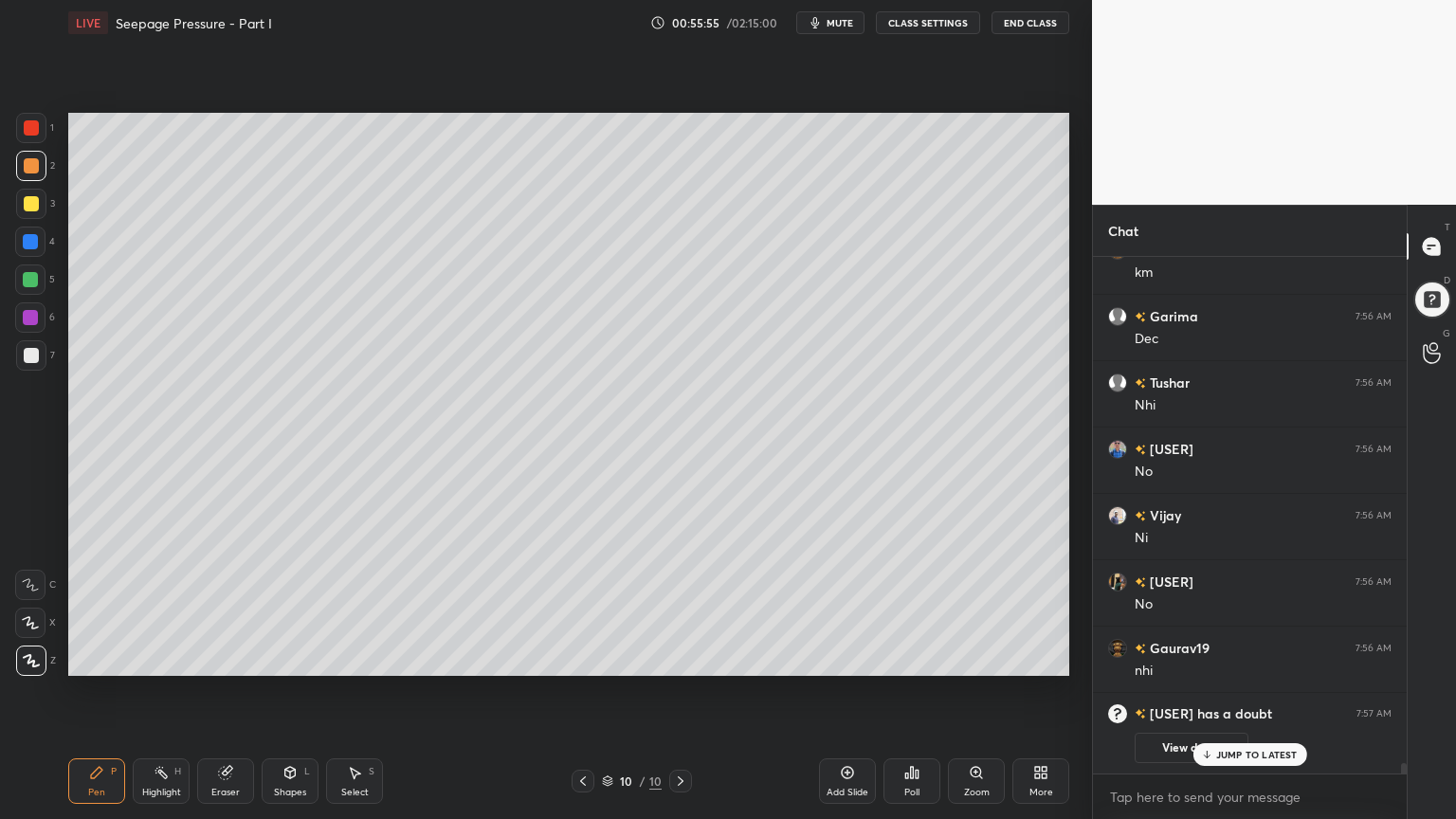 click on "Shapes L" at bounding box center (290, 781) 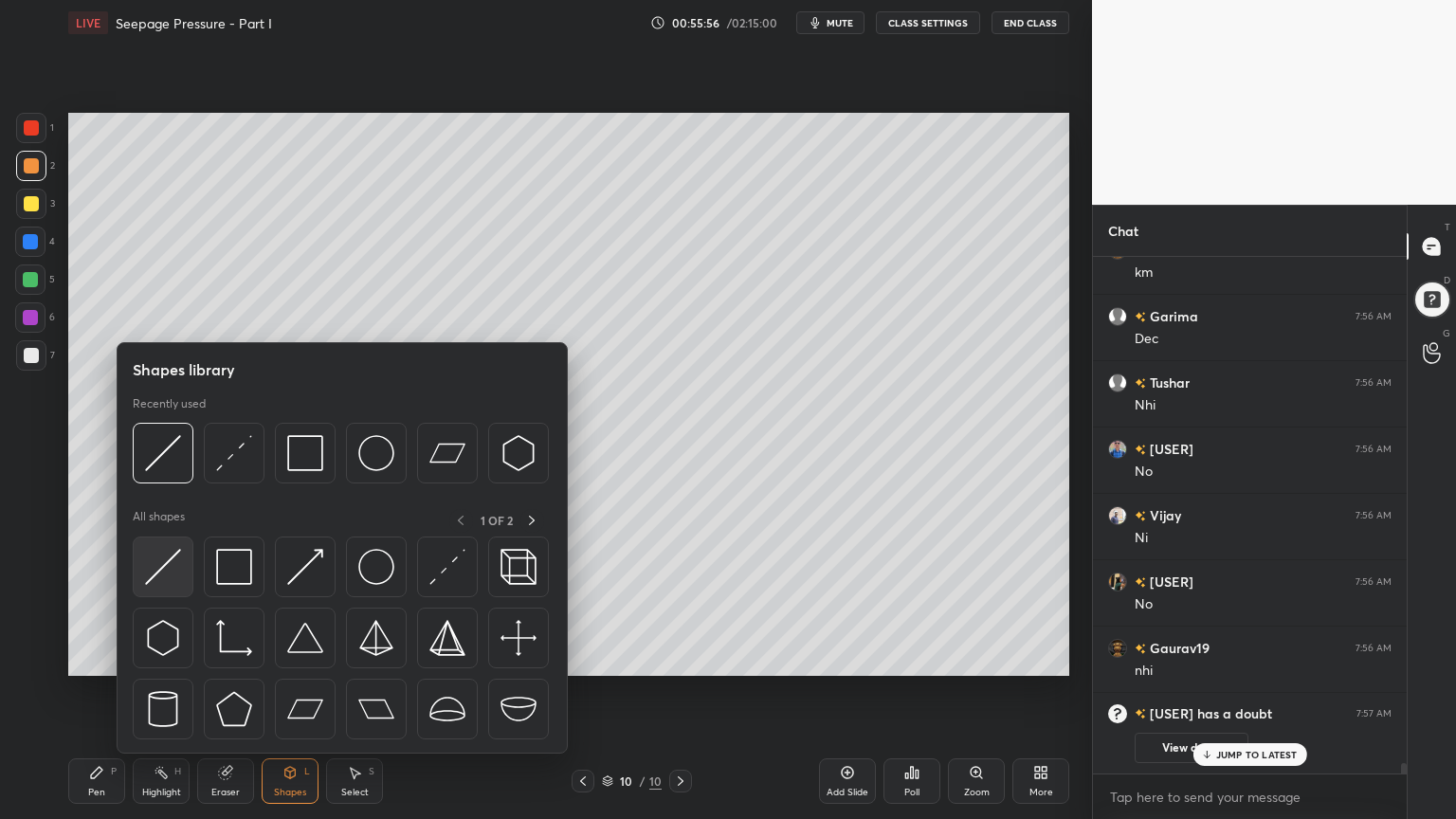 click at bounding box center [163, 567] 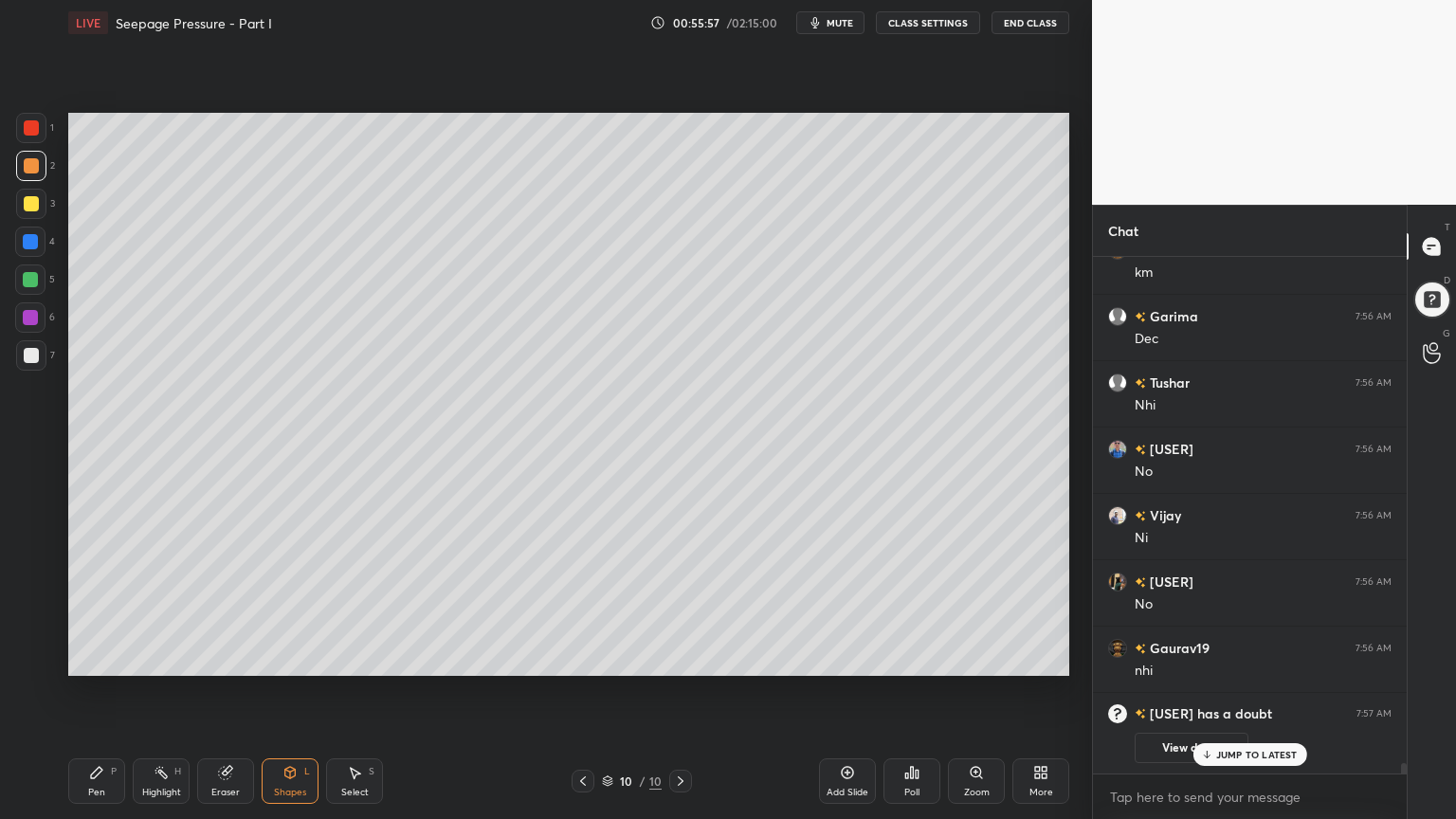 click at bounding box center [30, 242] 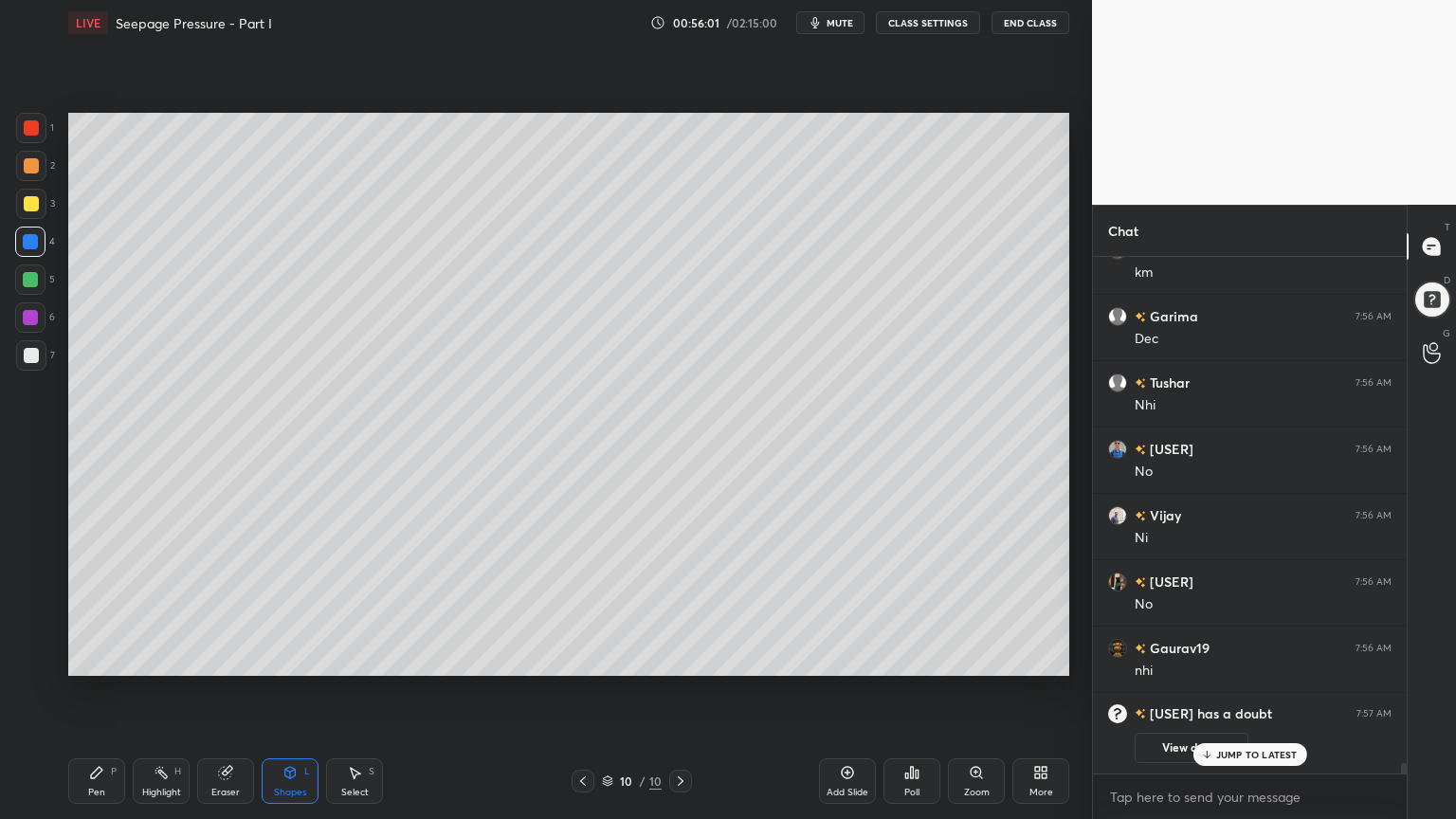 click on "Pen P" at bounding box center (97, 781) 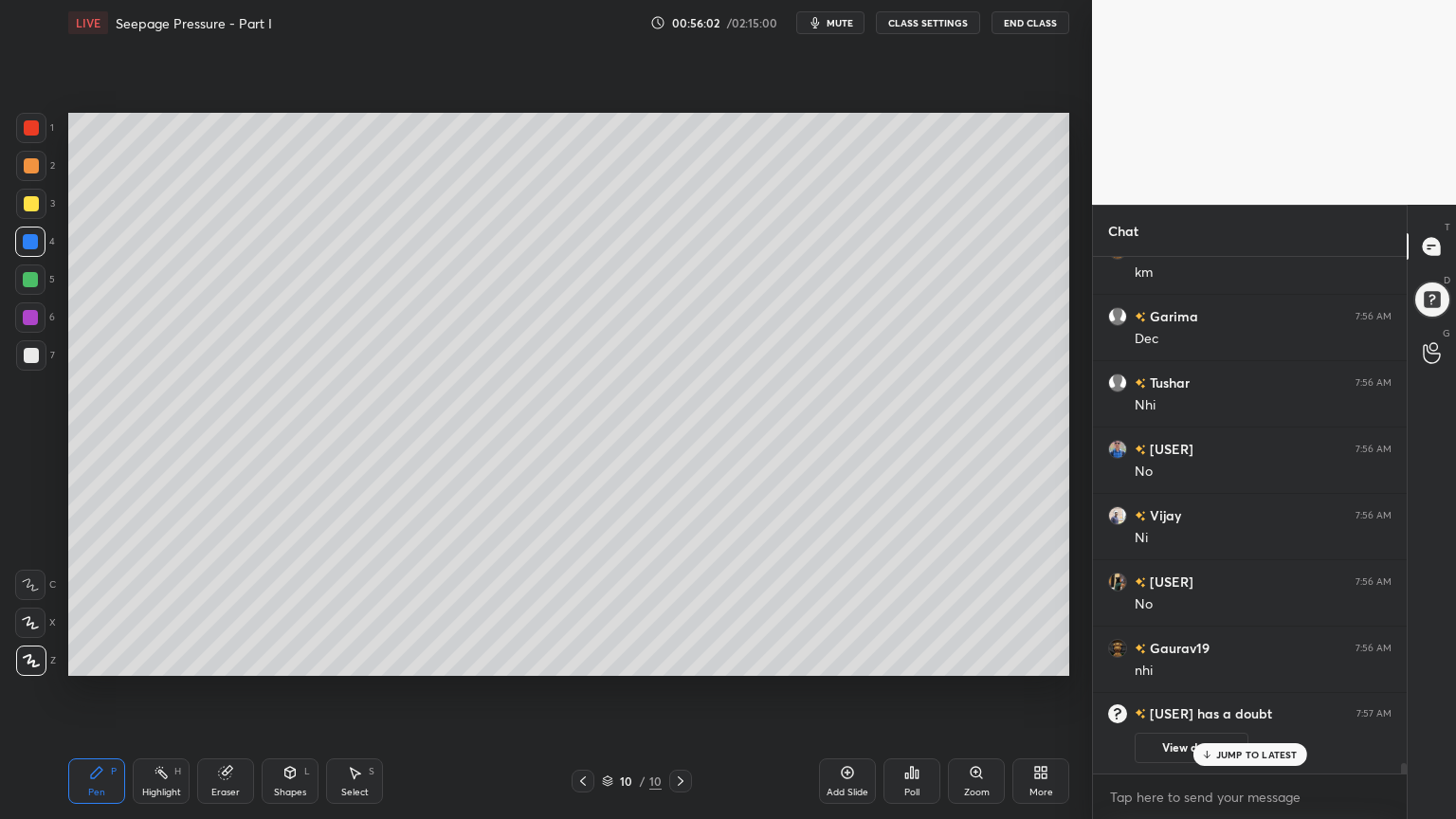 click 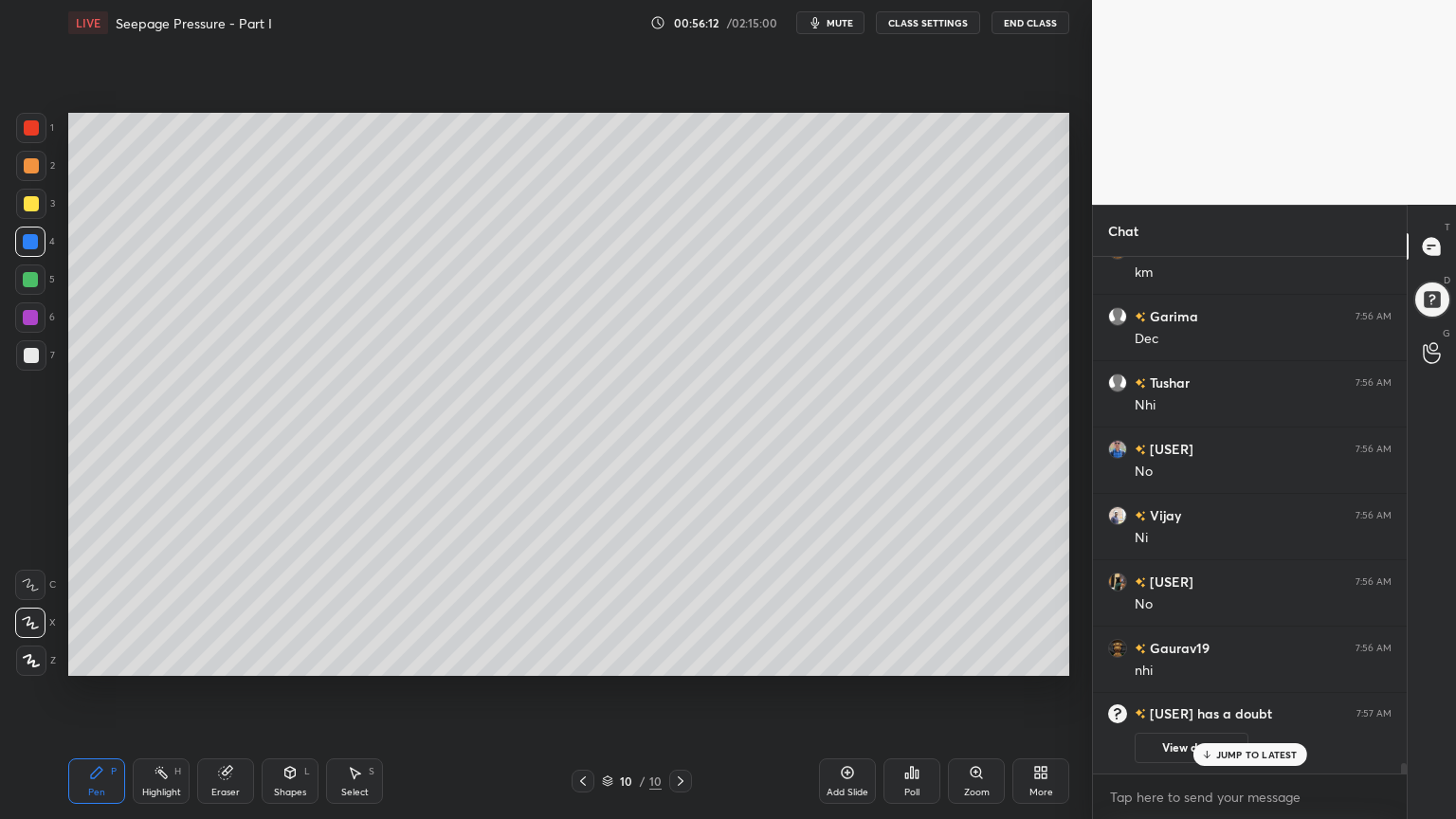 click on "Shapes L" at bounding box center (290, 781) 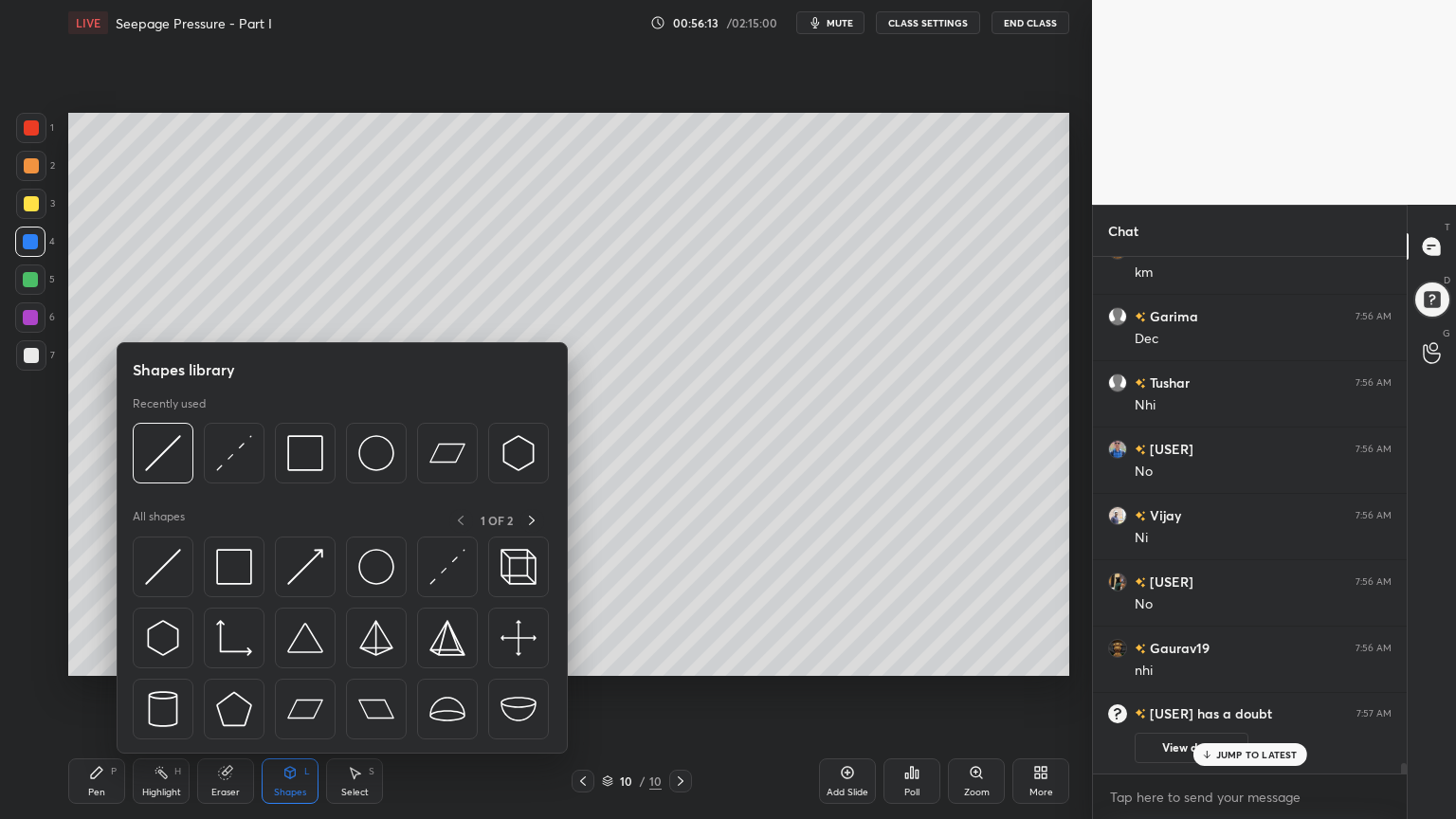 click at bounding box center [31, 204] 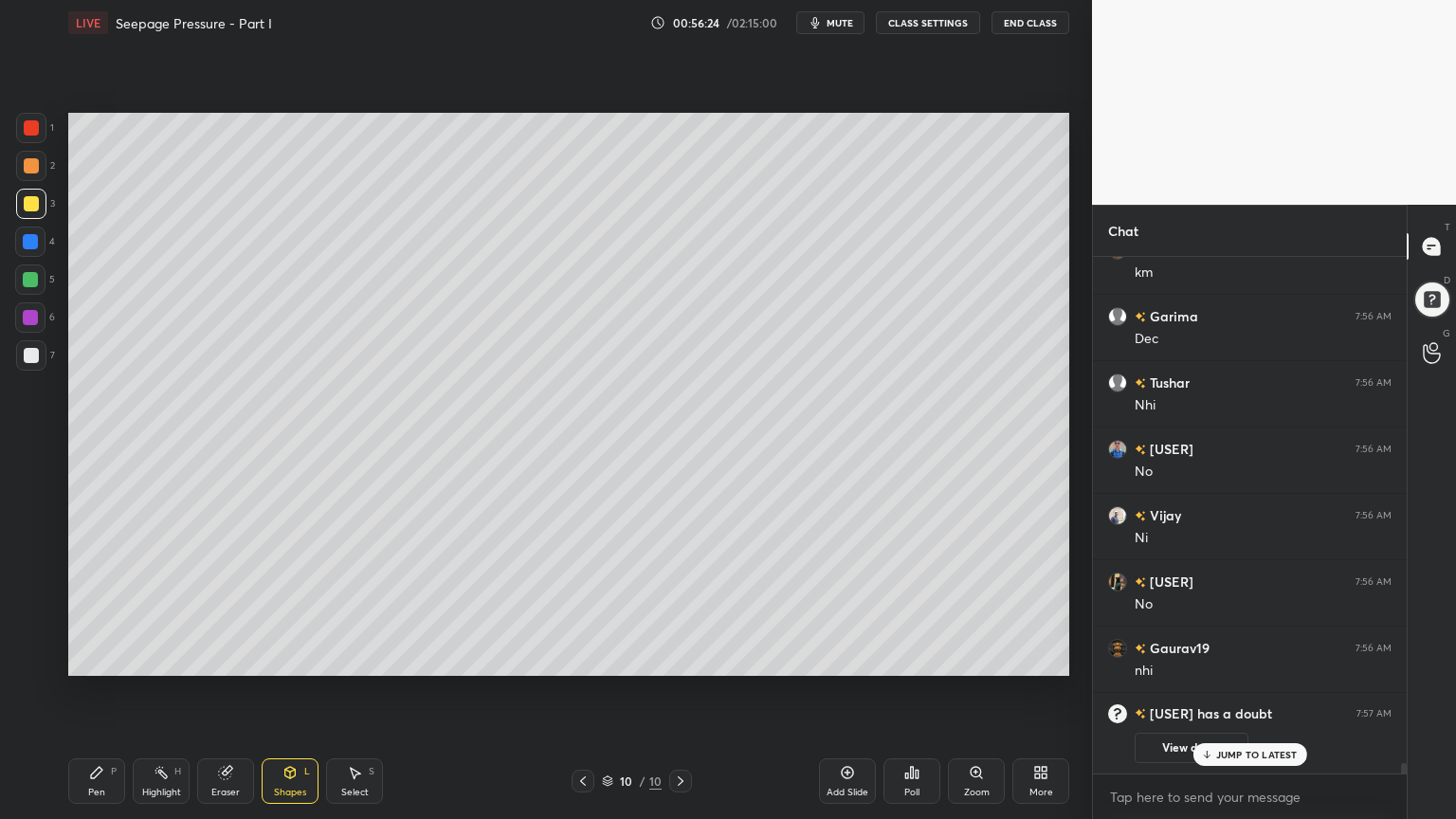 click on "Pen P Highlight H Eraser Shapes L Select S 10 / 10 Add Slide Poll Zoom More" at bounding box center (569, 781) 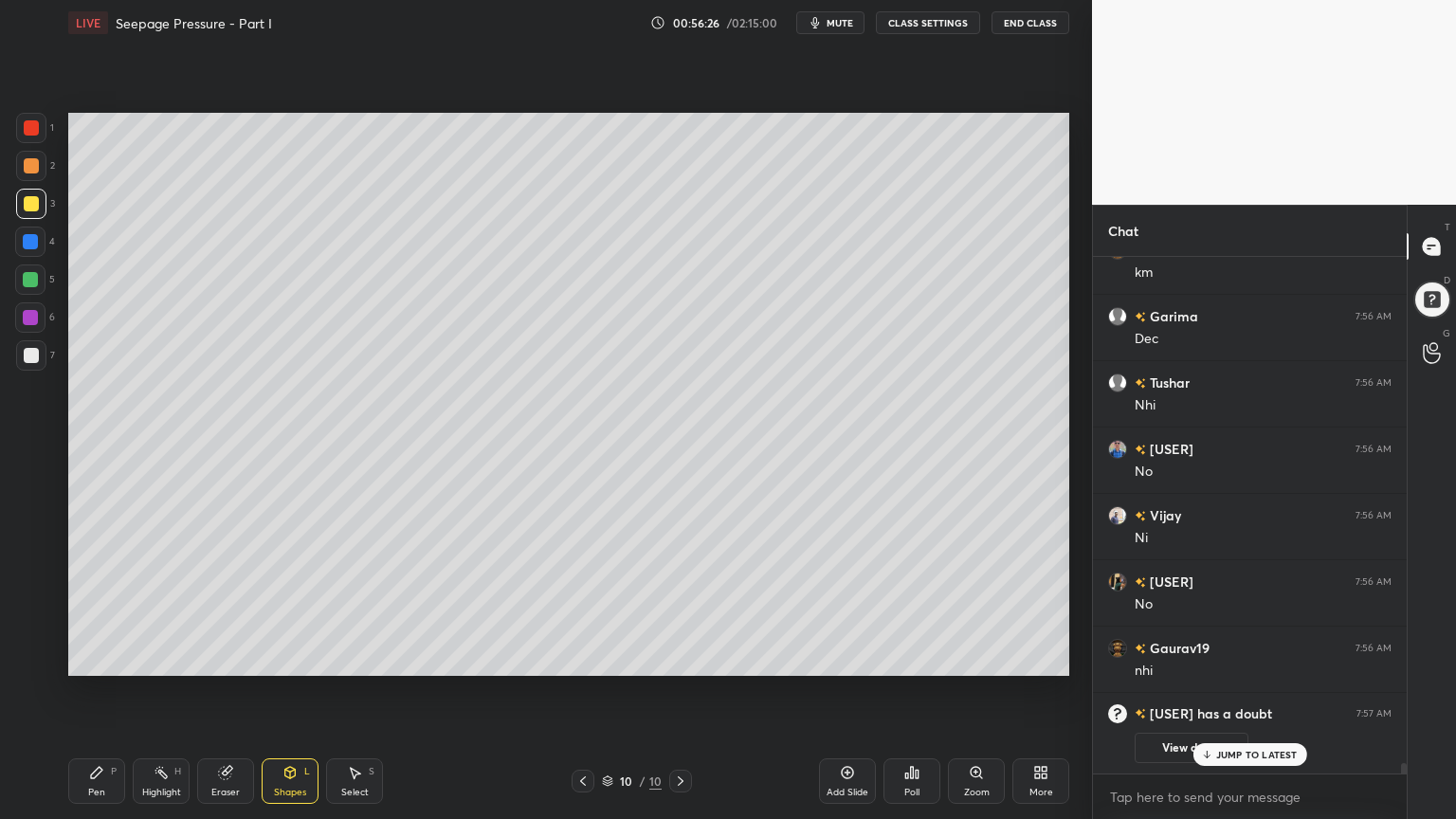 click on "Shapes L" at bounding box center [290, 781] 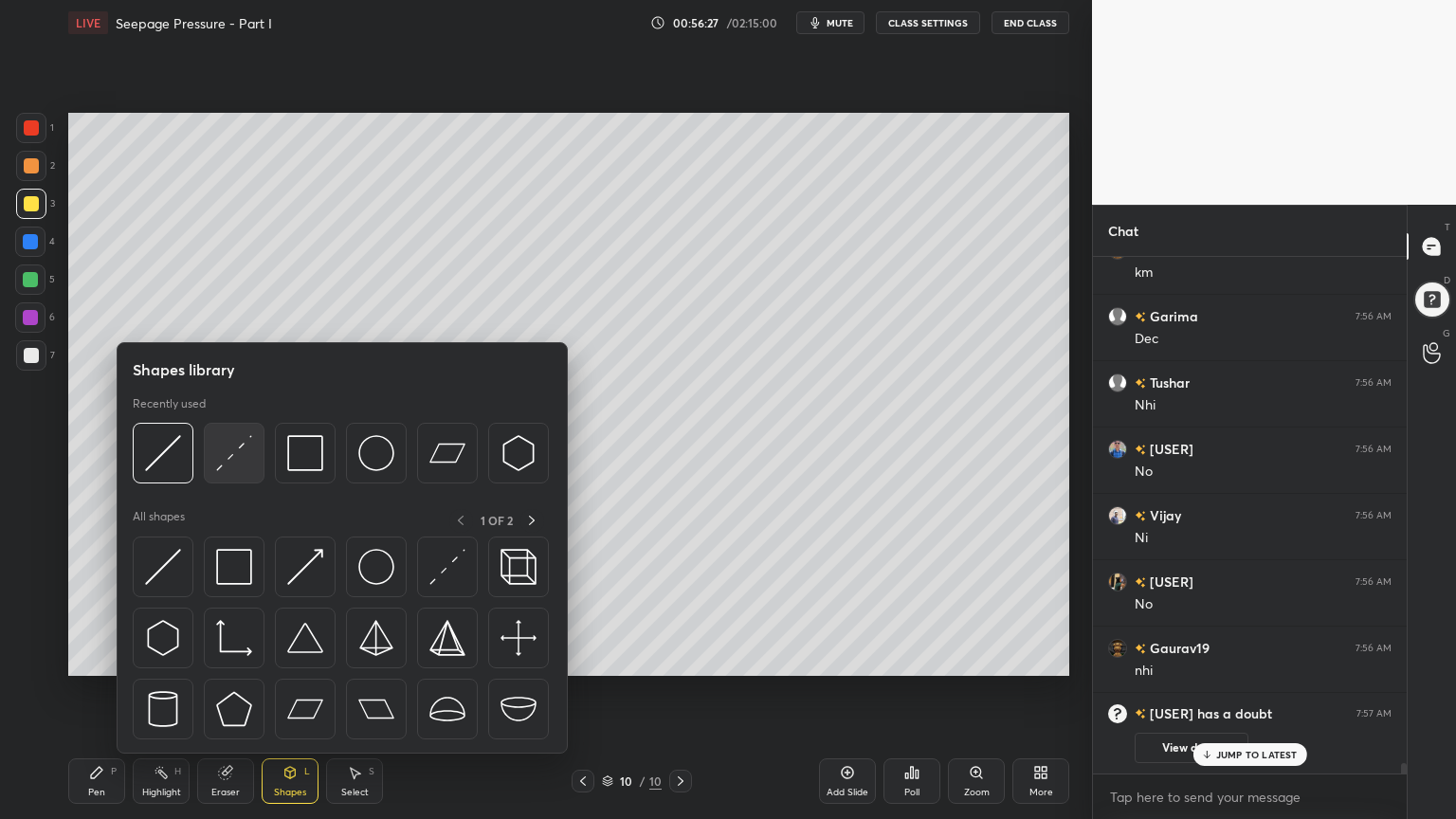 click at bounding box center [234, 453] 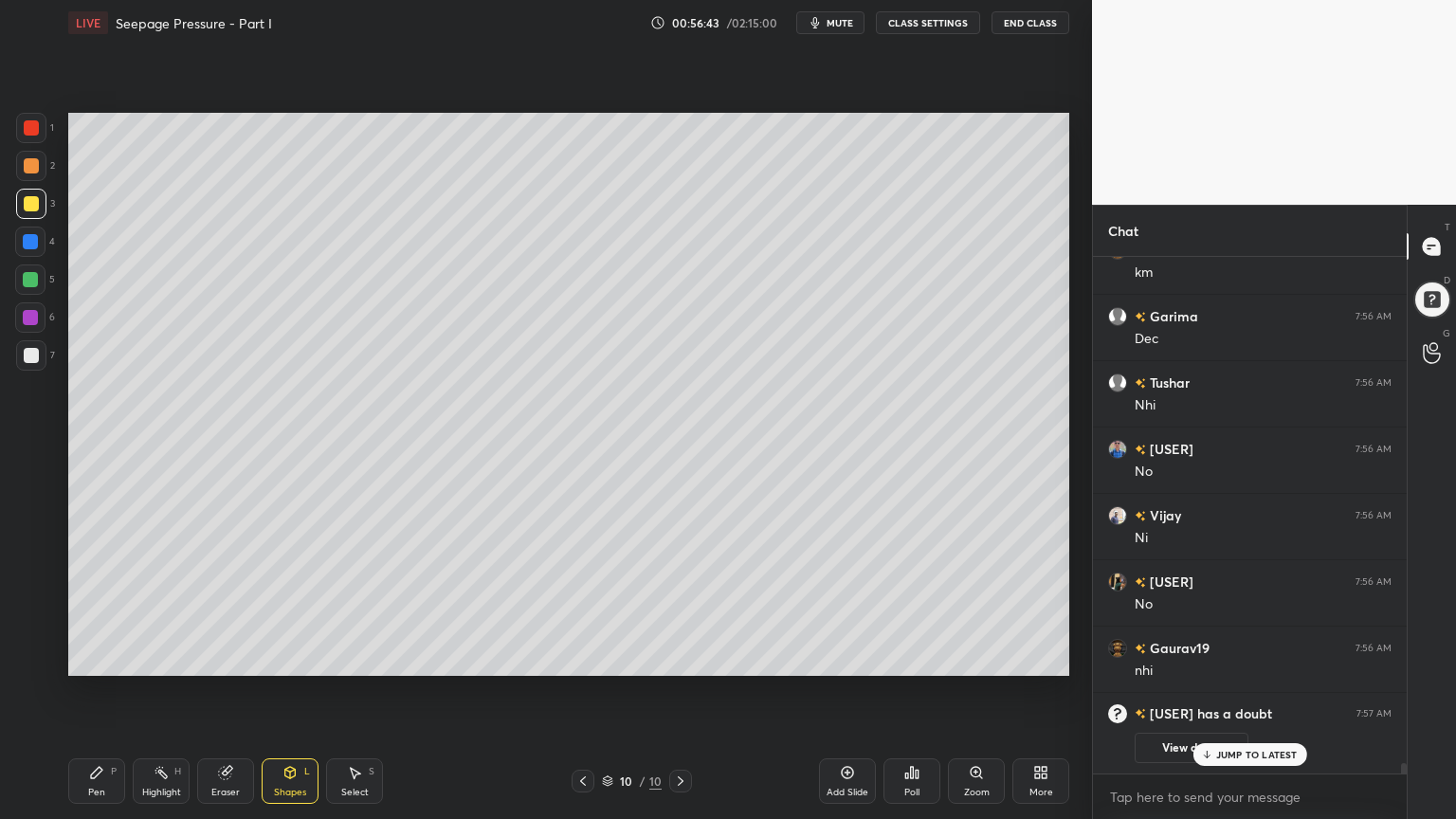 click on "Pen P Highlight H Eraser Shapes L Select S 10 / 10 Add Slide Poll Zoom More" at bounding box center [569, 781] 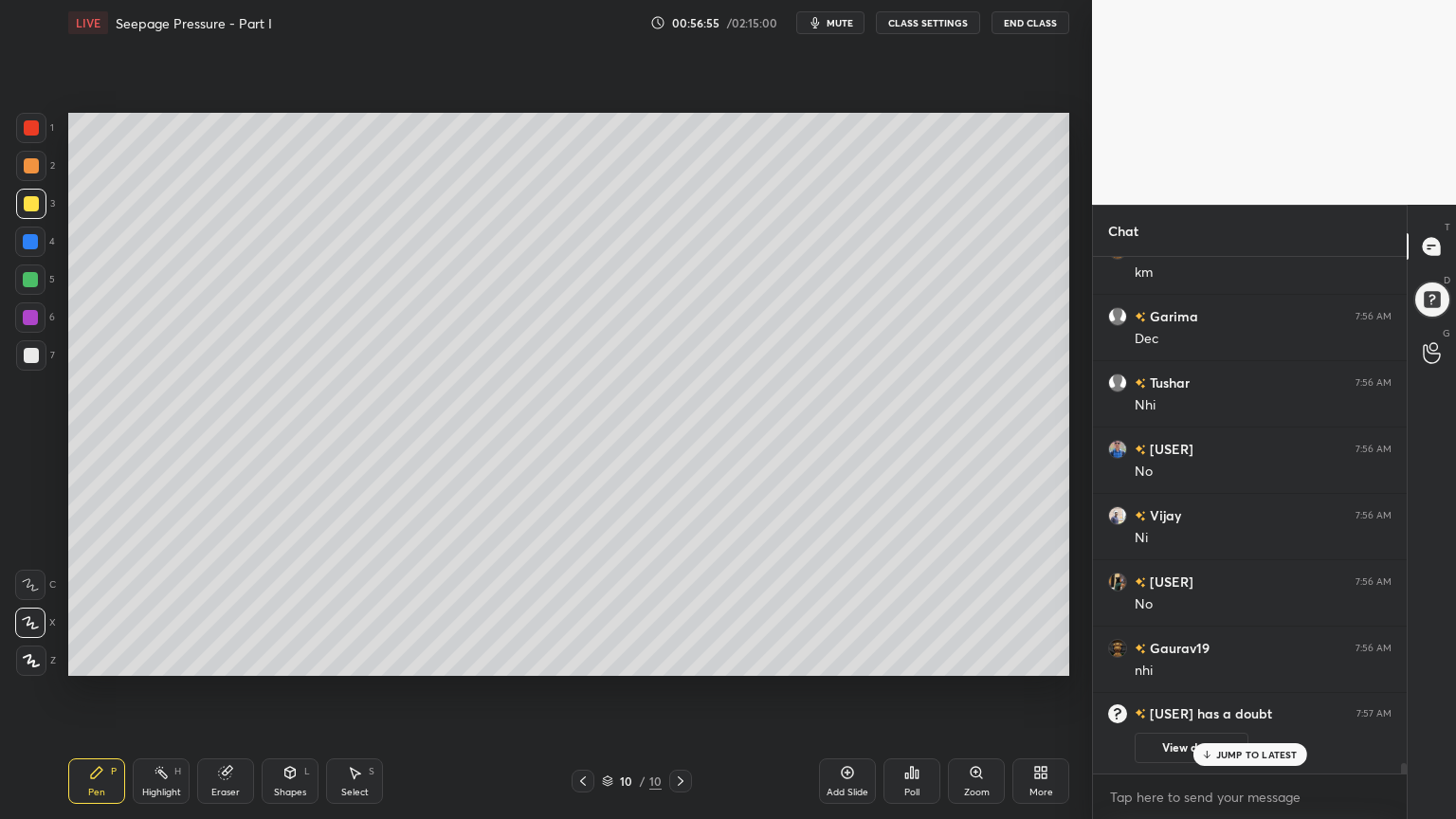 click at bounding box center (31, 128) 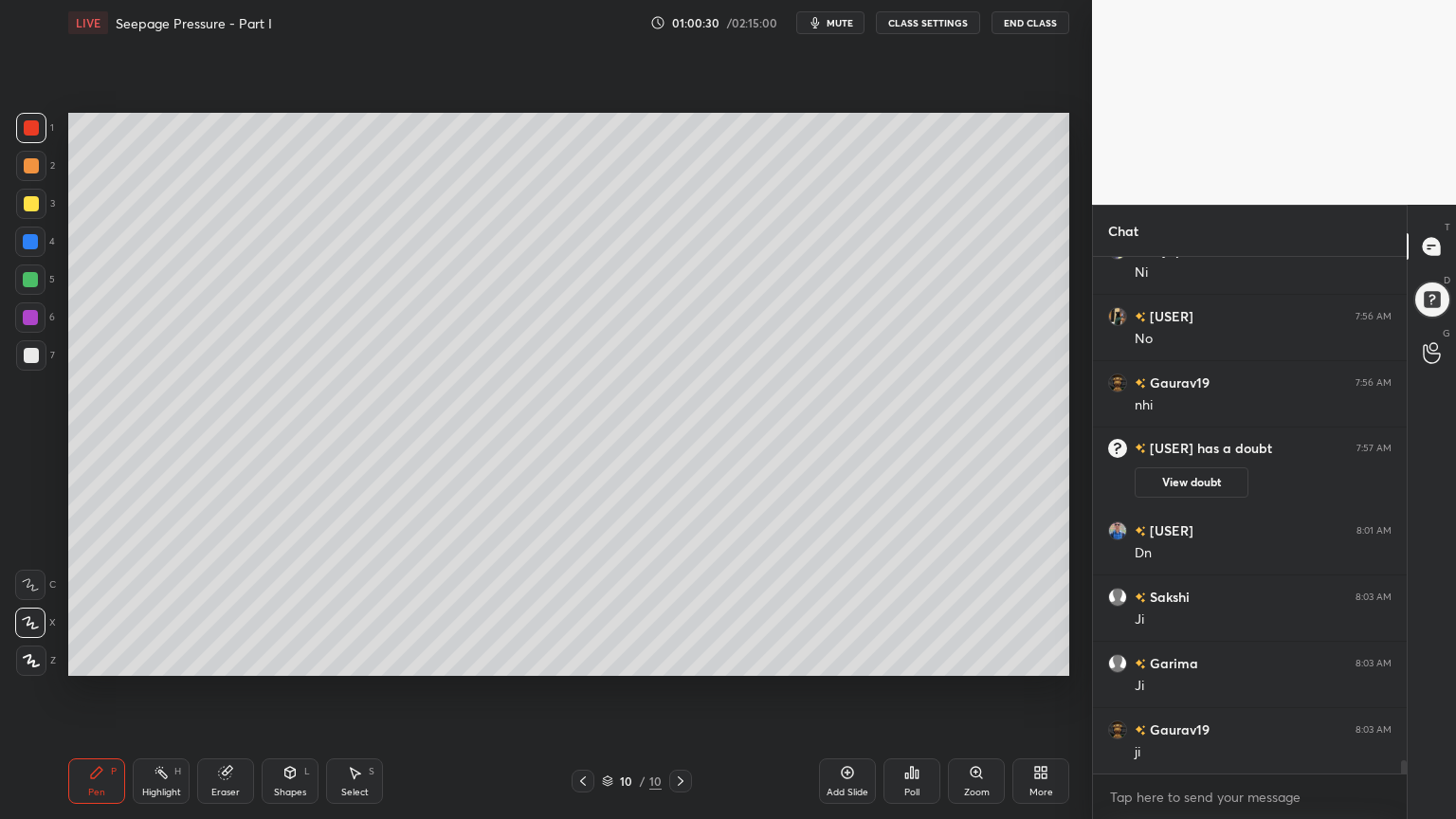scroll, scrollTop: 20220, scrollLeft: 0, axis: vertical 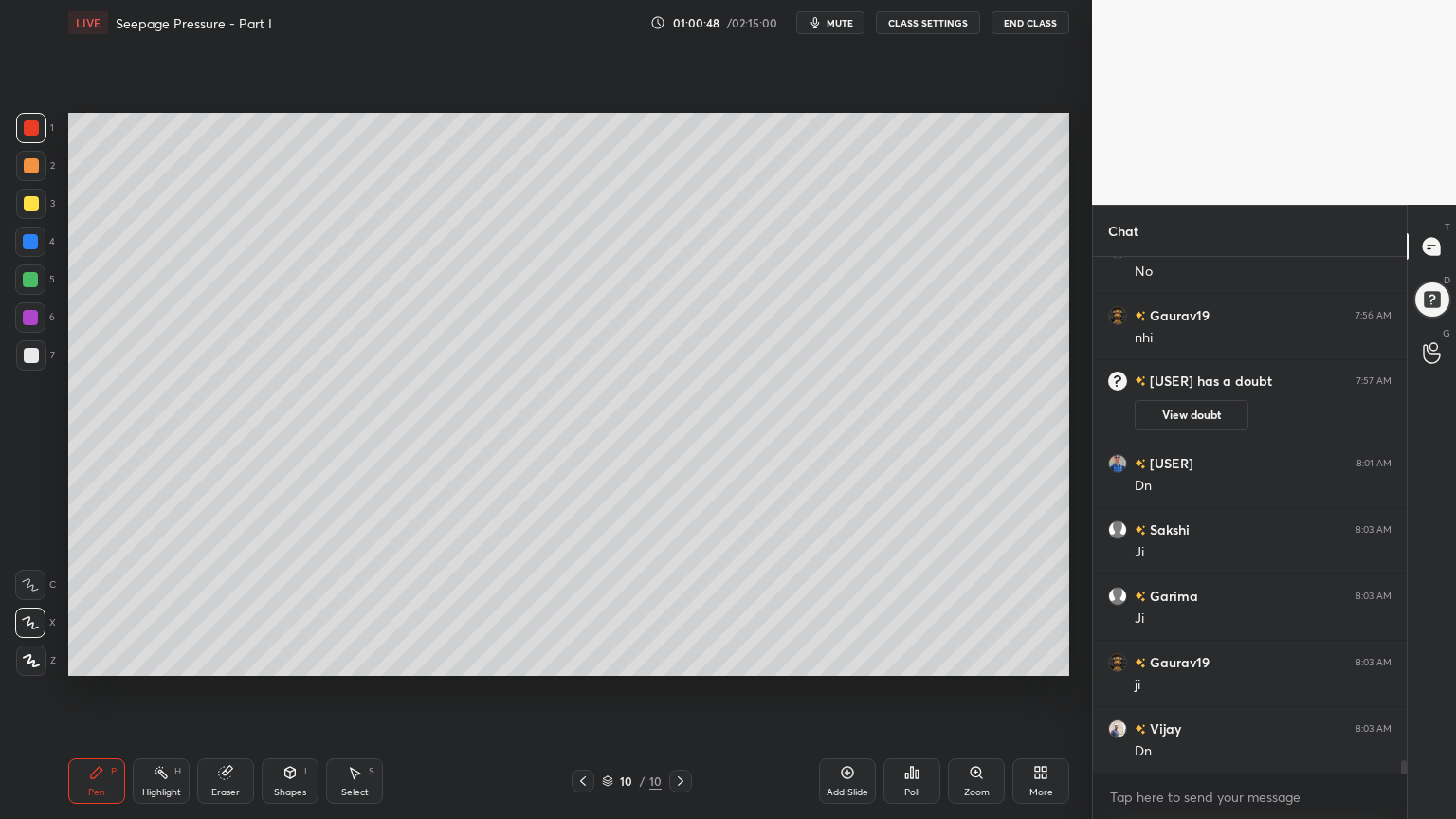click at bounding box center (31, 204) 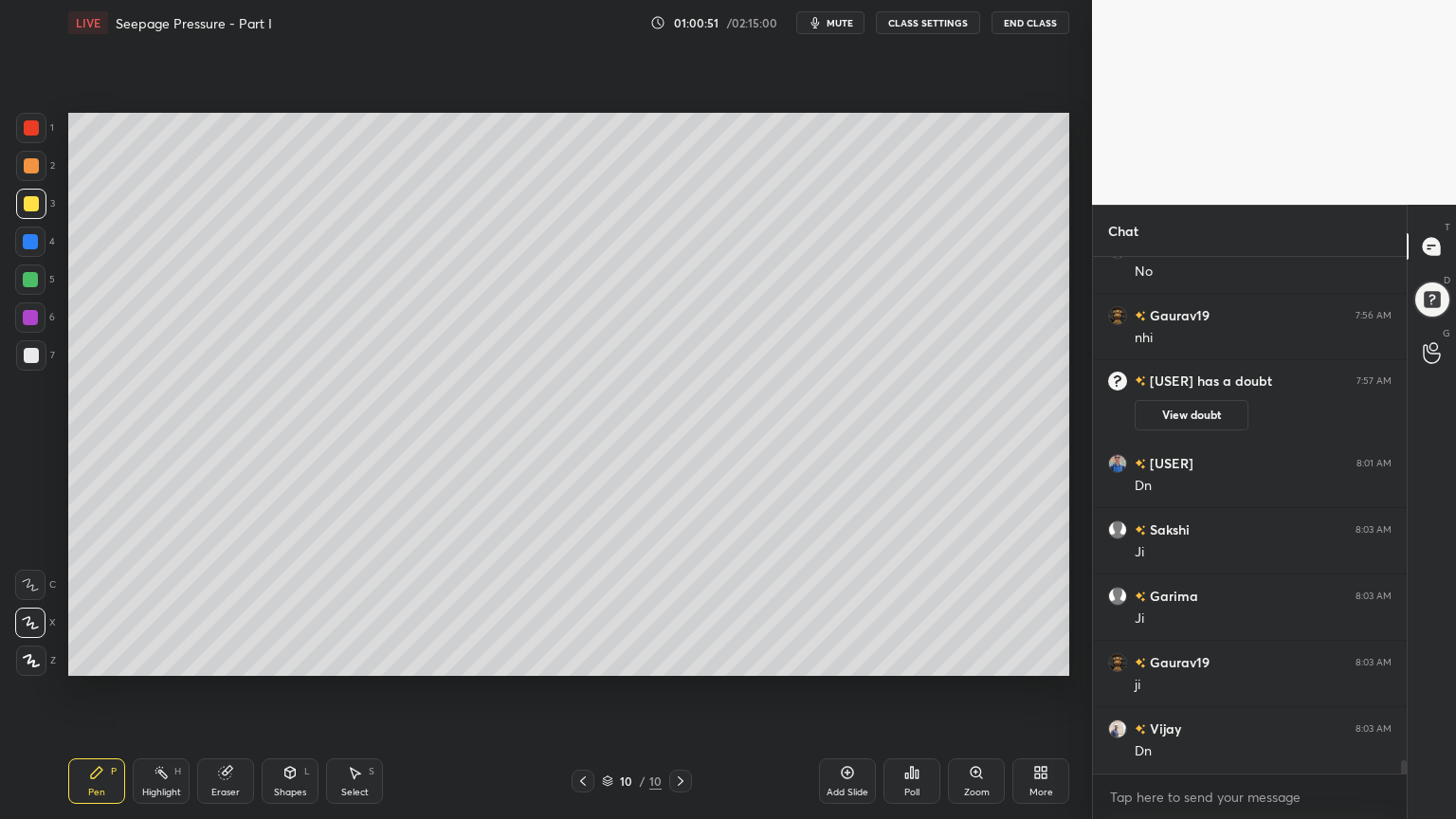 click at bounding box center [31, 355] 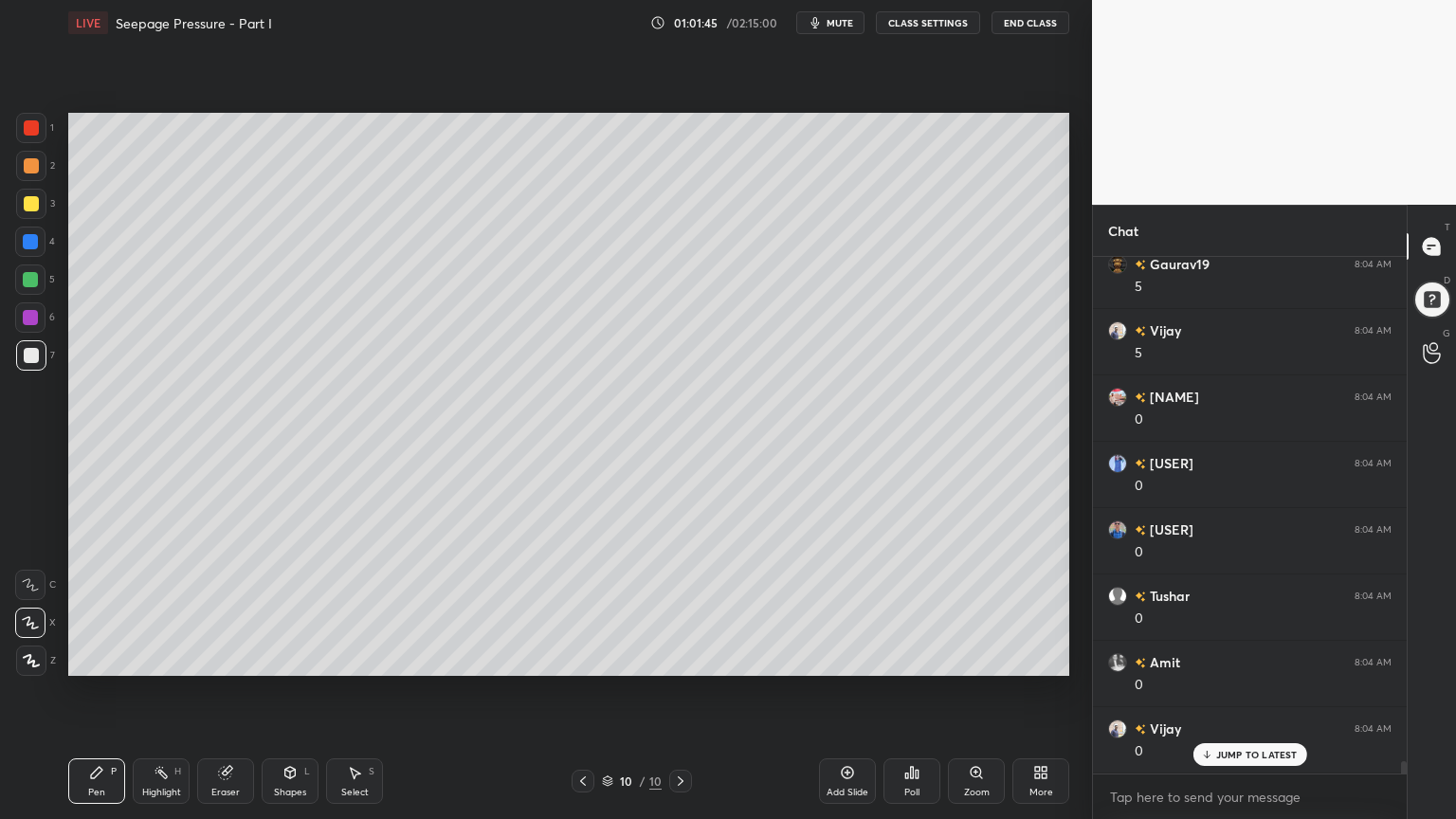 scroll, scrollTop: 21101, scrollLeft: 0, axis: vertical 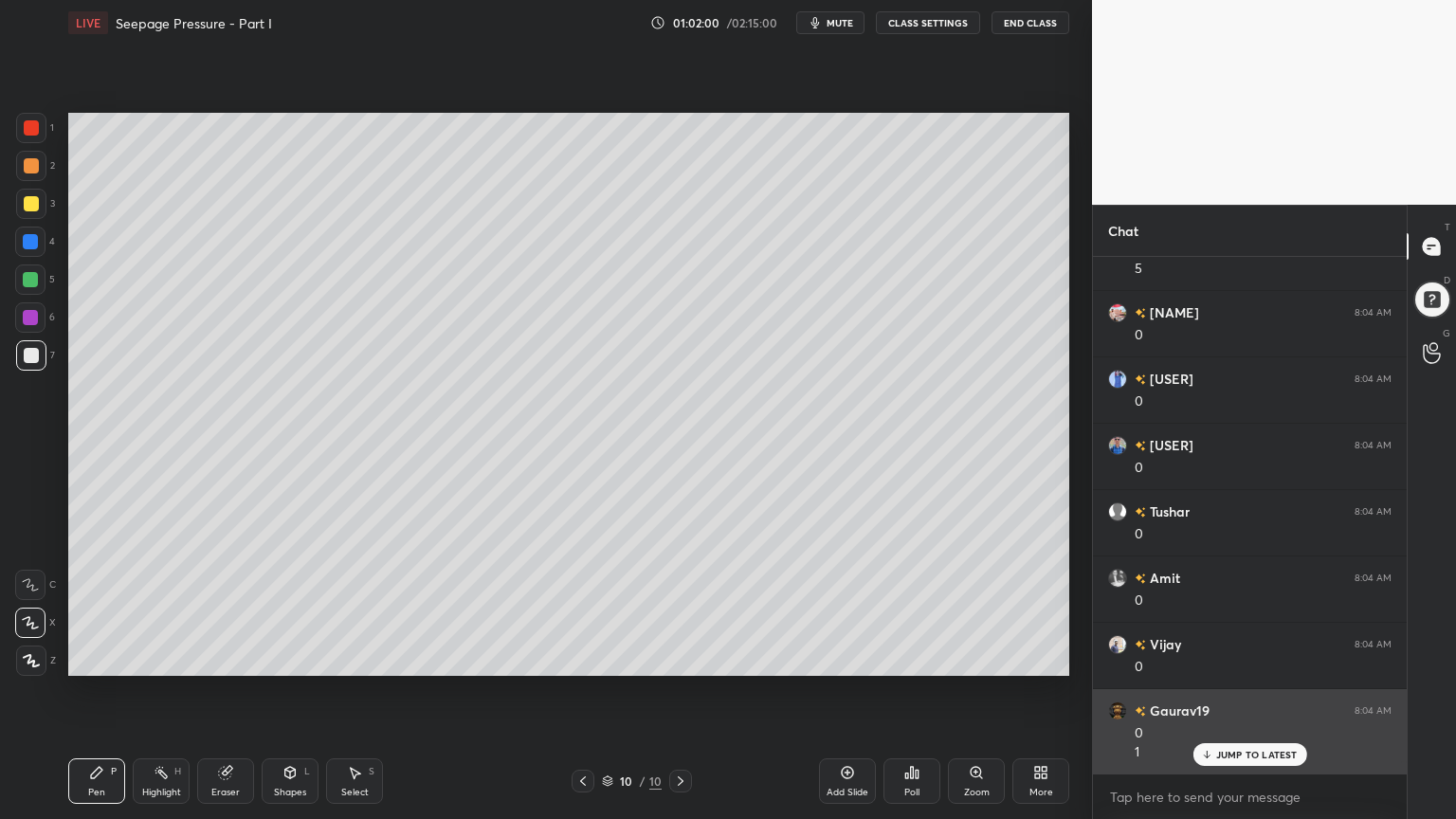 click on "JUMP TO LATEST" at bounding box center (1257, 755) 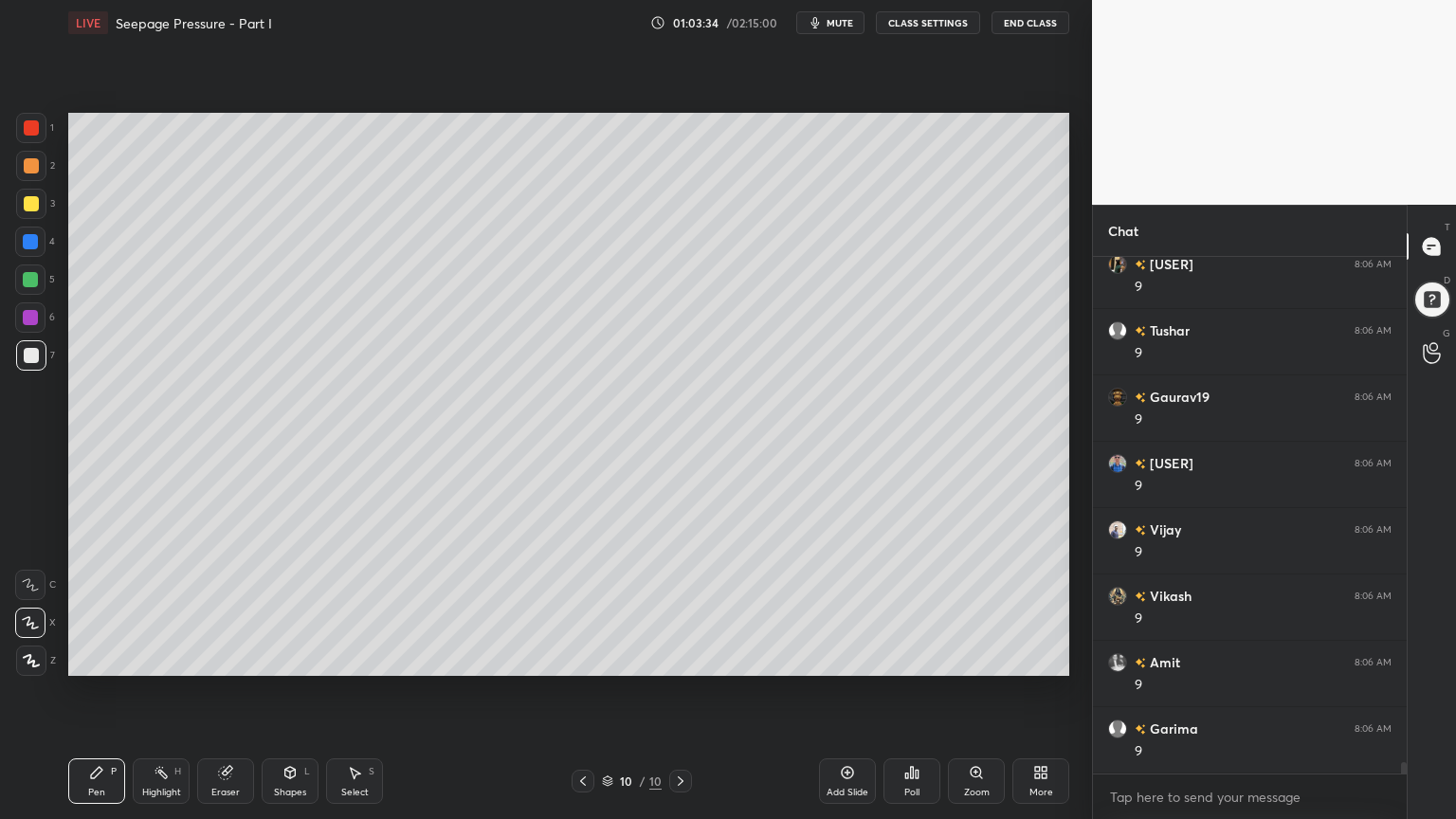 scroll, scrollTop: 23034, scrollLeft: 0, axis: vertical 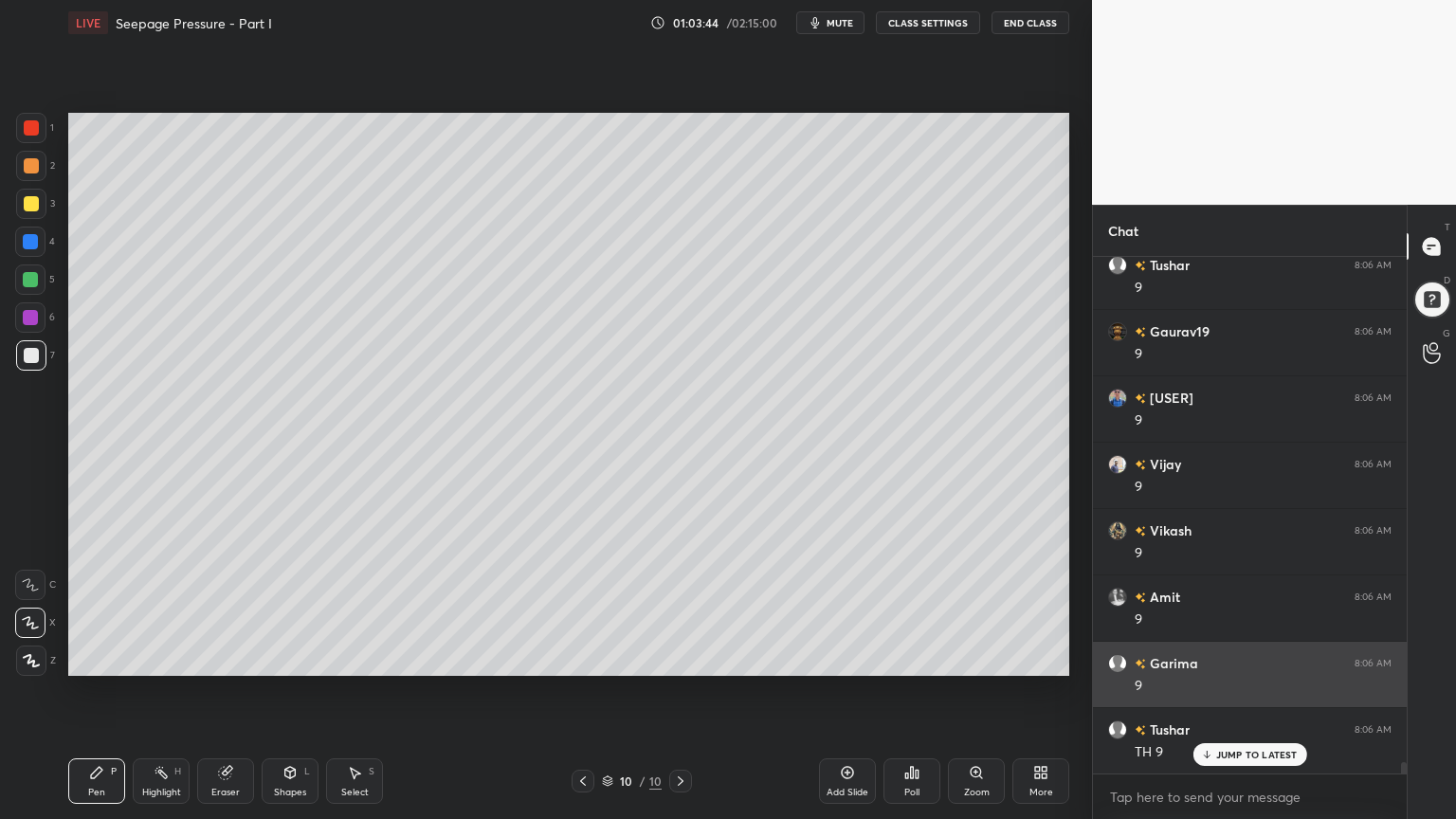 click on "JUMP TO LATEST" at bounding box center [1257, 755] 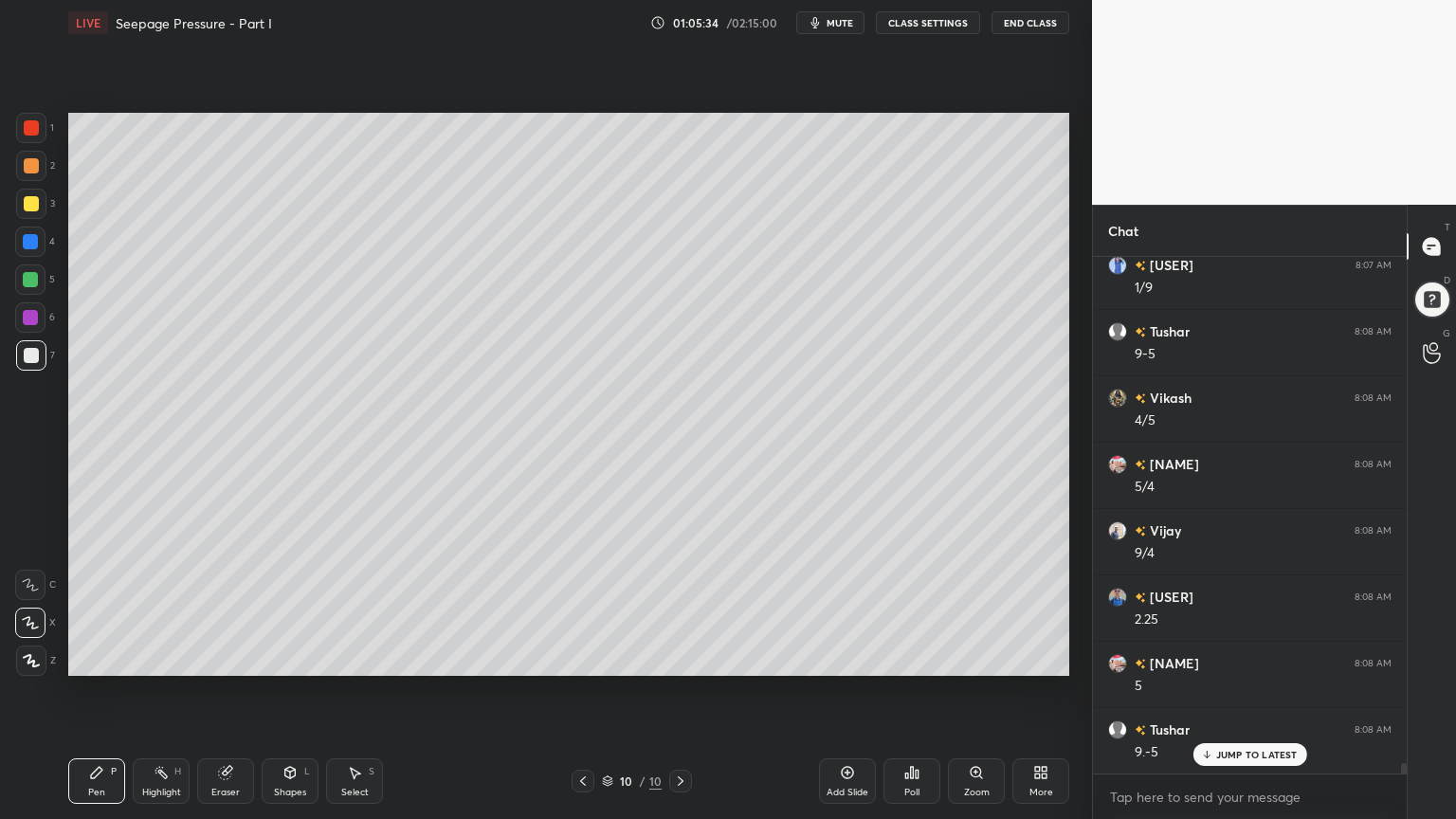 scroll, scrollTop: 24296, scrollLeft: 0, axis: vertical 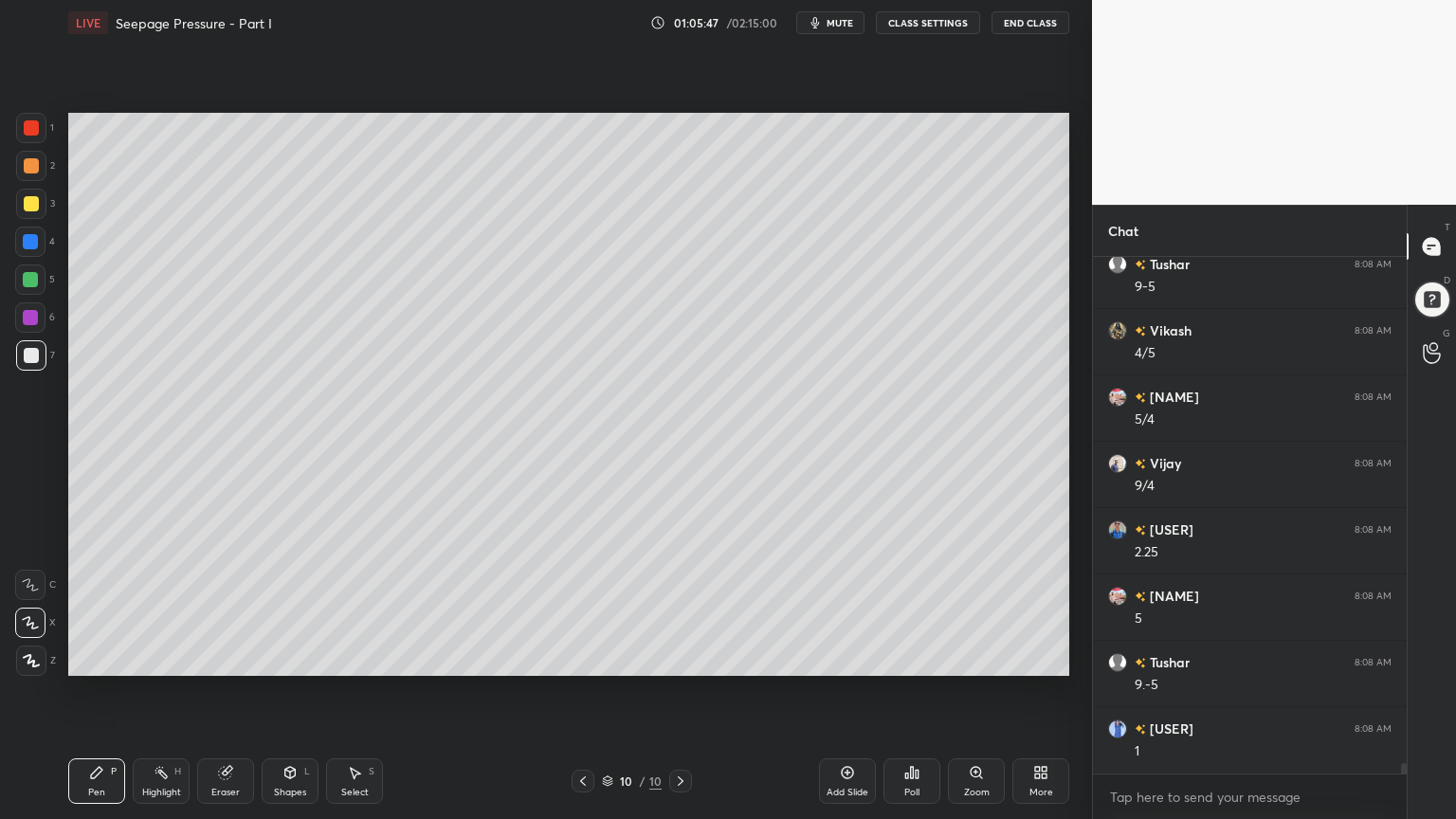 click 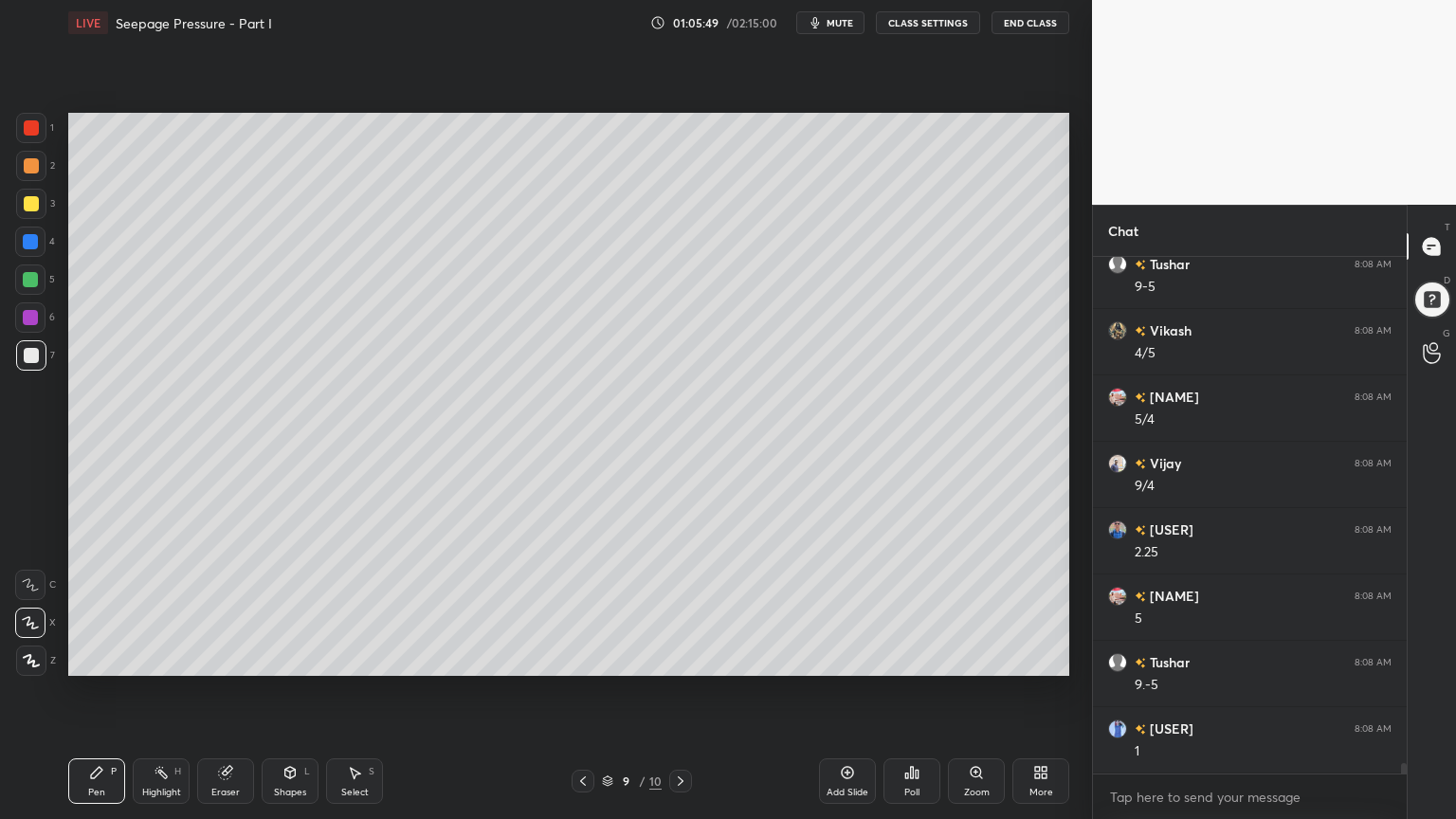 click at bounding box center [583, 781] 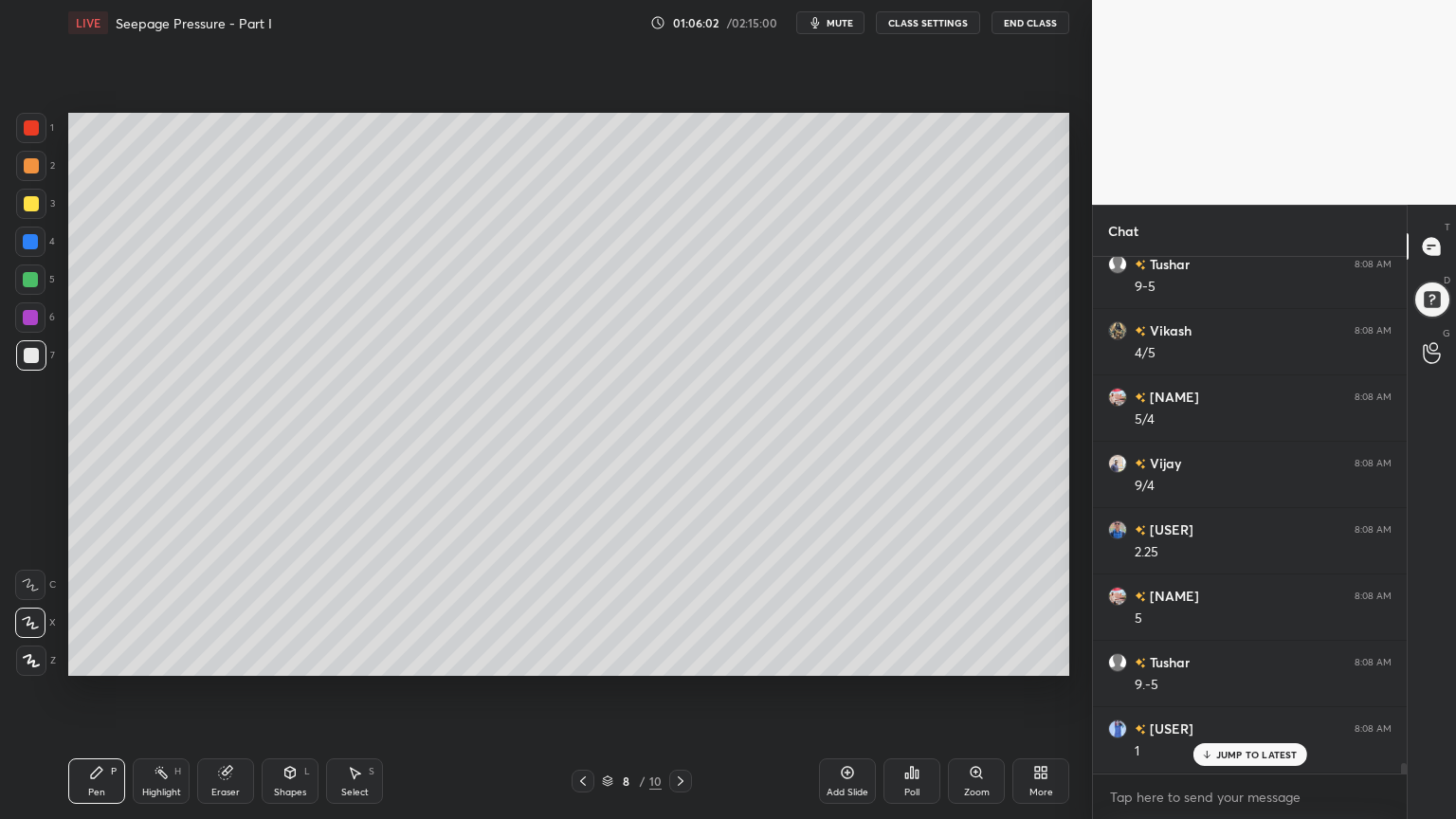 scroll, scrollTop: 24361, scrollLeft: 0, axis: vertical 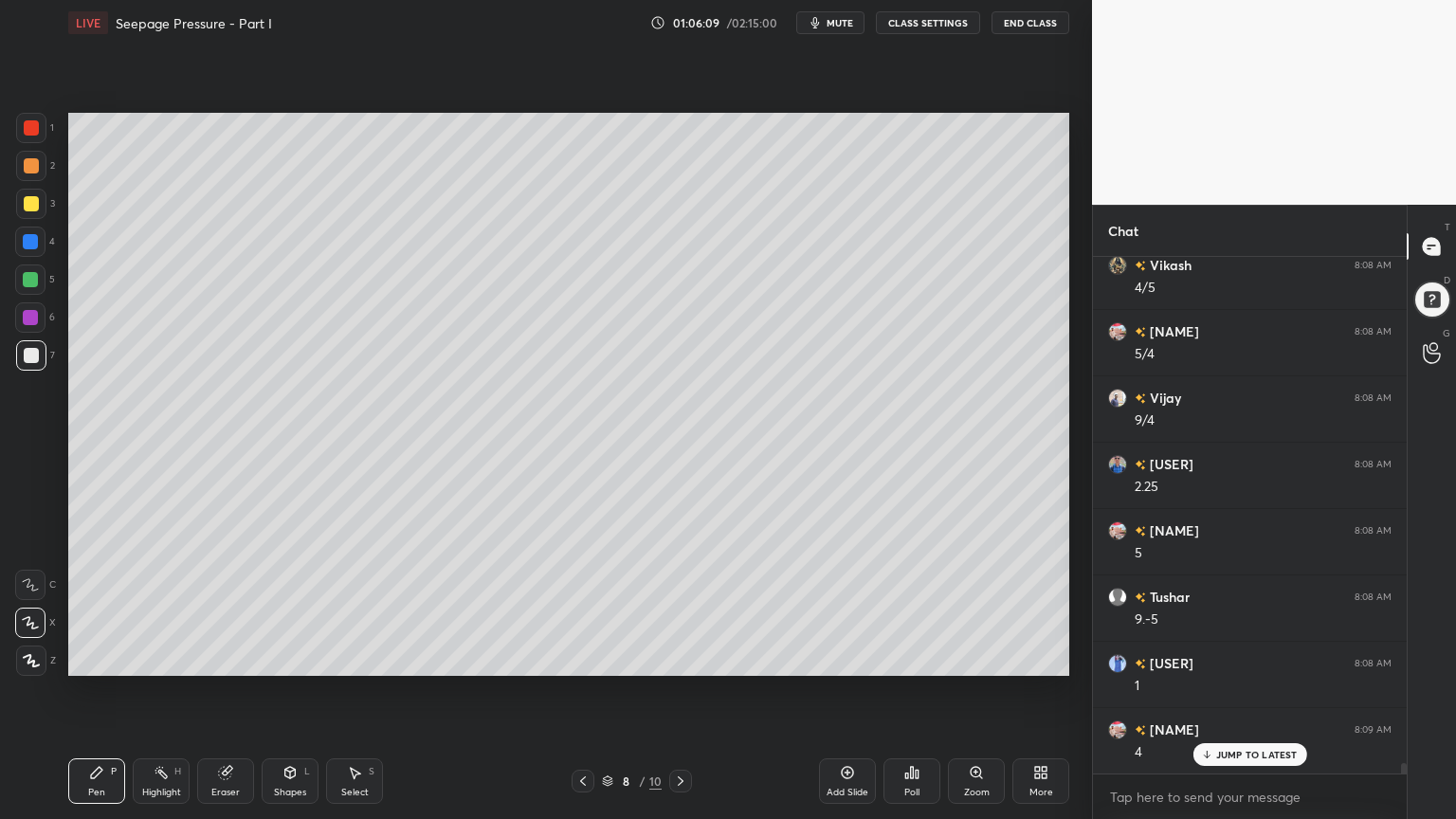 click 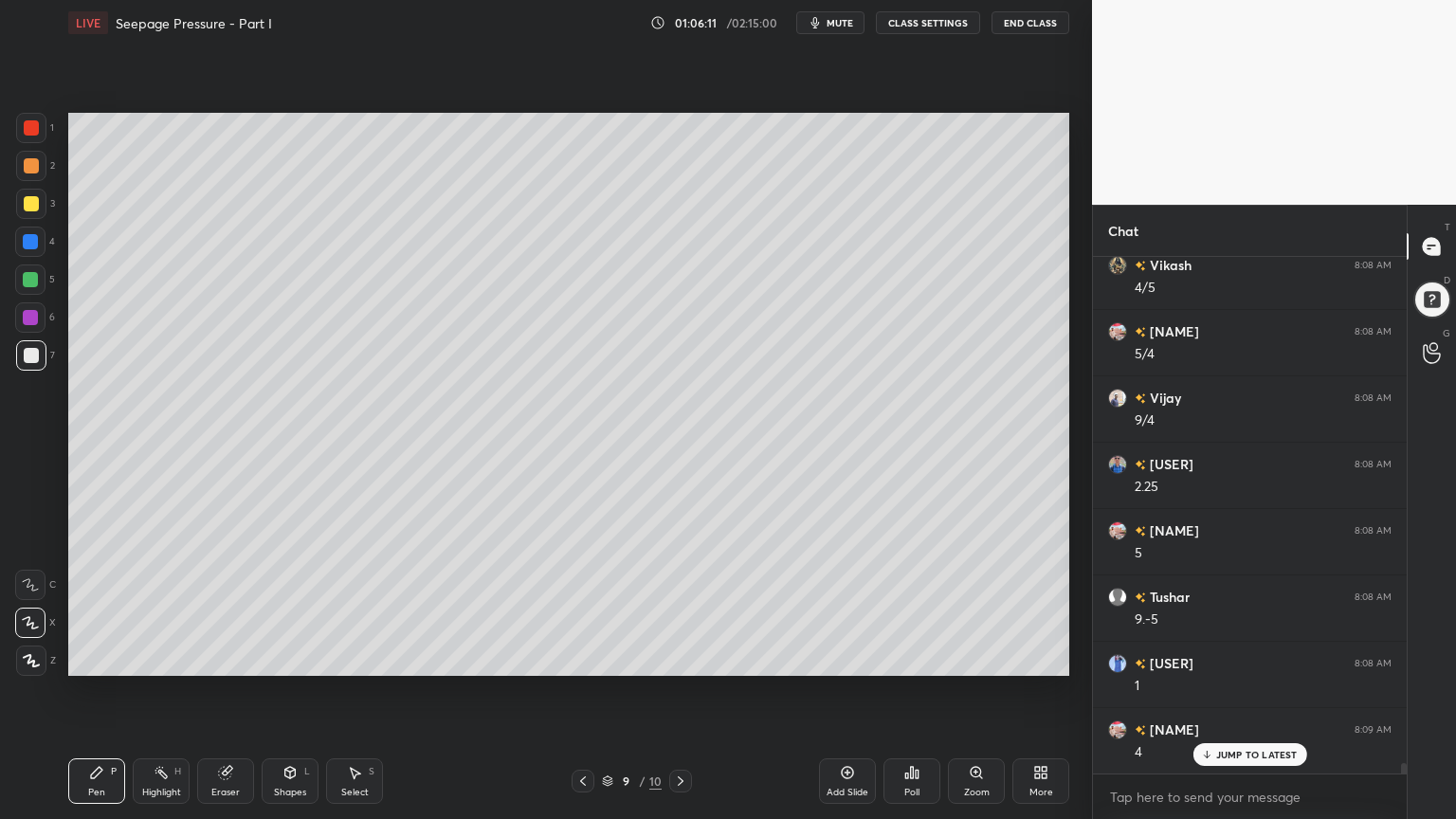 click on "9 / 10" at bounding box center (631, 781) 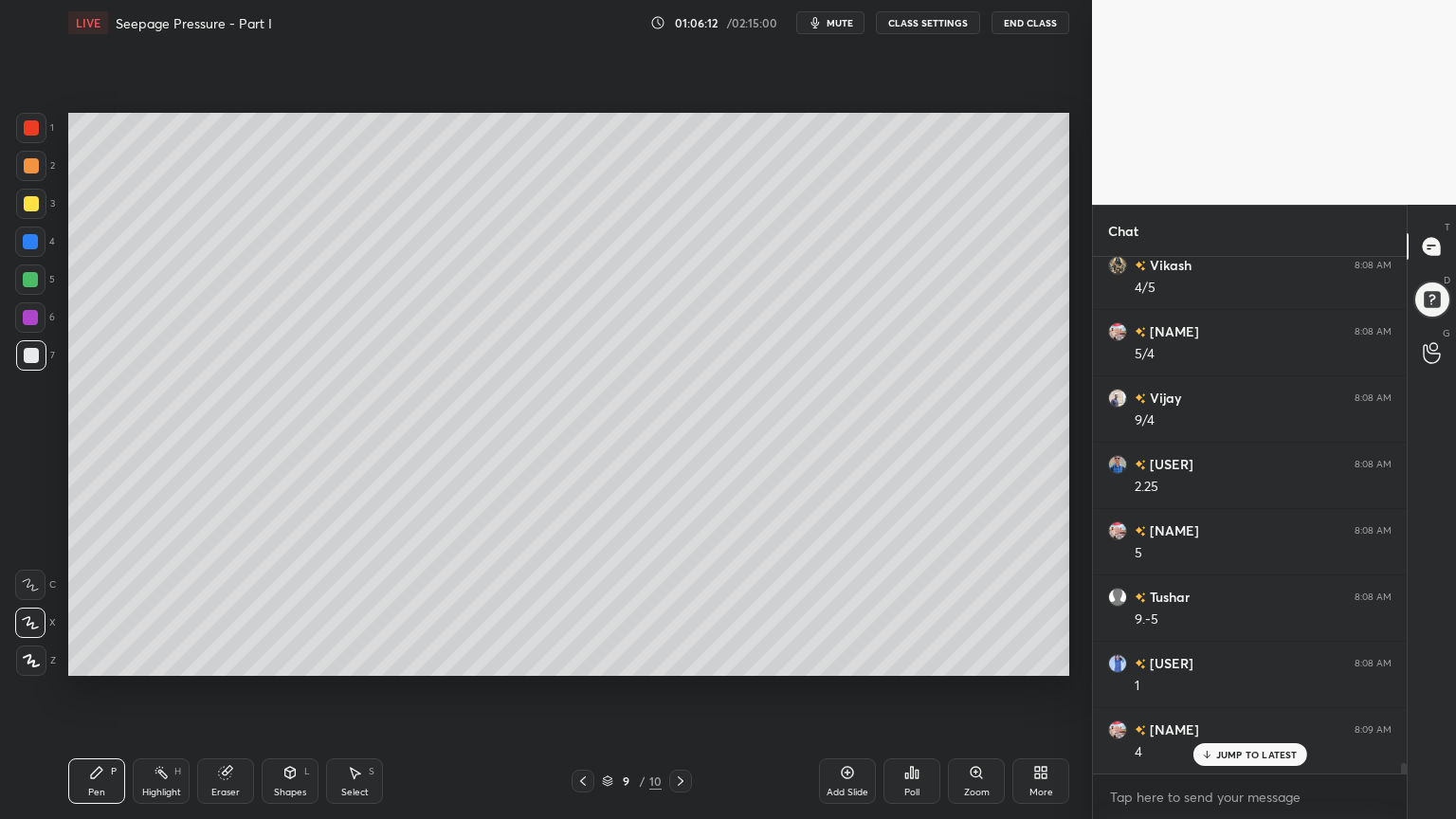 click 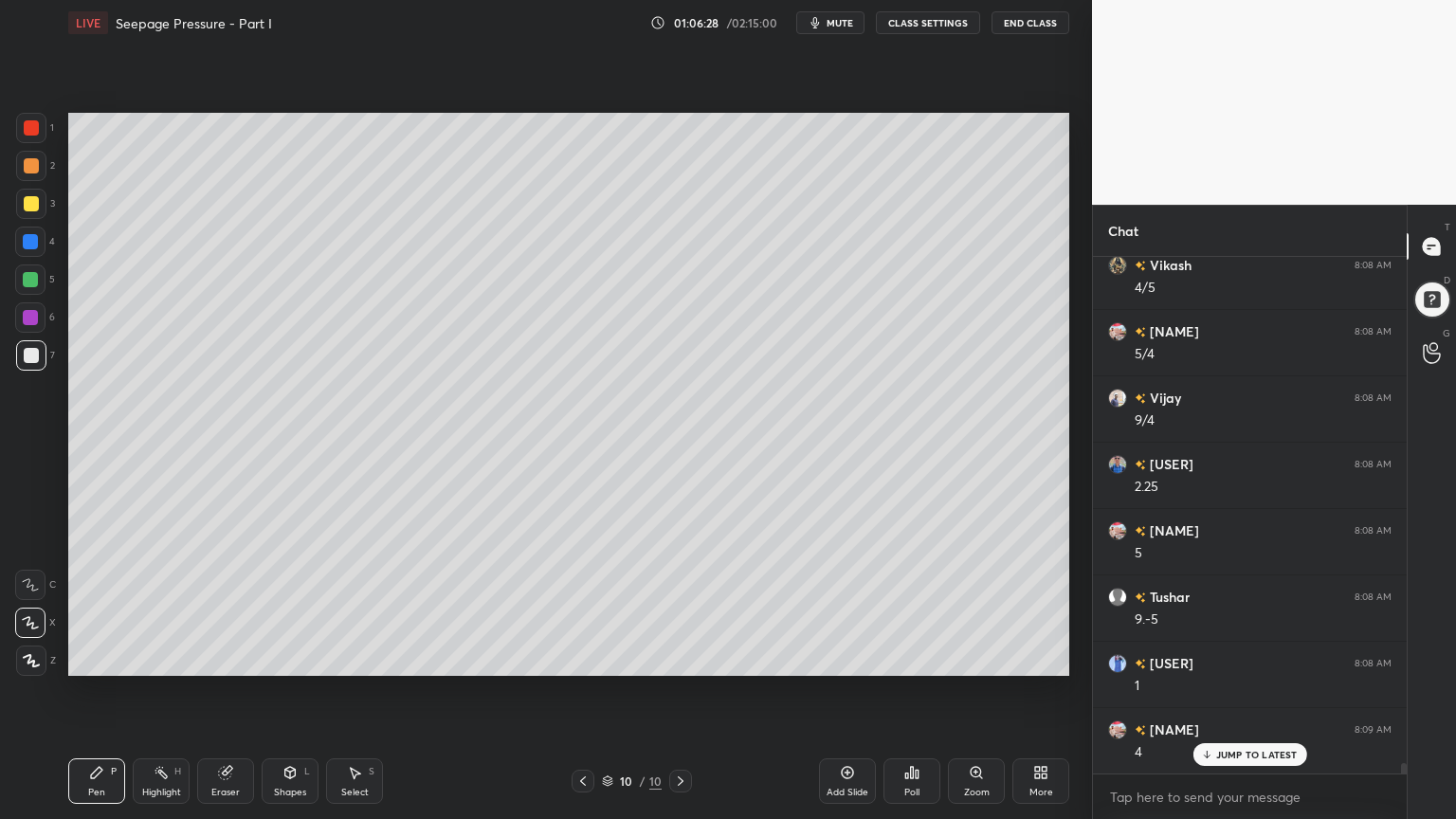 click 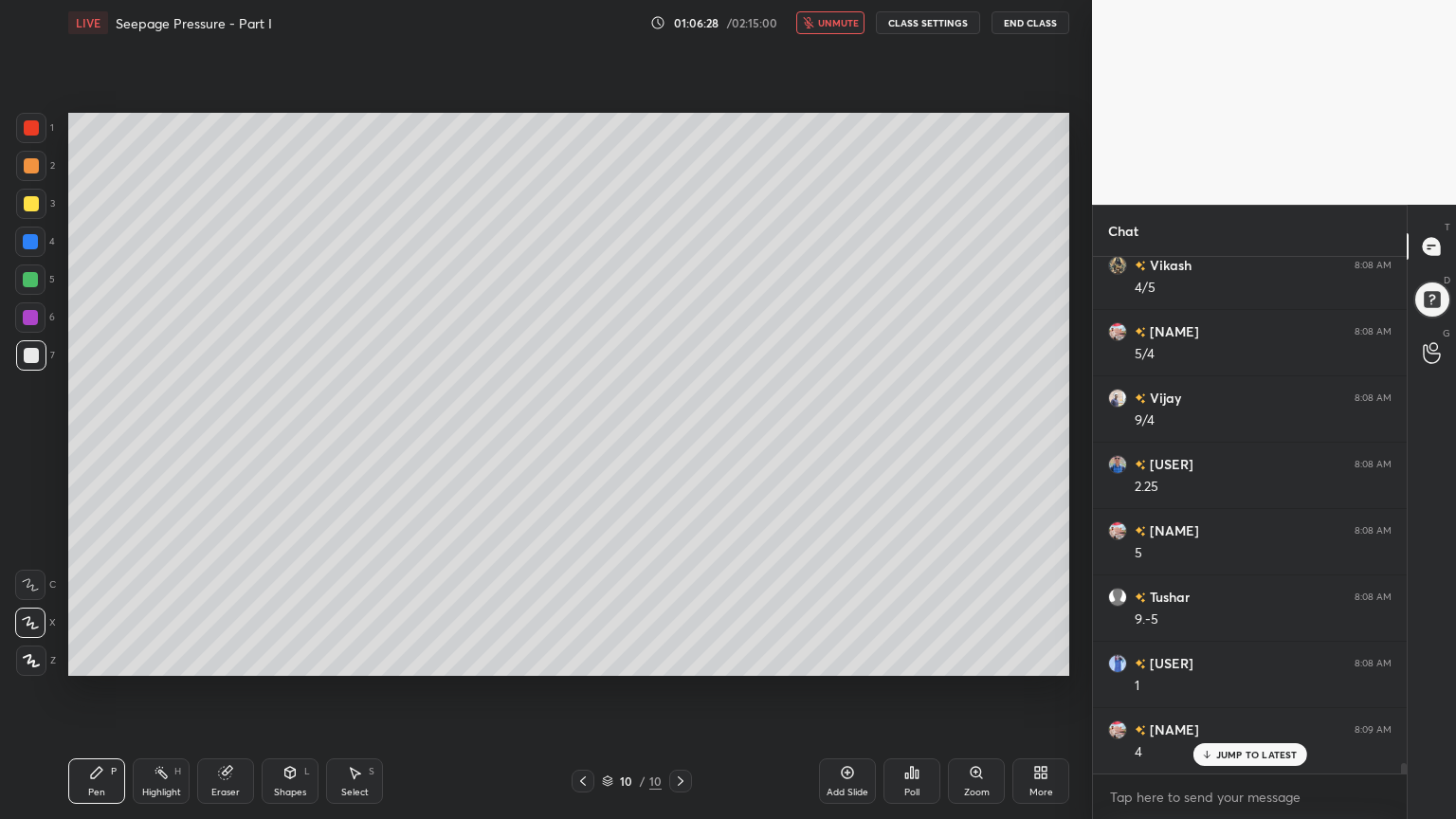 click on "End Class" at bounding box center [1030, 23] 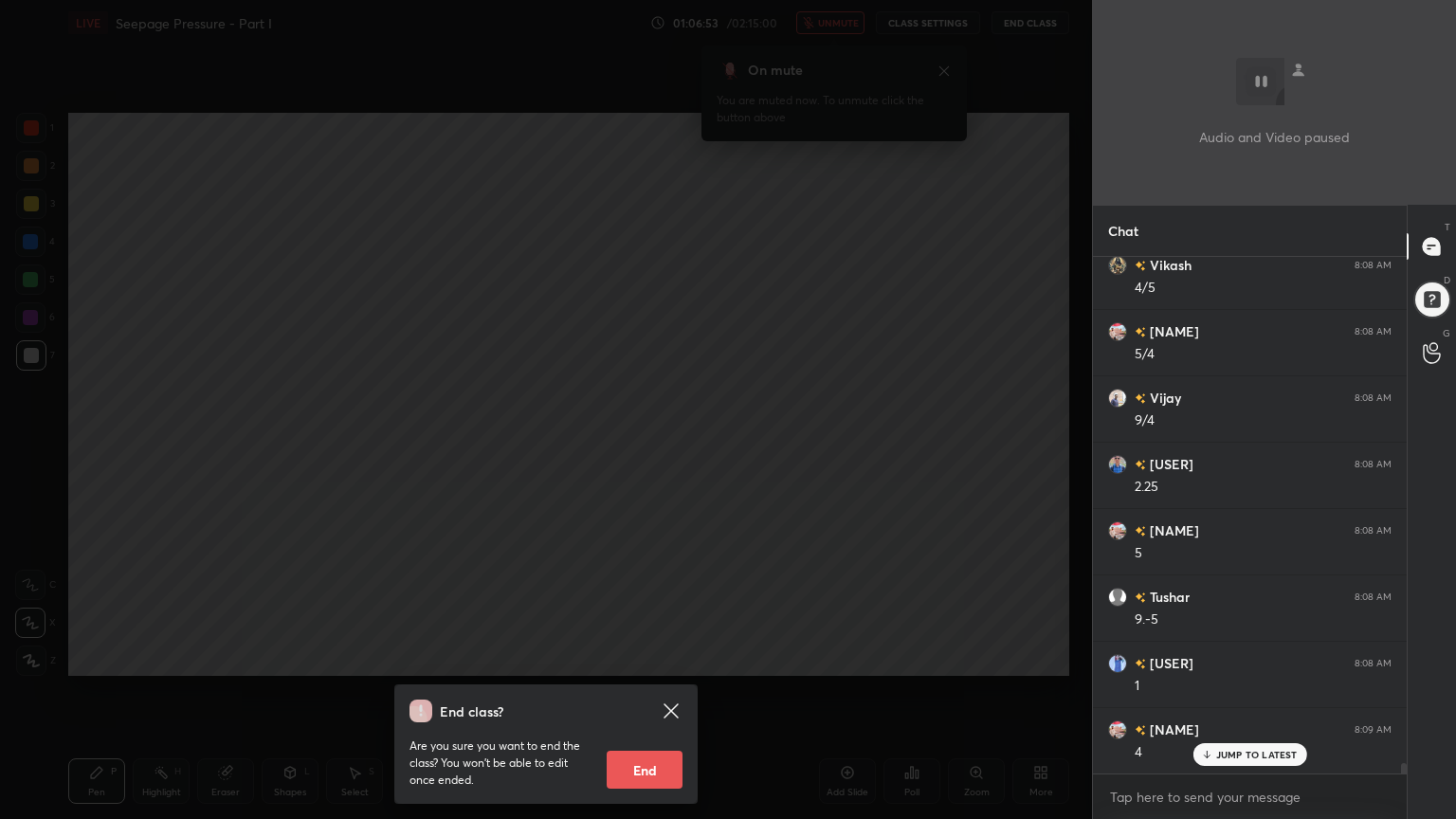 scroll, scrollTop: 24429, scrollLeft: 0, axis: vertical 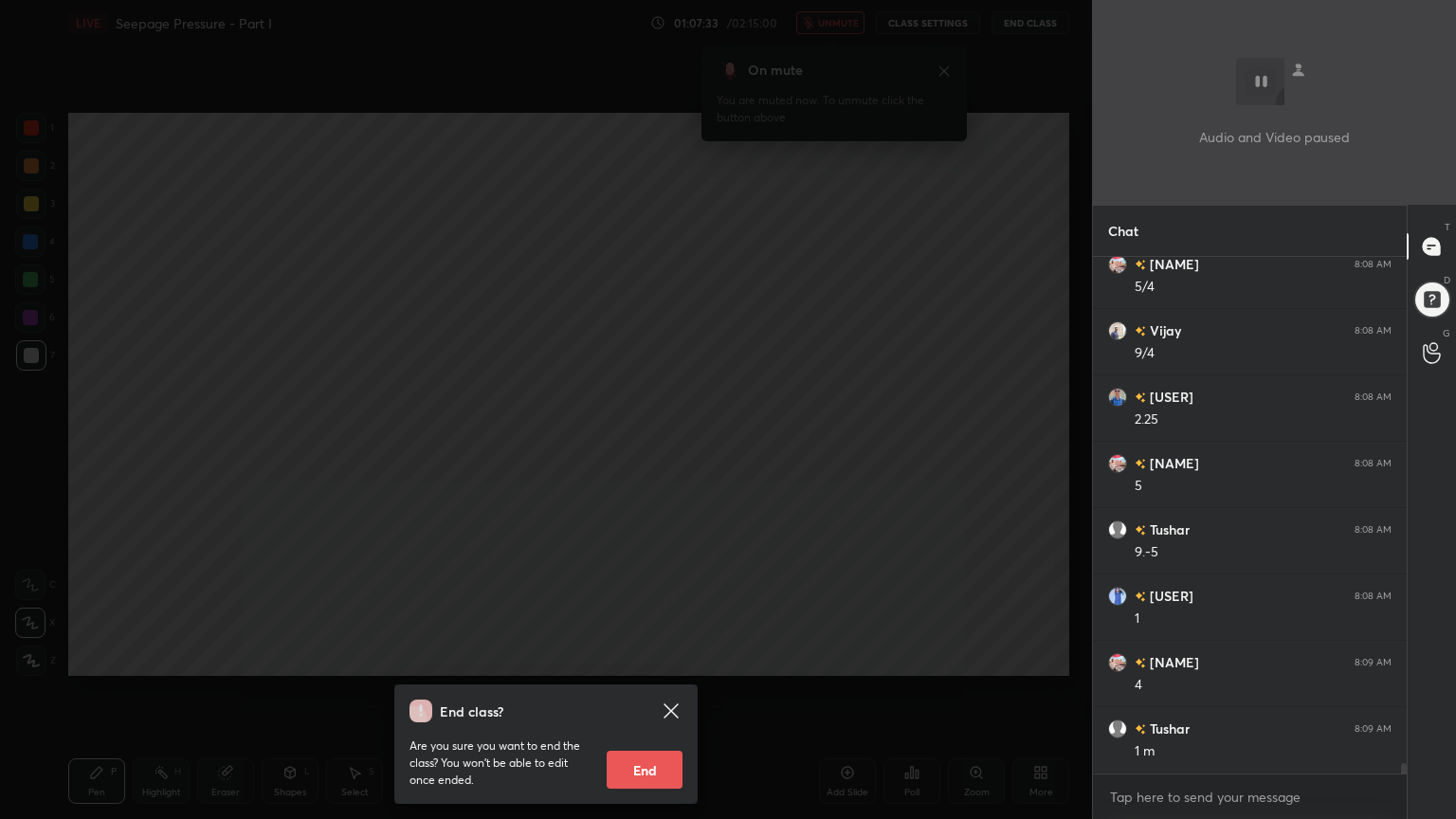 click on "End class? Are you sure you want to end the class? You won’t be able to edit once ended. End" at bounding box center [546, 410] 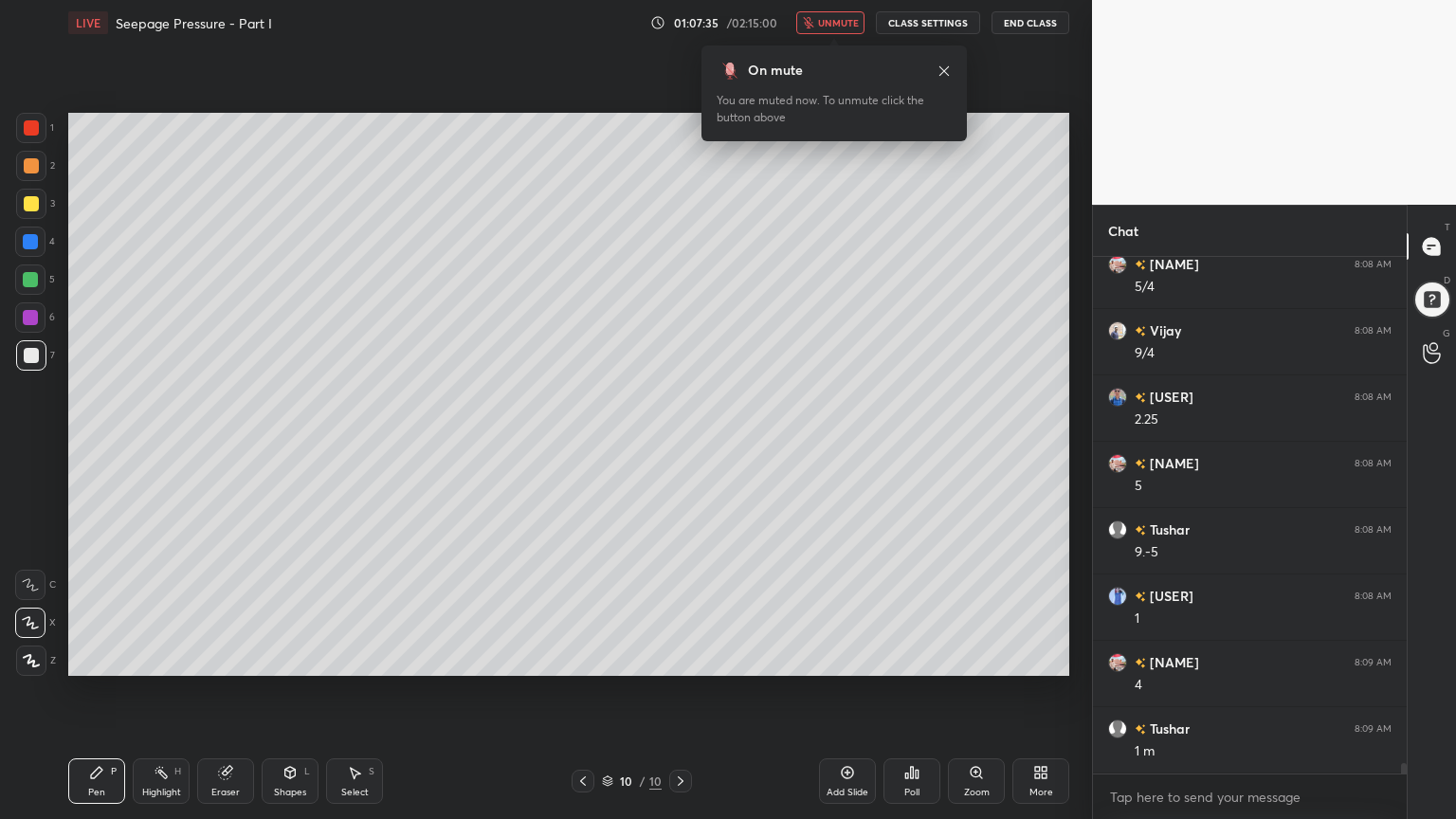 click on "unmute" at bounding box center [838, 23] 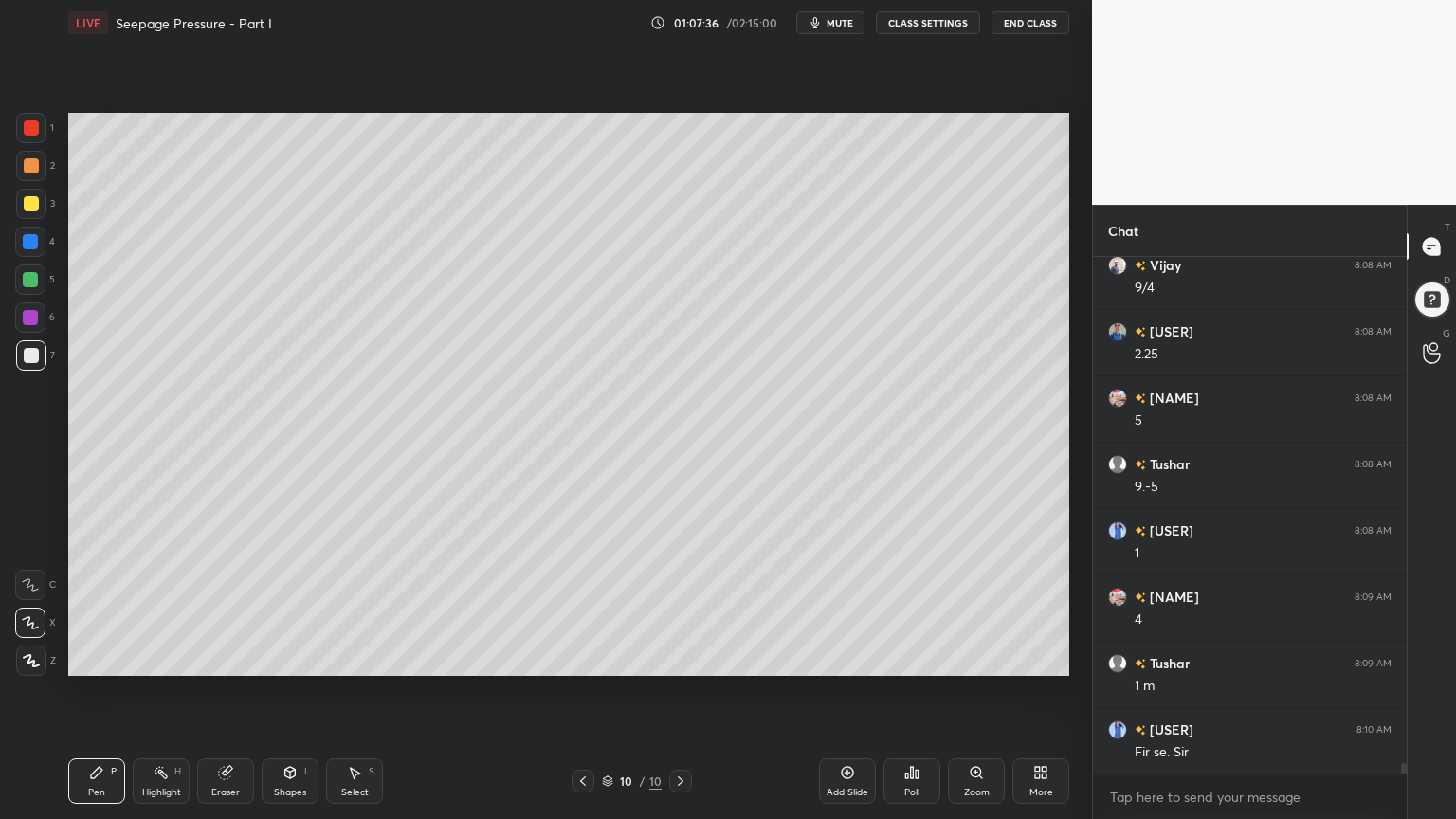click on "mute" at bounding box center (840, 23) 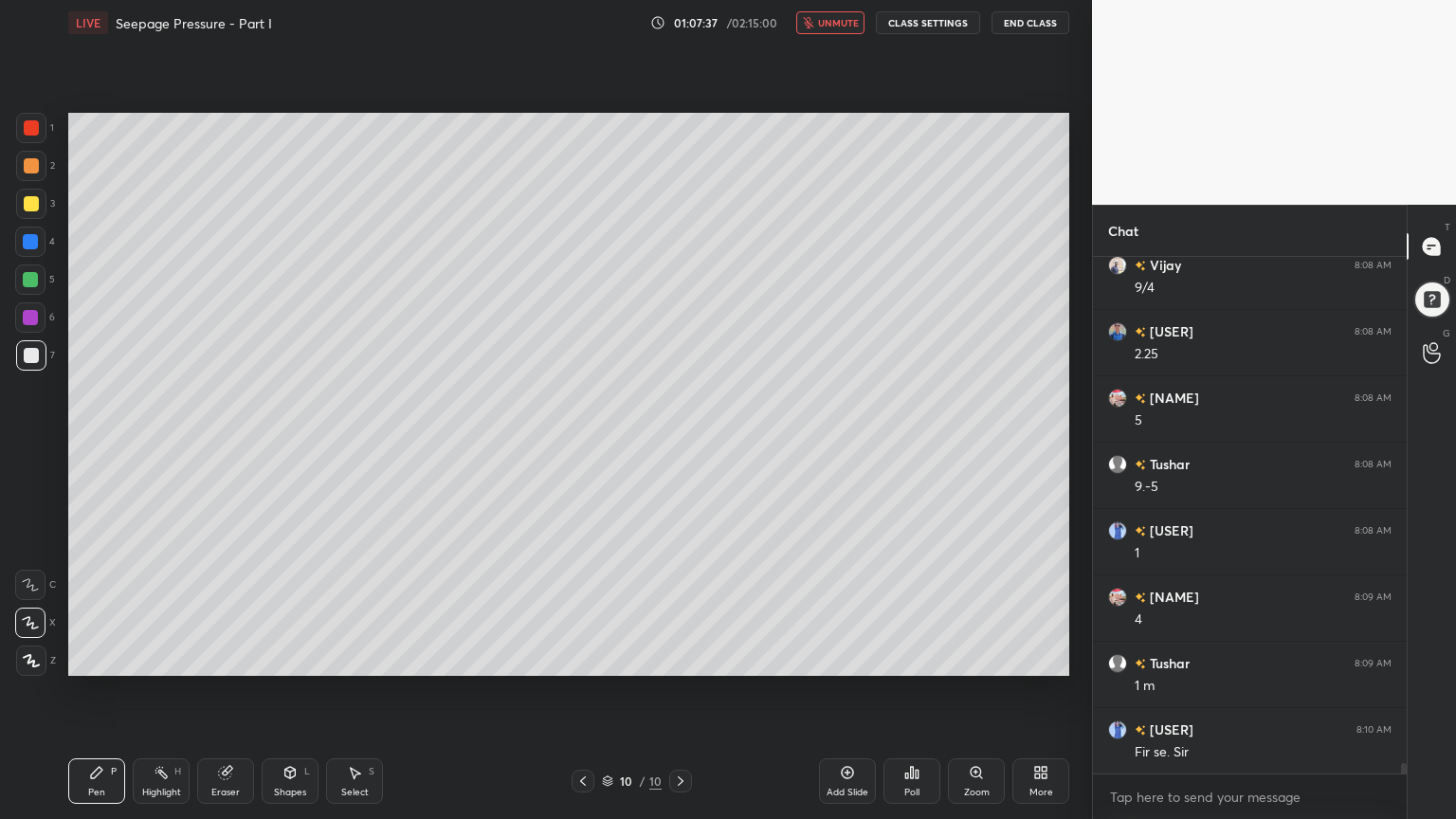 click on "unmute" at bounding box center (838, 23) 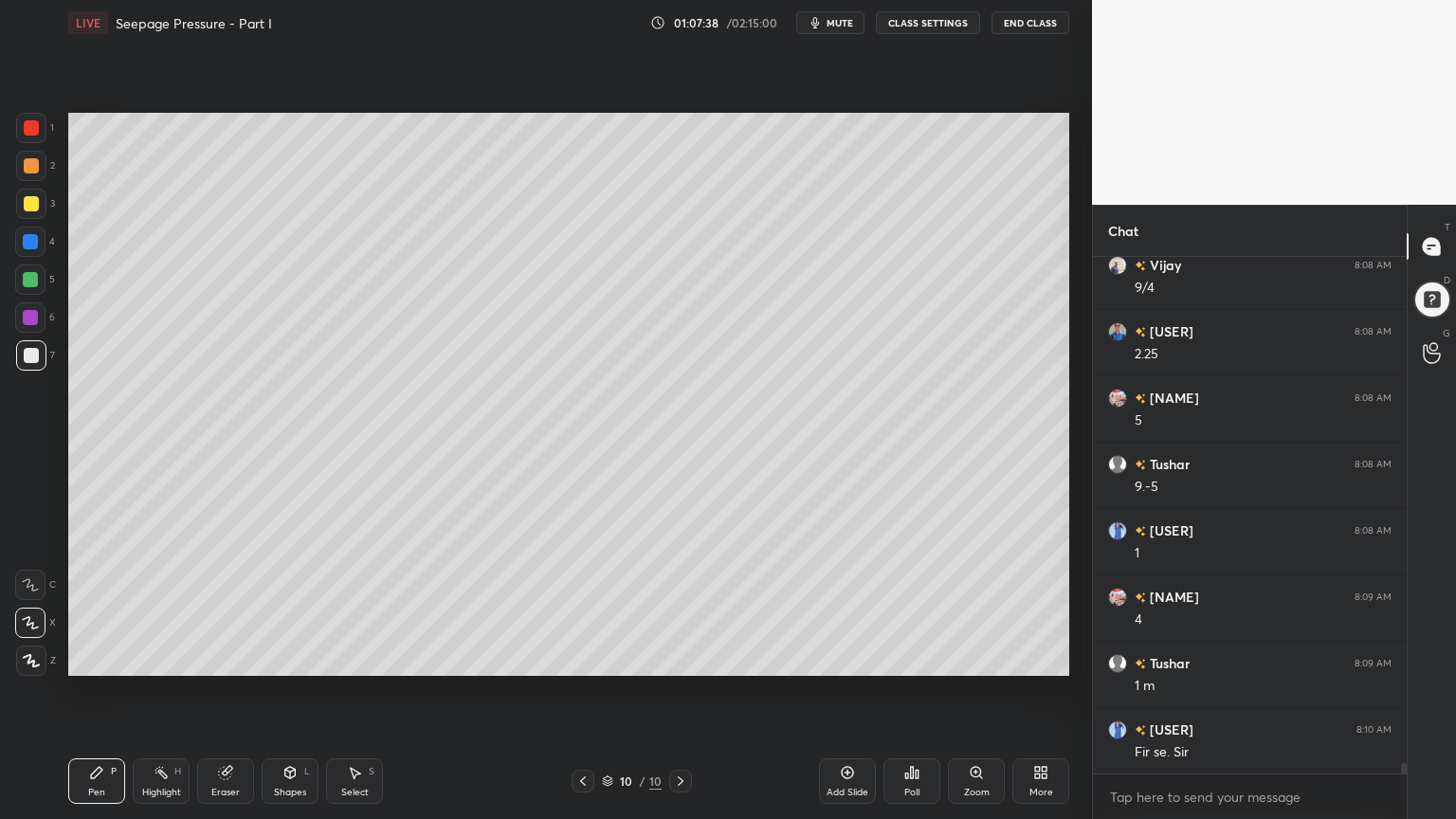 click on "Pen P" at bounding box center [97, 781] 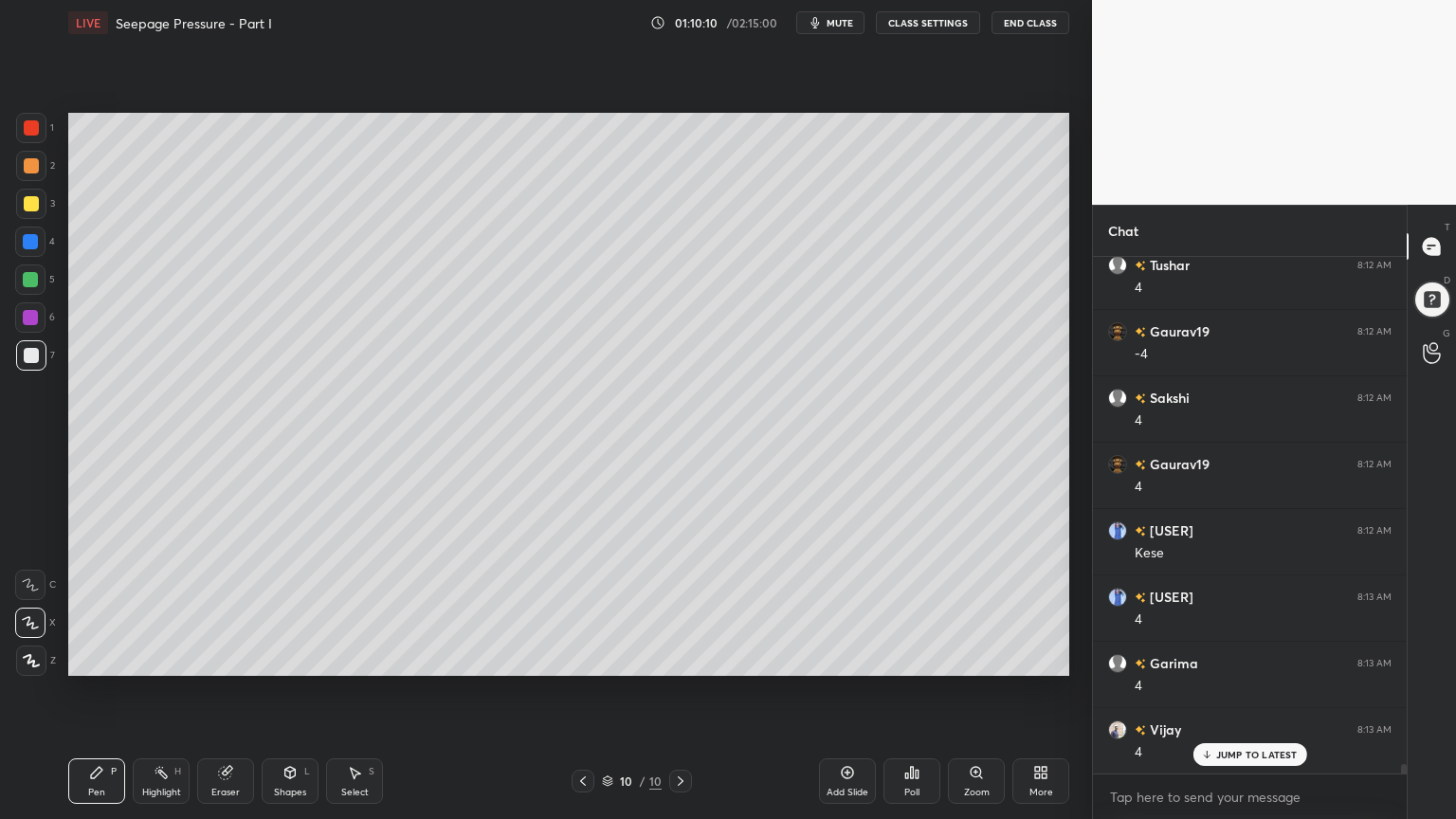 scroll, scrollTop: 27083, scrollLeft: 0, axis: vertical 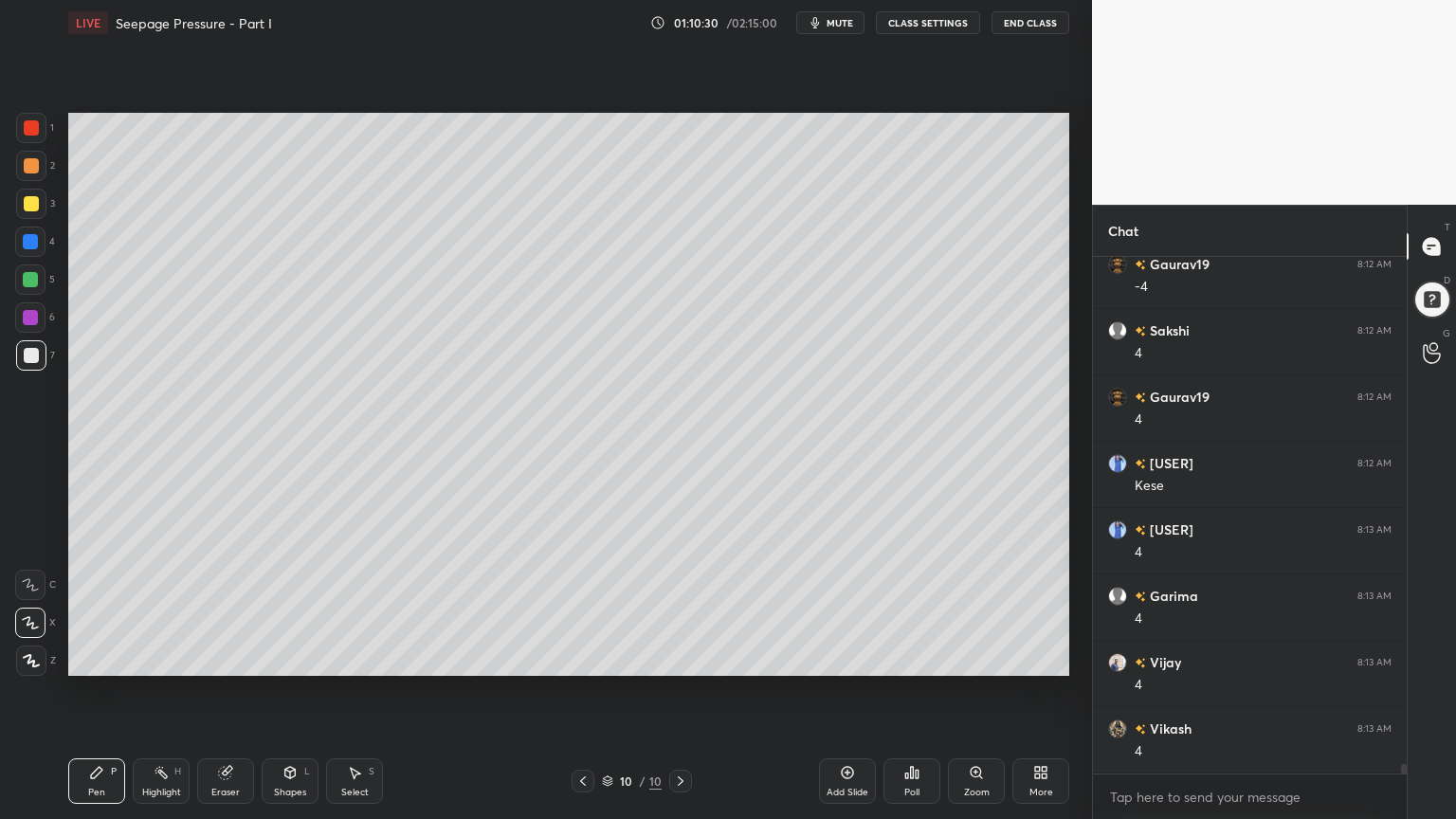 click 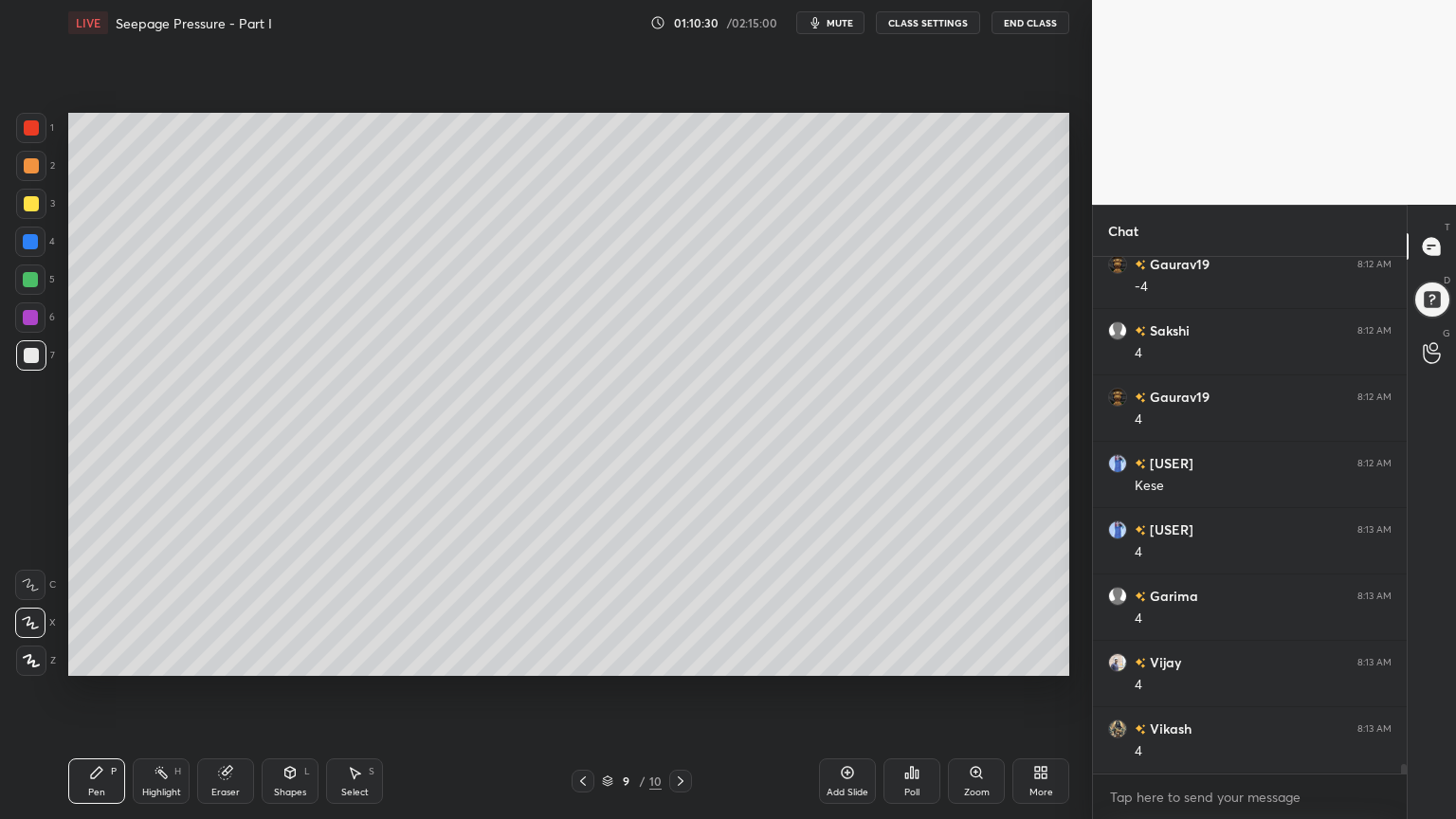 click 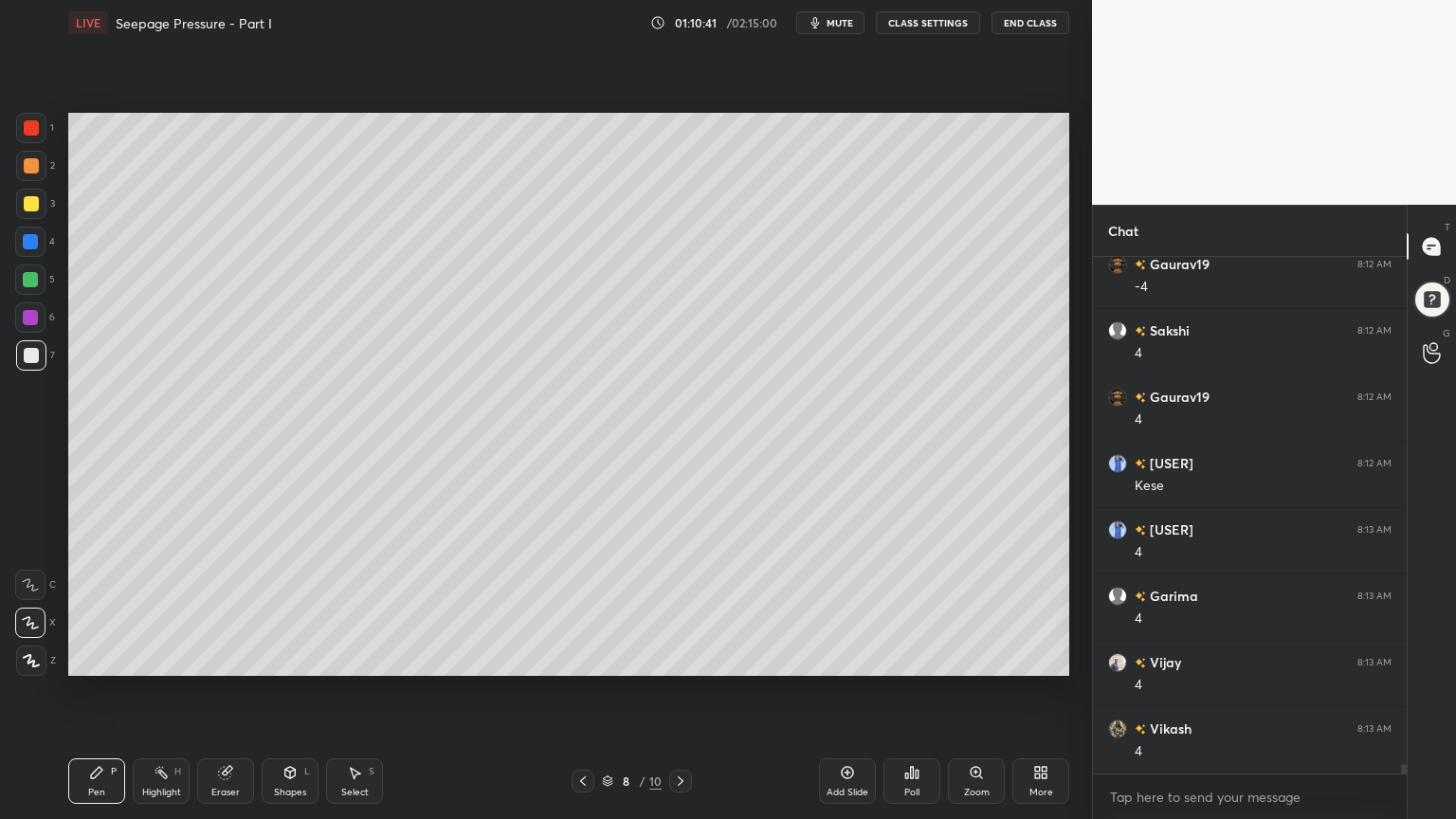 scroll, scrollTop: 27148, scrollLeft: 0, axis: vertical 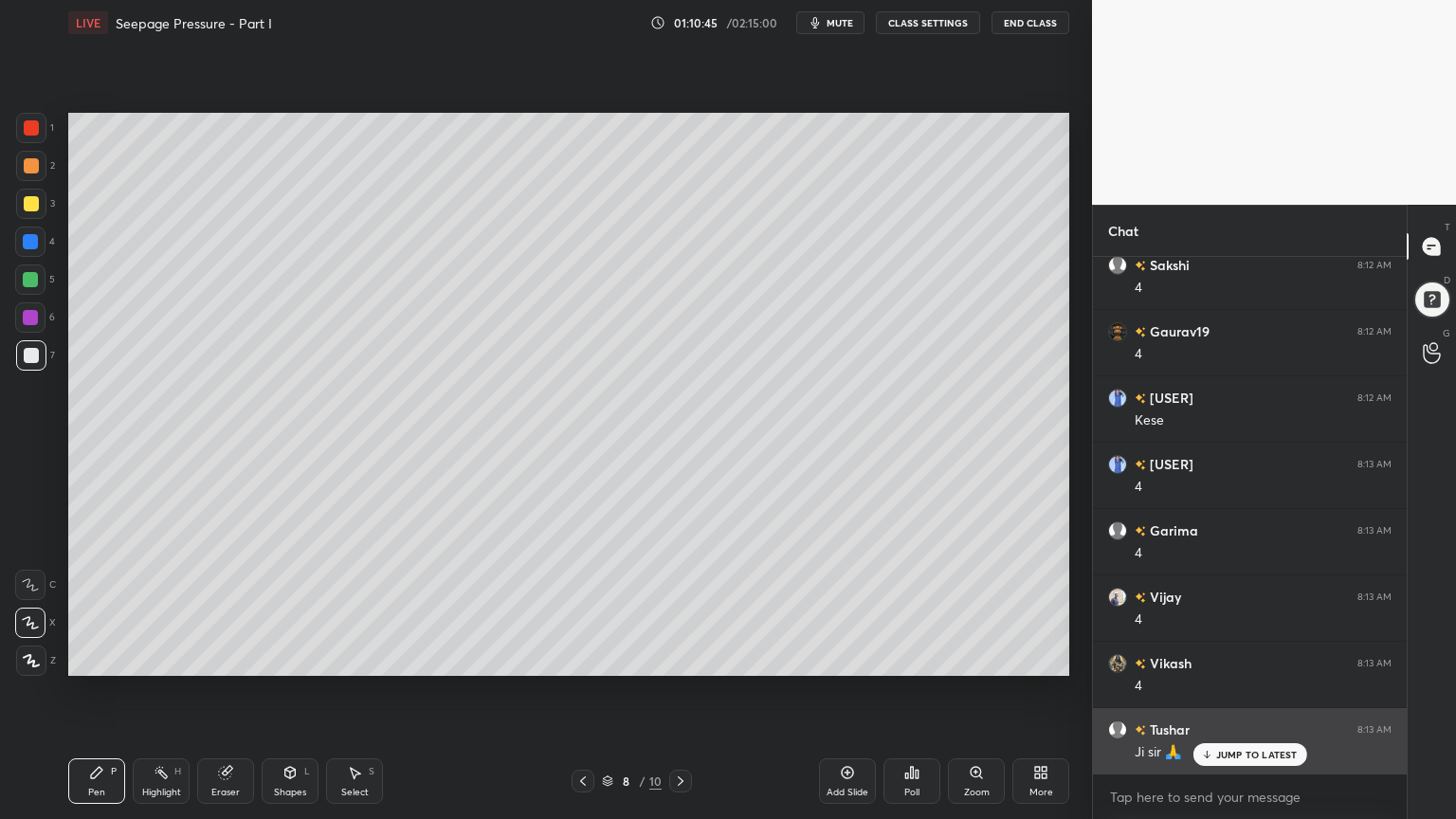 click on "JUMP TO LATEST" at bounding box center (1257, 755) 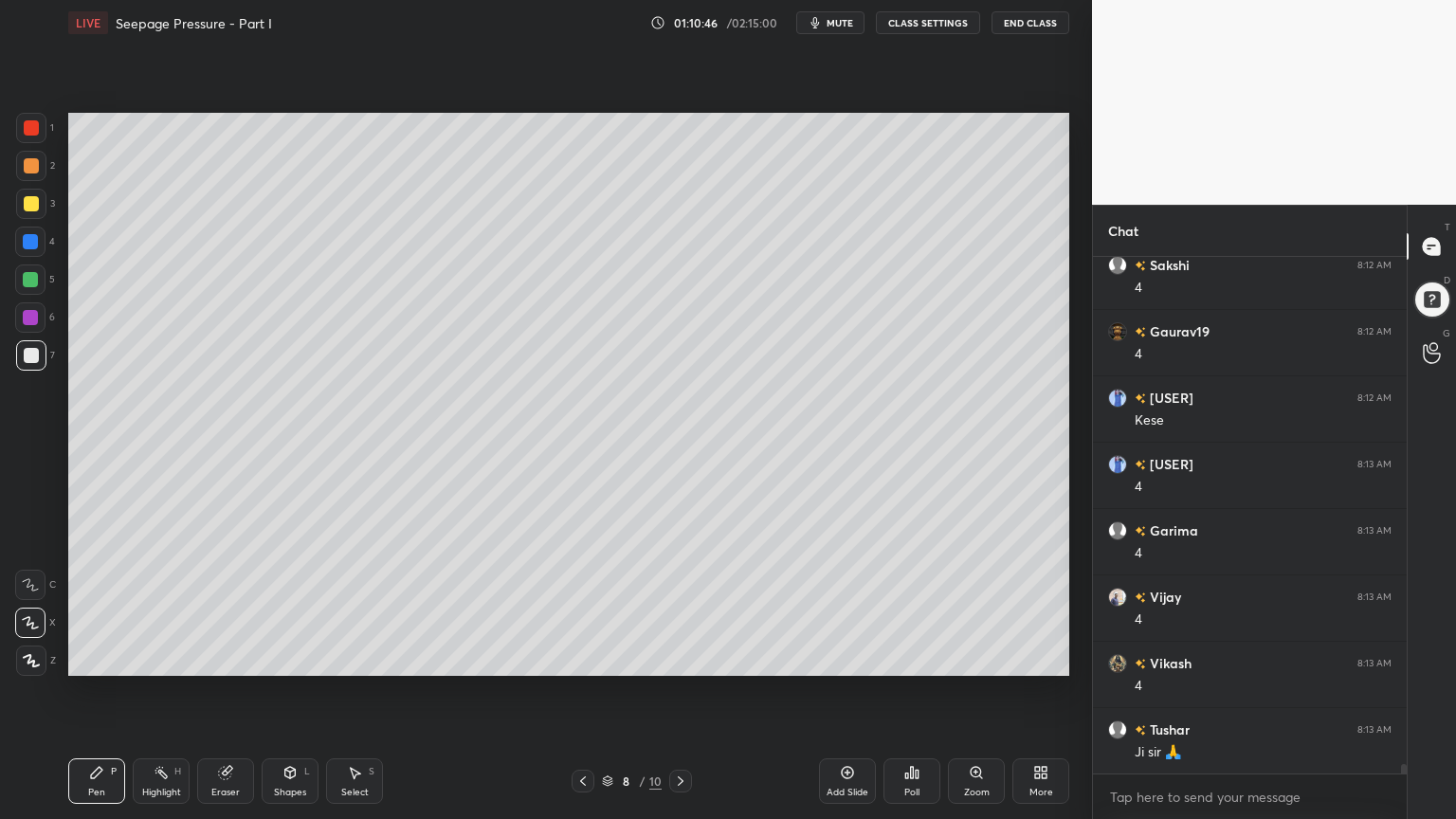 scroll, scrollTop: 27216, scrollLeft: 0, axis: vertical 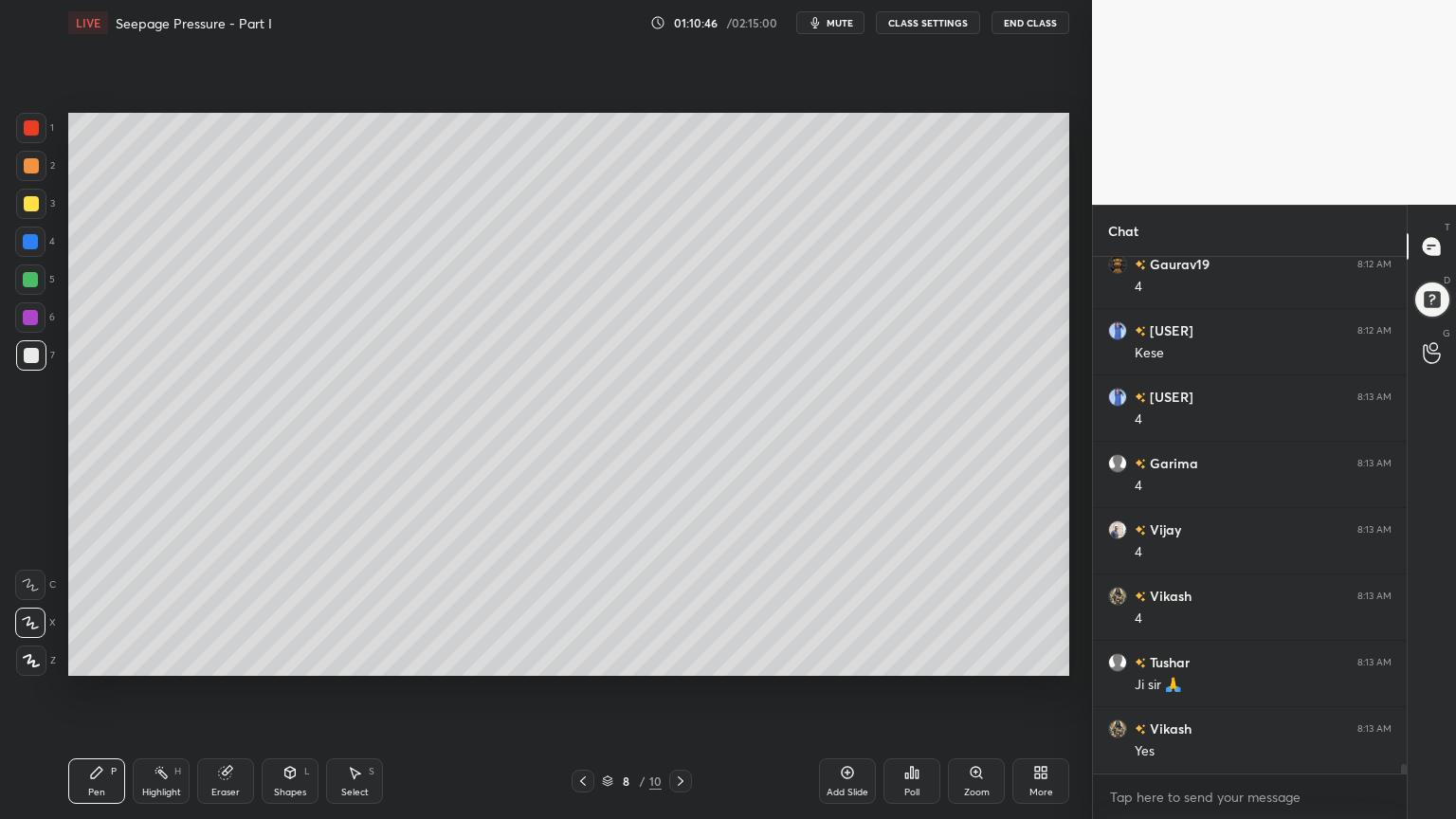click 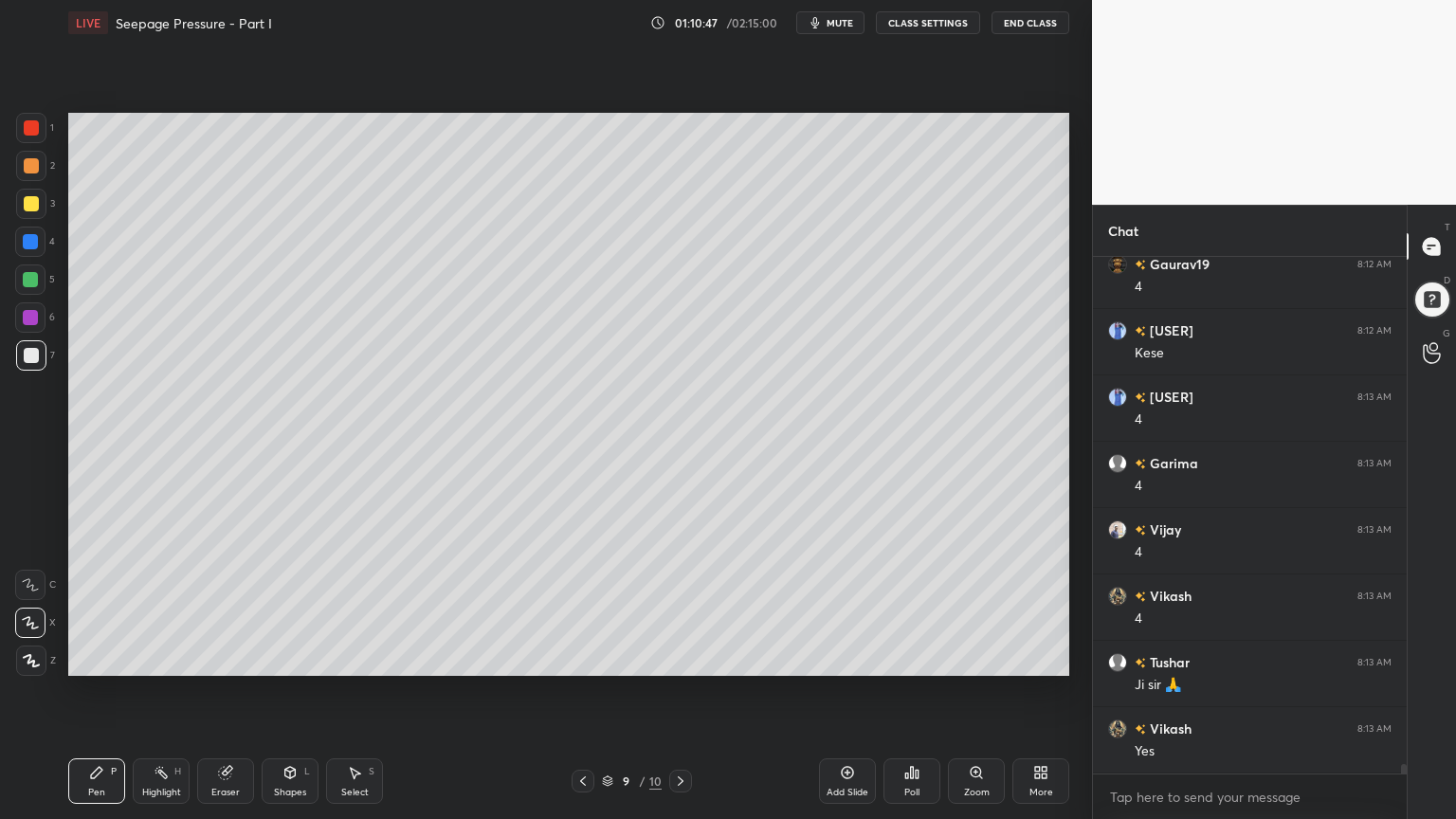 click 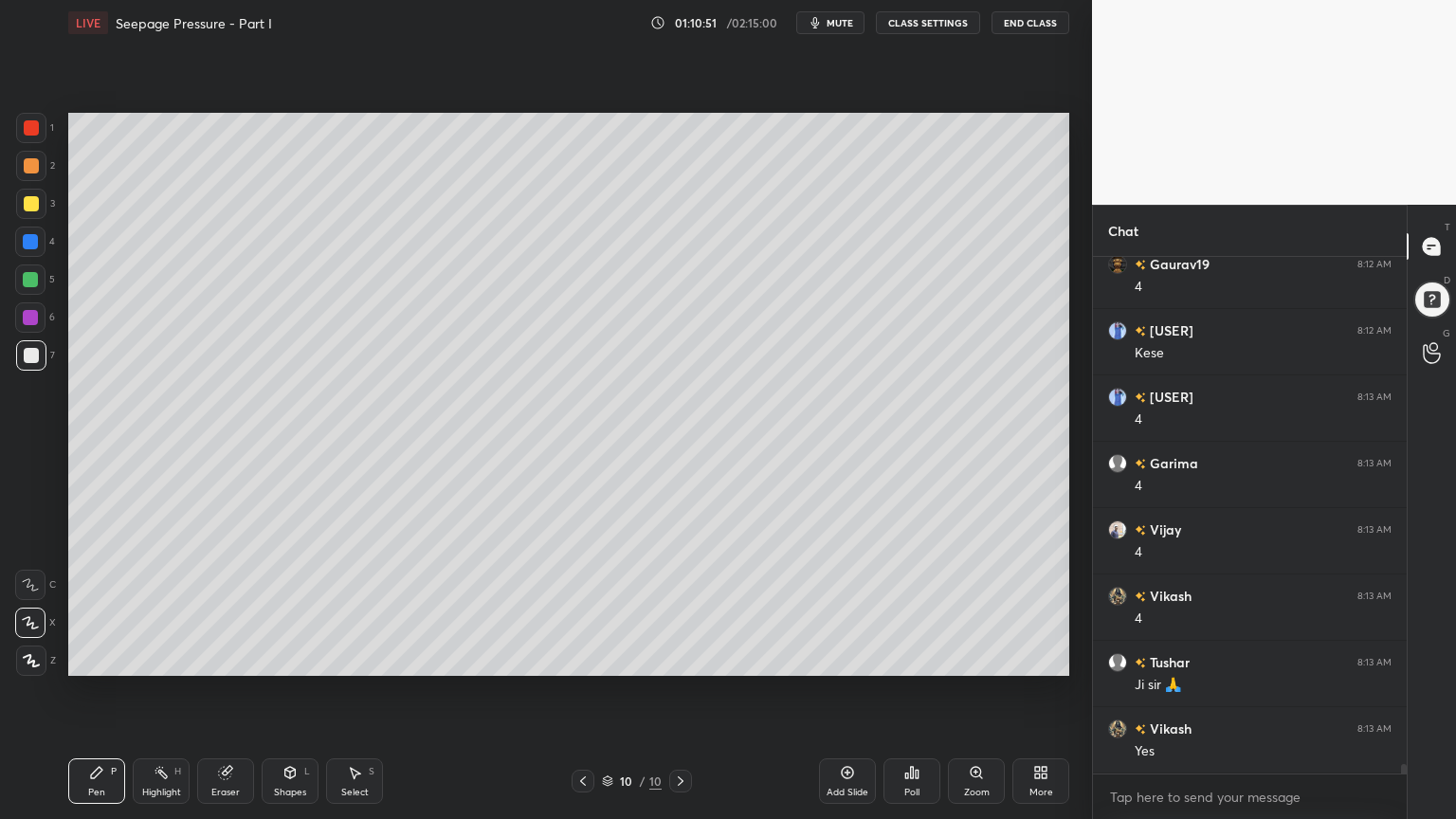 click 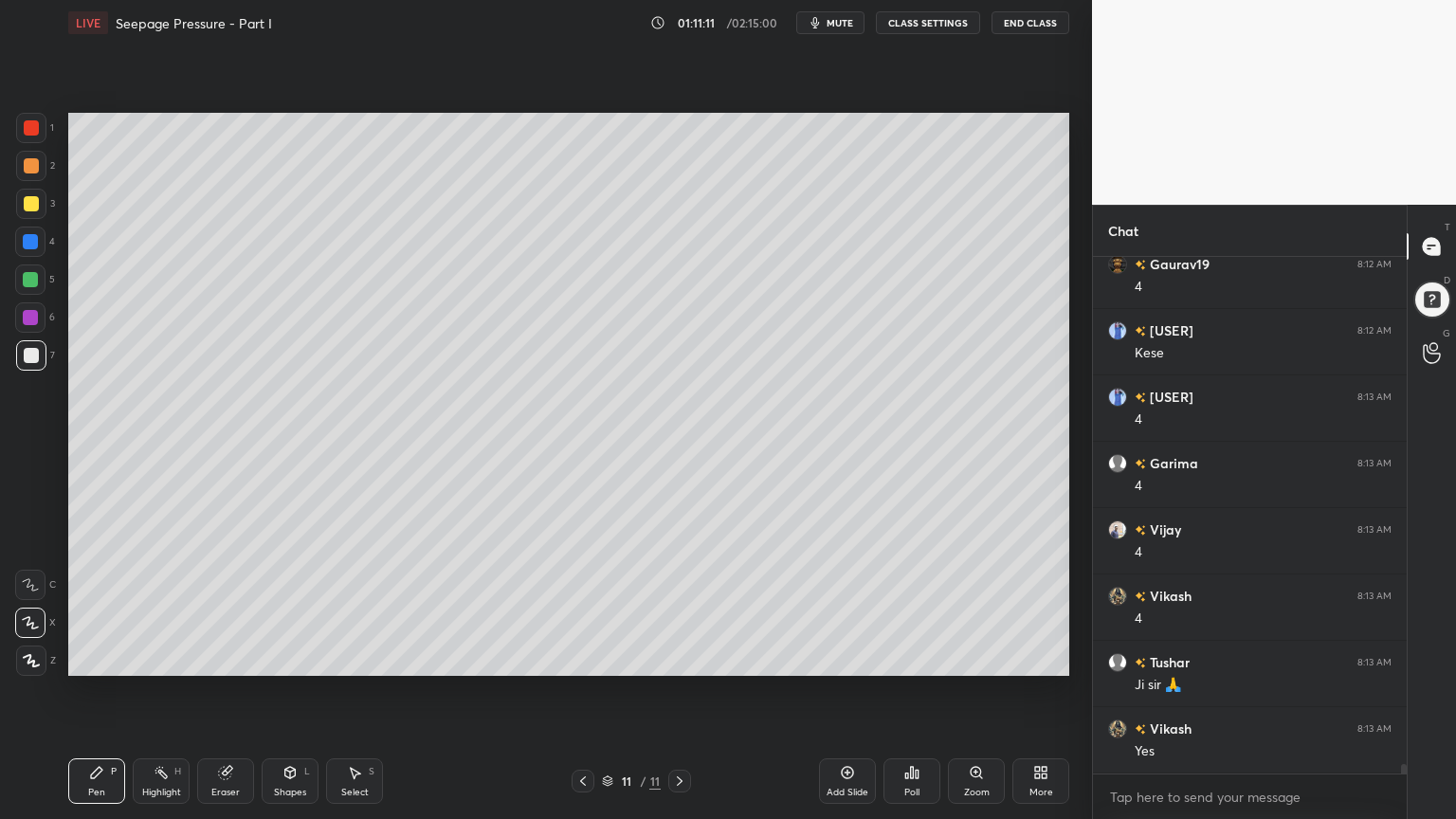 click at bounding box center [583, 781] 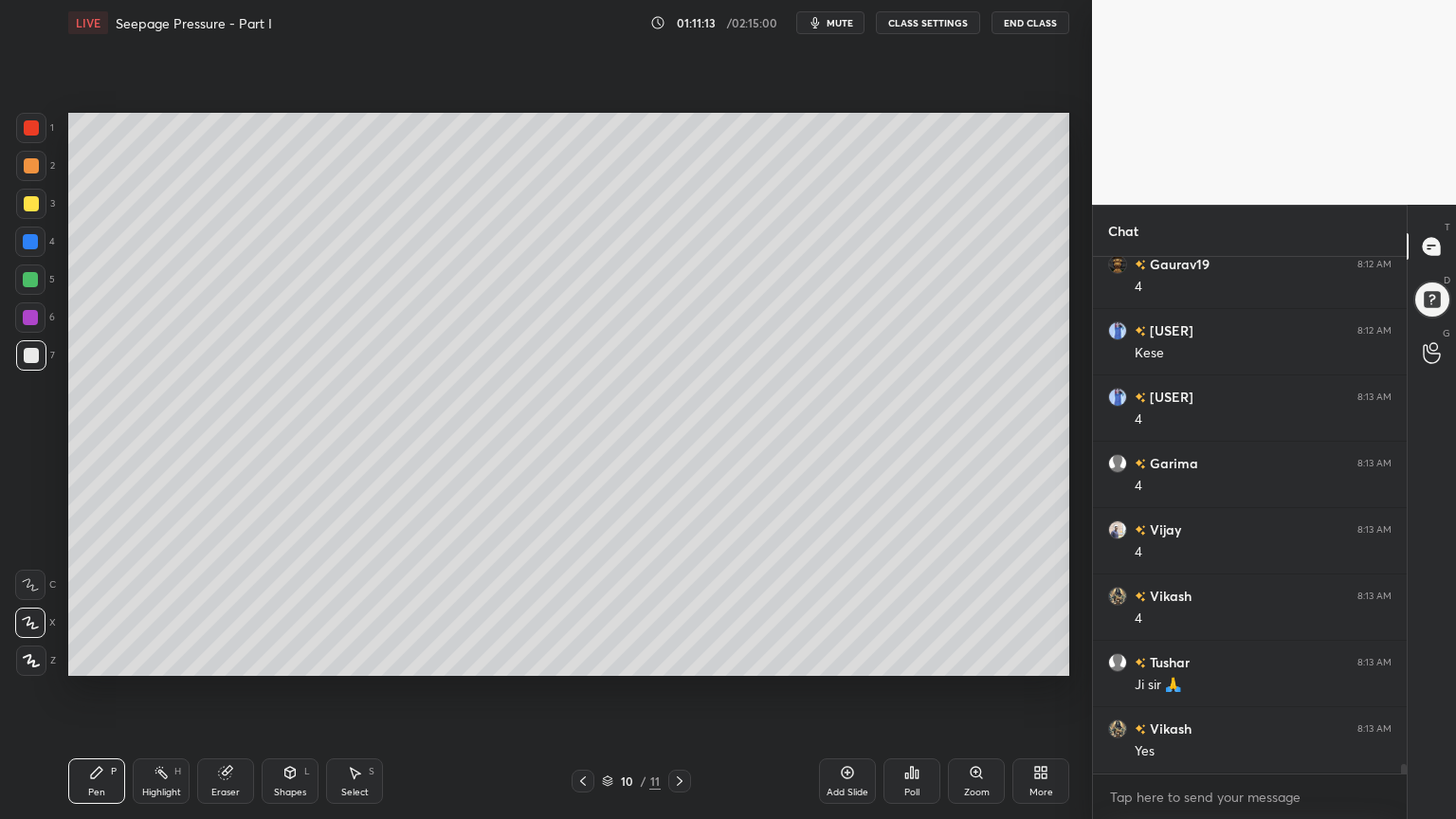 click 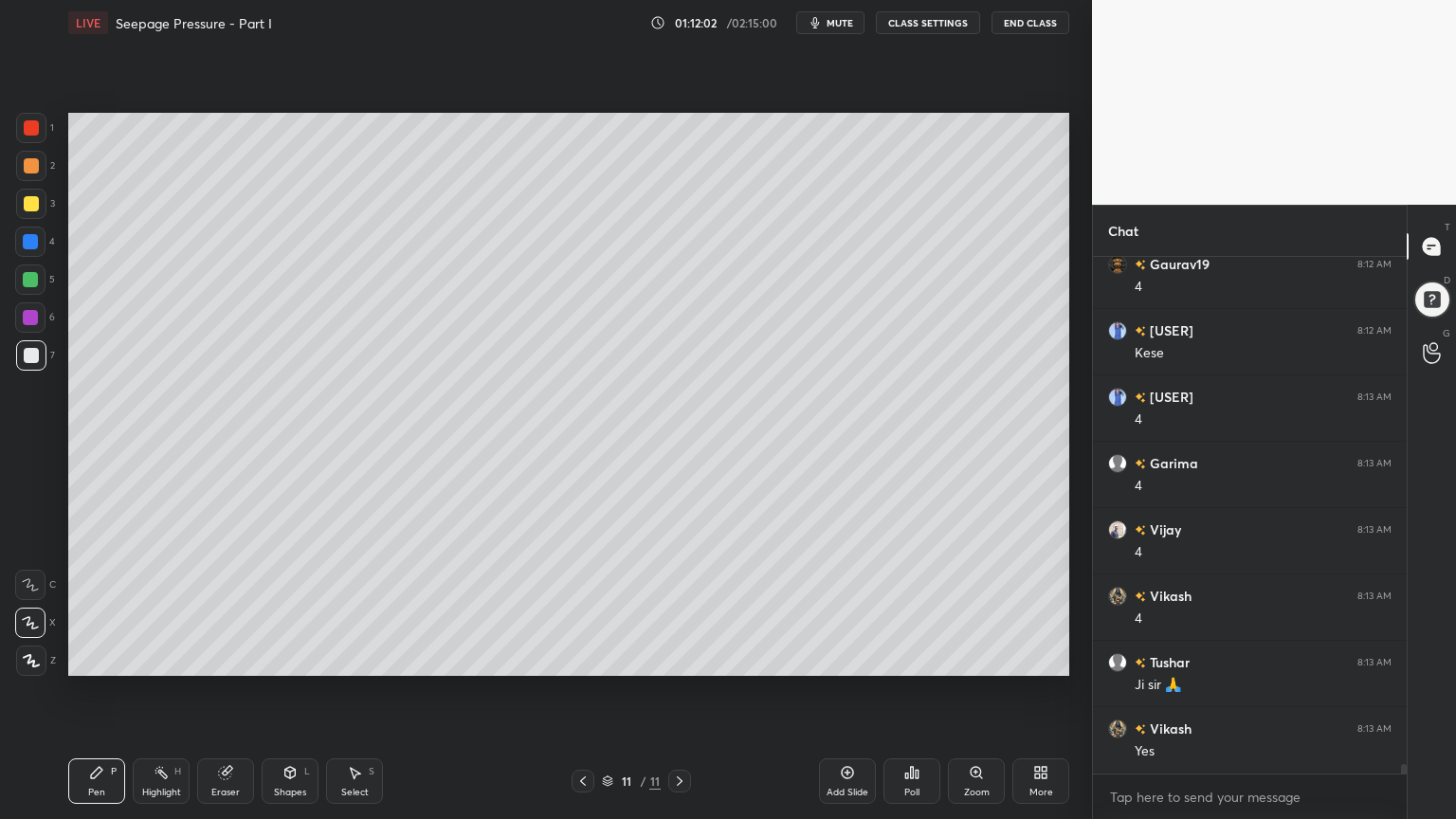 click 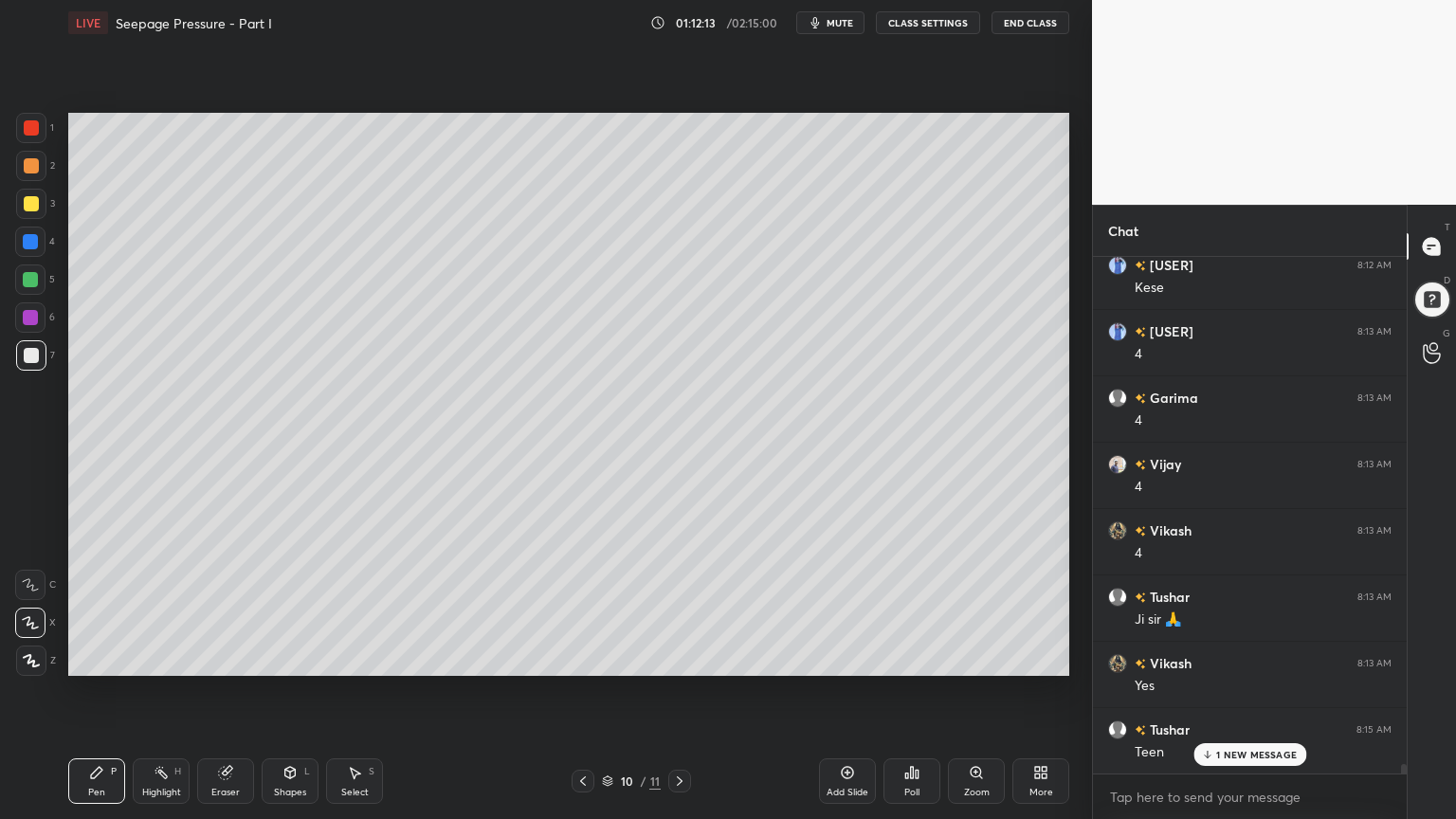 scroll, scrollTop: 27348, scrollLeft: 0, axis: vertical 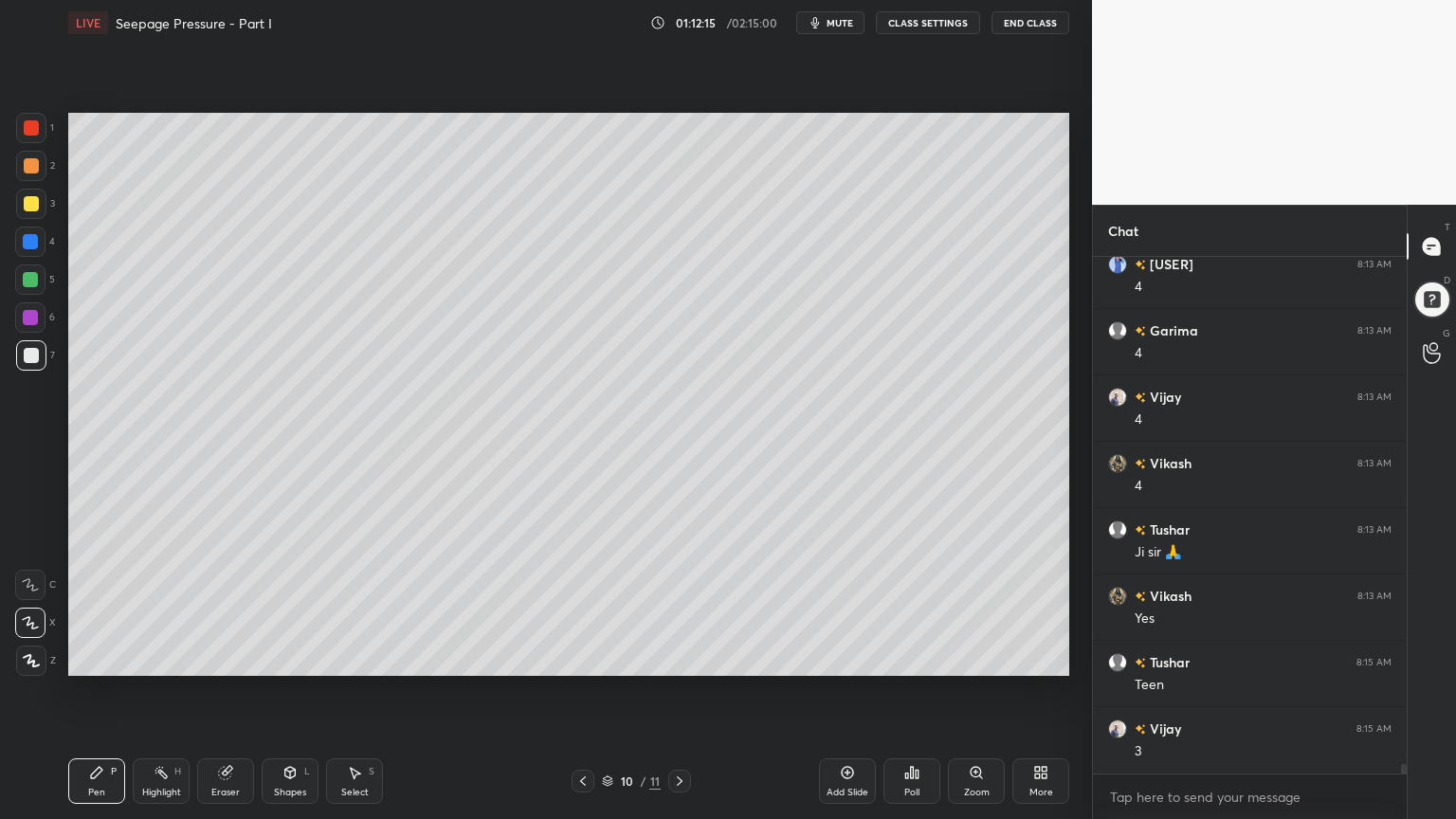 click on "Pen" at bounding box center [97, 792] 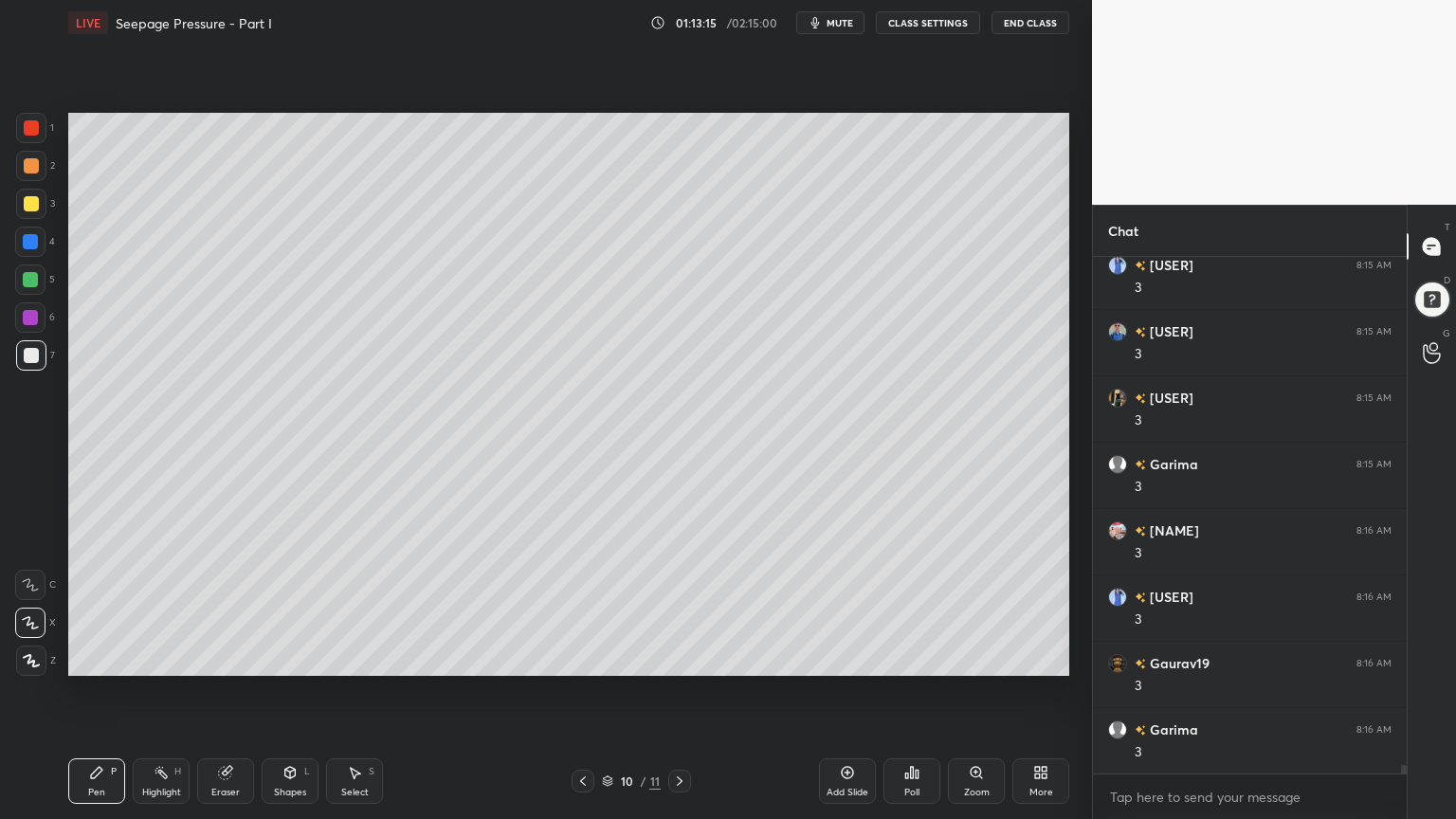 scroll, scrollTop: 29472, scrollLeft: 0, axis: vertical 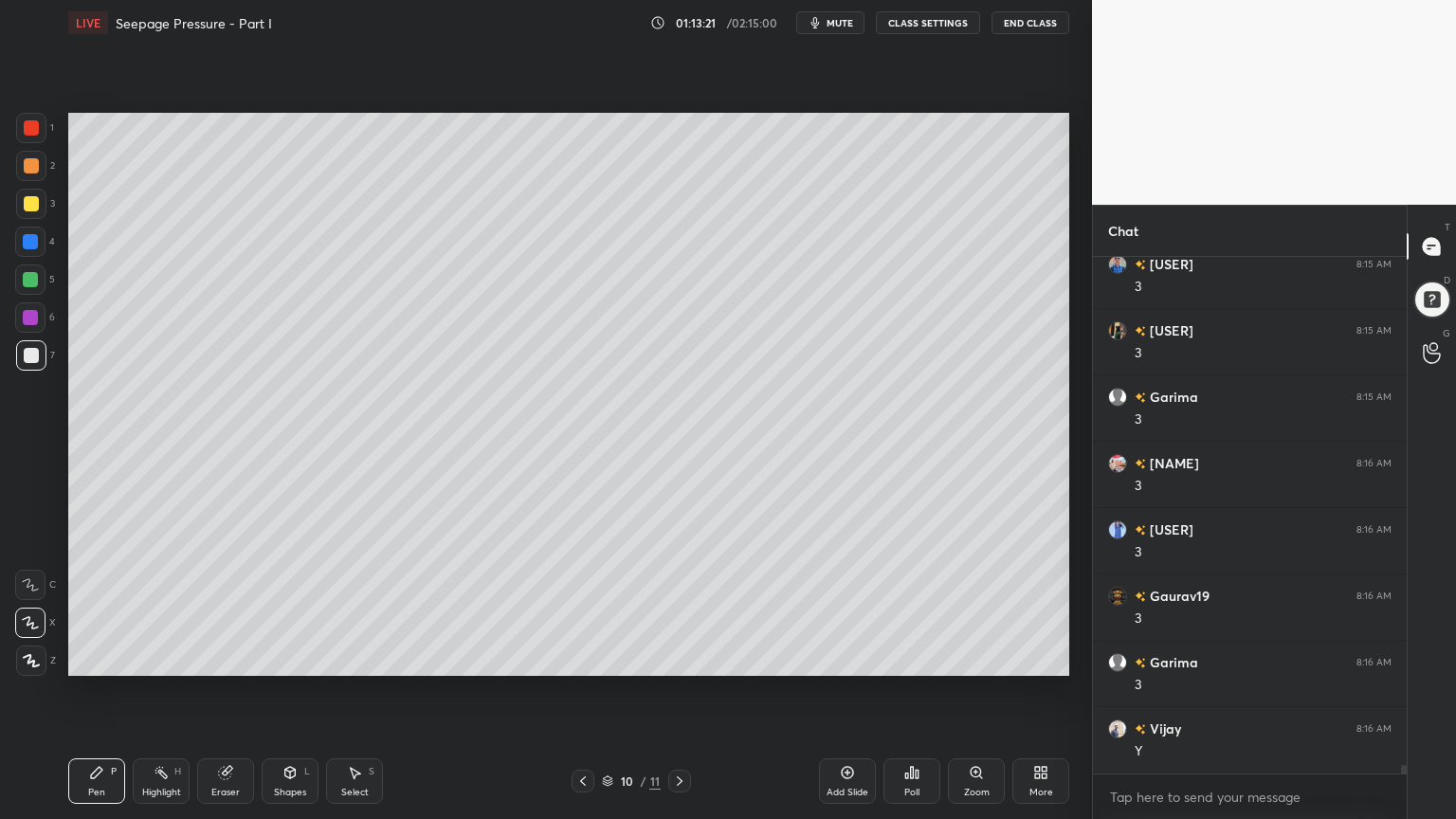 click 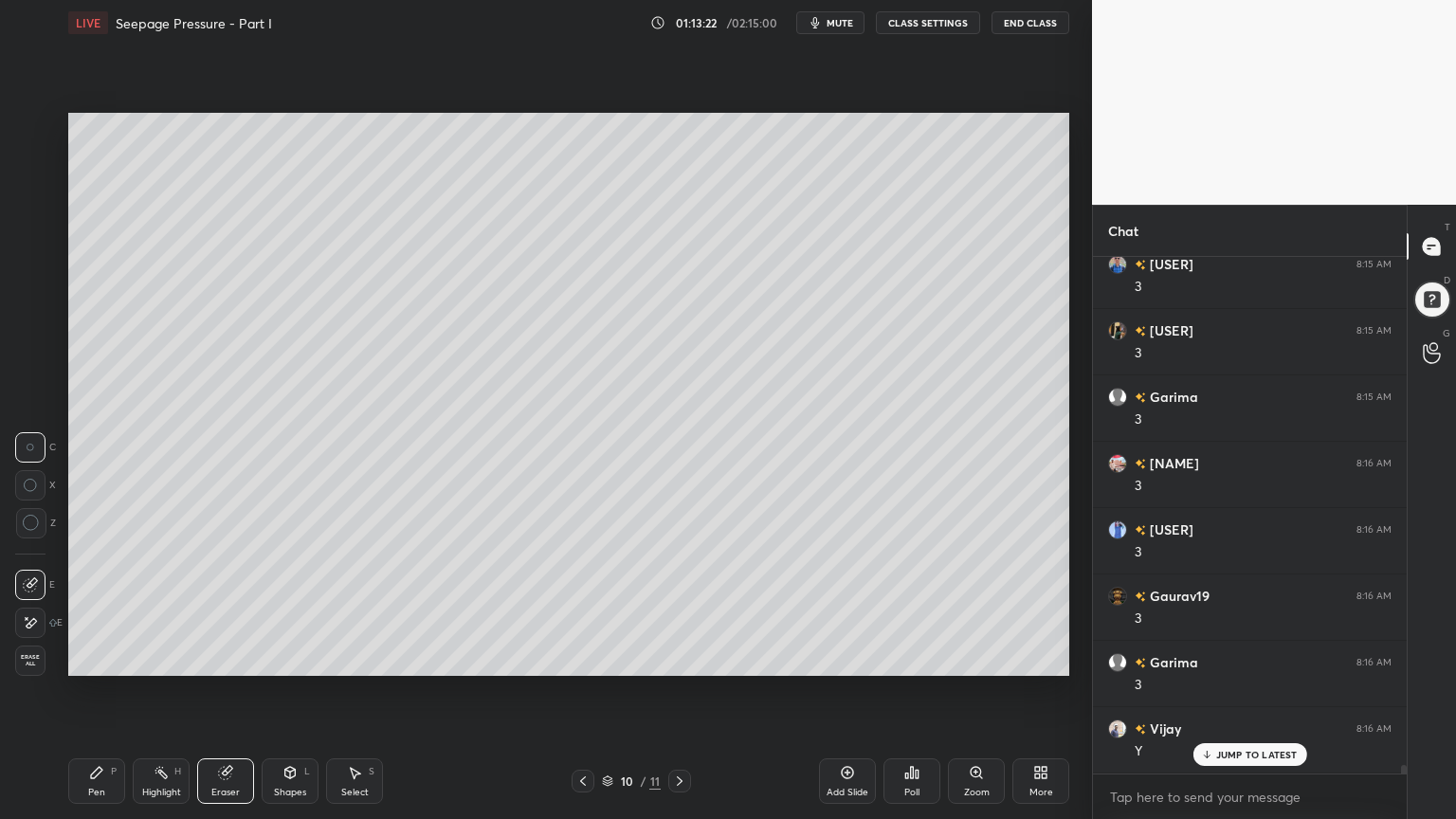 scroll, scrollTop: 29537, scrollLeft: 0, axis: vertical 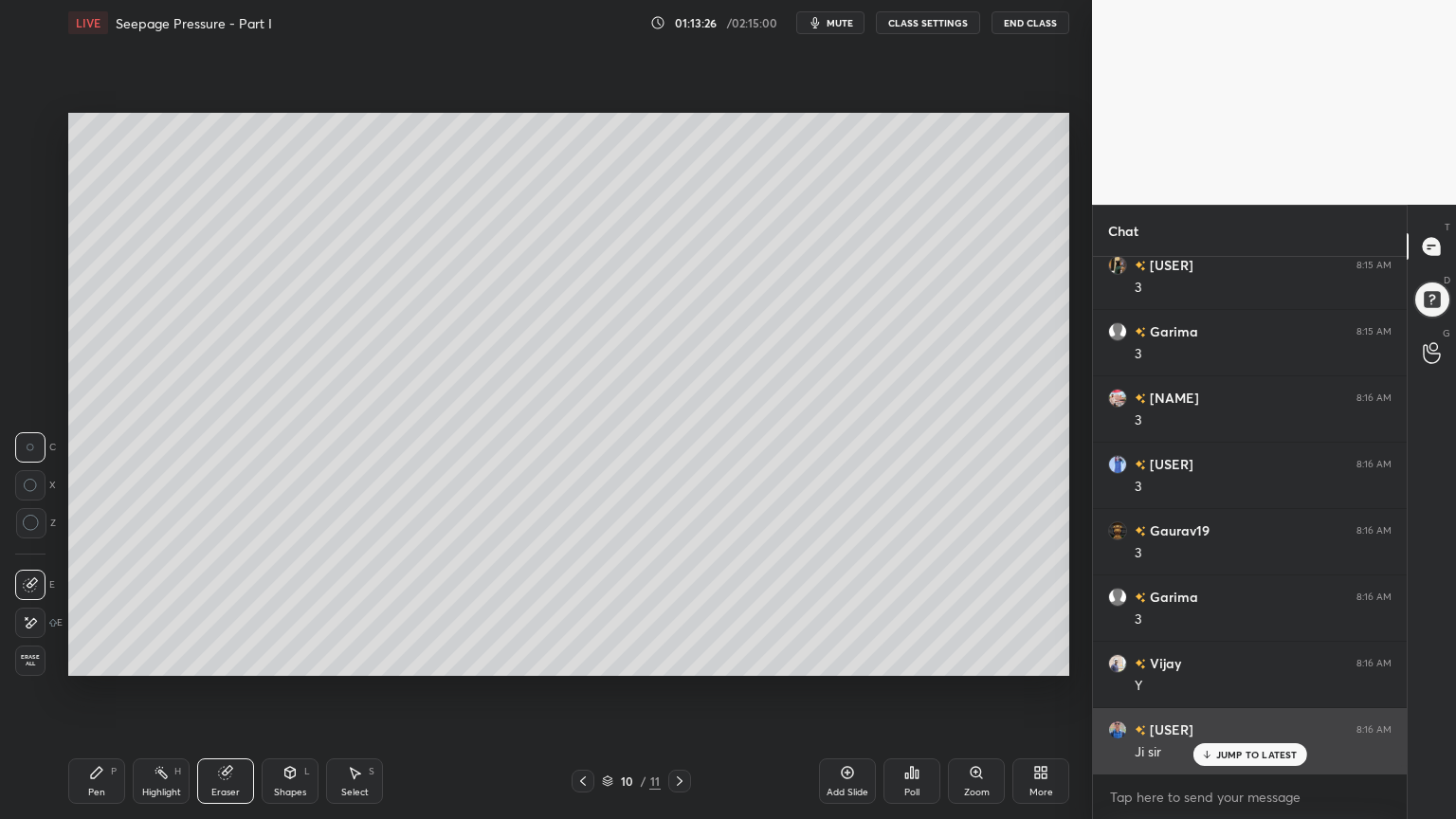 click on "JUMP TO LATEST" at bounding box center [1249, 755] 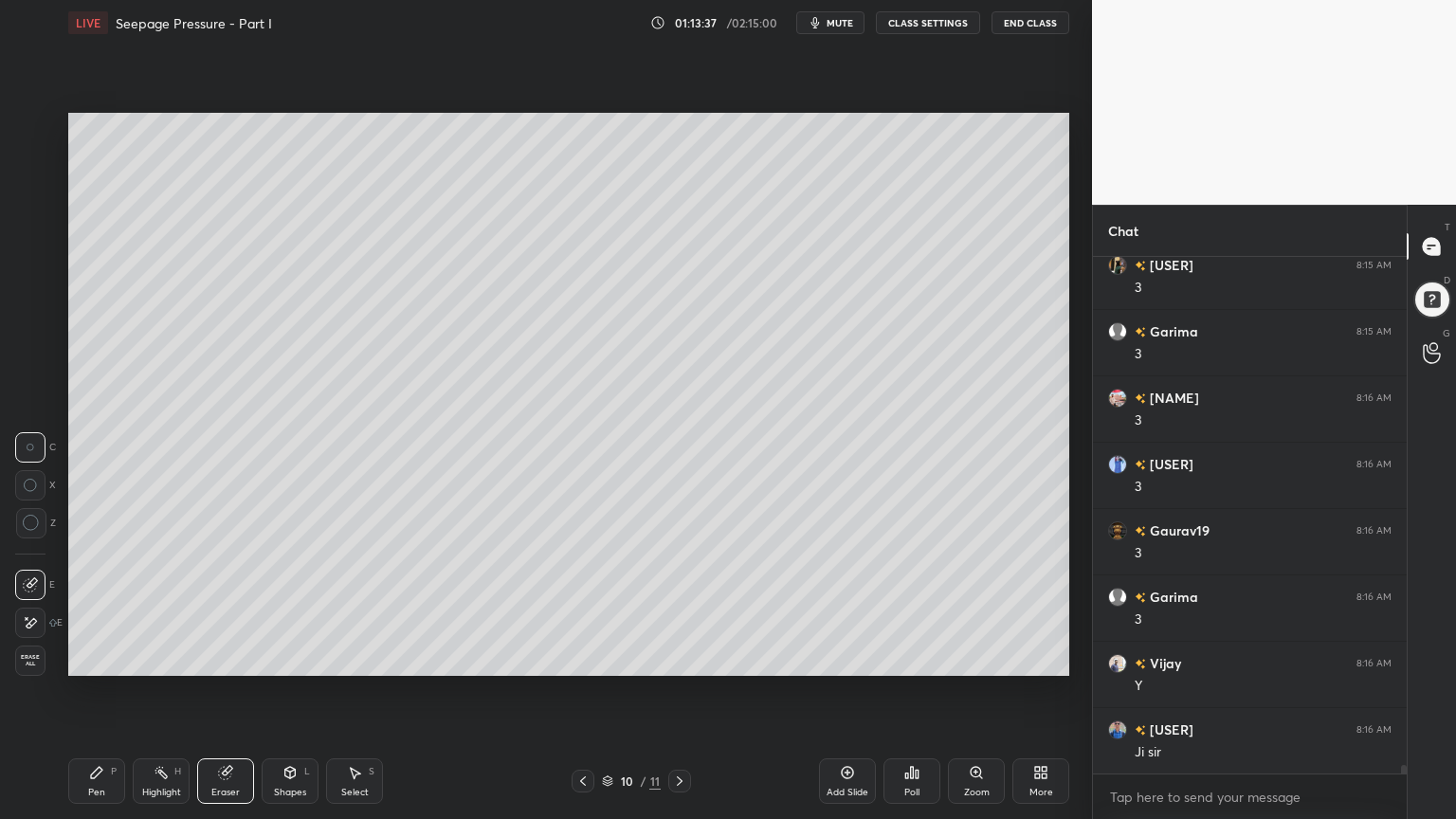 click at bounding box center (680, 781) 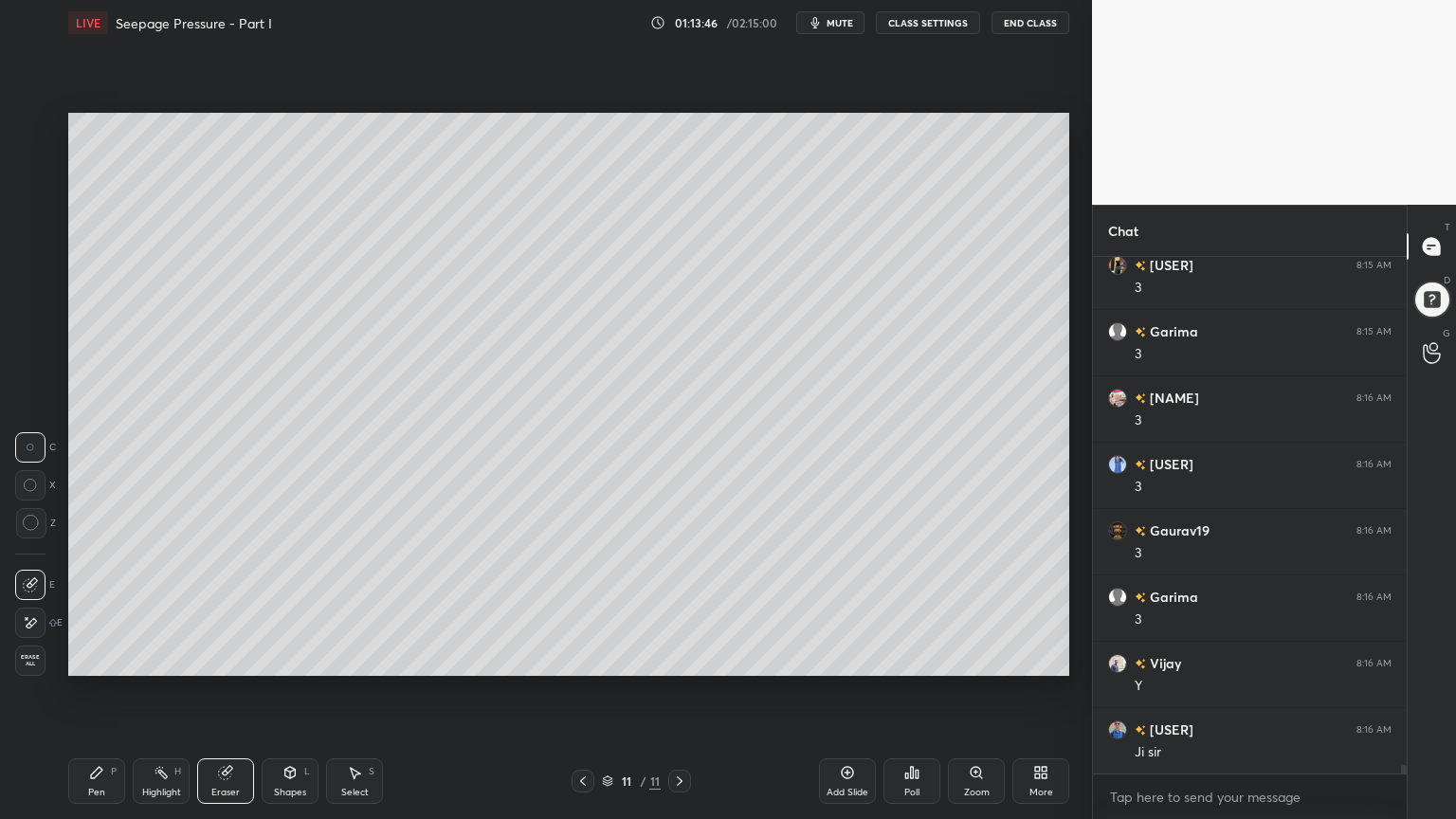 scroll, scrollTop: 29604, scrollLeft: 0, axis: vertical 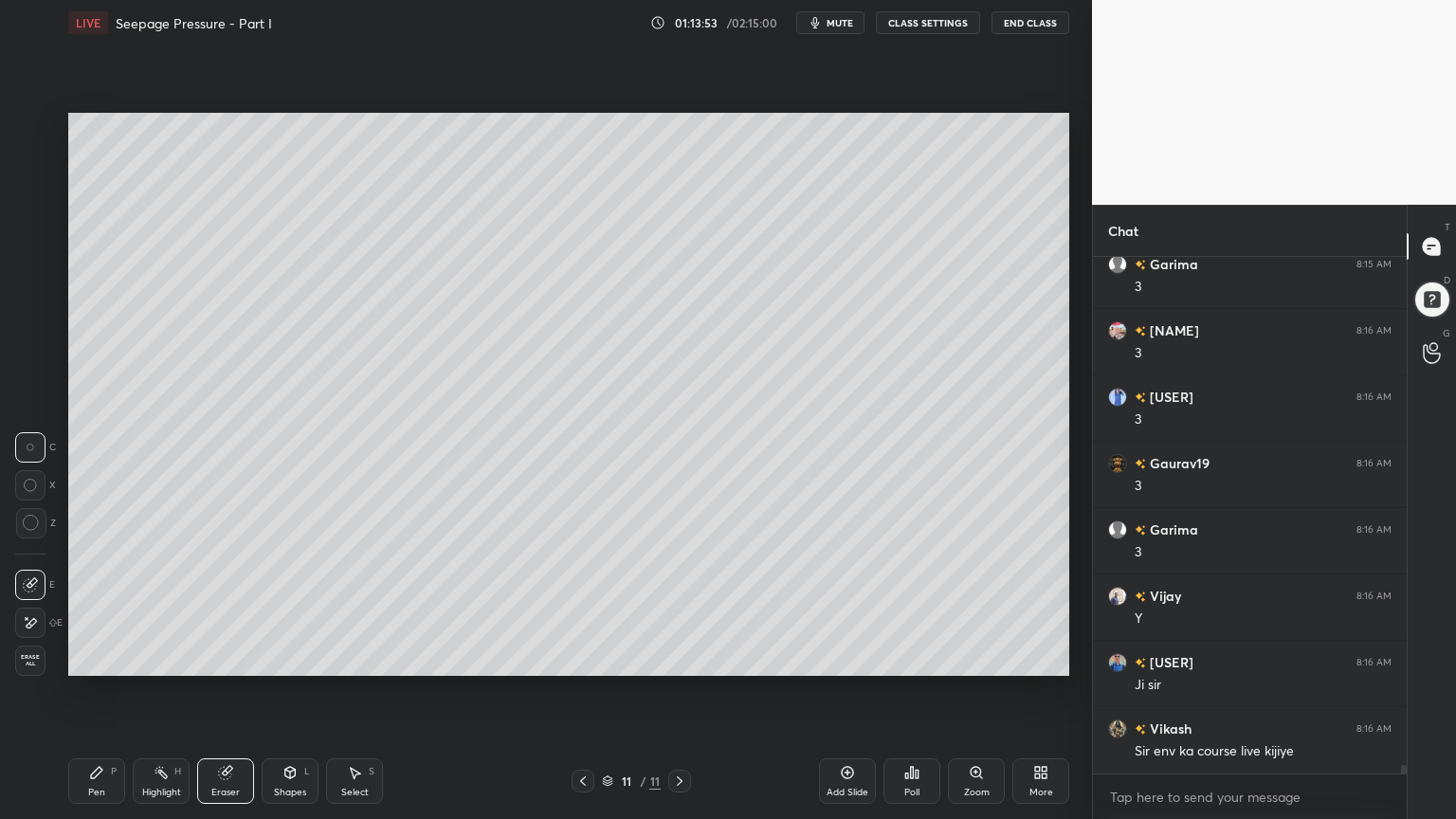 click at bounding box center (1432, 300) 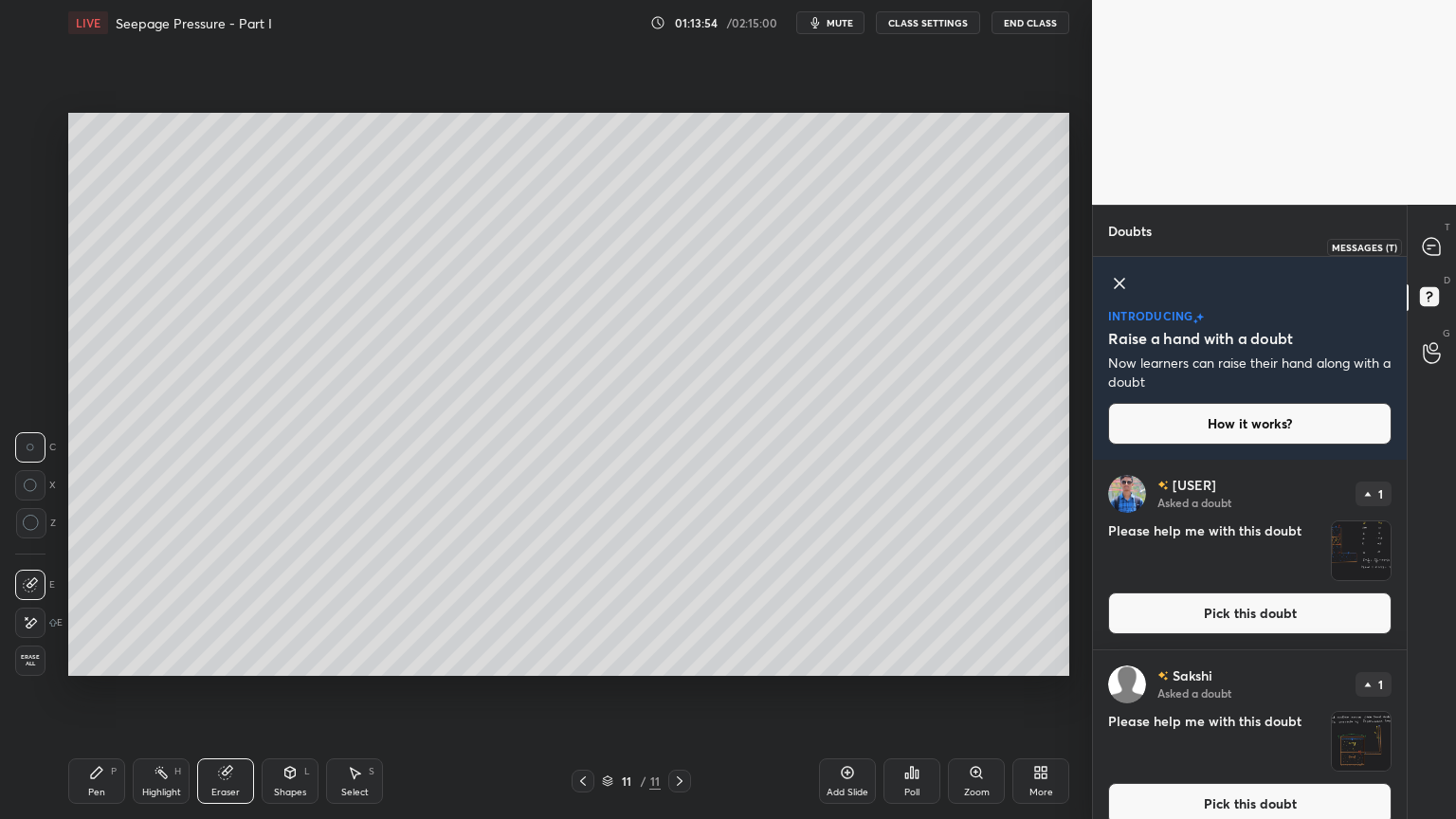 click 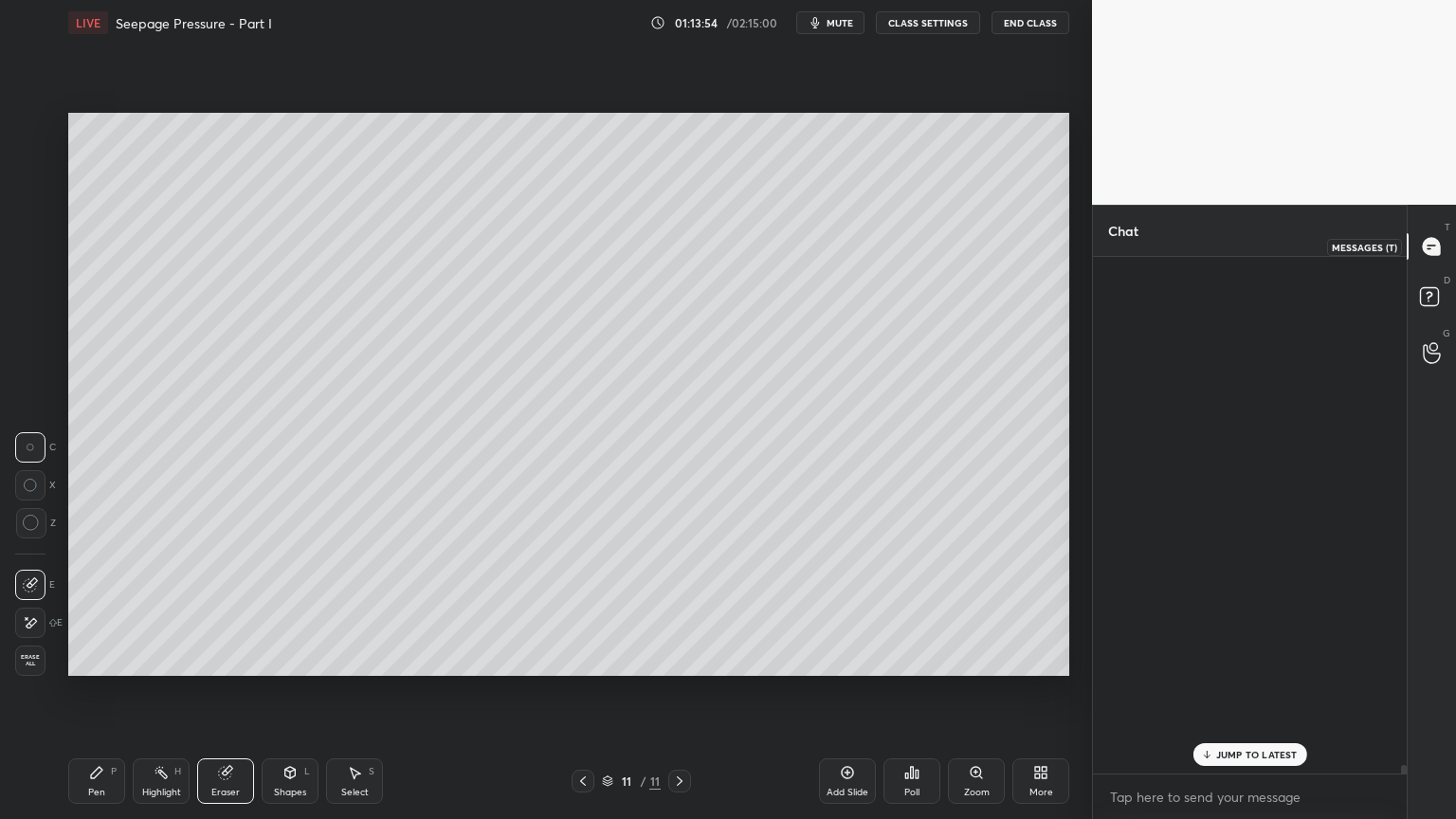 scroll, scrollTop: 29966, scrollLeft: 0, axis: vertical 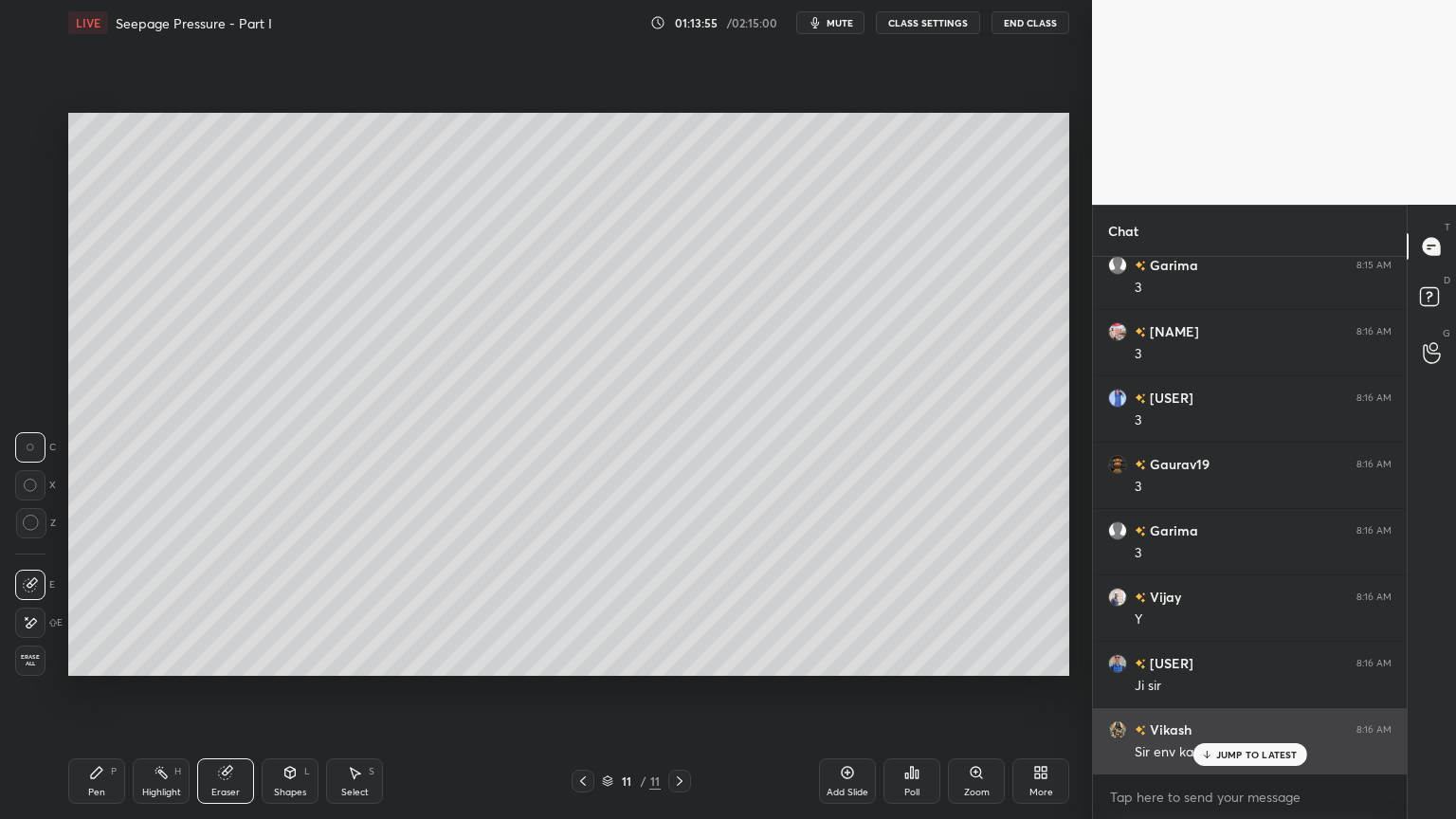 click on "JUMP TO LATEST" at bounding box center (1257, 755) 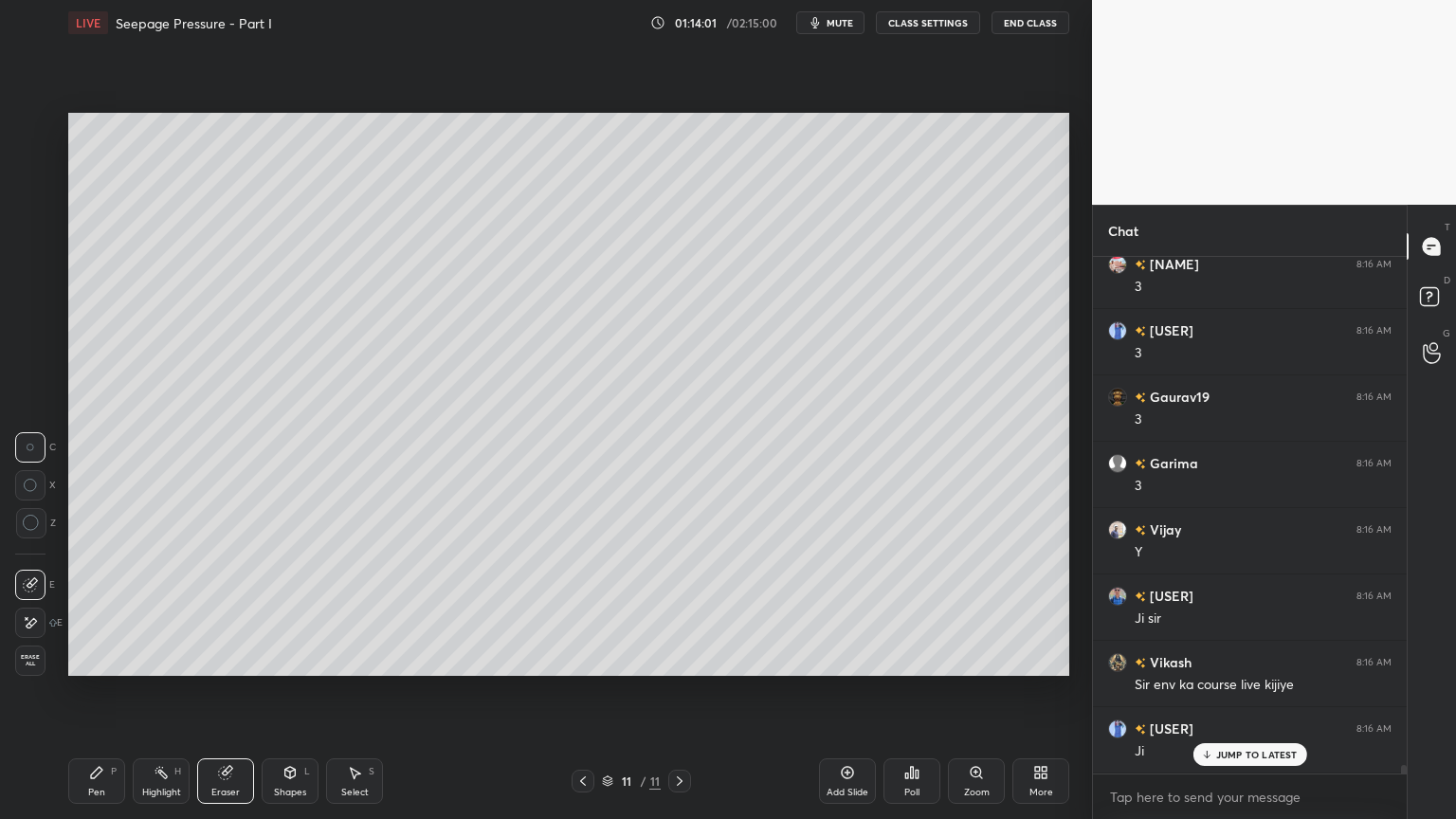scroll, scrollTop: 30098, scrollLeft: 0, axis: vertical 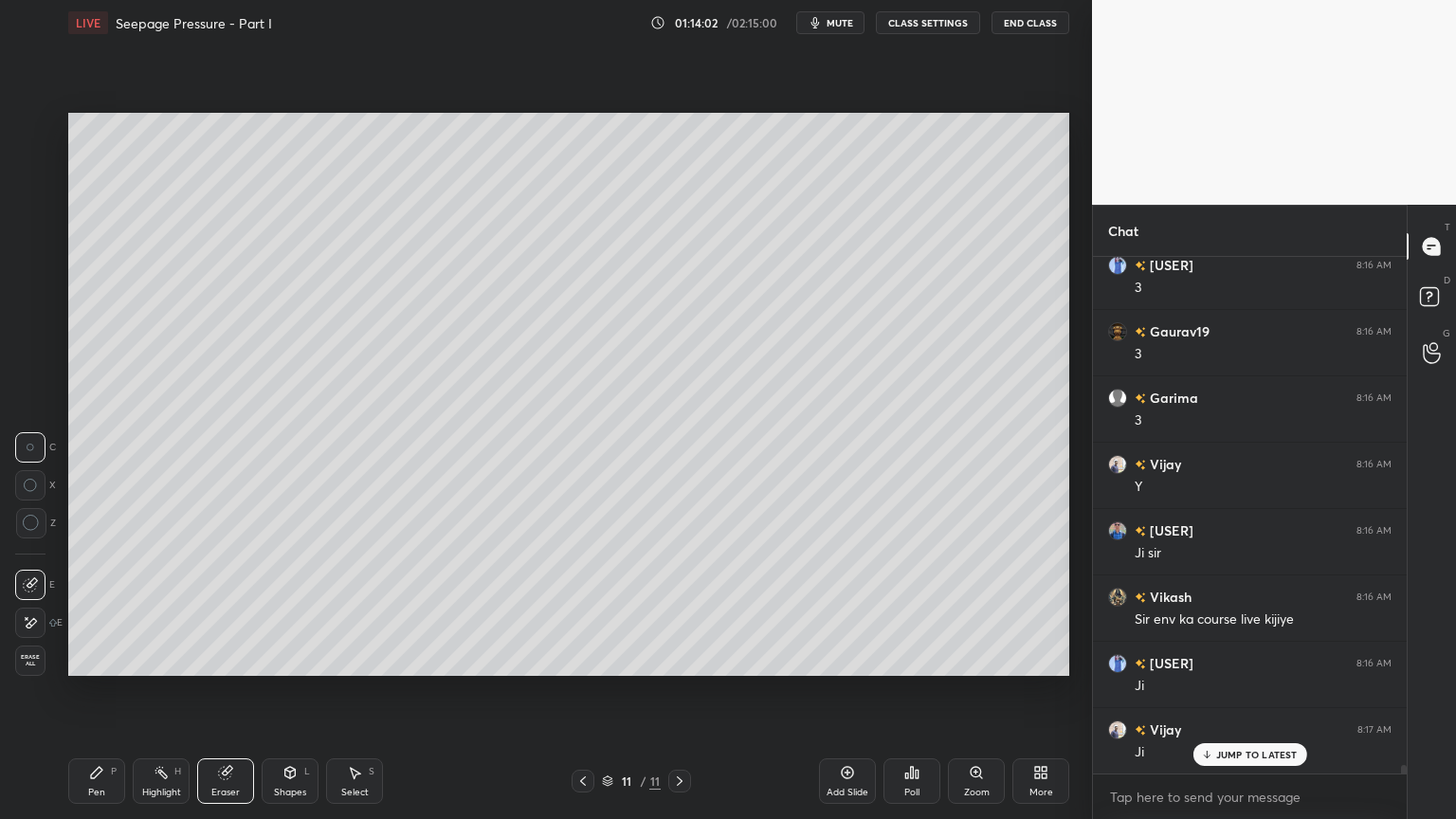 click on "Add Slide" at bounding box center [847, 781] 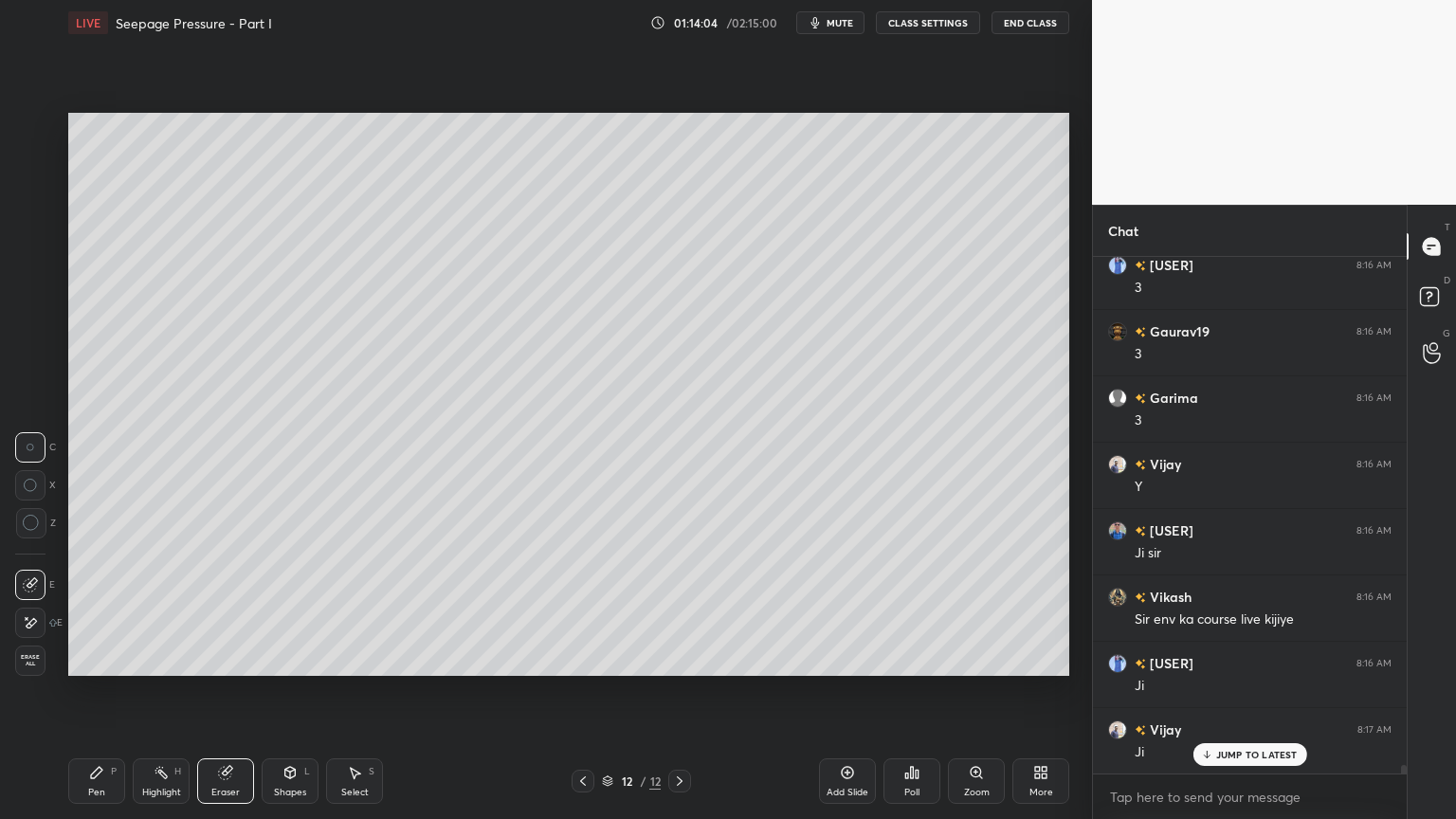 click on "Pen" at bounding box center (97, 792) 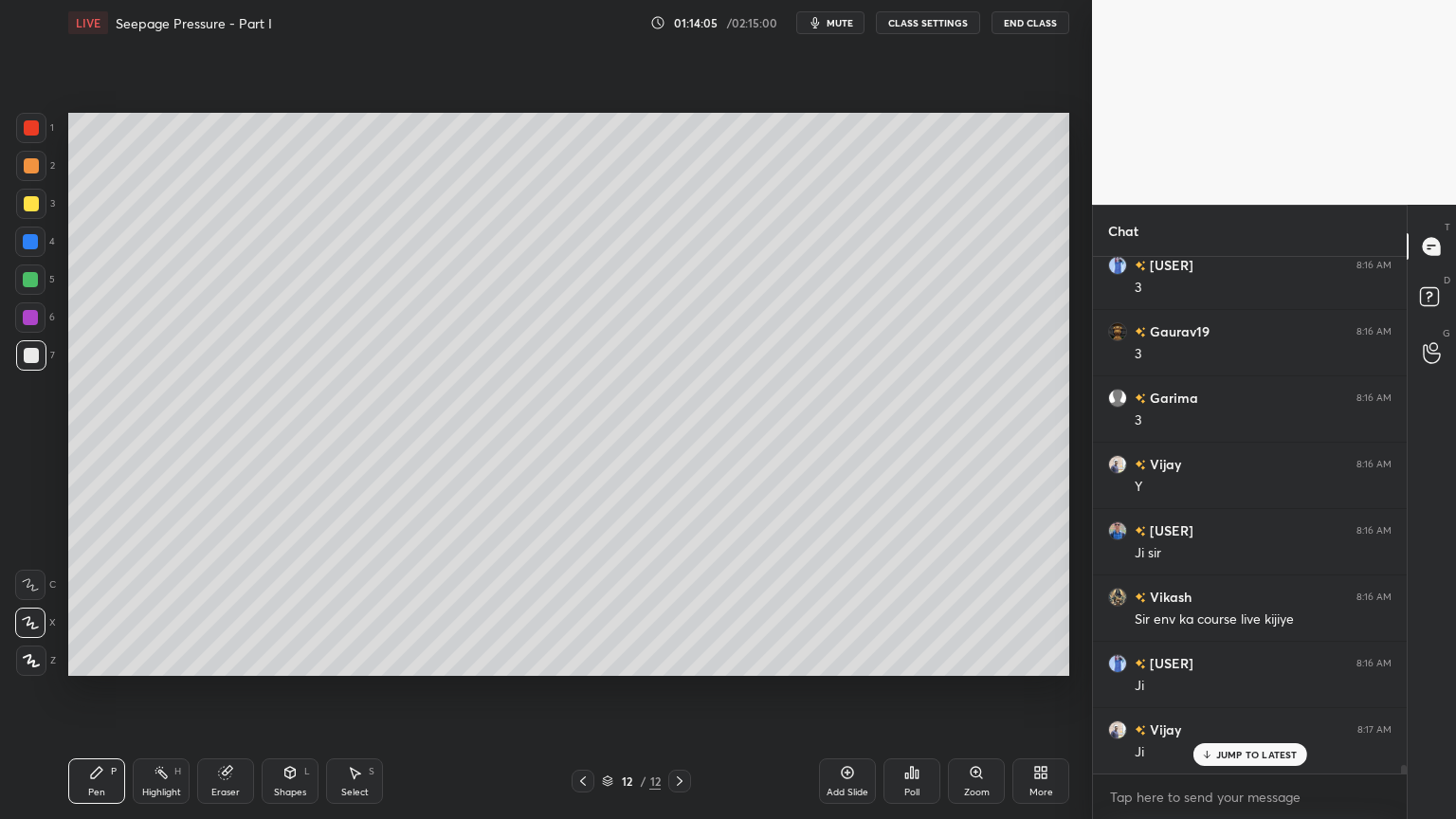 click at bounding box center (31, 204) 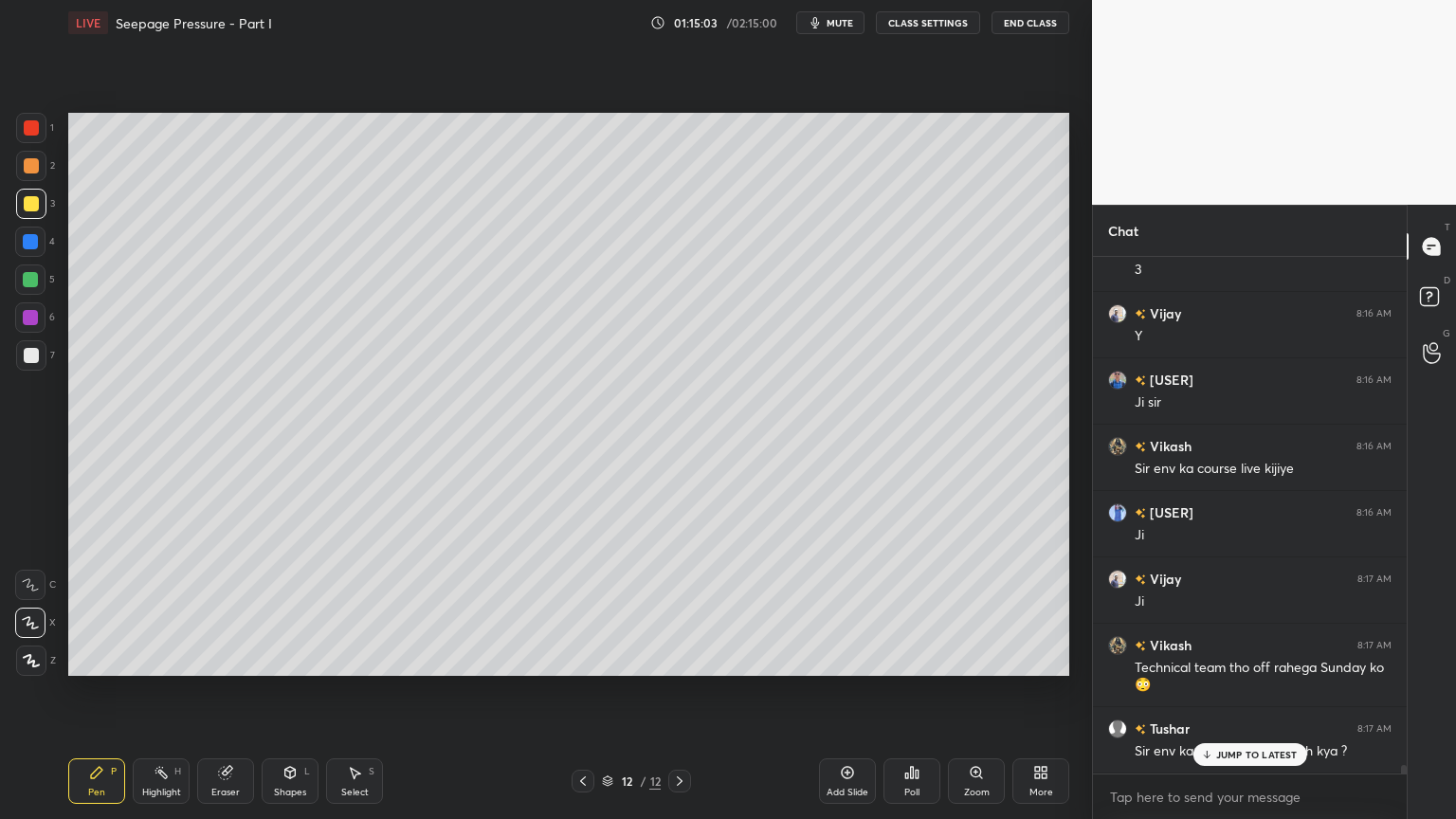 scroll, scrollTop: 30314, scrollLeft: 0, axis: vertical 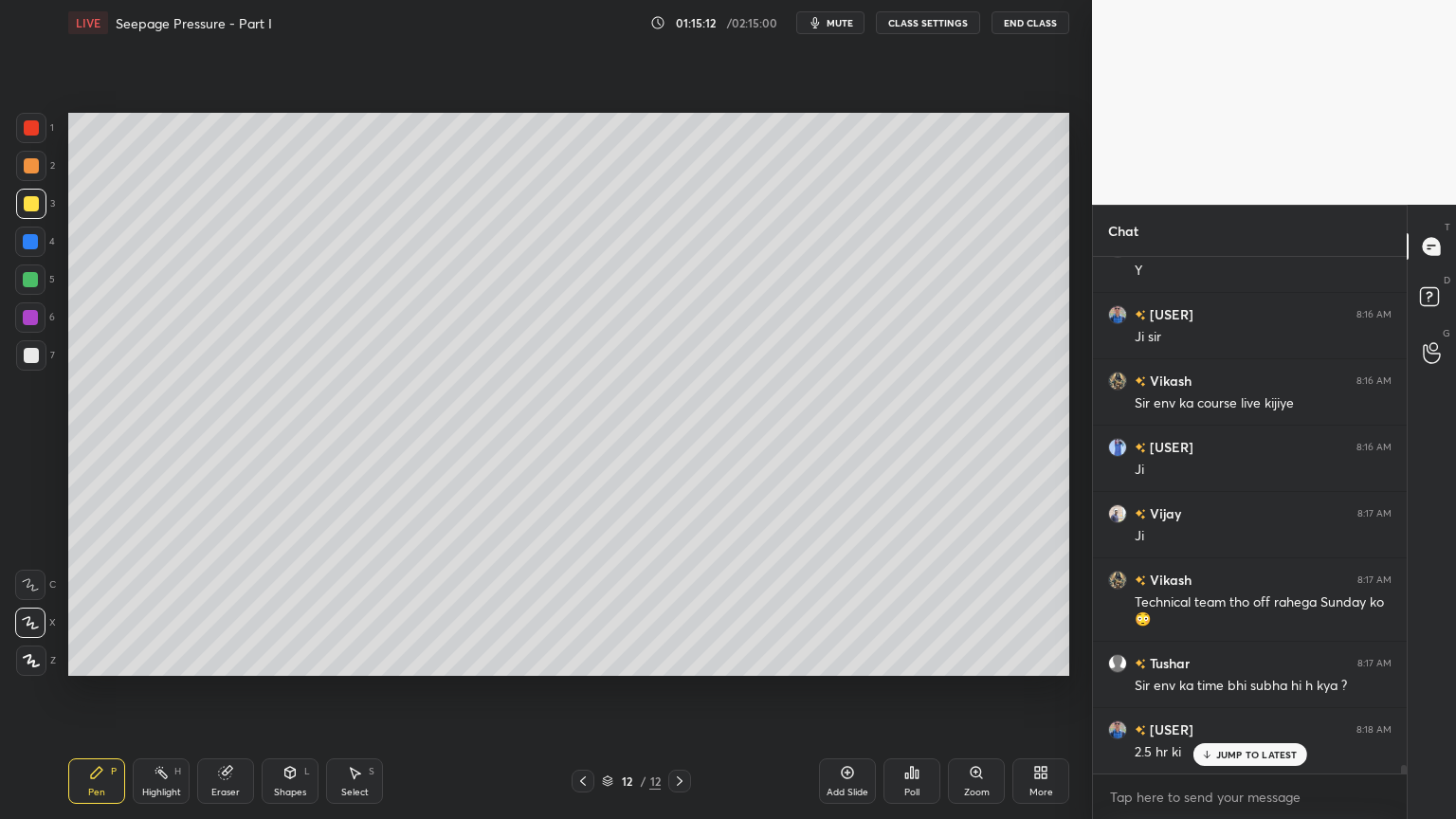 click on "Eraser" at bounding box center [226, 781] 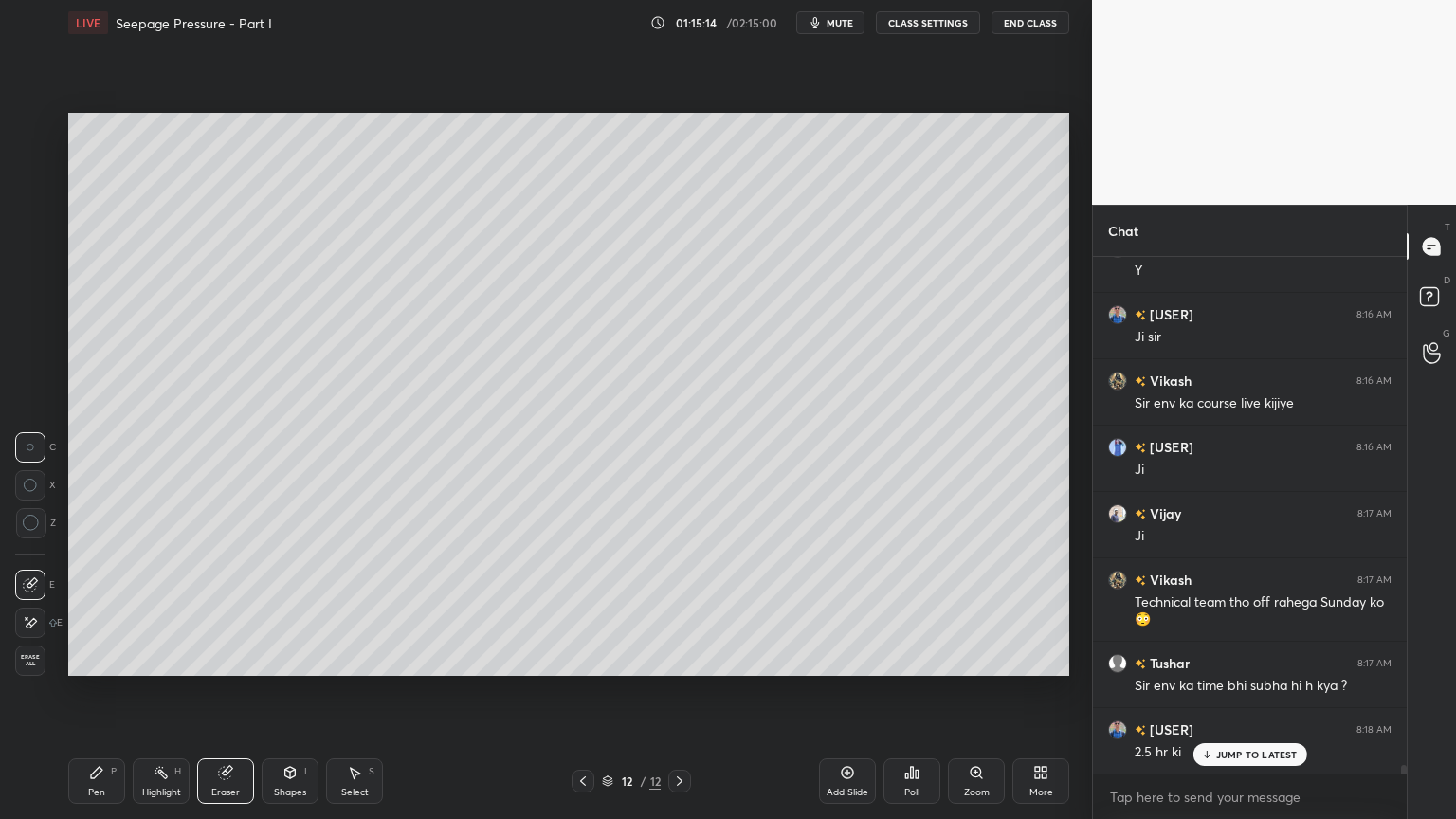 click 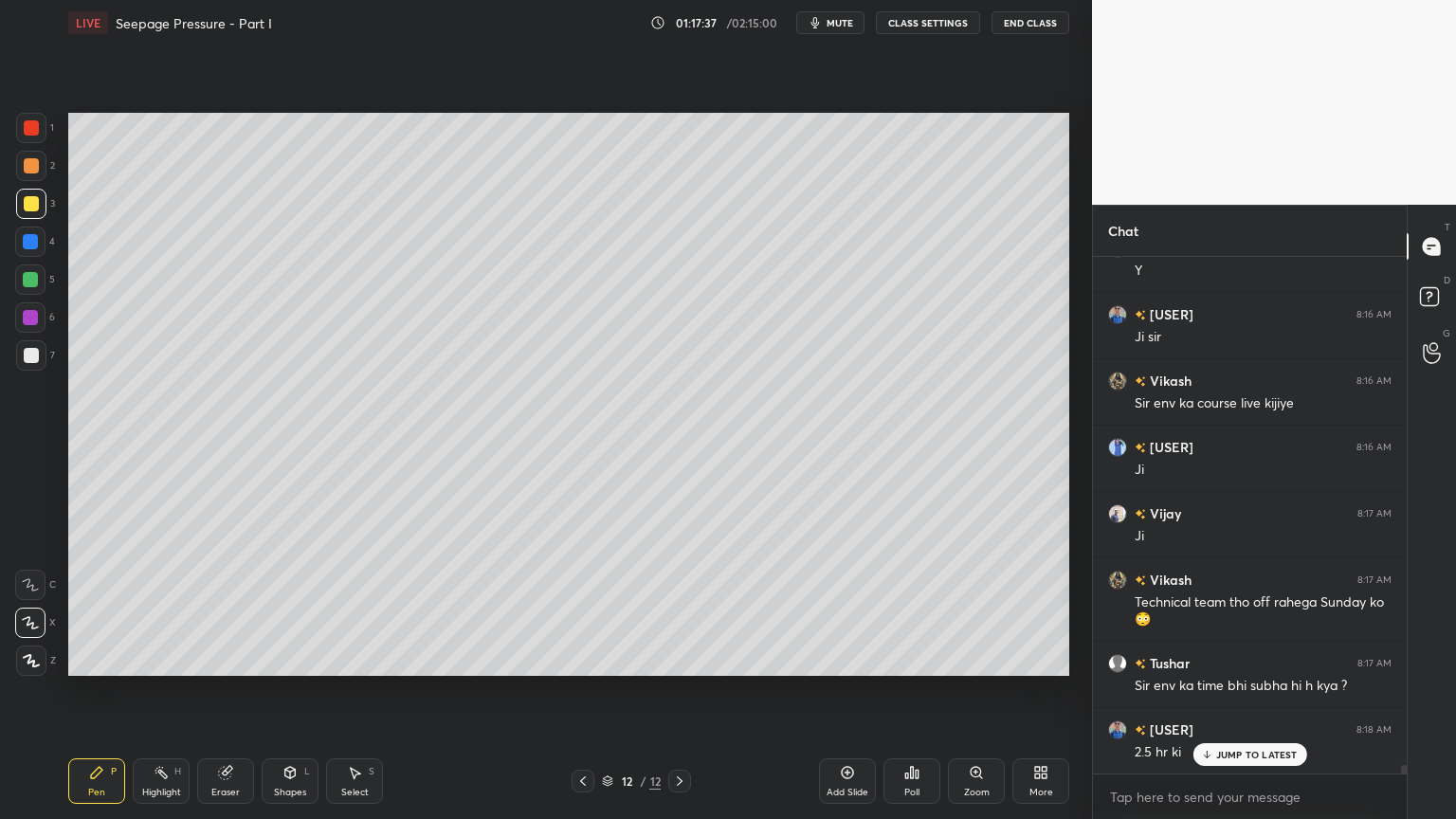 click on "Eraser" at bounding box center [226, 781] 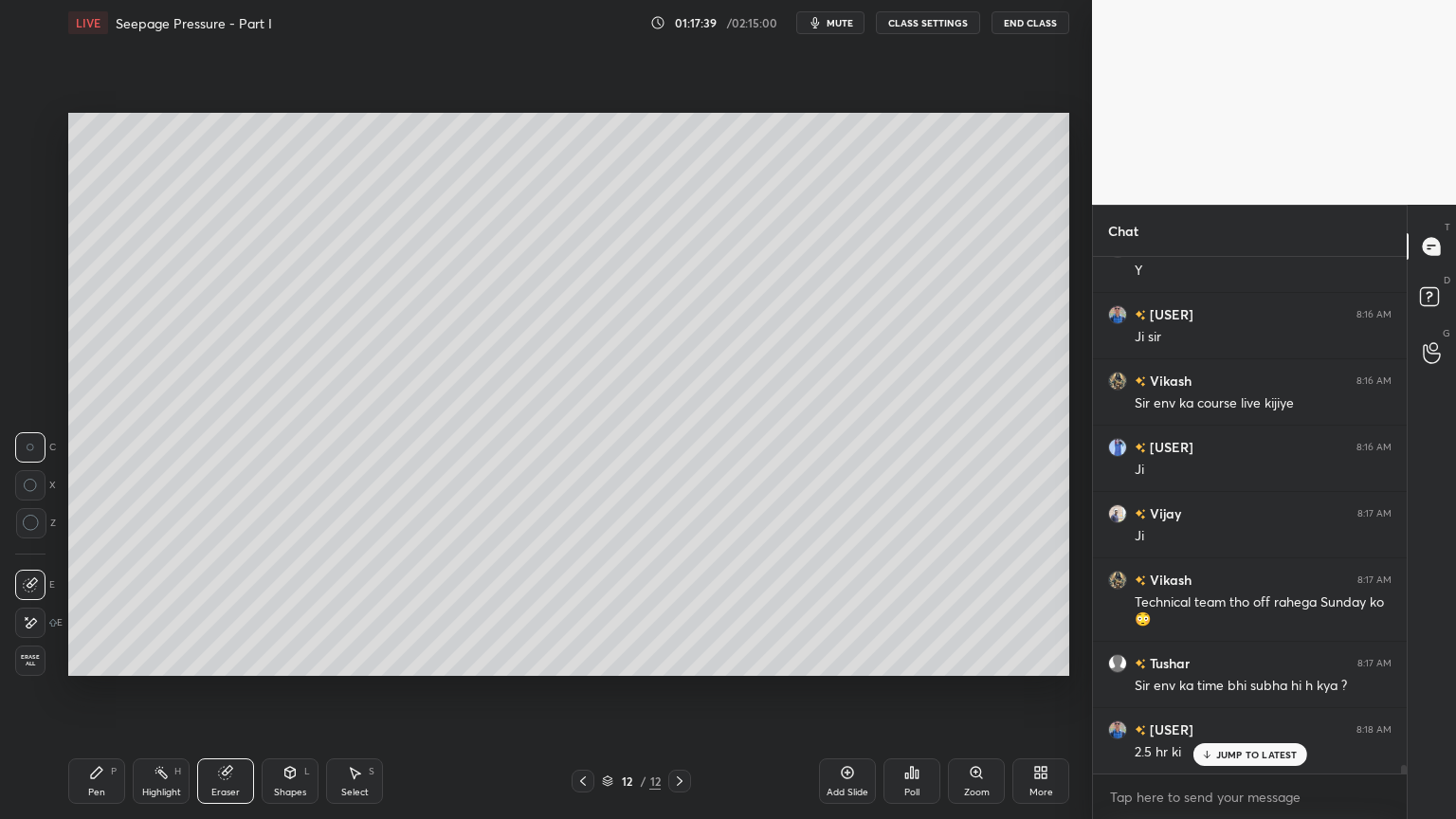 click on "Pen P" at bounding box center [97, 781] 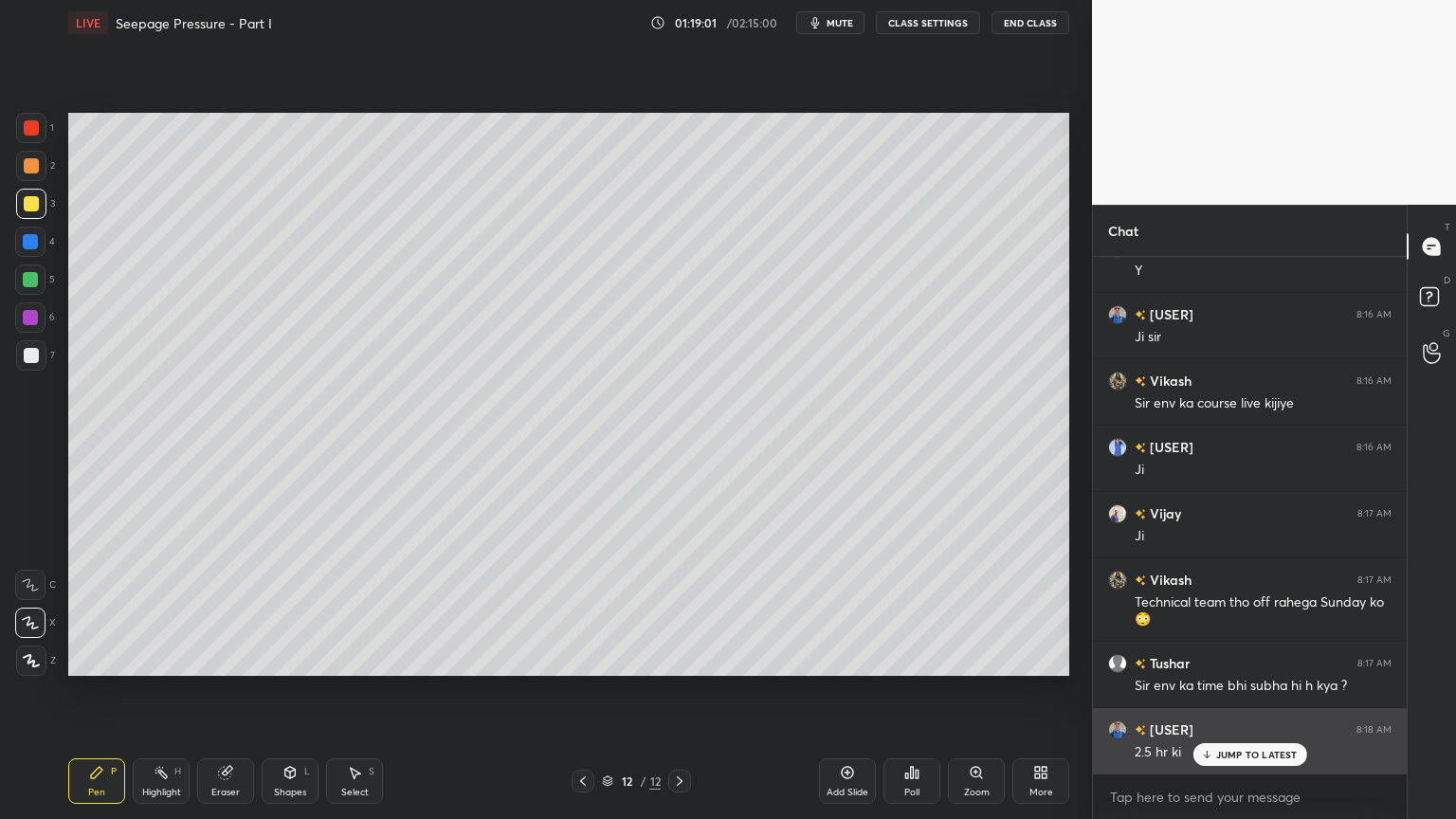 click on "JUMP TO LATEST" at bounding box center (1249, 755) 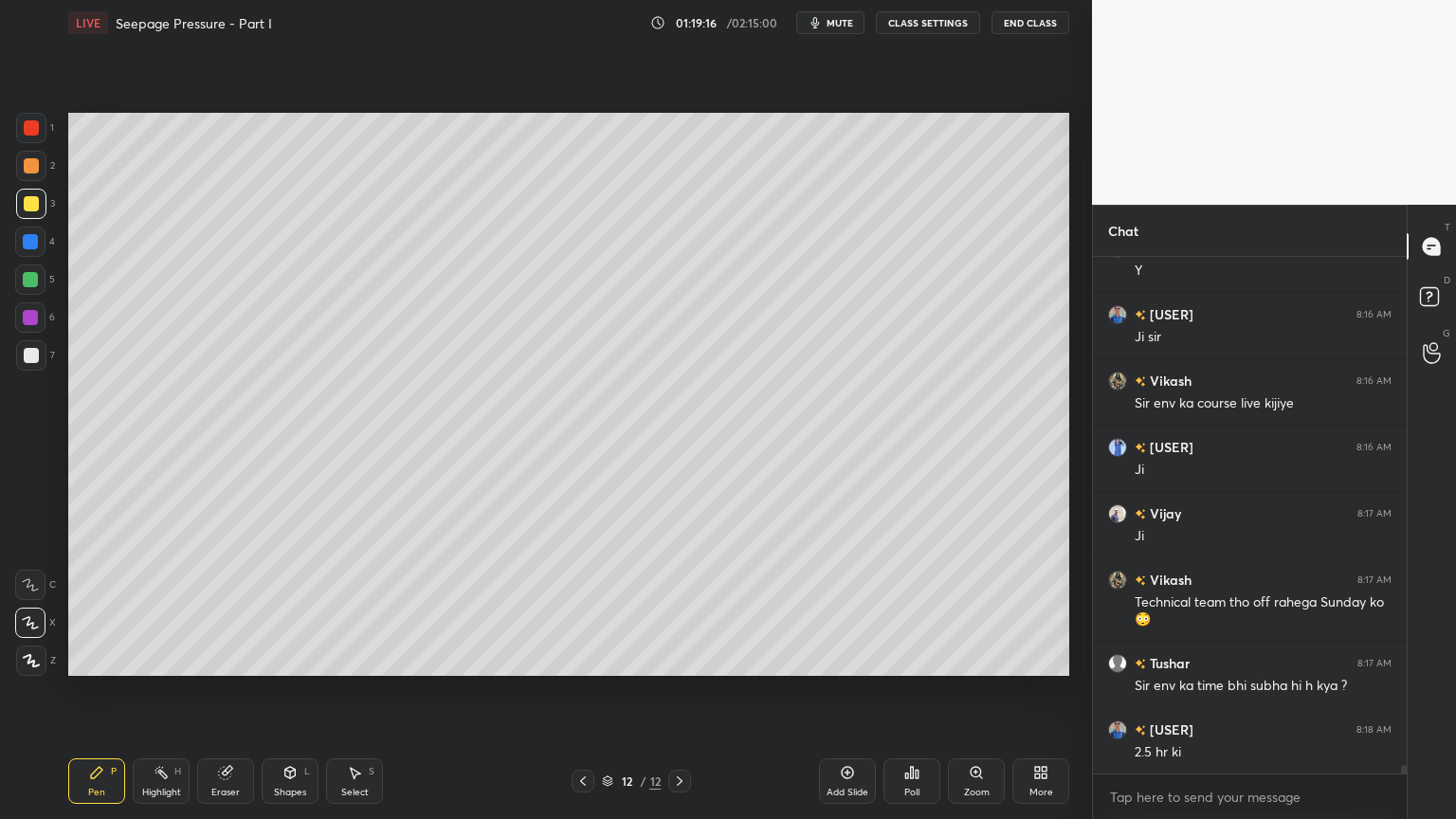 scroll, scrollTop: 30382, scrollLeft: 0, axis: vertical 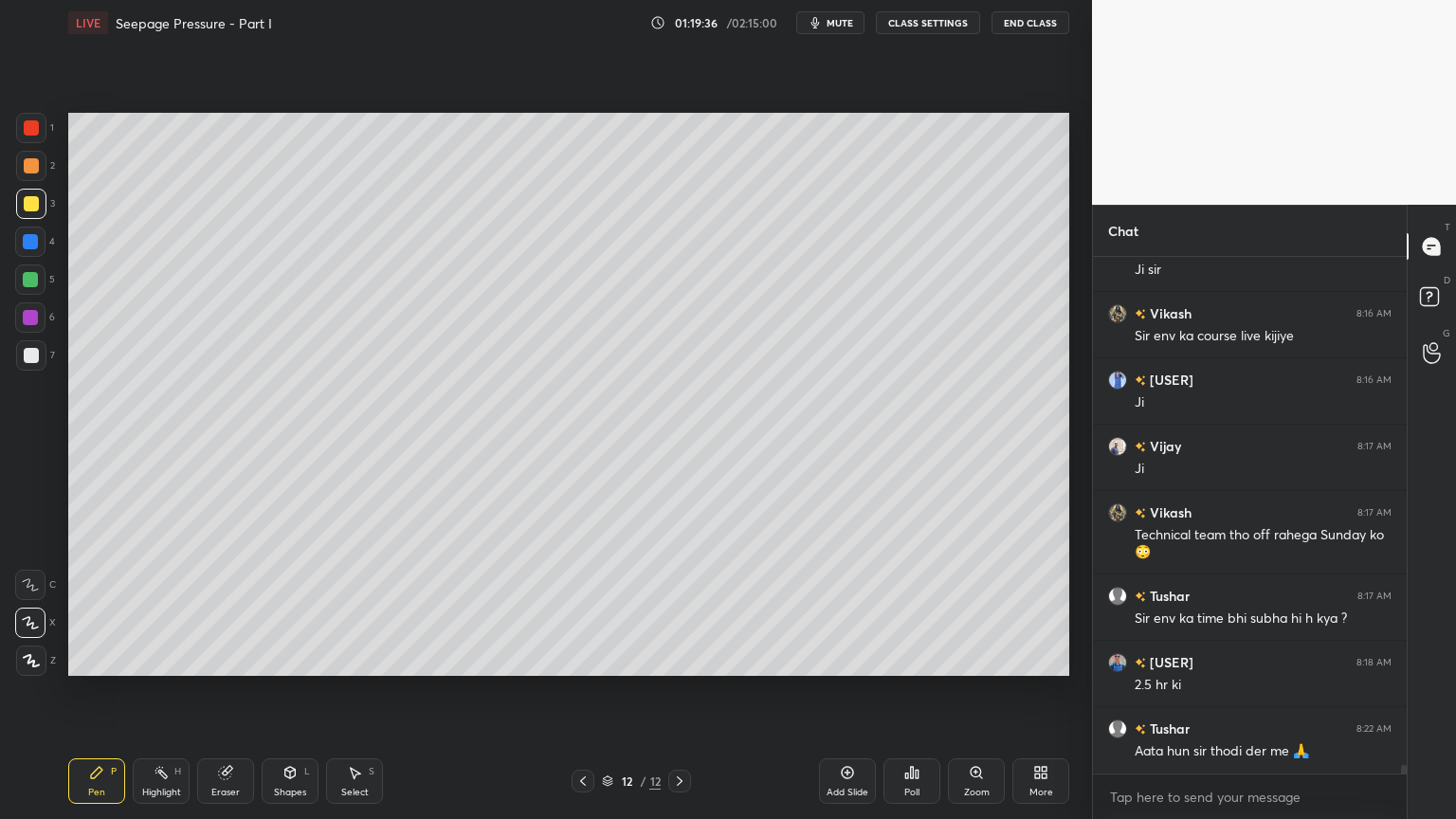 click on "Add Slide" at bounding box center (847, 792) 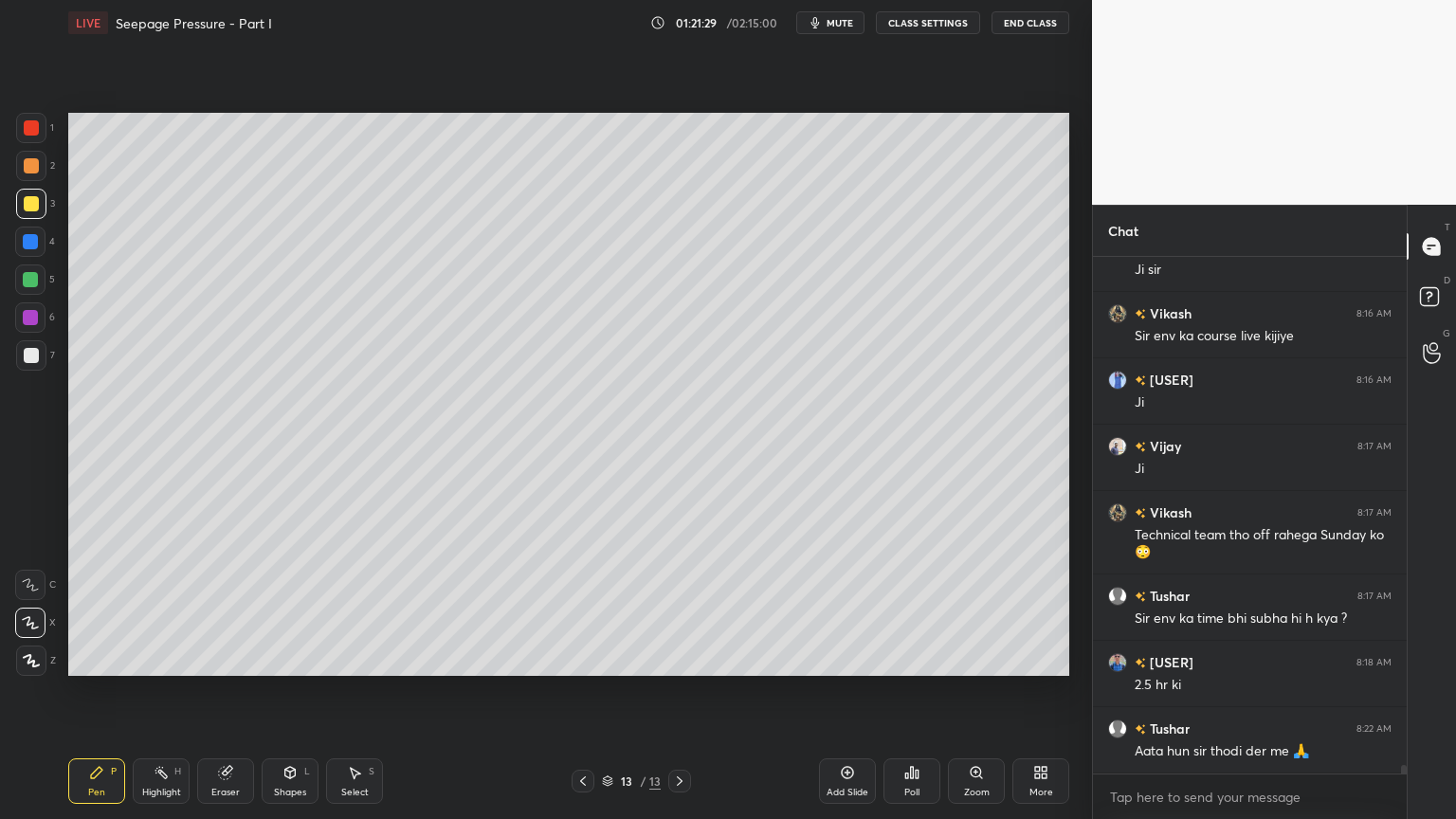 scroll, scrollTop: 30447, scrollLeft: 0, axis: vertical 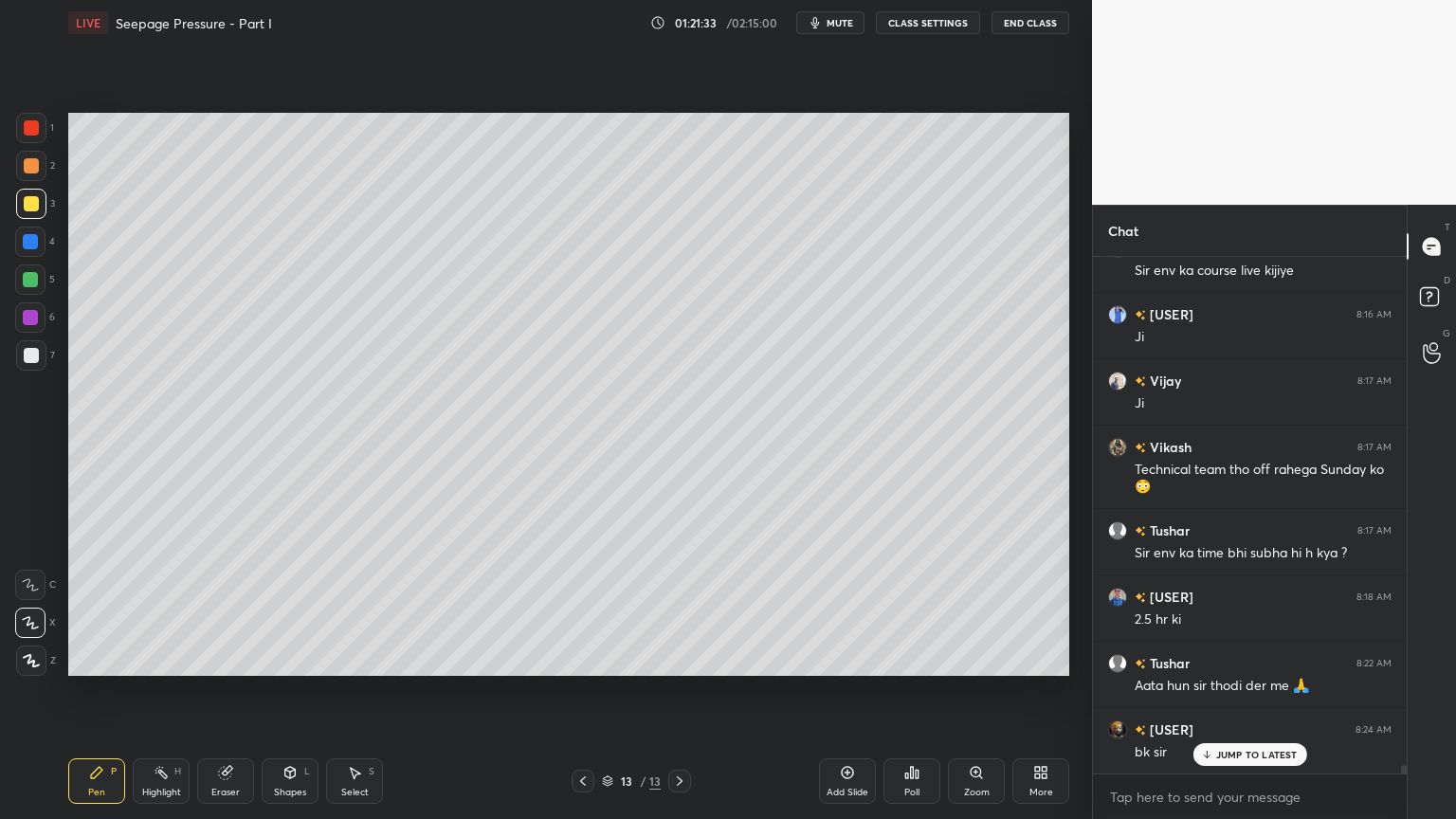 click 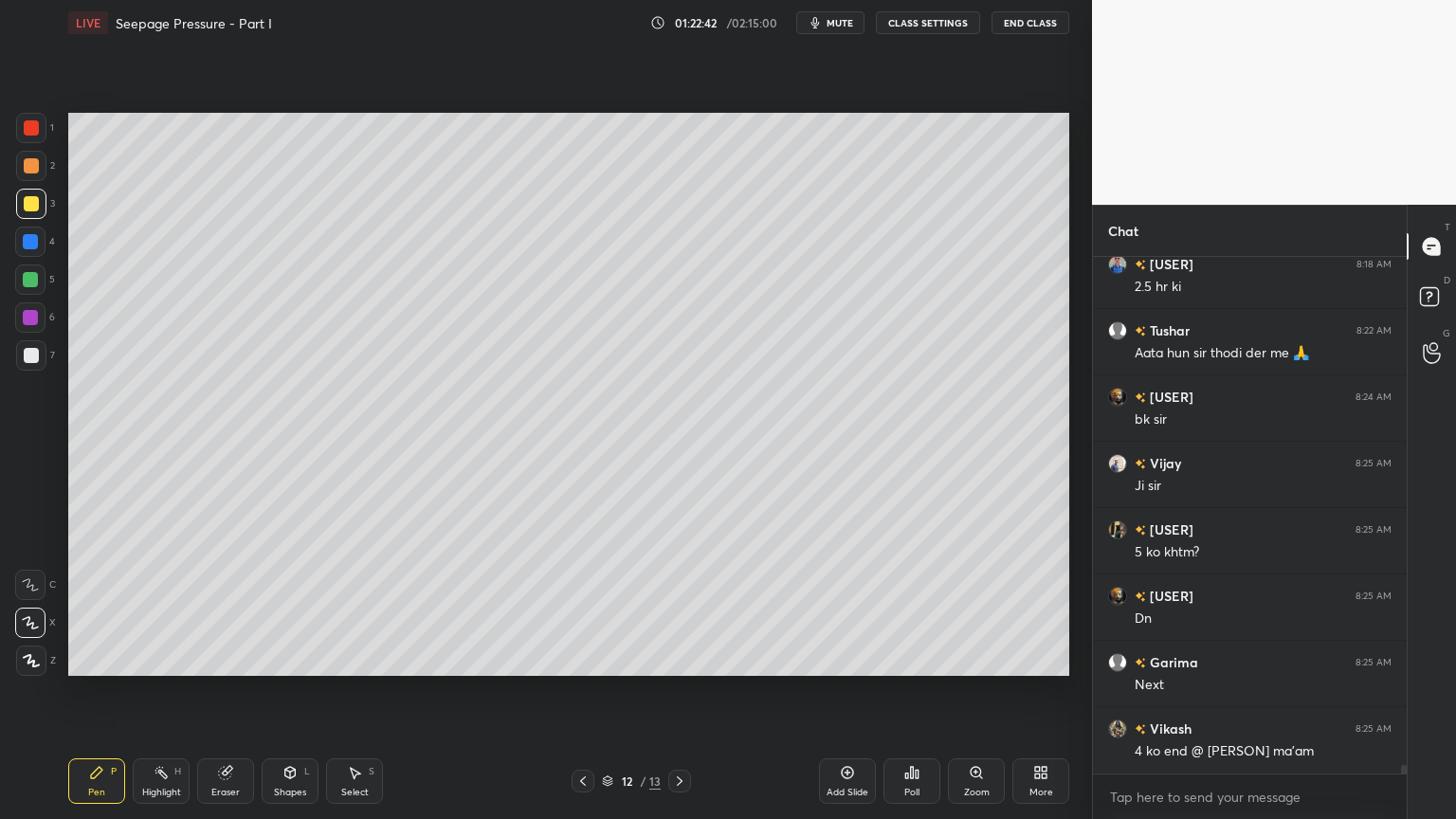 scroll, scrollTop: 30929, scrollLeft: 0, axis: vertical 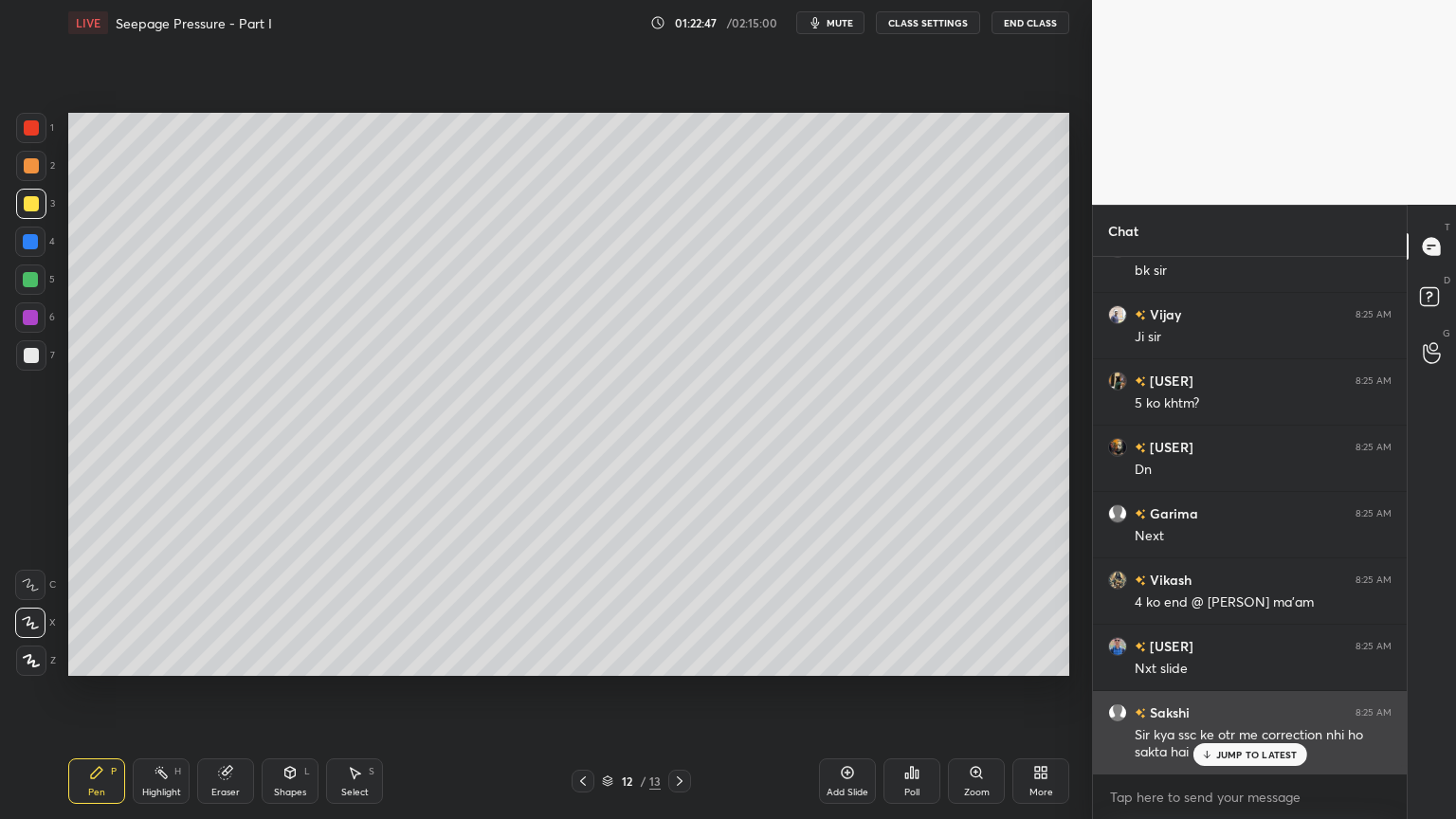 click on "JUMP TO LATEST" at bounding box center [1249, 755] 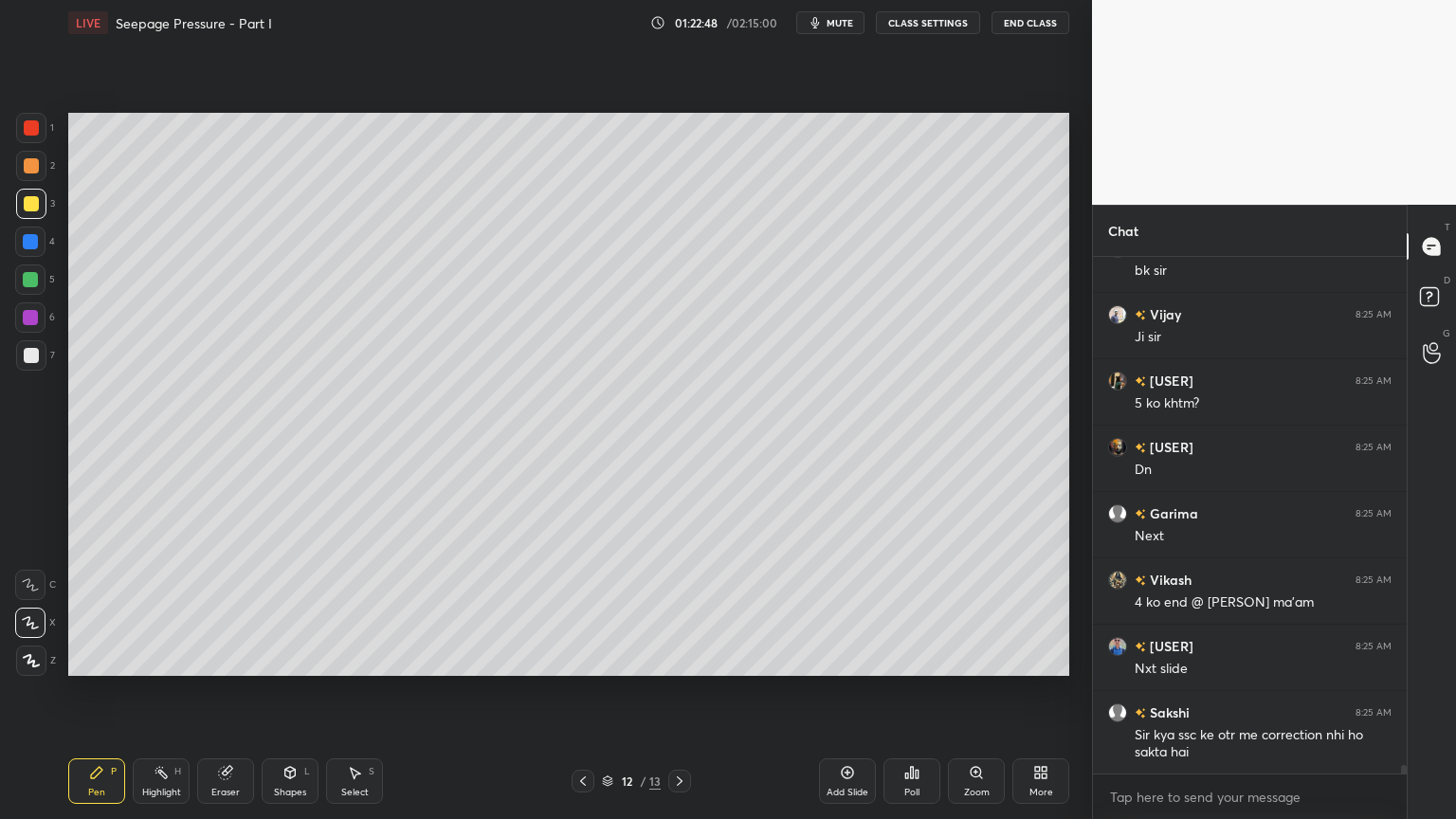 click 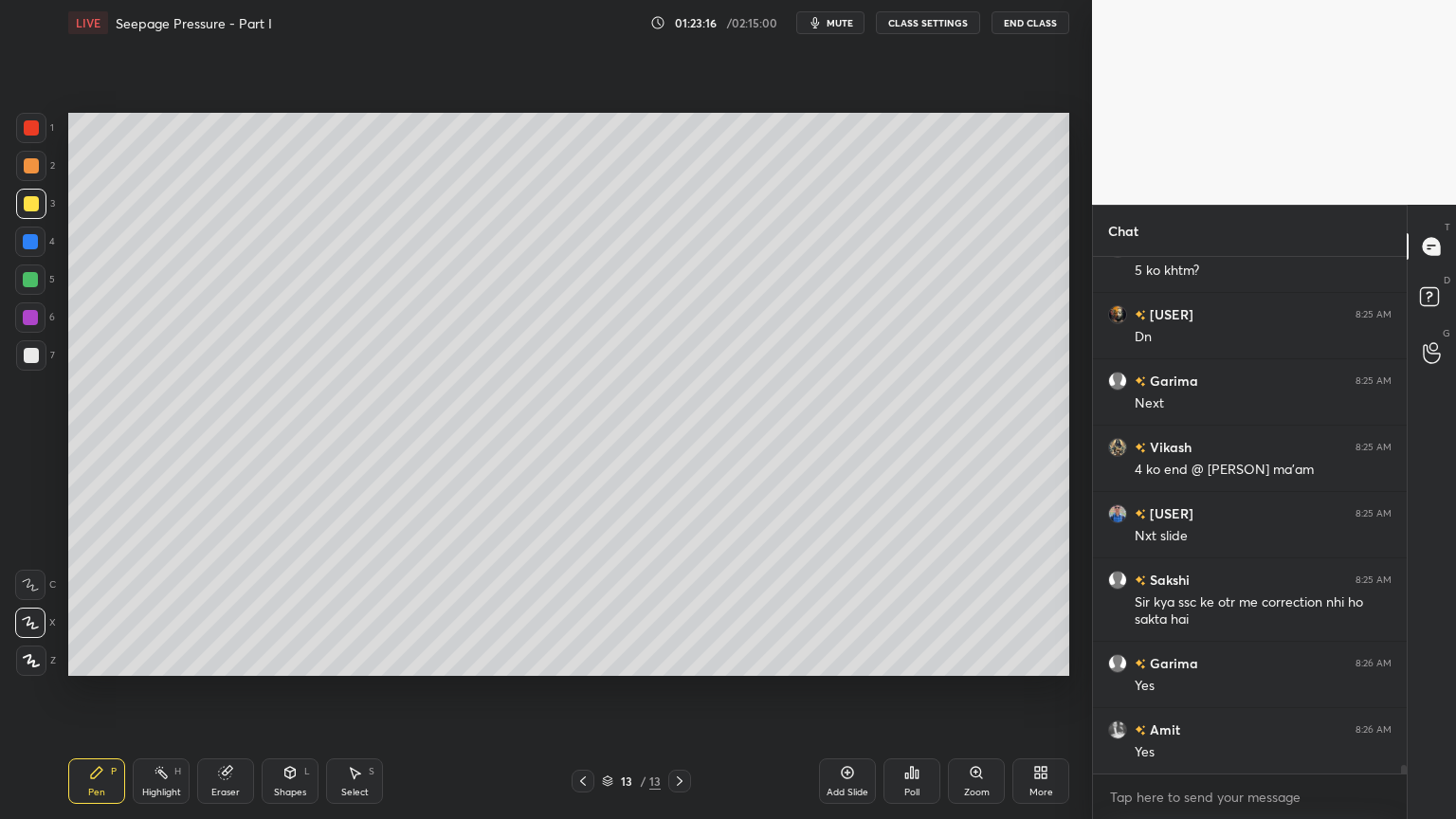 scroll, scrollTop: 31129, scrollLeft: 0, axis: vertical 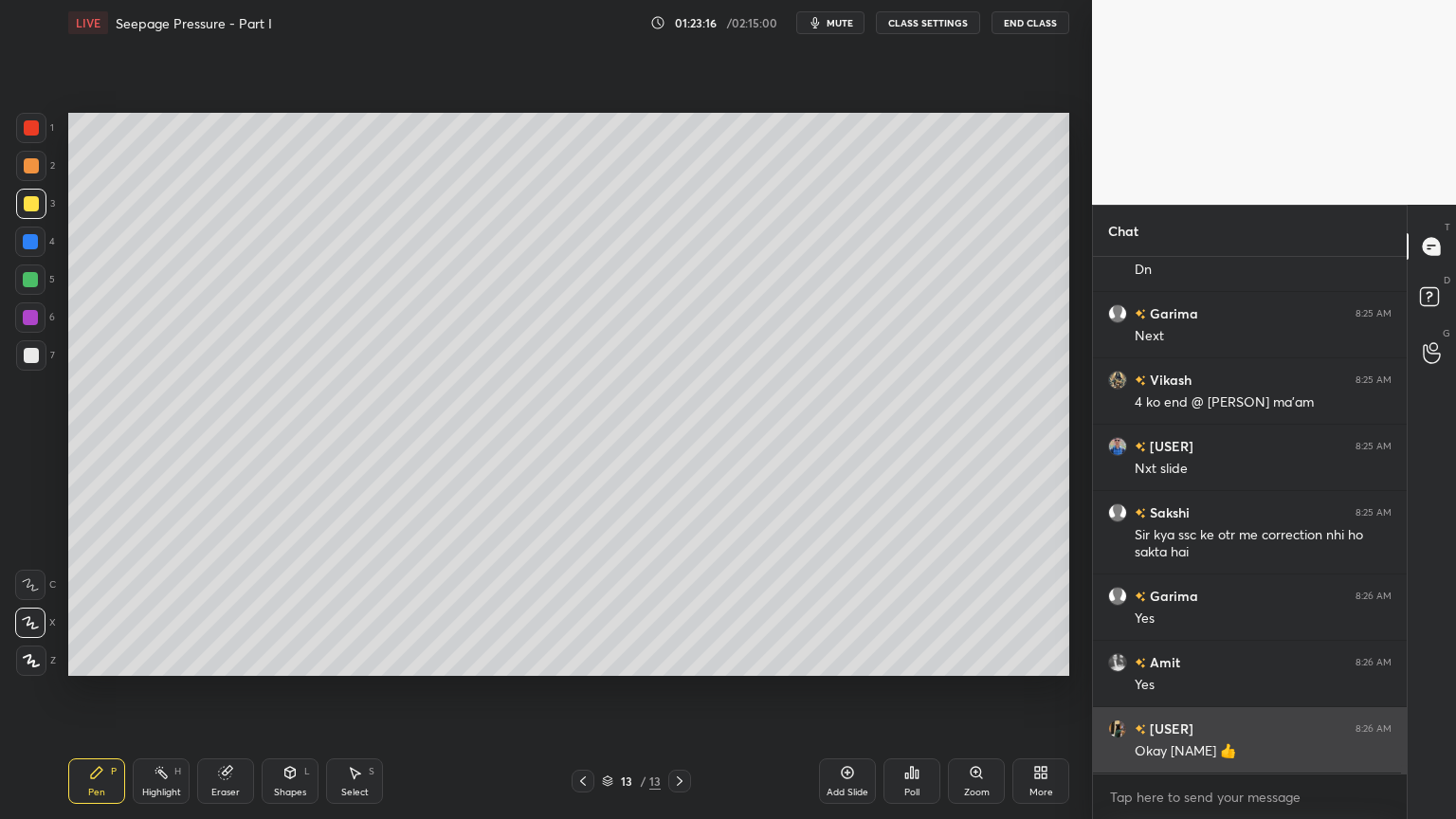 click on "Okay [NAME] 👍" at bounding box center [1263, 752] 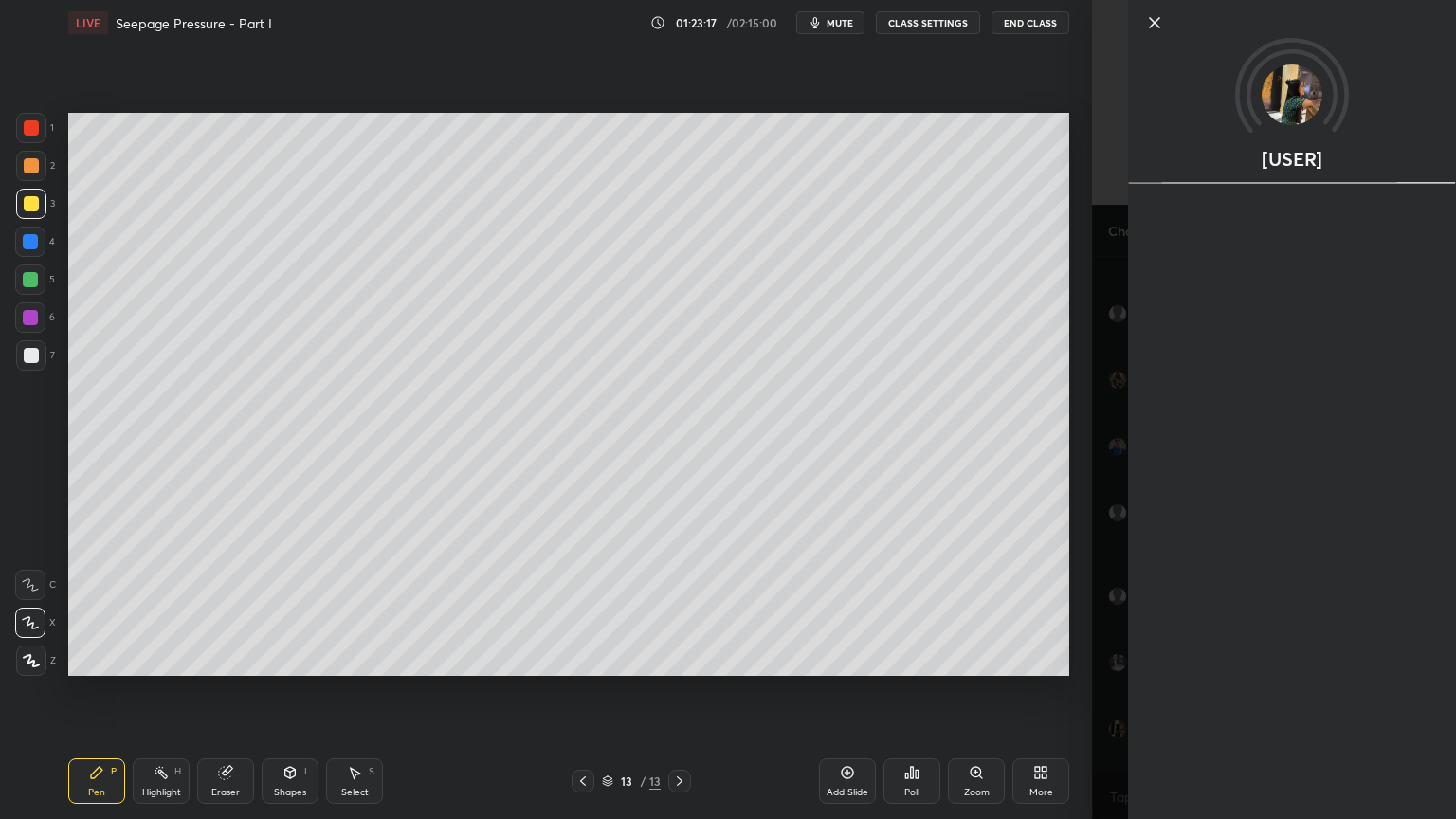 click on "Setting up your live class Poll for   secs No correct answer Start poll" at bounding box center (569, 394) 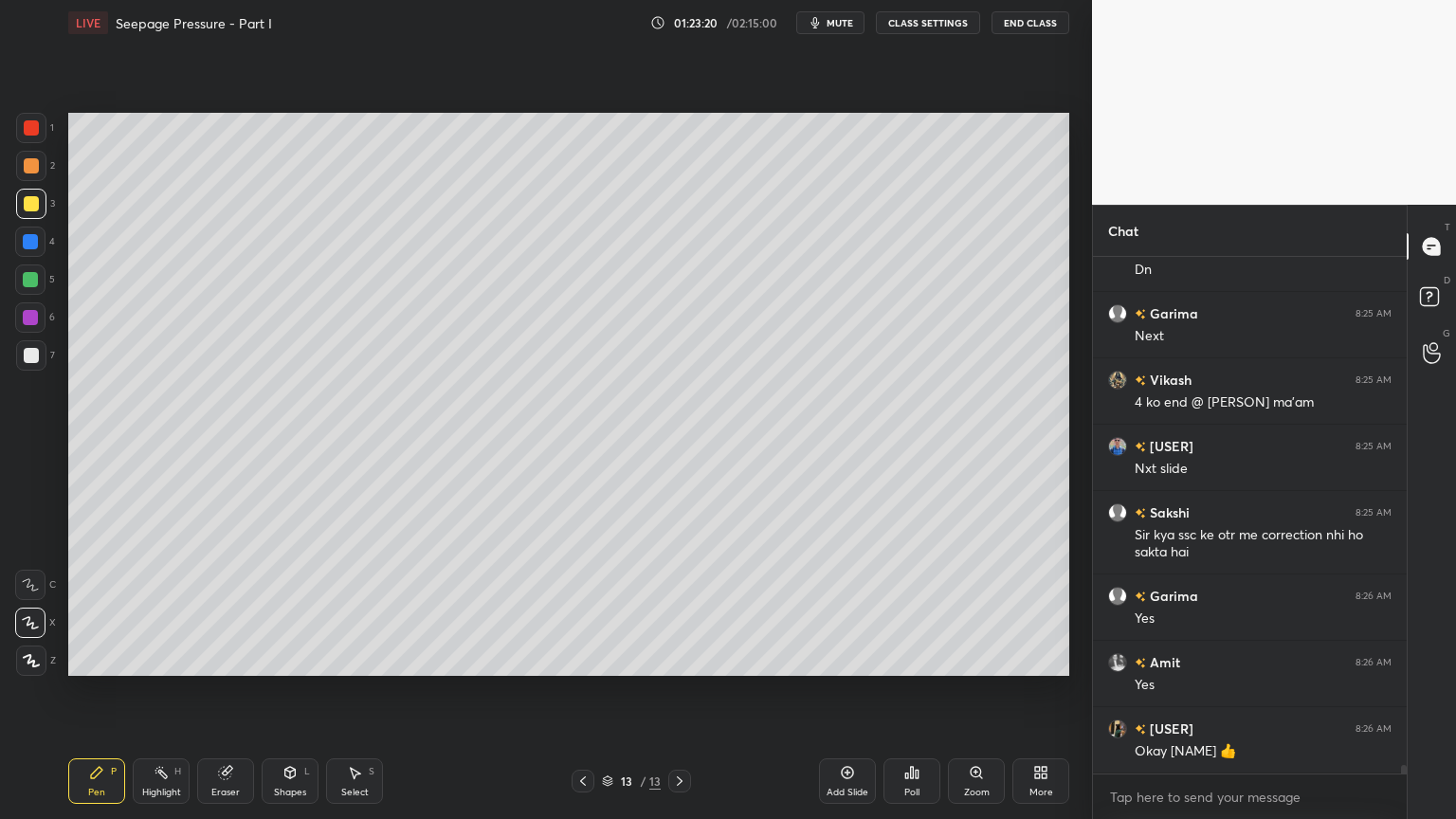 click on "Setting up your live class Poll for   secs No correct answer Start poll" at bounding box center (569, 394) 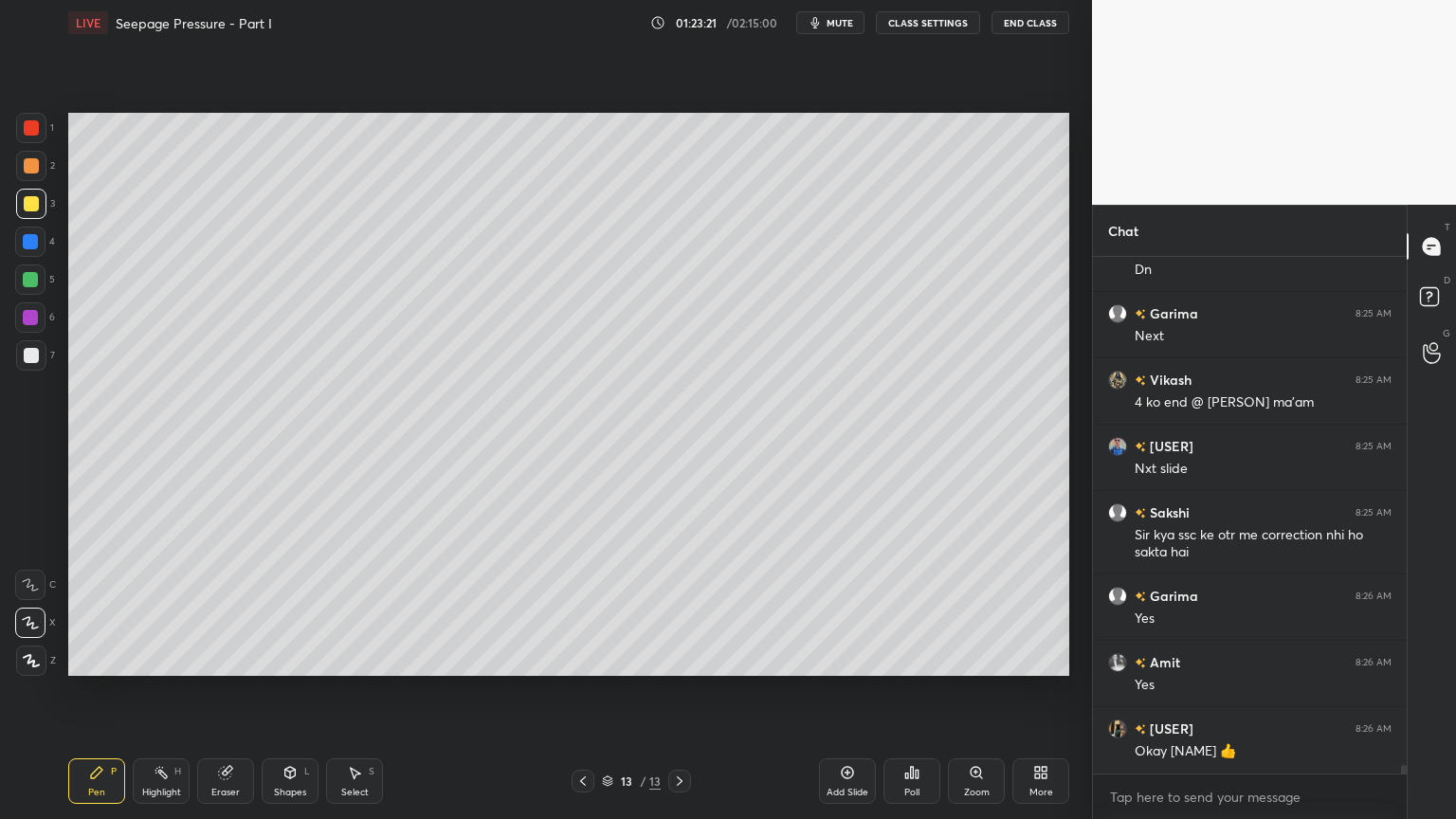 click on "Add Slide" at bounding box center [847, 781] 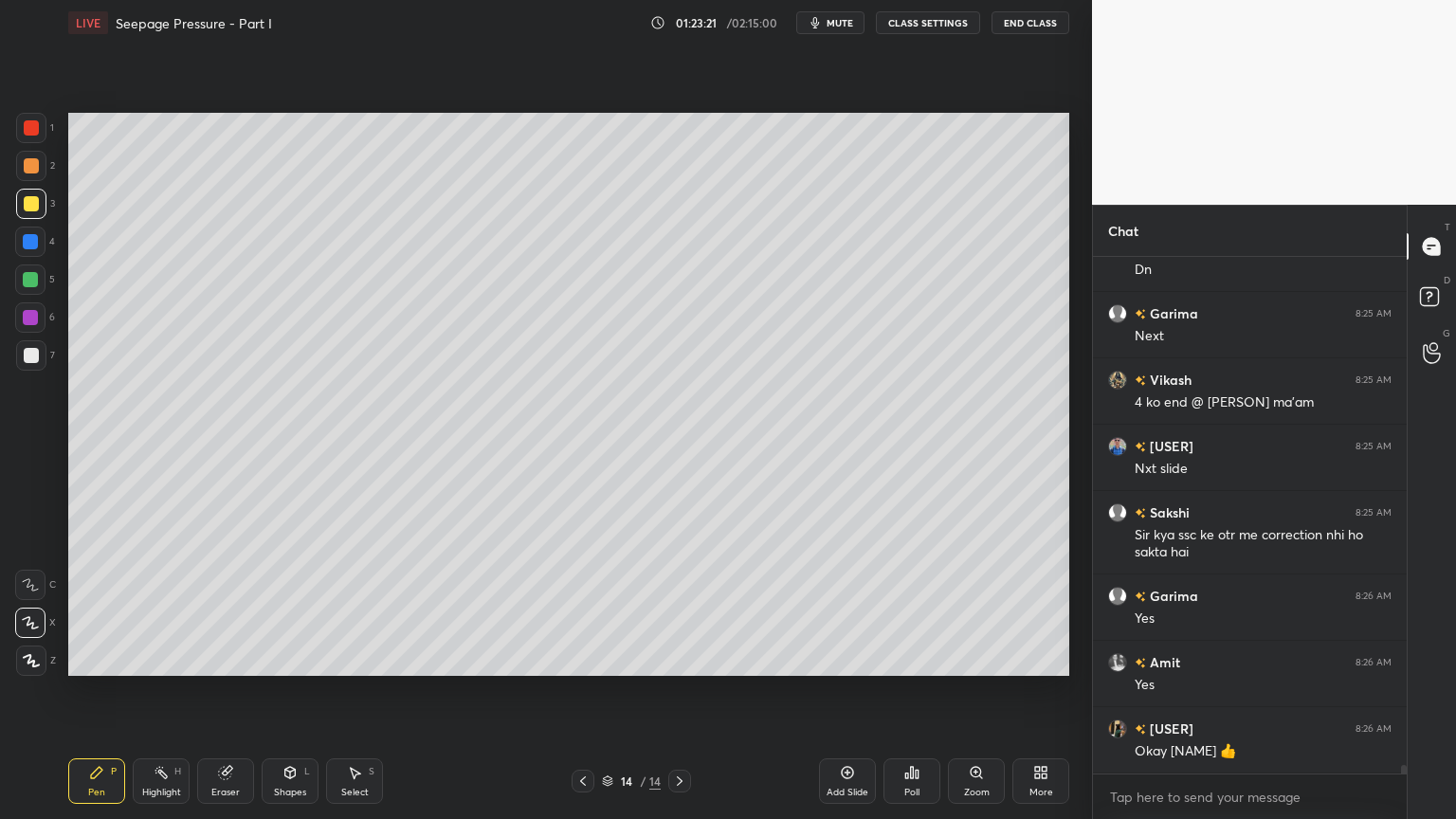click on "Shapes" at bounding box center (290, 792) 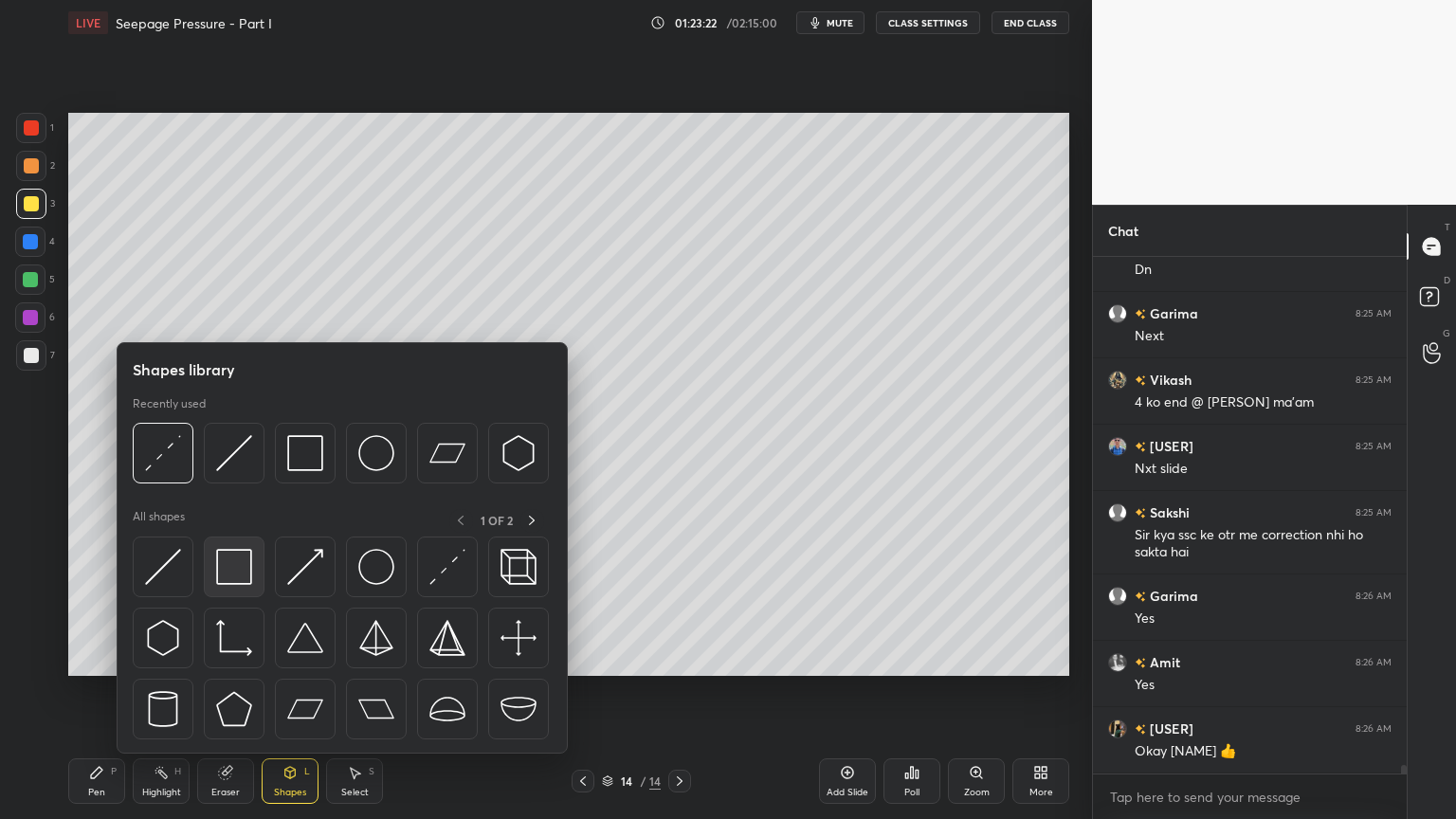 click at bounding box center [234, 567] 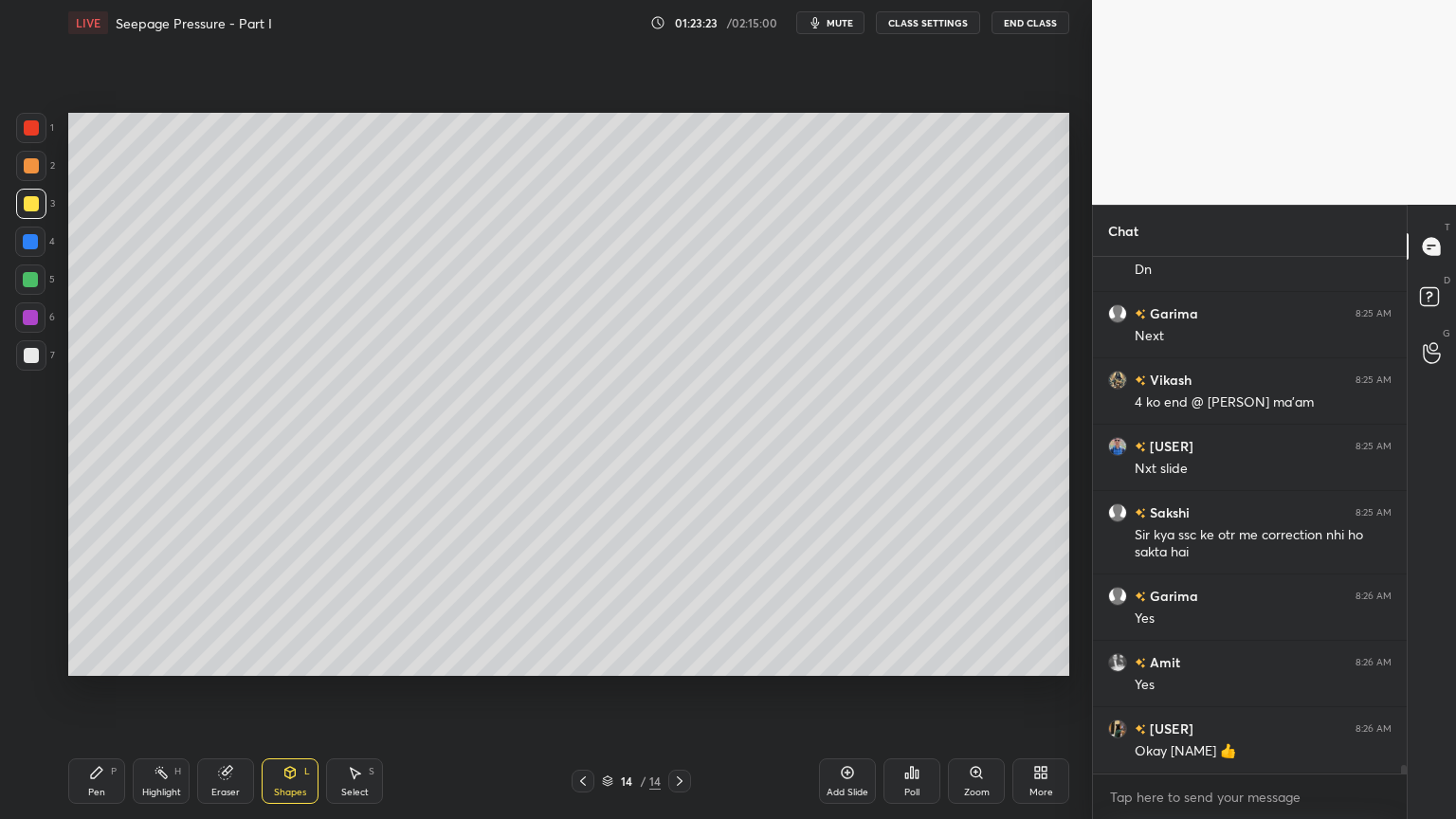 click at bounding box center [31, 204] 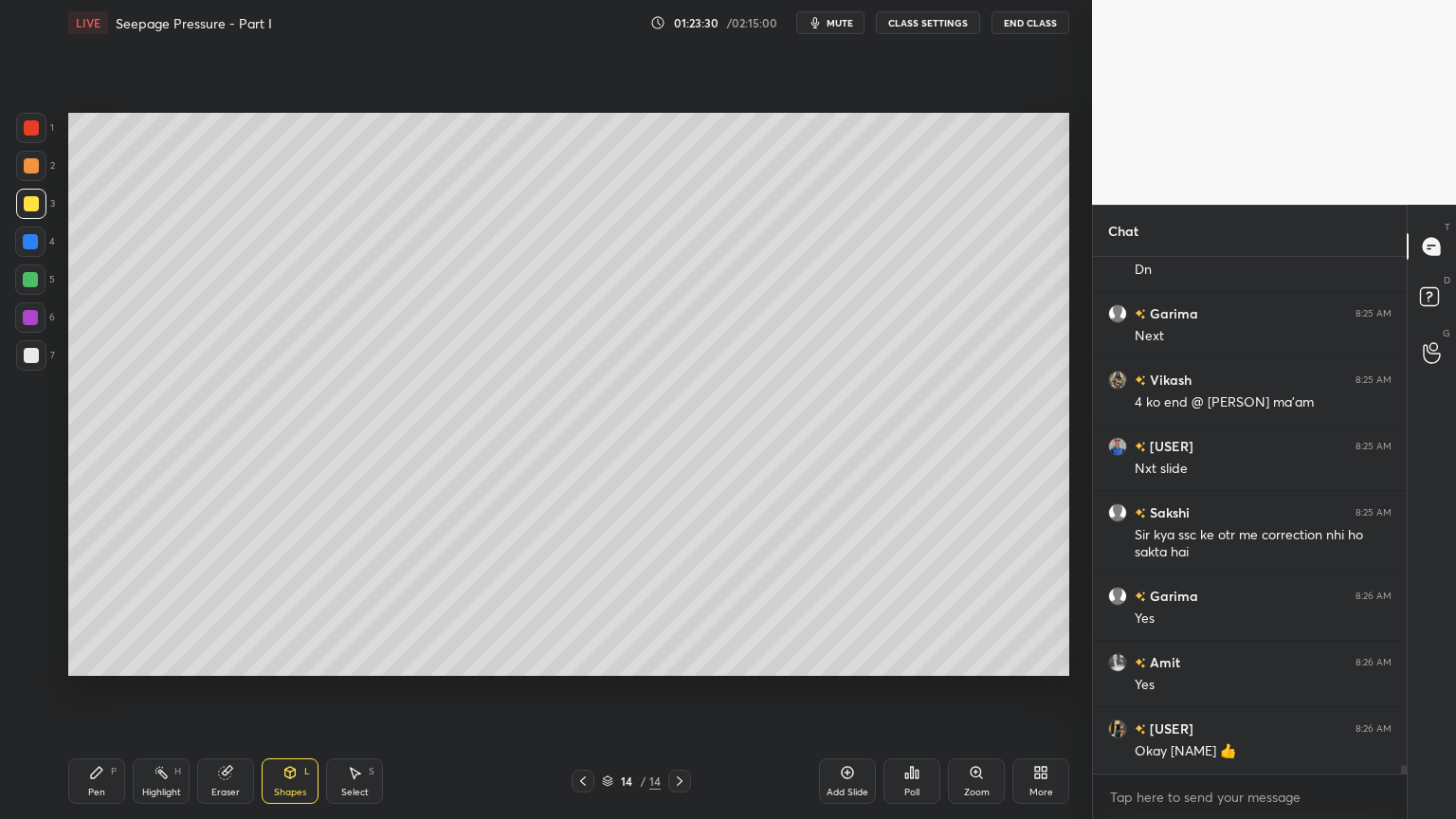 scroll, scrollTop: 31212, scrollLeft: 0, axis: vertical 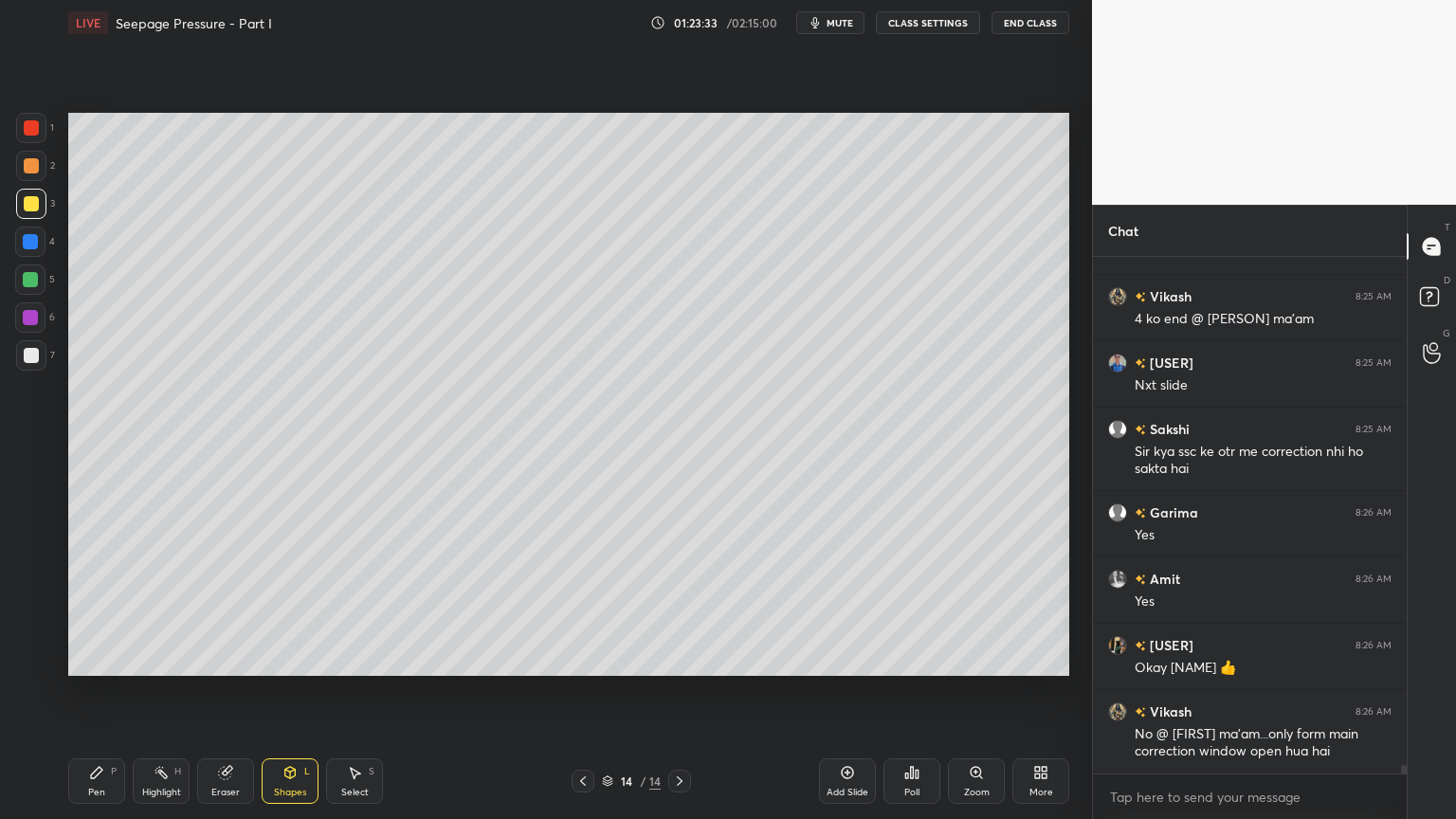 click on "Shapes L" at bounding box center [290, 781] 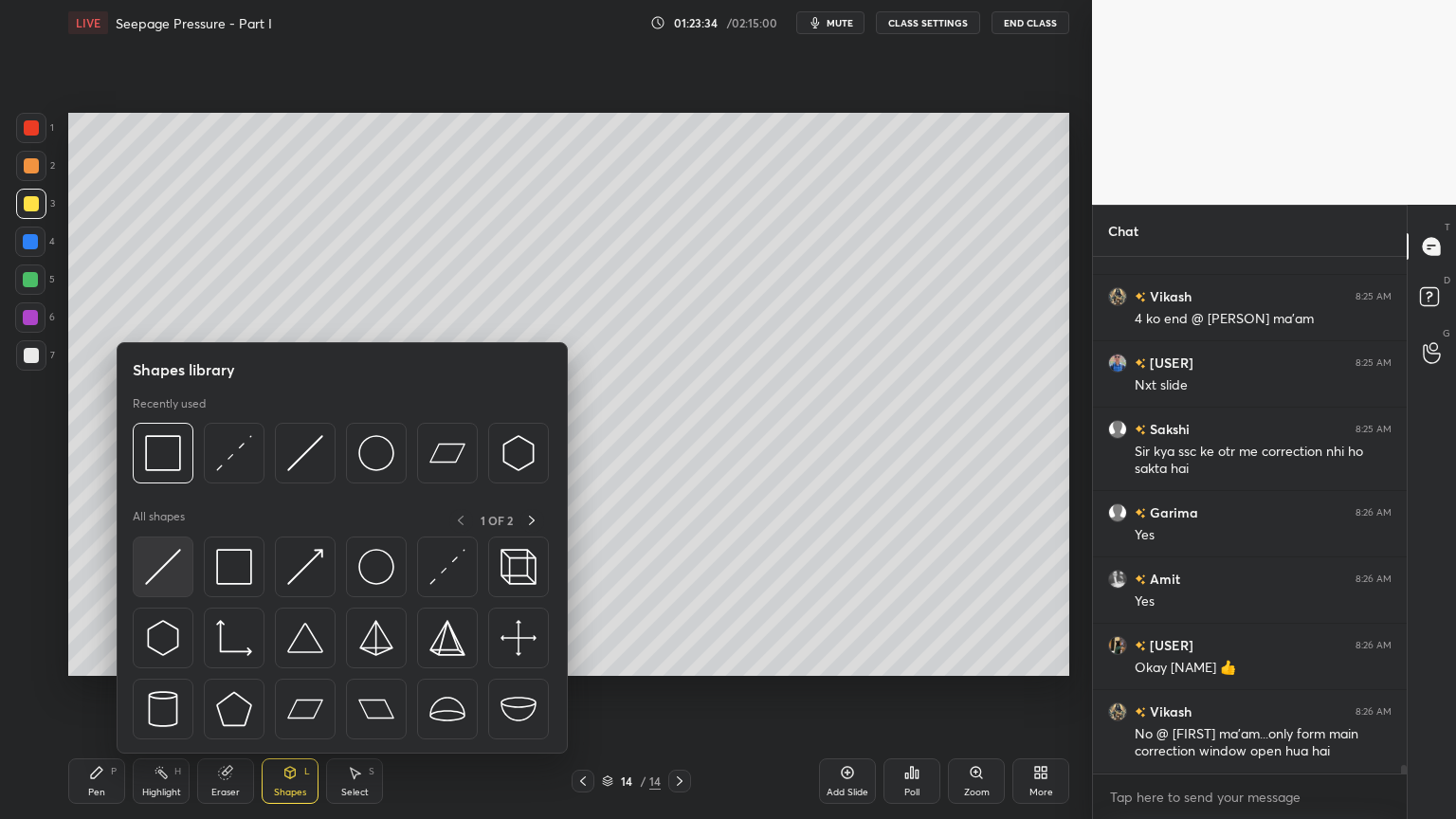 click at bounding box center [163, 567] 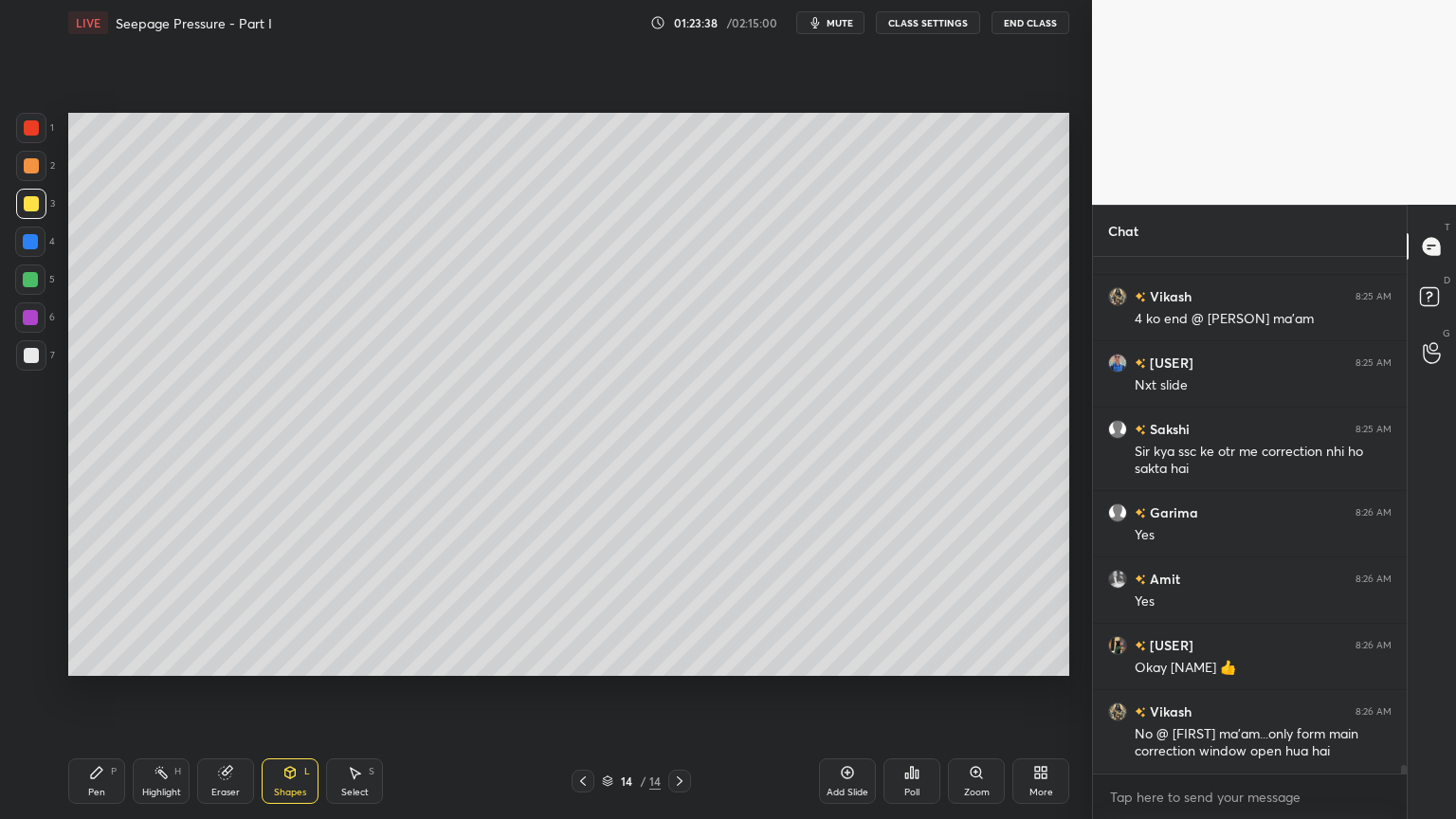 click on "Pen" at bounding box center [97, 792] 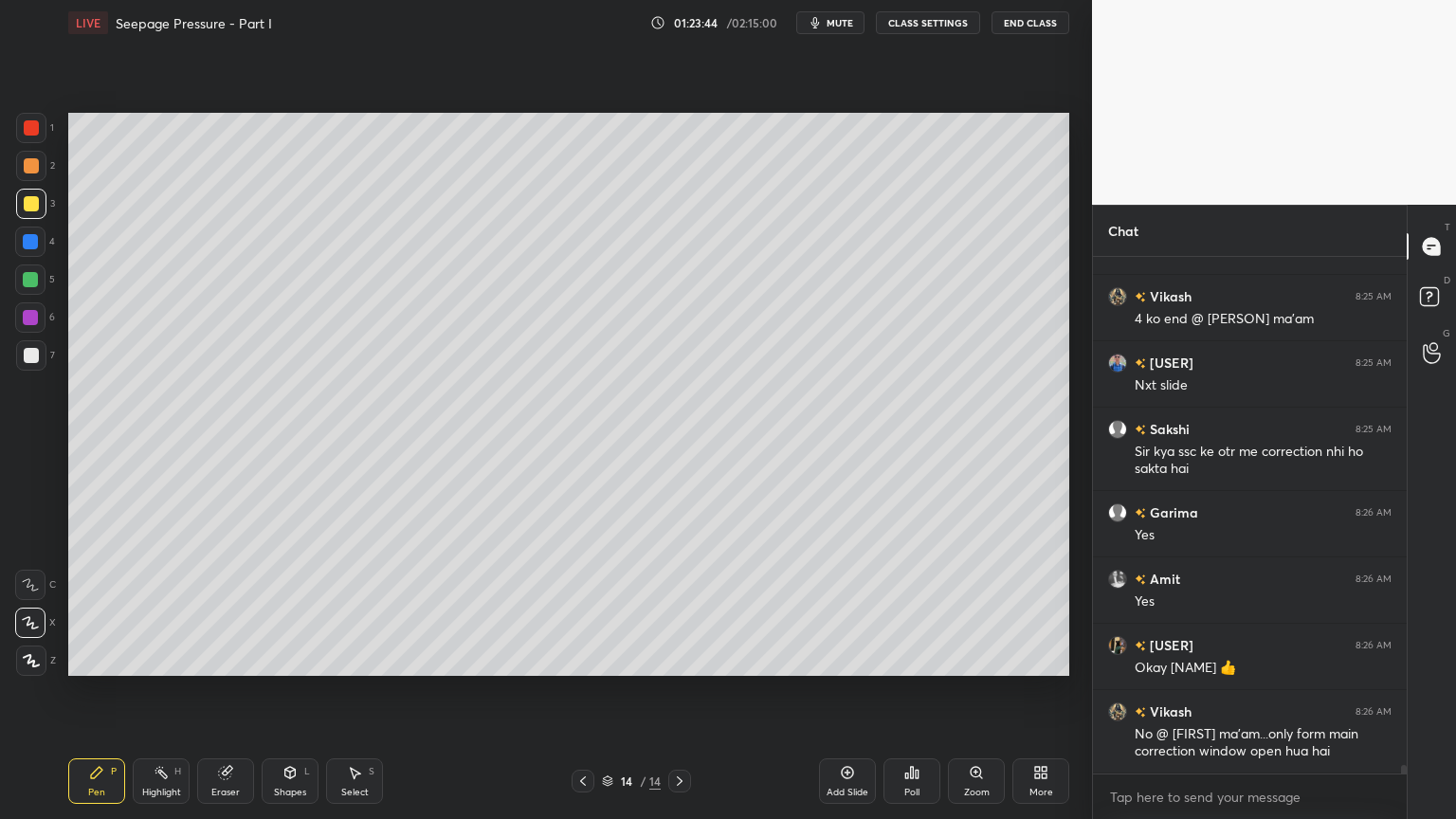 click on "Shapes L" at bounding box center [290, 781] 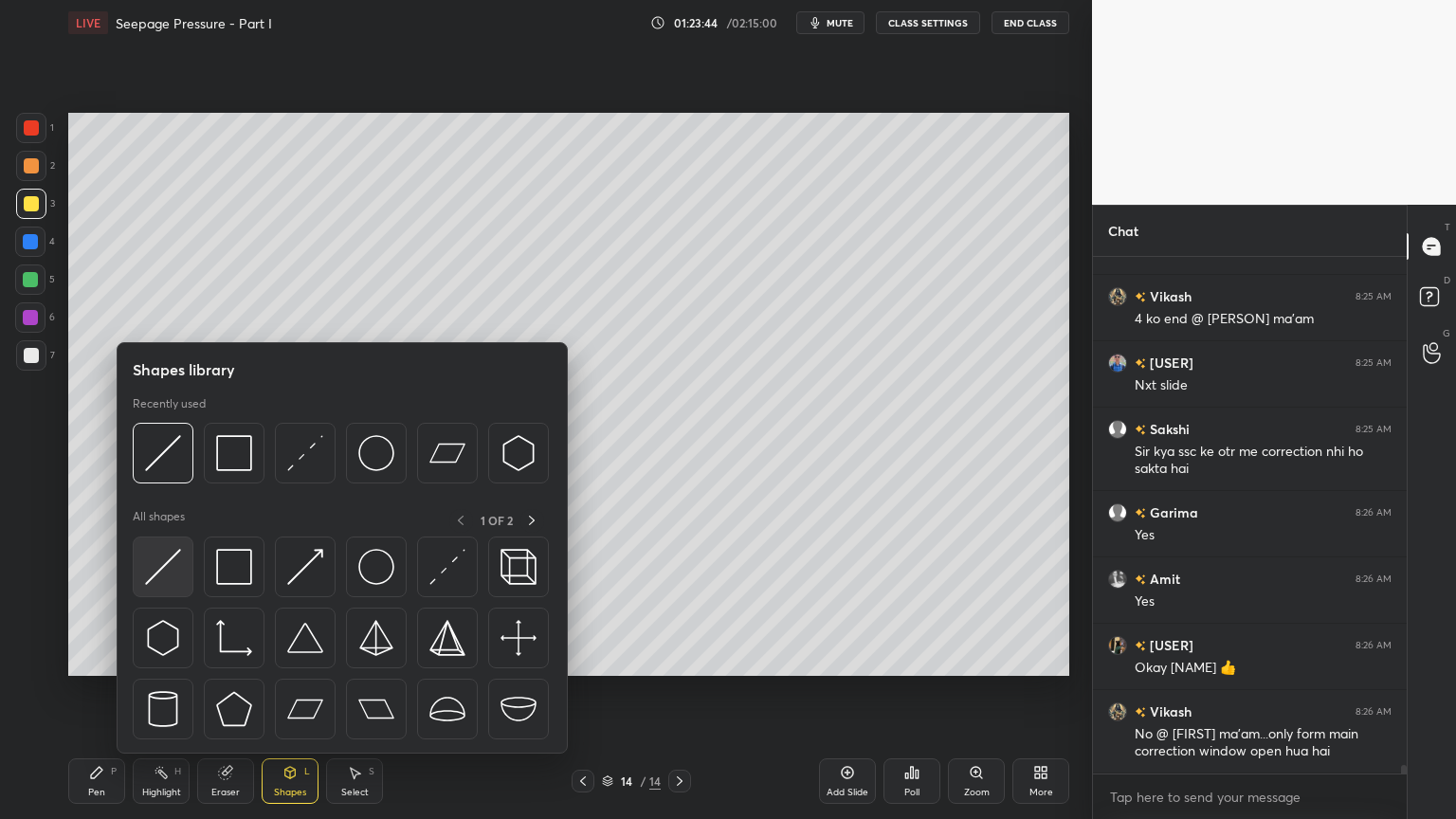 click at bounding box center (342, 643) 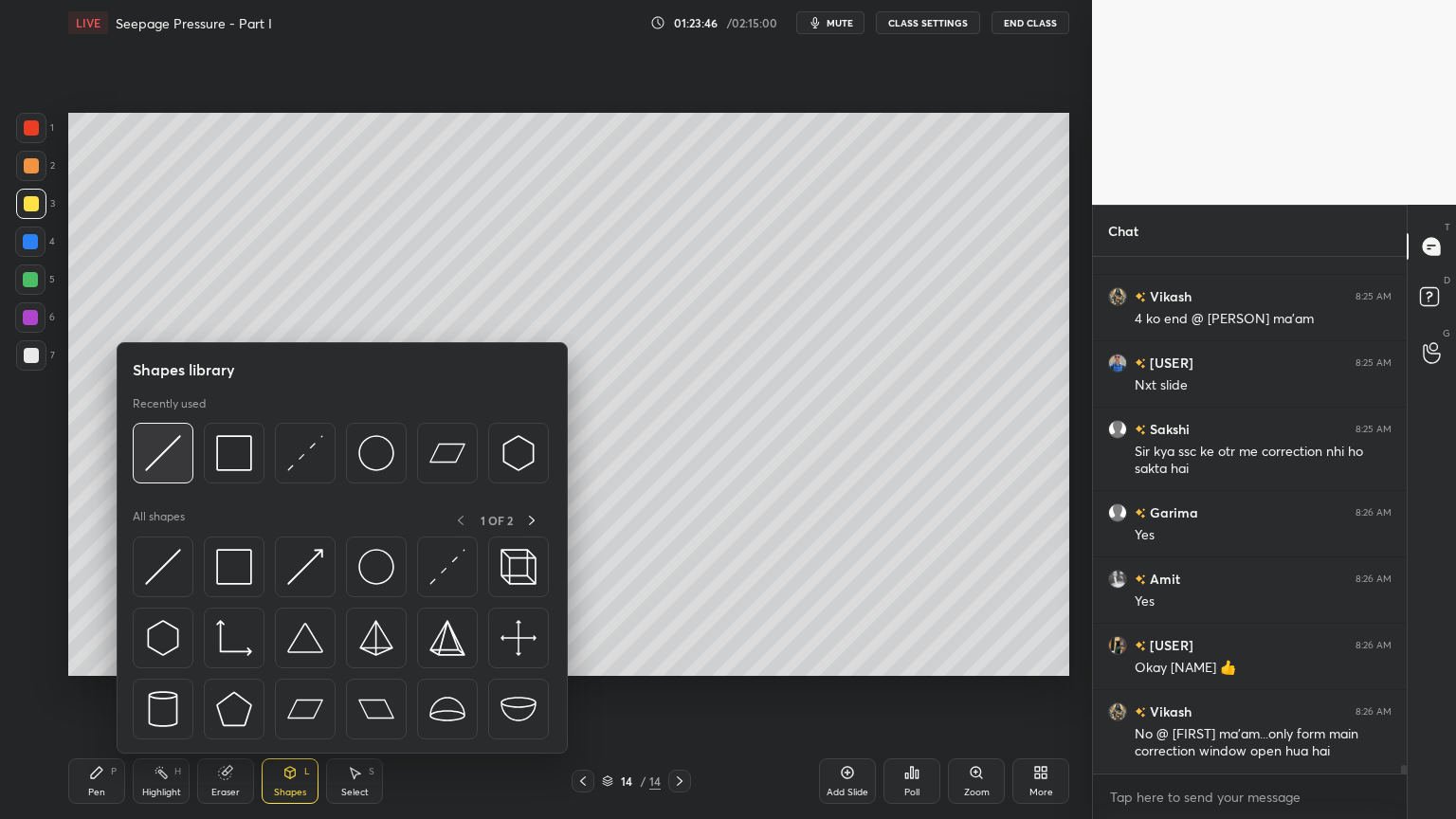 click at bounding box center [163, 453] 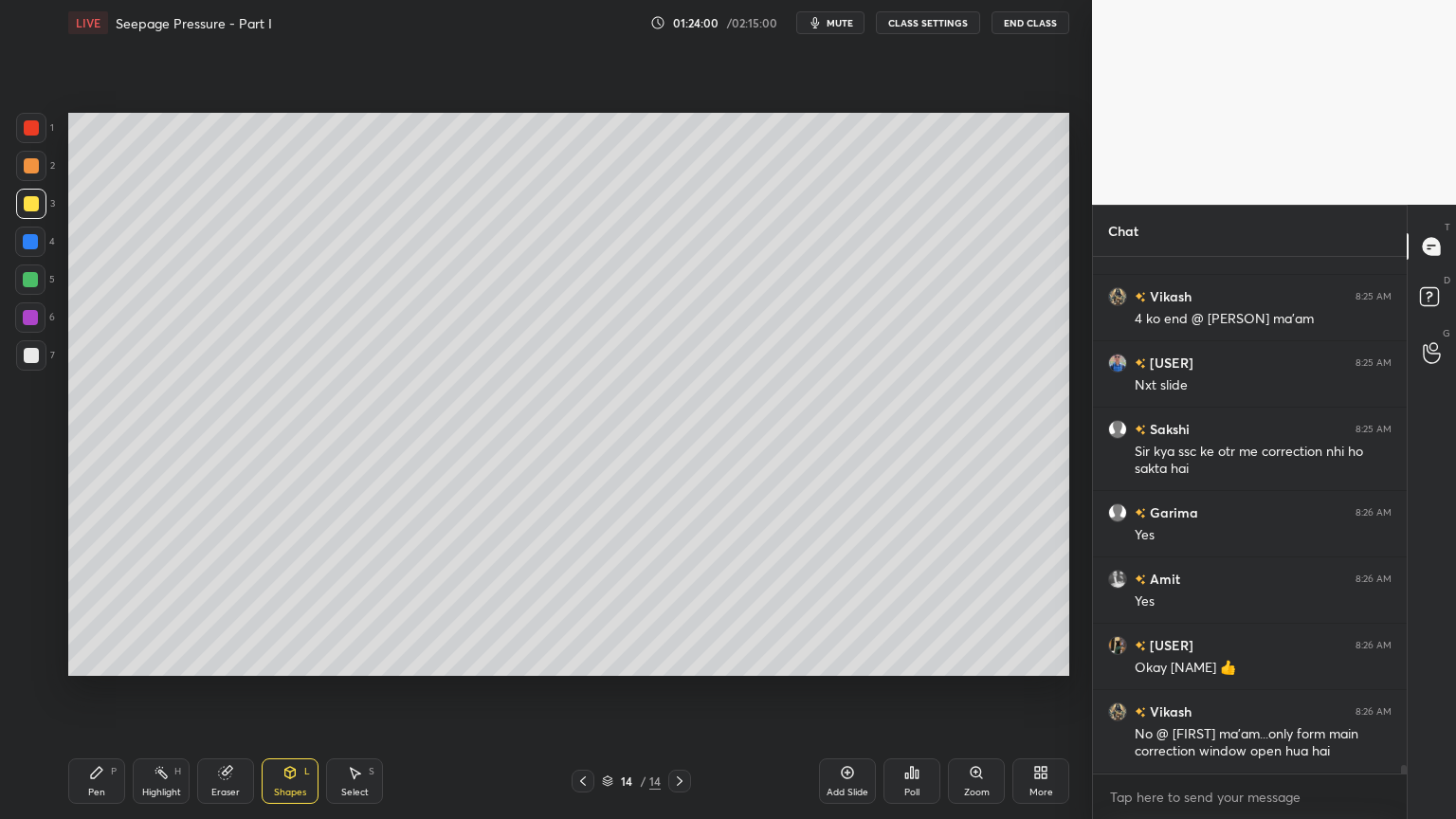 click 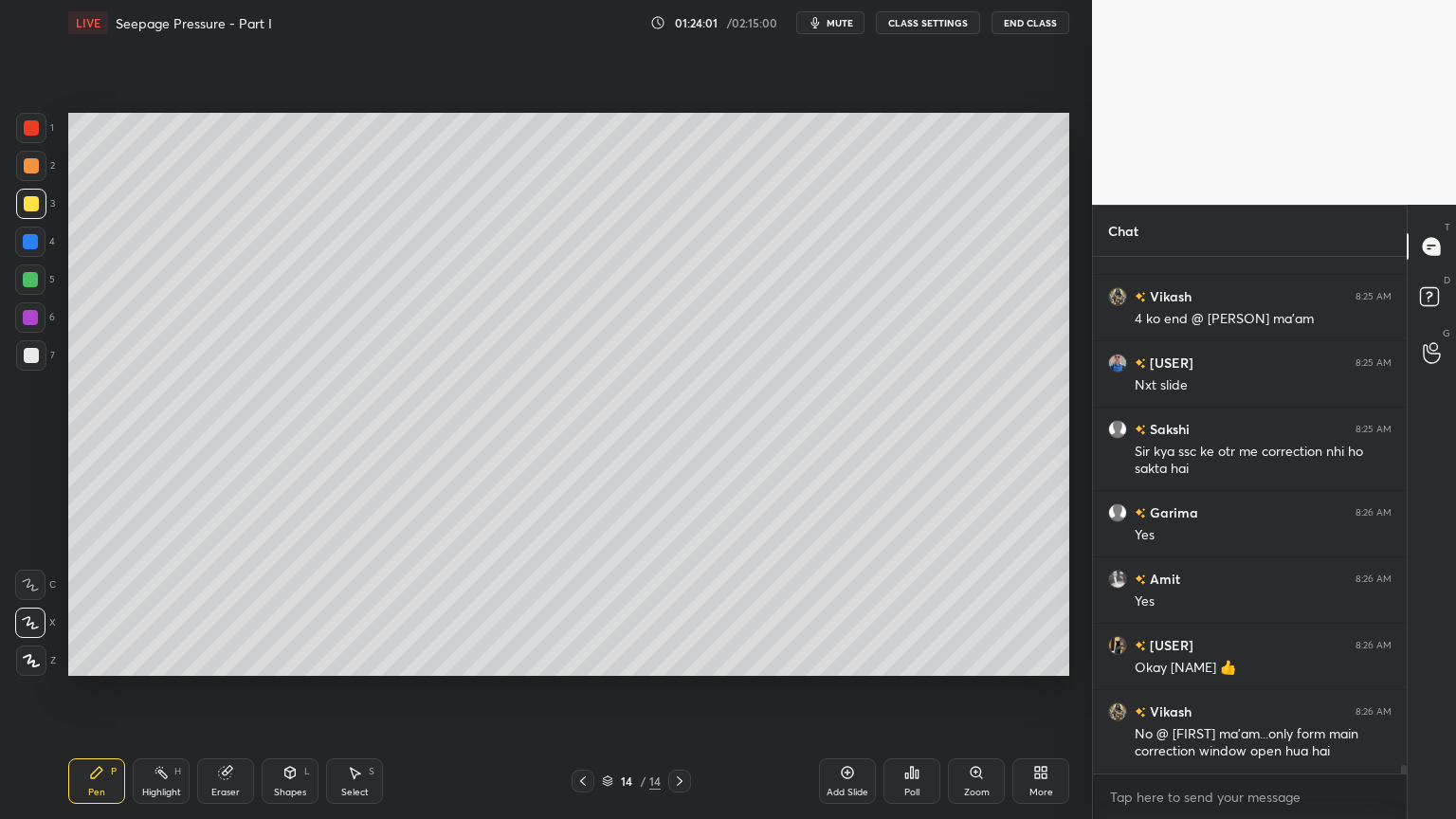 click at bounding box center [30, 242] 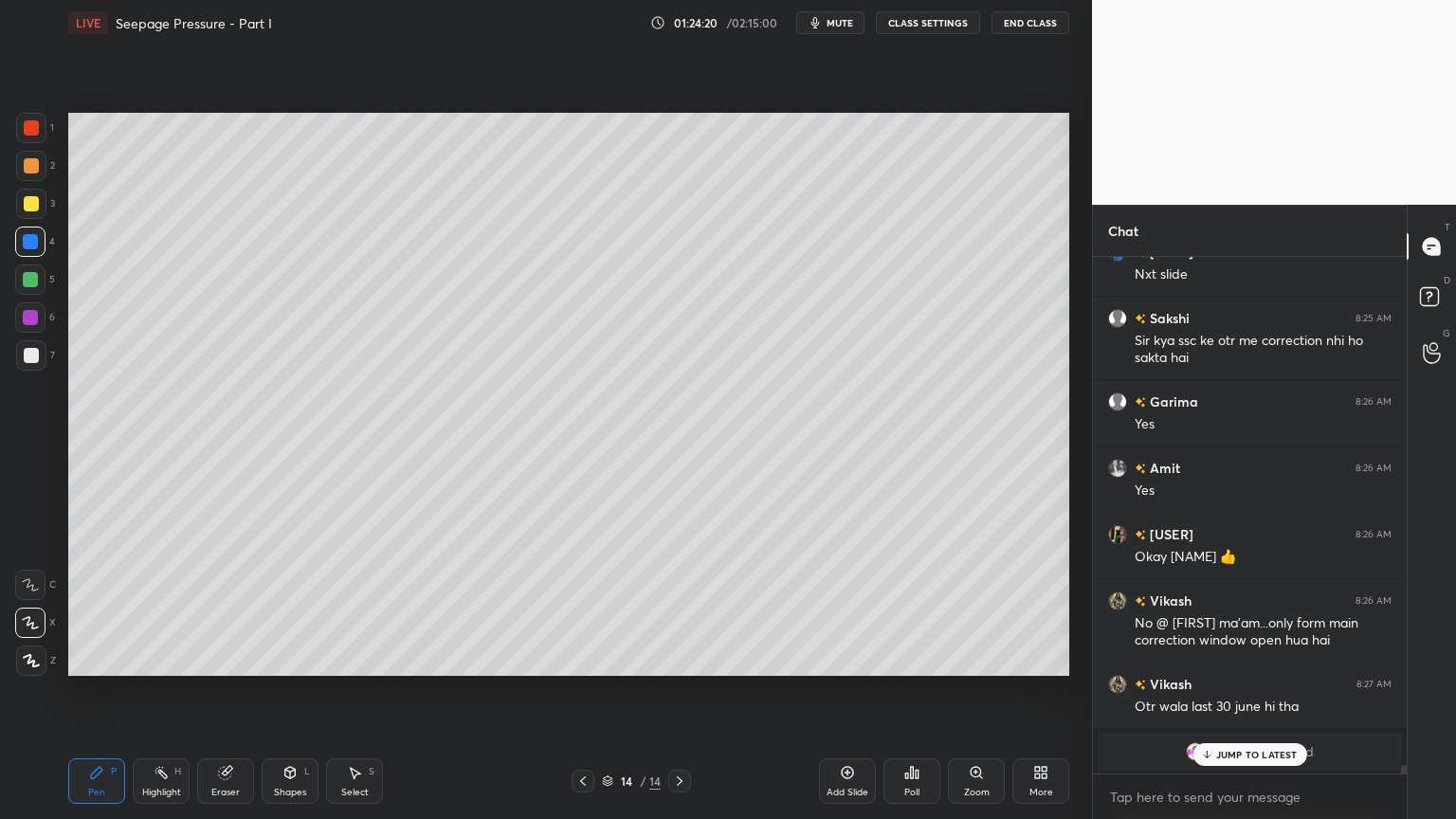 scroll, scrollTop: 31406, scrollLeft: 0, axis: vertical 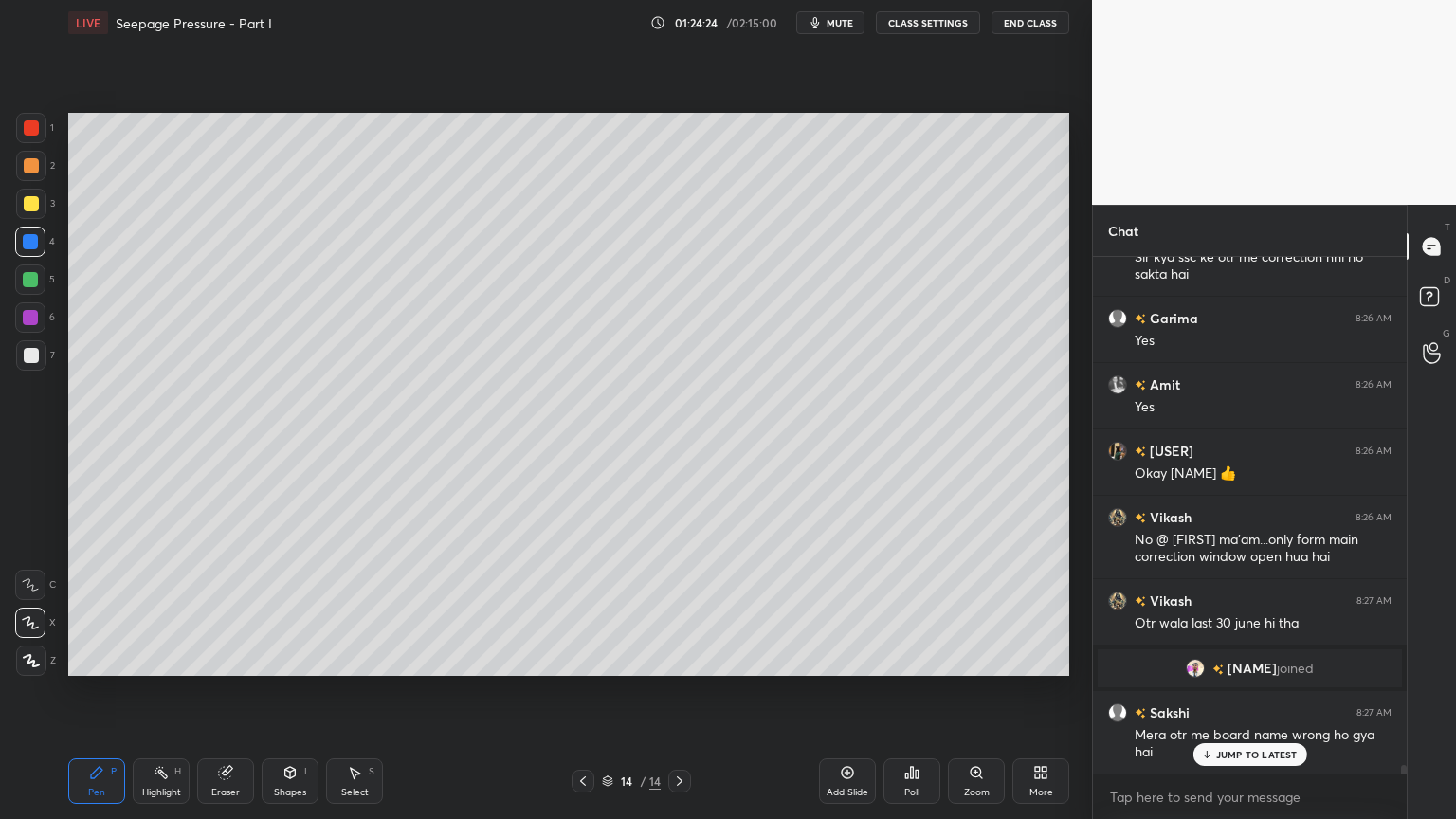 click on "Shapes L" at bounding box center [290, 781] 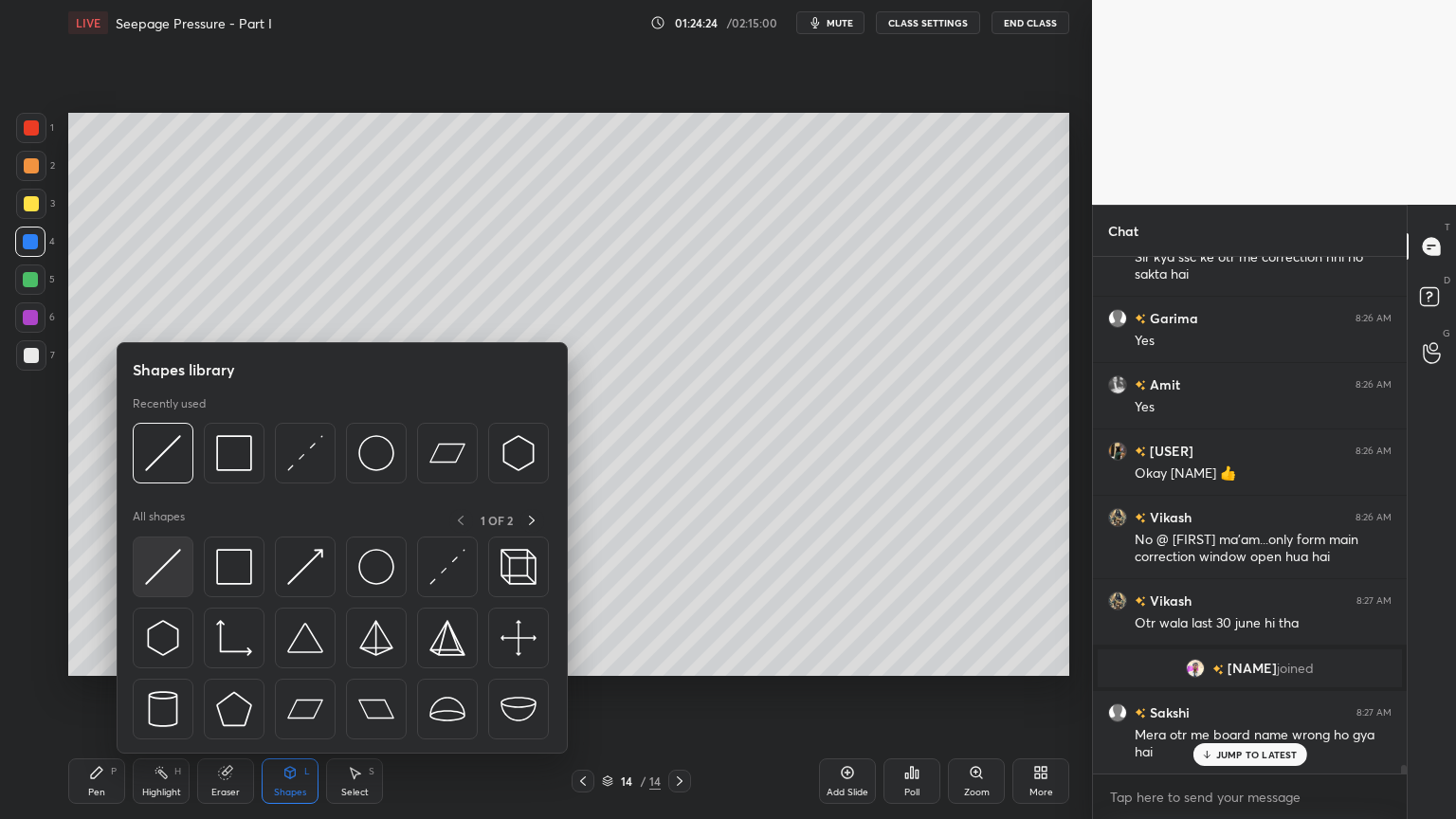 click at bounding box center [163, 567] 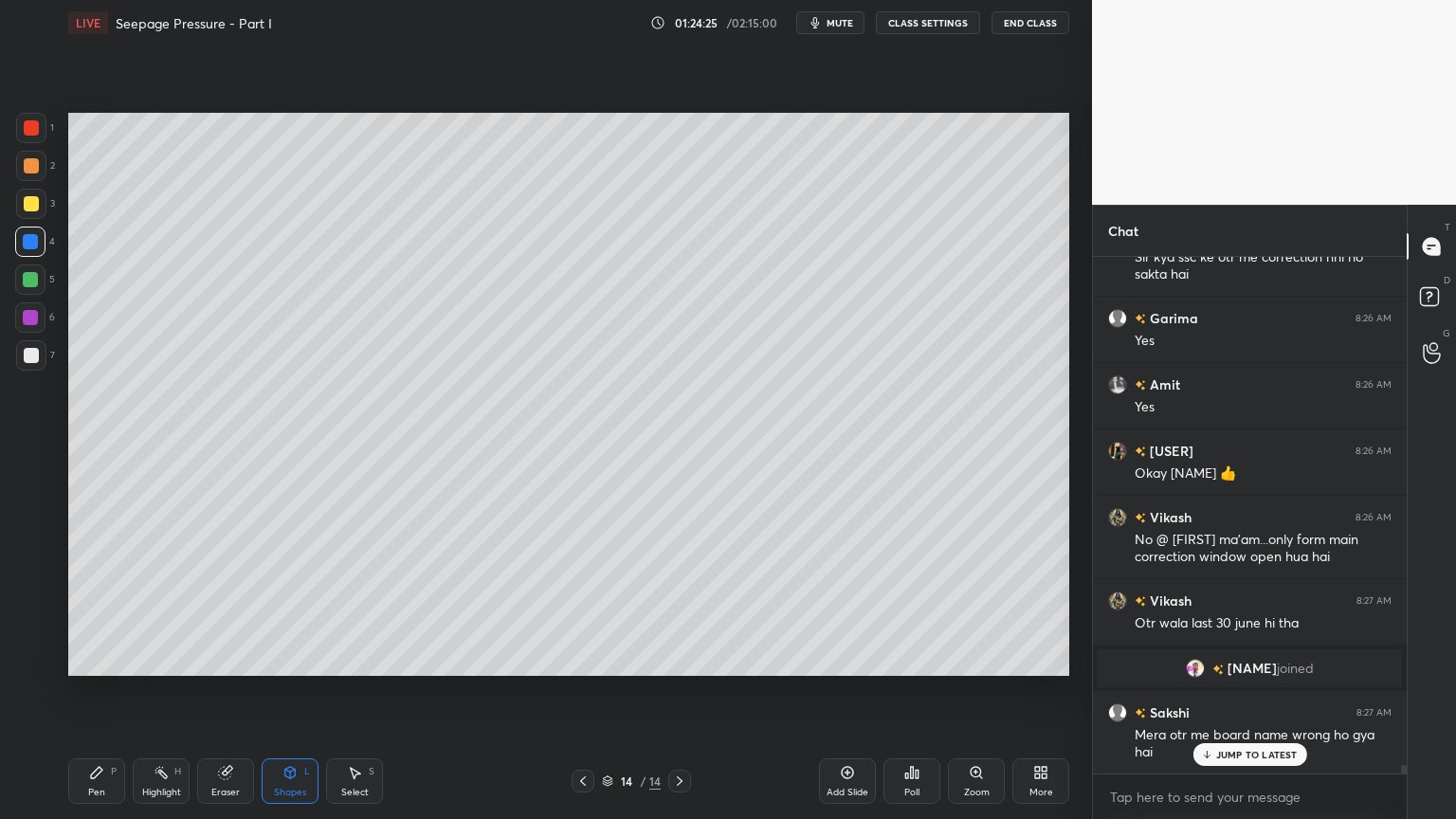 click at bounding box center (31, 204) 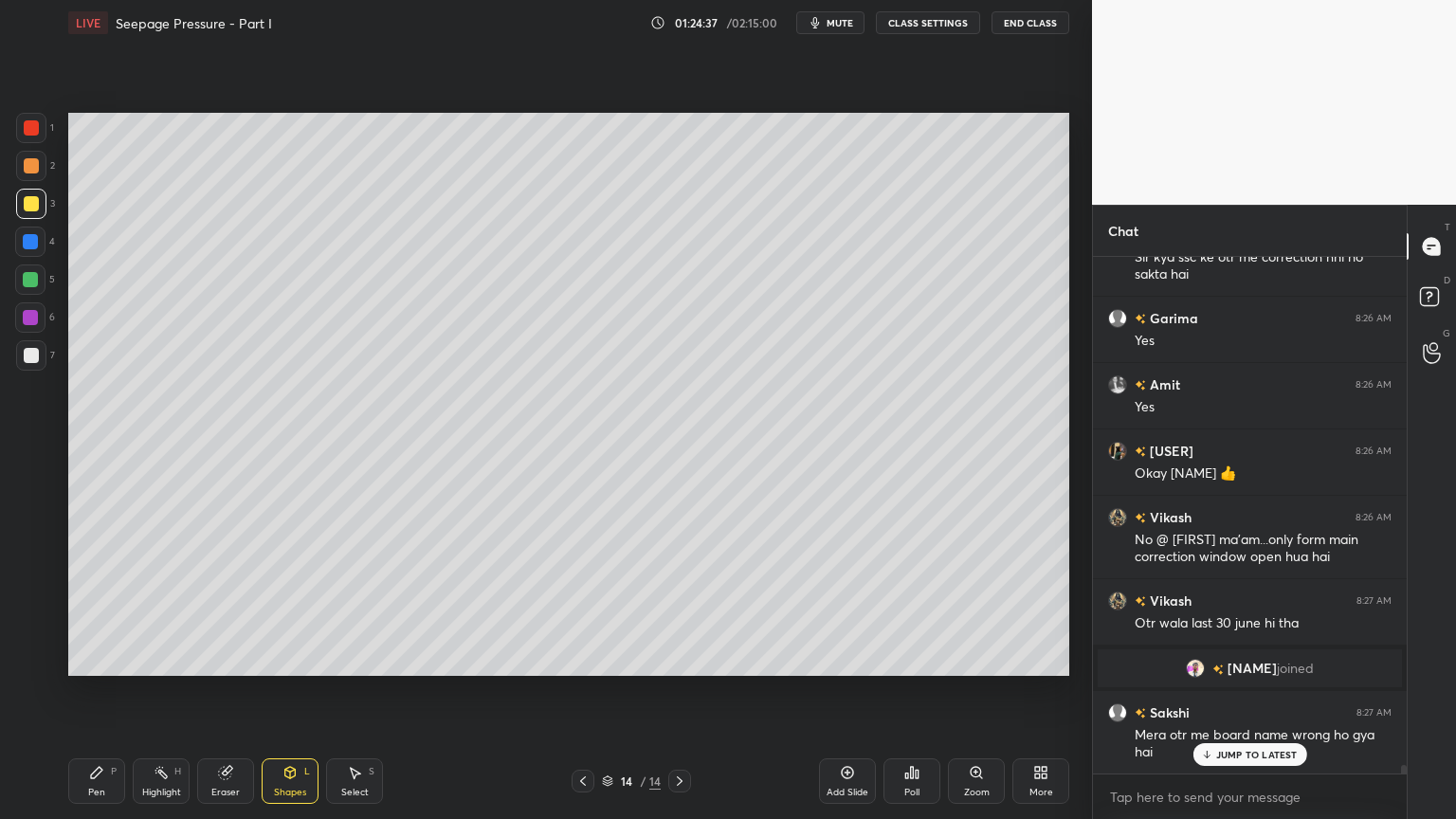 click 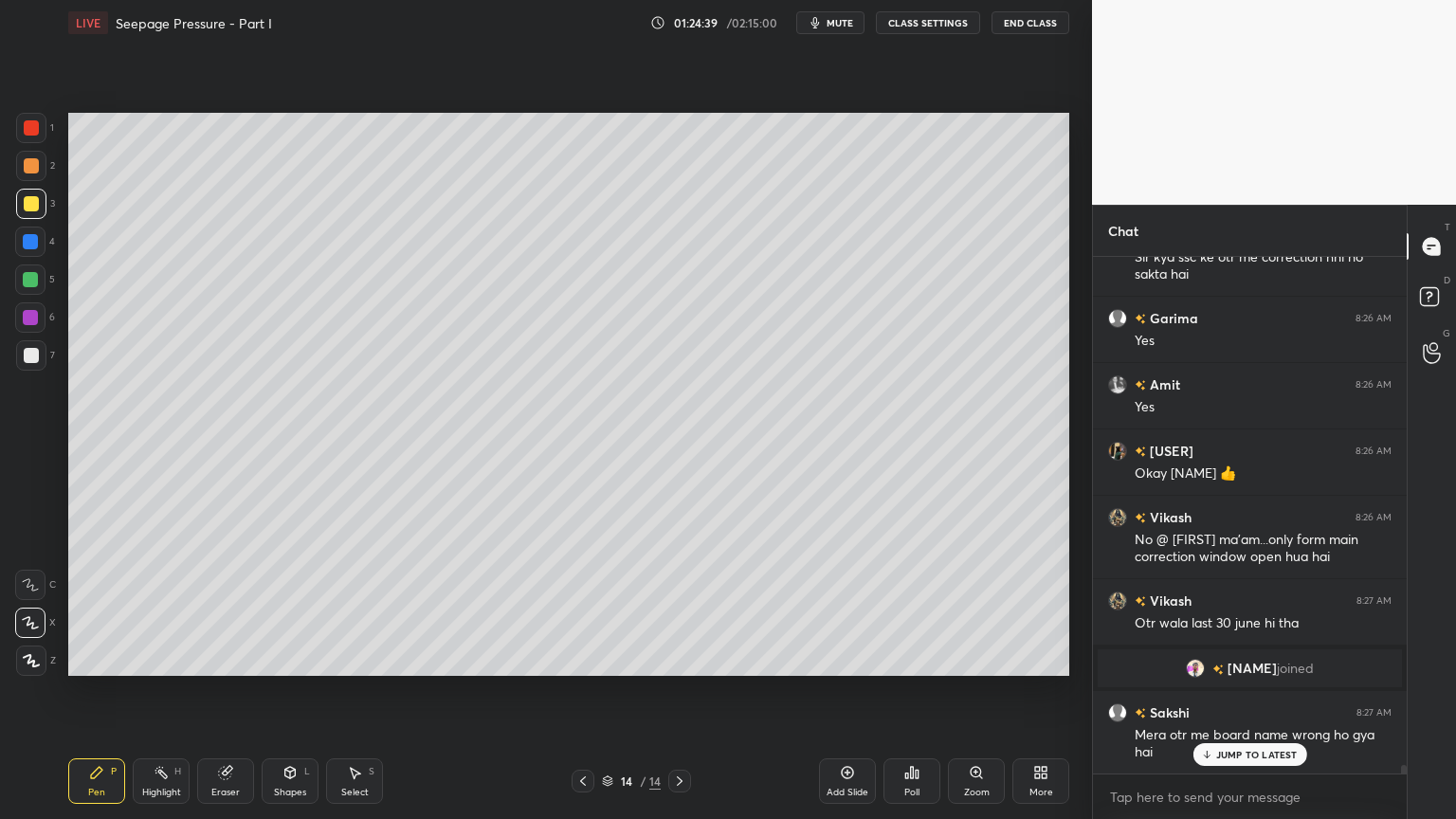 click on "Pen P" at bounding box center (97, 781) 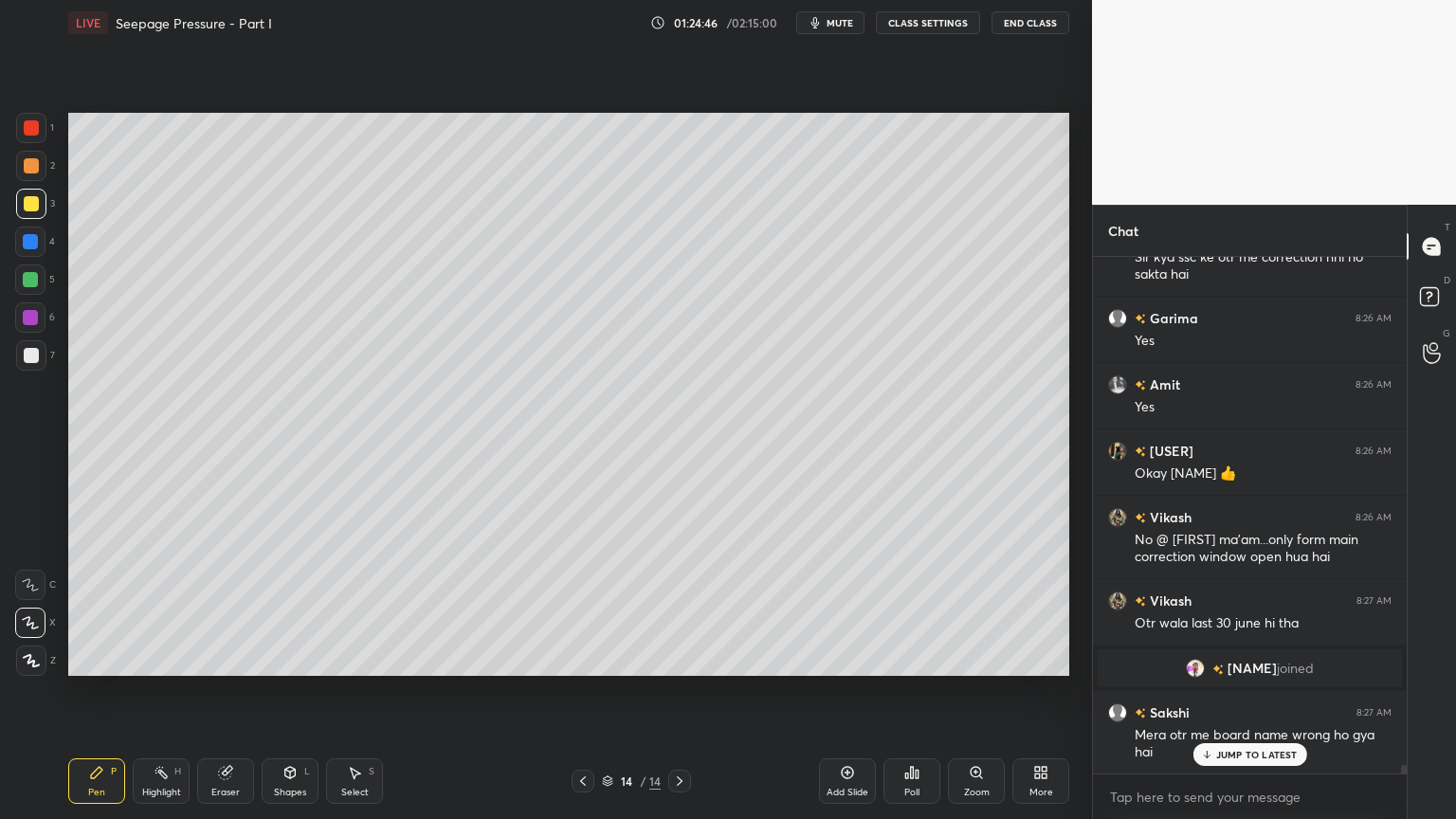 scroll, scrollTop: 31425, scrollLeft: 0, axis: vertical 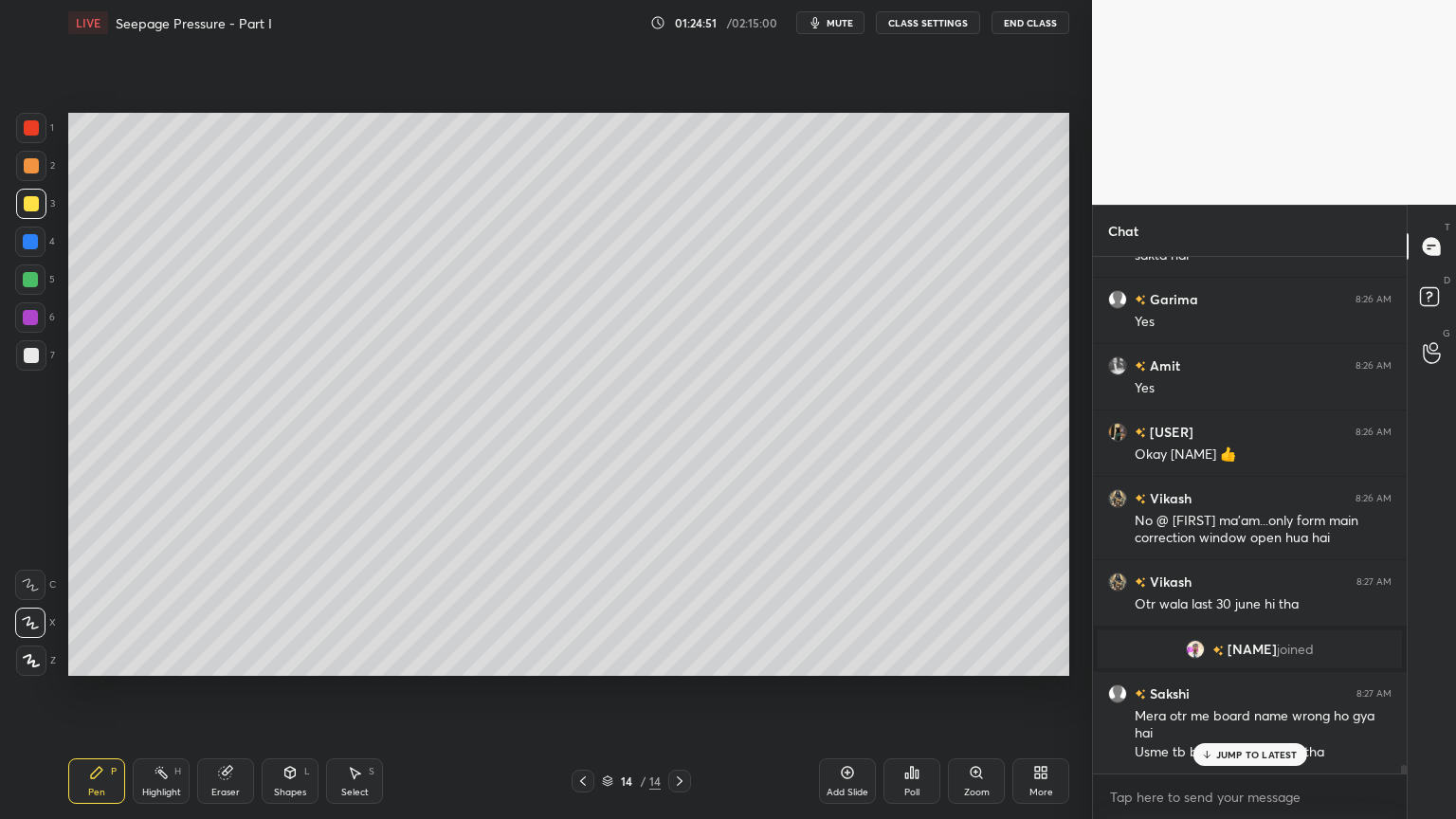 click at bounding box center (31, 128) 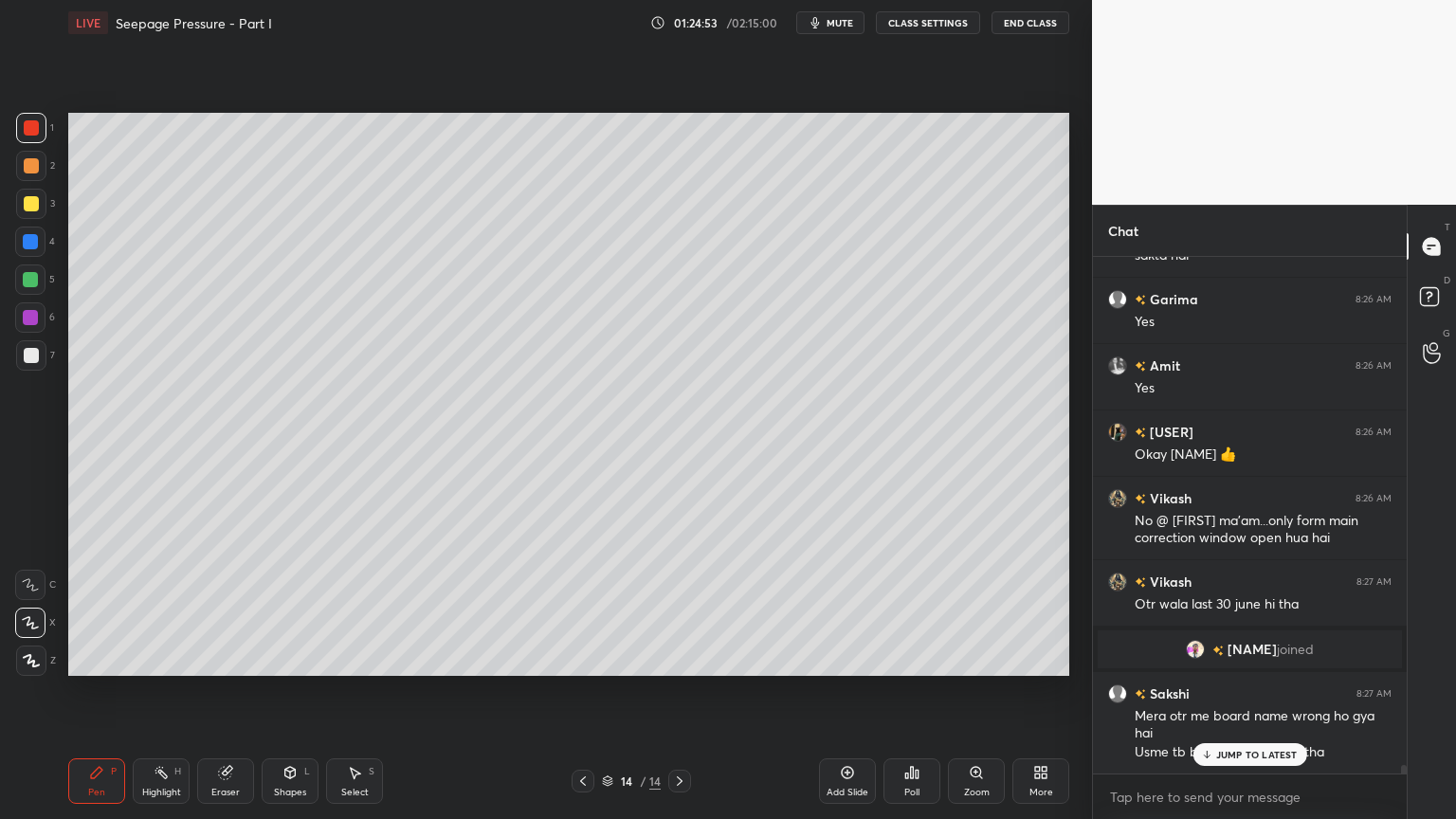 click 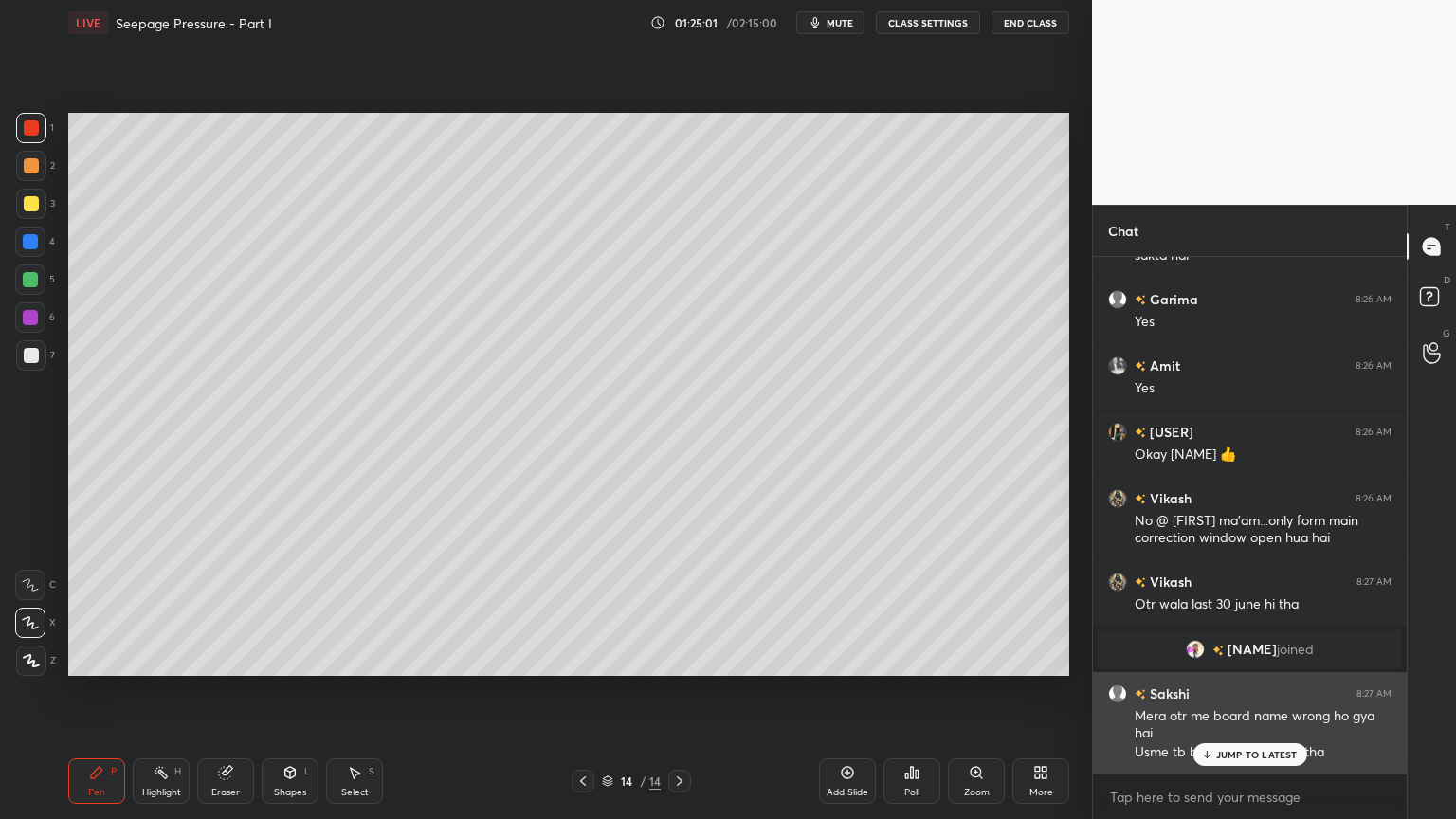 click on "JUMP TO LATEST" at bounding box center (1257, 755) 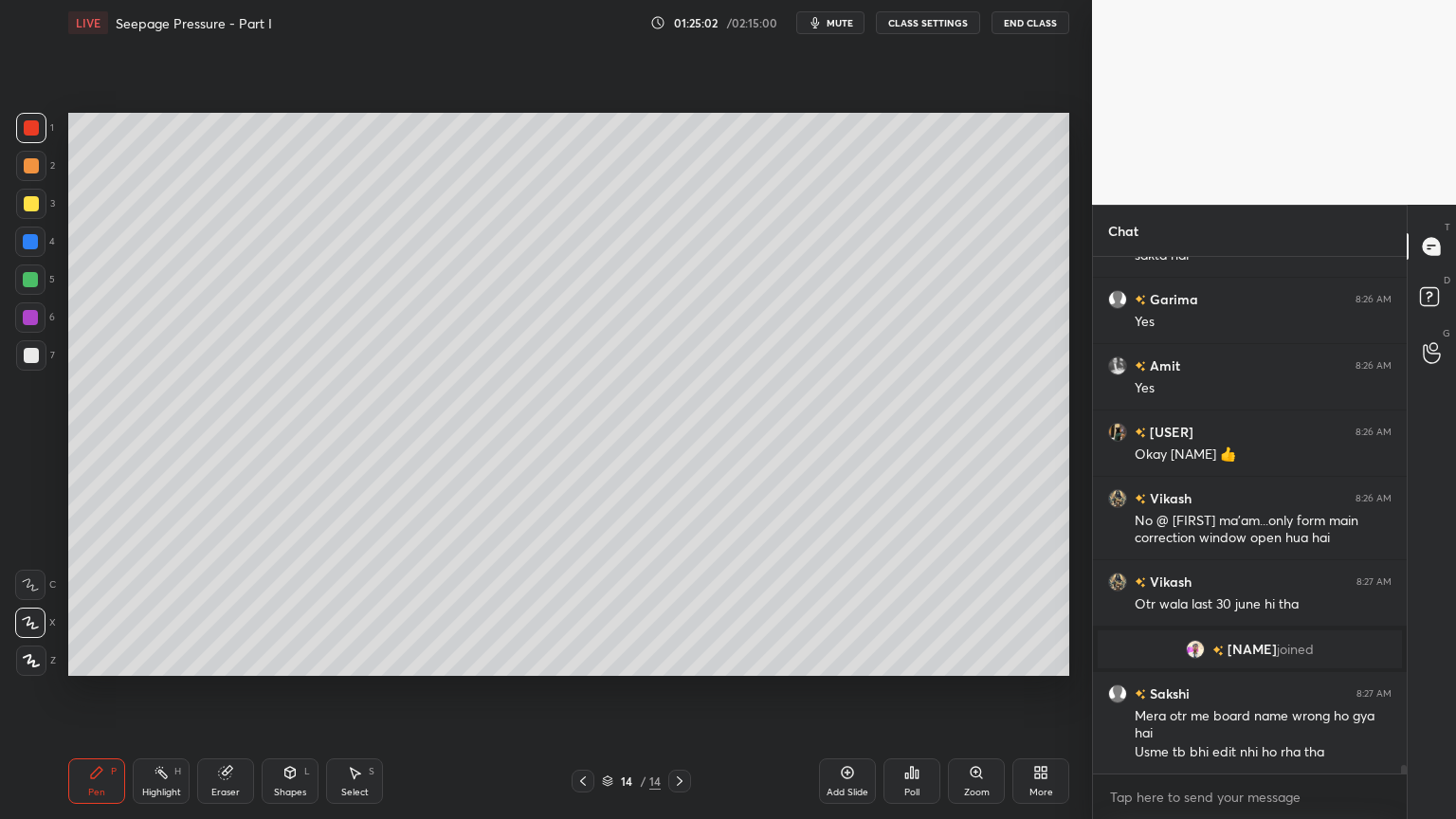 scroll, scrollTop: 31508, scrollLeft: 0, axis: vertical 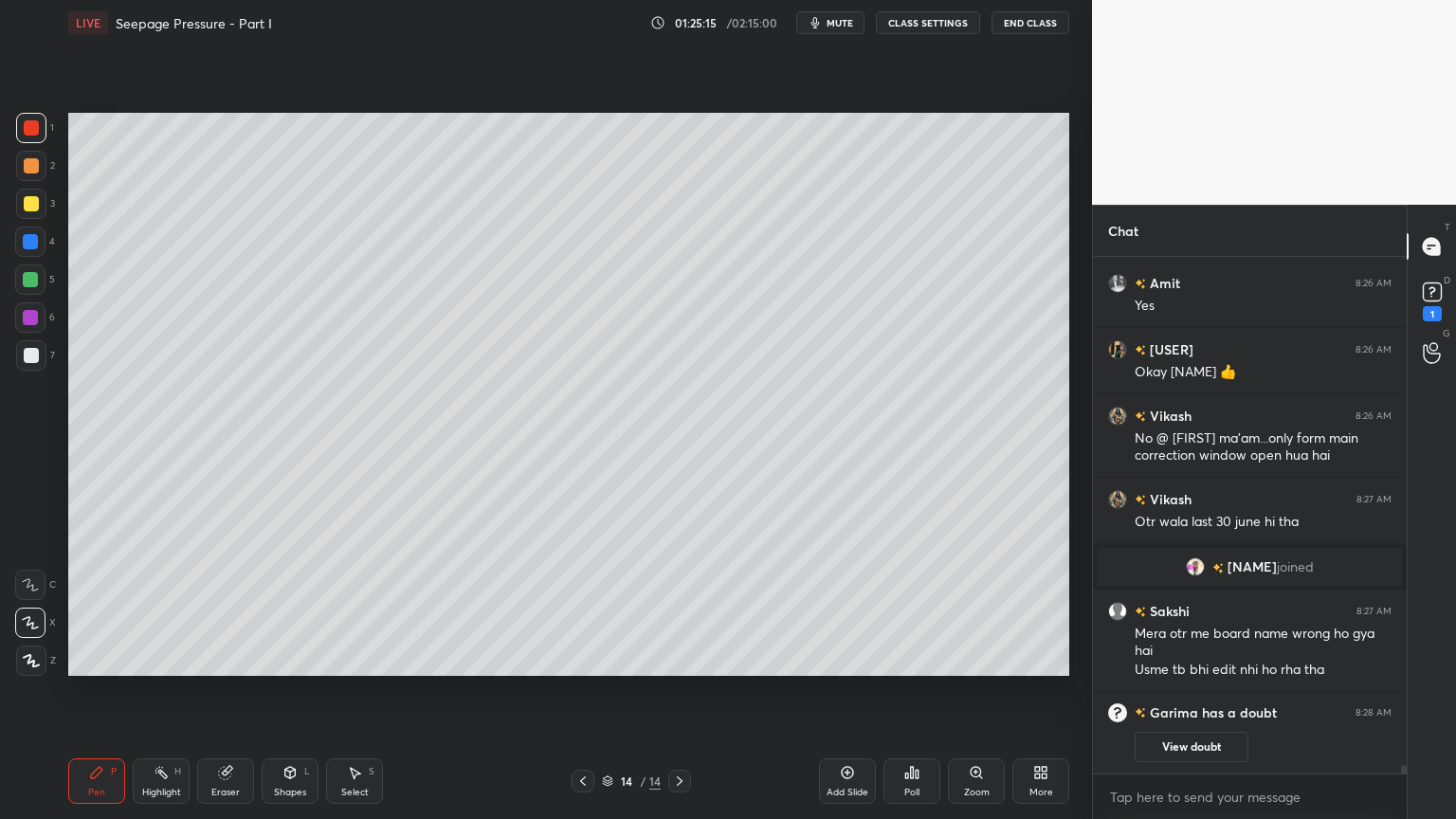 click at bounding box center (1195, 567) 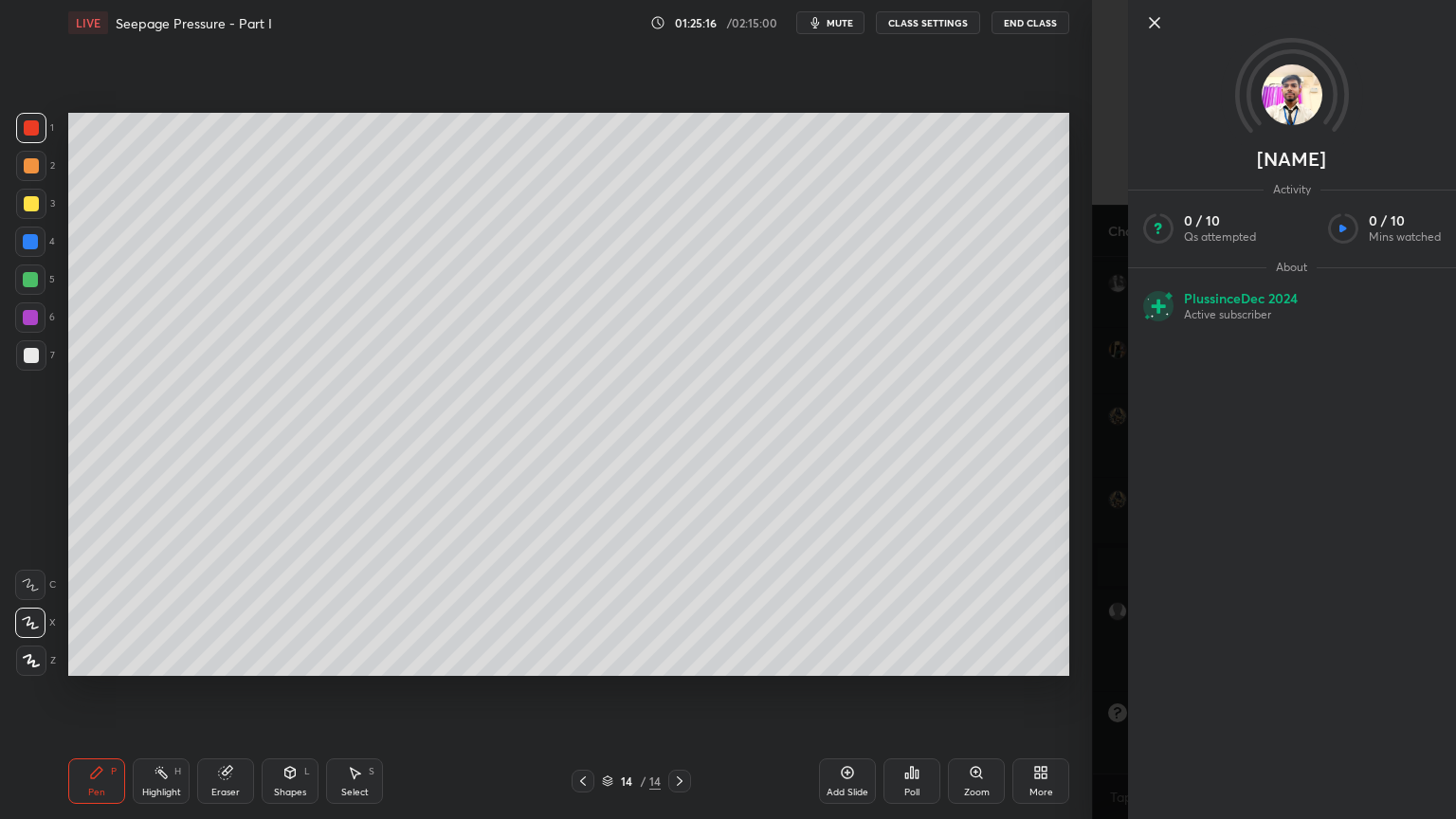 click on "1 2 3 4 5 6 7 C X Z C X Z E E Erase all   H H LIVE Seepage Pressure - Part I 01:25:16 /  02:15:00 mute CLASS SETTINGS End Class Setting up your live class Poll for   secs No correct answer Start poll Back Seepage Pressure - Part I • L67 of Complete Course on Soil Mechanics [PERSON] Pen P Highlight H Eraser Shapes L Select S 14 / 14 Add Slide Poll Zoom More" at bounding box center (546, 410) 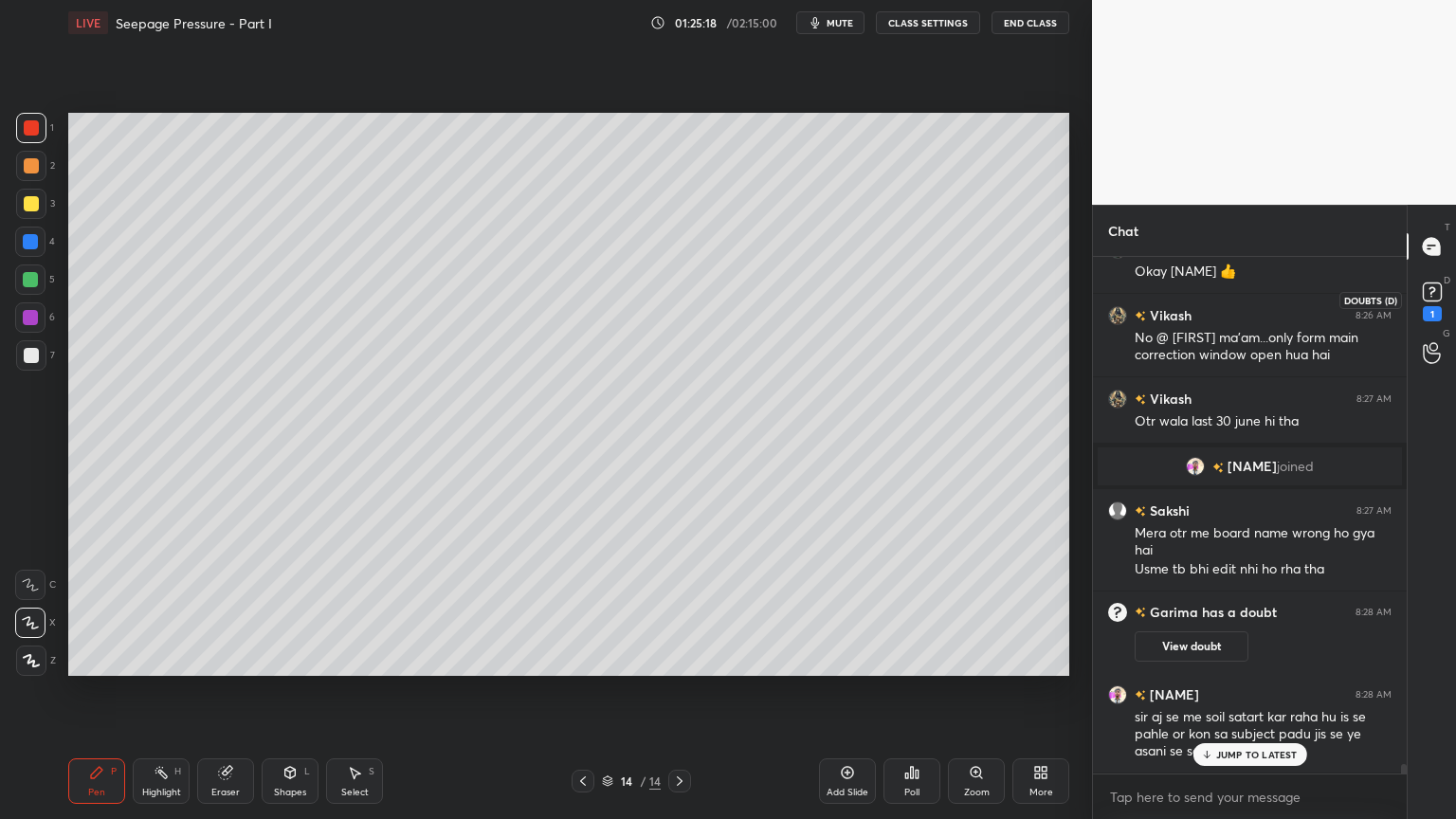 scroll, scrollTop: 27971, scrollLeft: 0, axis: vertical 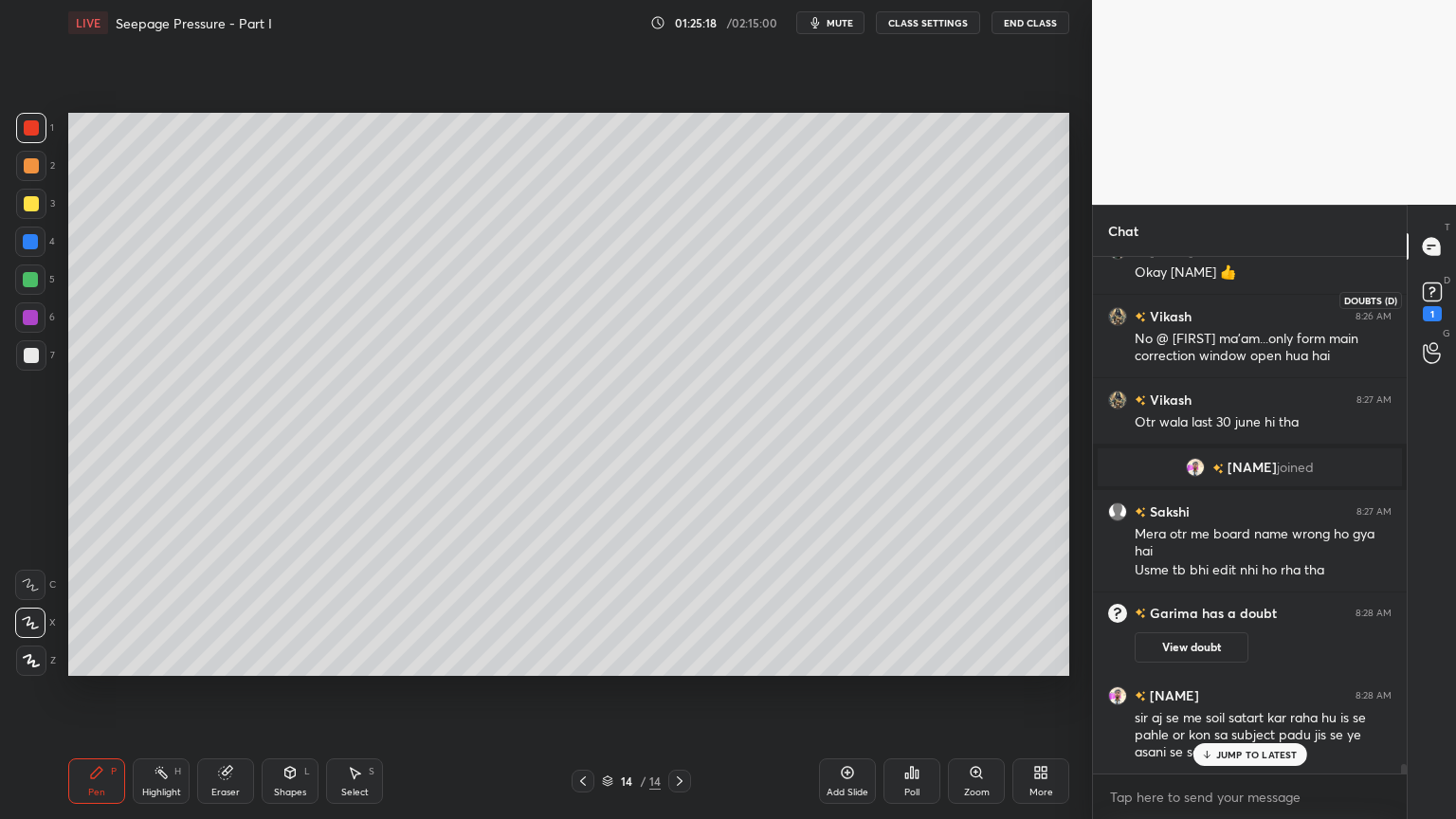 click 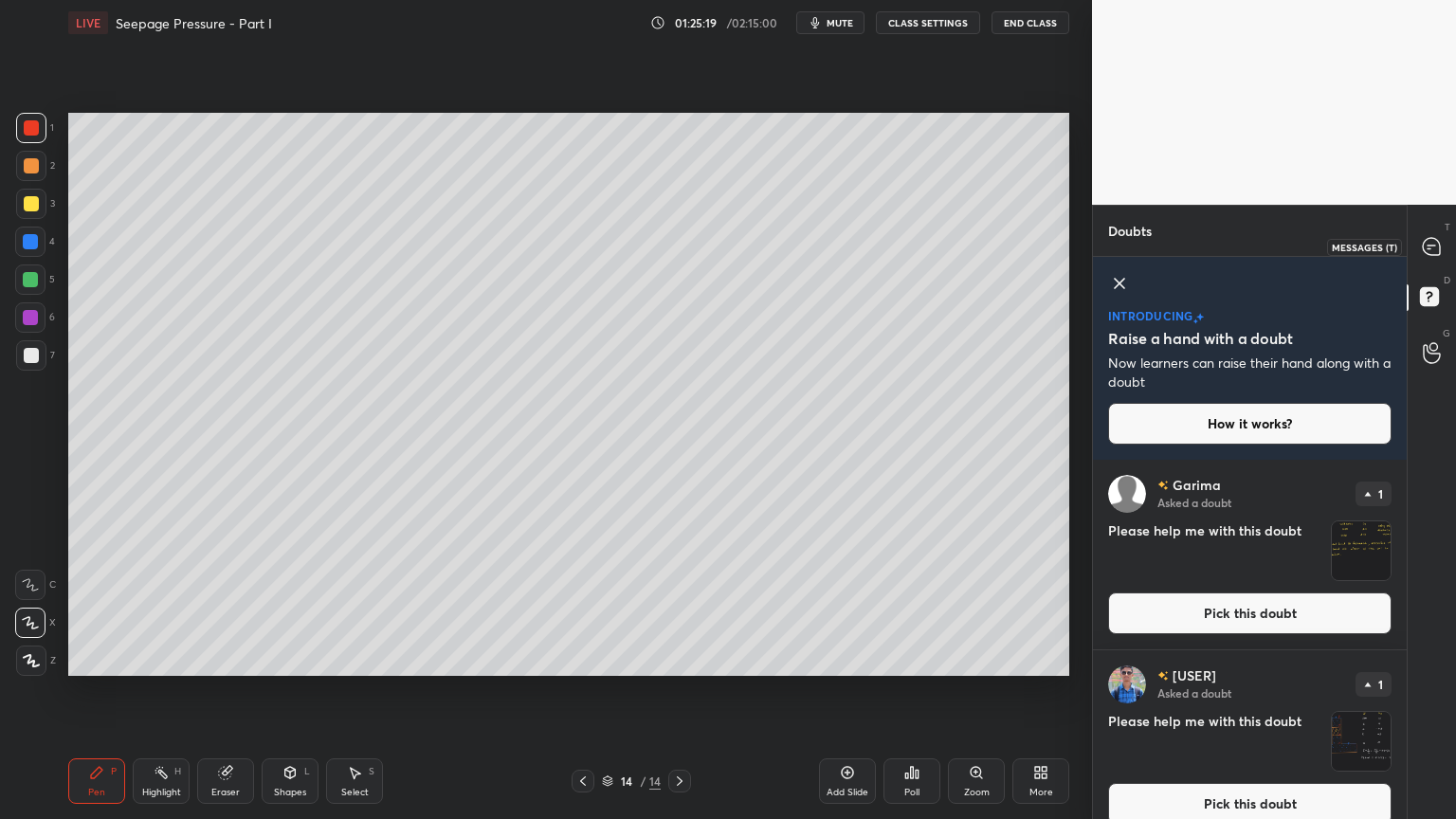 click 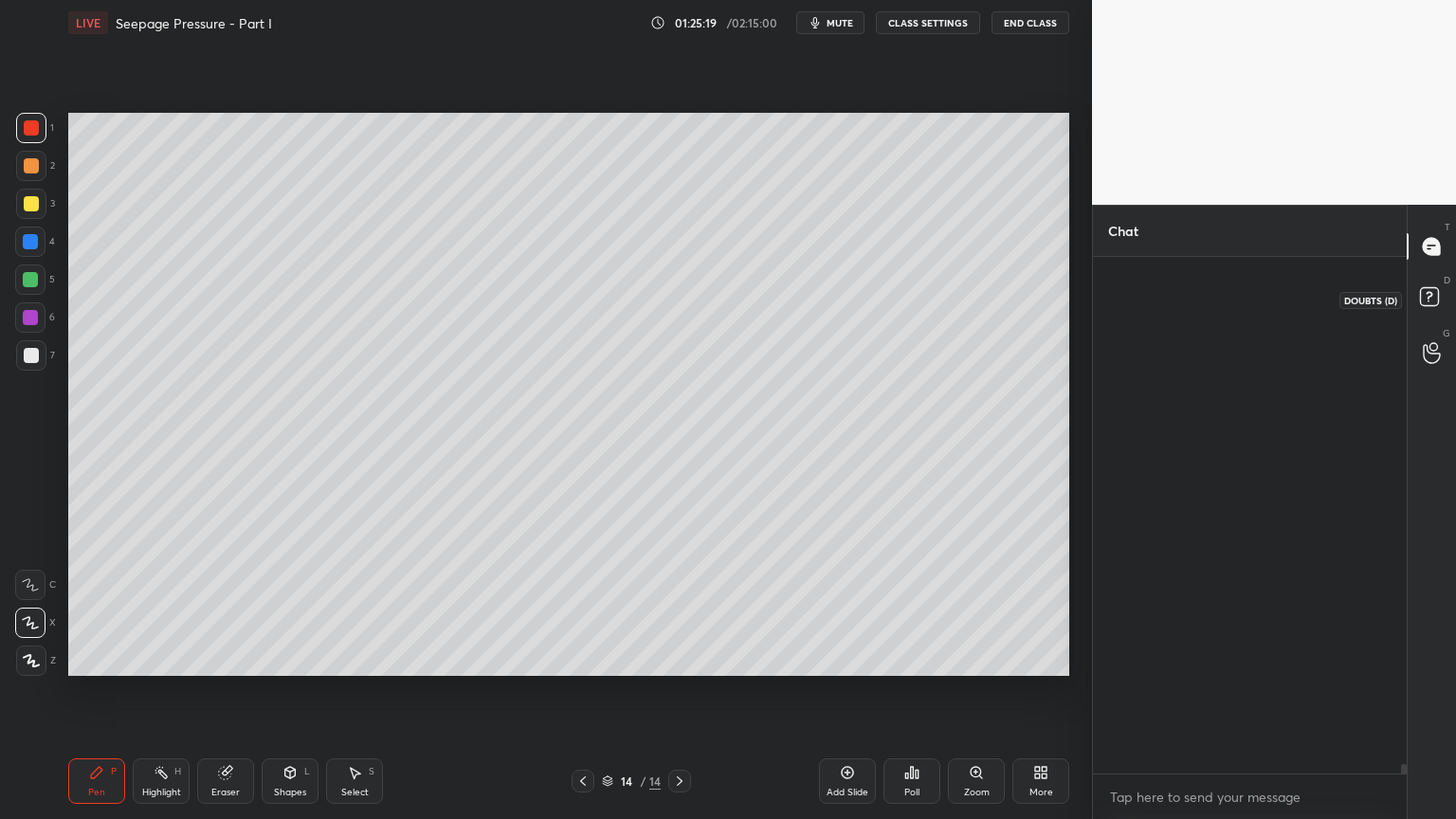 scroll, scrollTop: 28334, scrollLeft: 0, axis: vertical 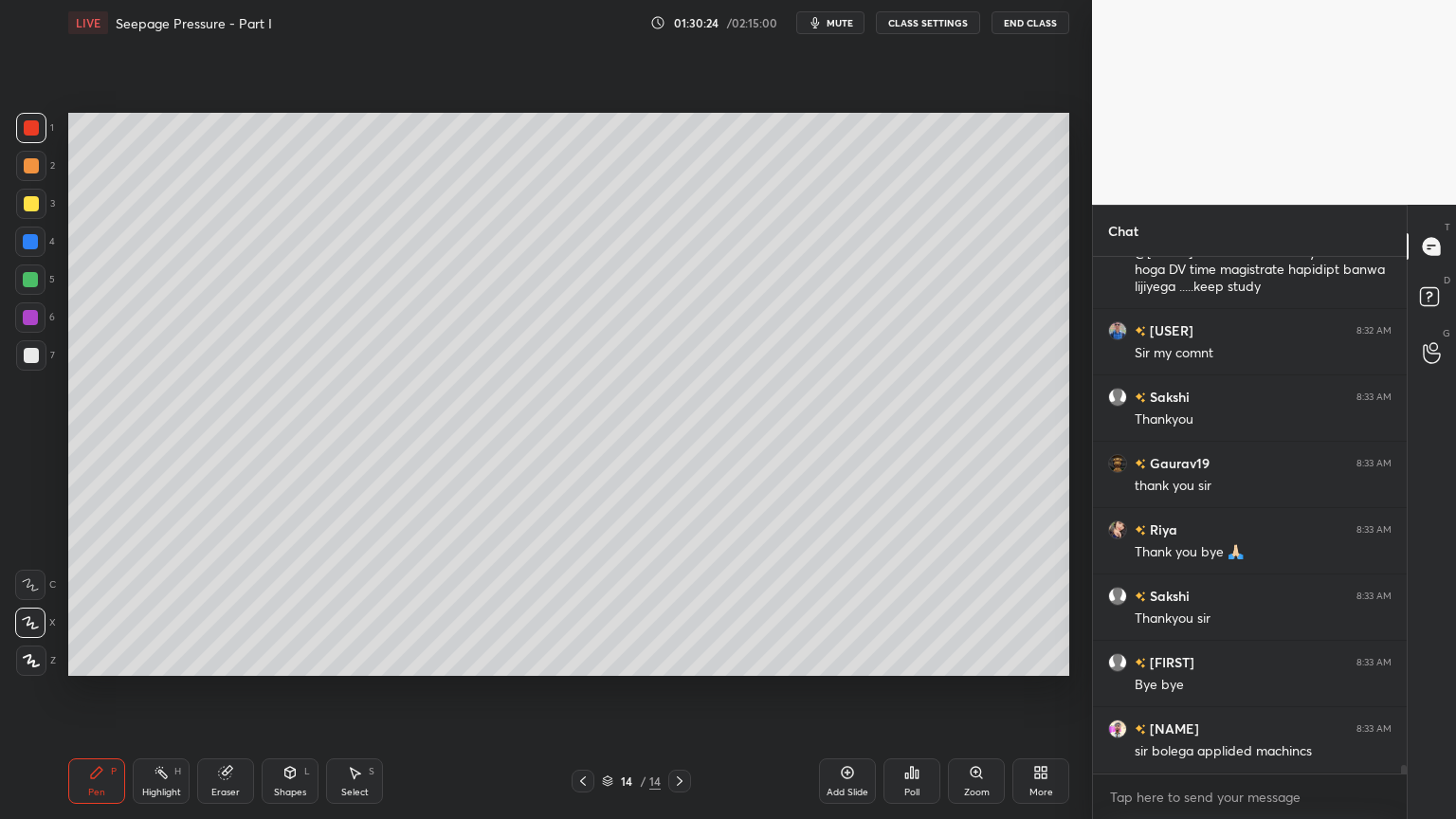 click on "End Class" at bounding box center (1030, 23) 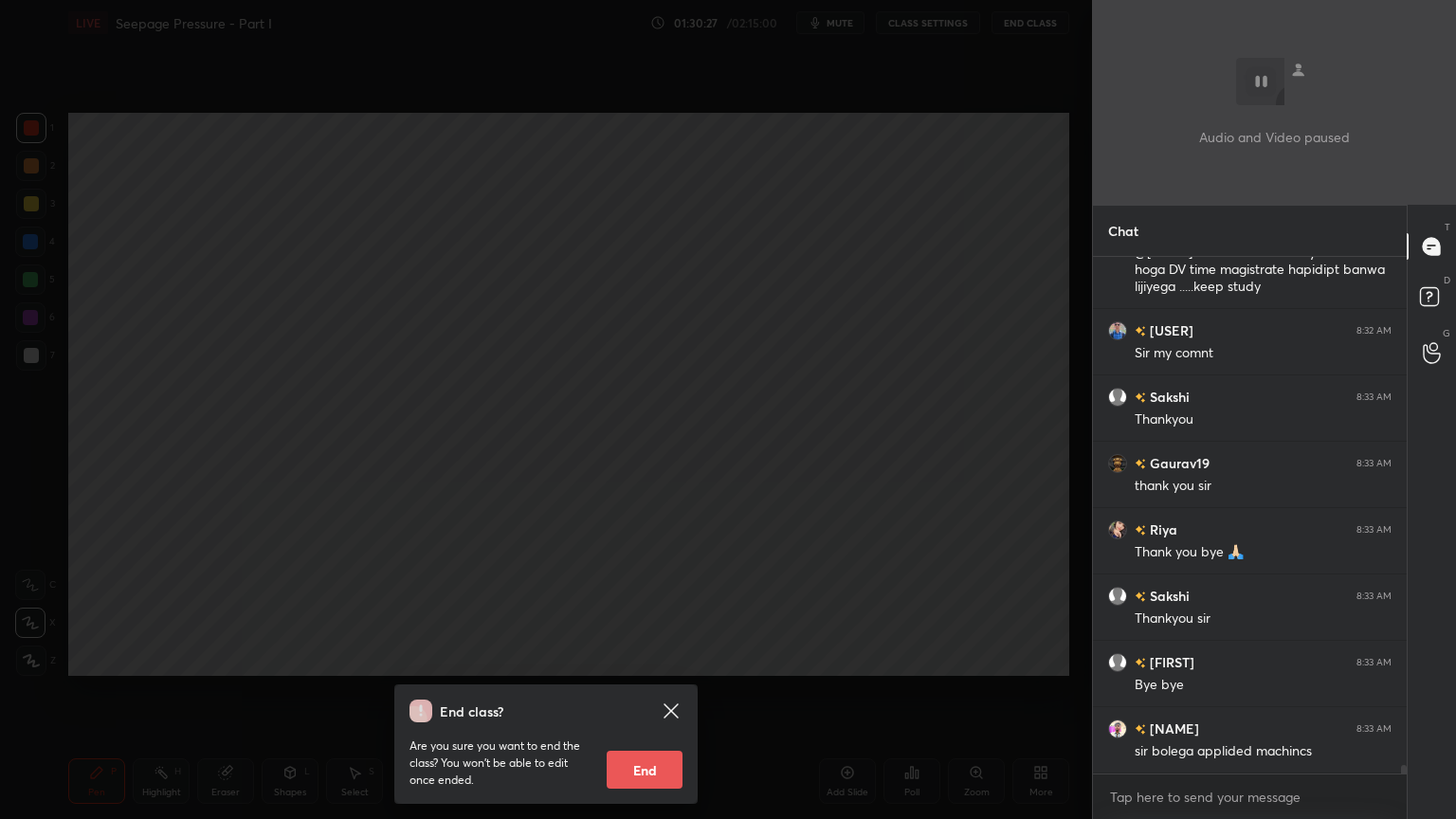 click on "End" at bounding box center [645, 770] 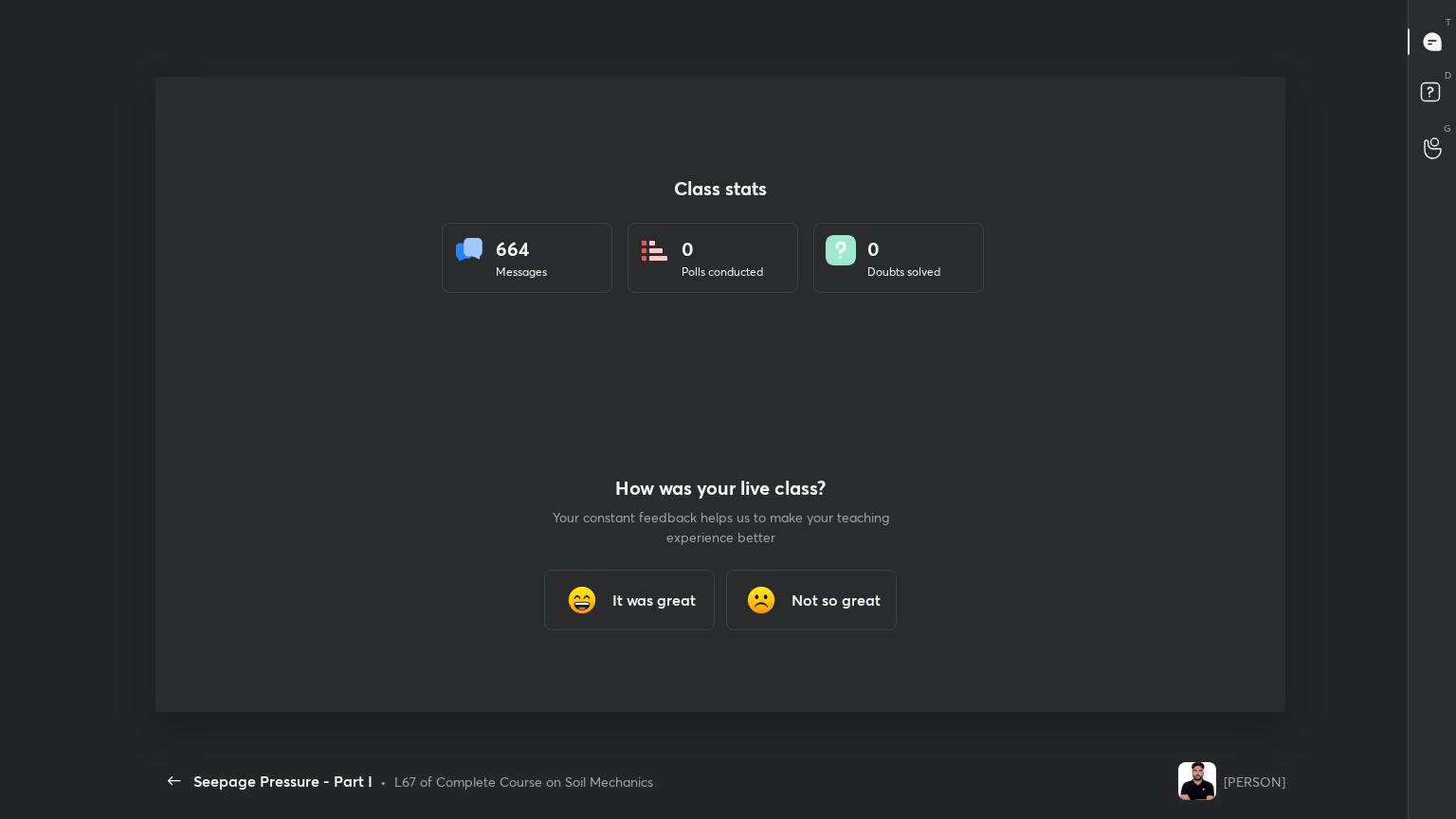 scroll, scrollTop: 94094, scrollLeft: 93647, axis: both 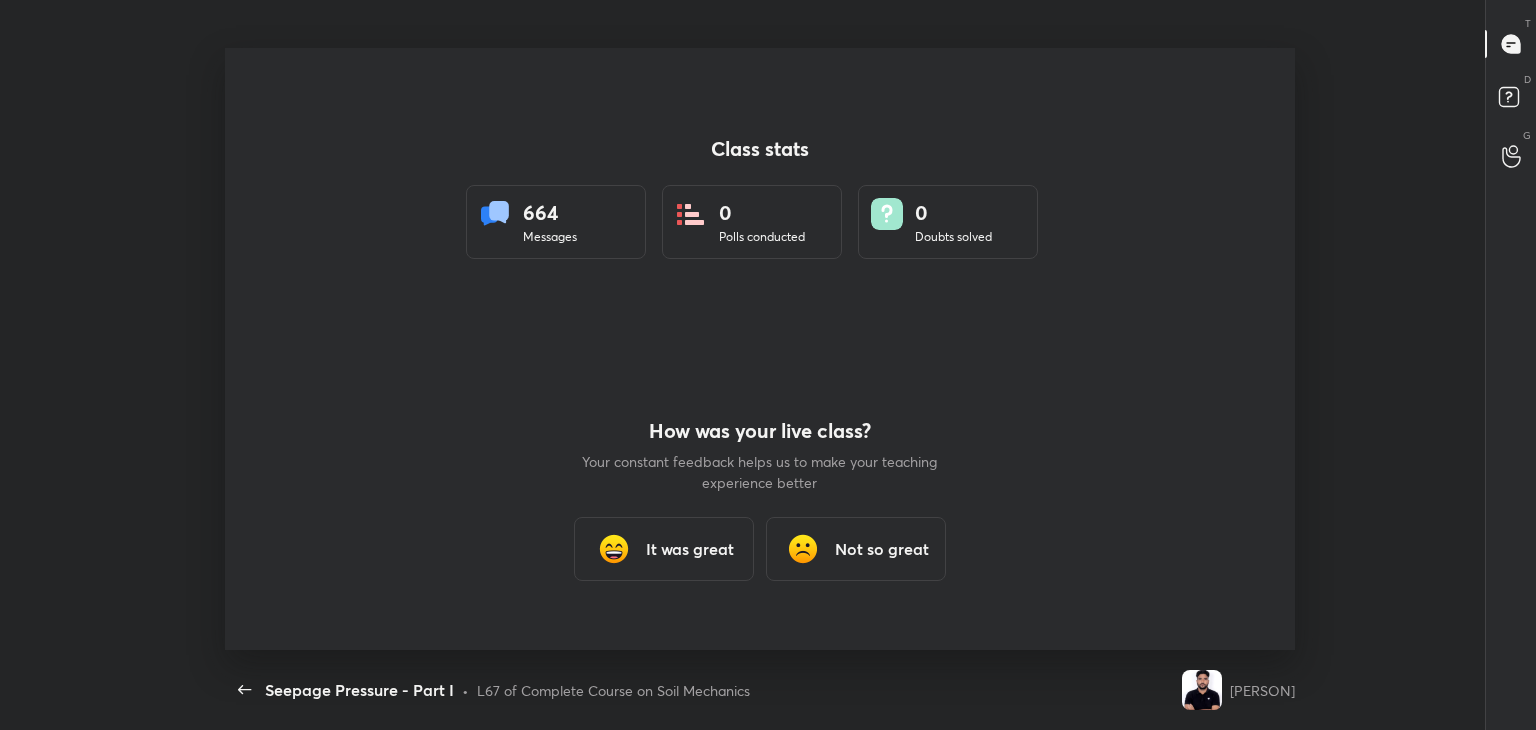 type on "x" 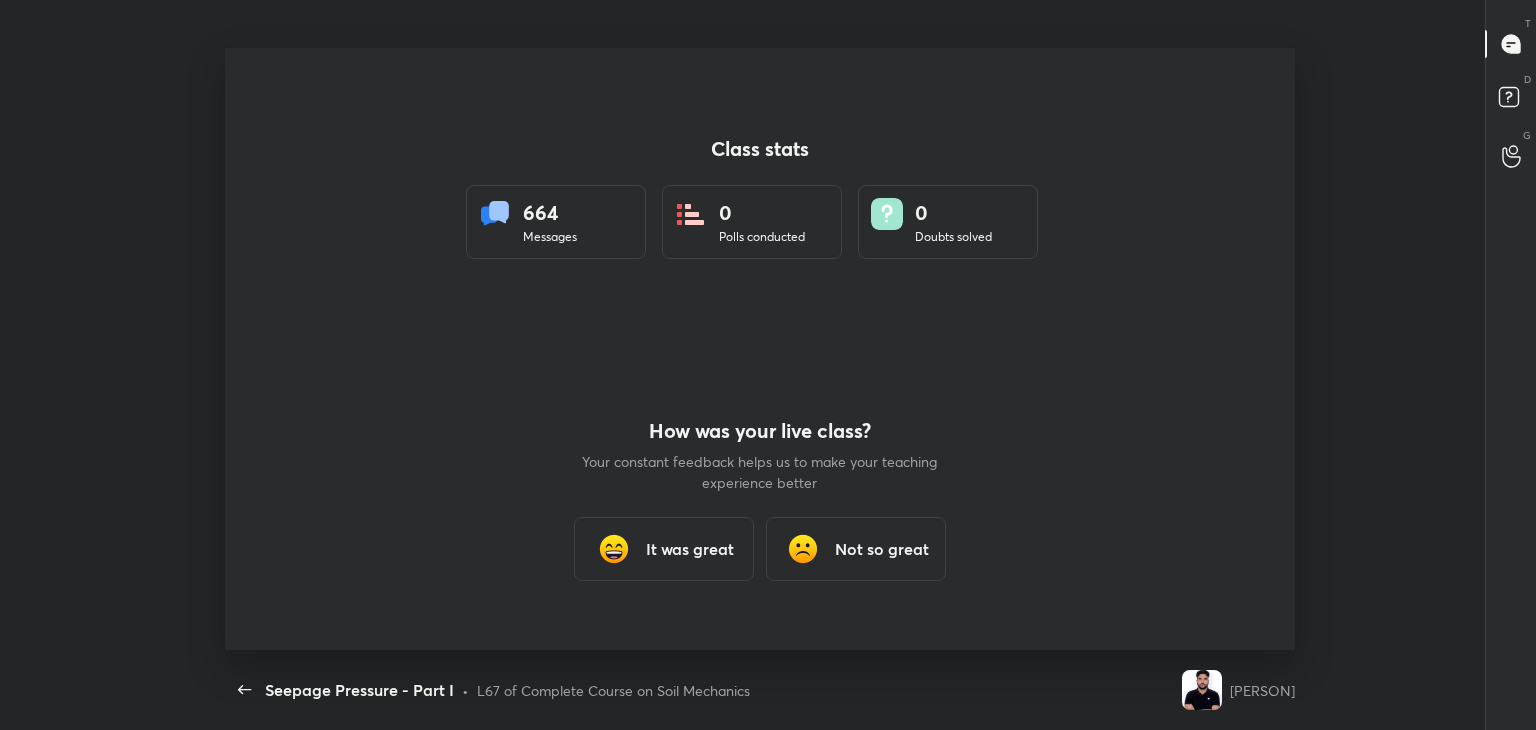 click on "It was great" at bounding box center (690, 549) 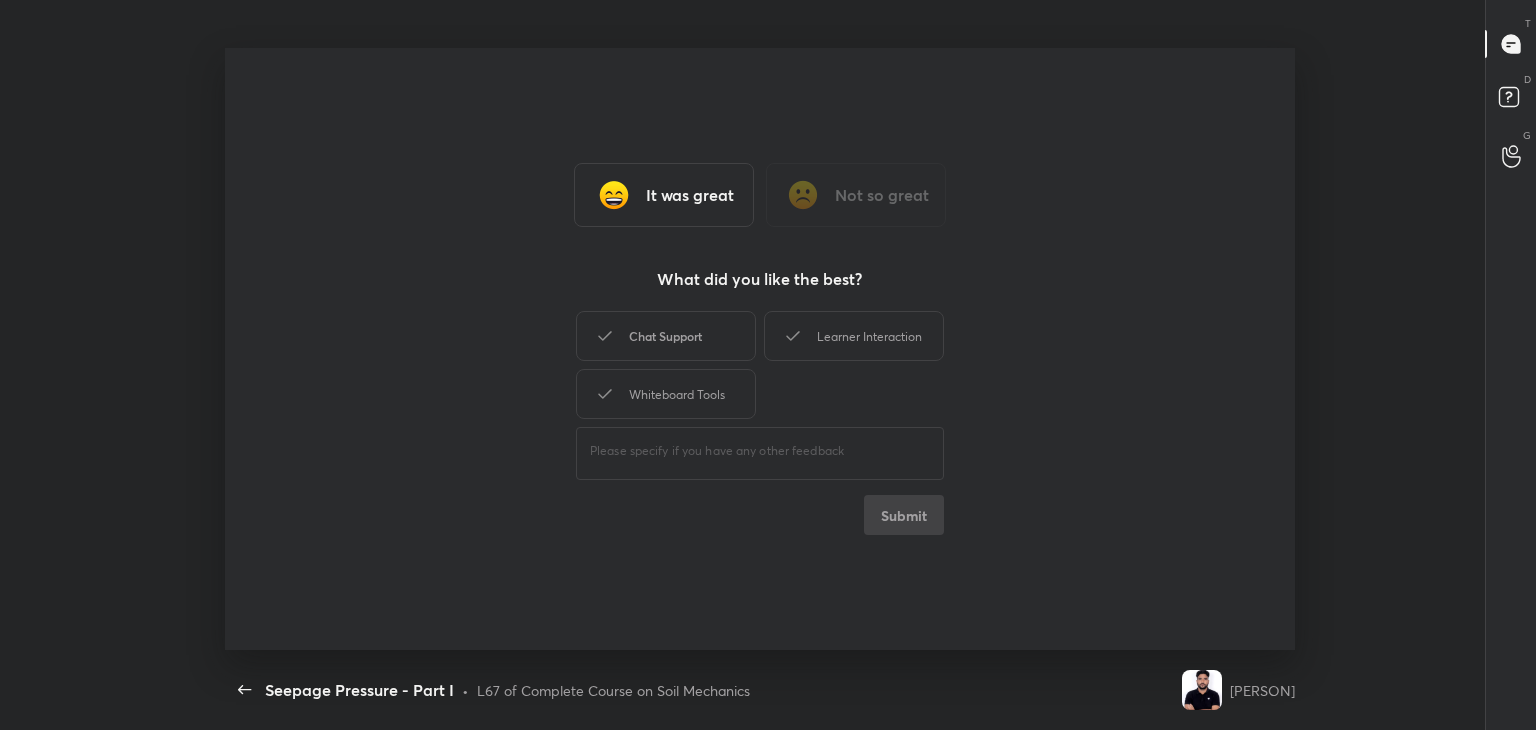 click on "Chat Support" at bounding box center [666, 336] 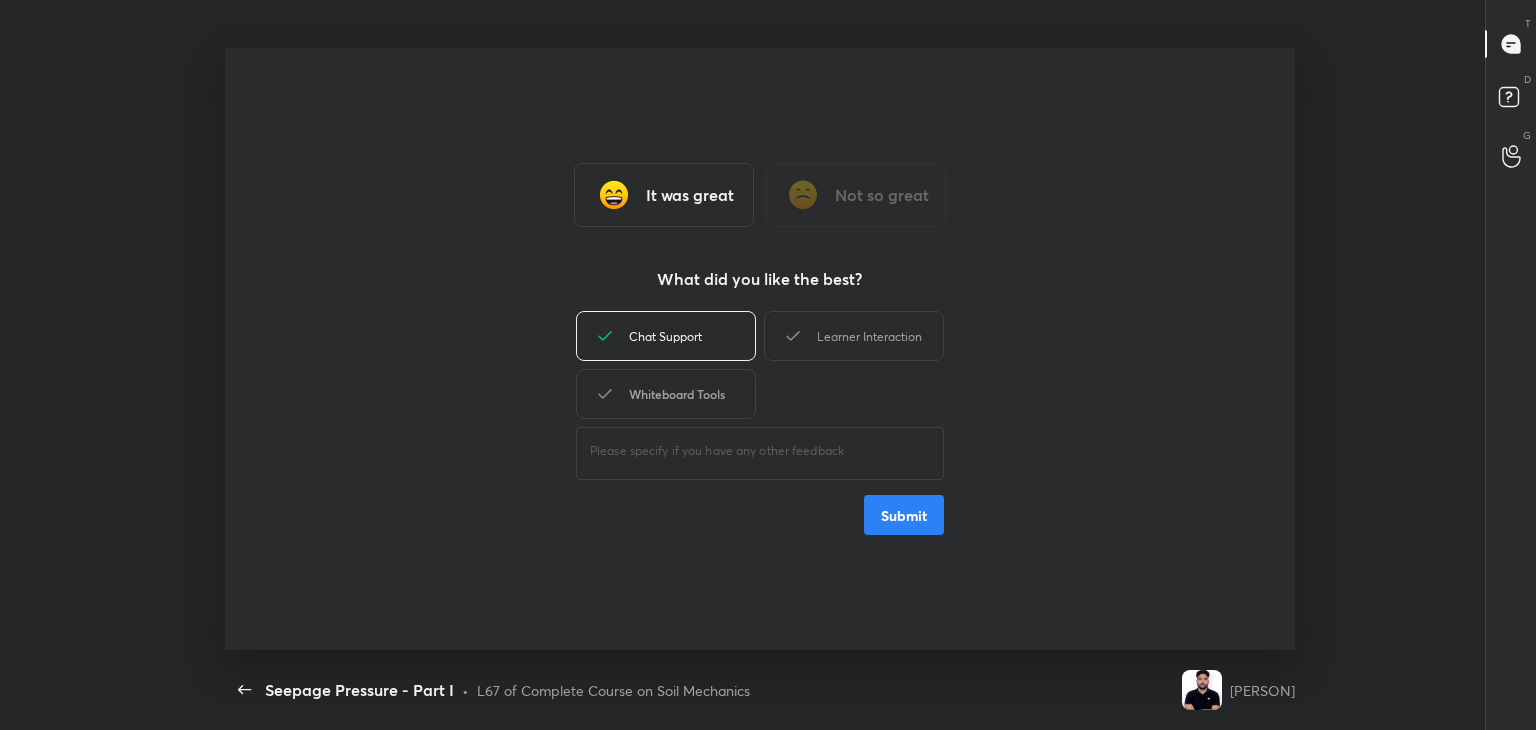 click on "Whiteboard Tools" at bounding box center [666, 394] 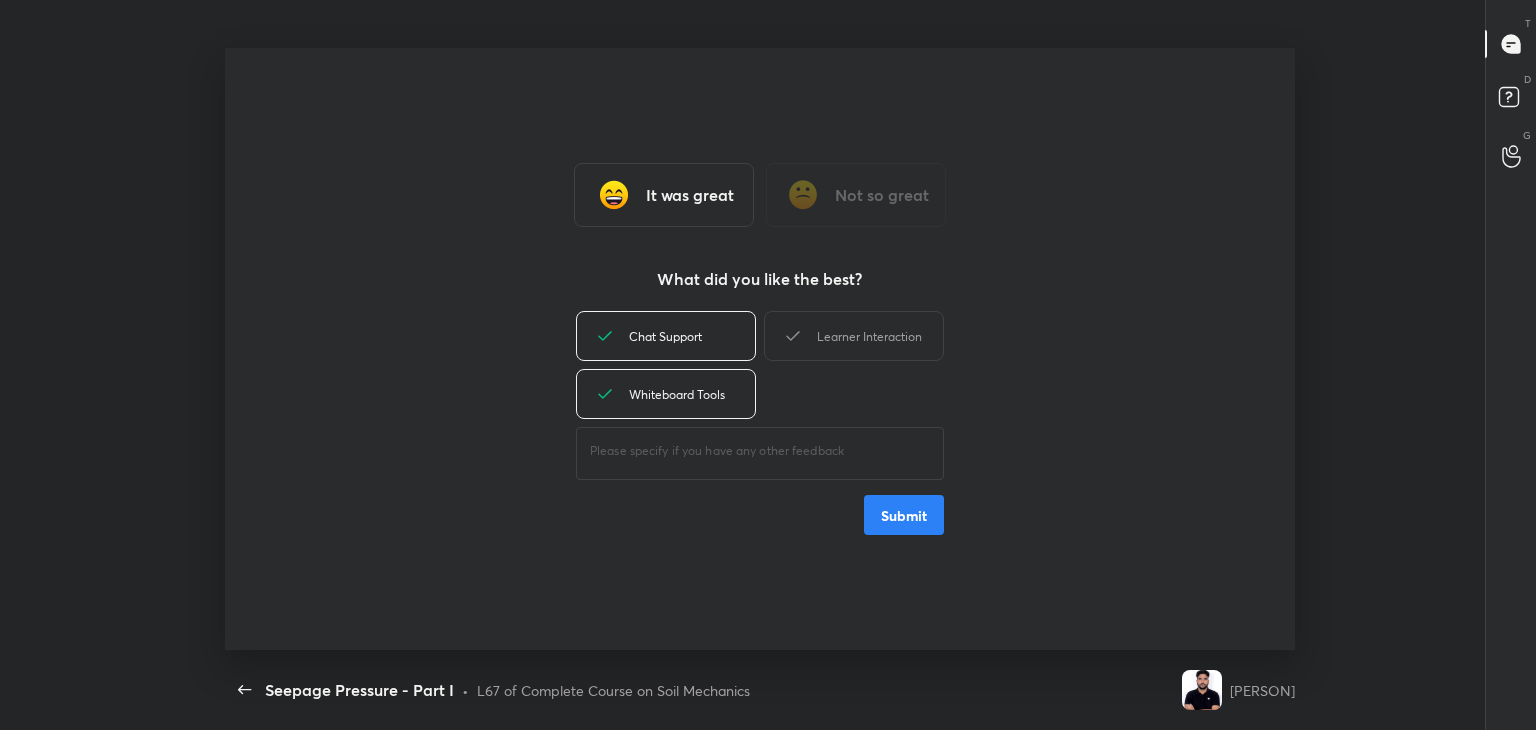 click on "Learner Interaction" at bounding box center (854, 336) 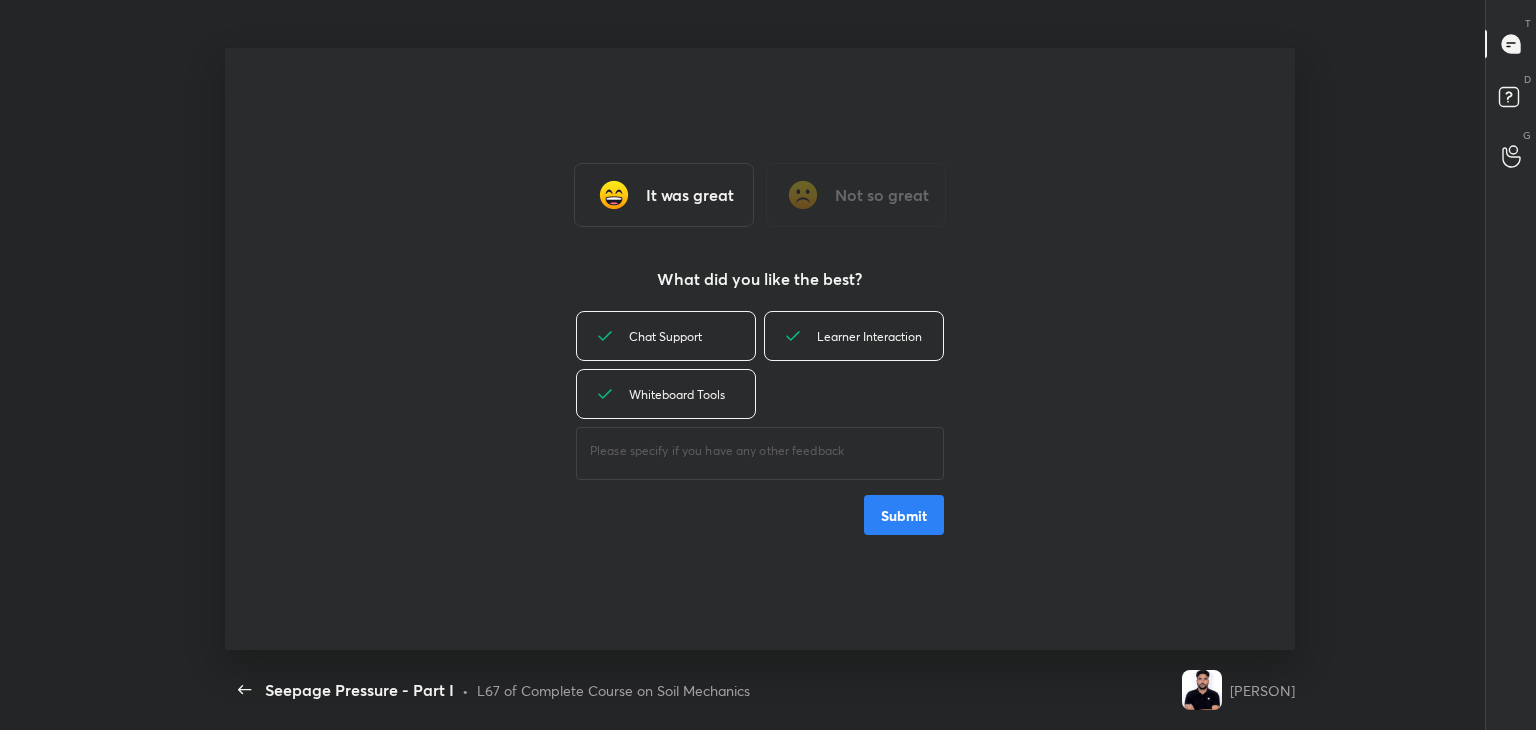 click on "Submit" at bounding box center (904, 515) 